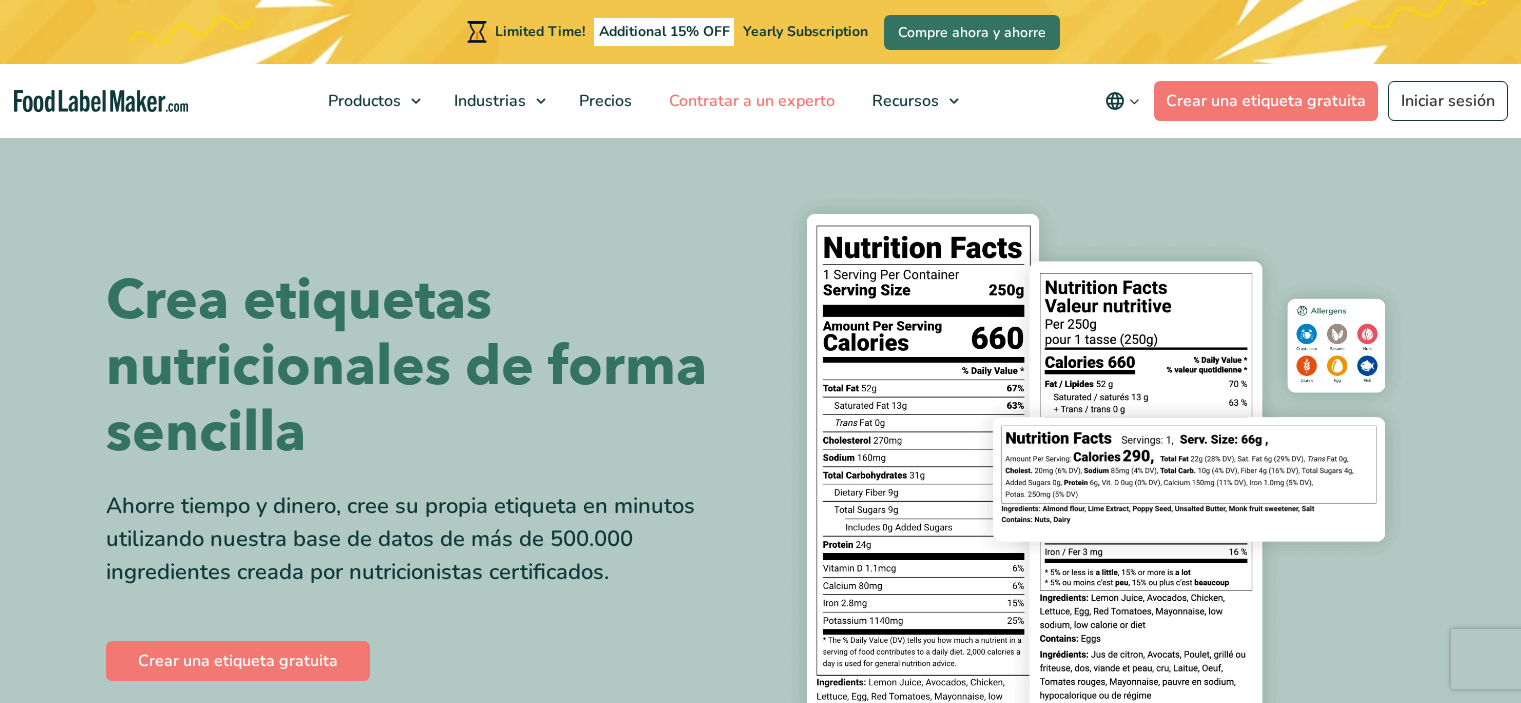 scroll, scrollTop: 0, scrollLeft: 0, axis: both 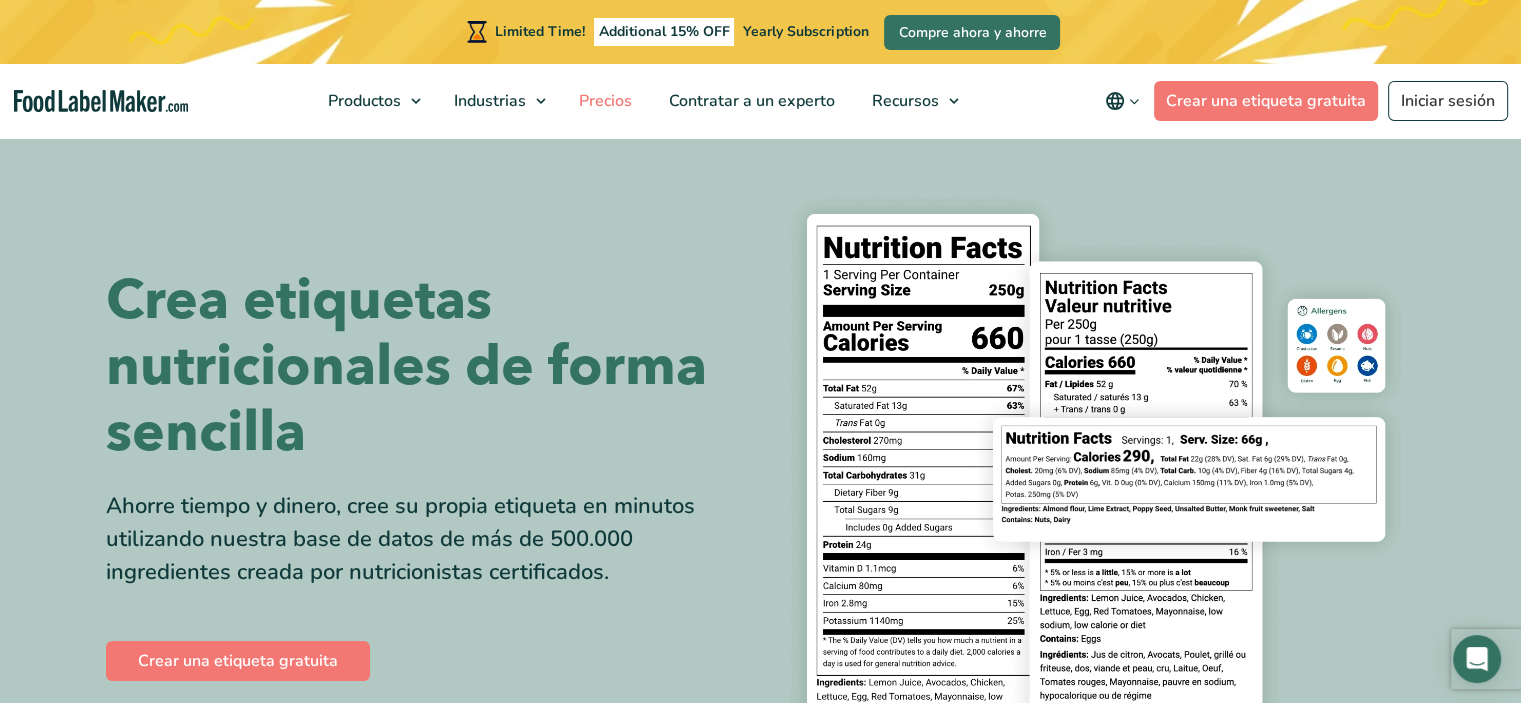 click on "Precios" at bounding box center (603, 101) 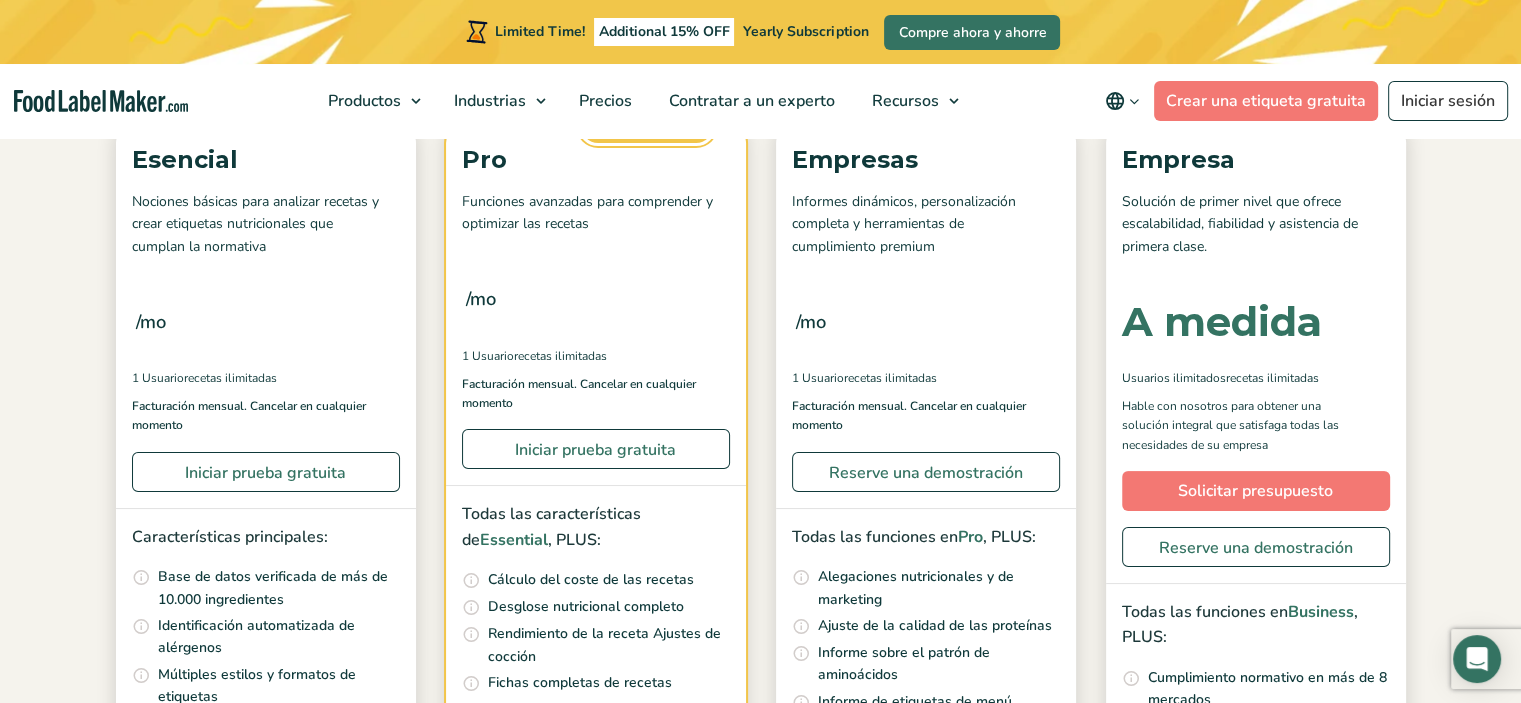 scroll, scrollTop: 300, scrollLeft: 0, axis: vertical 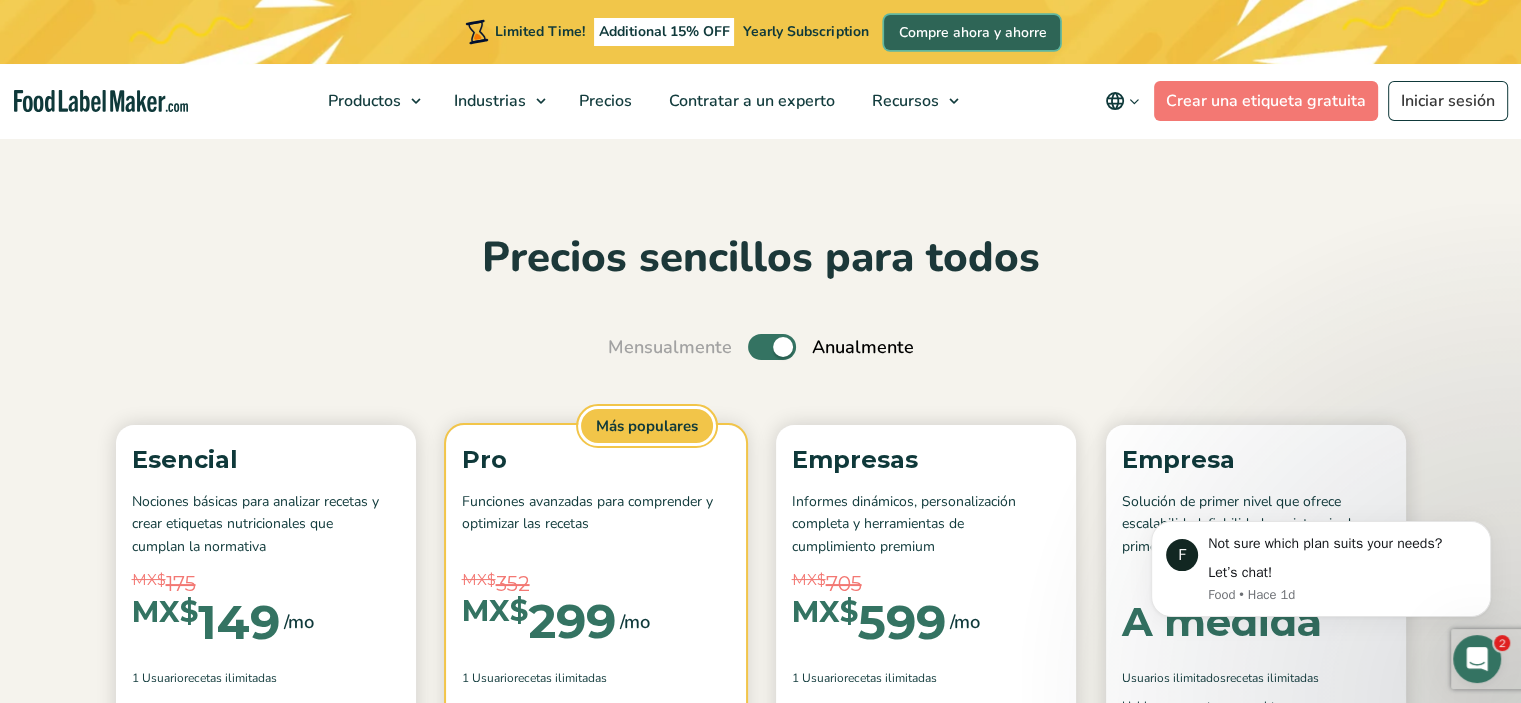 click on "Compre ahora y ahorre" at bounding box center [972, 32] 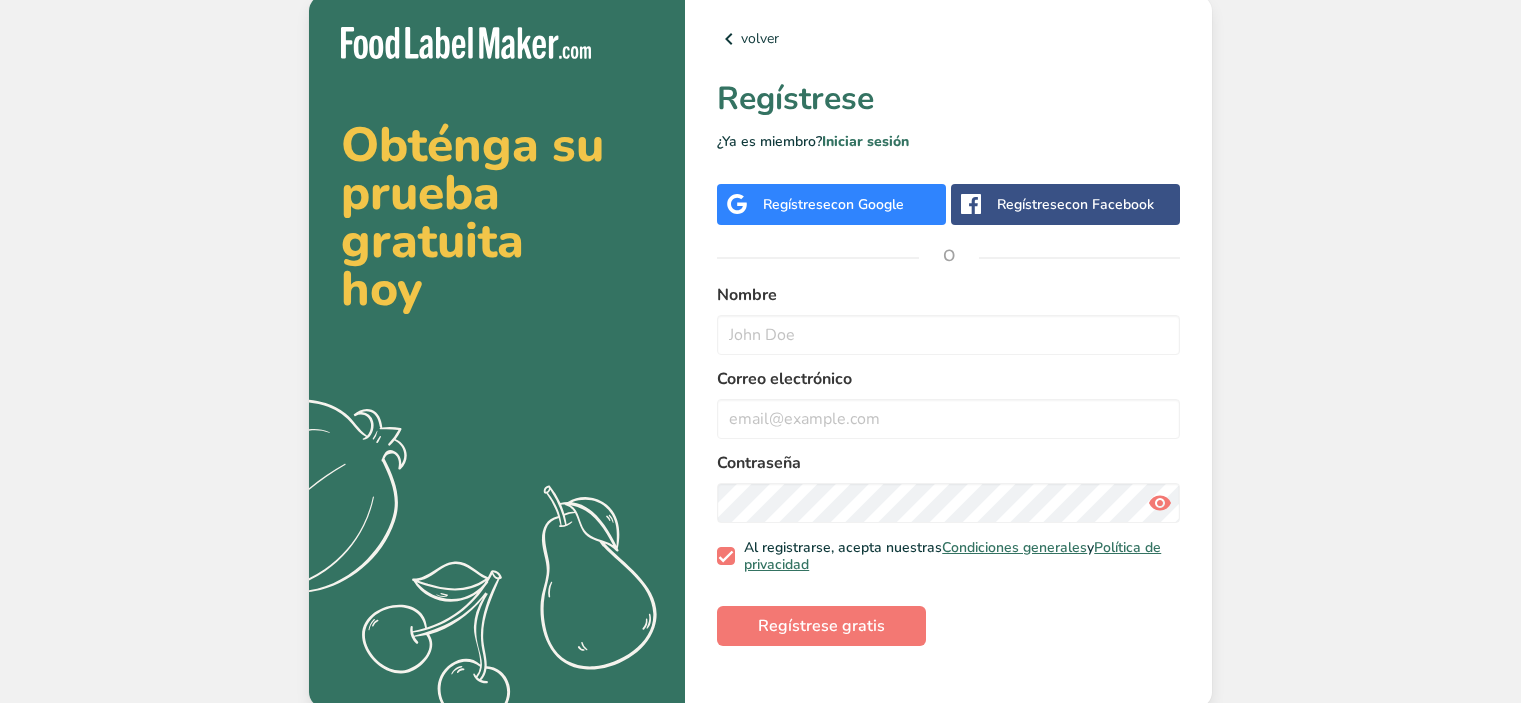 scroll, scrollTop: 0, scrollLeft: 0, axis: both 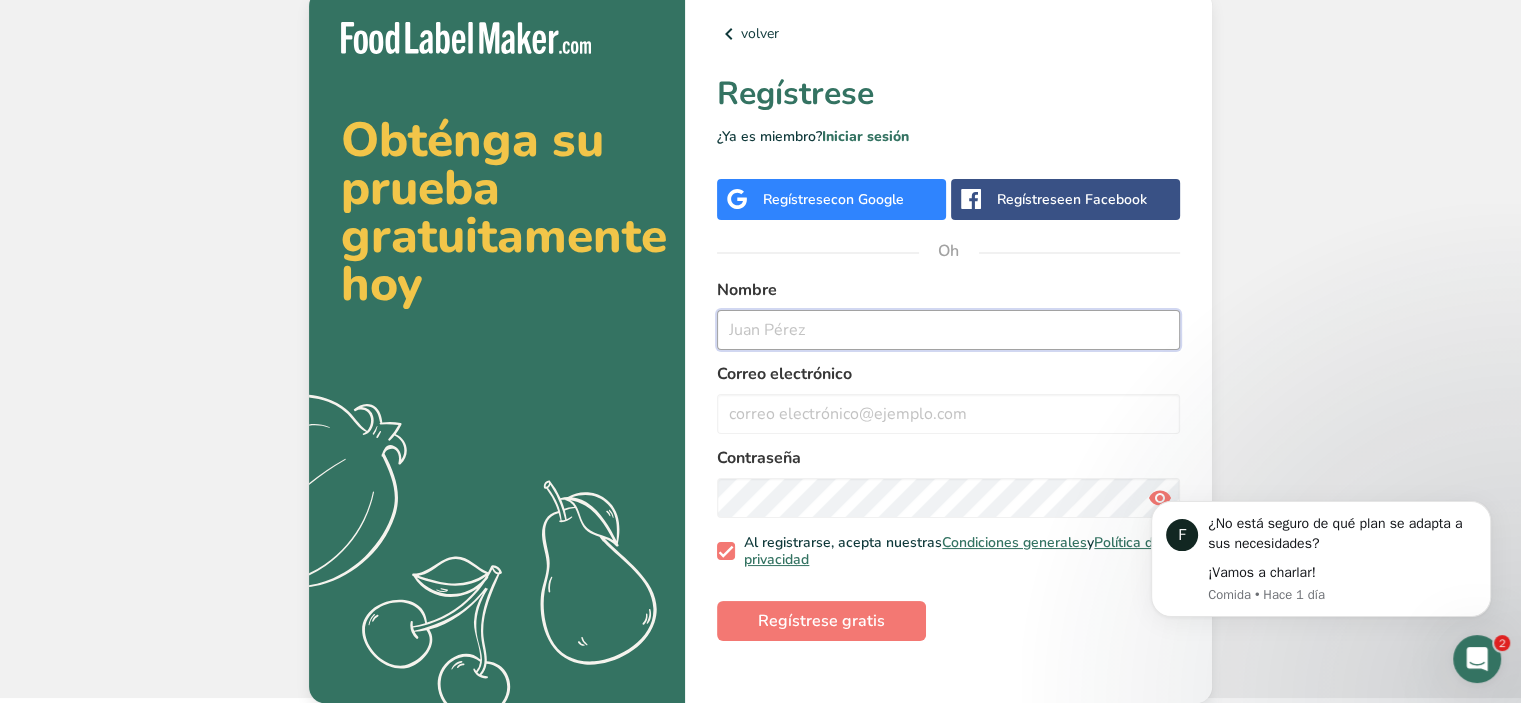 click at bounding box center (948, 330) 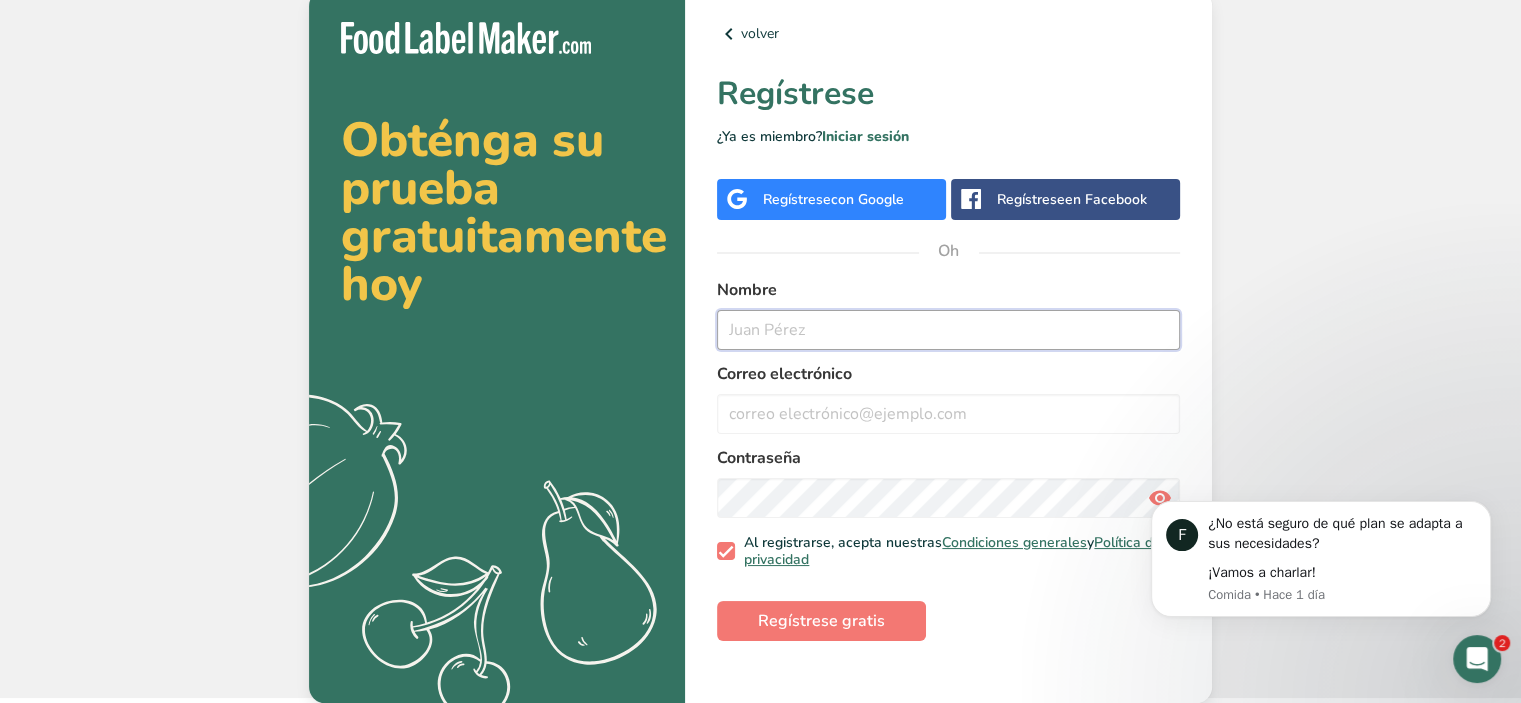 type on "c" 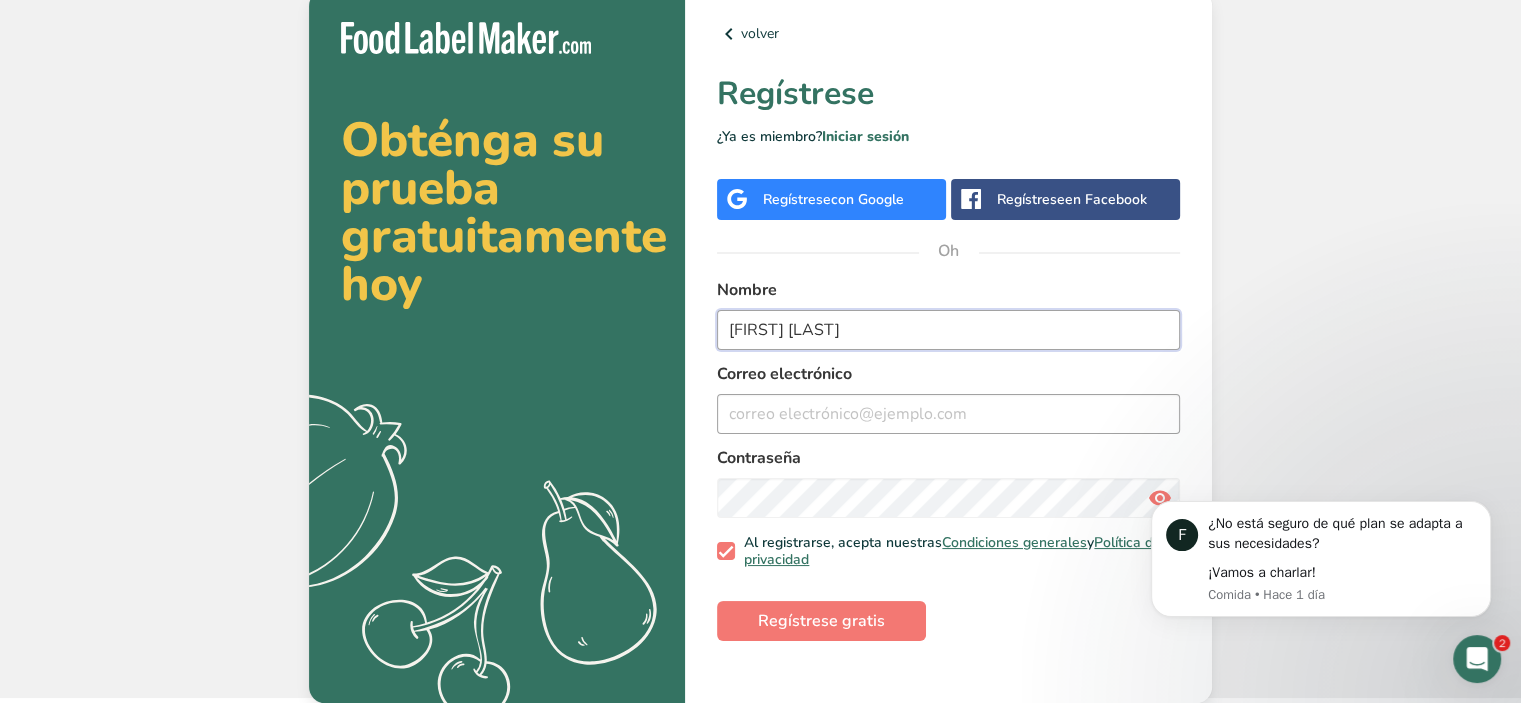 type on "CLAUDA LOPEZ" 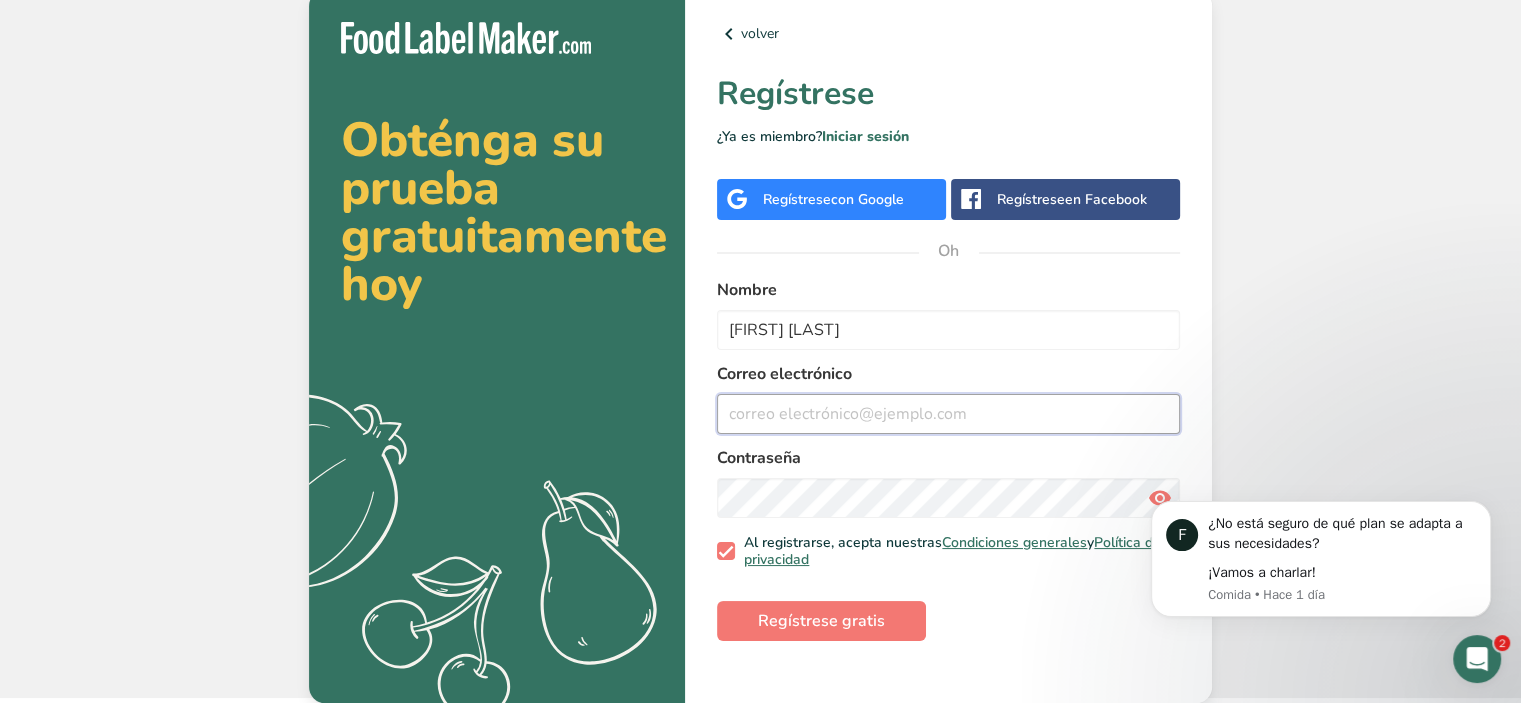 click at bounding box center (948, 414) 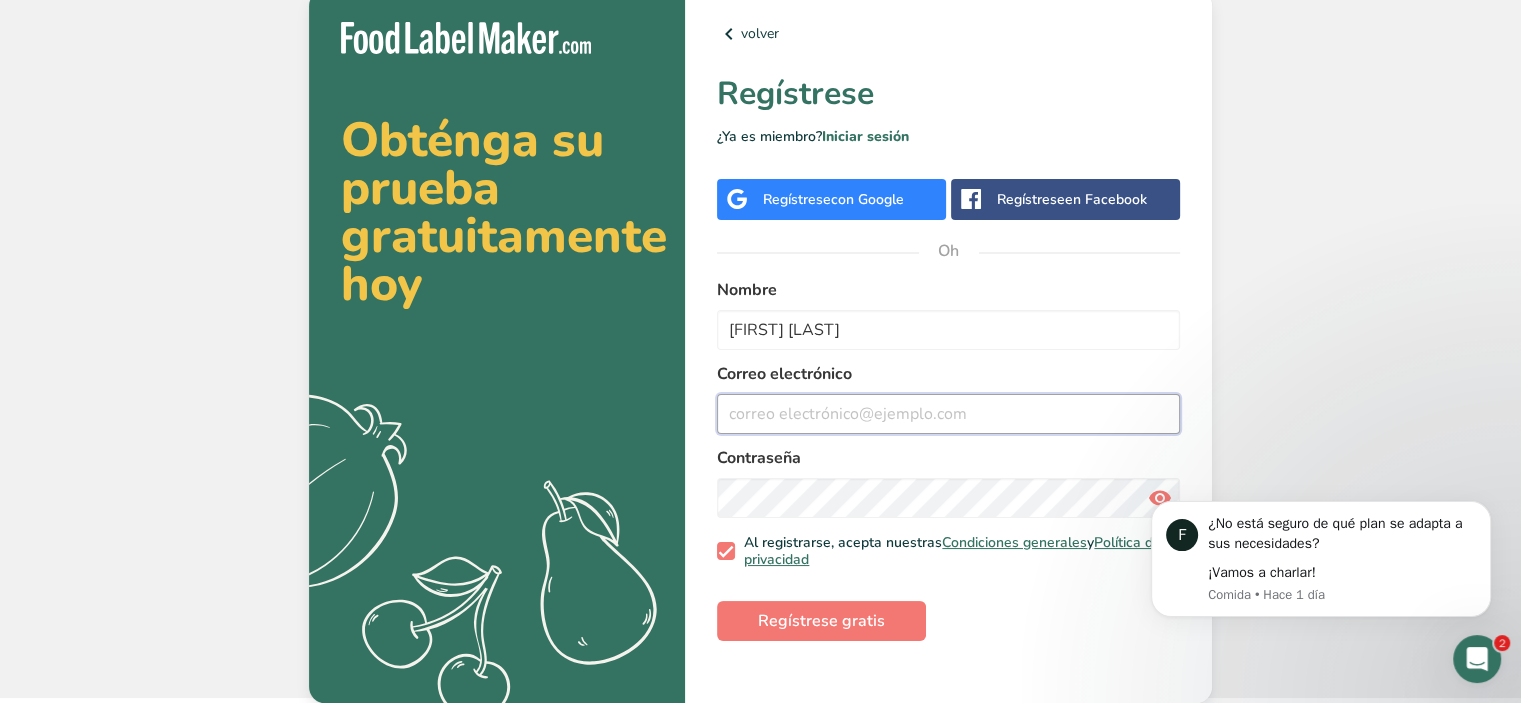 paste on "clopez@laboratoriodealimentosfyc.com>" 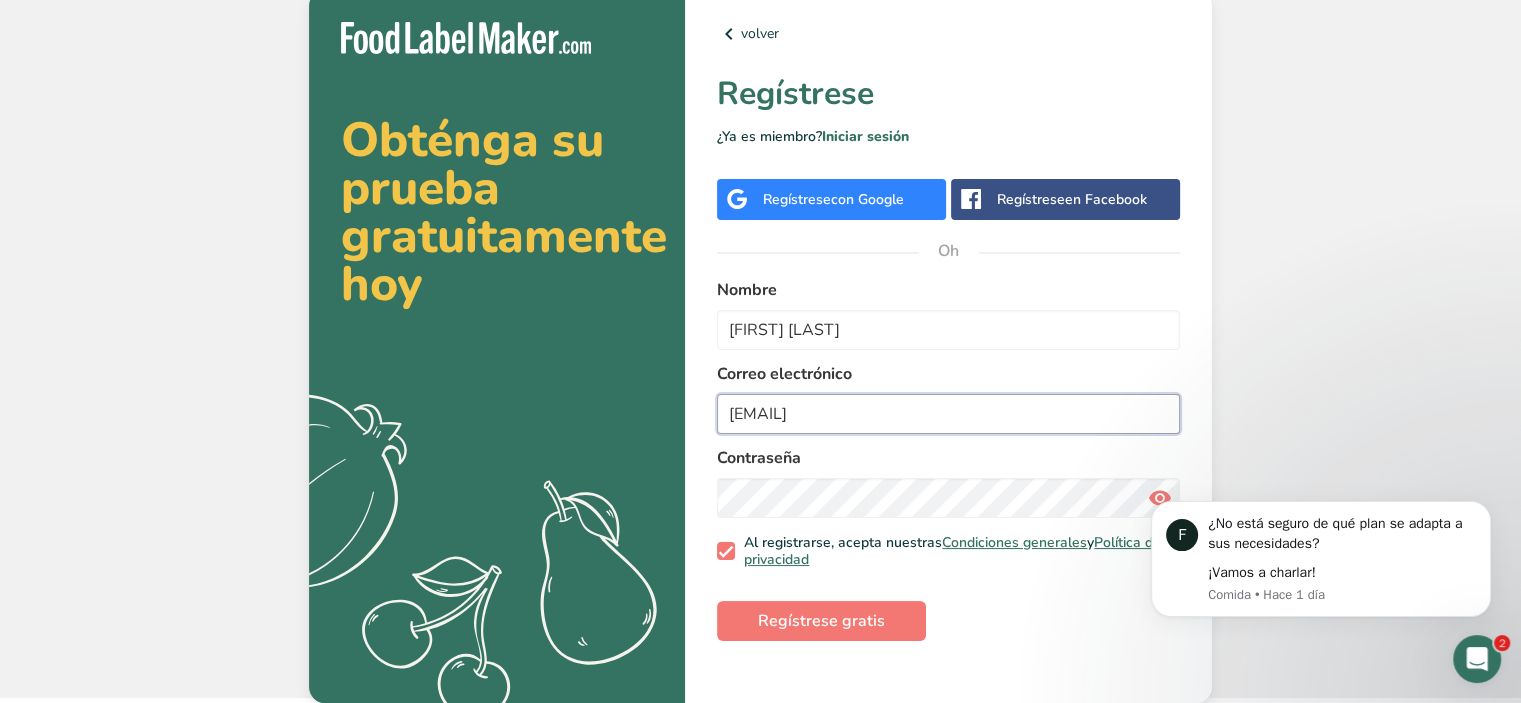 type on "clopez@laboratoriodealimentosfyc.com" 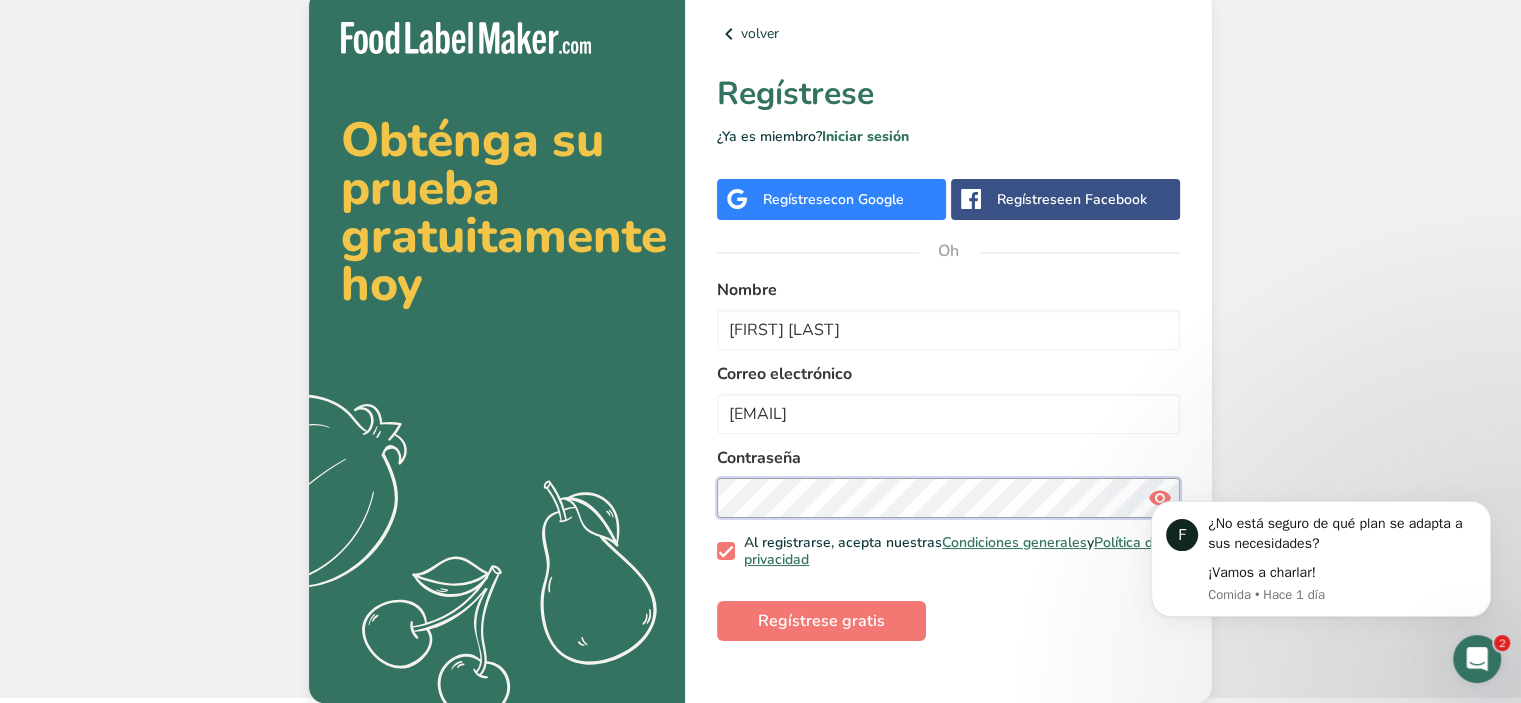 scroll, scrollTop: 0, scrollLeft: 0, axis: both 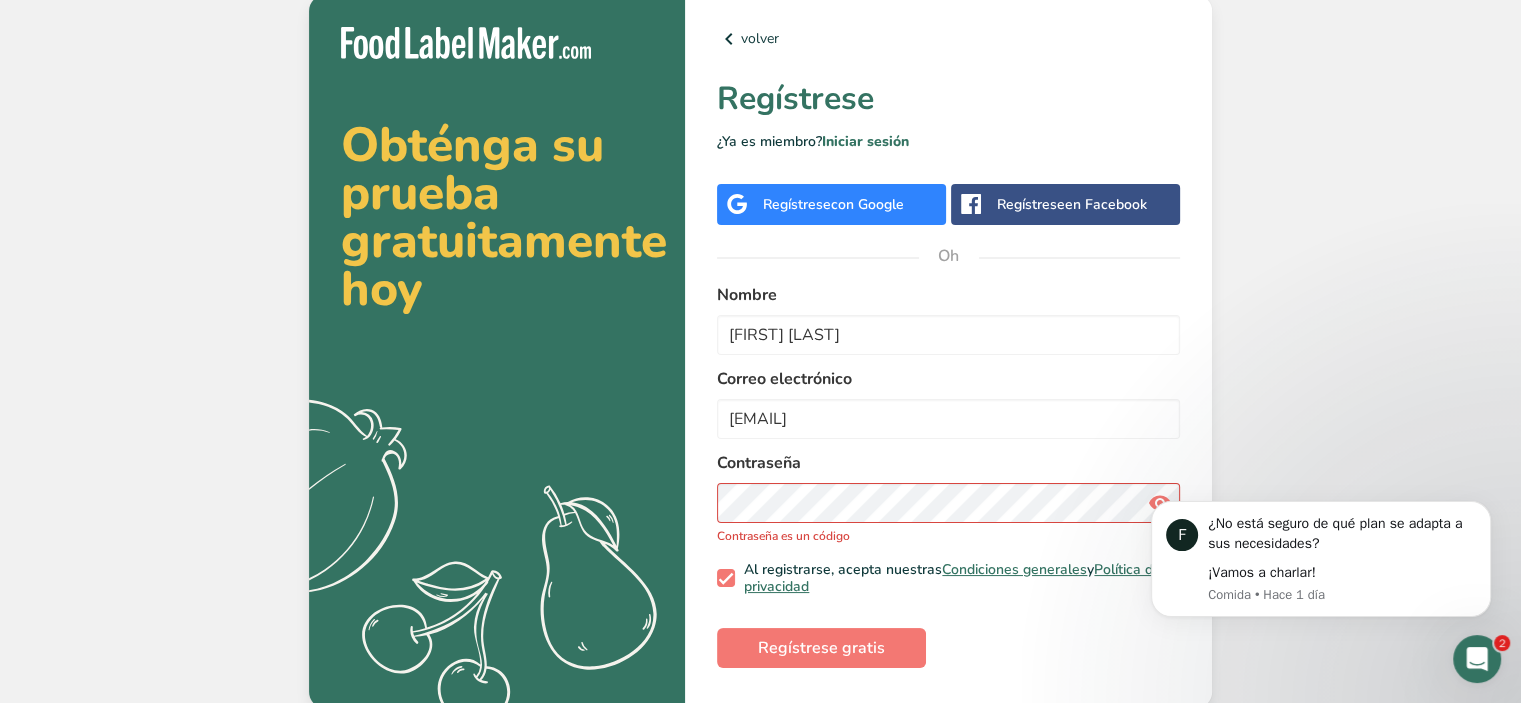 click on "F ¿No está seguro de qué plan se adapta a sus necesidades?   ¡Vamos a charlar! Comida • Hace 1 día" at bounding box center (1321, 492) 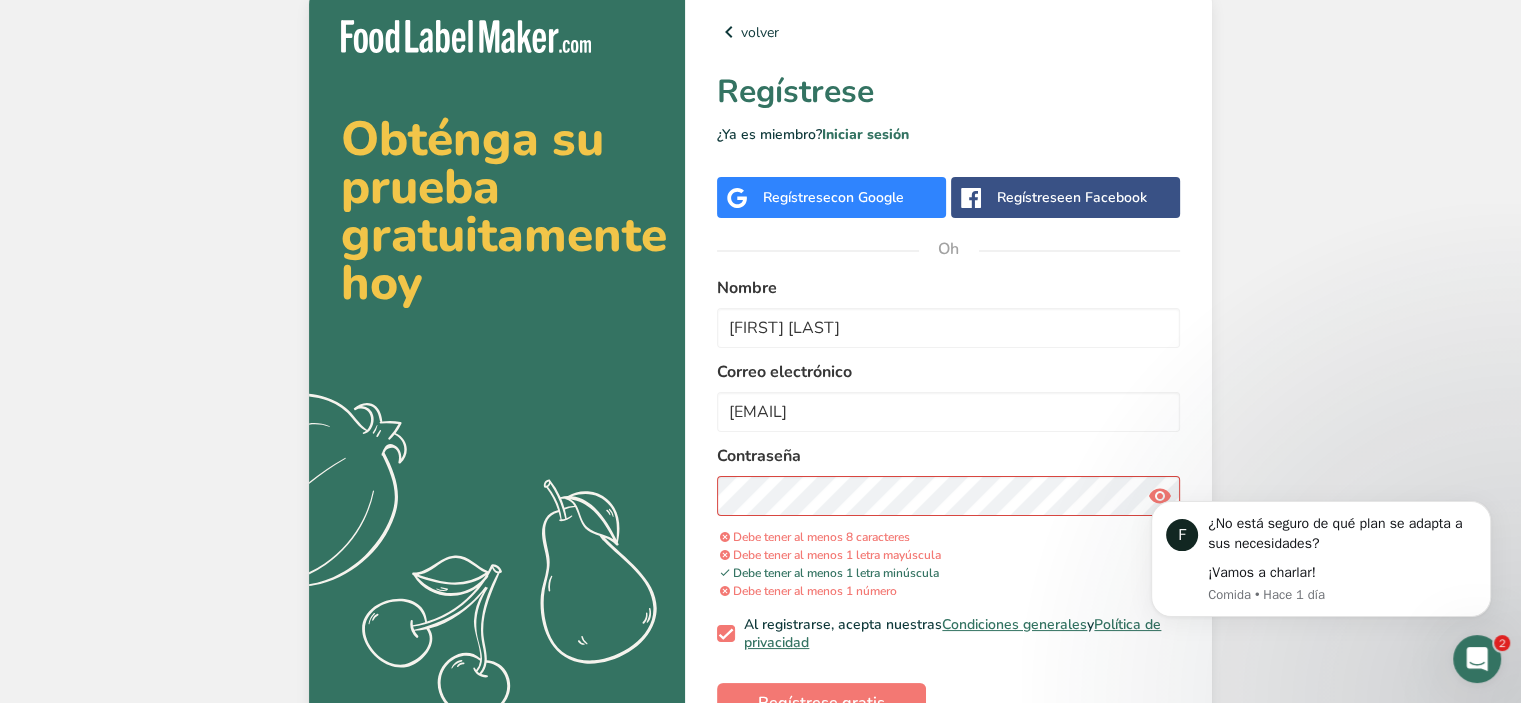 click on "F ¿No está seguro de qué plan se adapta a sus necesidades?   ¡Vamos a charlar! Comida • Hace 1 día" at bounding box center [1321, 560] 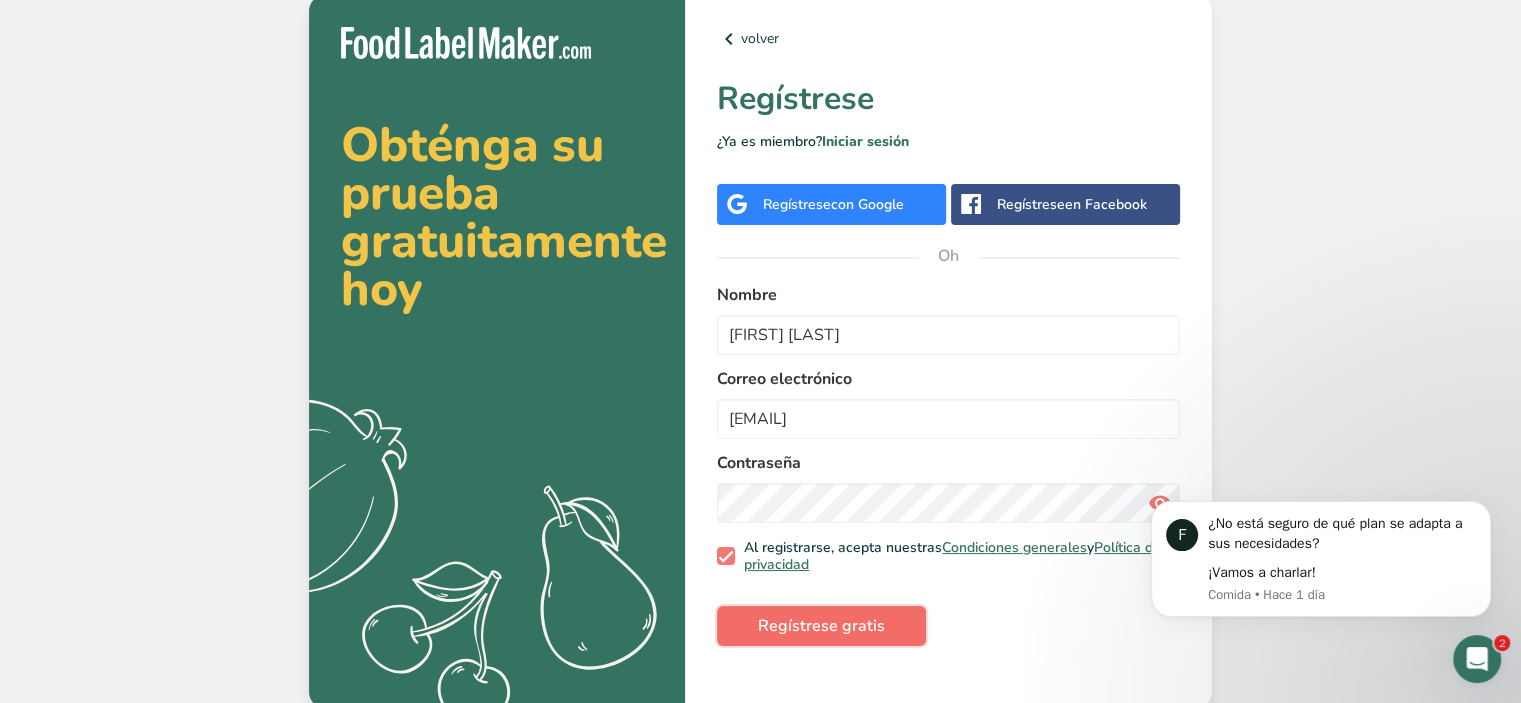 click on "Regístrese gratis" at bounding box center [821, 626] 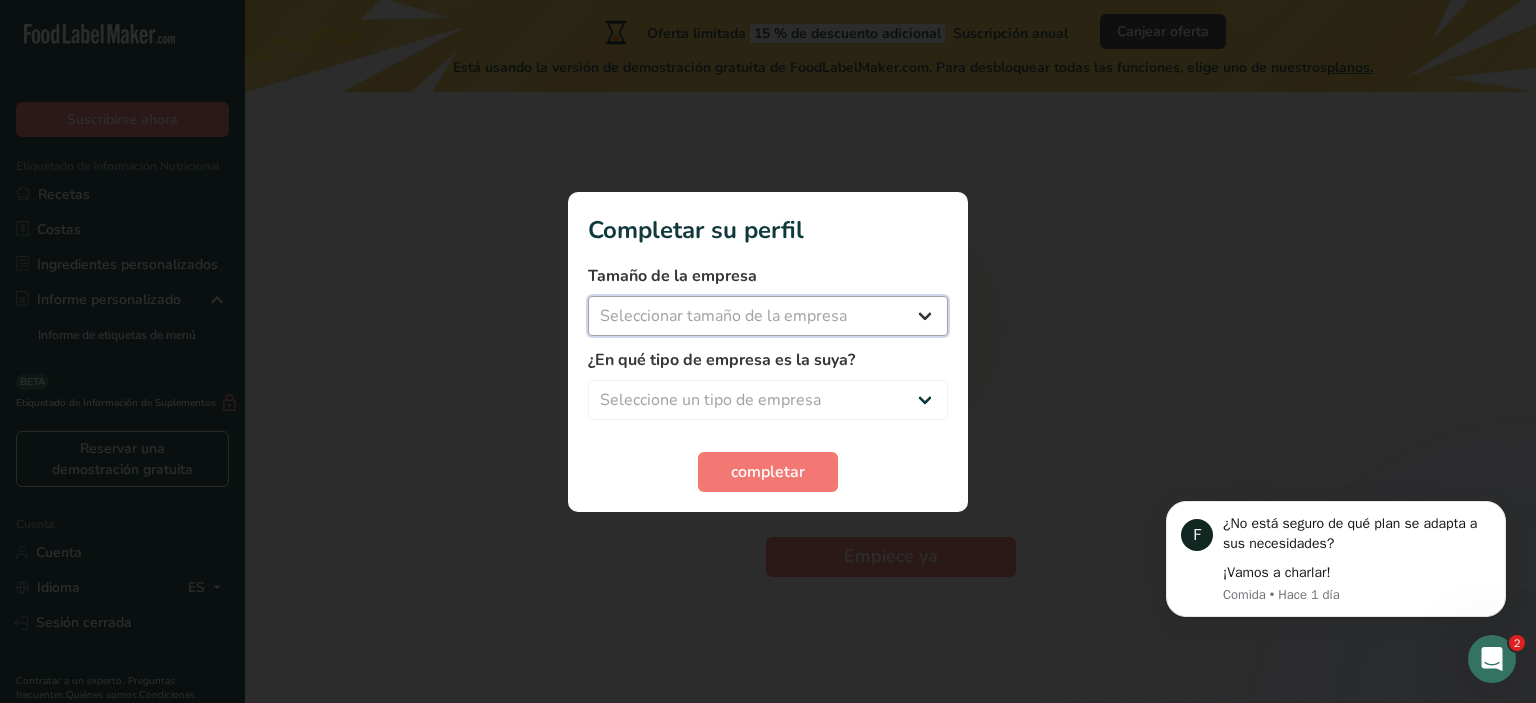 click on "Seleccionar tamaño de la empresa
Menos de 10 empleados
De 10 a 50 empleados
De 51 a 500 empleados
Más de 500 empleados" at bounding box center [768, 316] 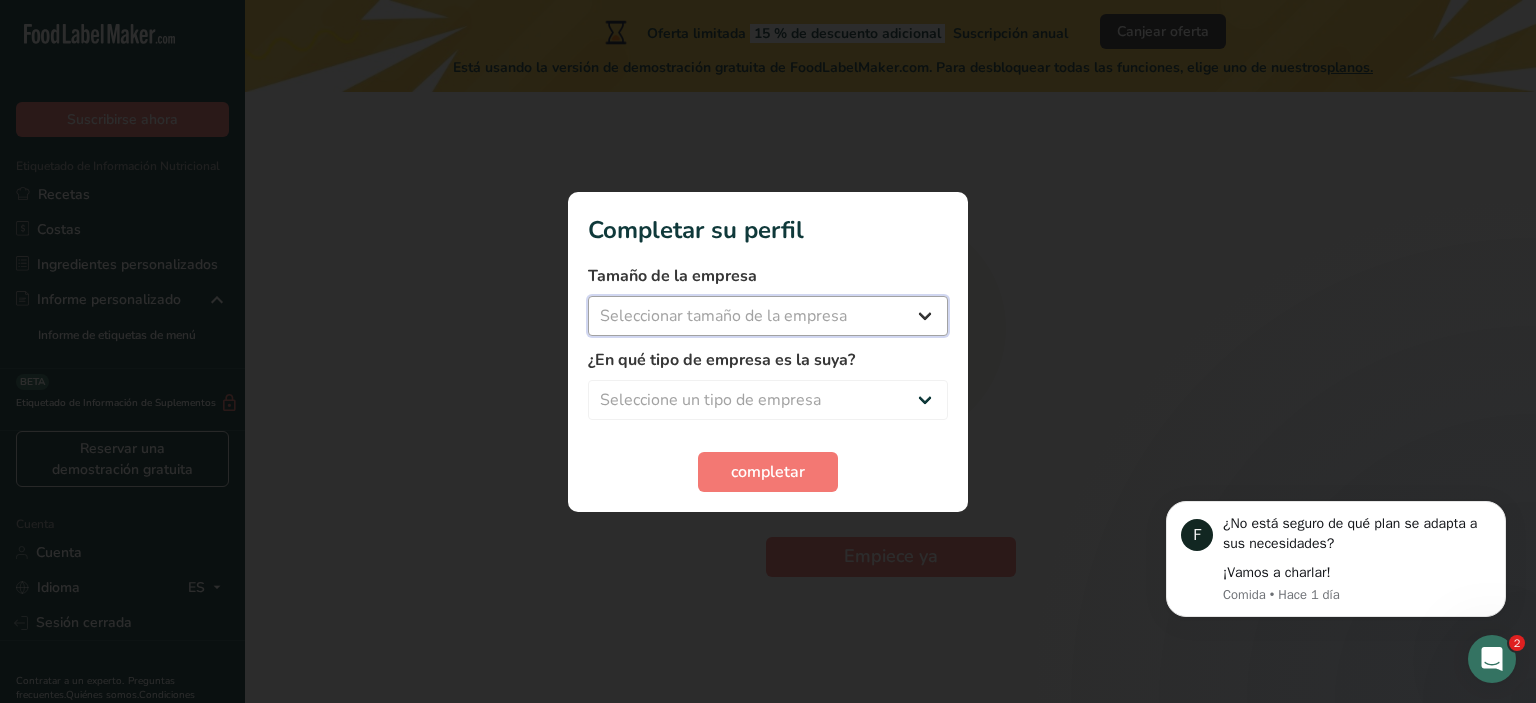 select on "1" 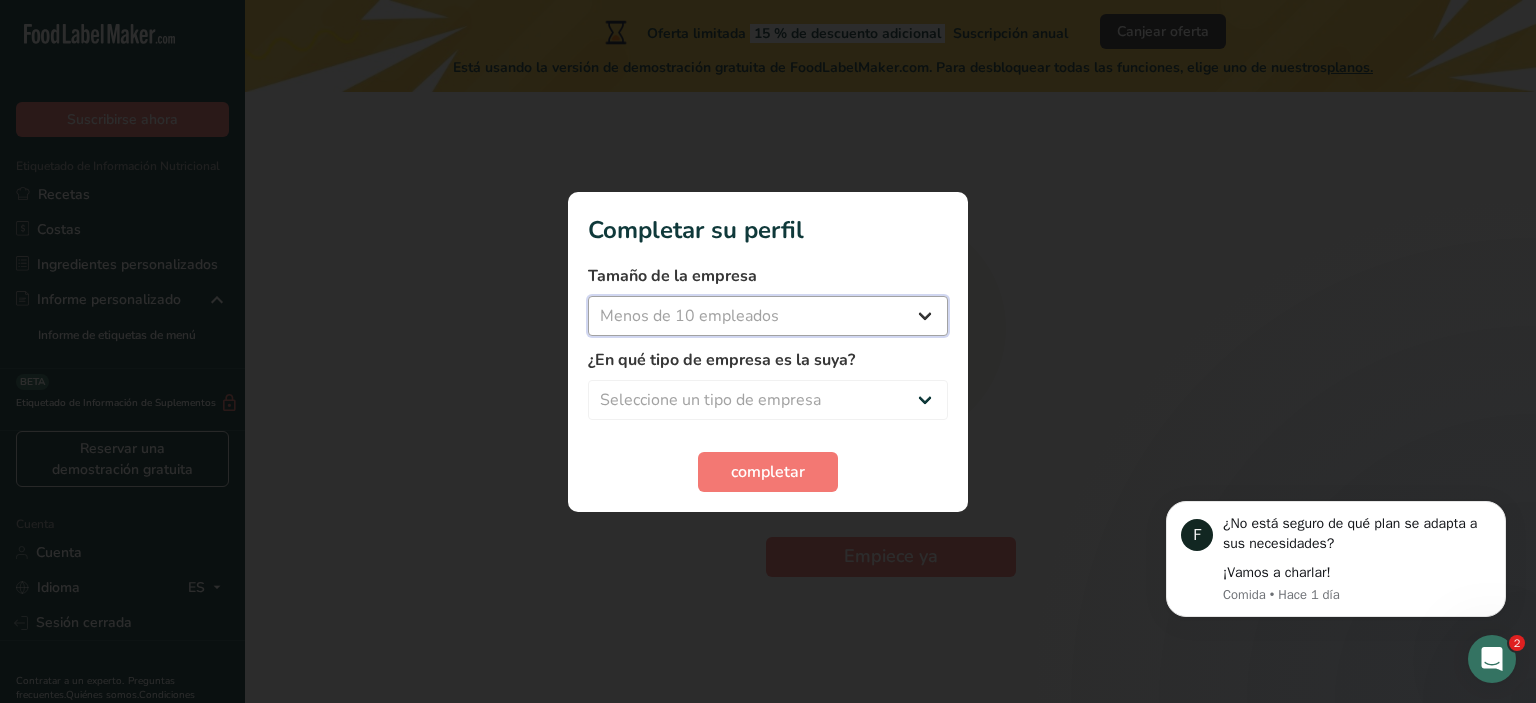 click on "Seleccionar tamaño de la empresa
Menos de 10 empleados
De 10 a 50 empleados
De 51 a 500 empleados
Más de 500 empleados" at bounding box center [768, 316] 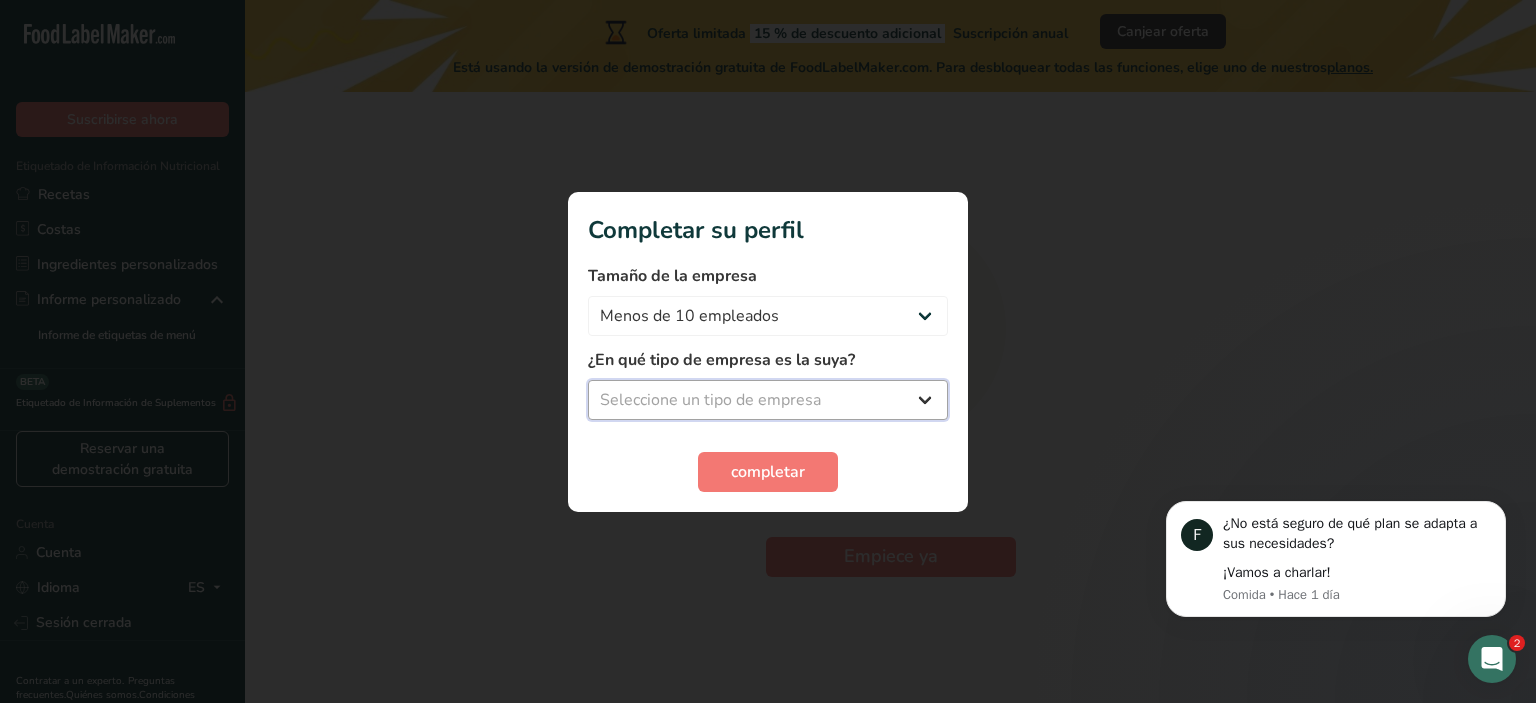 click on "Seleccione un tipo de empresa
Fabricante de alimentos envasados
Restaurante y cafetería
Panadería
Empresa de comidas preparadas y cáterin
Nutricionista
Bloguero gastronómico
Entrenador personal
Otro" at bounding box center [768, 400] 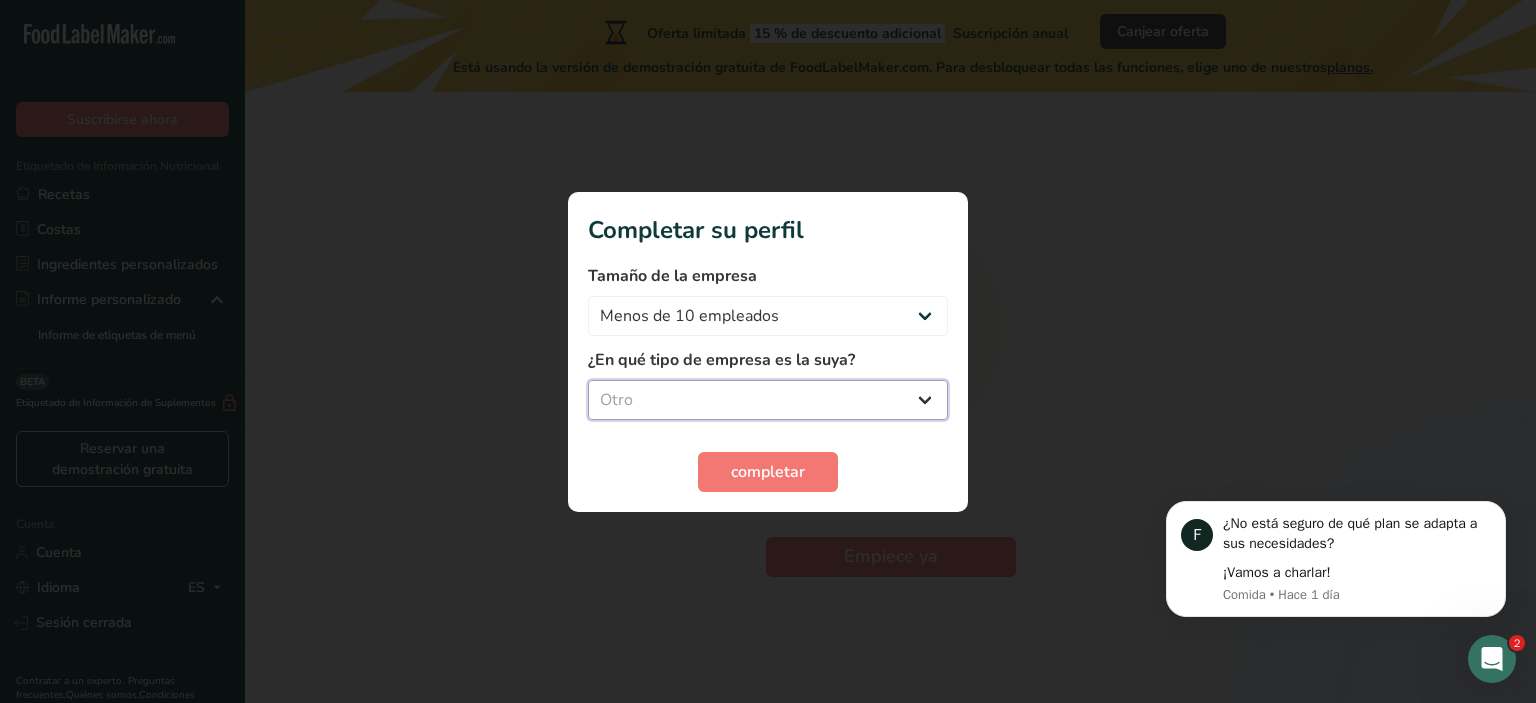 click on "Seleccione un tipo de empresa
Fabricante de alimentos envasados
Restaurante y cafetería
Panadería
Empresa de comidas preparadas y cáterin
Nutricionista
Bloguero gastronómico
Entrenador personal
Otro" at bounding box center (768, 400) 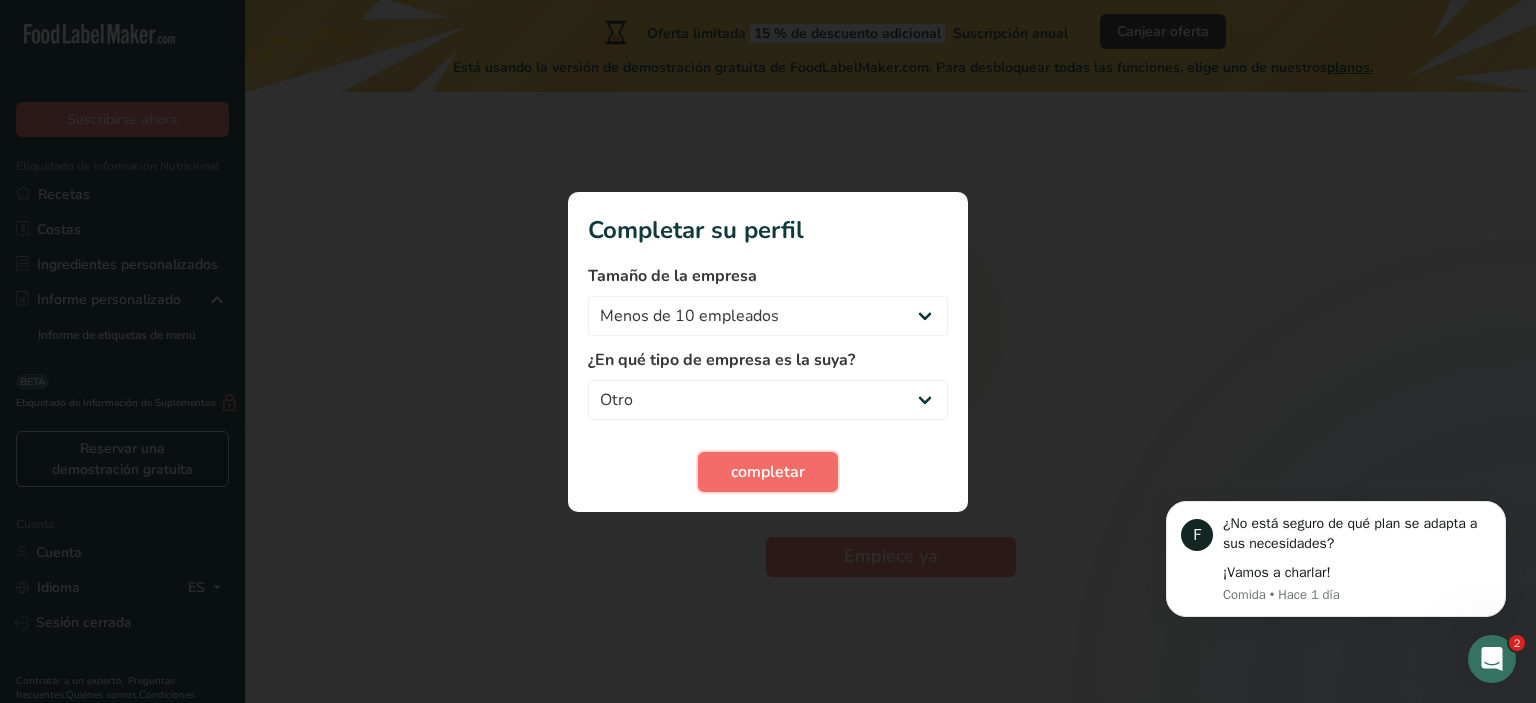 click on "completar" at bounding box center [768, 472] 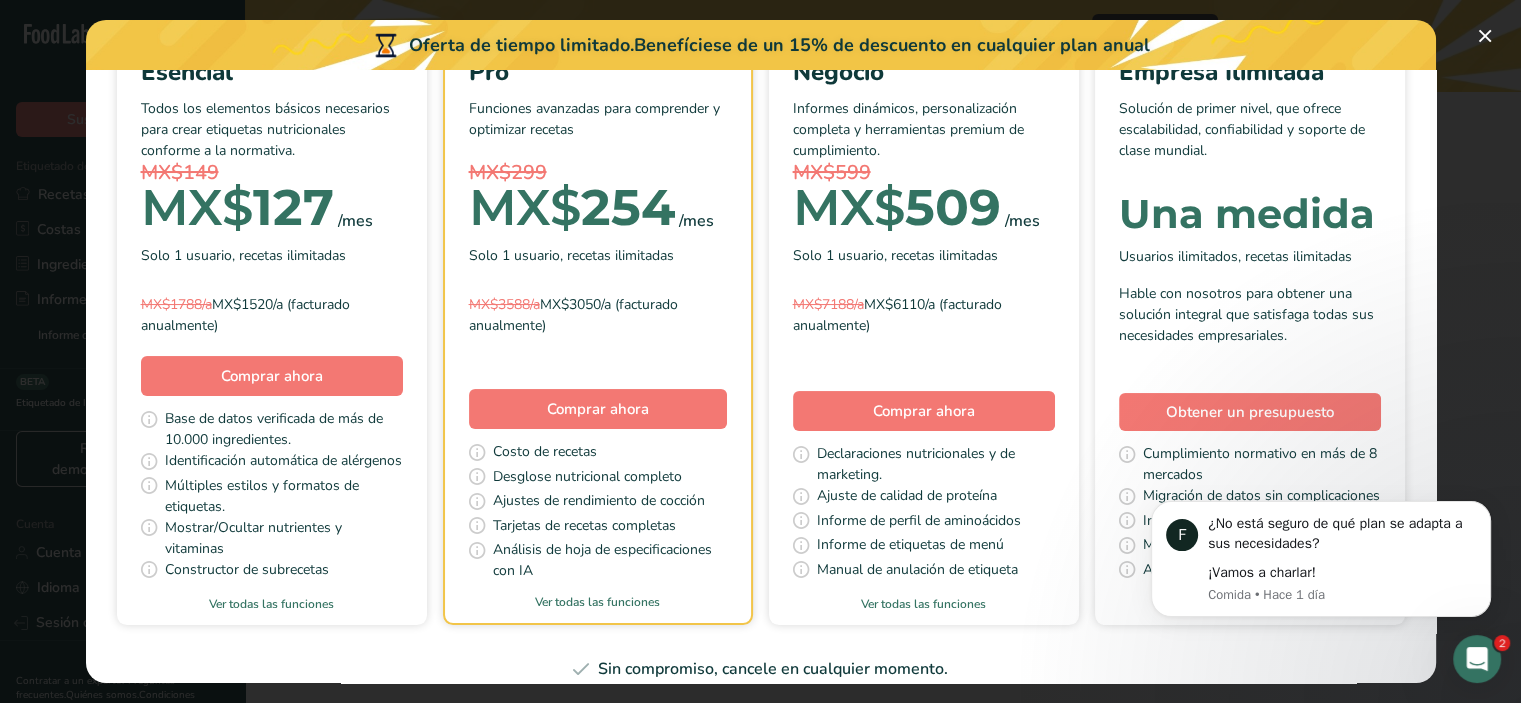 scroll, scrollTop: 200, scrollLeft: 0, axis: vertical 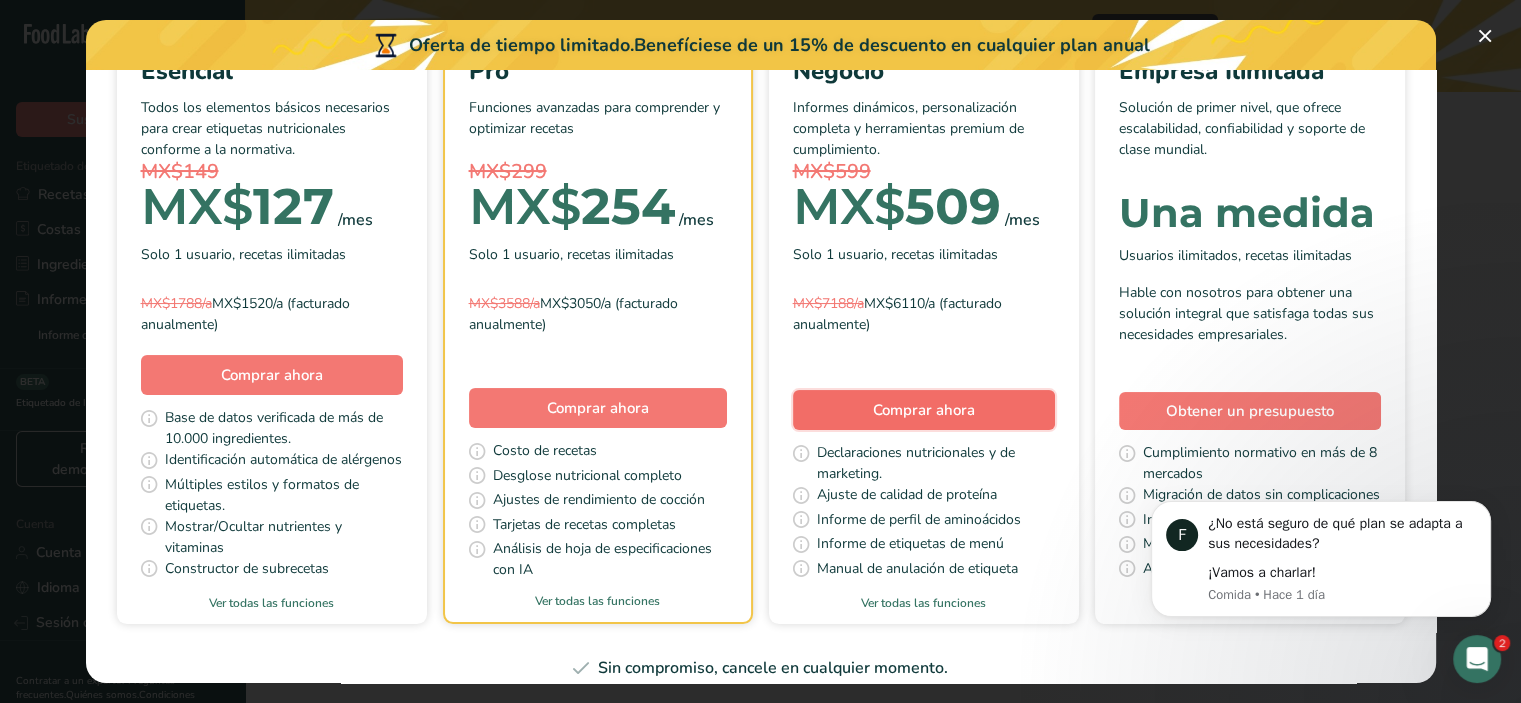 click on "Comprar ahora" at bounding box center [924, 410] 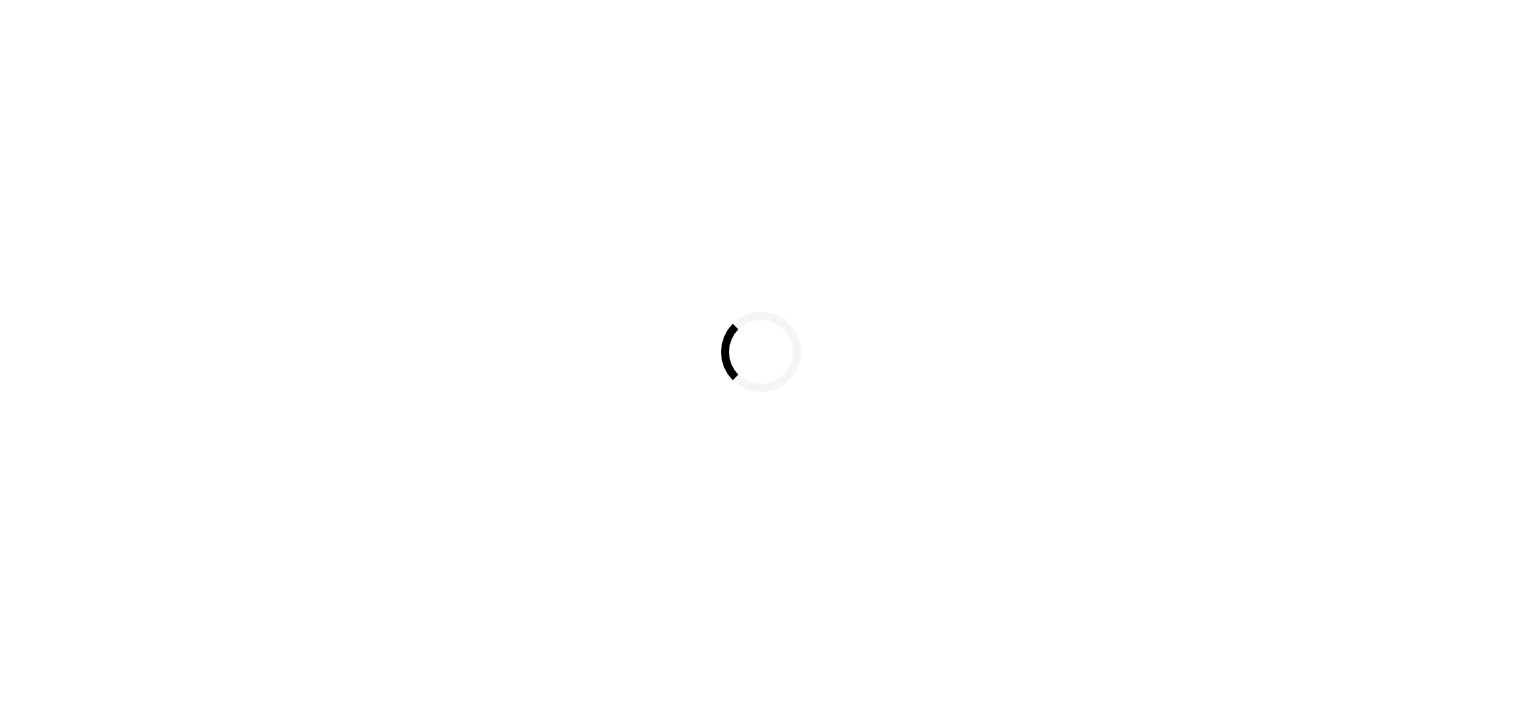 scroll, scrollTop: 0, scrollLeft: 0, axis: both 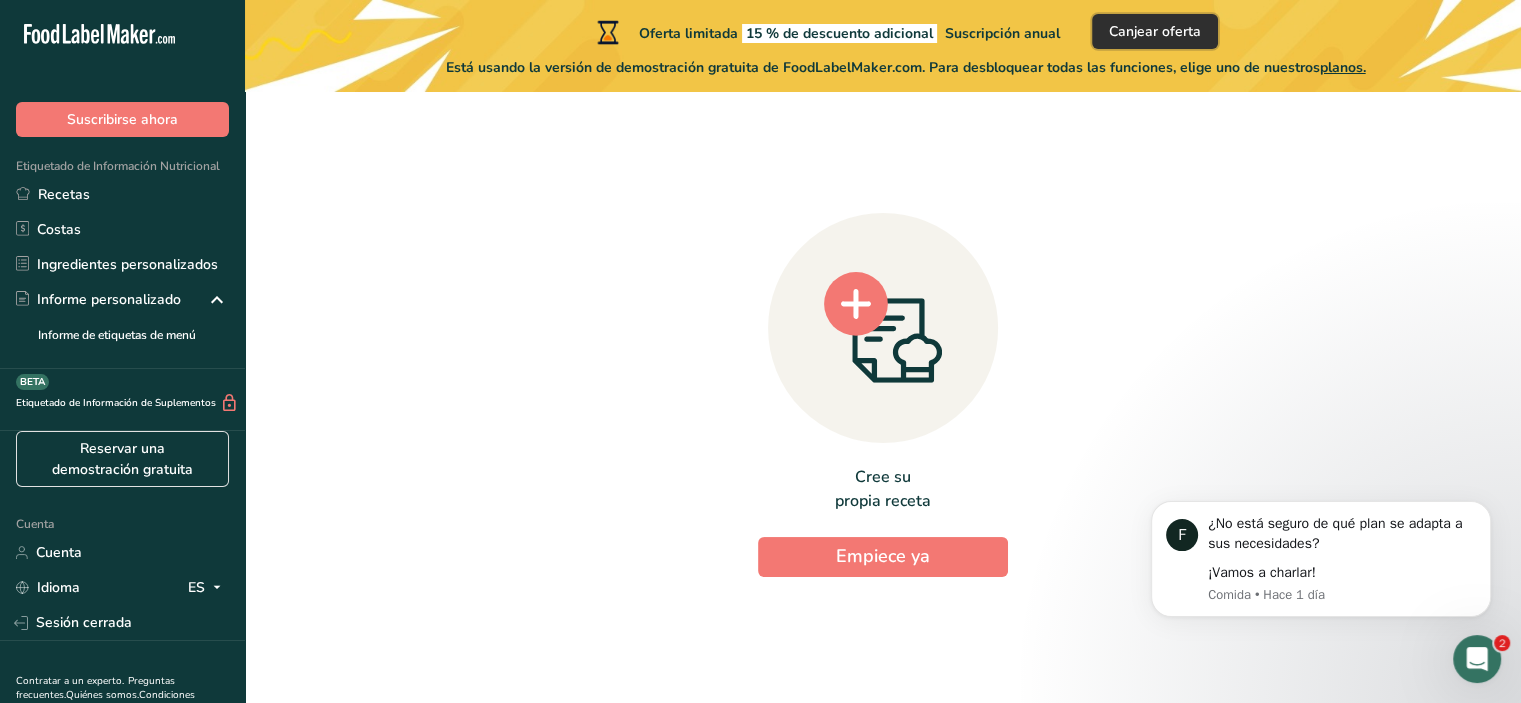click on "Canjear oferta" at bounding box center [1155, 31] 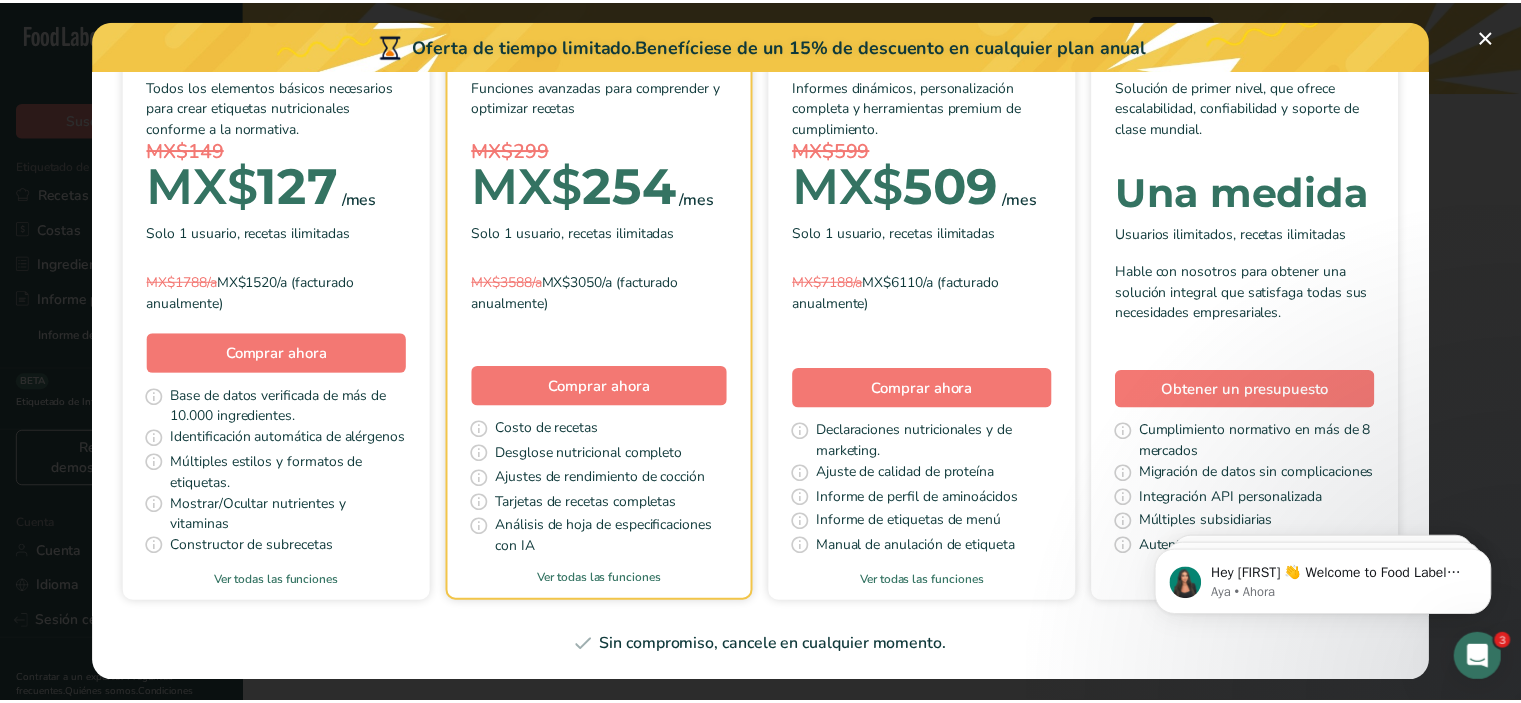 scroll, scrollTop: 432, scrollLeft: 0, axis: vertical 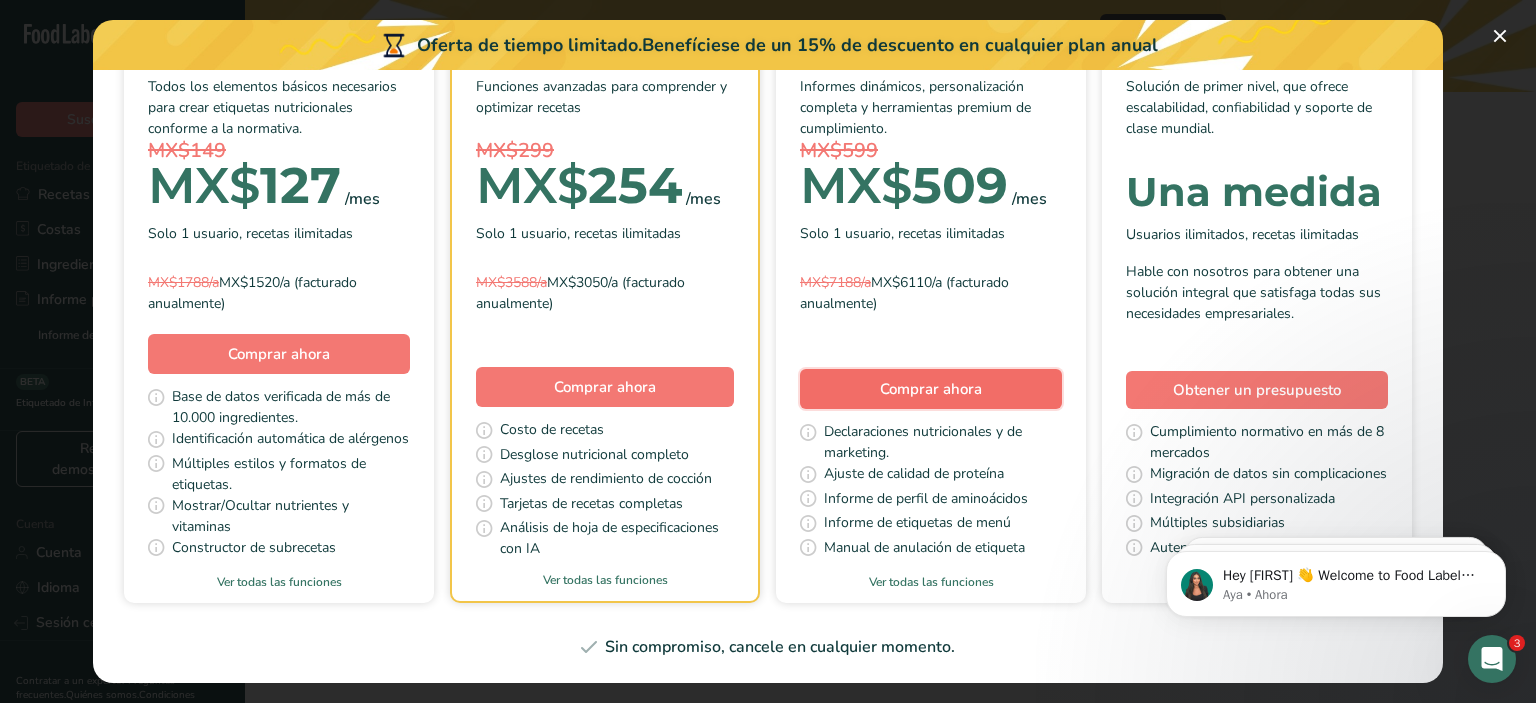 click on "Comprar ahora" at bounding box center [931, 389] 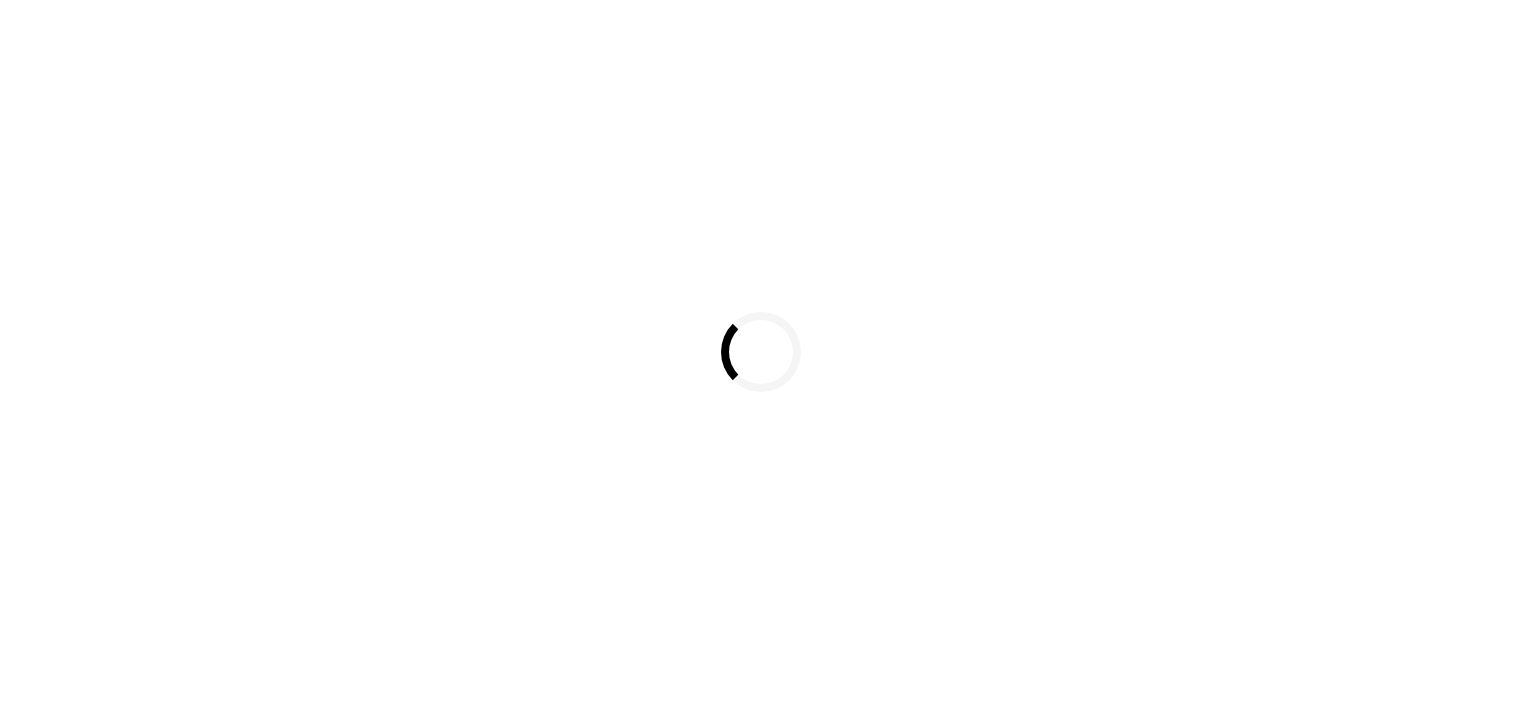 scroll, scrollTop: 0, scrollLeft: 0, axis: both 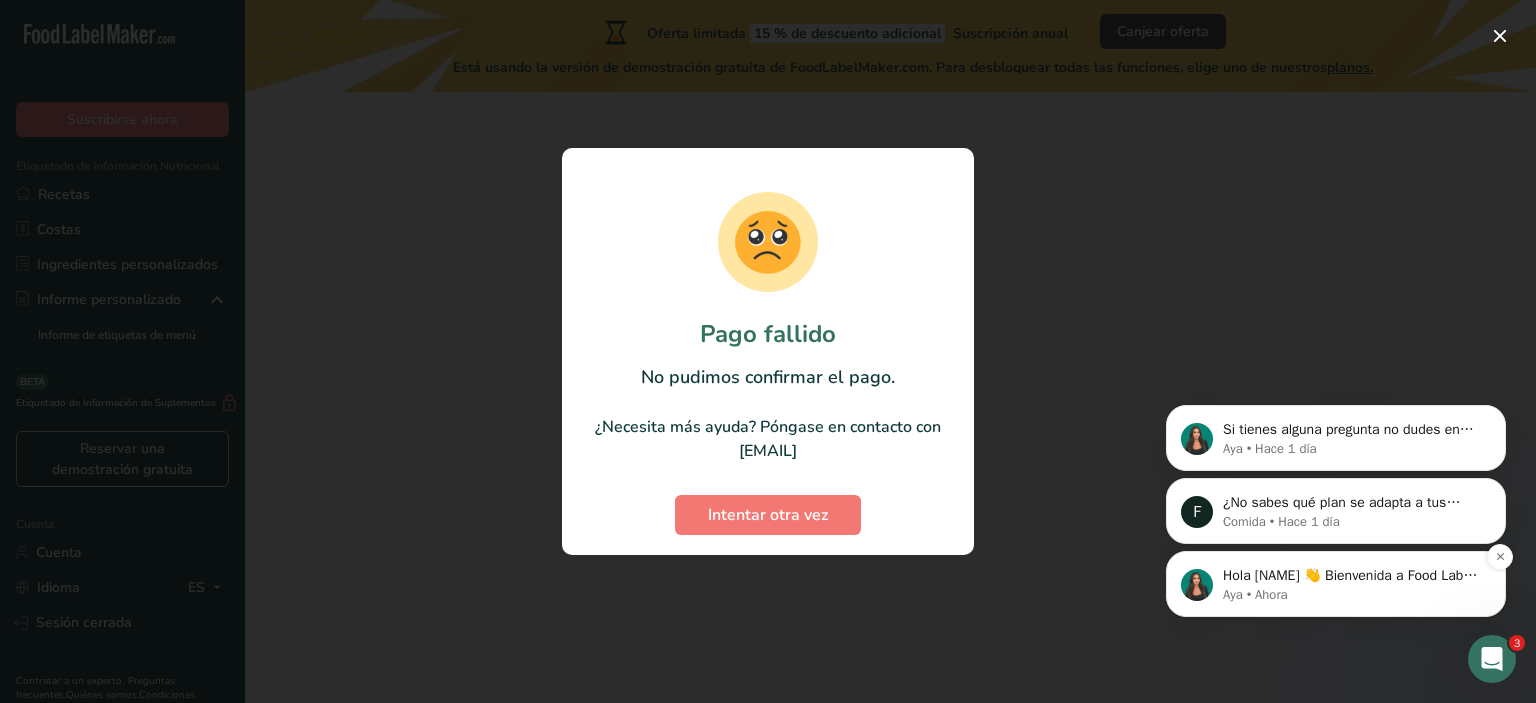click on "Aya • Ahora" at bounding box center (1352, 595) 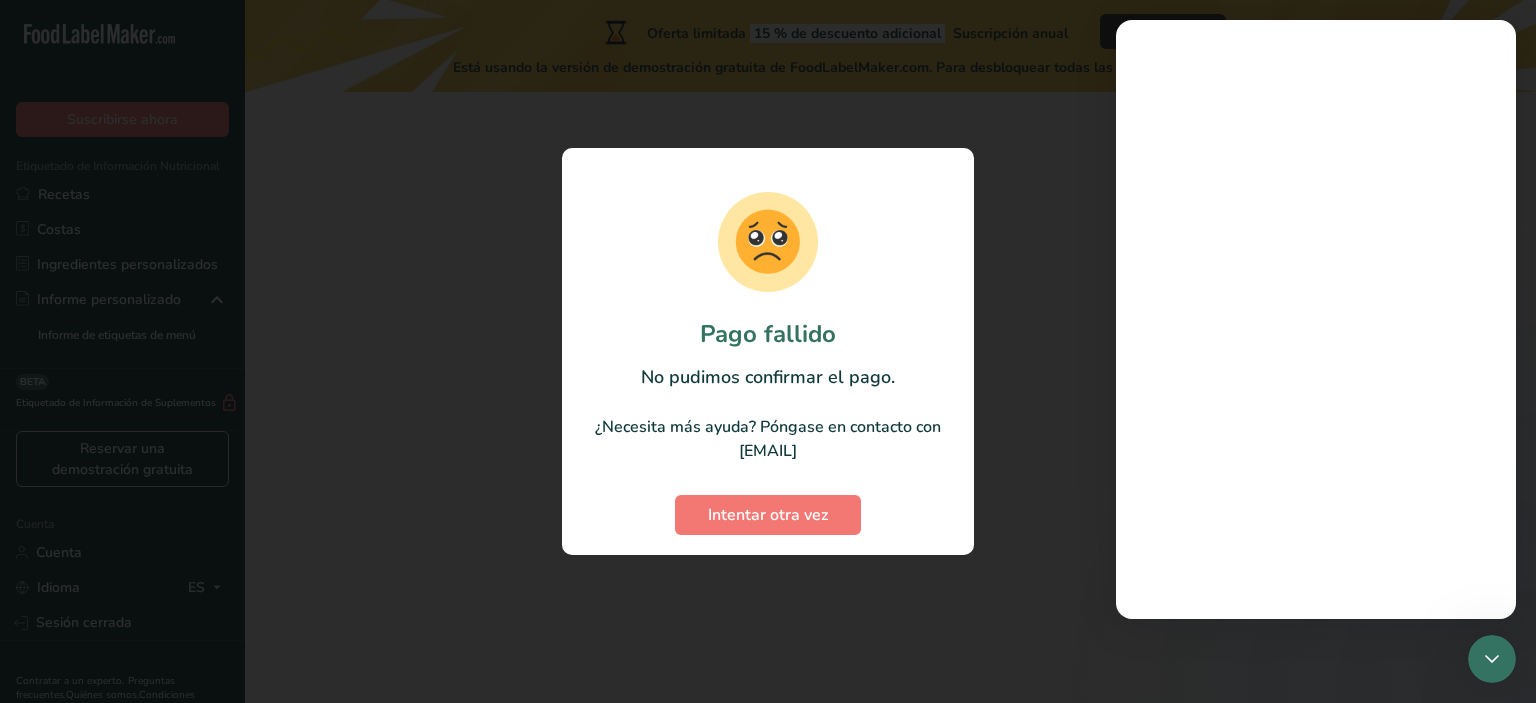 scroll, scrollTop: 0, scrollLeft: 0, axis: both 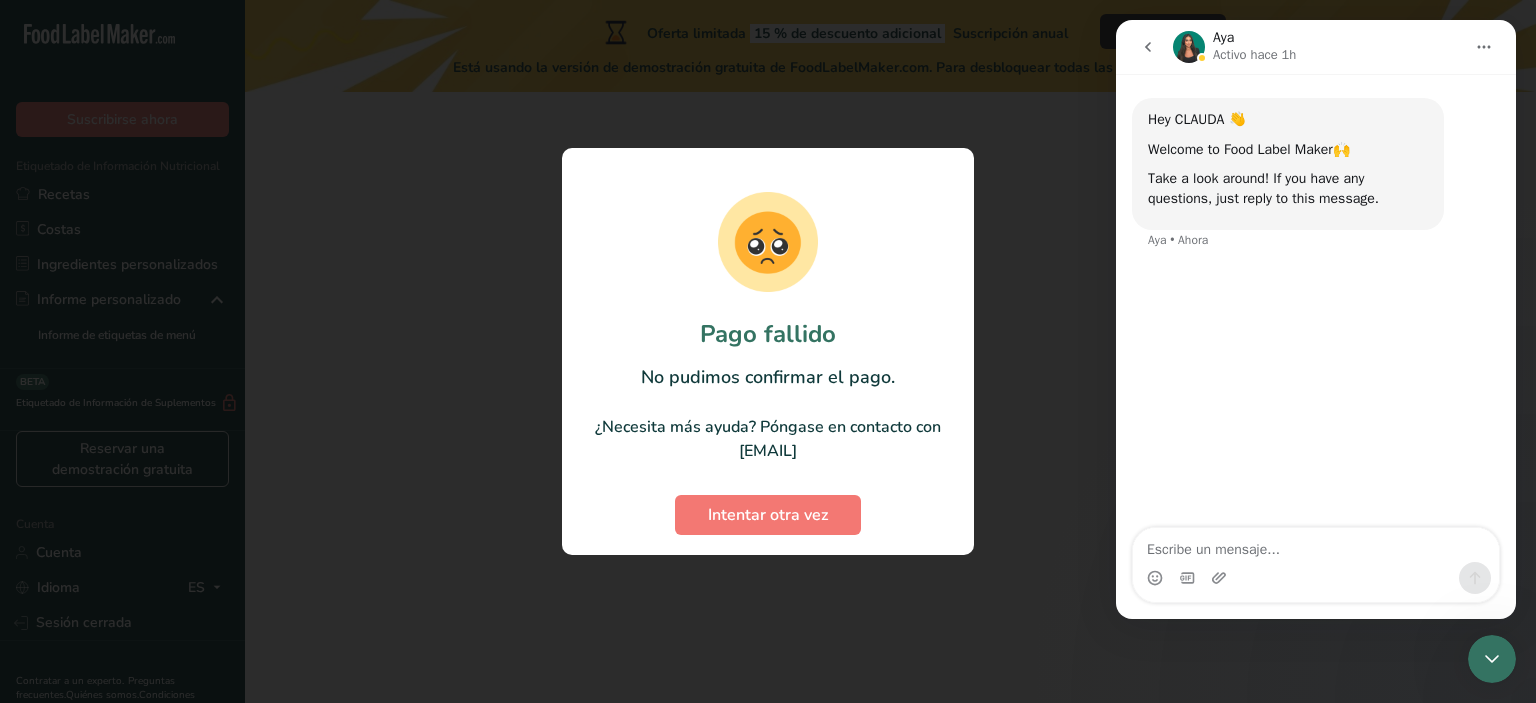 click at bounding box center [1316, 545] 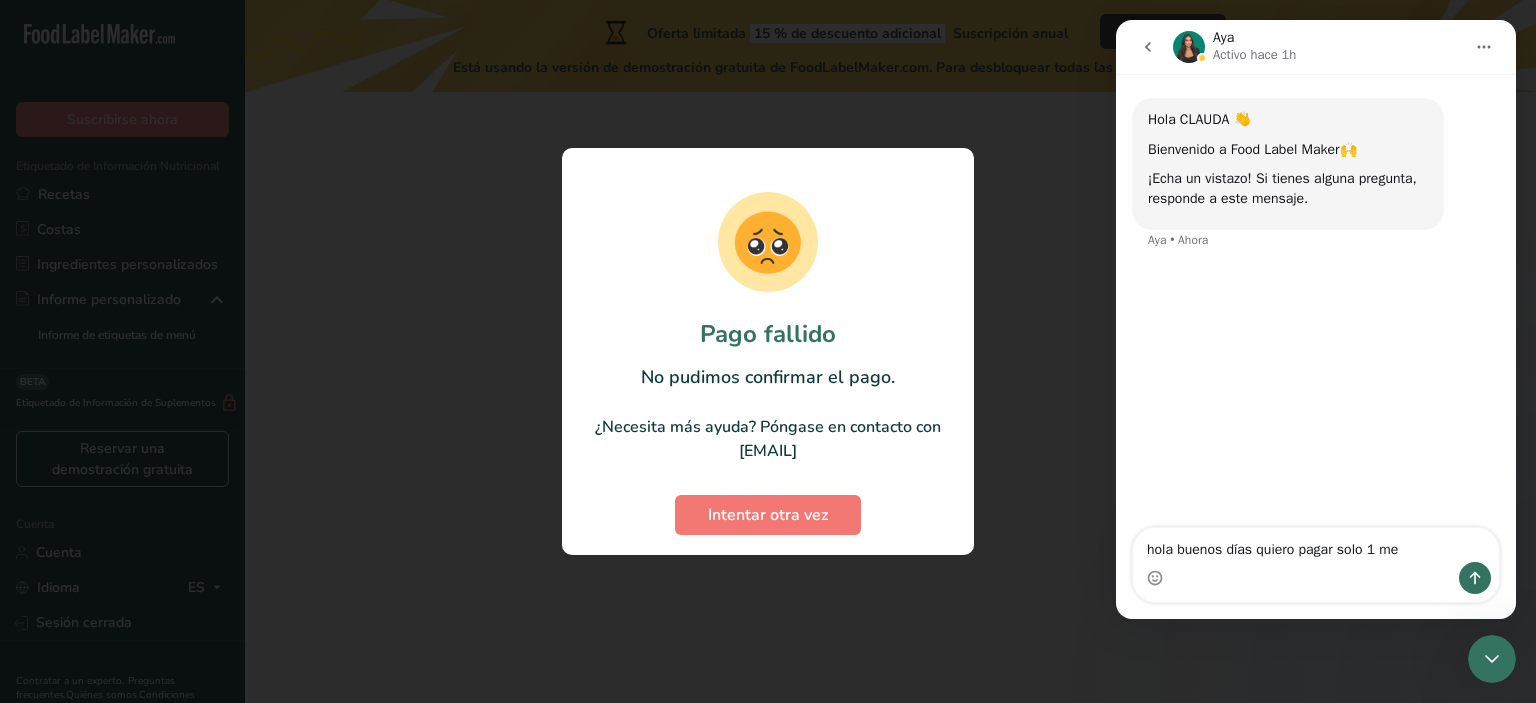 type on "hola buenos días quiero pagar solo 1 mes" 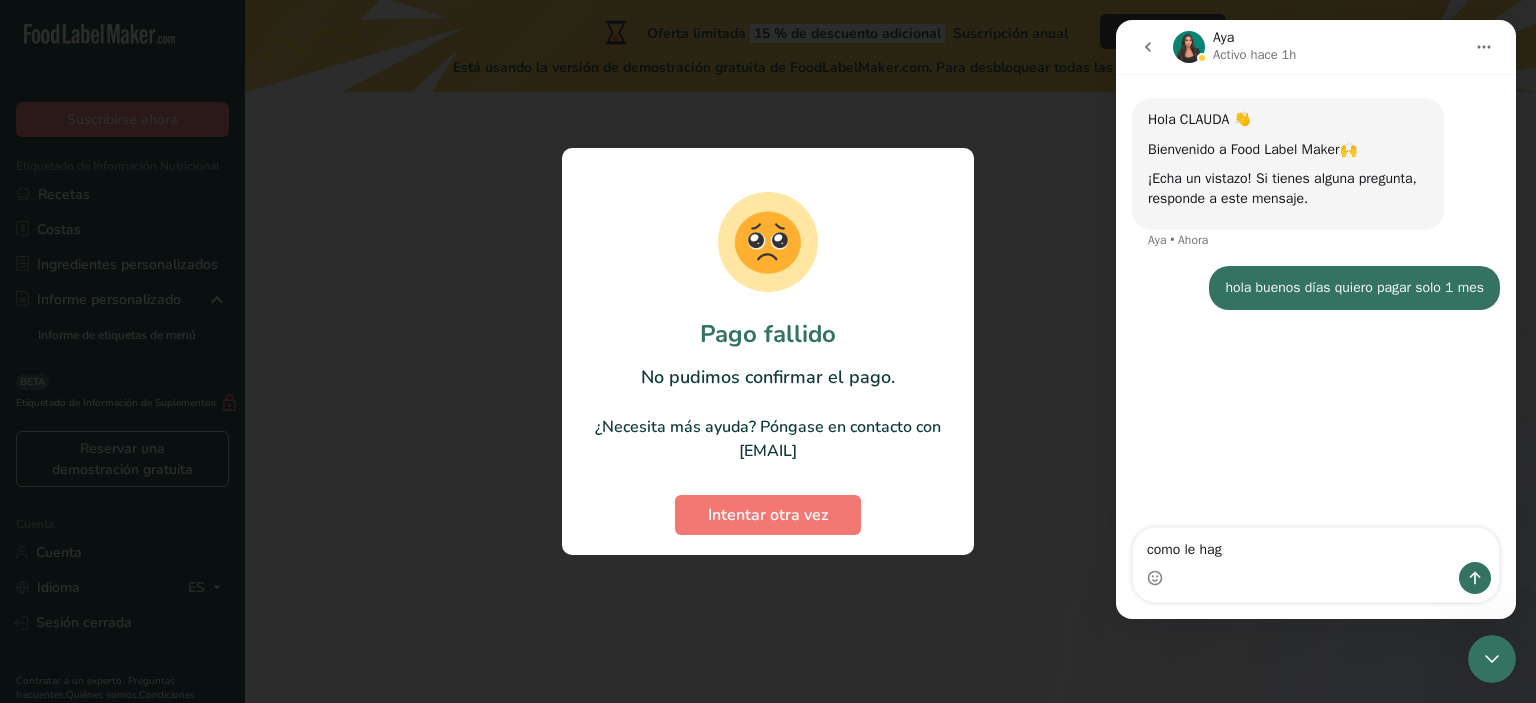 type on "como le hago" 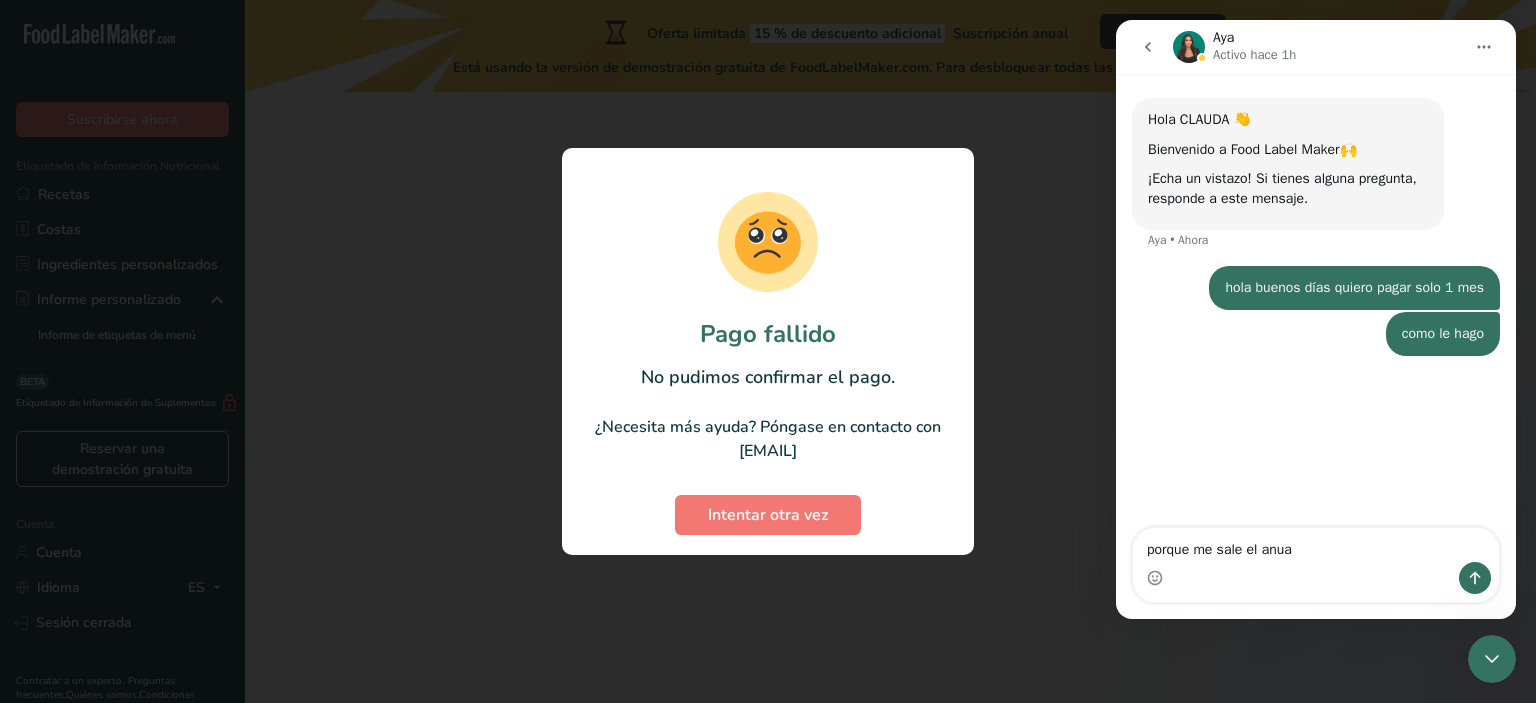 type on "porque me sale el anual" 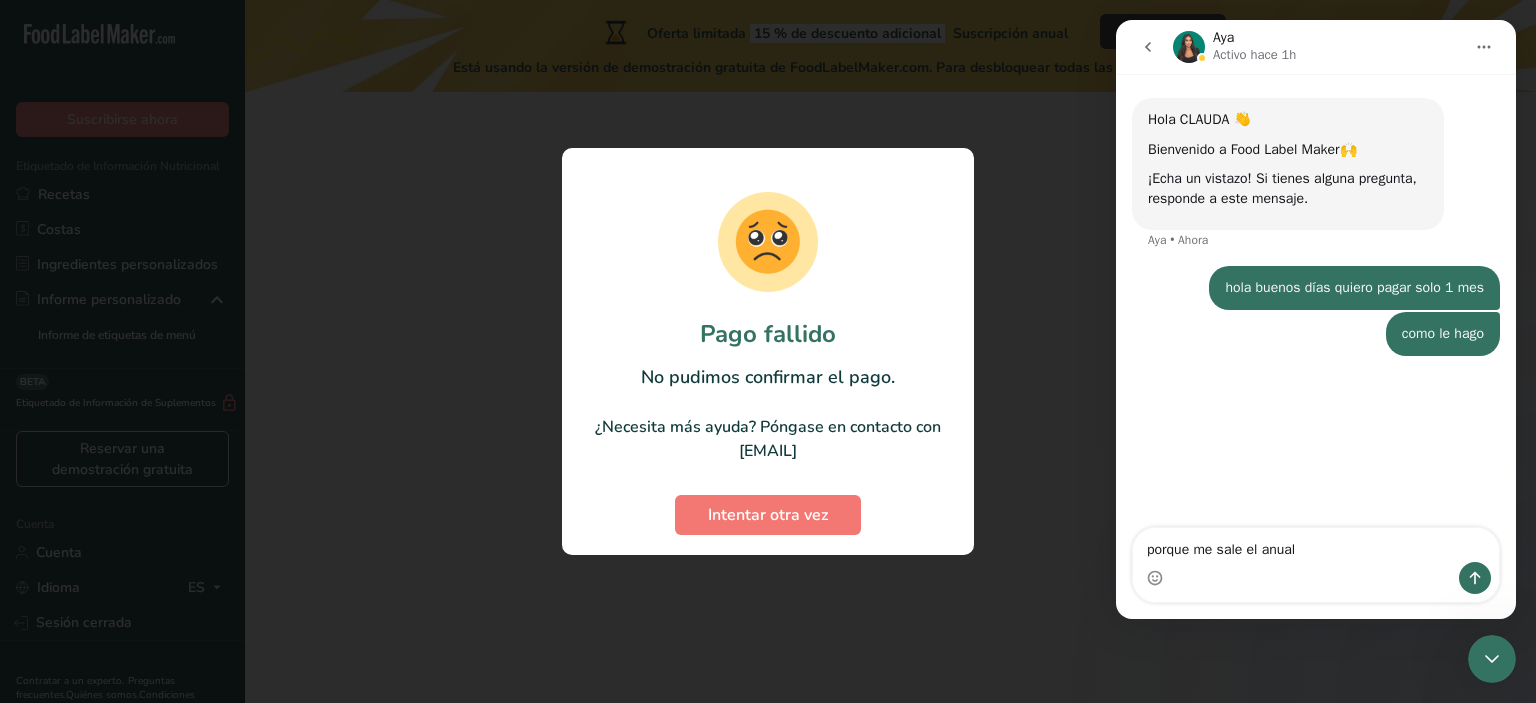 type 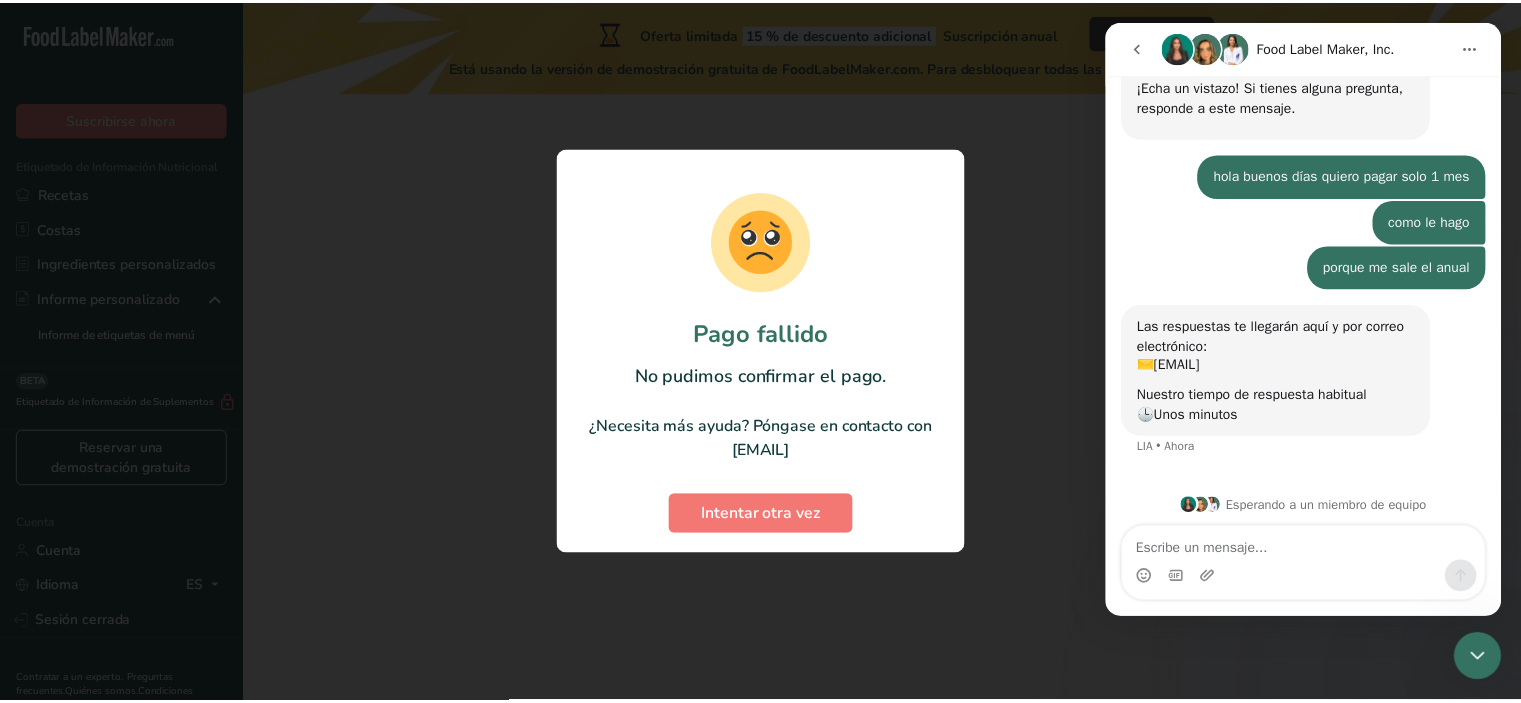 scroll, scrollTop: 98, scrollLeft: 0, axis: vertical 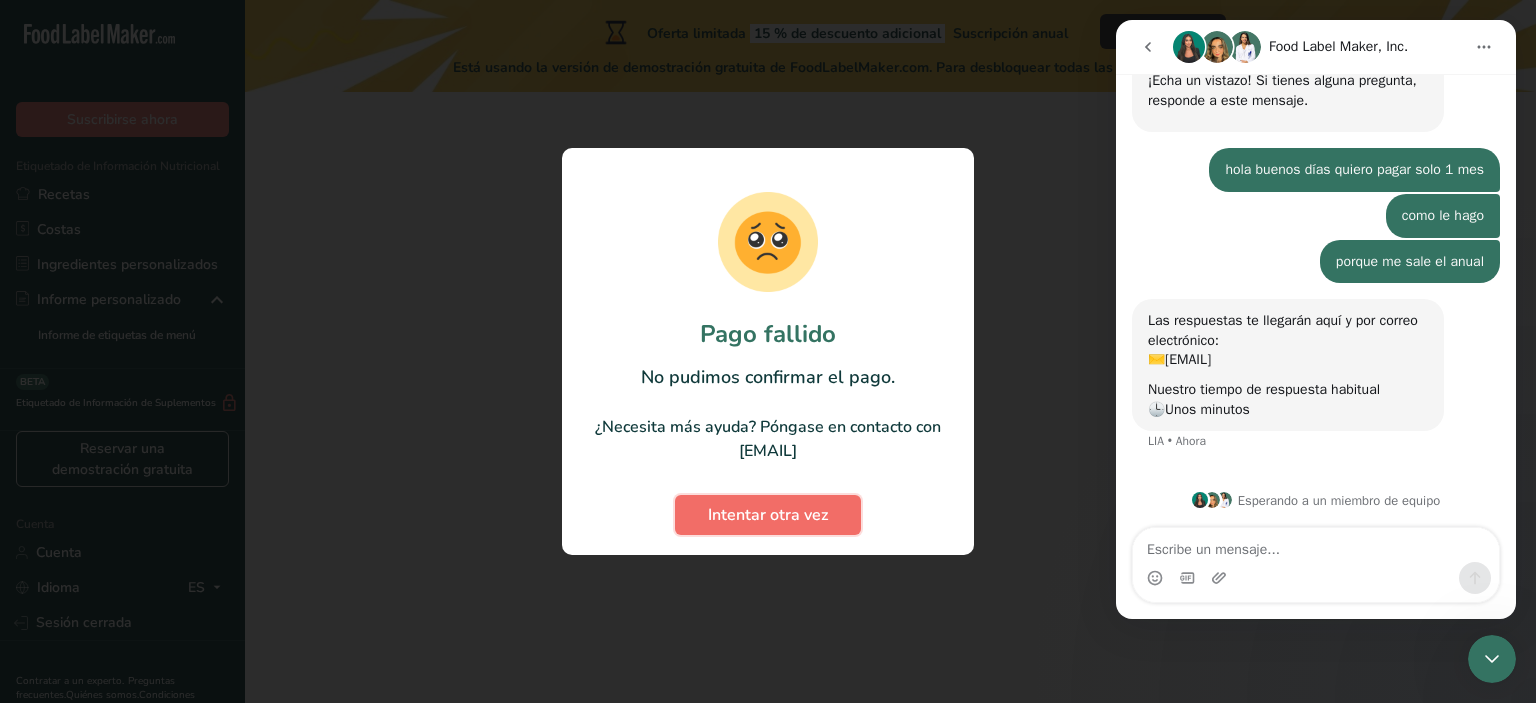 click on "Intentar otra vez" at bounding box center (768, 515) 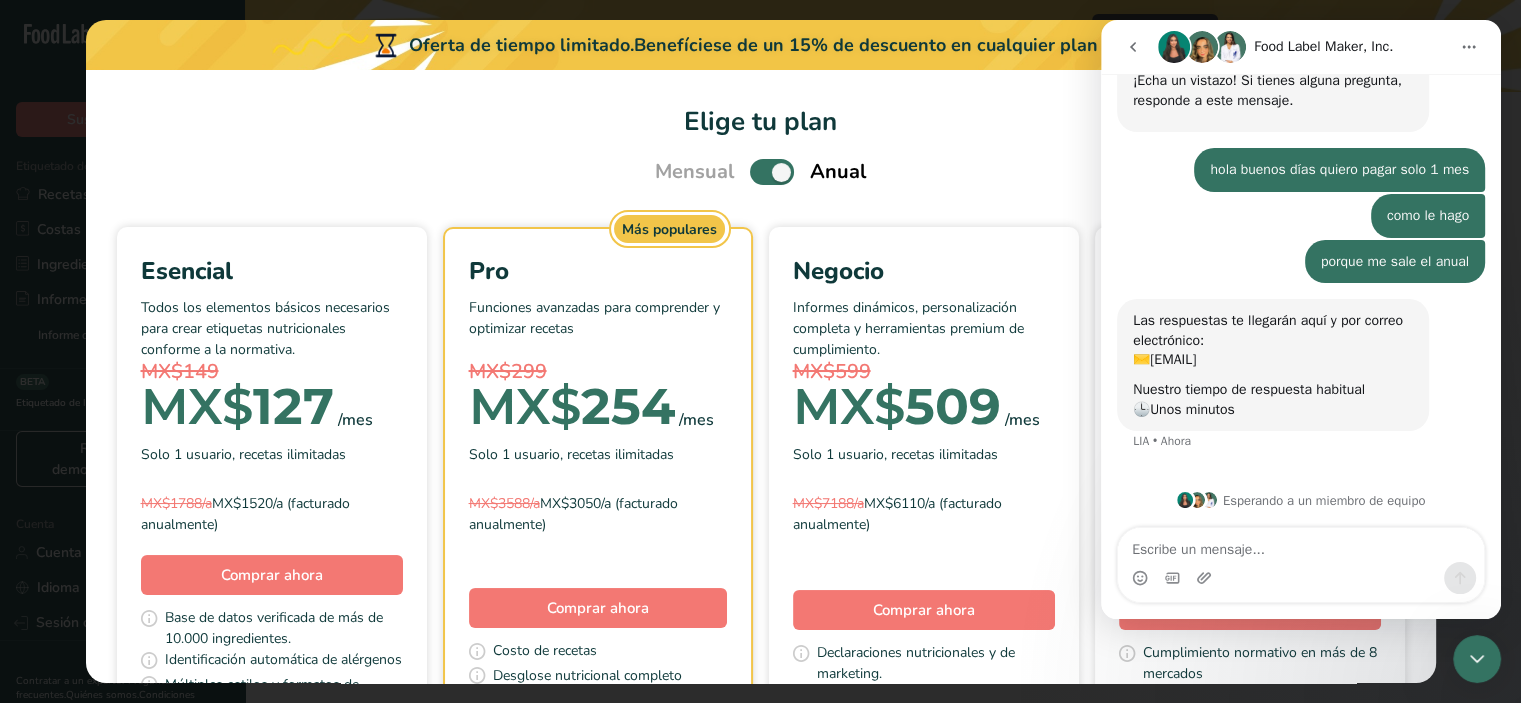 click at bounding box center (772, 171) 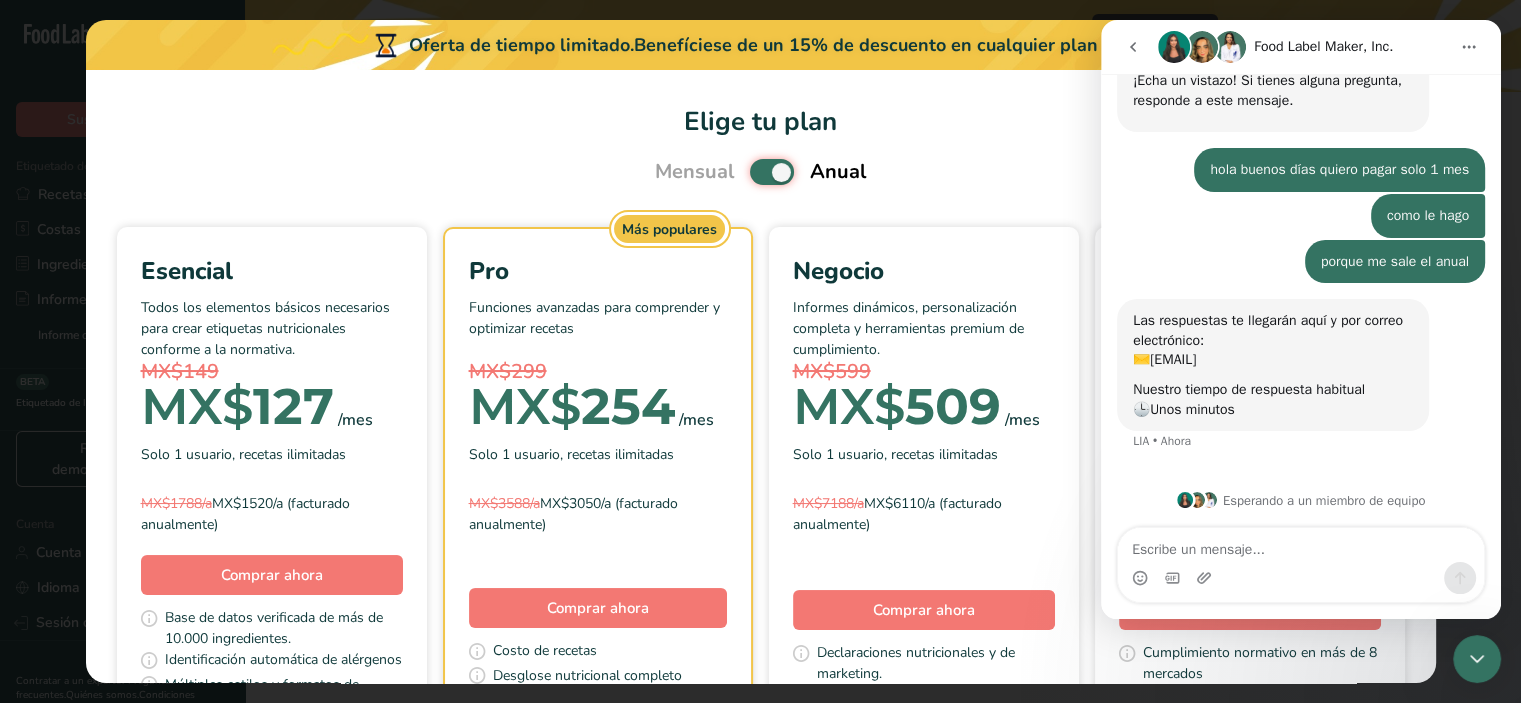 click at bounding box center (756, 172) 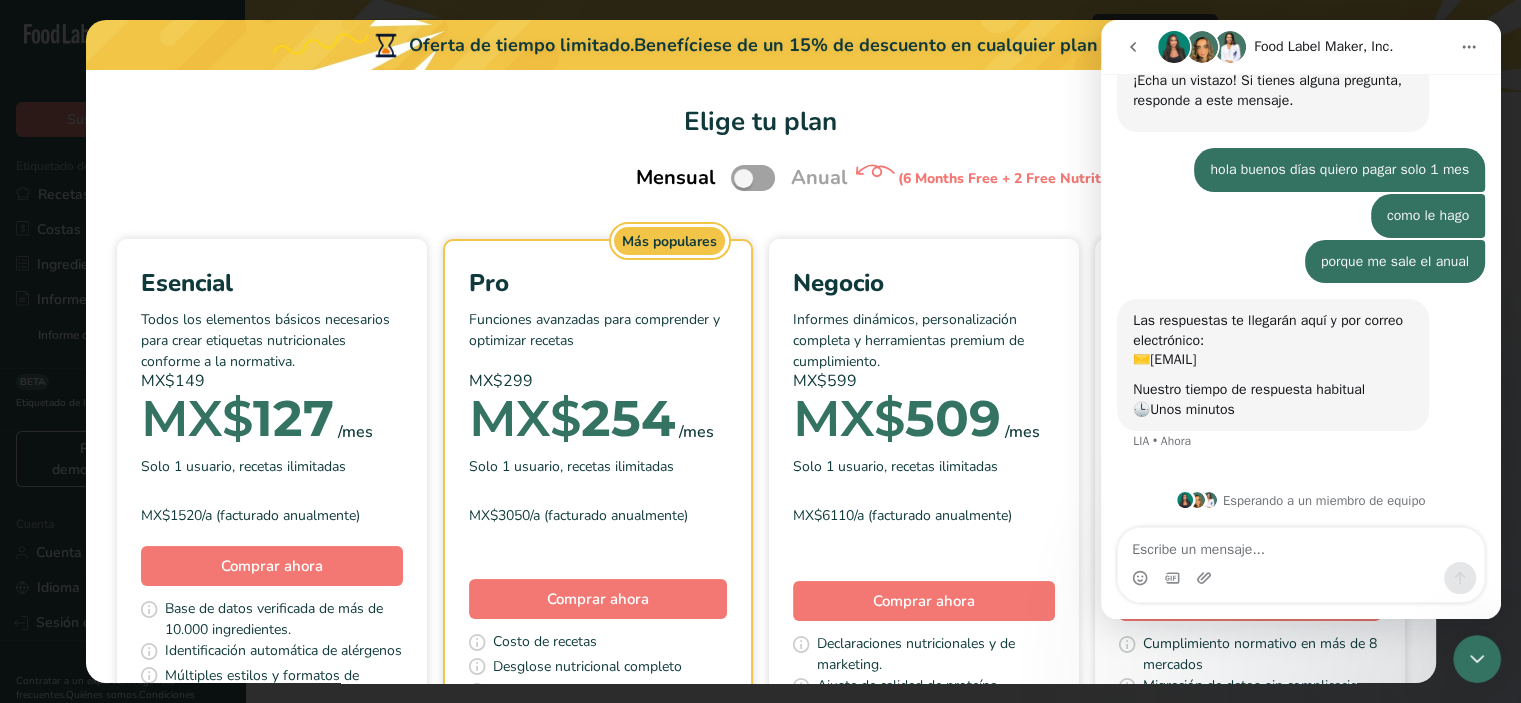 click at bounding box center [1469, 47] 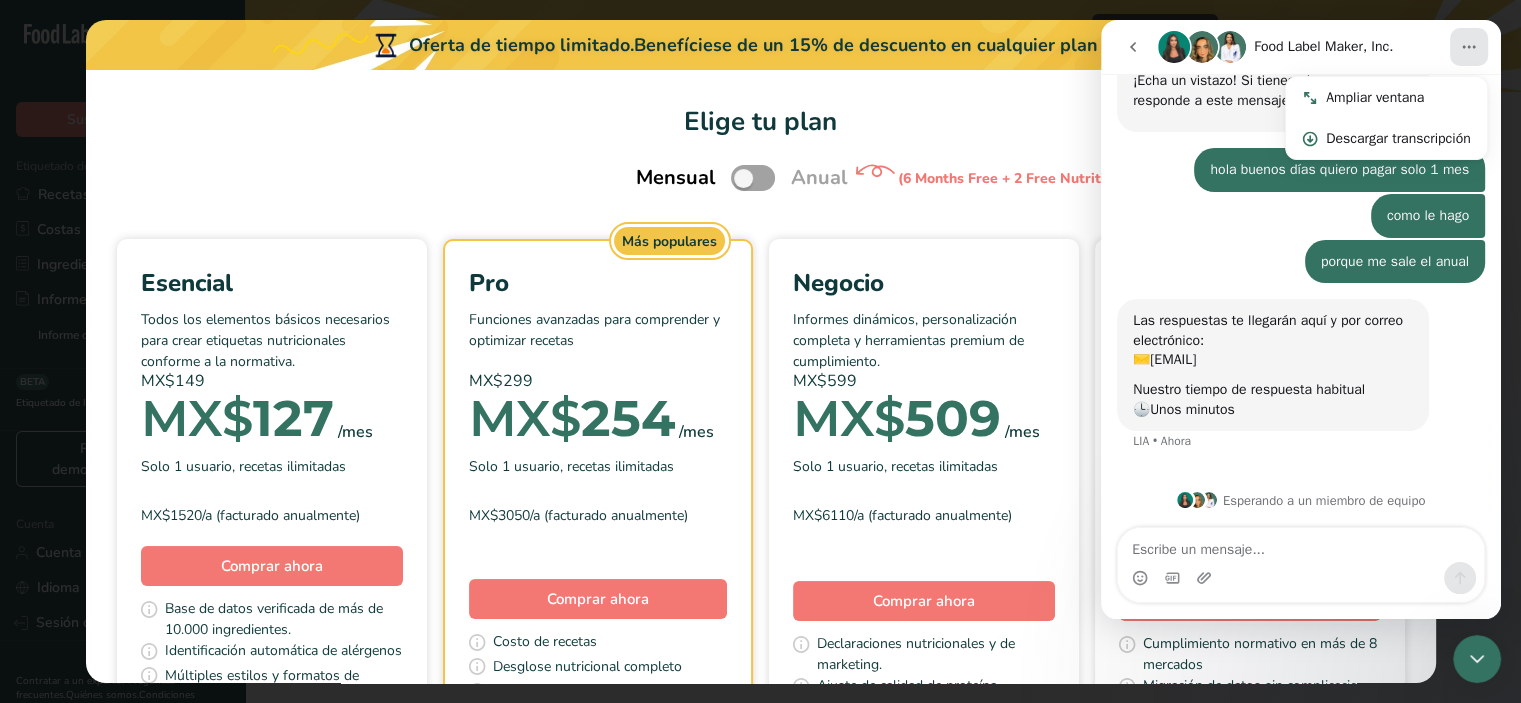 click on "Elige tu plan" at bounding box center (761, 121) 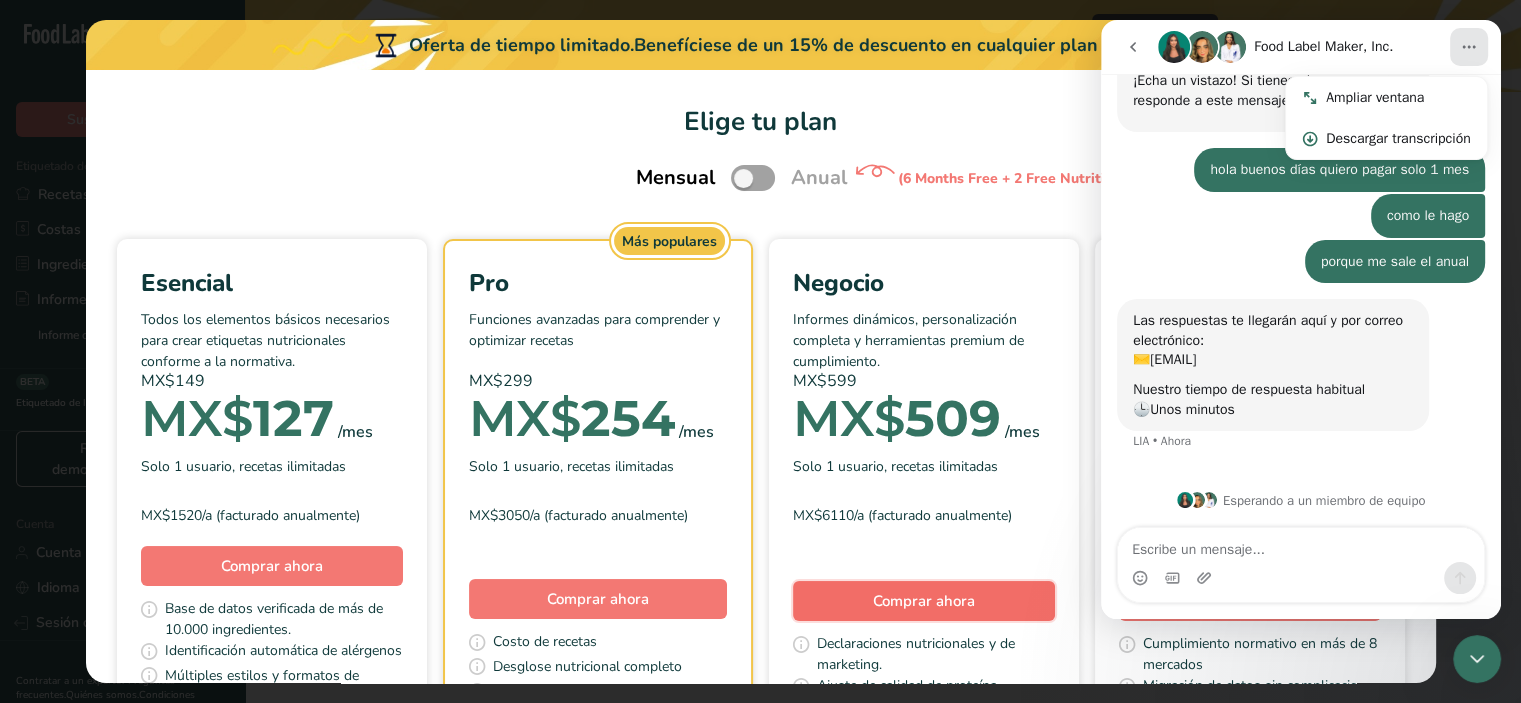 click on "Comprar ahora" at bounding box center [924, 601] 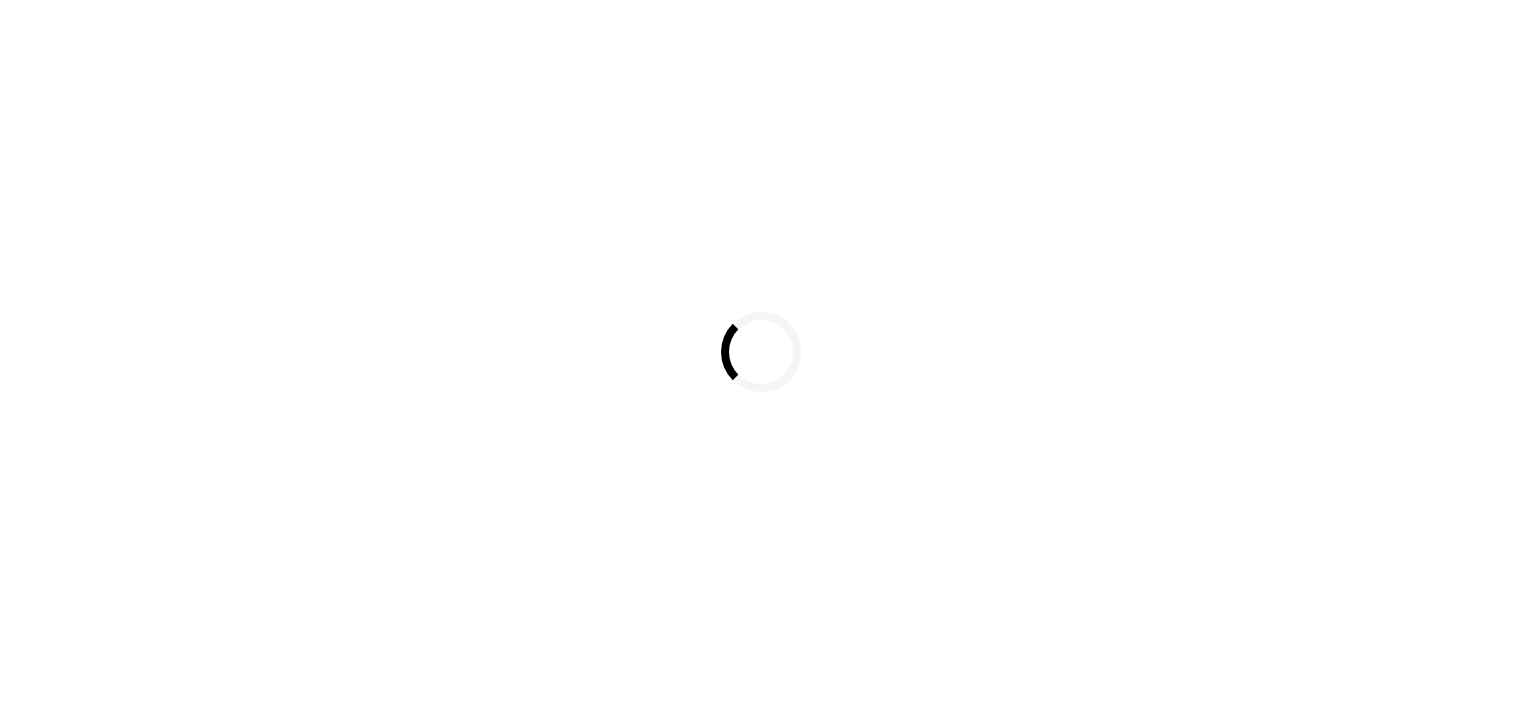 scroll, scrollTop: 0, scrollLeft: 0, axis: both 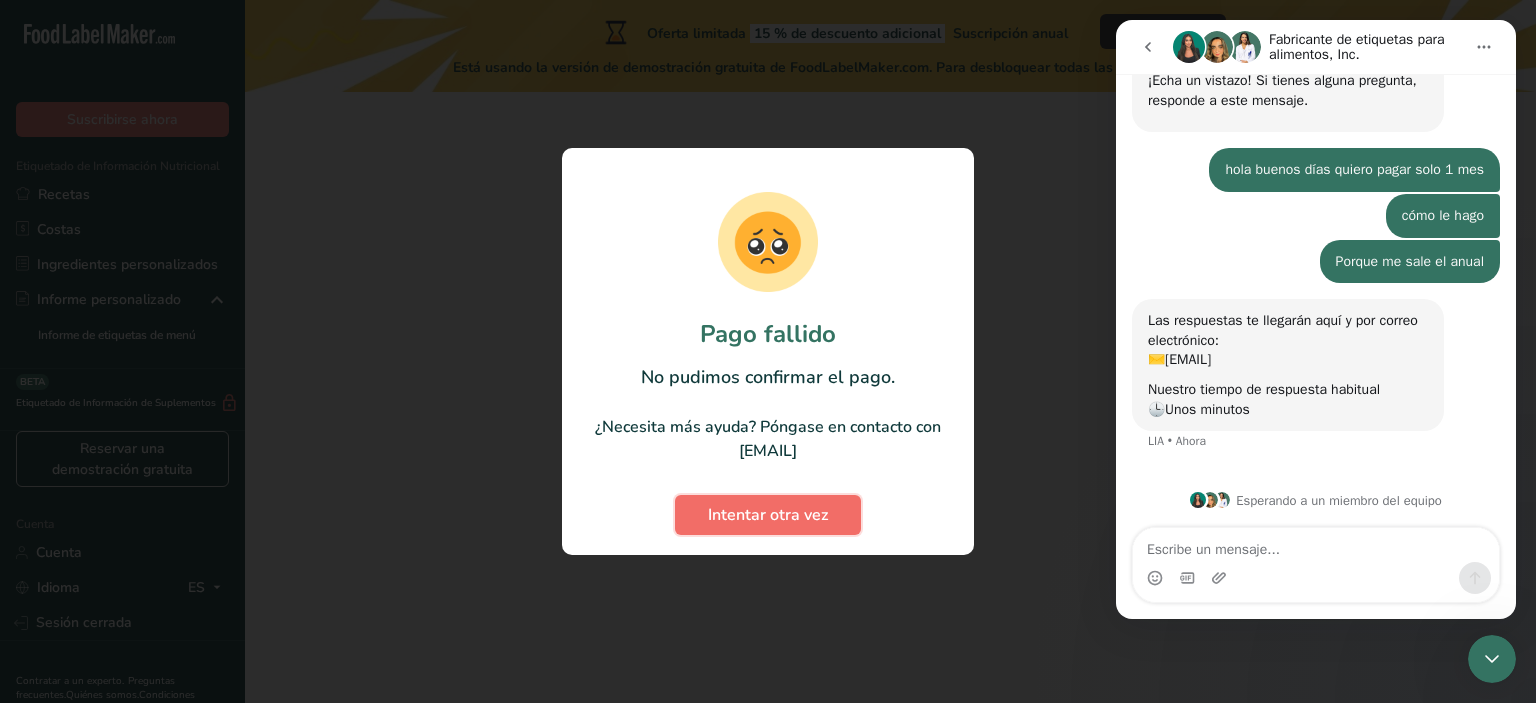 click on "Intentar otra vez" at bounding box center [768, 515] 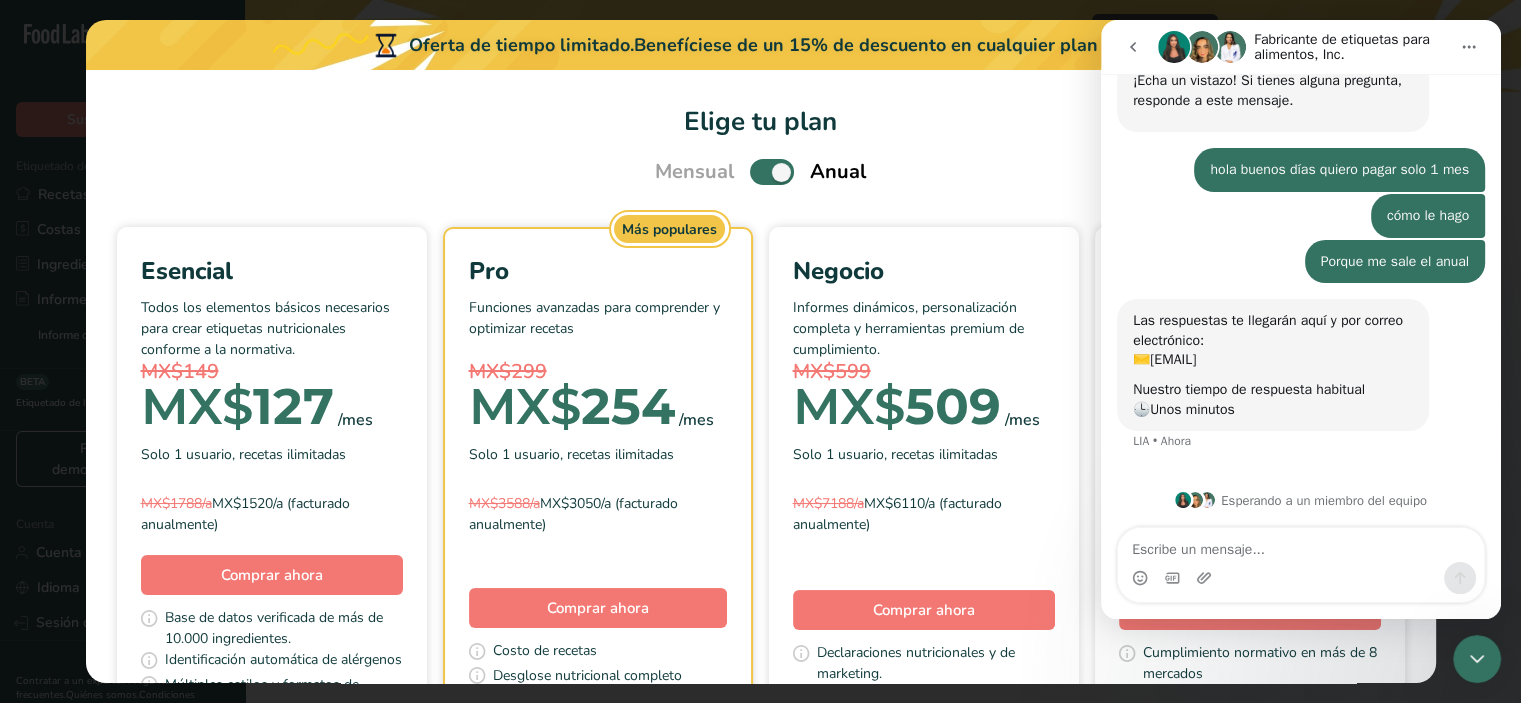 click 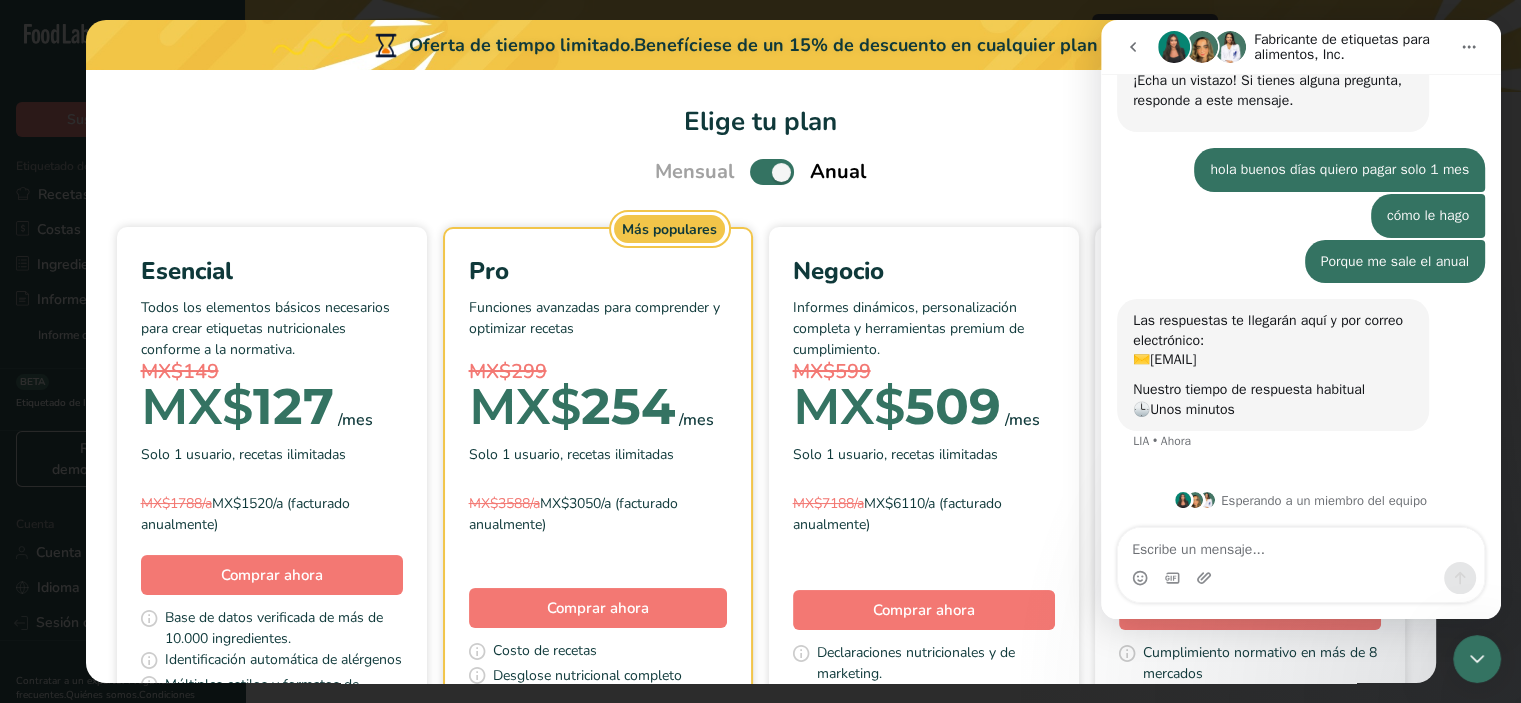 scroll, scrollTop: 0, scrollLeft: 0, axis: both 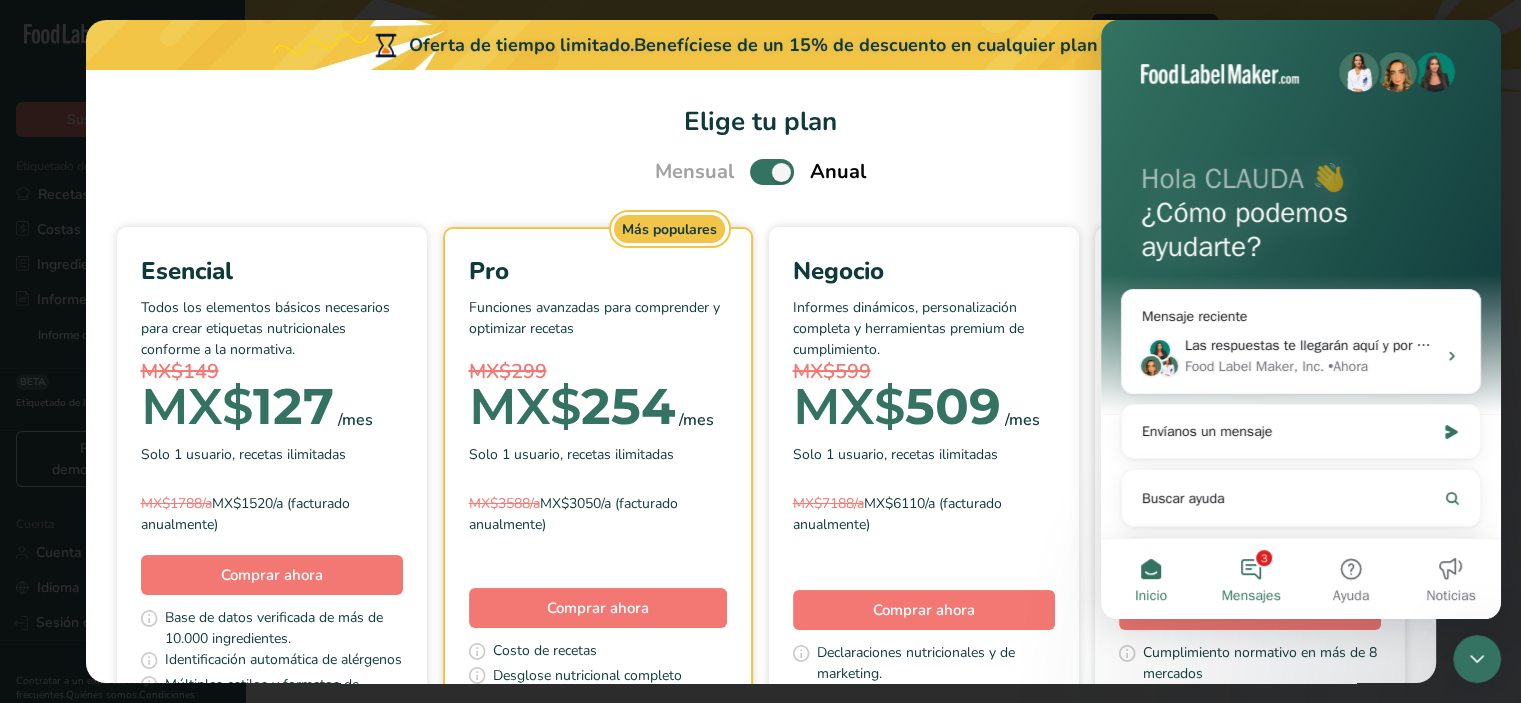 click on "3 Mensajes" at bounding box center (1251, 579) 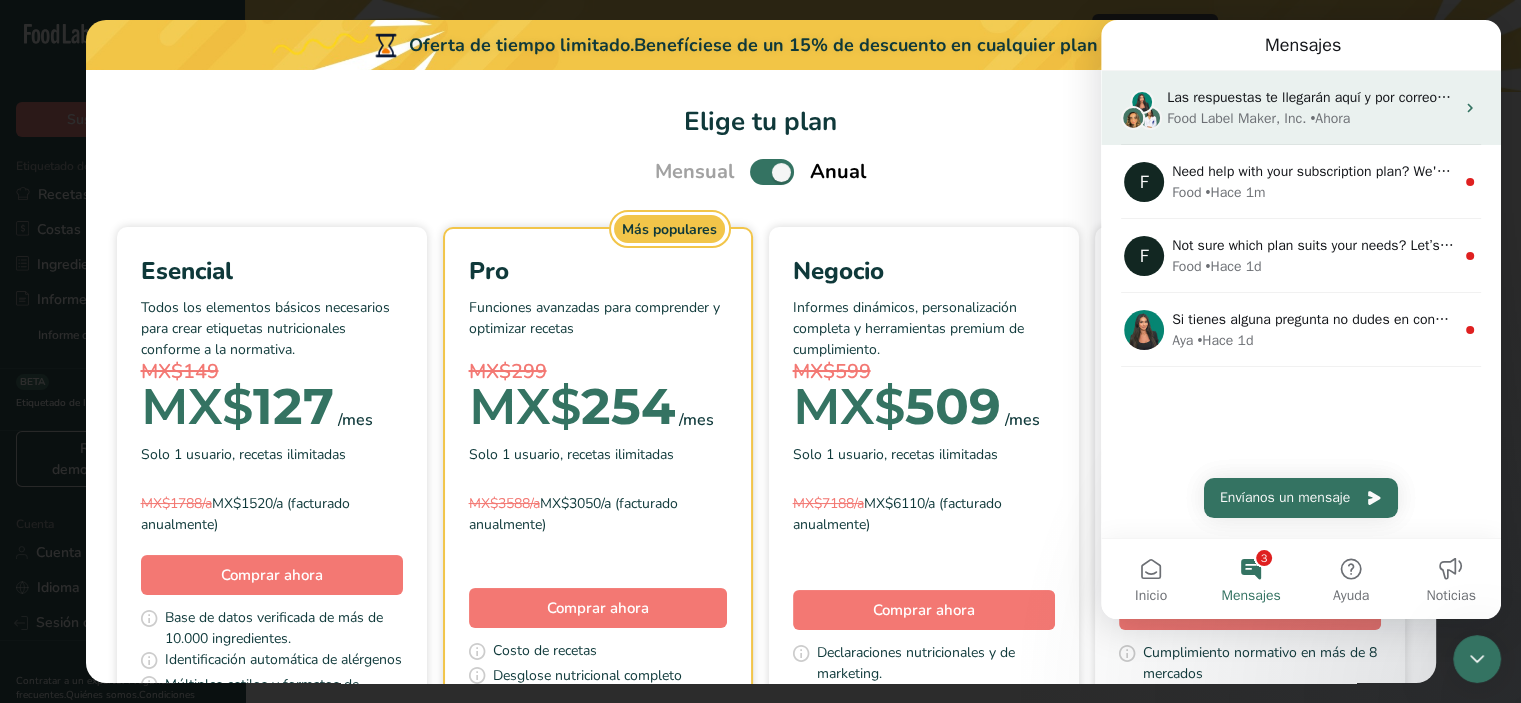 click on "Las respuestas te llegarán aquí y por correo electrónico: ✉️ clopez@laboratoriodealimentosfyc.com Nuestro tiempo de respuesta habitual 🕒 Unos minutos" at bounding box center [1548, 97] 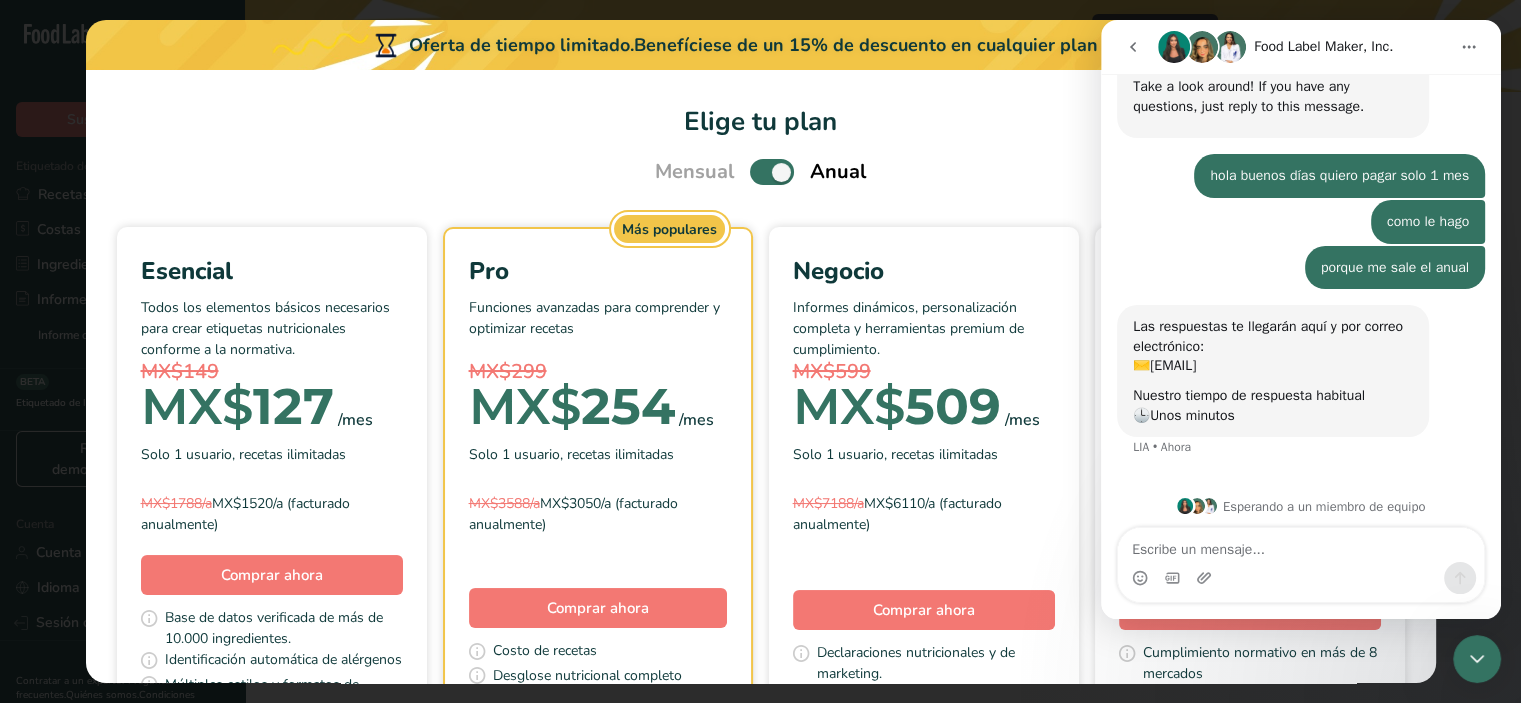 scroll, scrollTop: 98, scrollLeft: 0, axis: vertical 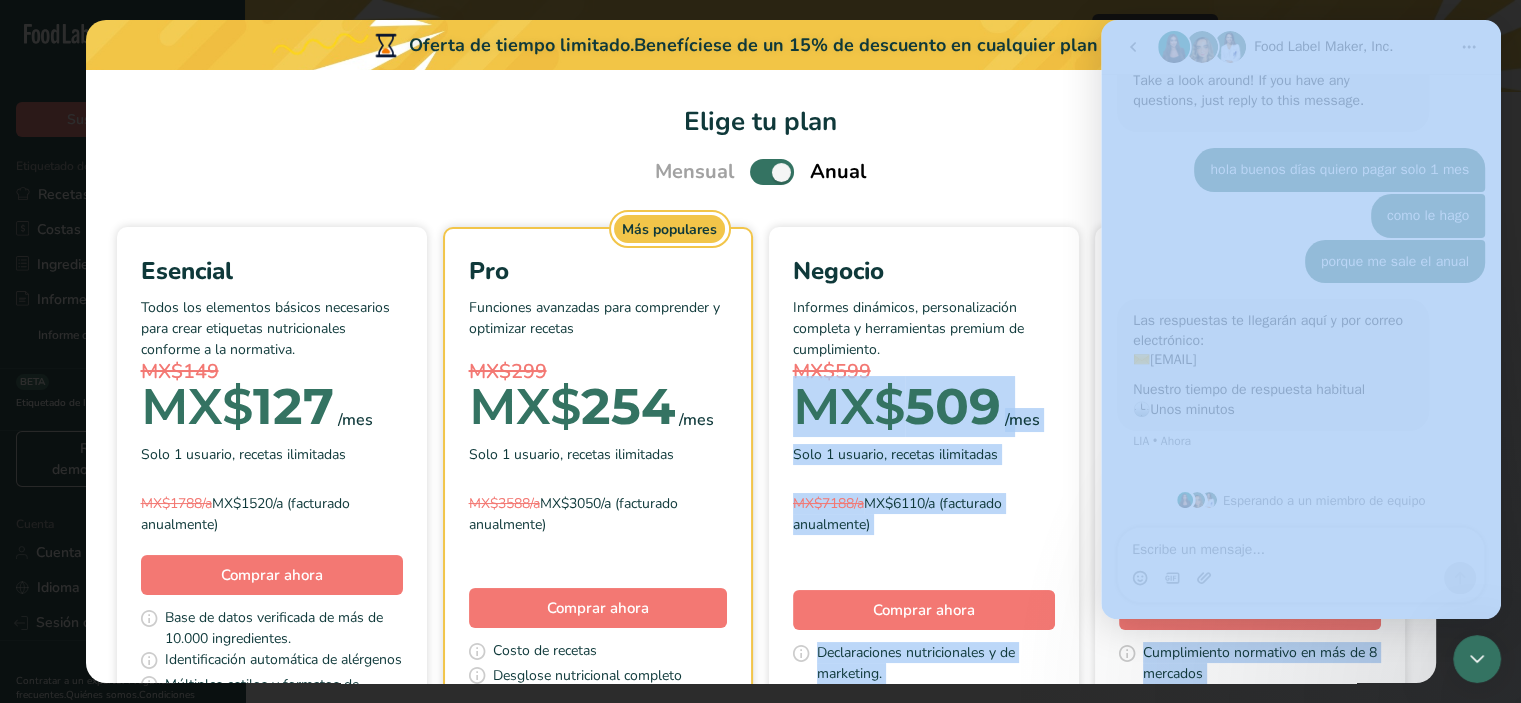 drag, startPoint x: 2050, startPoint y: 425, endPoint x: 1128, endPoint y: 388, distance: 922.7421 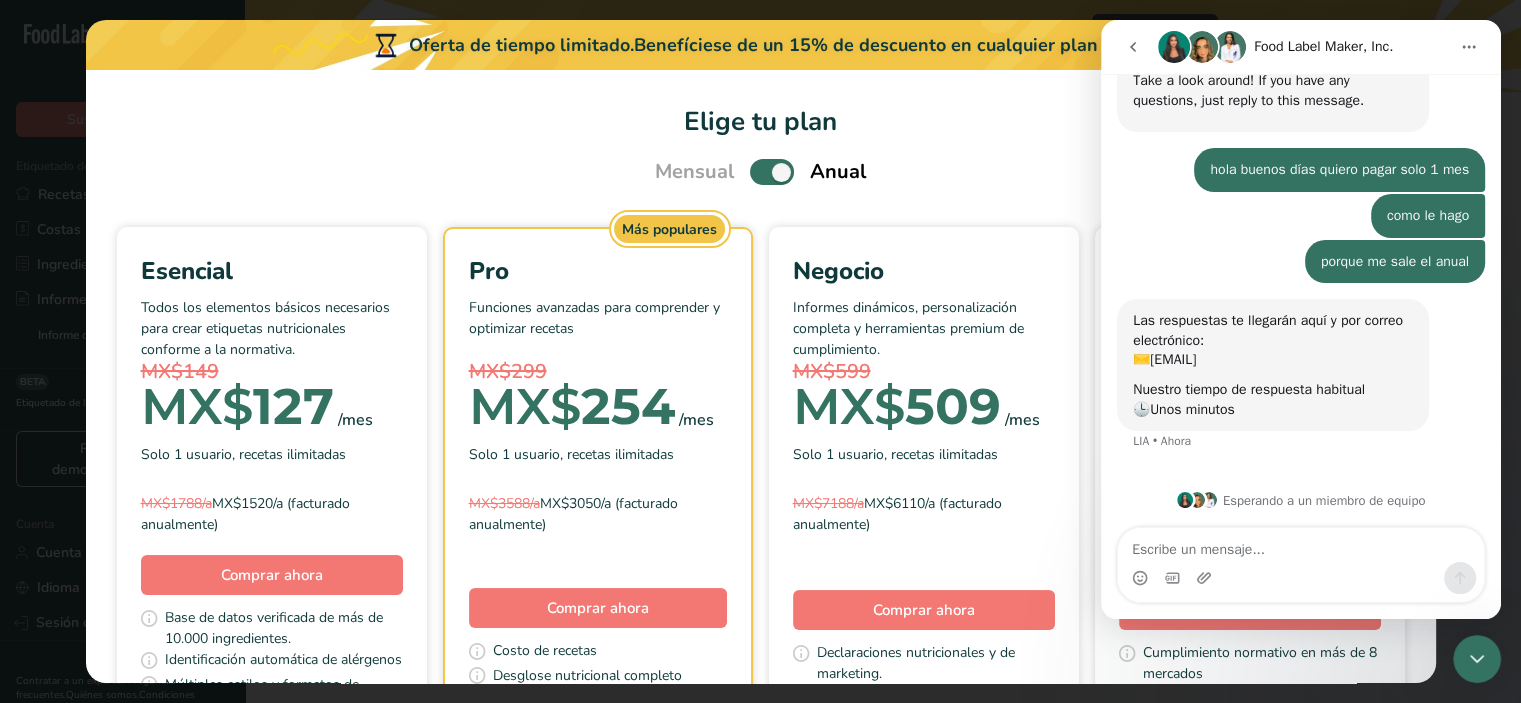 click on "Elige tu plan
Mensual
Anual
Esencial
Todos los elementos básicos necesarios para crear etiquetas nutricionales conforme a la normativa.
MX$149
MX$  127
/mes
Solo 1 usuario, recetas ilimitadas
MX$1788/a
MX$1520/a (facturado anualmente)
Comprar ahora
Base de datos verificada de más de 10.000 ingredientes.
Identificación automática de alérgenos
Múltiples estilos y formatos de etiquetas.
Mostrar/Ocultar nutrientes y vitaminas
Constructor de subrecetas
MX$" at bounding box center (761, 376) 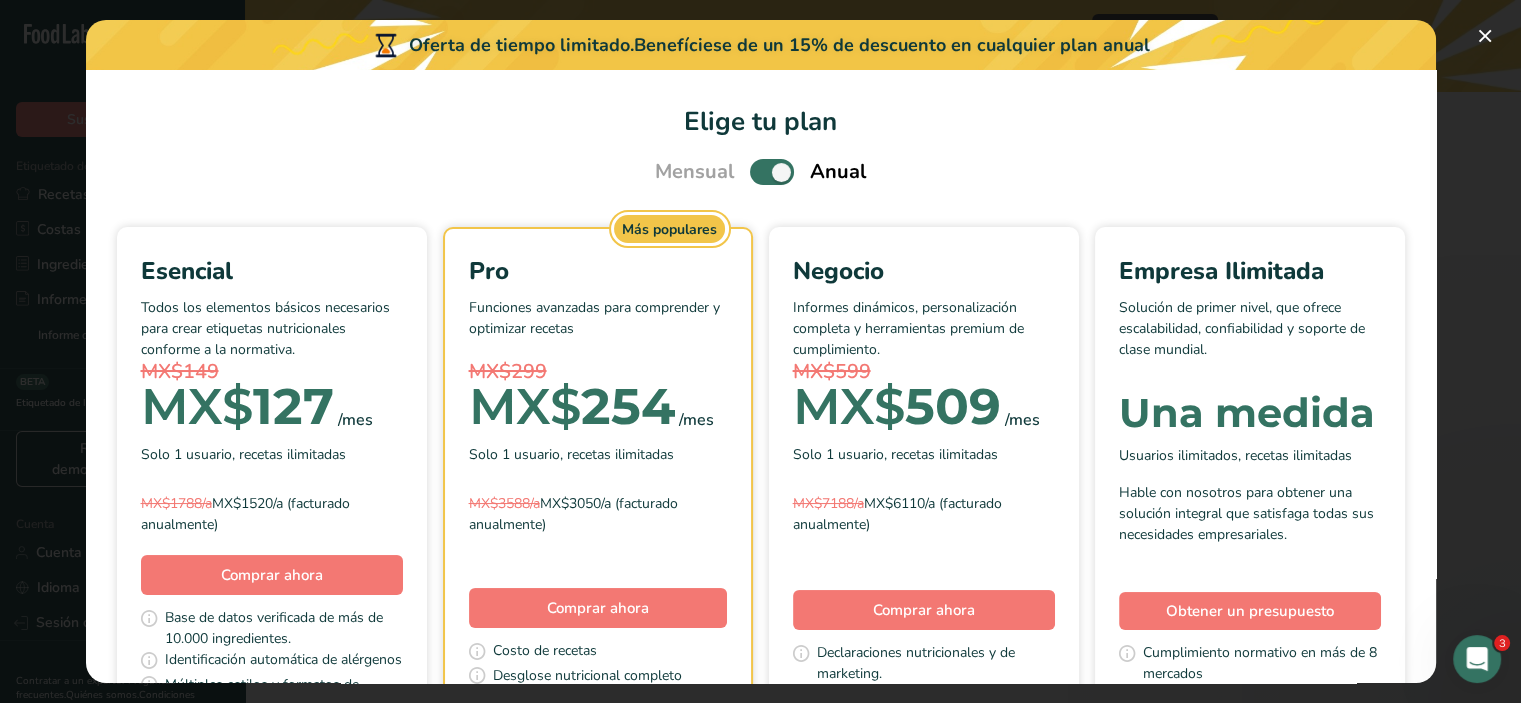 scroll, scrollTop: 0, scrollLeft: 0, axis: both 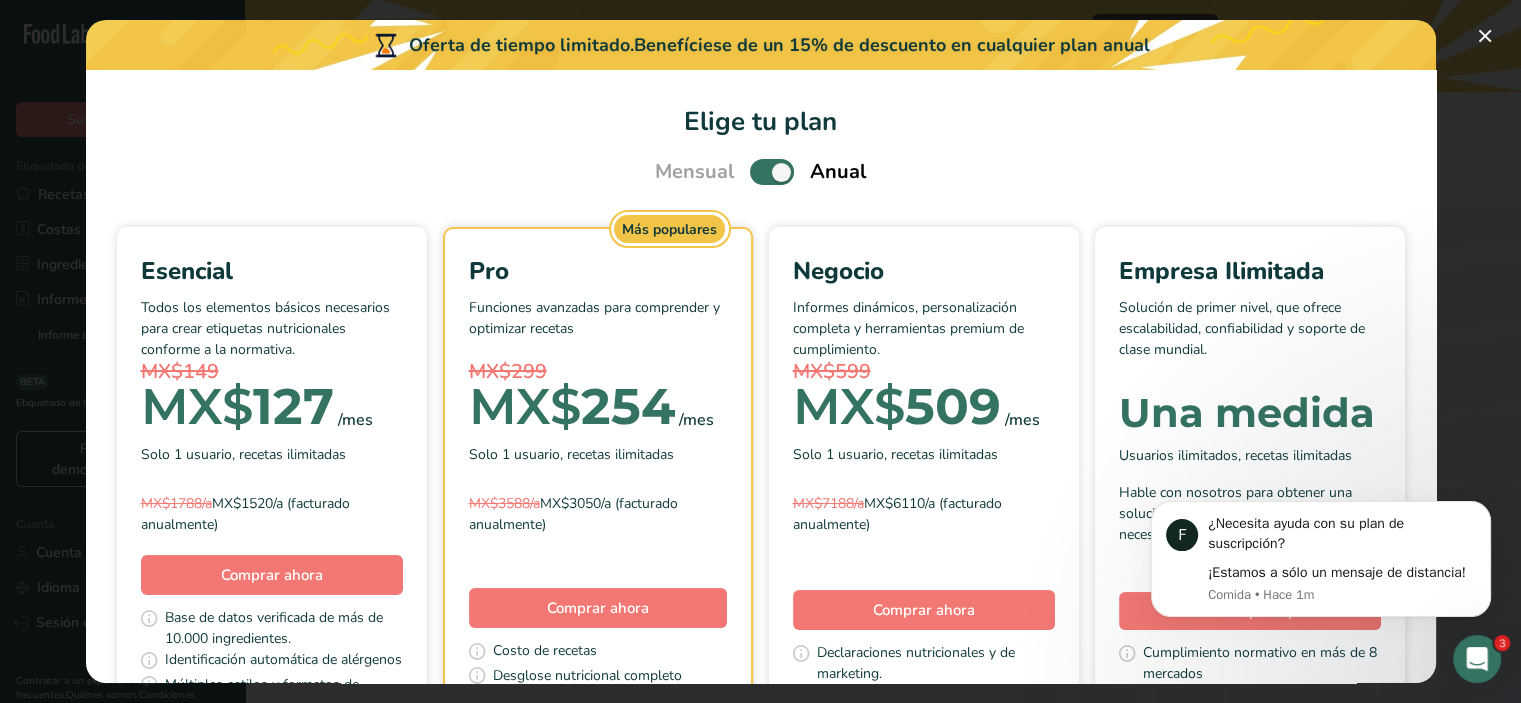 click on "MX$" at bounding box center (849, 406) 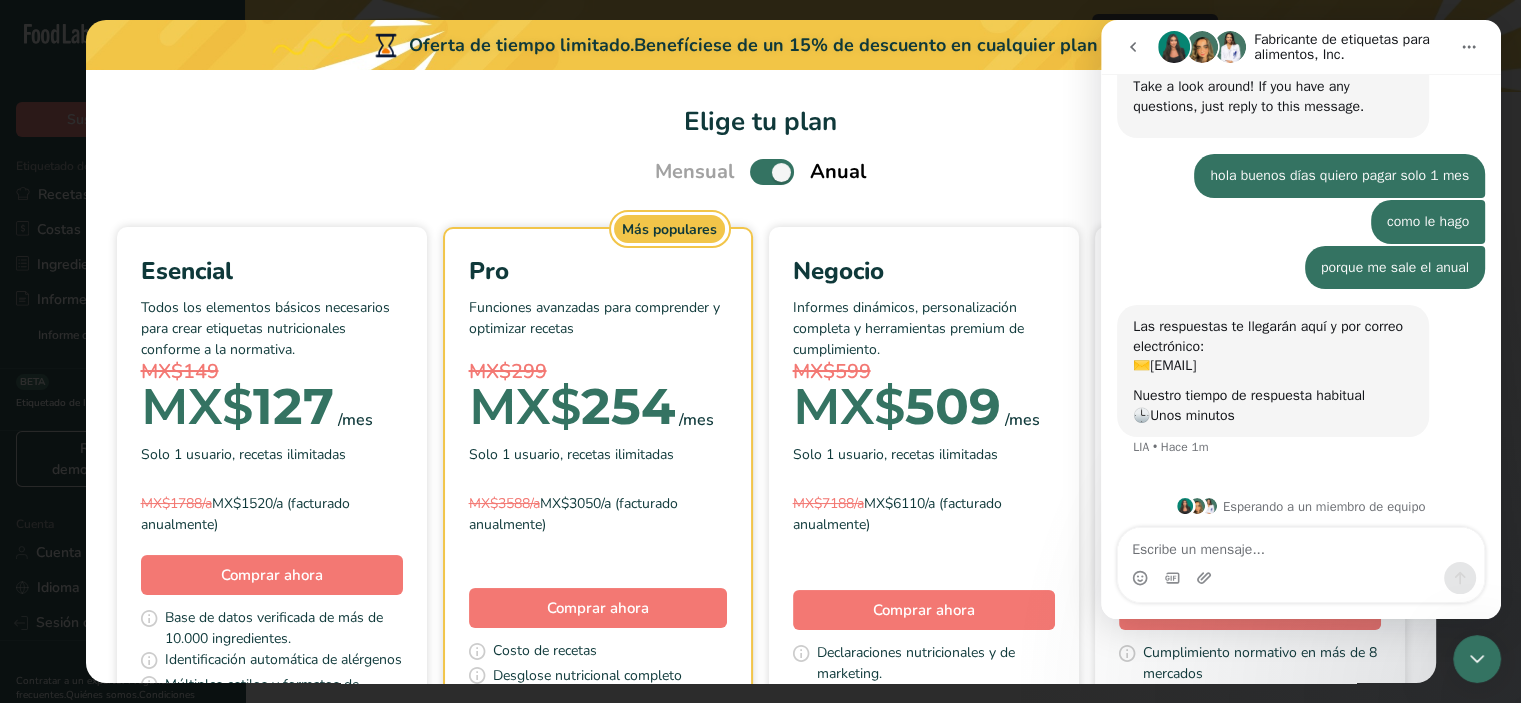 scroll, scrollTop: 98, scrollLeft: 0, axis: vertical 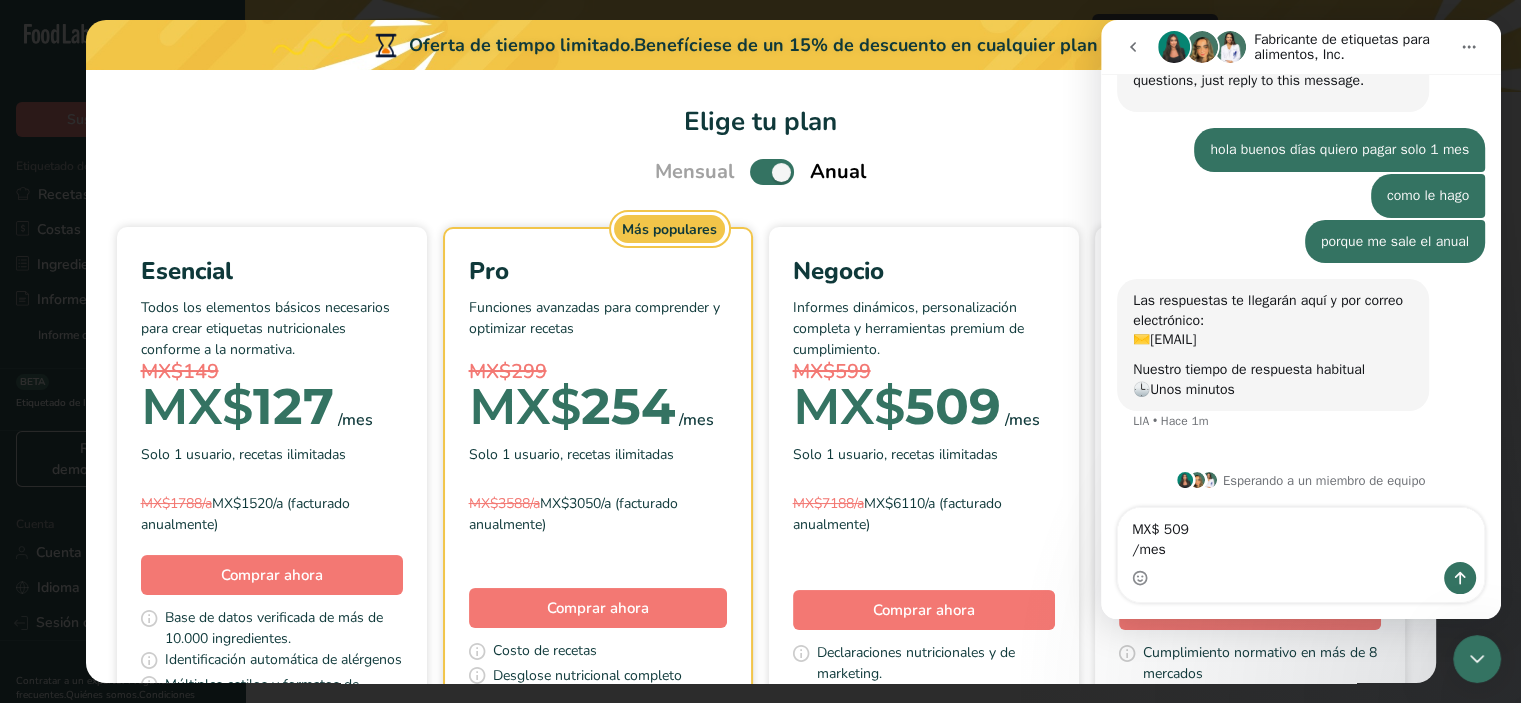 type on "MX$ 509
/mes" 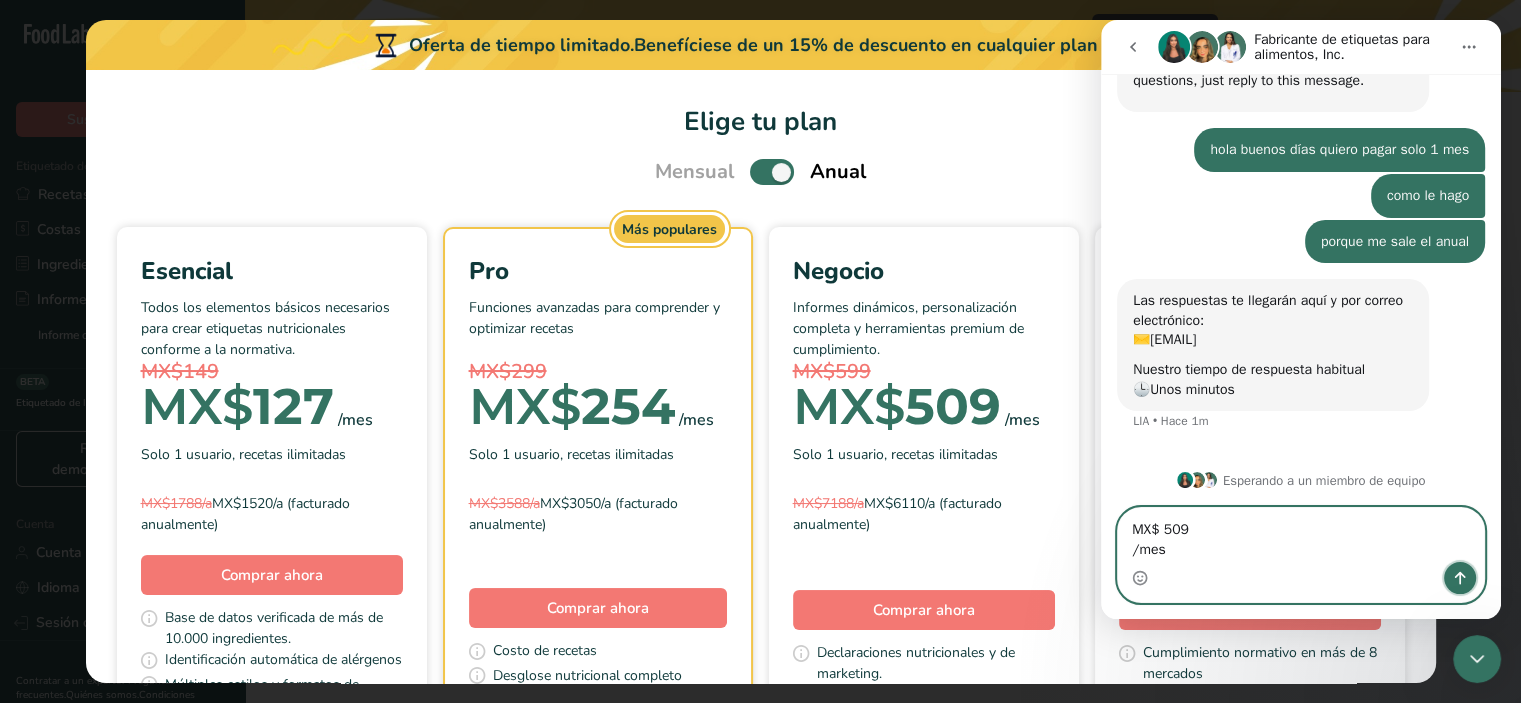click 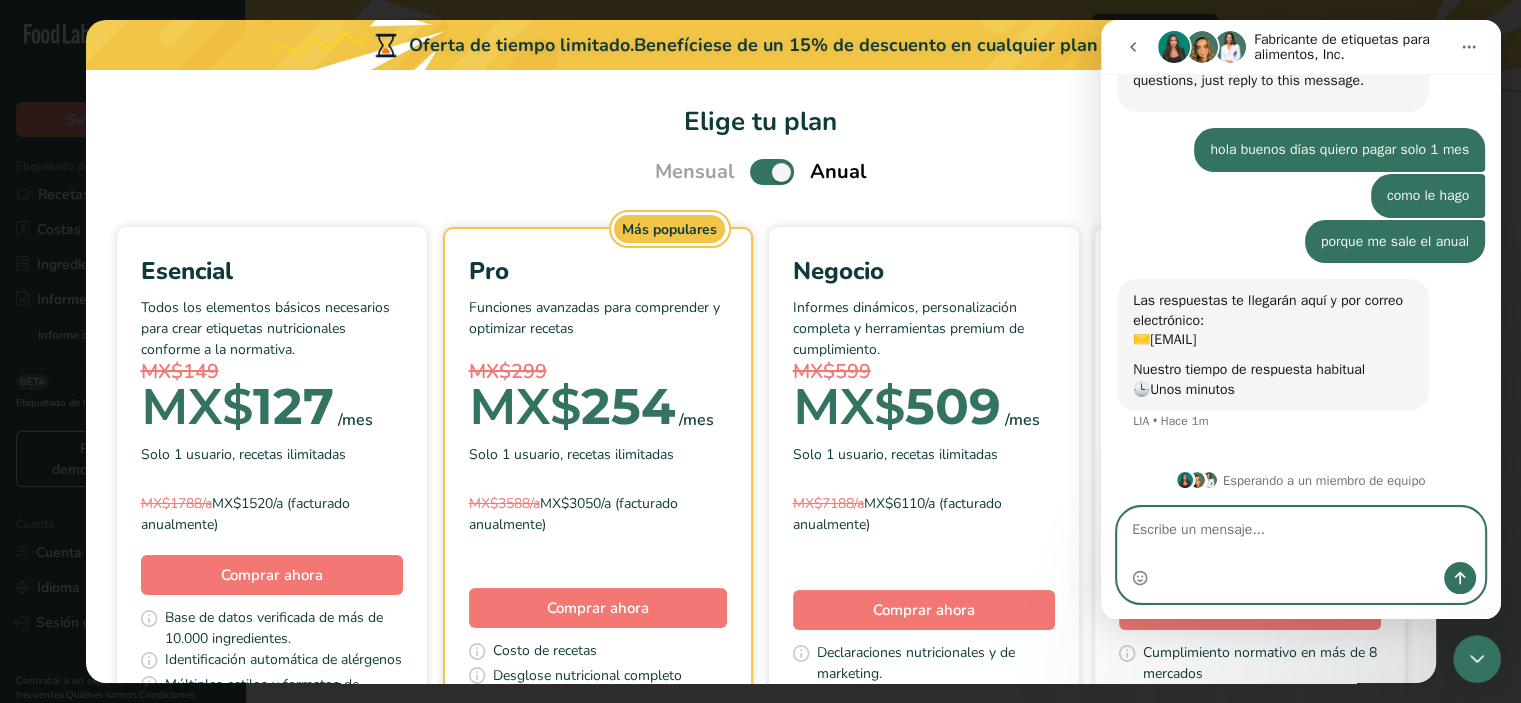 scroll, scrollTop: 177, scrollLeft: 0, axis: vertical 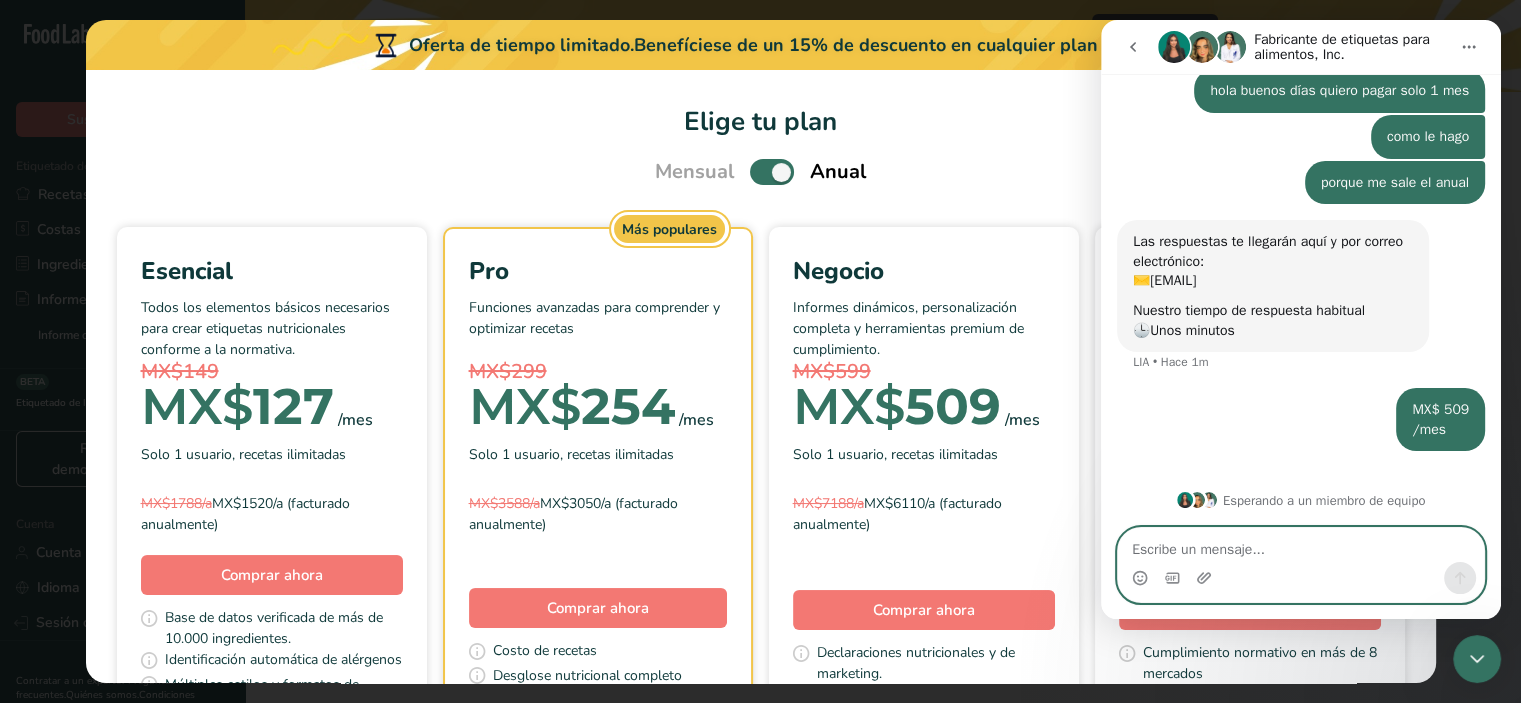 click at bounding box center [1301, 545] 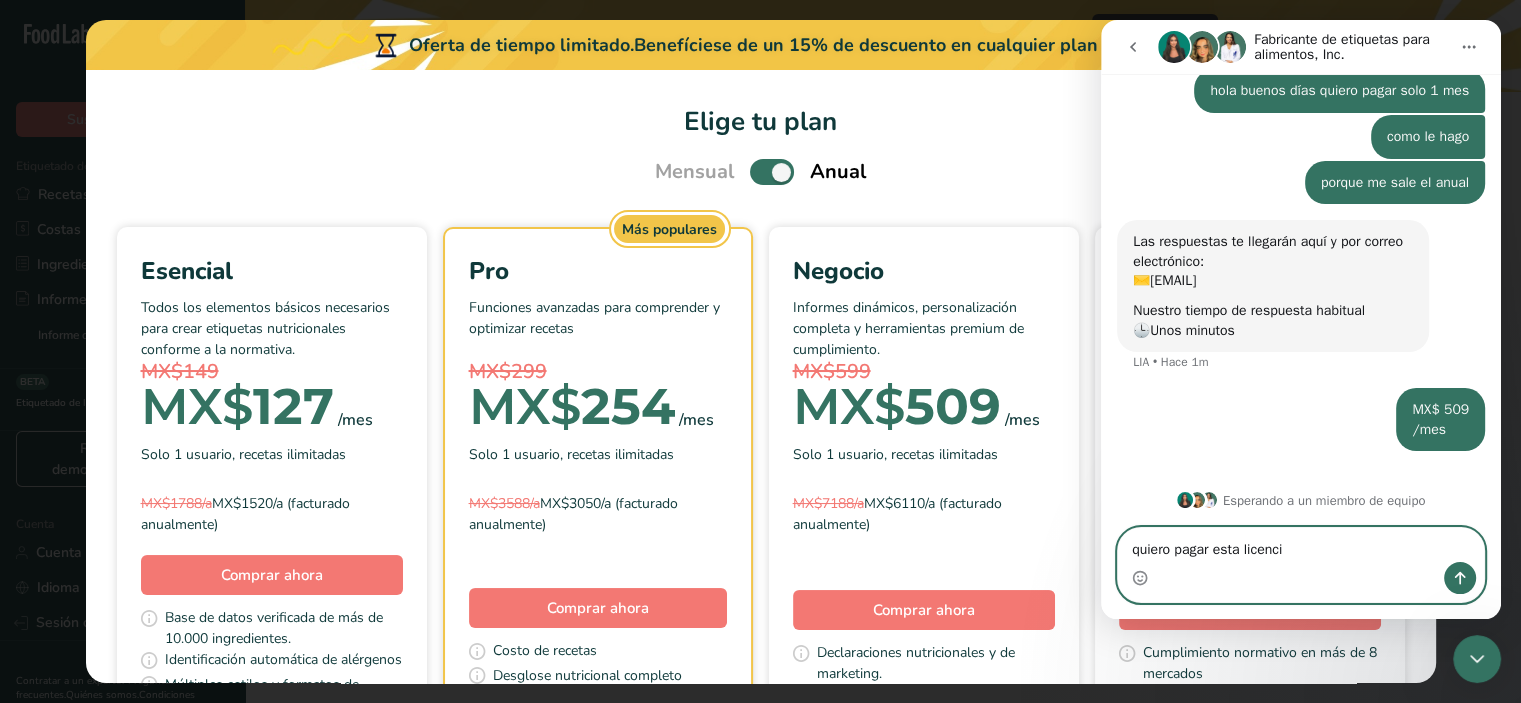 type on "quiero pagar esta licencia" 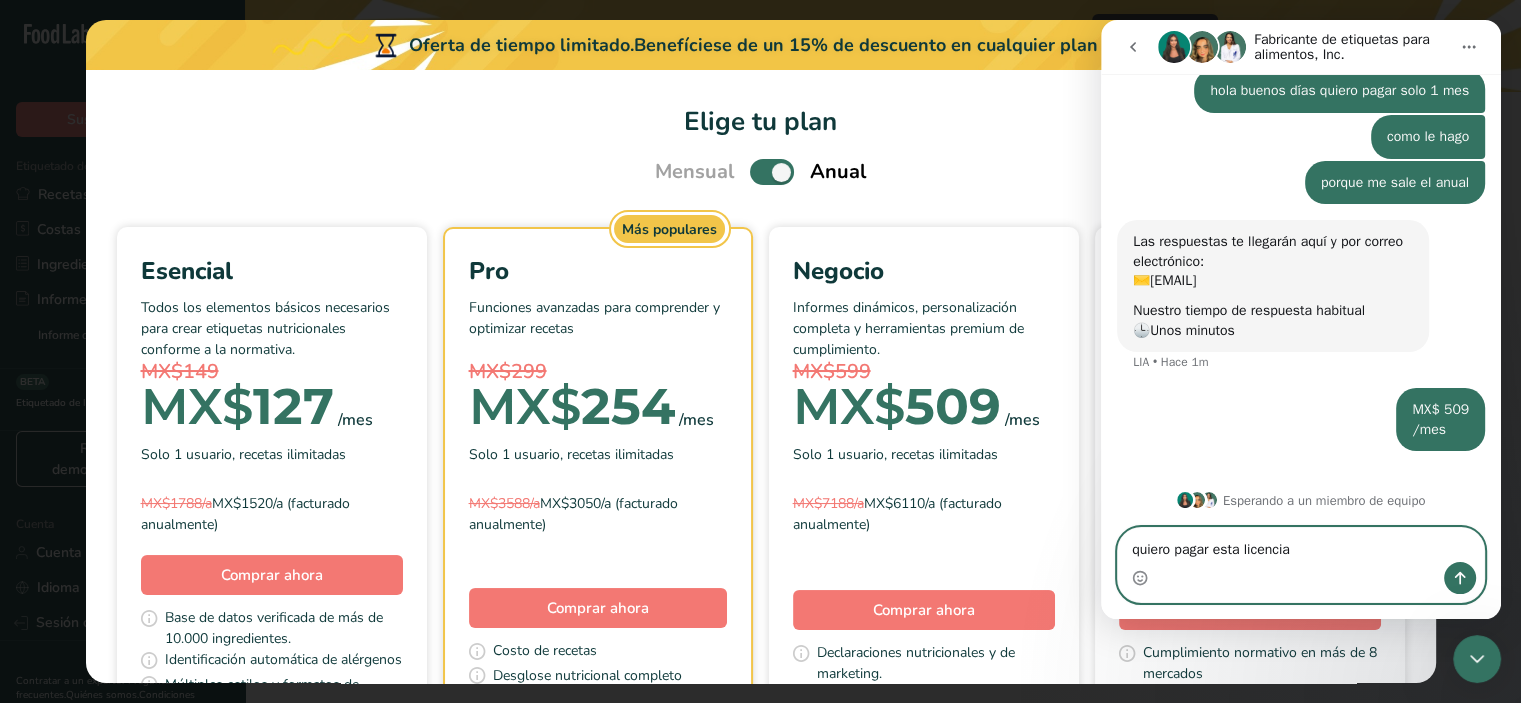 type 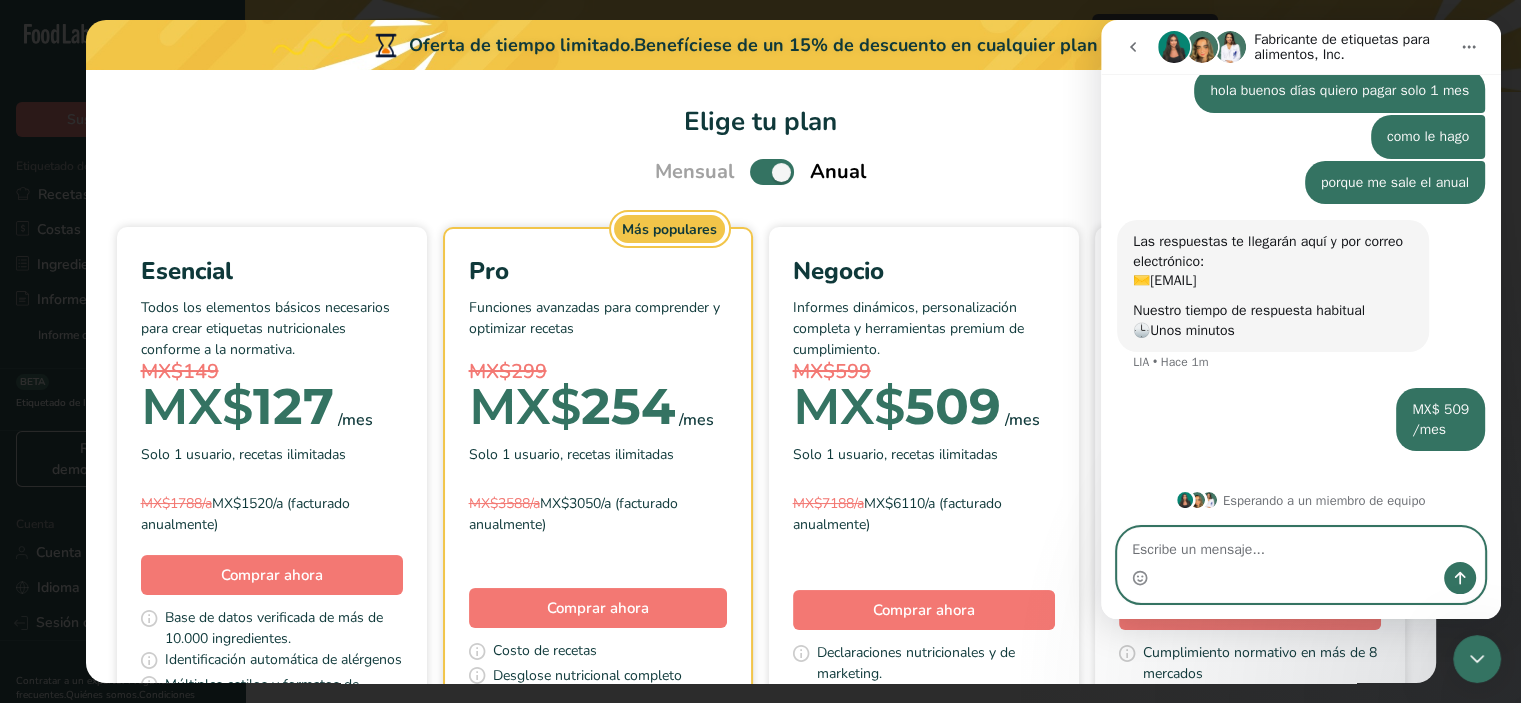 scroll, scrollTop: 223, scrollLeft: 0, axis: vertical 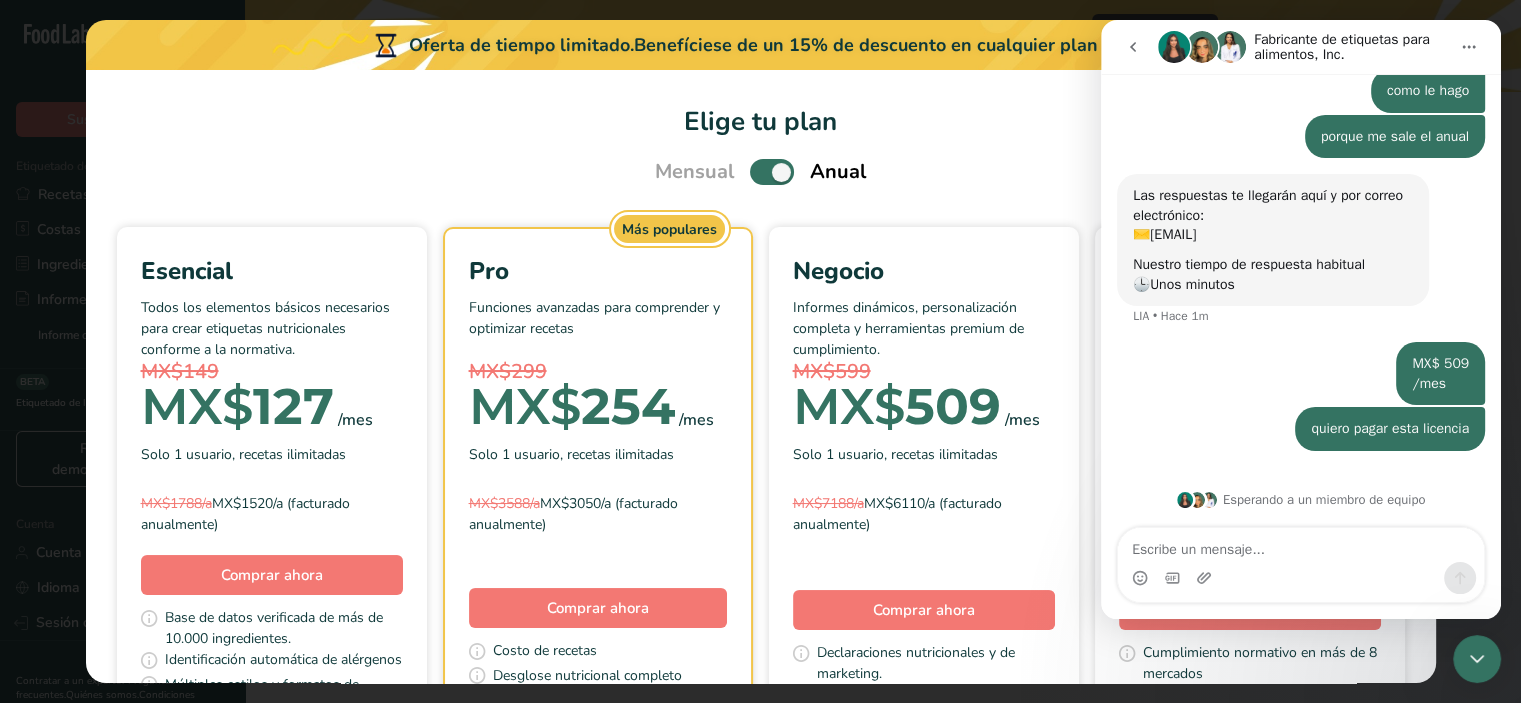 click on "Mensual
Anual" at bounding box center [761, 172] 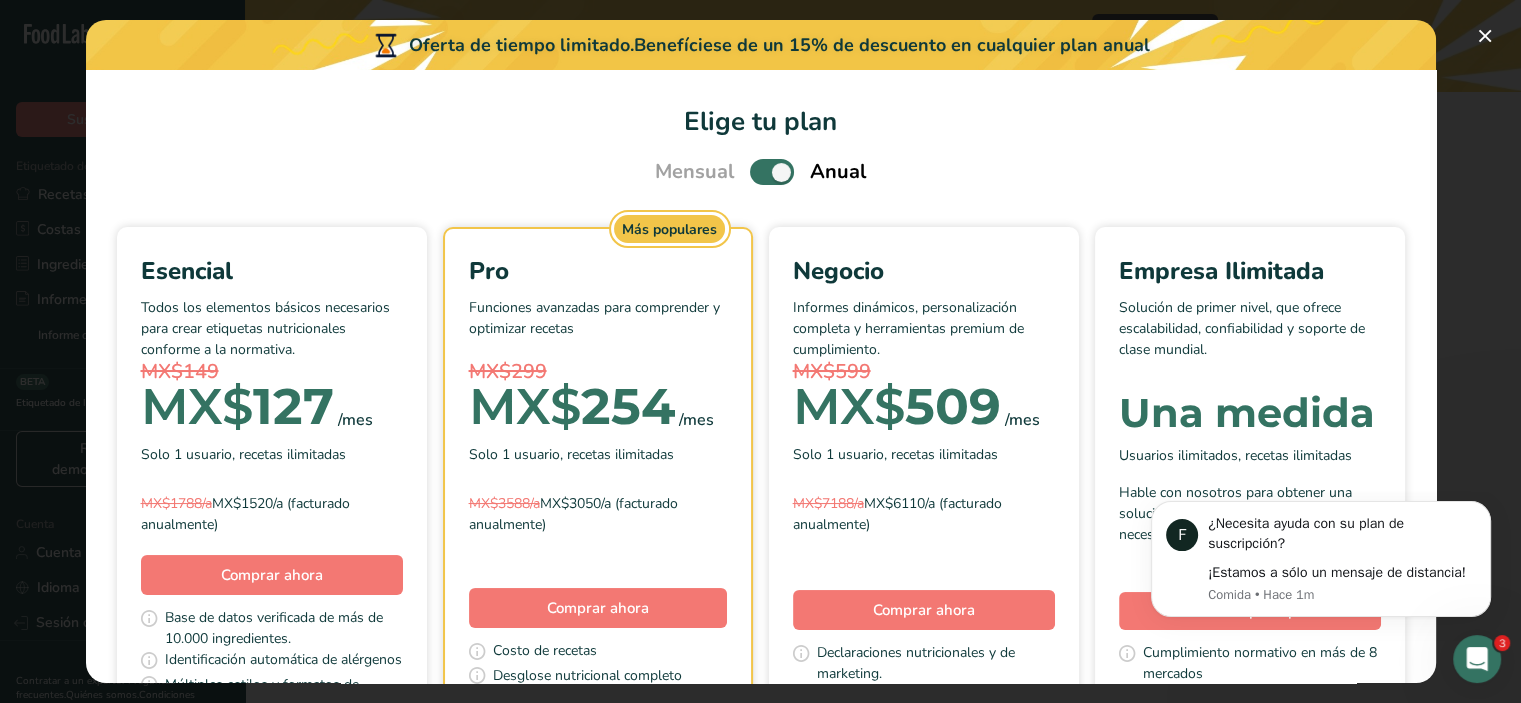 scroll, scrollTop: 0, scrollLeft: 0, axis: both 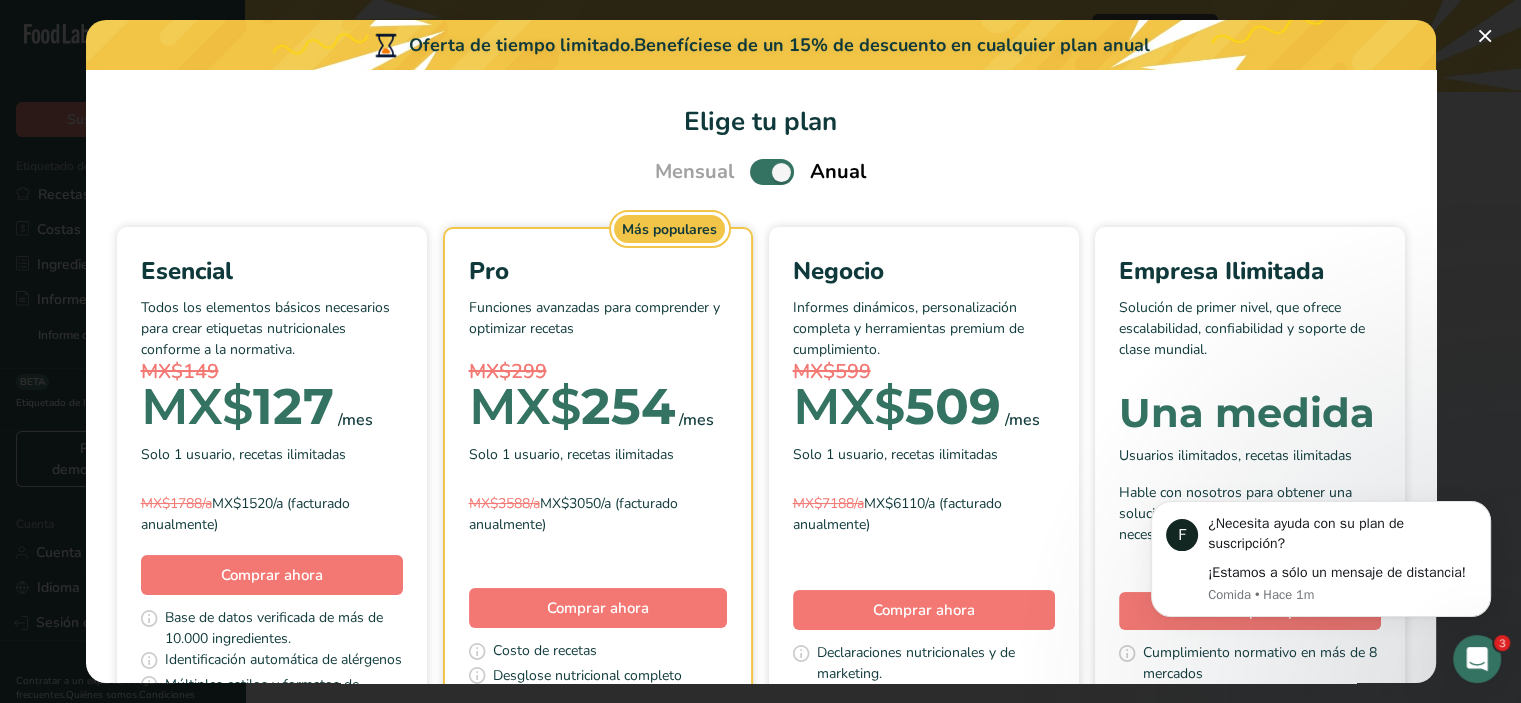 drag, startPoint x: 949, startPoint y: 271, endPoint x: 1050, endPoint y: 267, distance: 101.07918 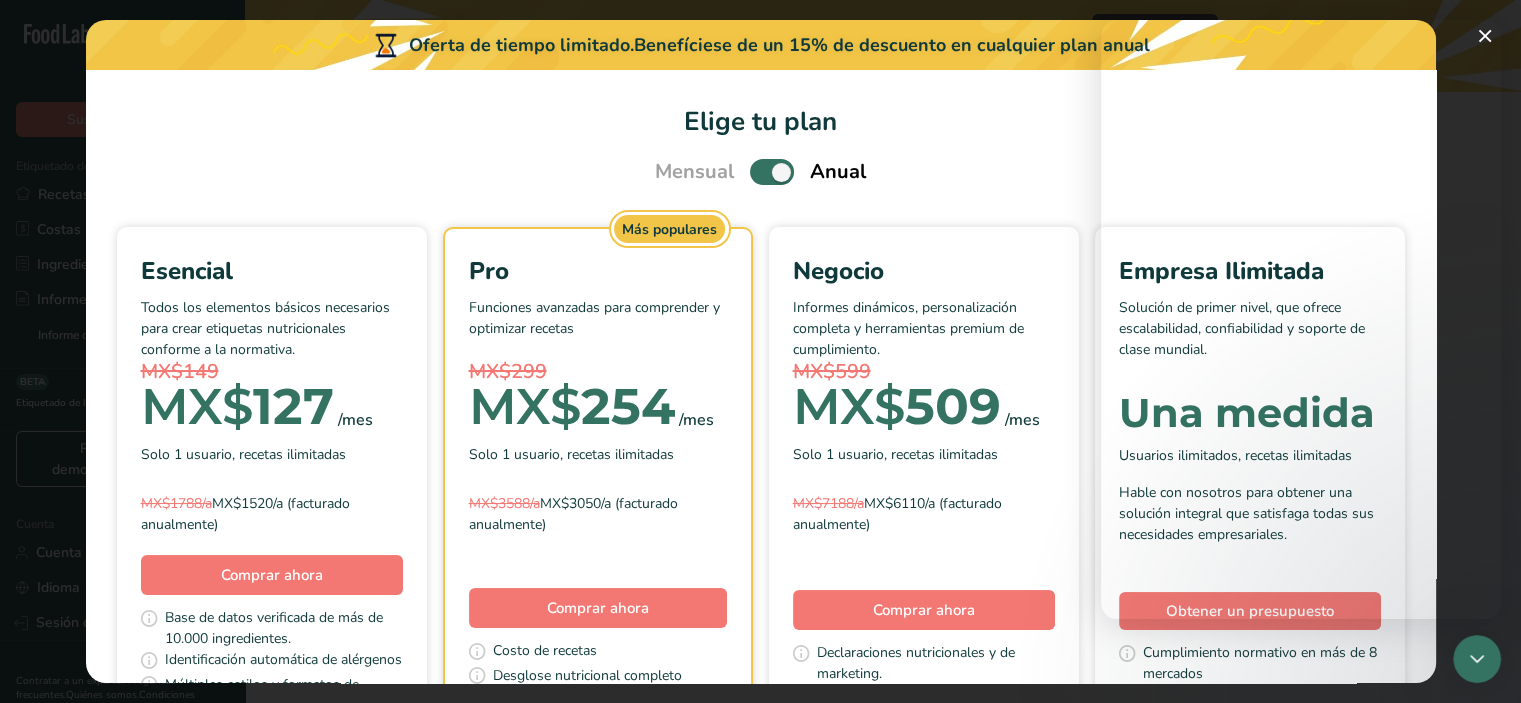 scroll, scrollTop: 223, scrollLeft: 0, axis: vertical 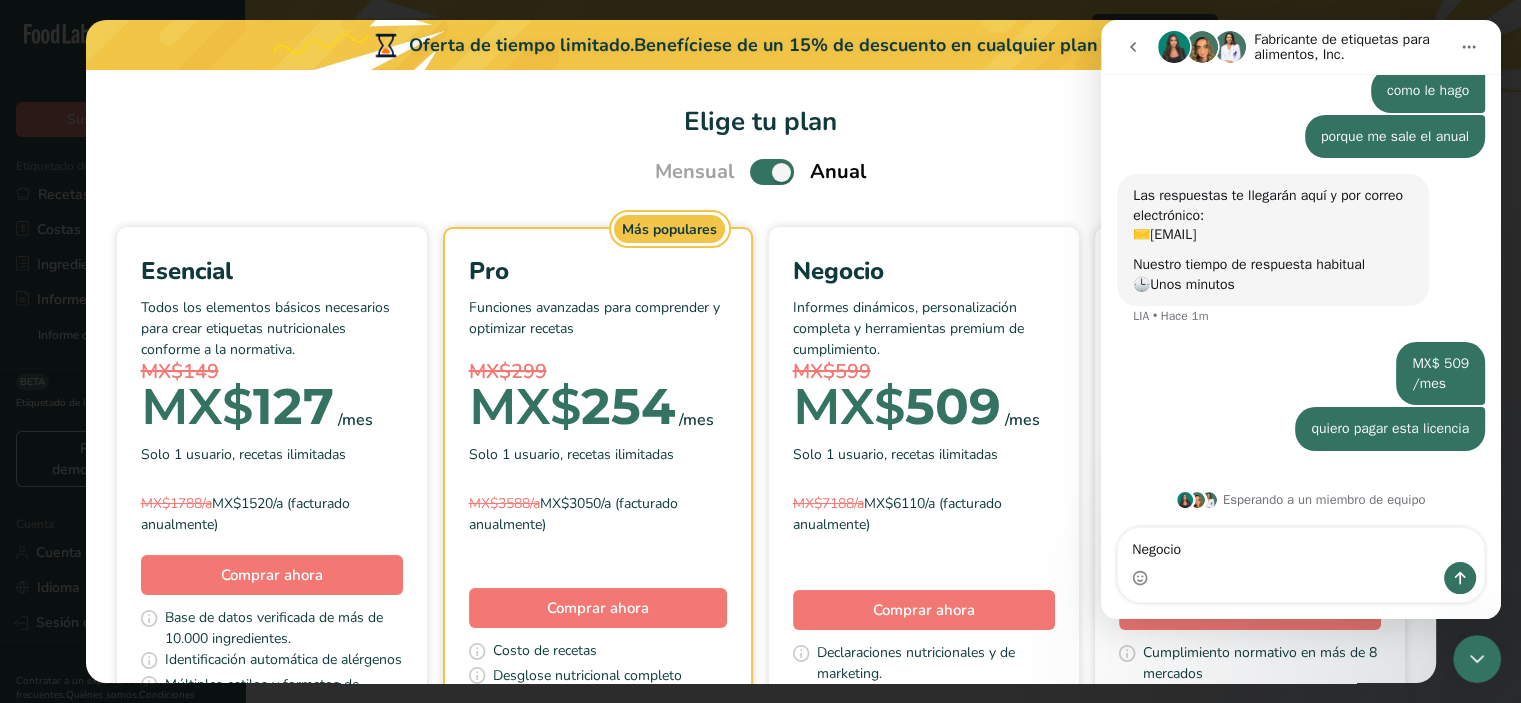 type on "Negocio" 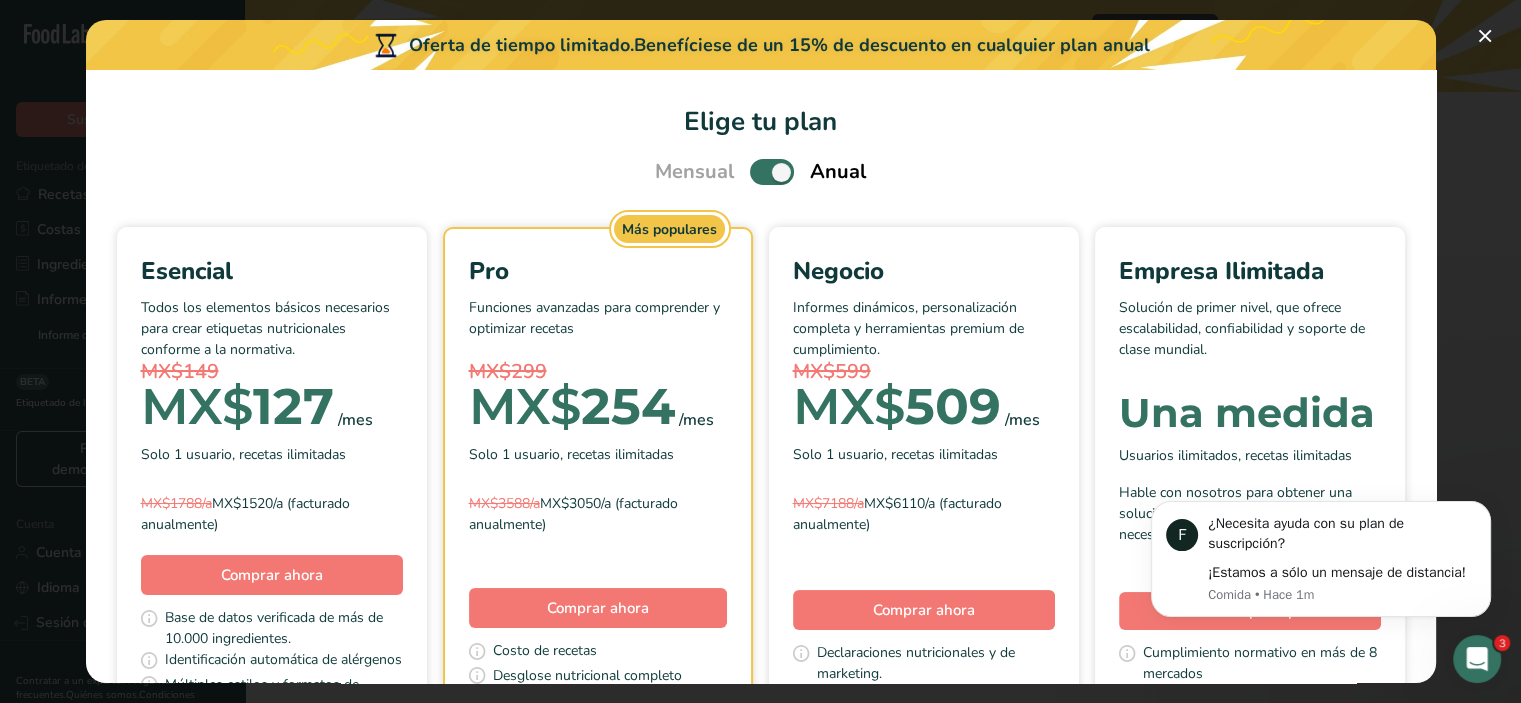 scroll, scrollTop: 0, scrollLeft: 0, axis: both 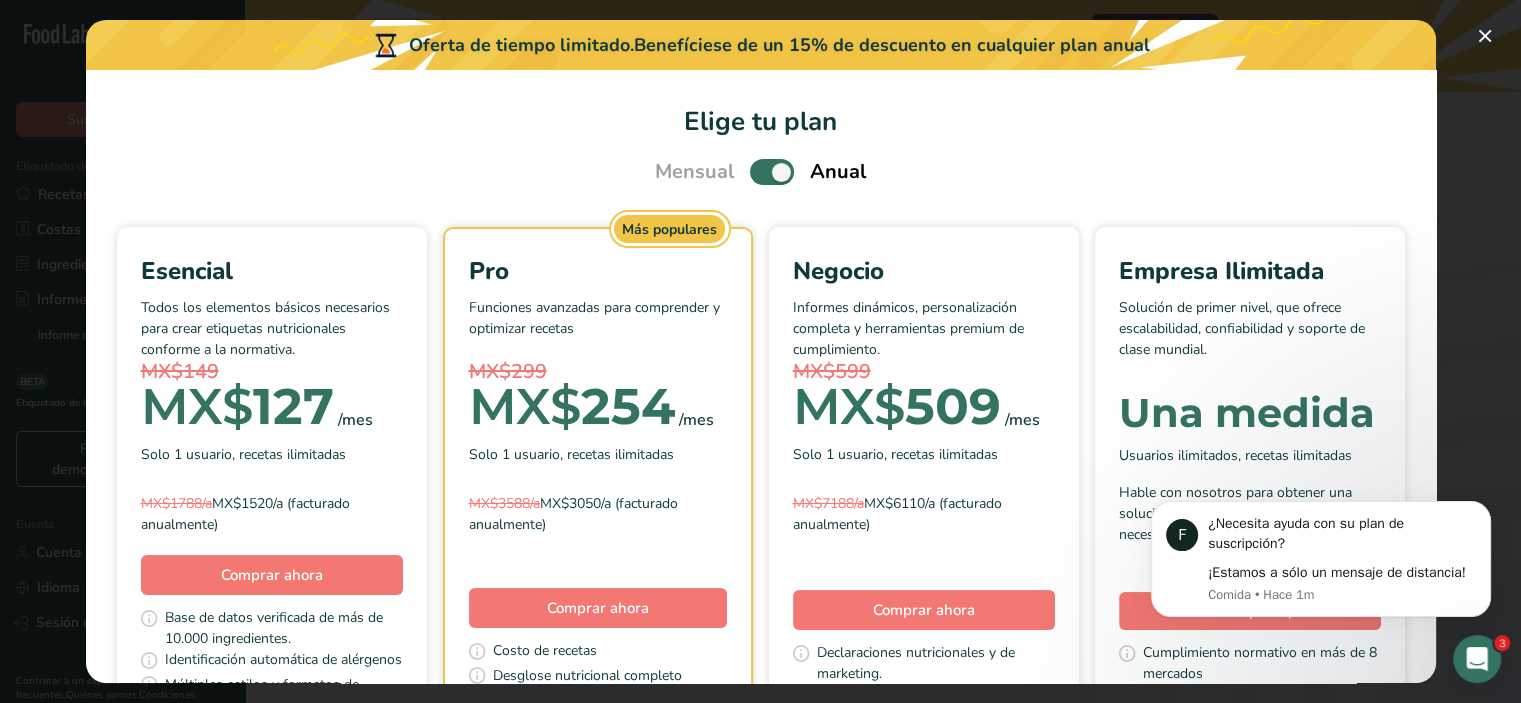 click on "Esencial
Todos los elementos básicos necesarios para crear etiquetas nutricionales conforme a la normativa.
MX$149
MX$  127
/mes
Solo 1 usuario, recetas ilimitadas
MX$1788/a
MX$1520/a (facturado anualmente)
Comprar ahora
Base de datos verificada de más de 10.000 ingredientes.
Identificación automática de alérgenos
Múltiples estilos y formatos de etiquetas.
Mostrar/Ocultar nutrientes y vitaminas
Constructor de subrecetas
Ver todas las funciones
Más populares
Pro" at bounding box center [761, 525] 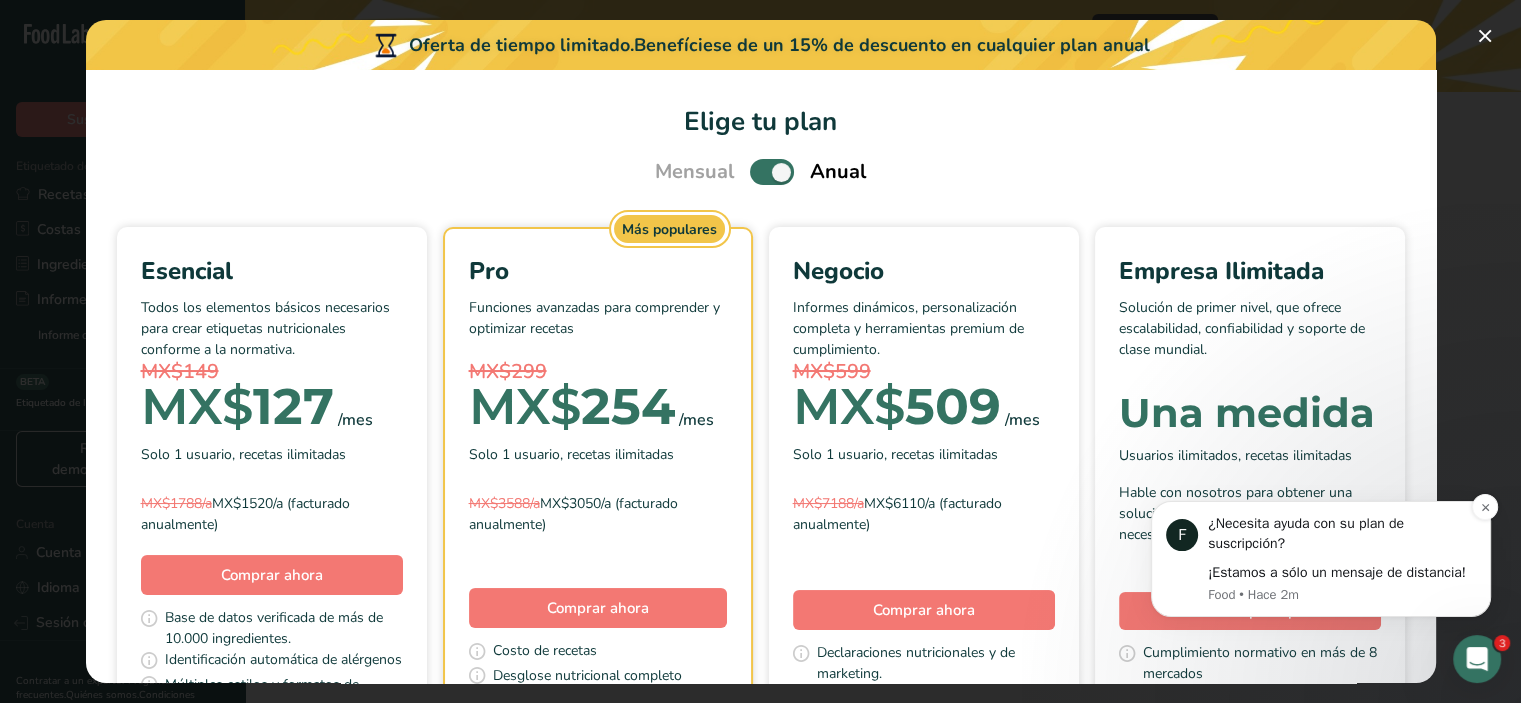 click on "¡Estamos a sólo un mensaje de distancia!" at bounding box center [1337, 572] 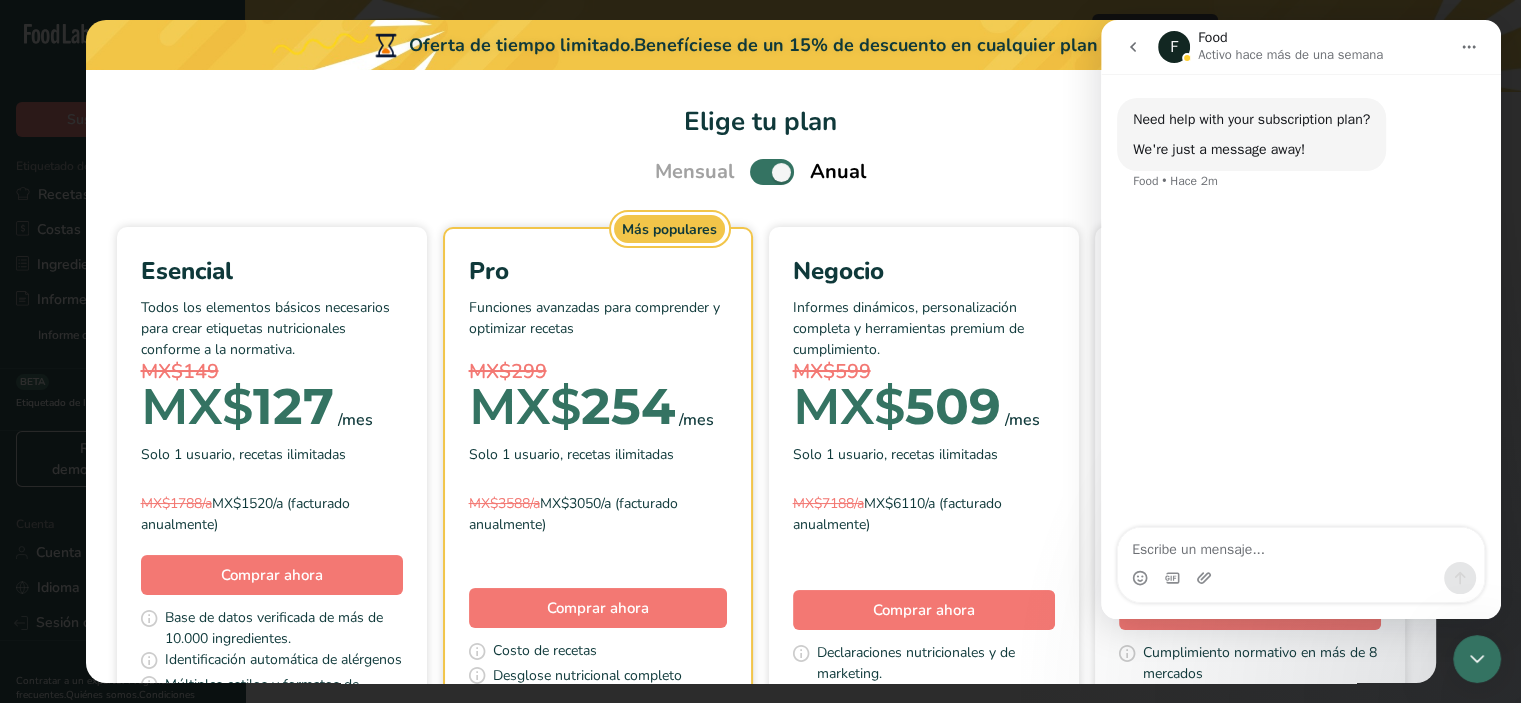 click 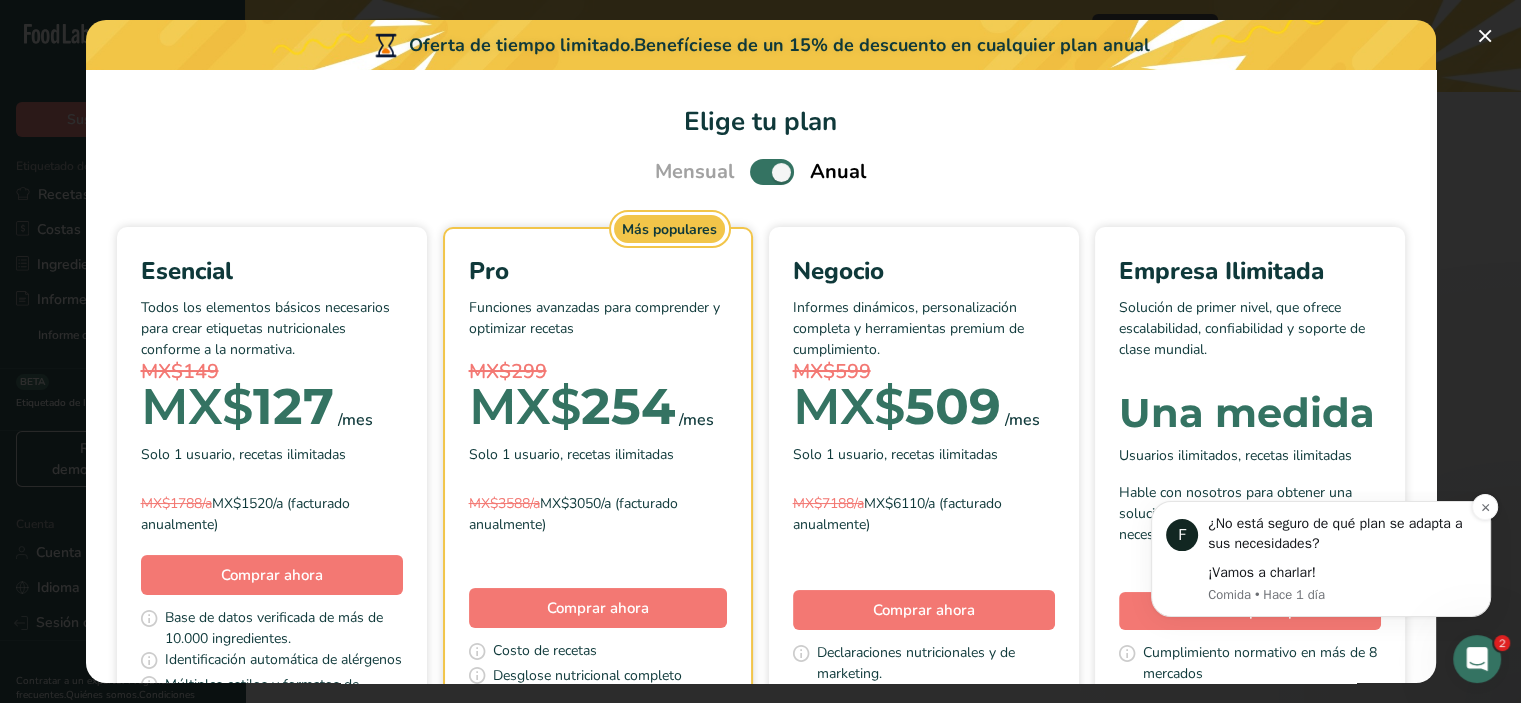 scroll, scrollTop: 0, scrollLeft: 0, axis: both 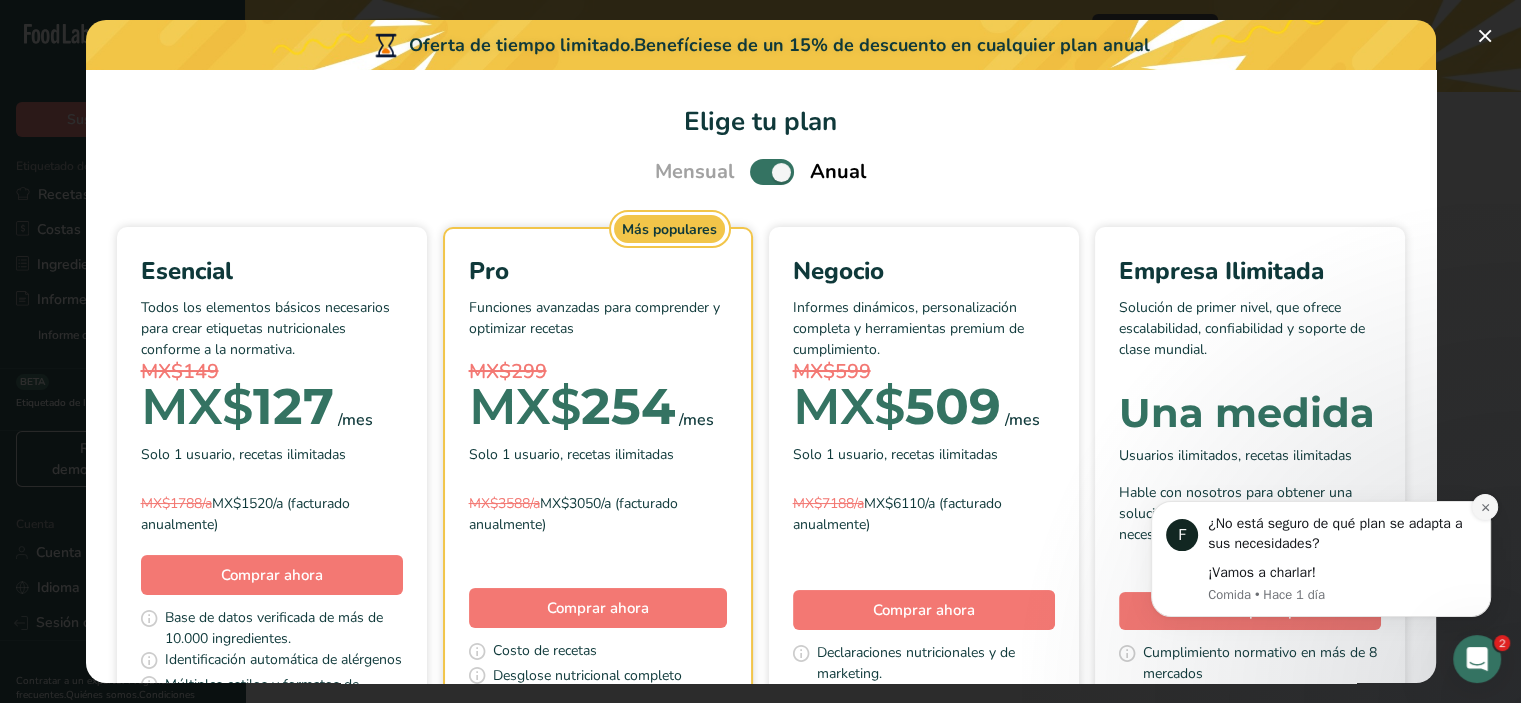 click 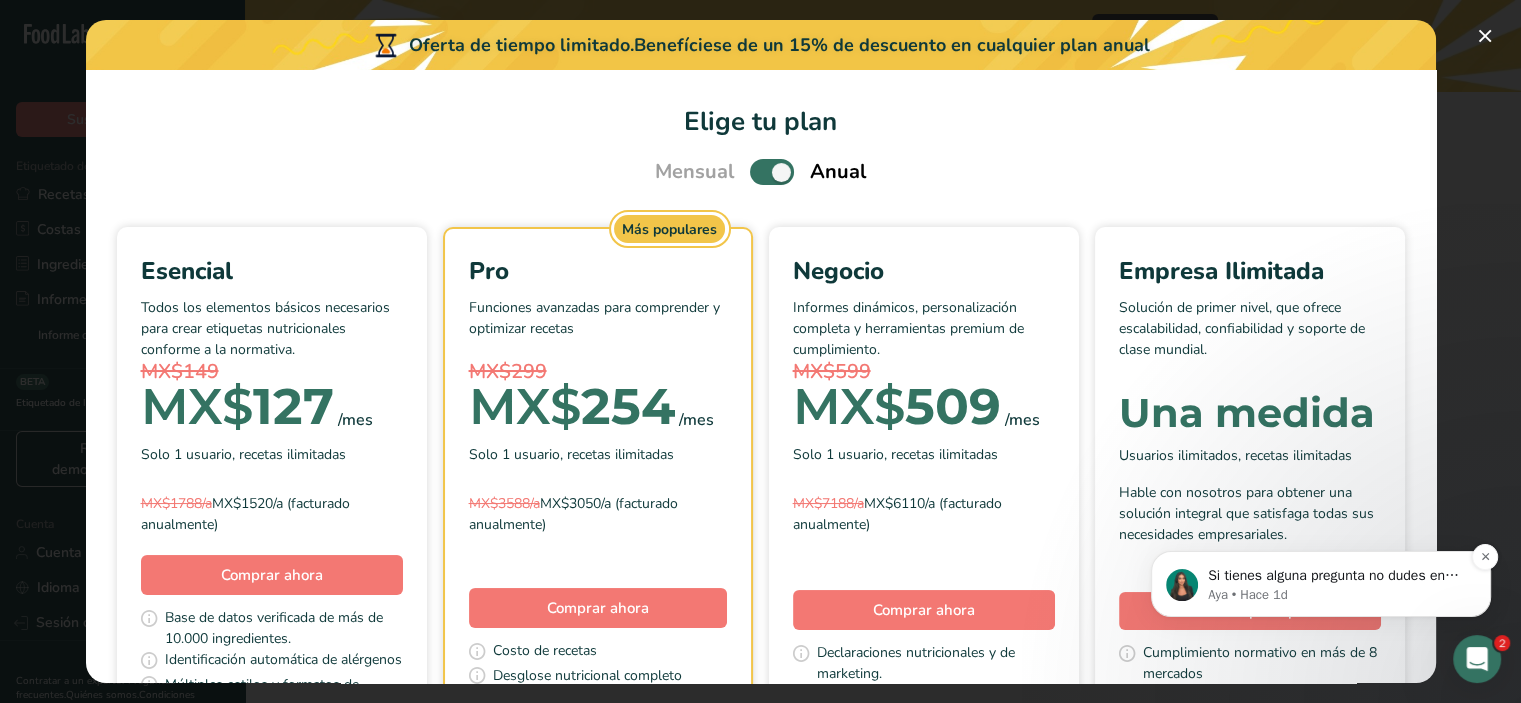 click on "Aya • Hace 1d" at bounding box center [1337, 595] 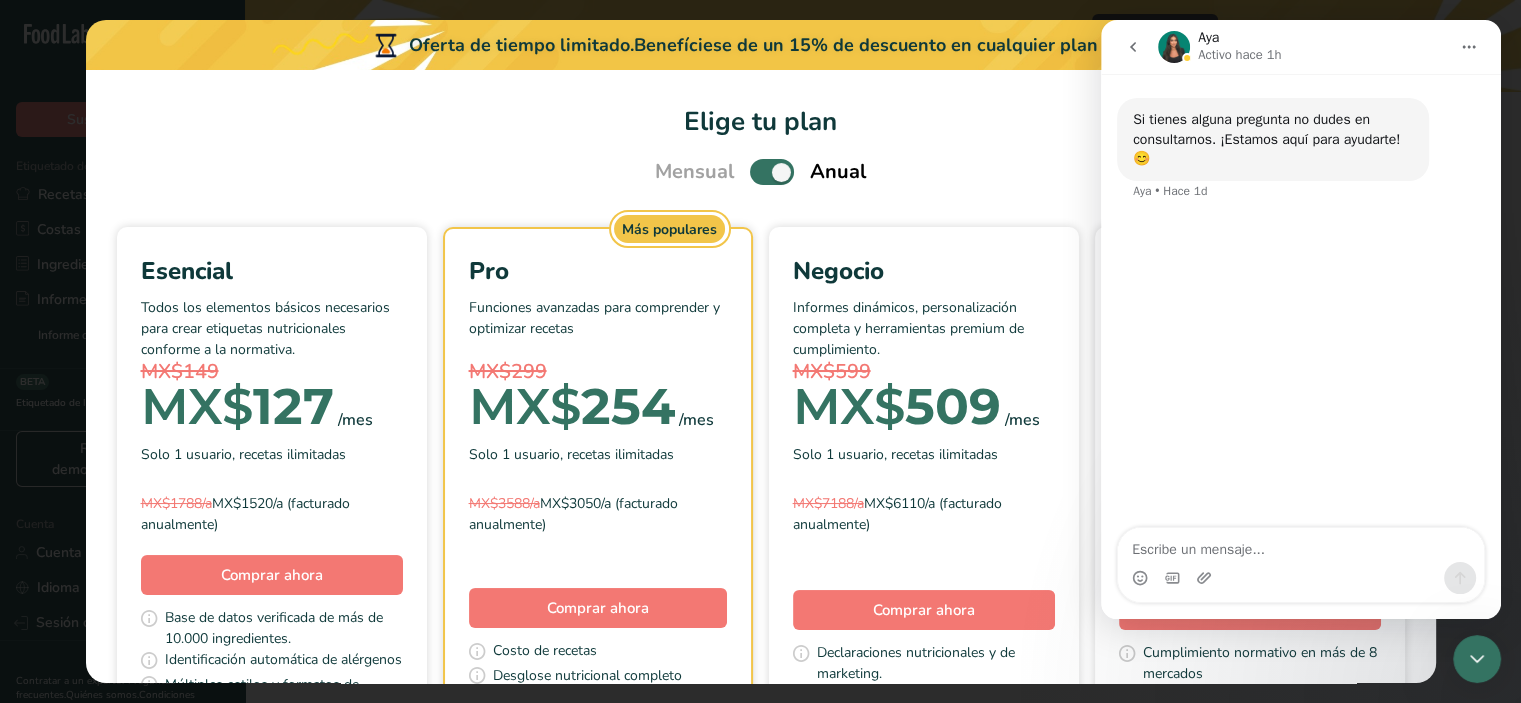 click 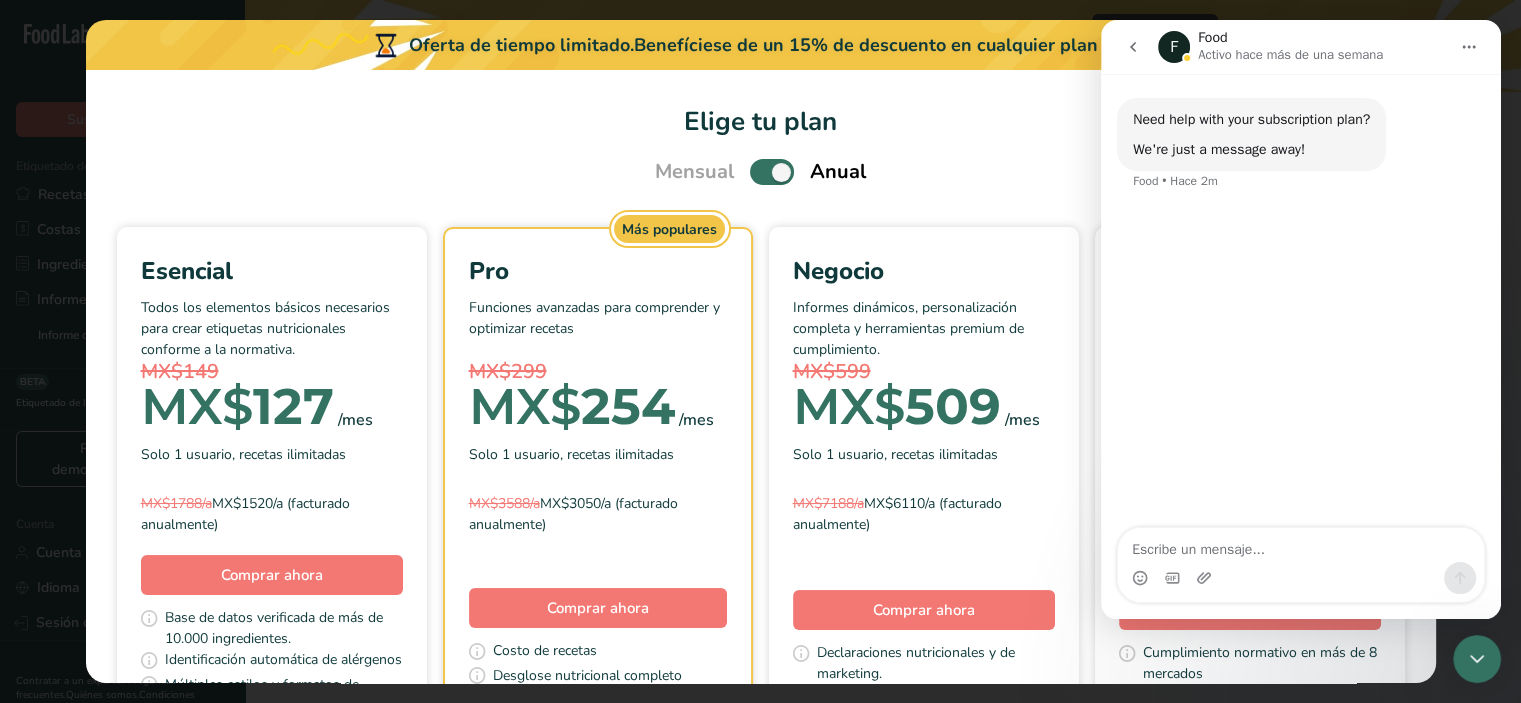 click 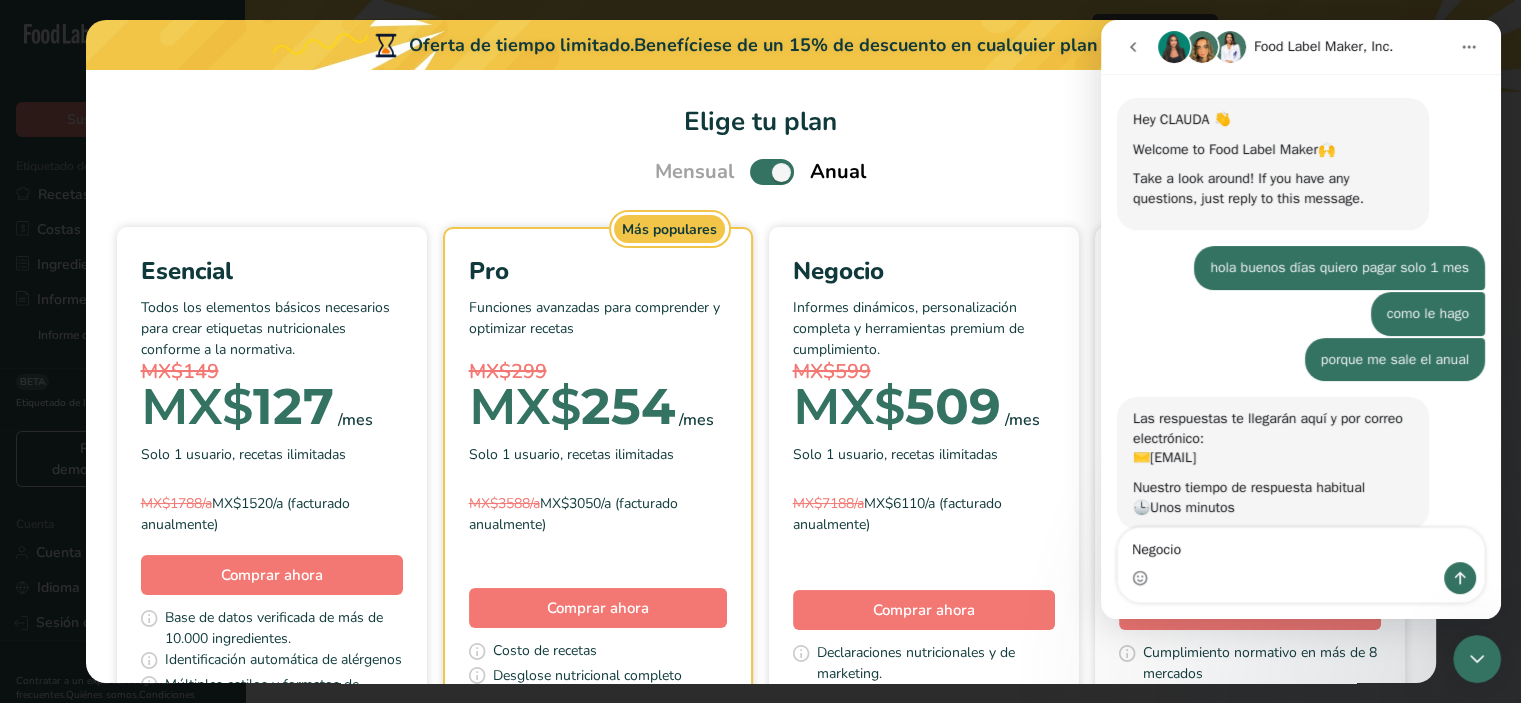 scroll, scrollTop: 223, scrollLeft: 0, axis: vertical 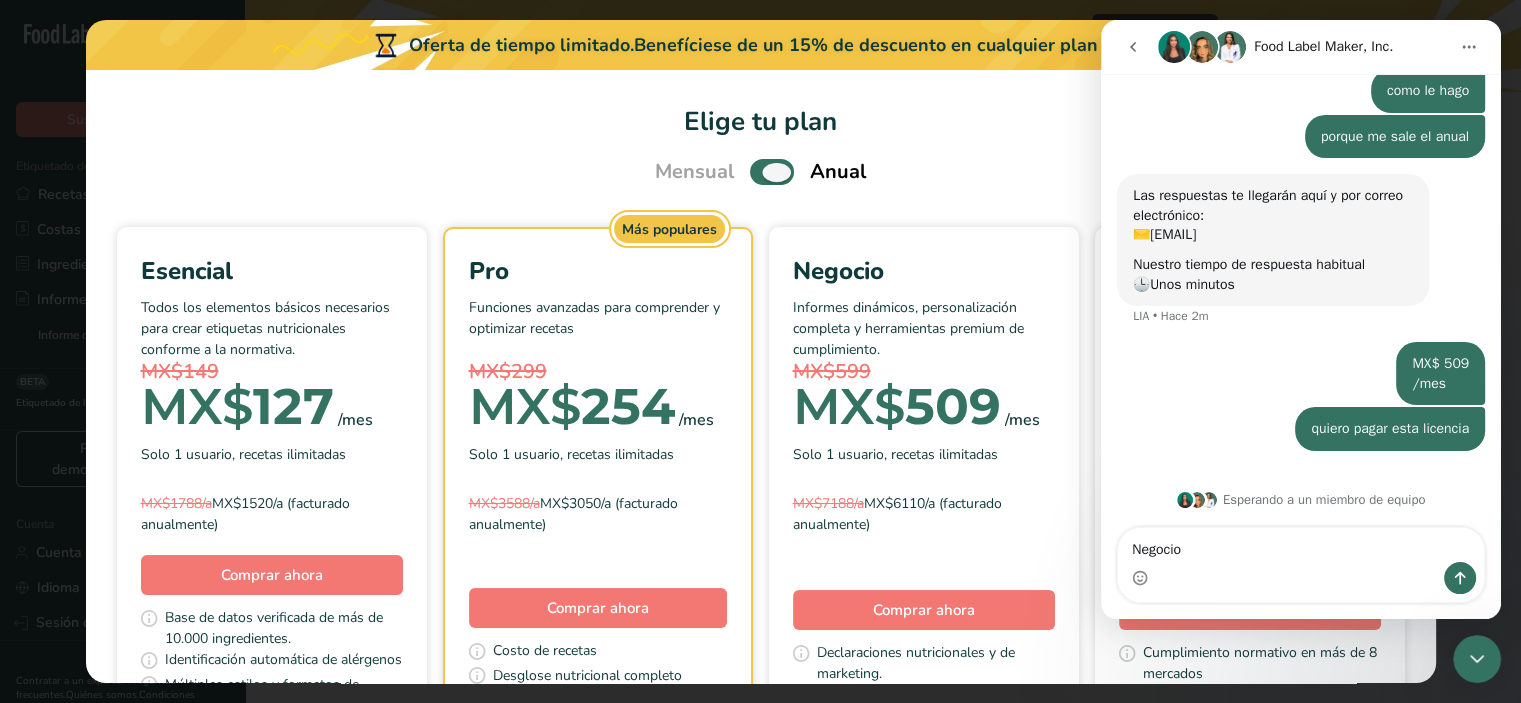 click at bounding box center [772, 171] 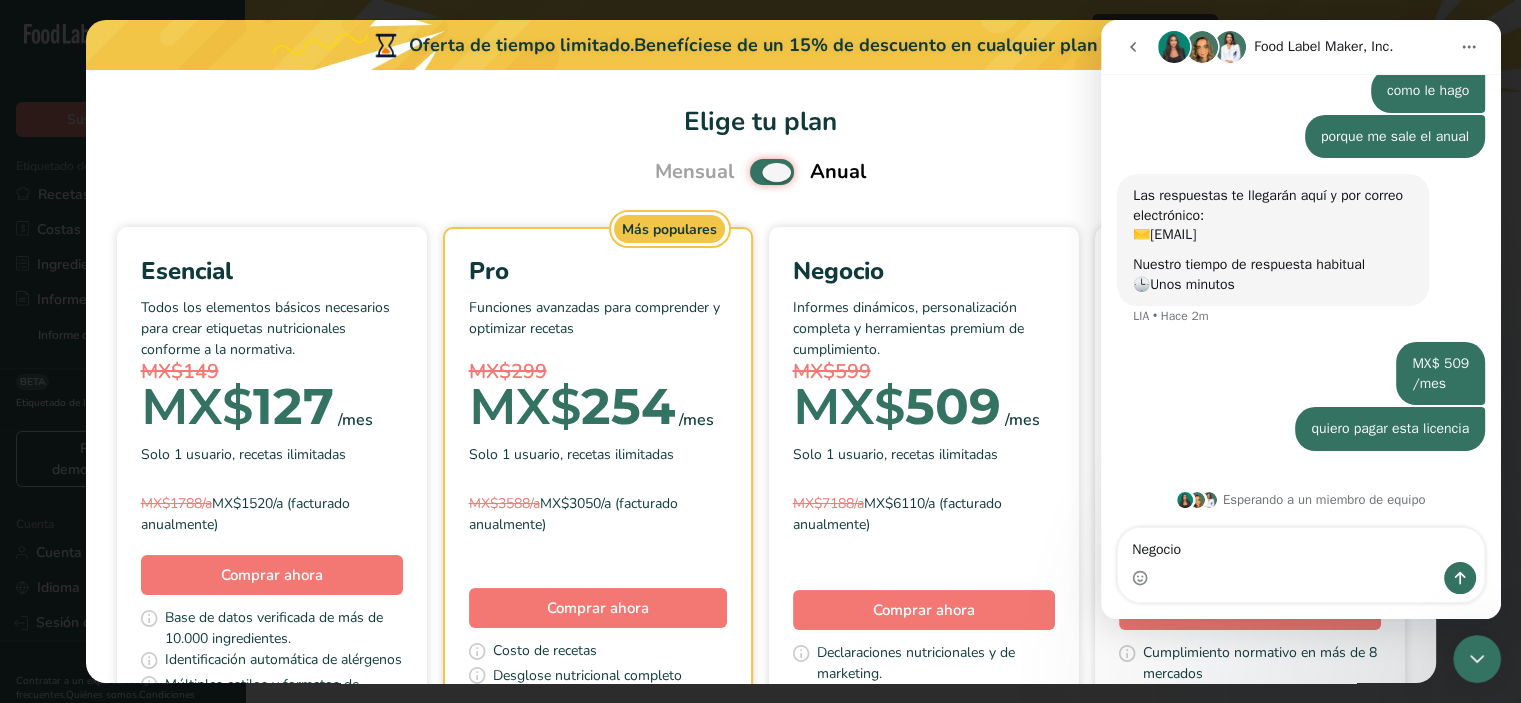 click at bounding box center (756, 172) 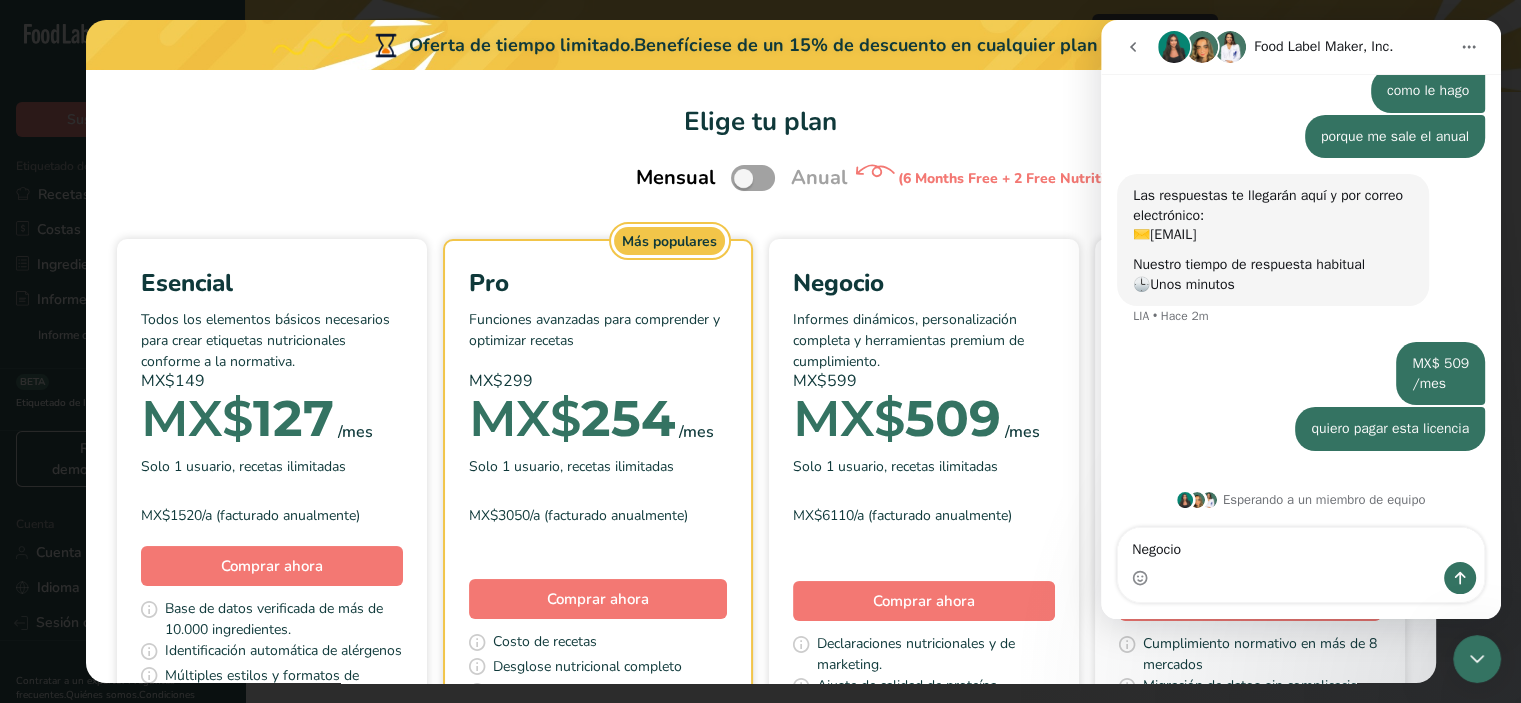 click at bounding box center (1133, 47) 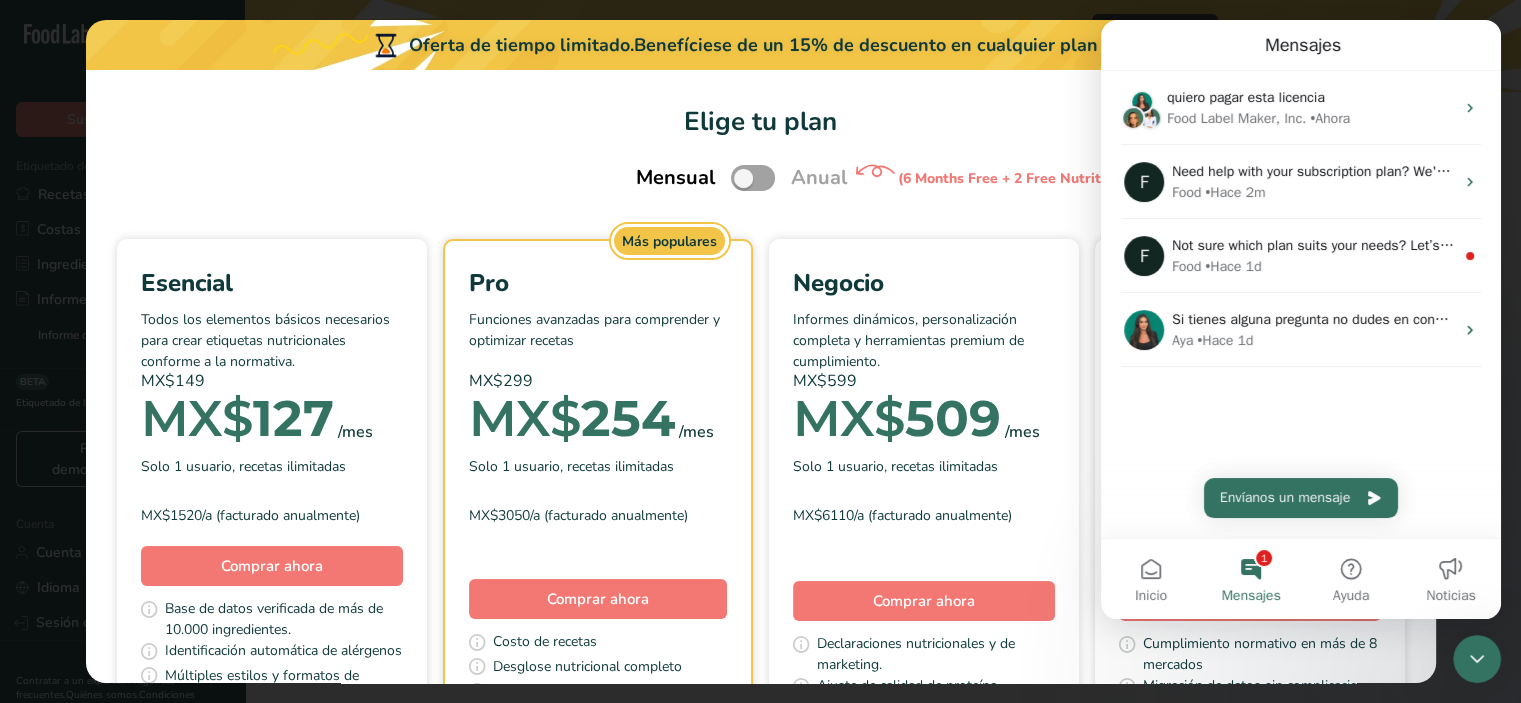 scroll, scrollTop: 0, scrollLeft: 0, axis: both 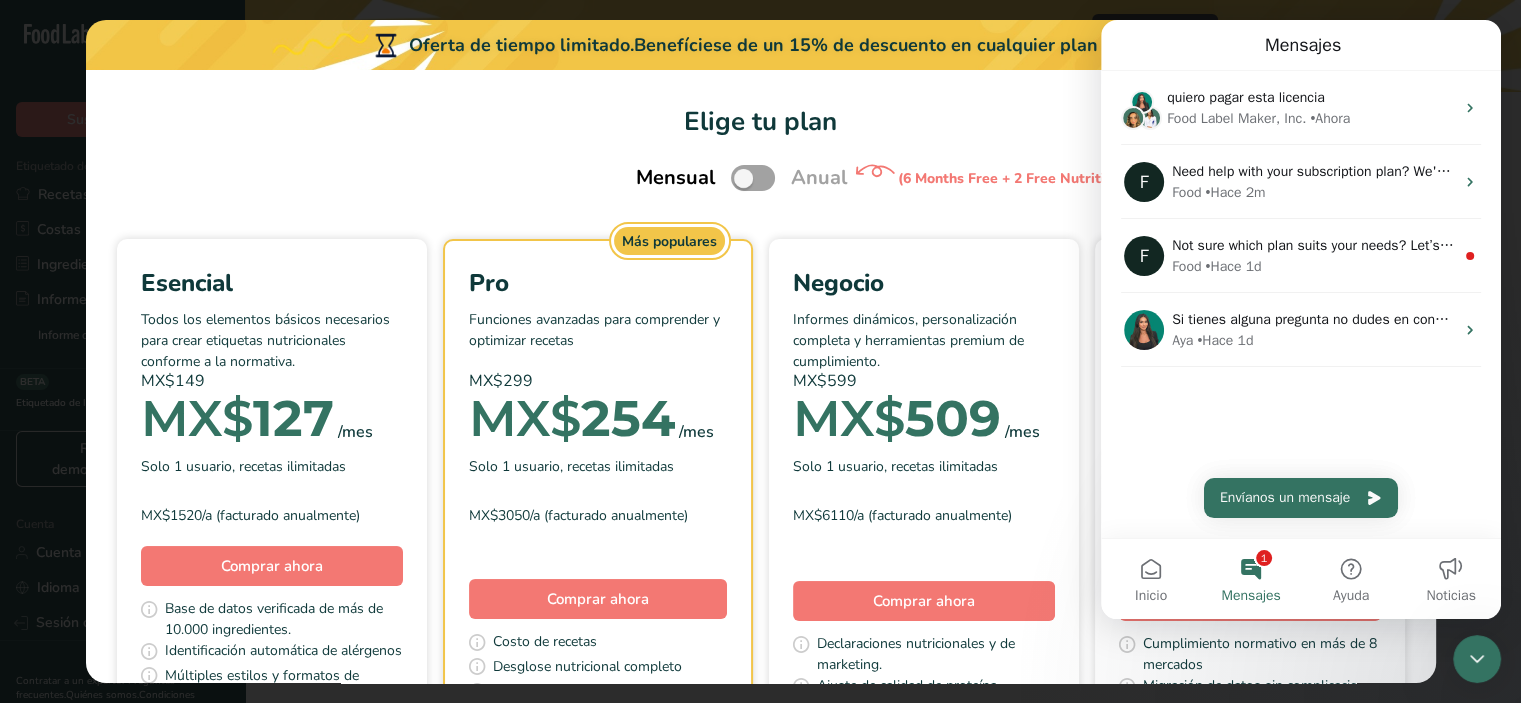 click 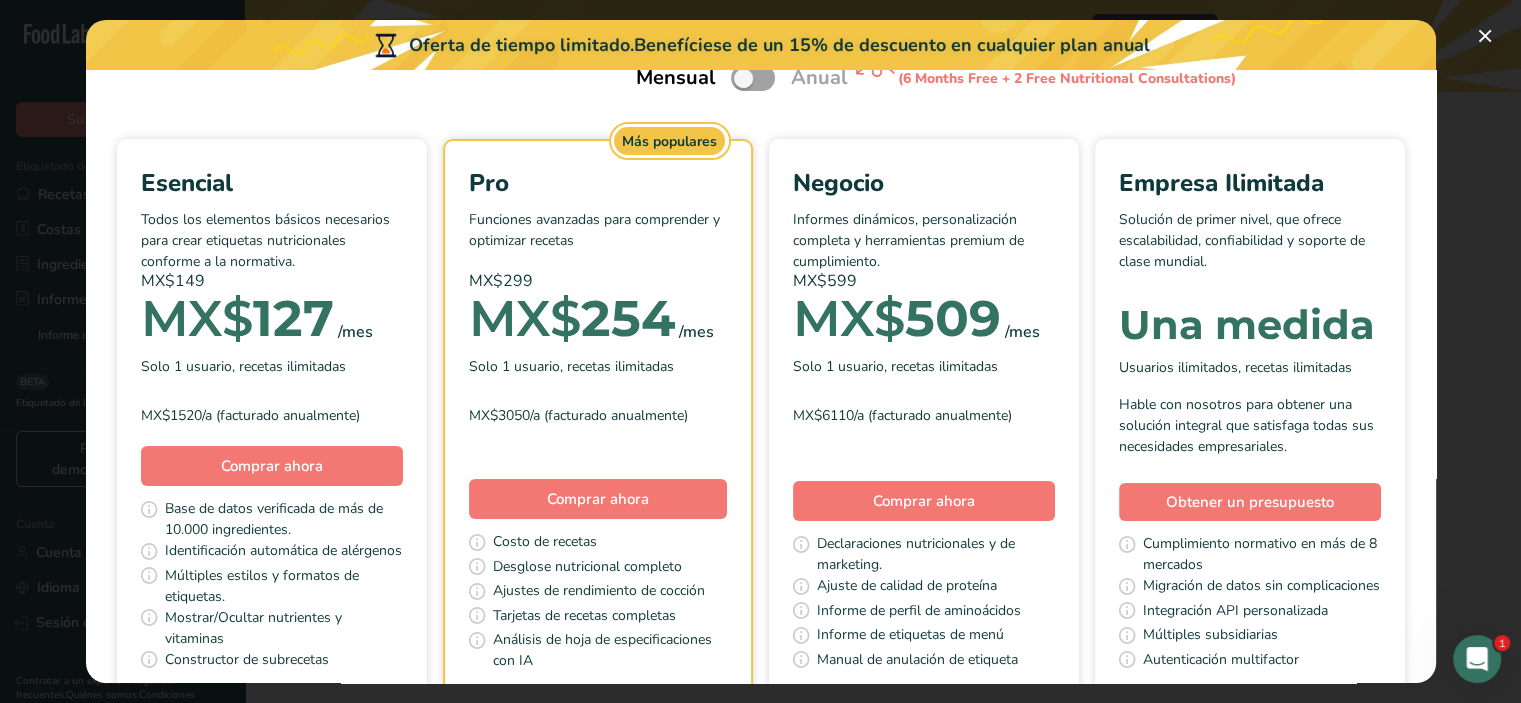 scroll, scrollTop: 0, scrollLeft: 0, axis: both 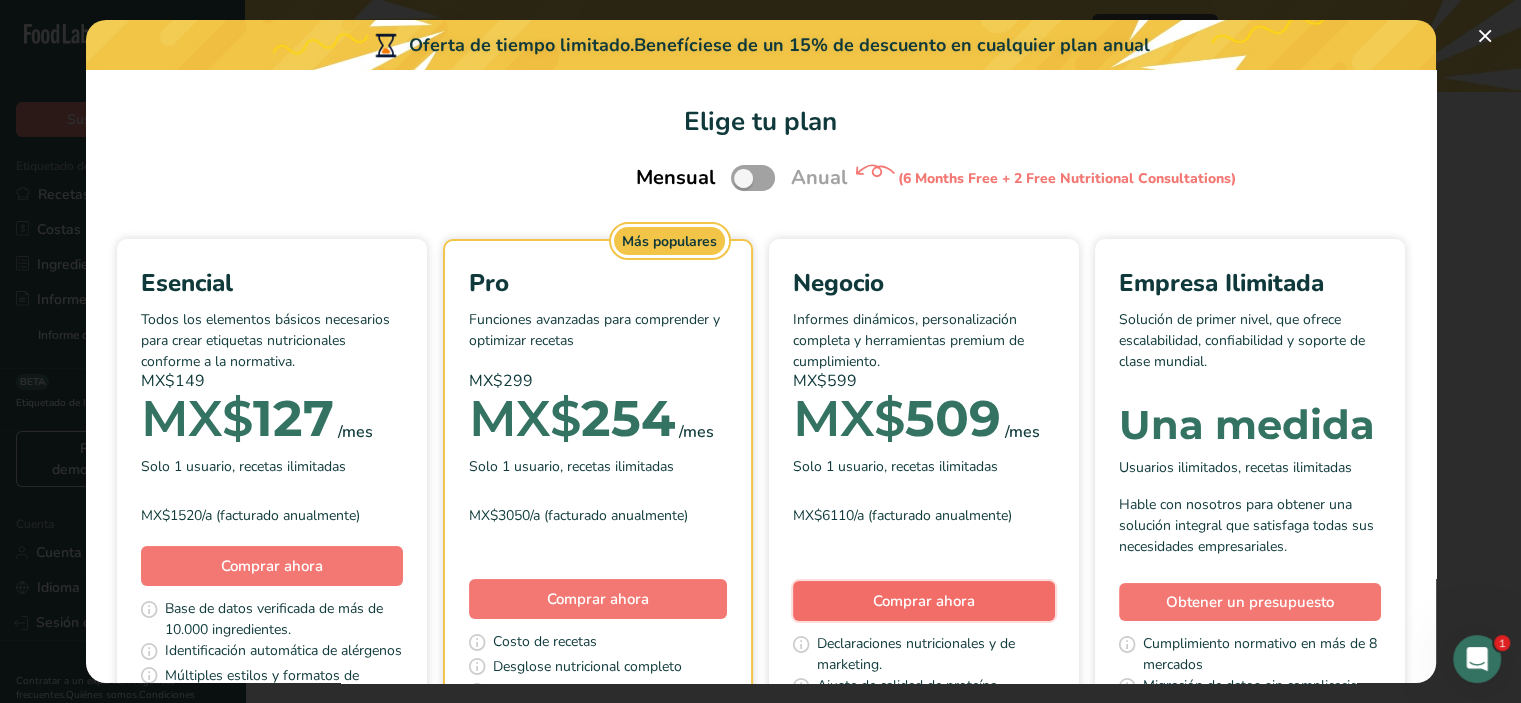 click on "Comprar ahora" at bounding box center (924, 601) 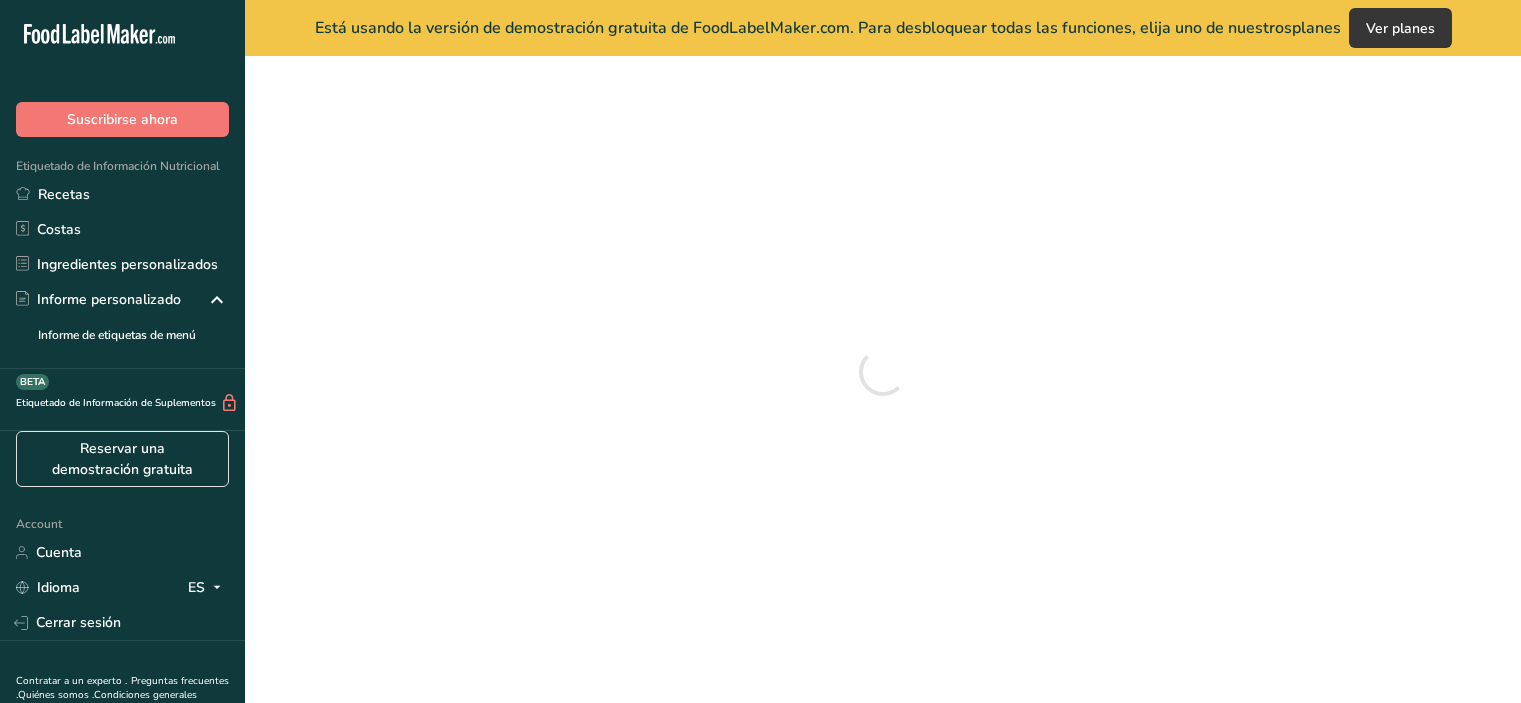 scroll, scrollTop: 0, scrollLeft: 0, axis: both 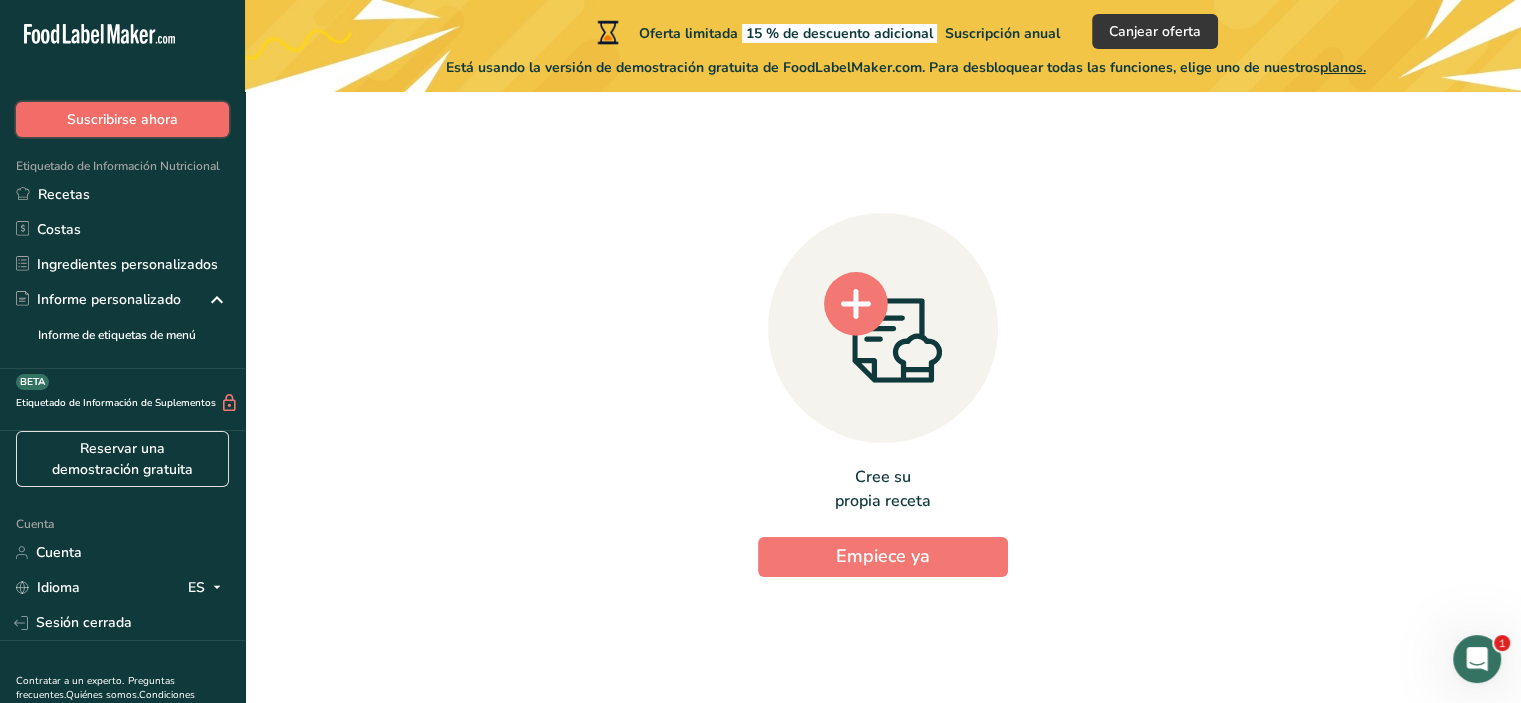 click on "Suscribirse ahora" at bounding box center (122, 119) 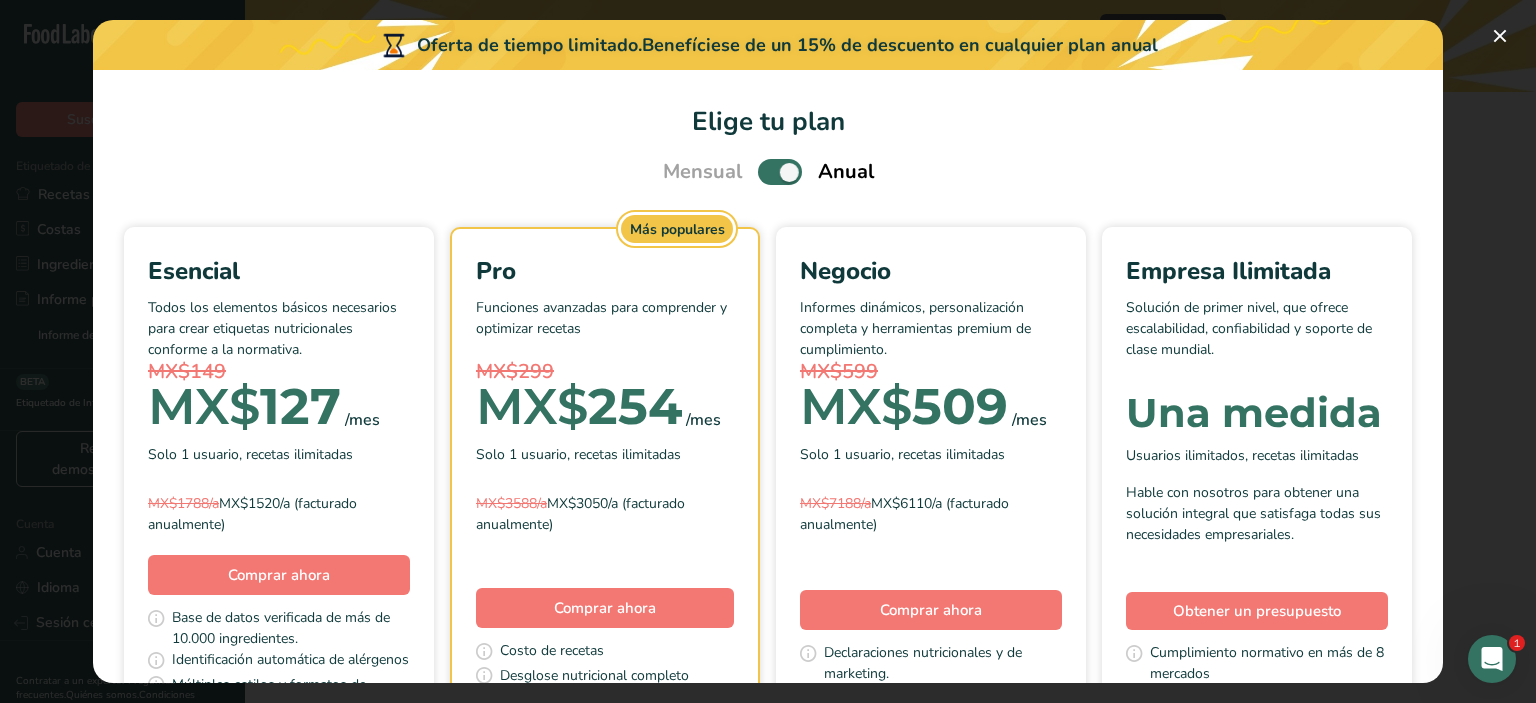 click at bounding box center [780, 171] 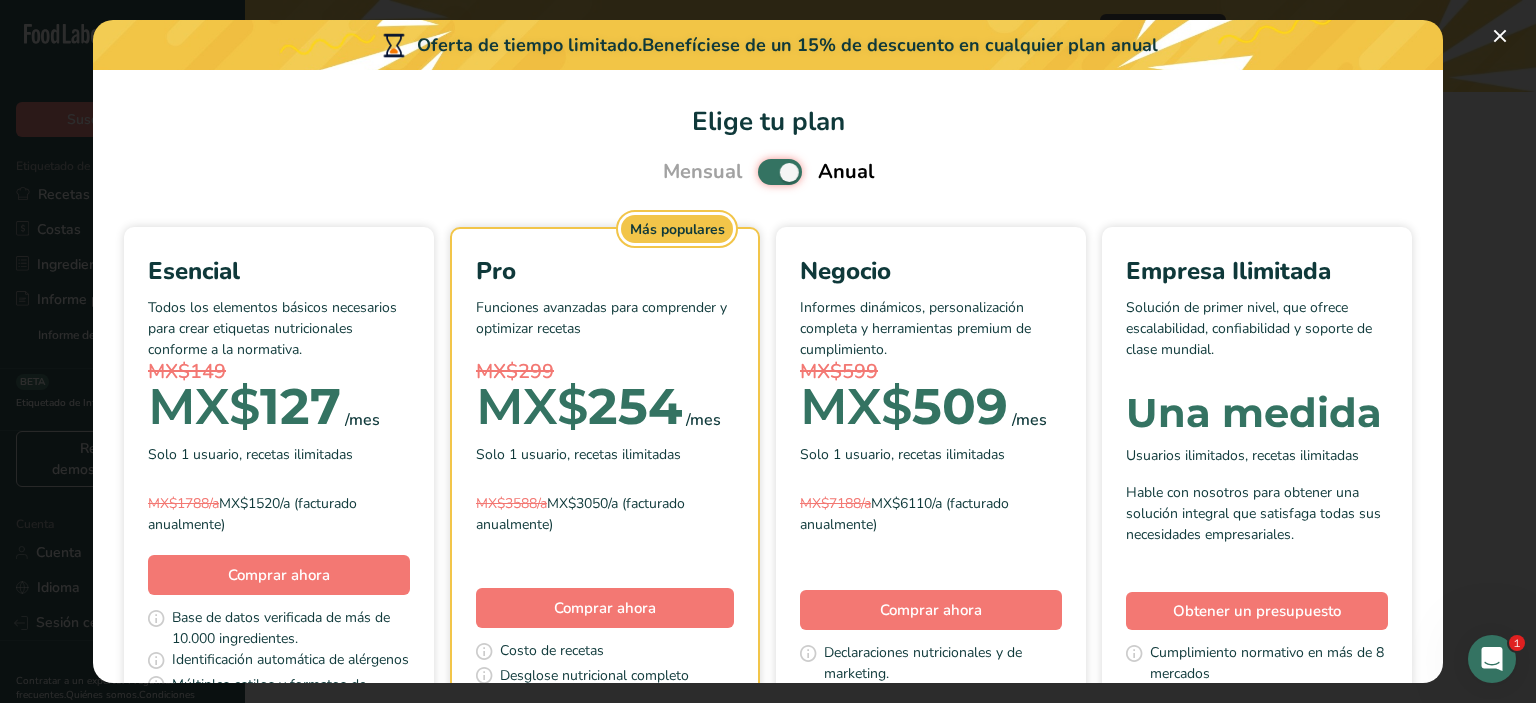 checkbox on "false" 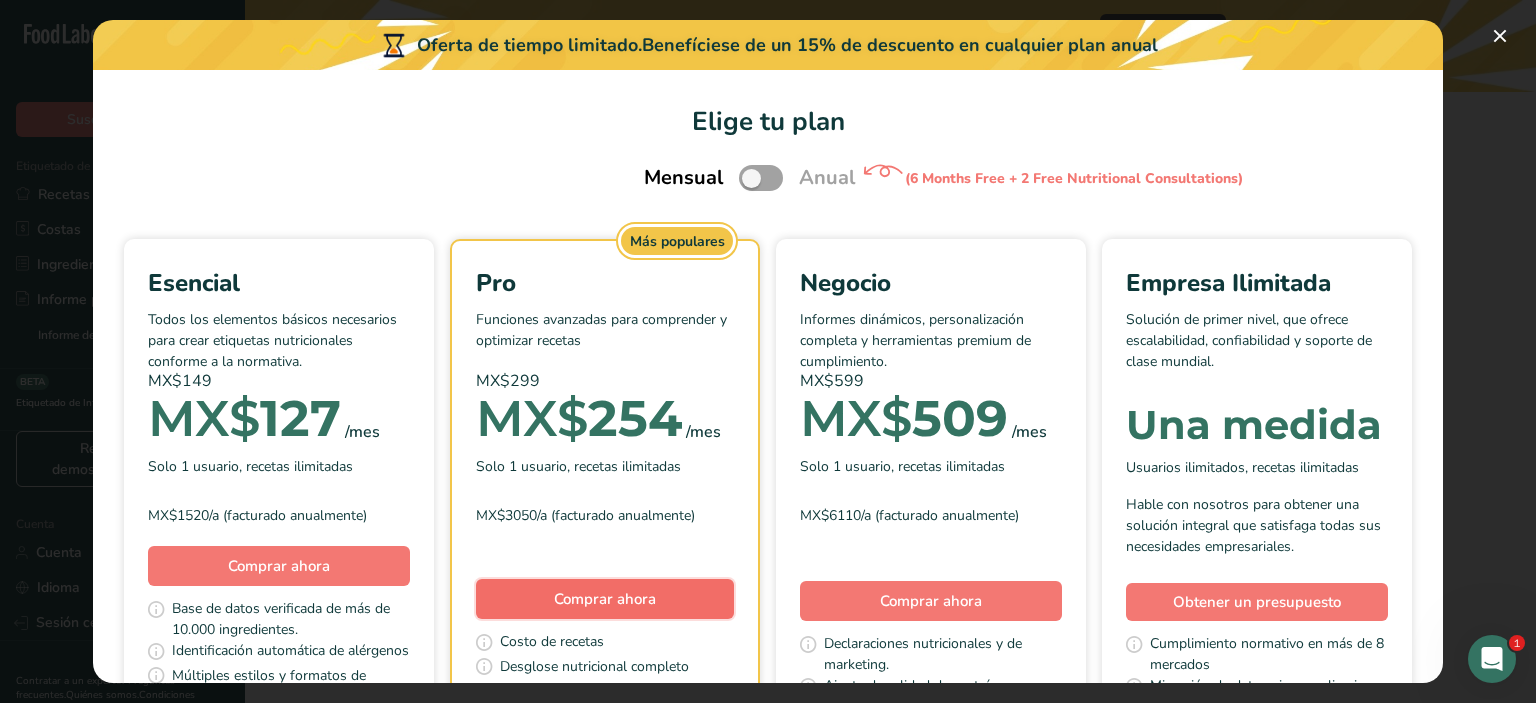 click on "Comprar ahora" at bounding box center [605, 599] 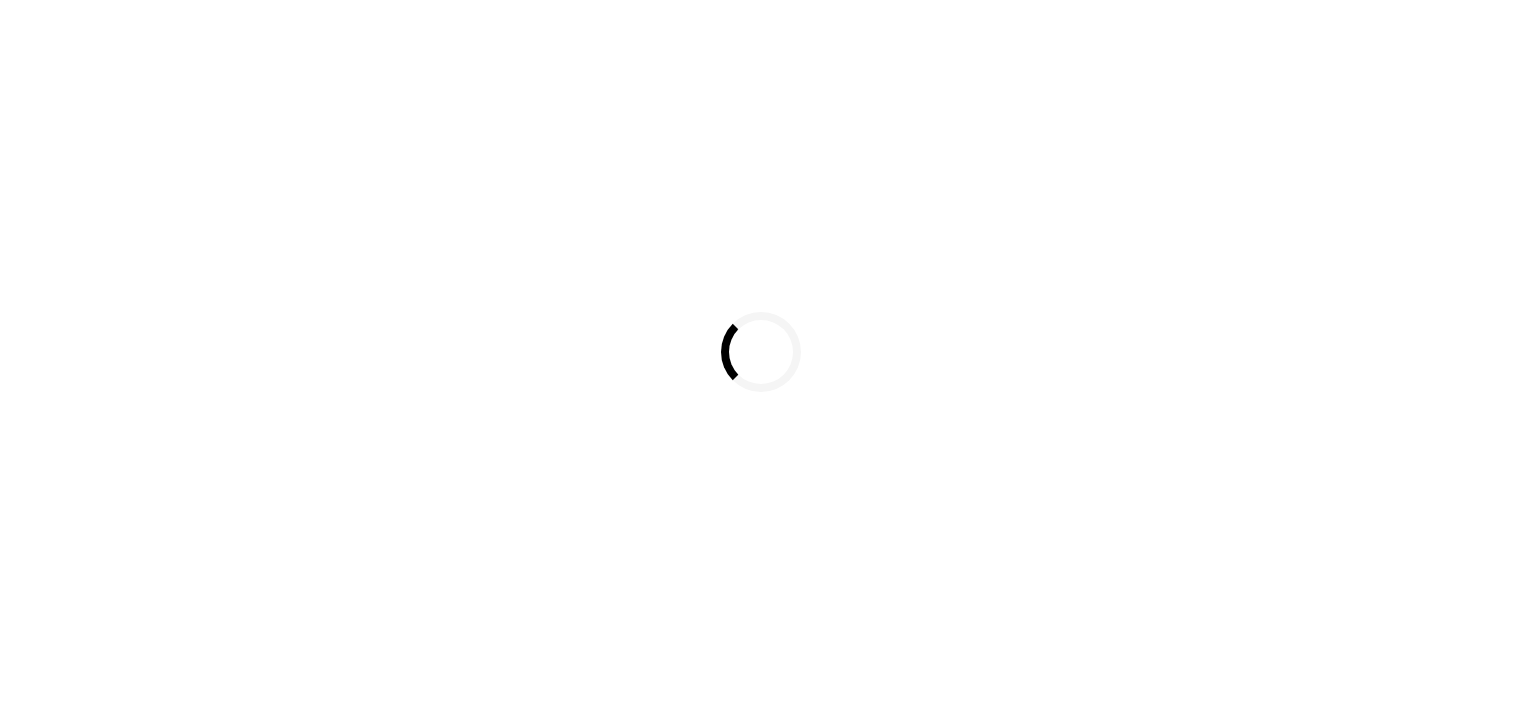 scroll, scrollTop: 0, scrollLeft: 0, axis: both 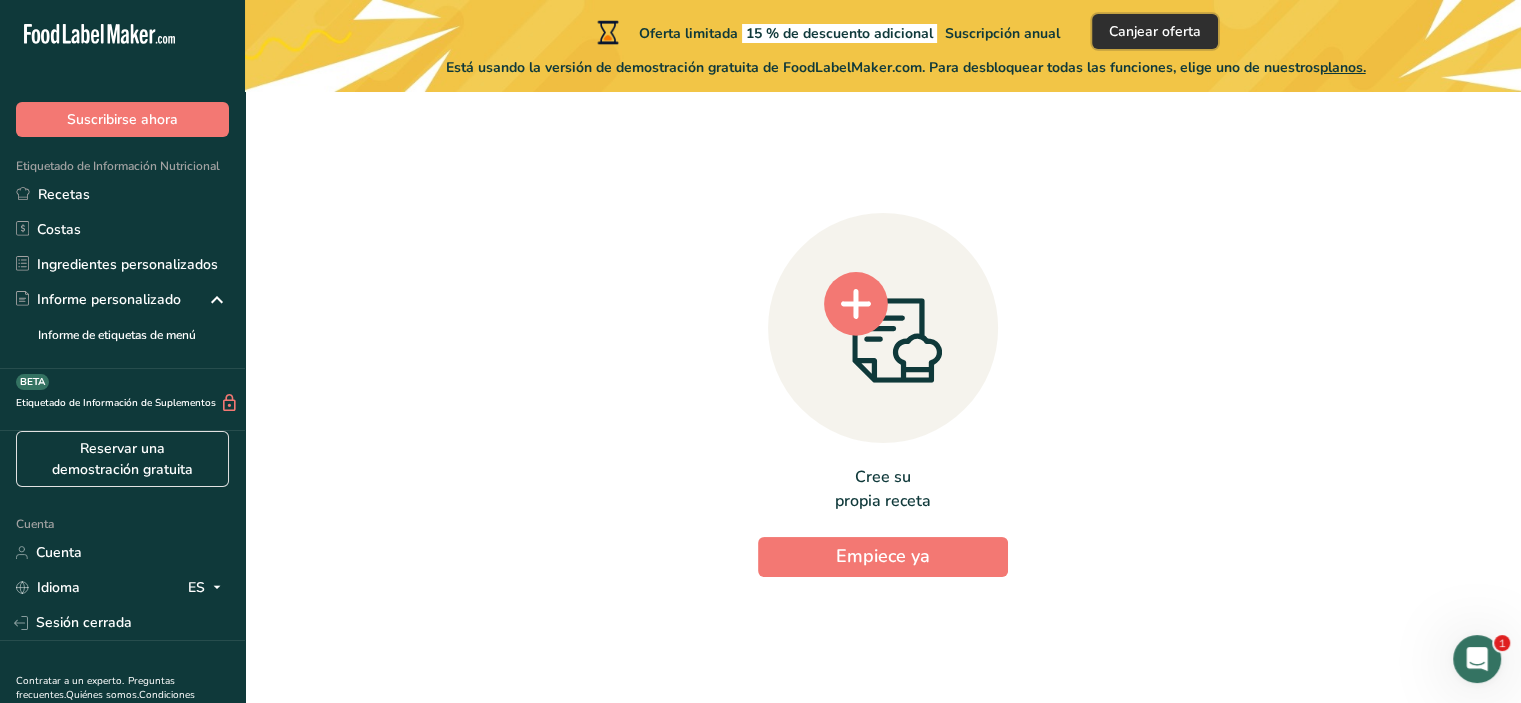 click on "Canjear oferta" at bounding box center (1155, 31) 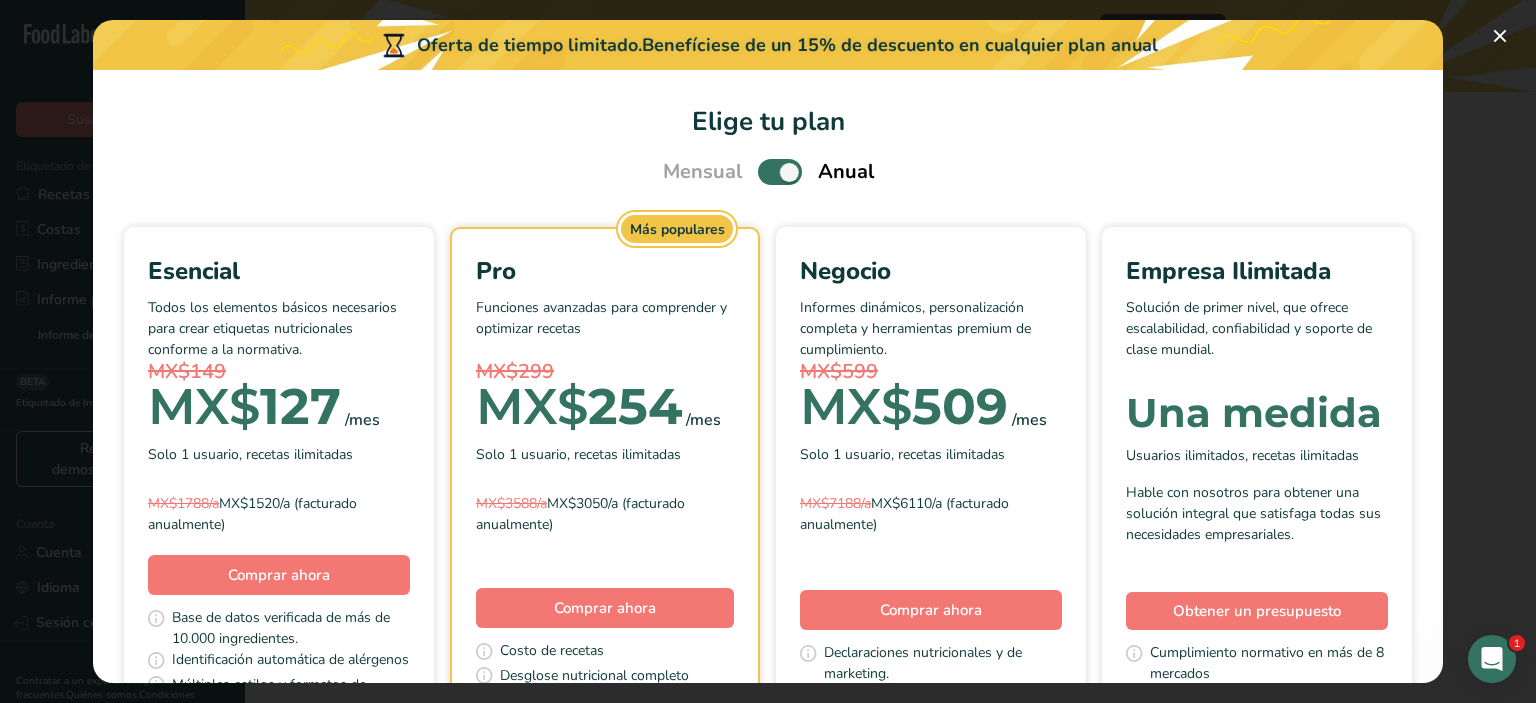 click at bounding box center (780, 171) 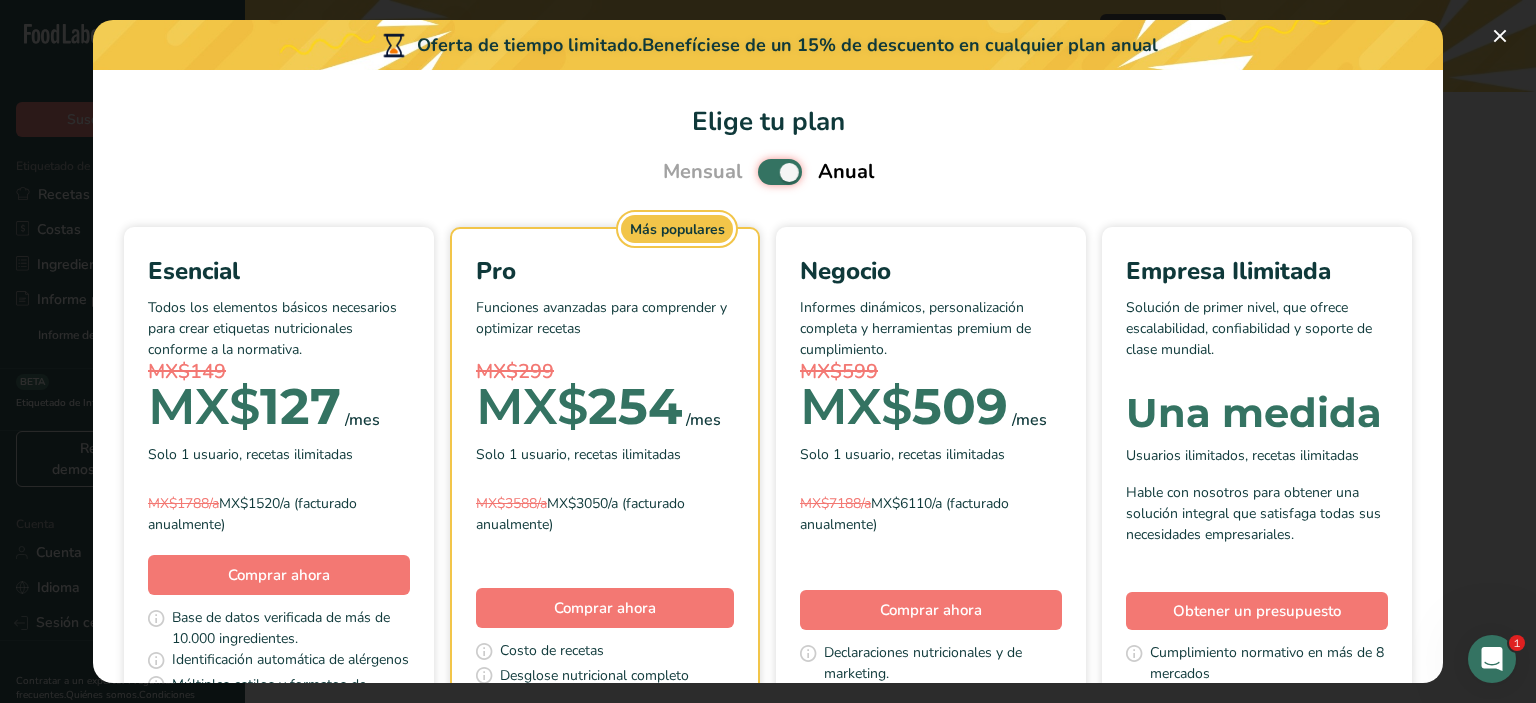 click at bounding box center [764, 172] 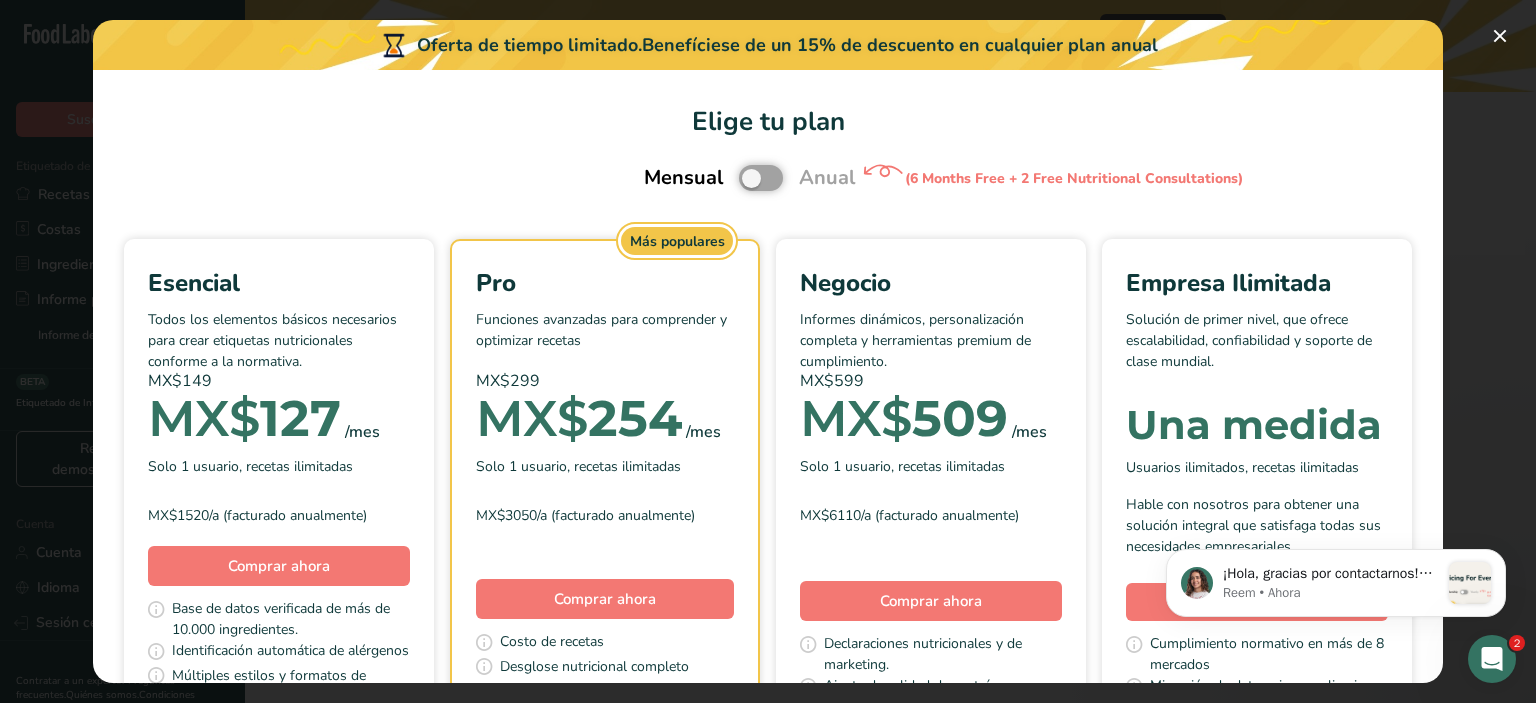 scroll, scrollTop: 0, scrollLeft: 0, axis: both 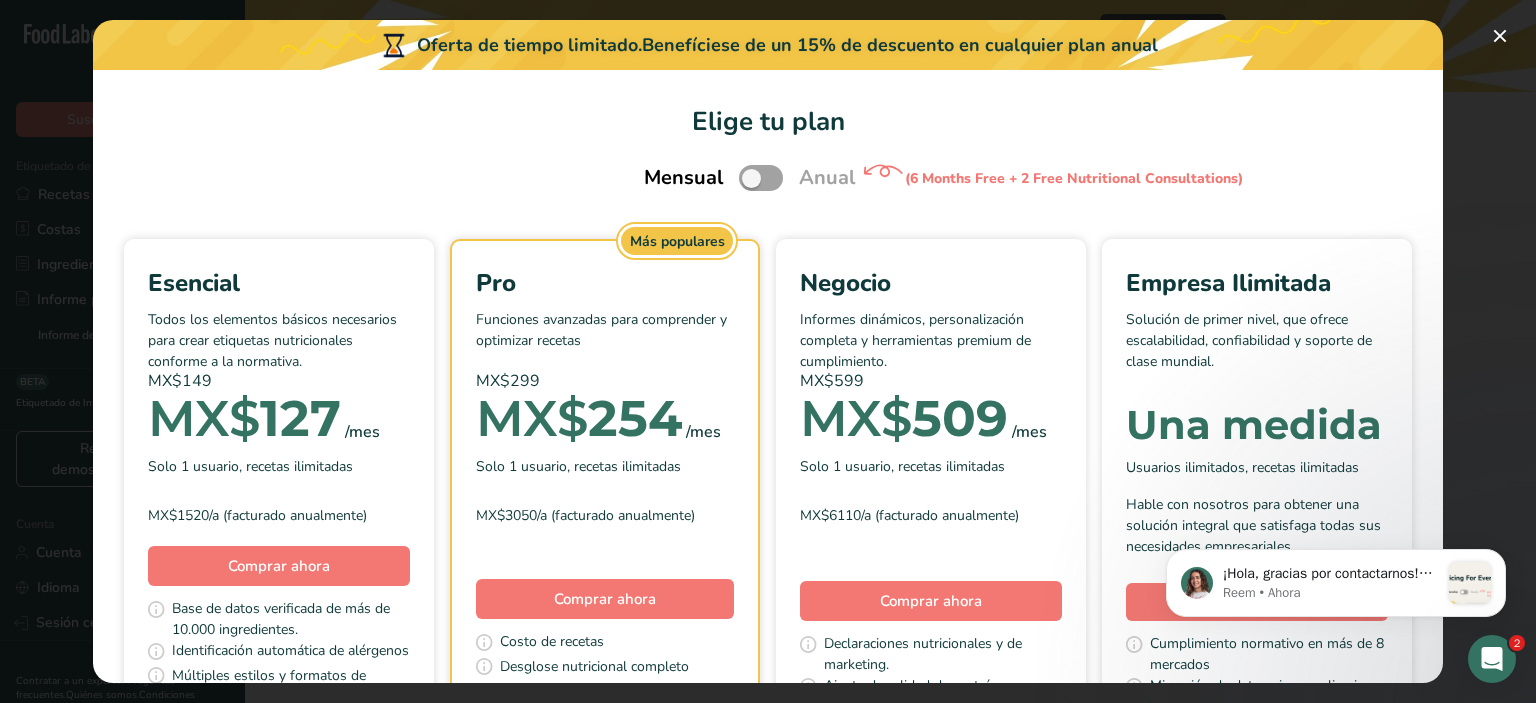 click 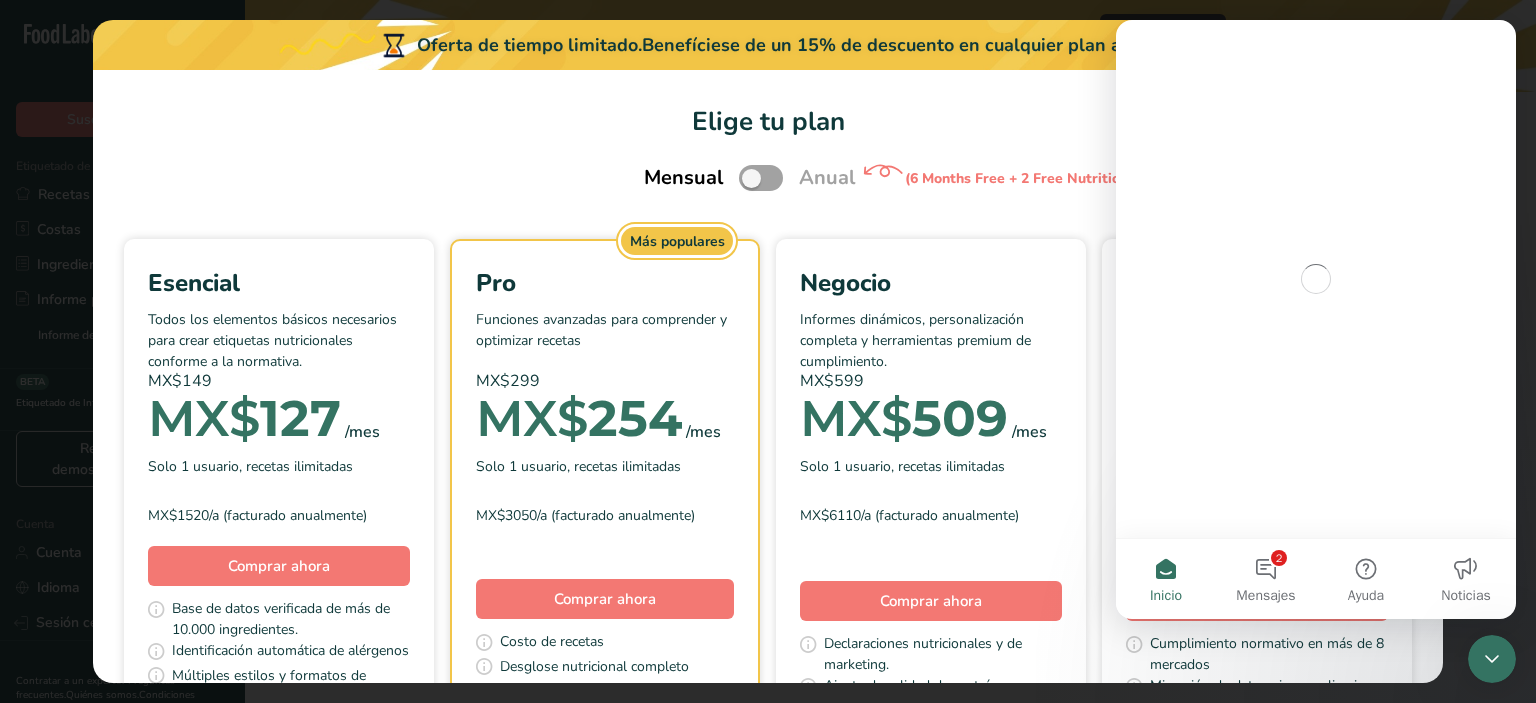 scroll, scrollTop: 0, scrollLeft: 0, axis: both 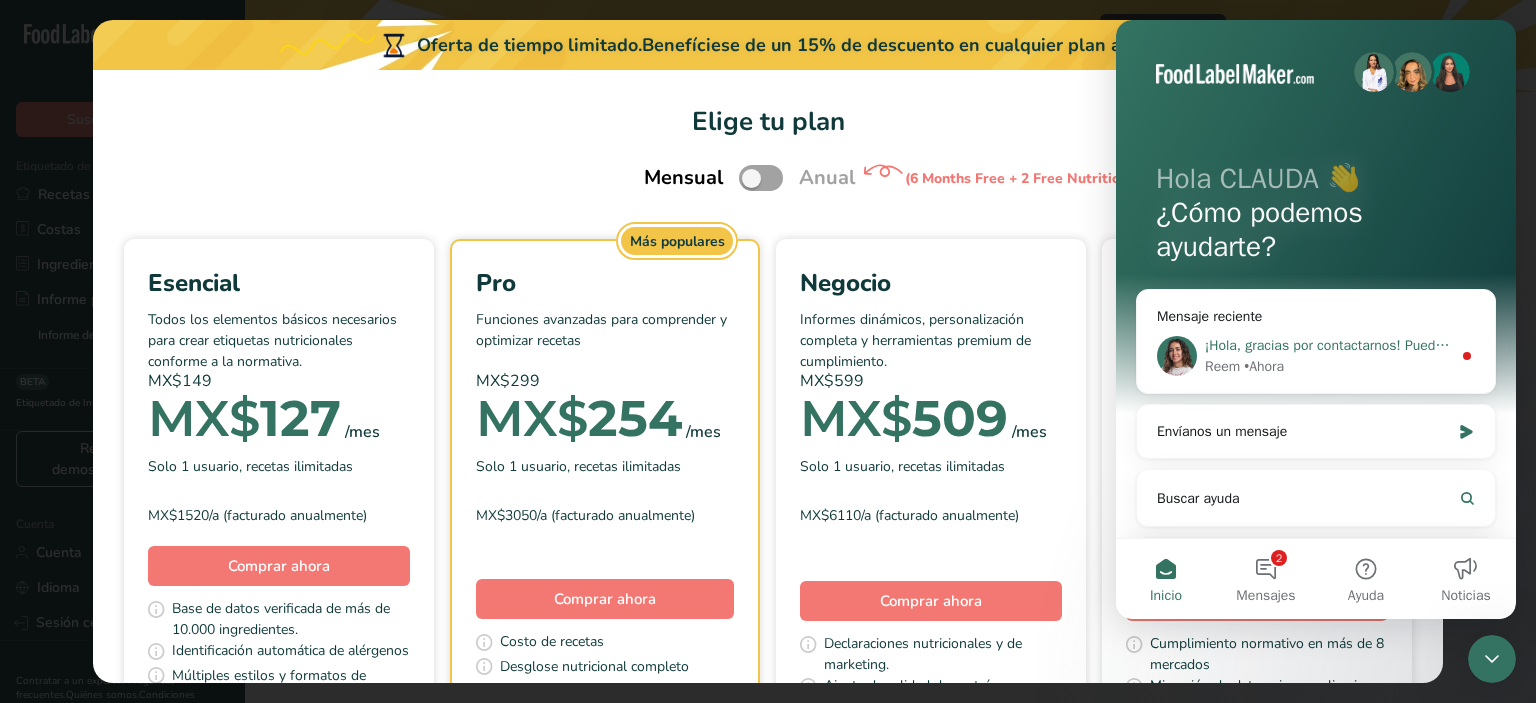 click on "¡Hola, gracias por contactarnos! Puedes optar por una suscripción mensual activando este botón (como se muestra en la captura adjunta). Estarás en un plan de renovación automática, a menos que elijas lo contrario. ¿Me avisas si esto te ayuda?" at bounding box center (1964, 345) 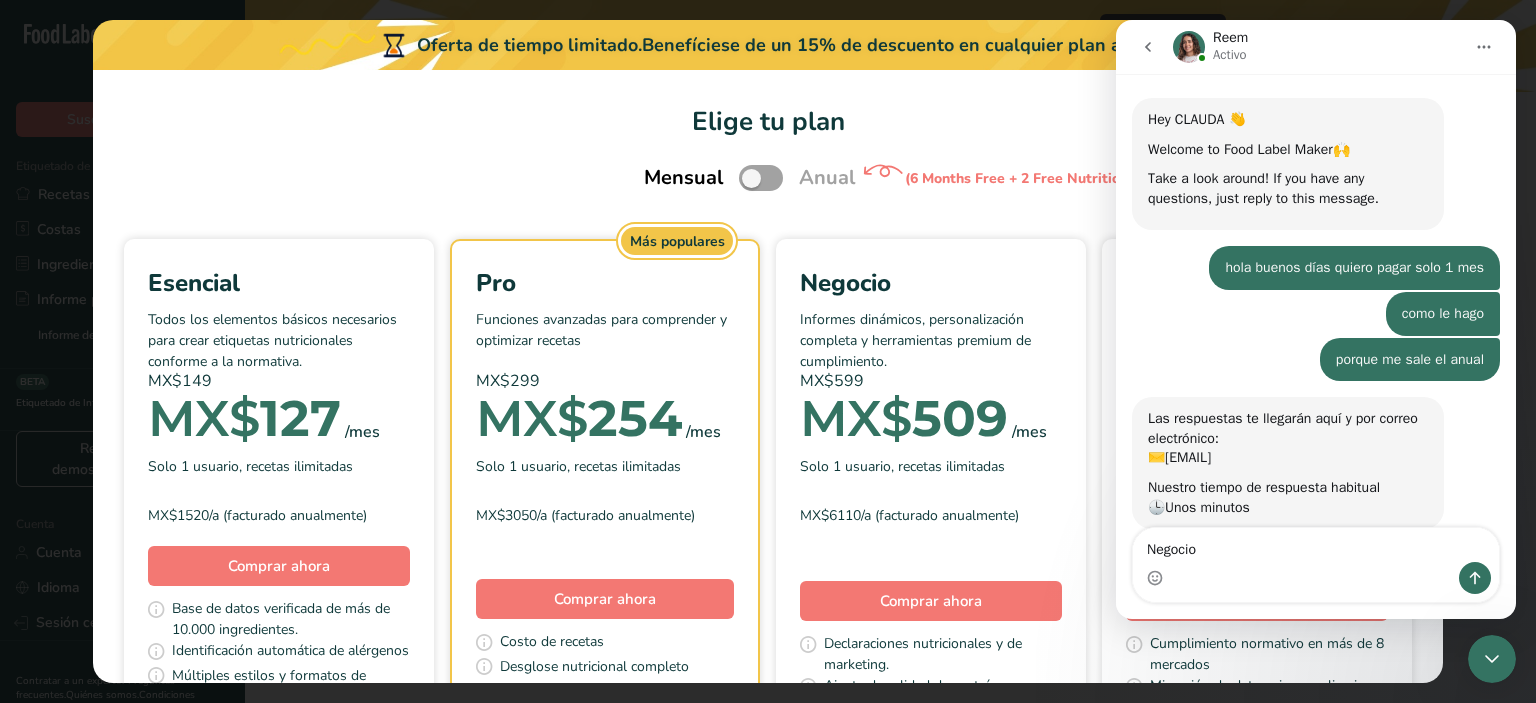 scroll, scrollTop: 3, scrollLeft: 0, axis: vertical 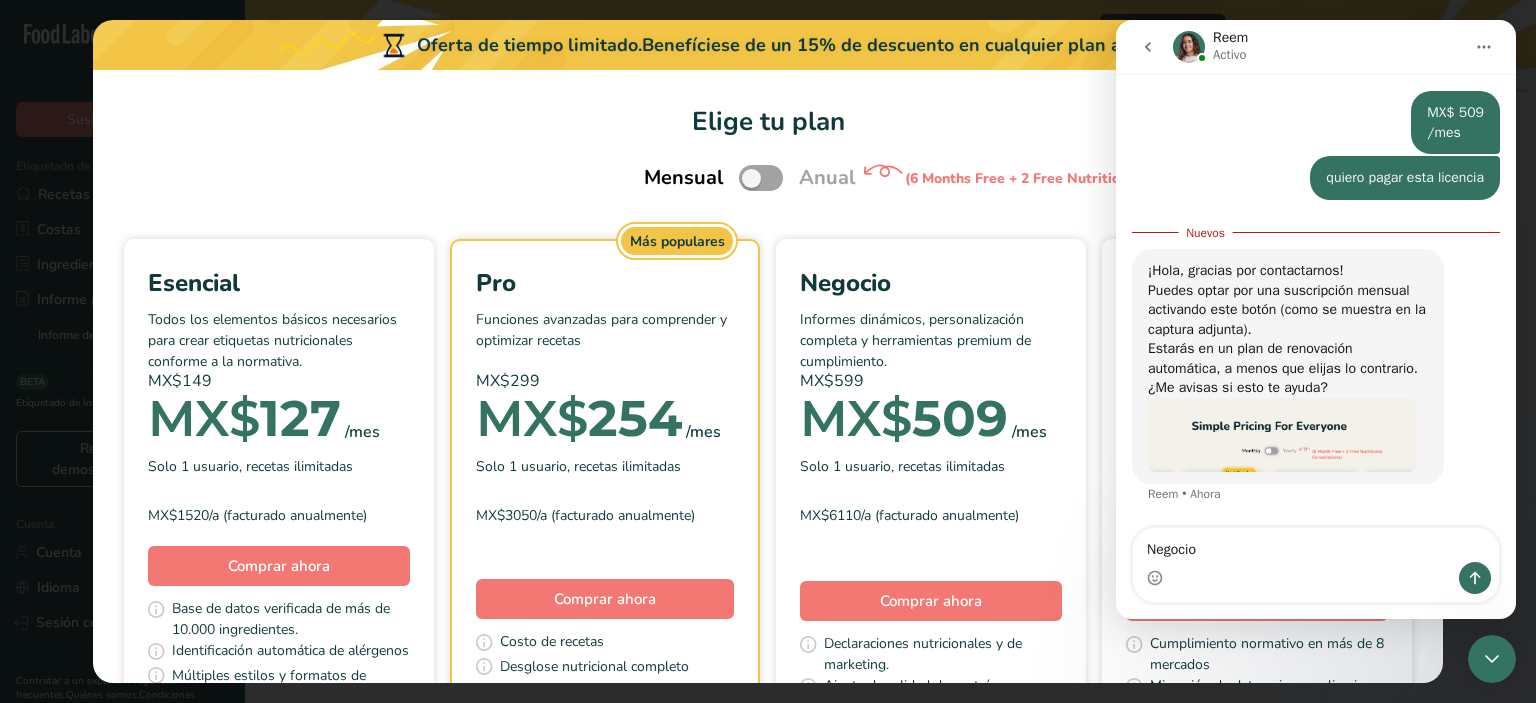 click on "Negocio" at bounding box center (1316, 545) 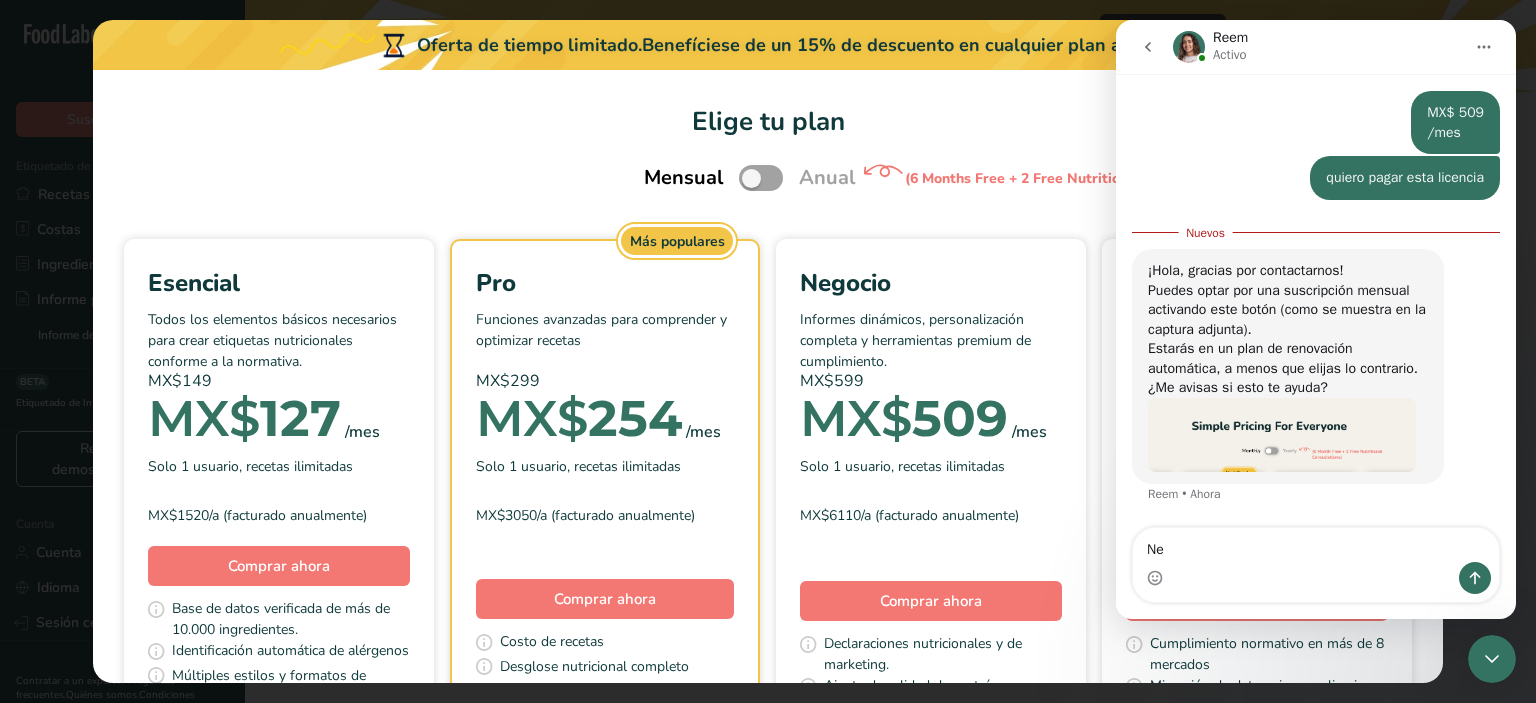 type on "N" 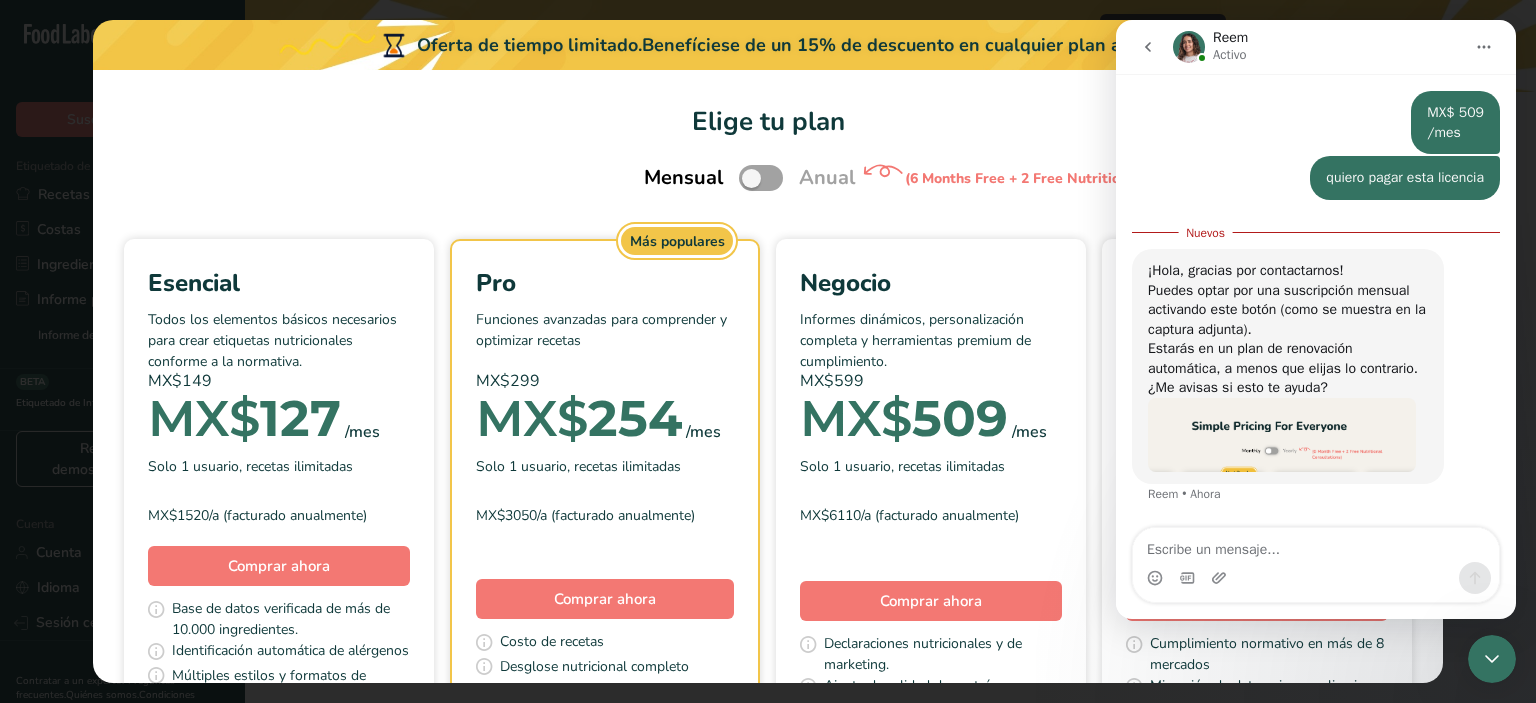 type on "d" 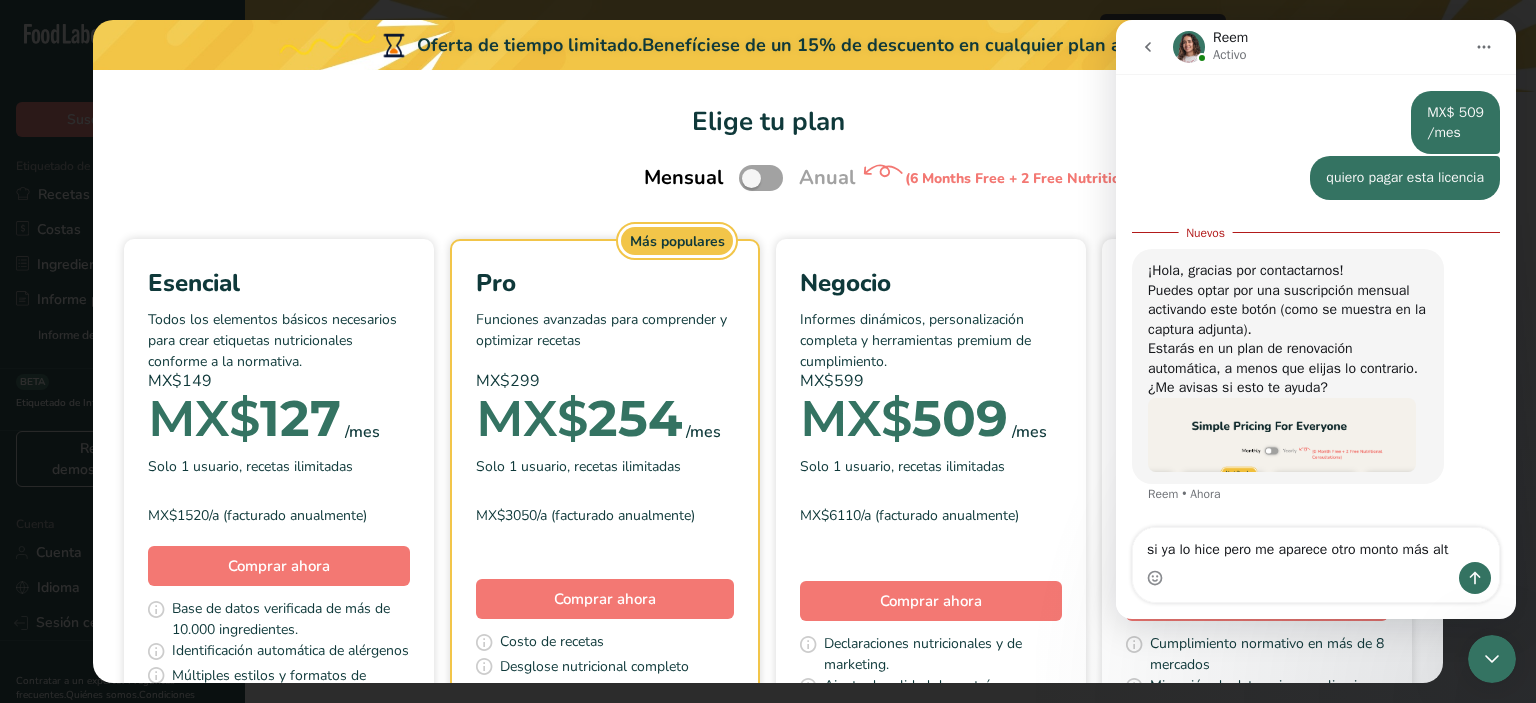 type on "si ya lo hice pero me aparece otro monto más alto" 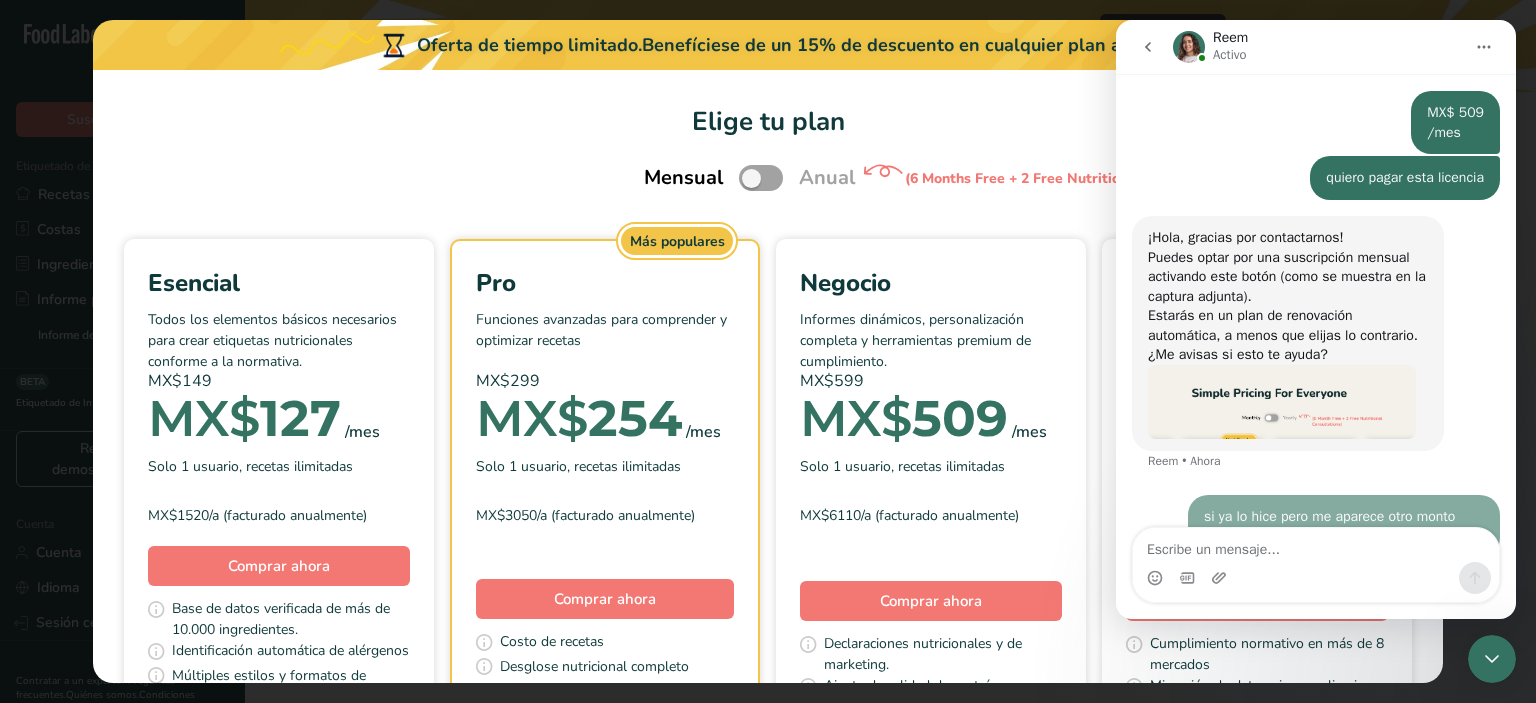 scroll, scrollTop: 2, scrollLeft: 0, axis: vertical 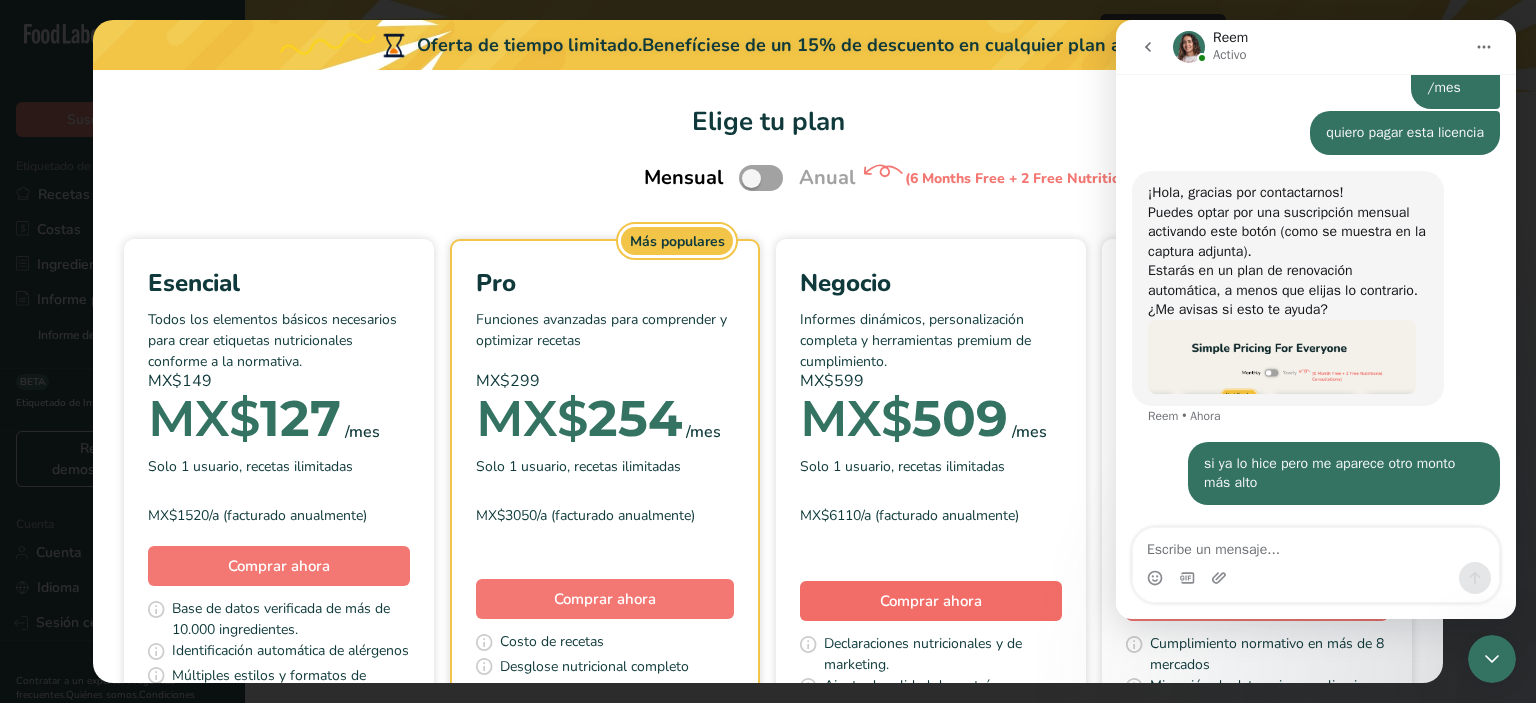type 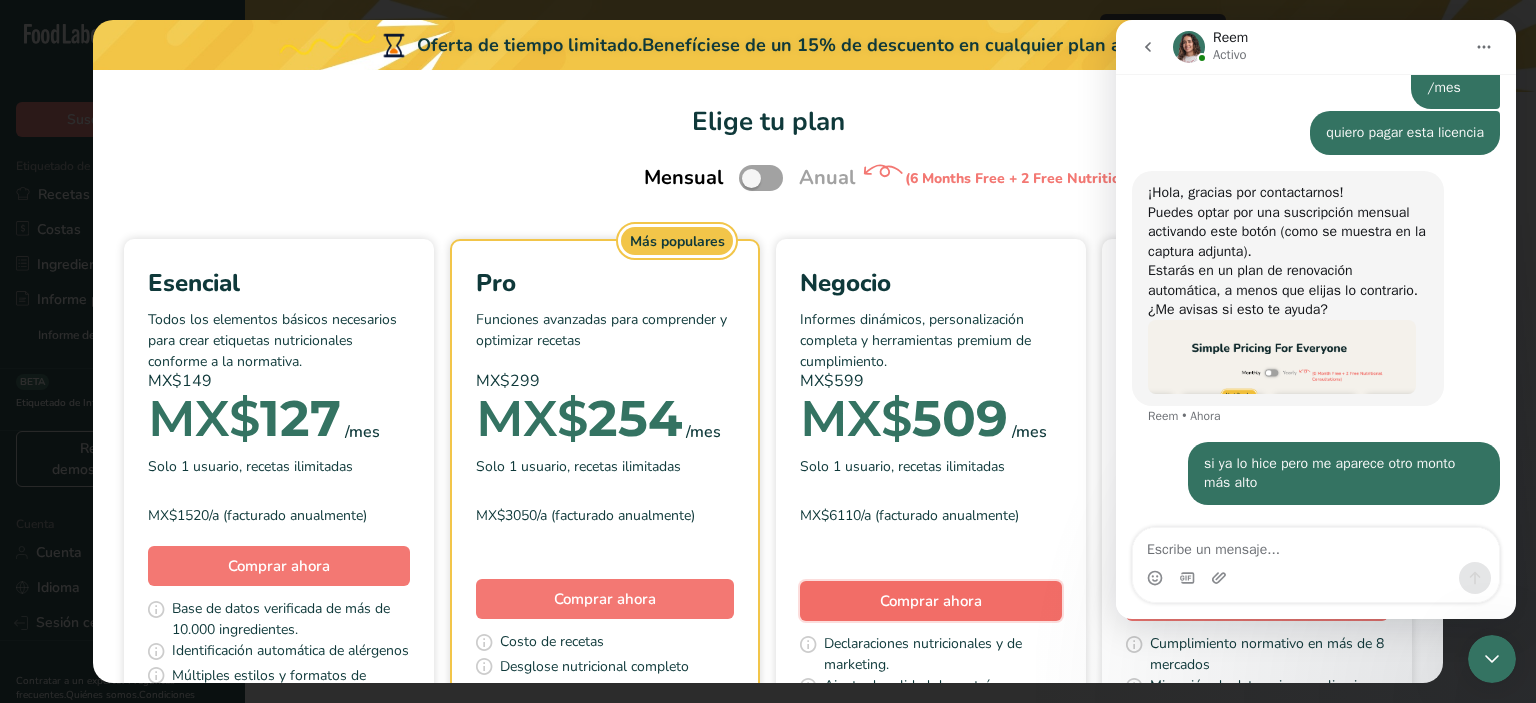 click on "Comprar ahora" at bounding box center (931, 601) 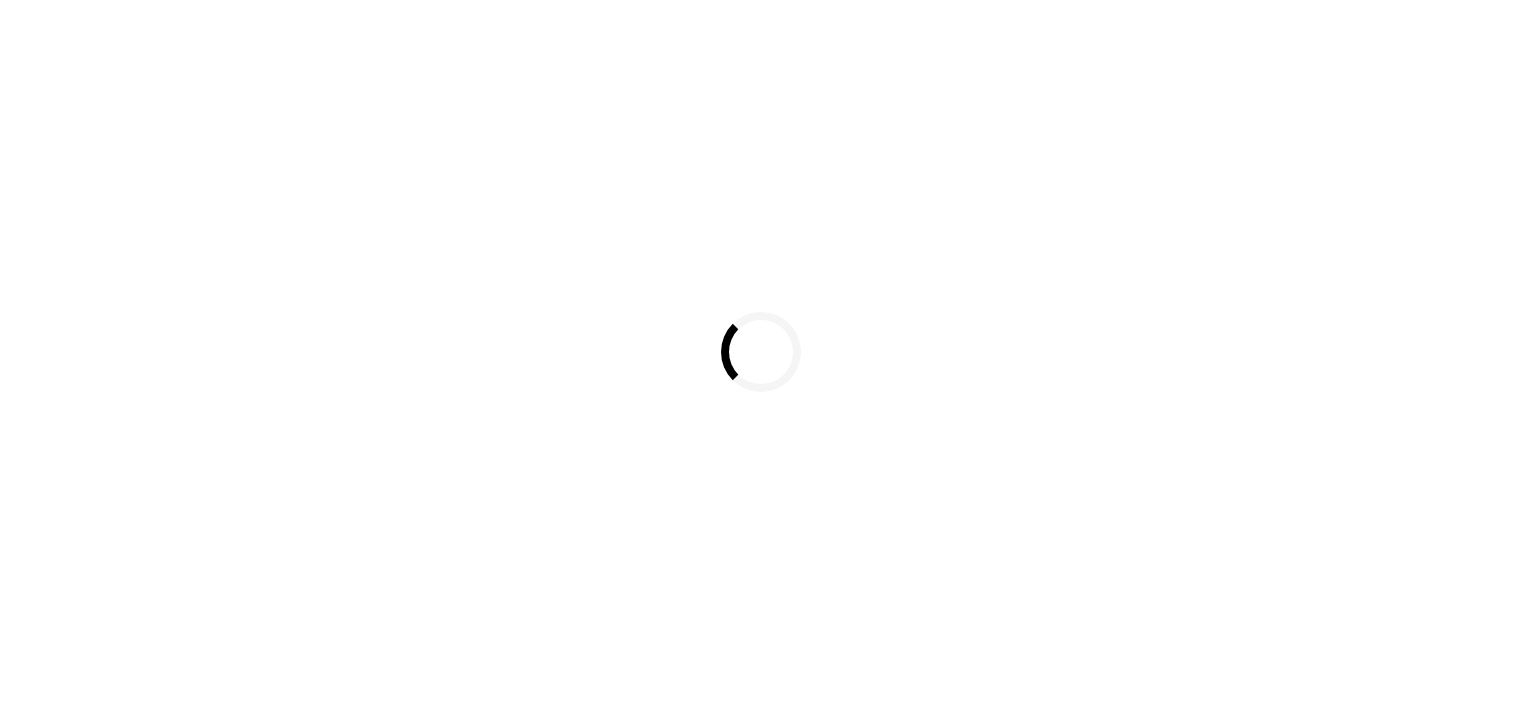 scroll, scrollTop: 0, scrollLeft: 0, axis: both 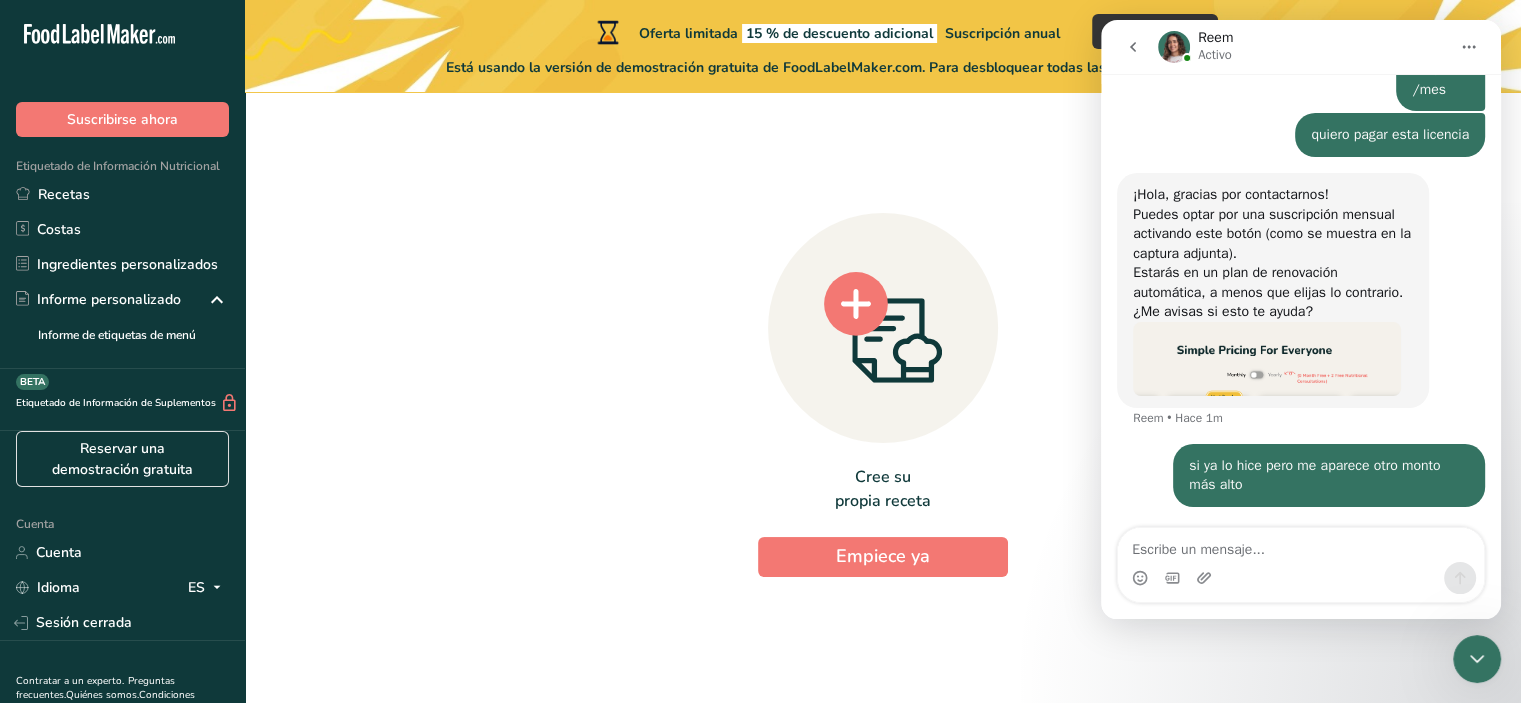 click at bounding box center [1301, 545] 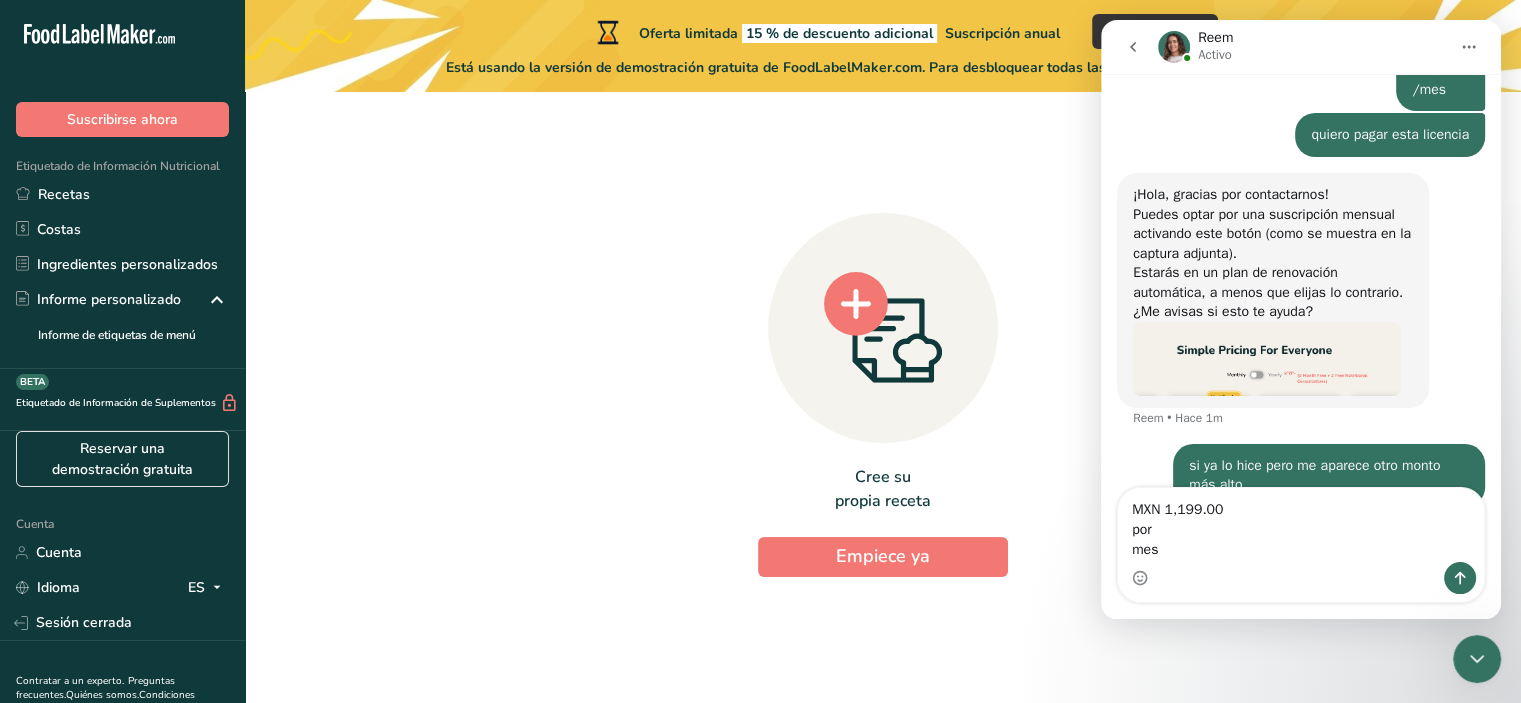 scroll, scrollTop: 537, scrollLeft: 0, axis: vertical 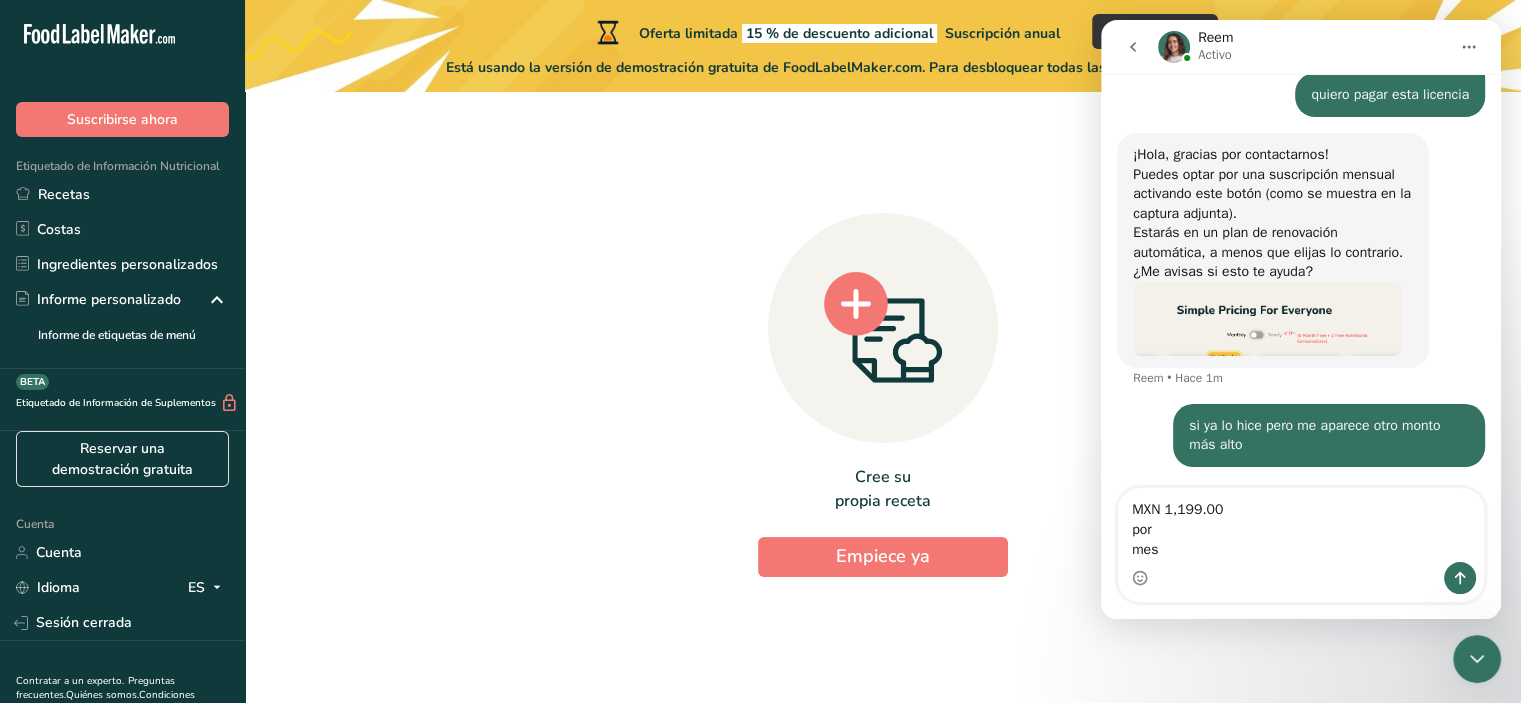 type on "MXN 1,199.00
por
mes" 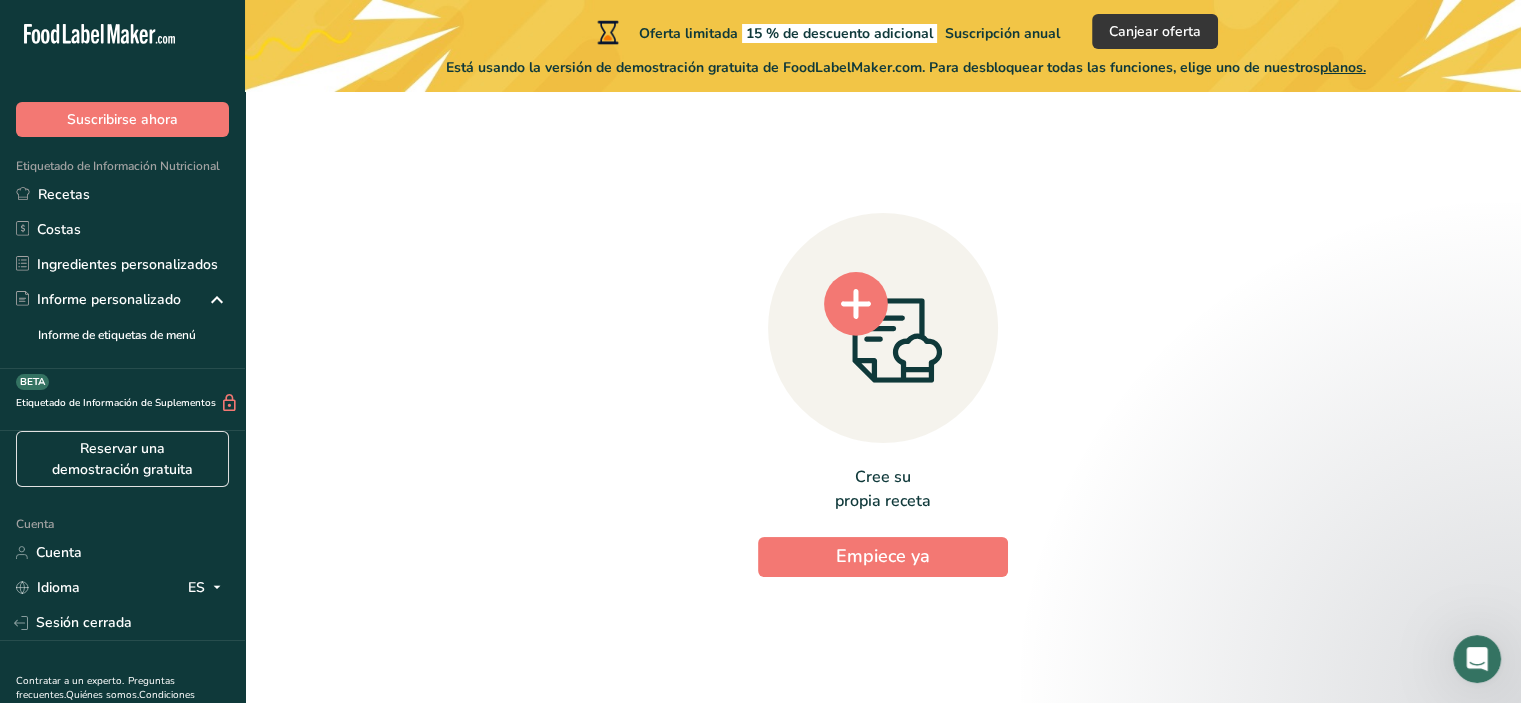 scroll, scrollTop: 0, scrollLeft: 0, axis: both 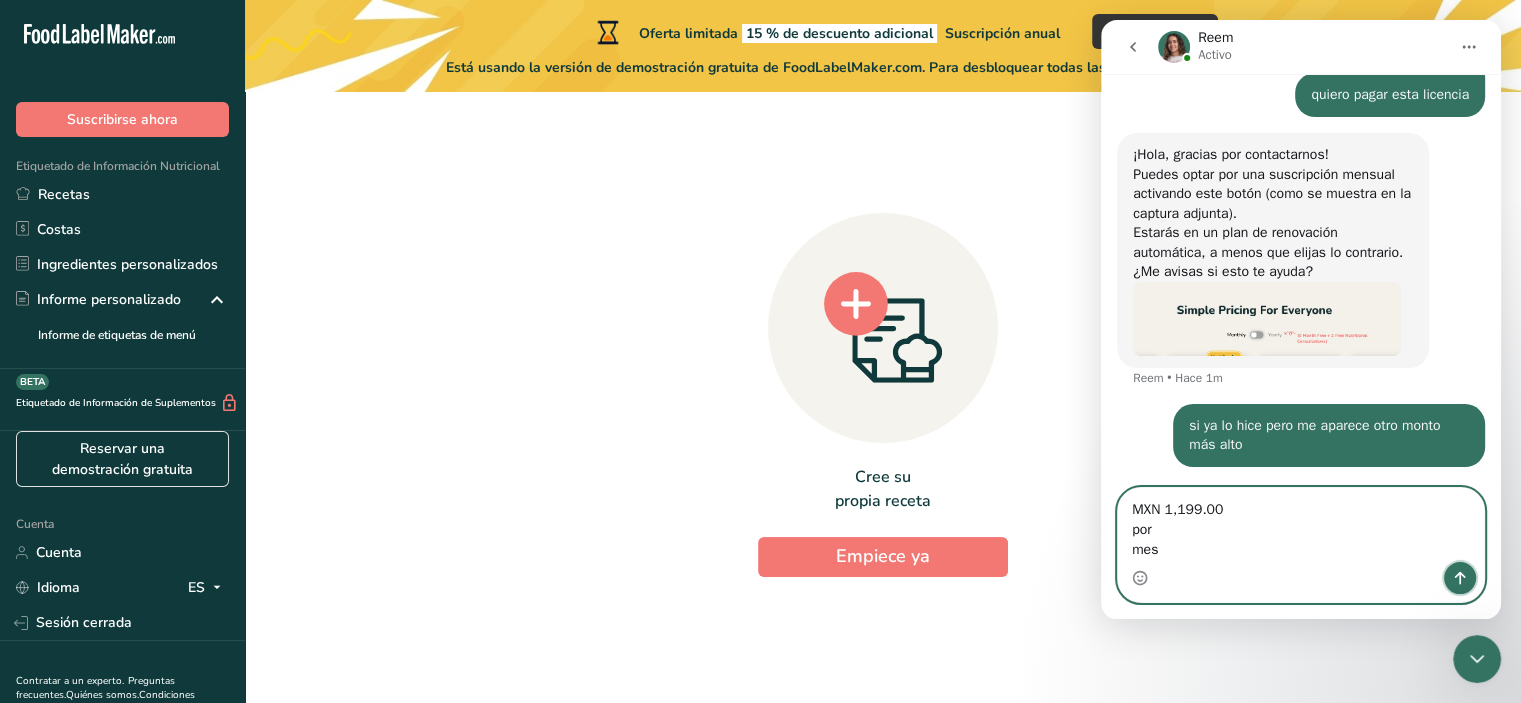 click at bounding box center (1460, 578) 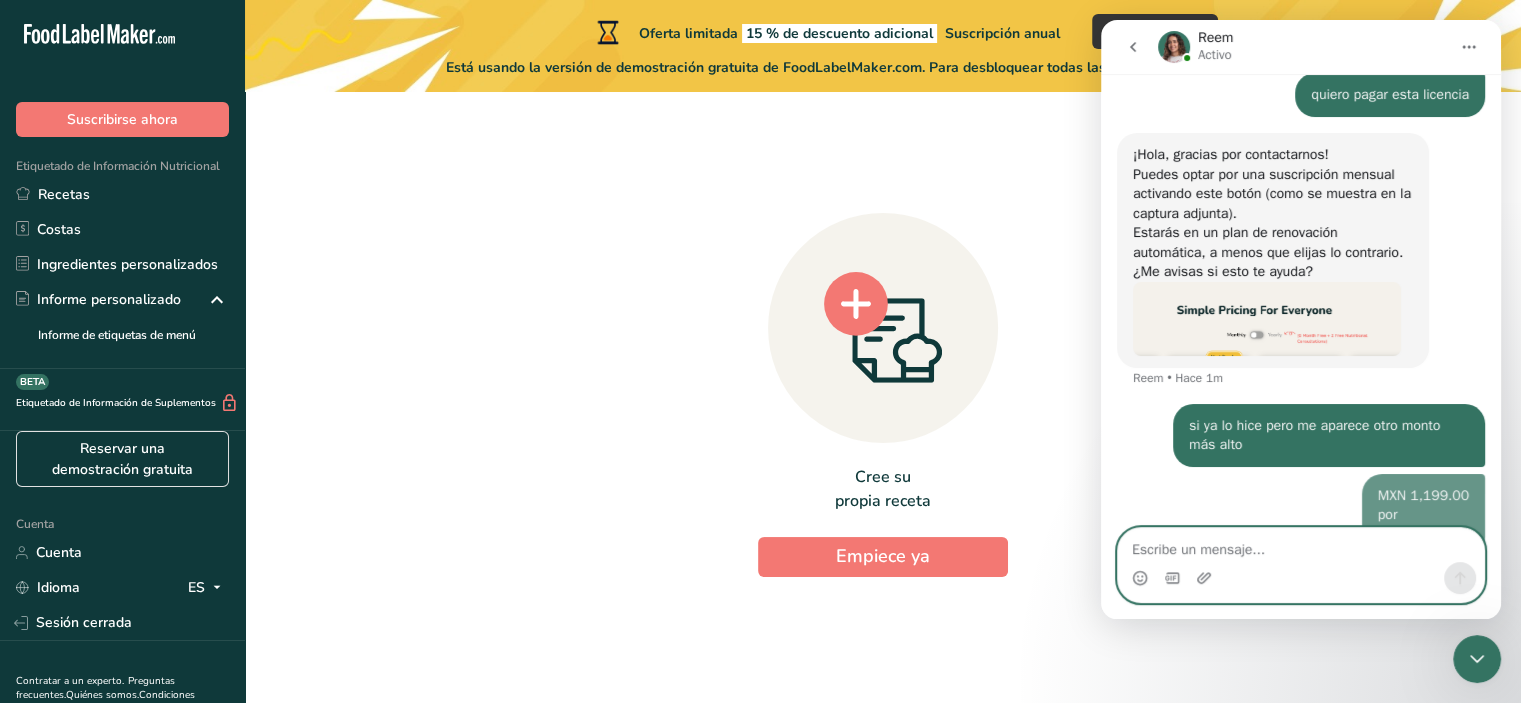 scroll, scrollTop: 582, scrollLeft: 0, axis: vertical 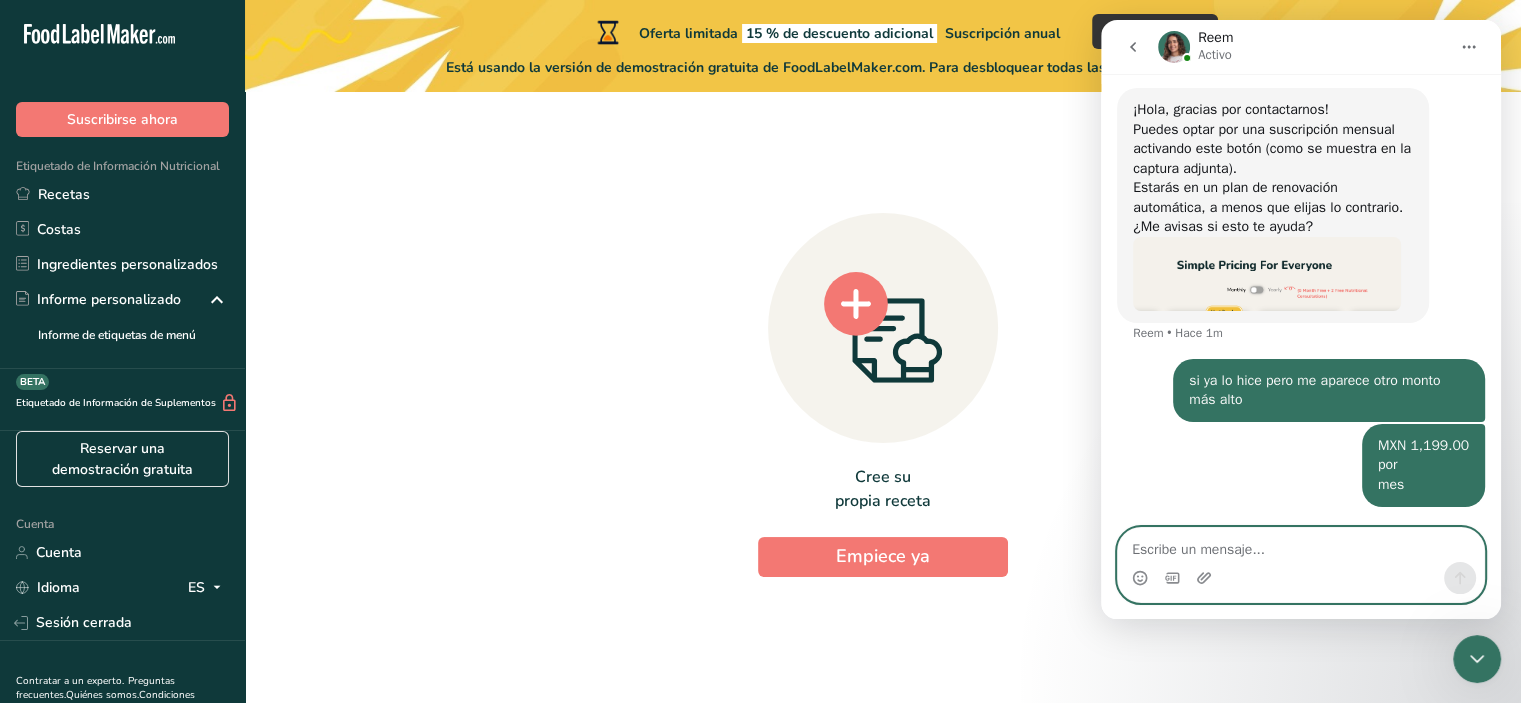 click at bounding box center (1301, 545) 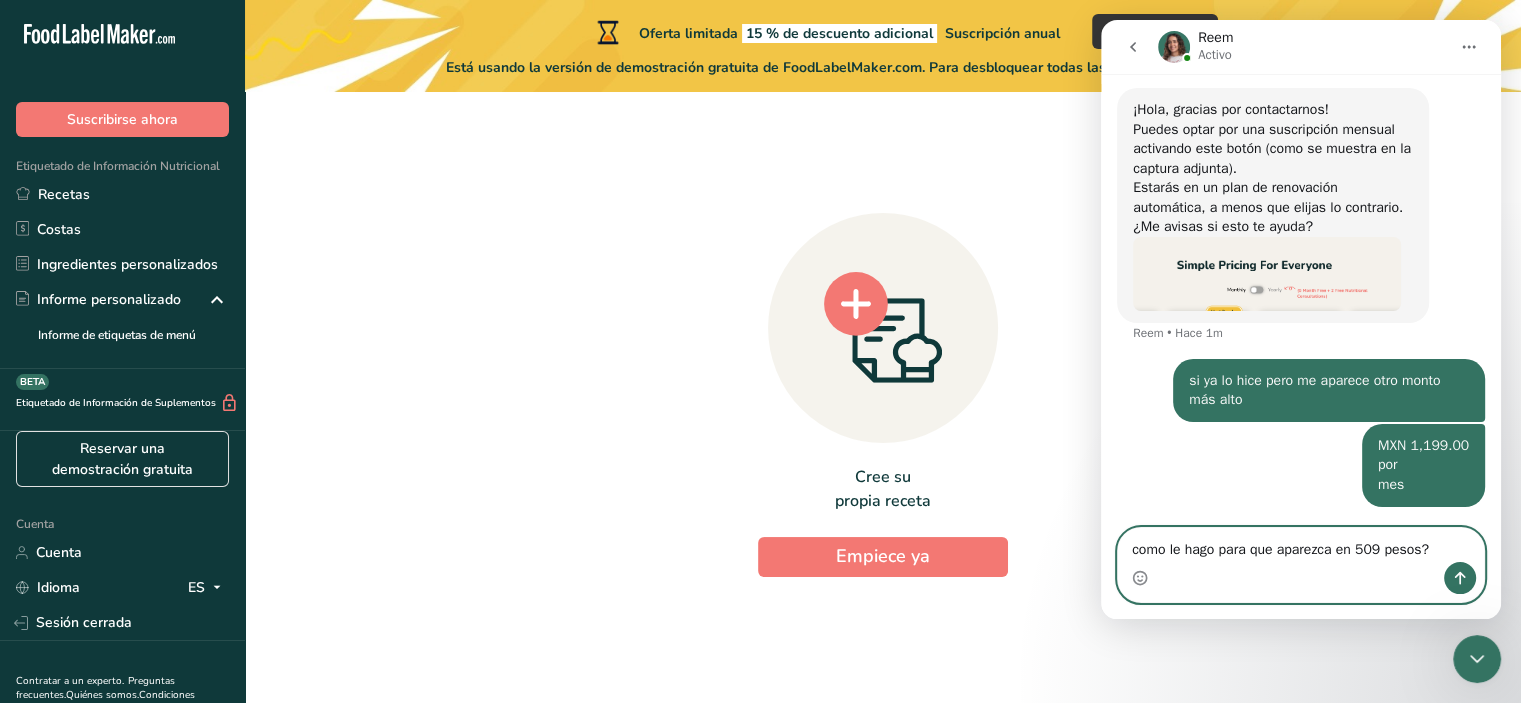 type on "como le hago para que aparezca en 509 pesos??" 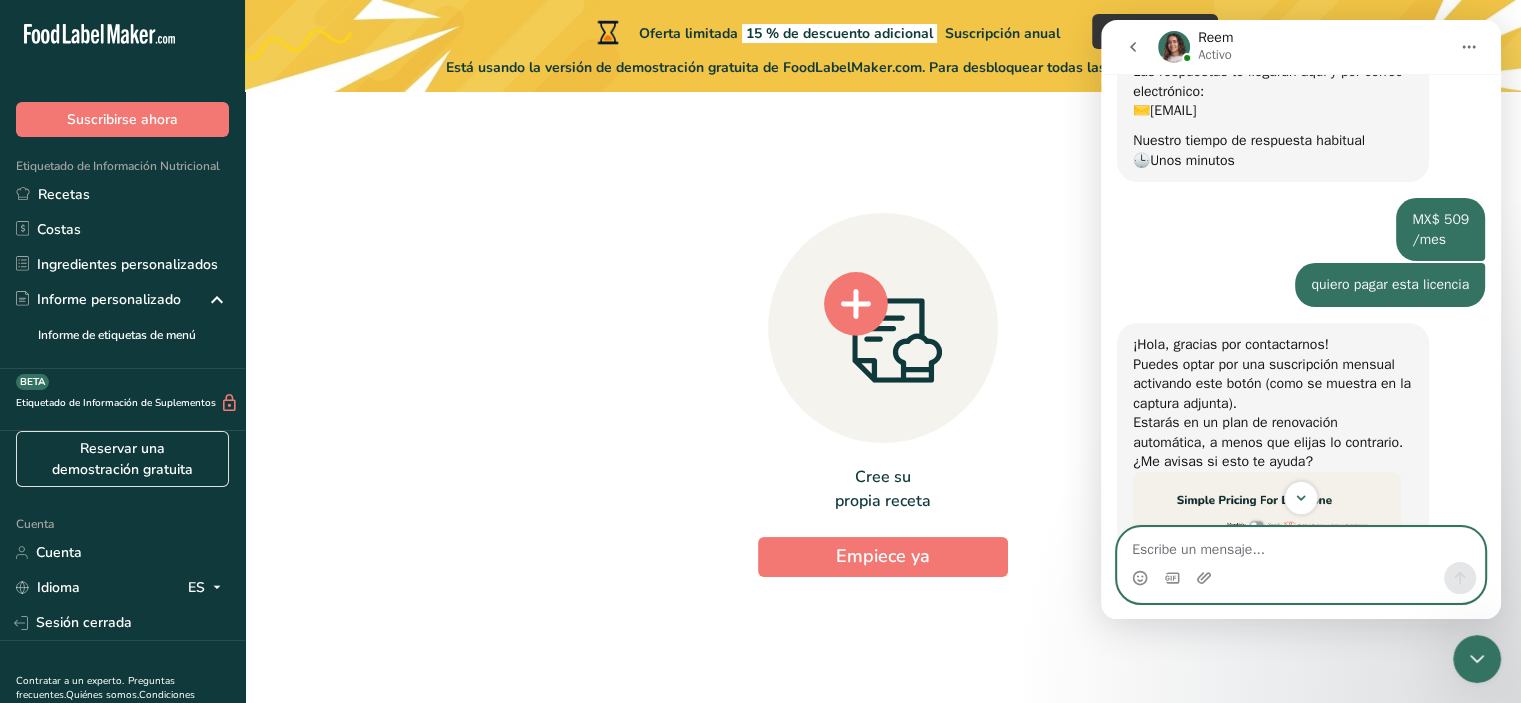 scroll, scrollTop: 547, scrollLeft: 0, axis: vertical 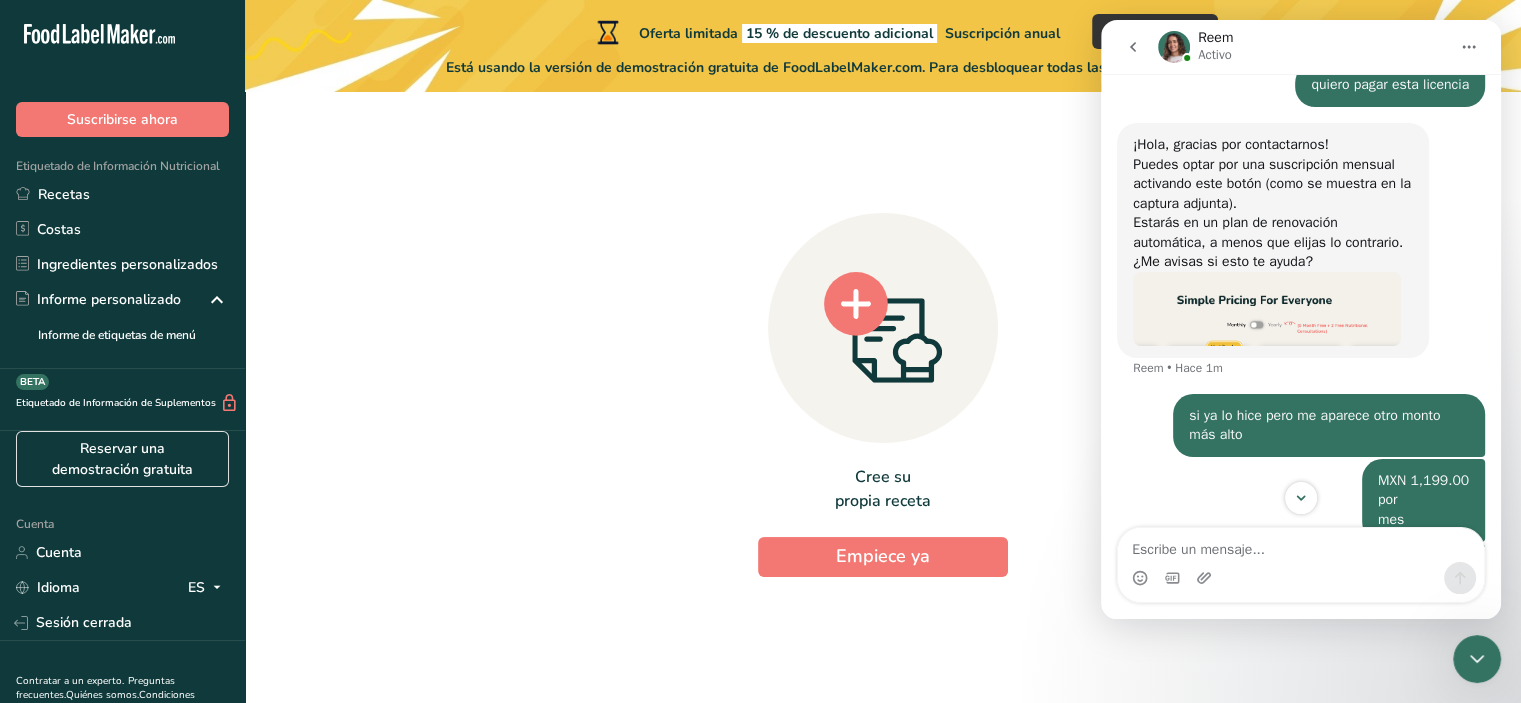 click at bounding box center [1267, 309] 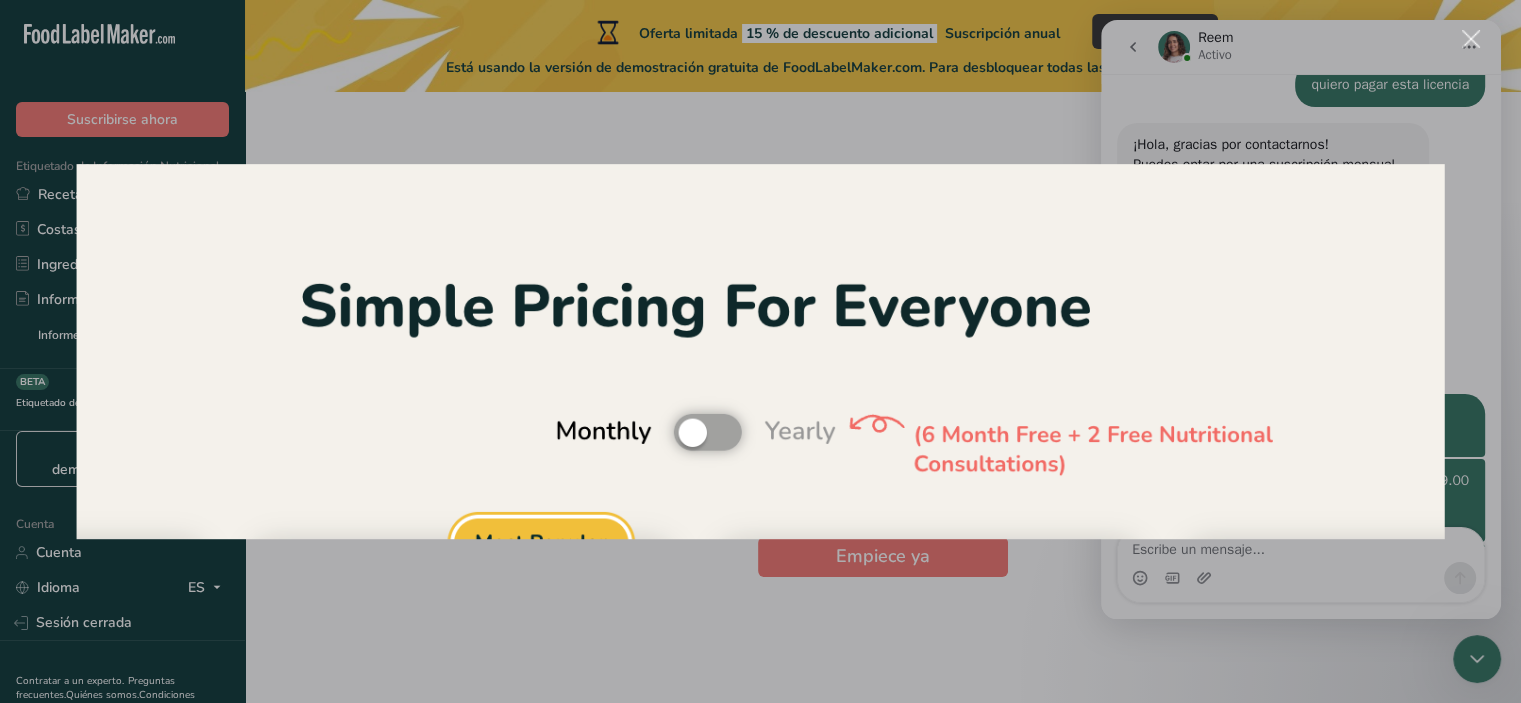 scroll, scrollTop: 0, scrollLeft: 0, axis: both 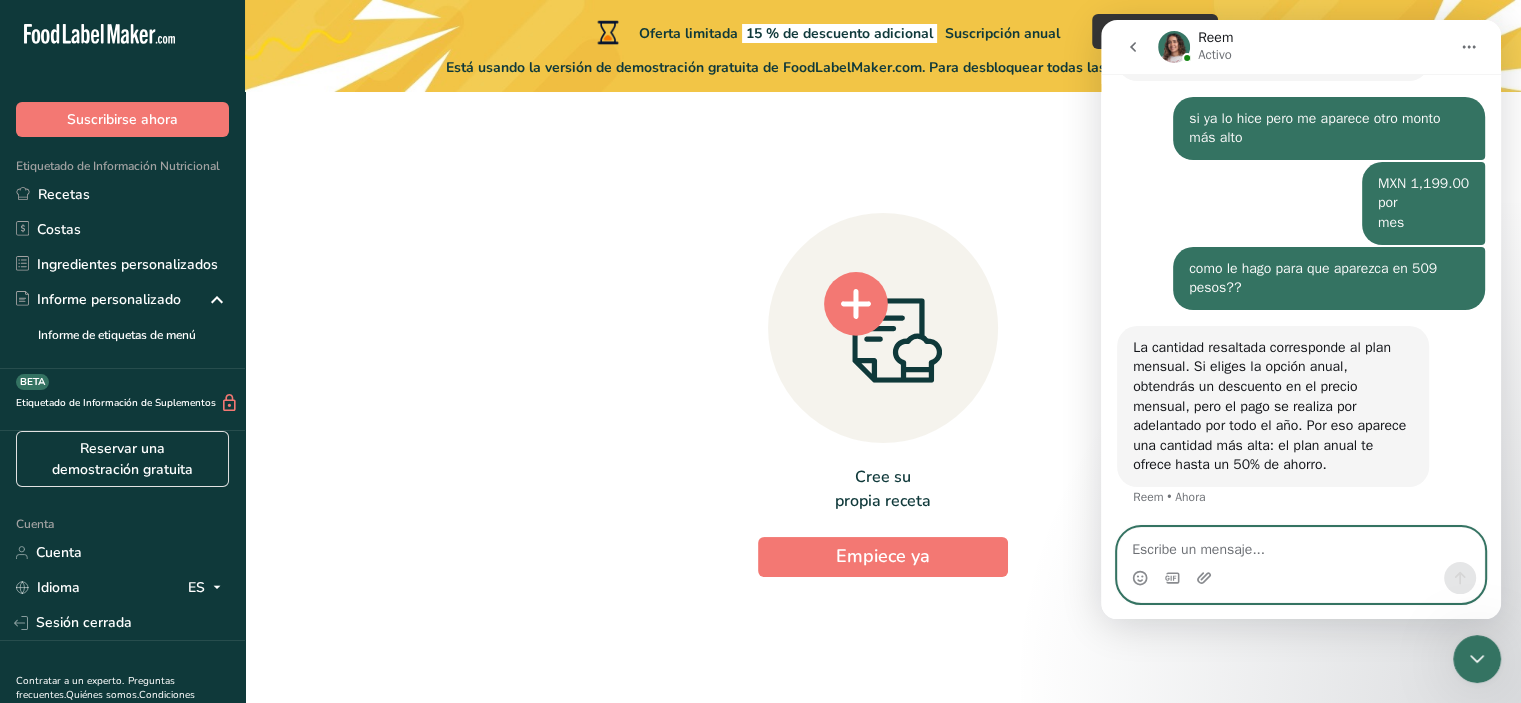 click at bounding box center (1301, 545) 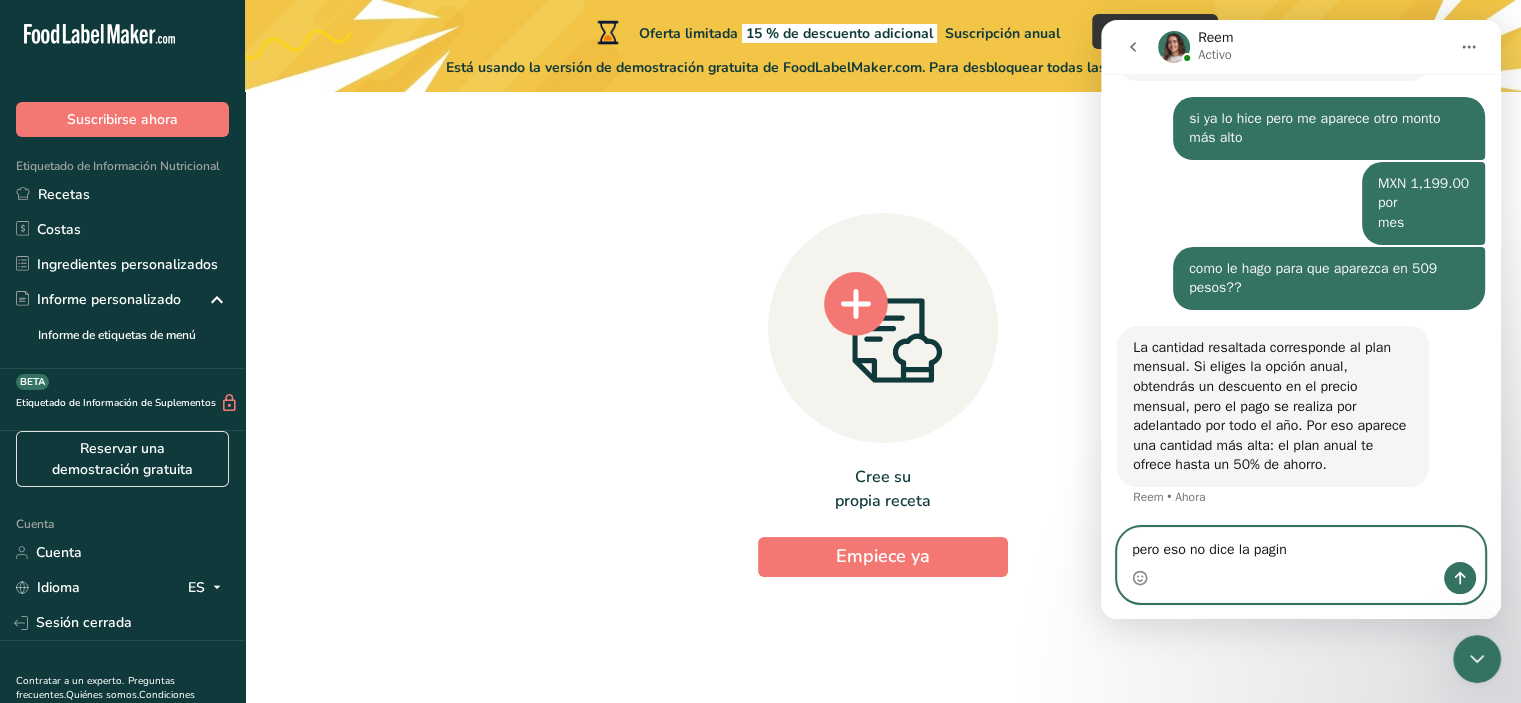 type on "pero eso no dice la pagina" 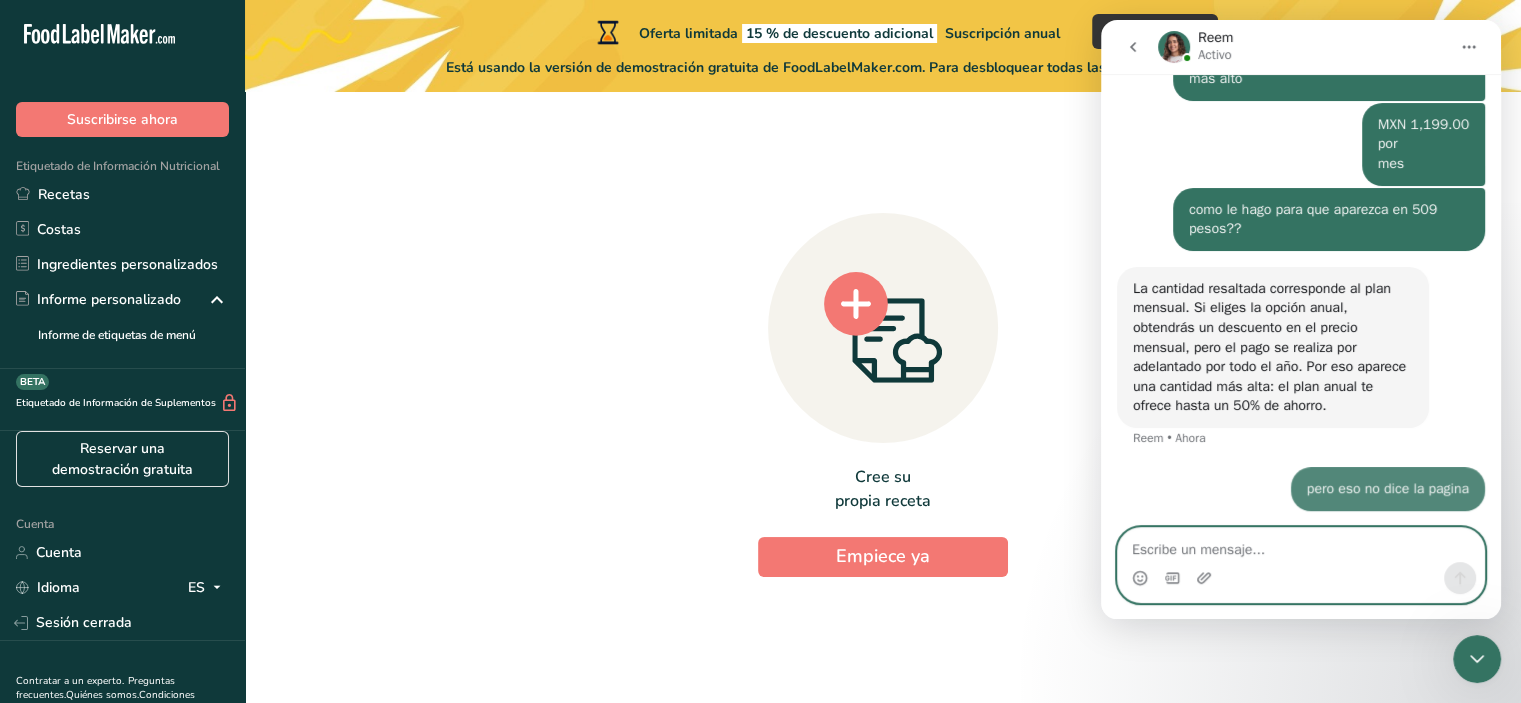 scroll, scrollTop: 884, scrollLeft: 0, axis: vertical 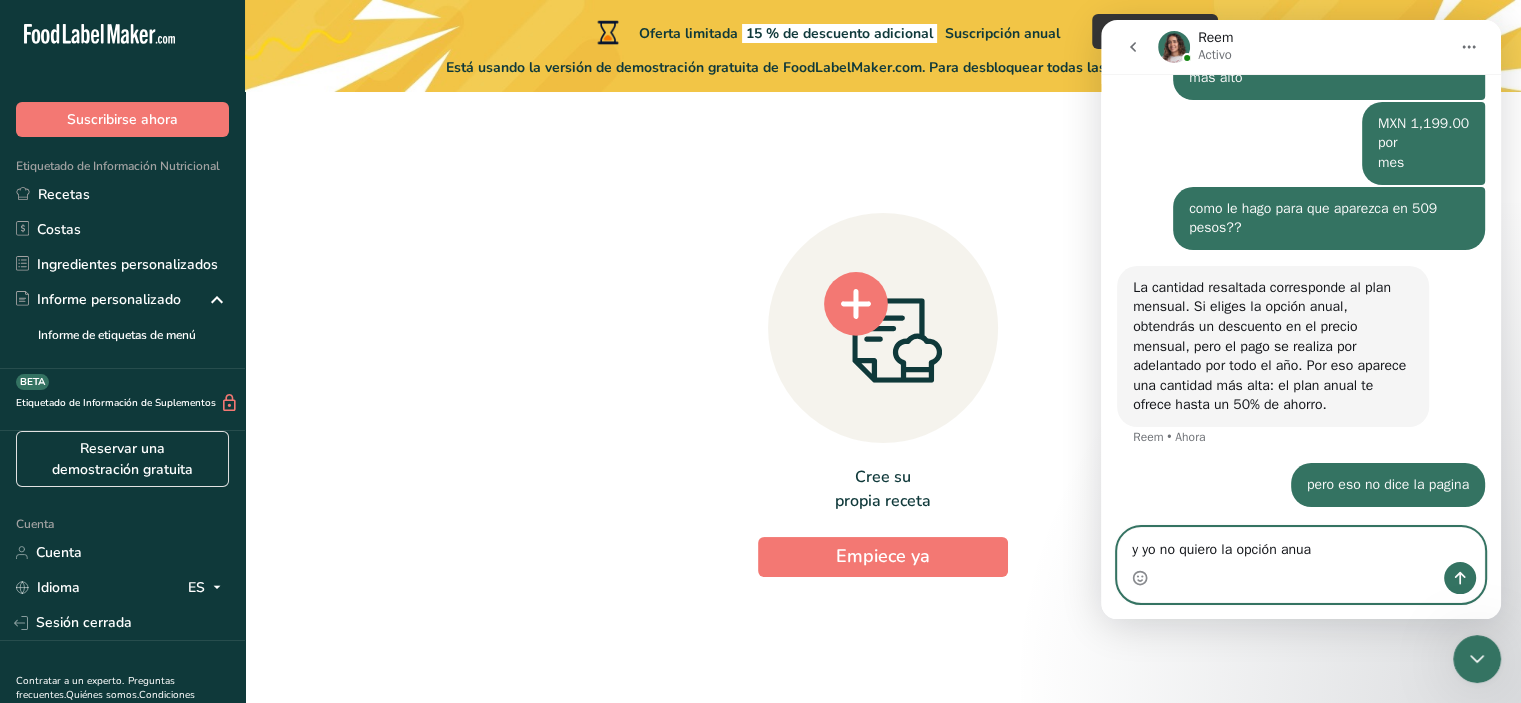 type on "y yo no quiero la opción anual" 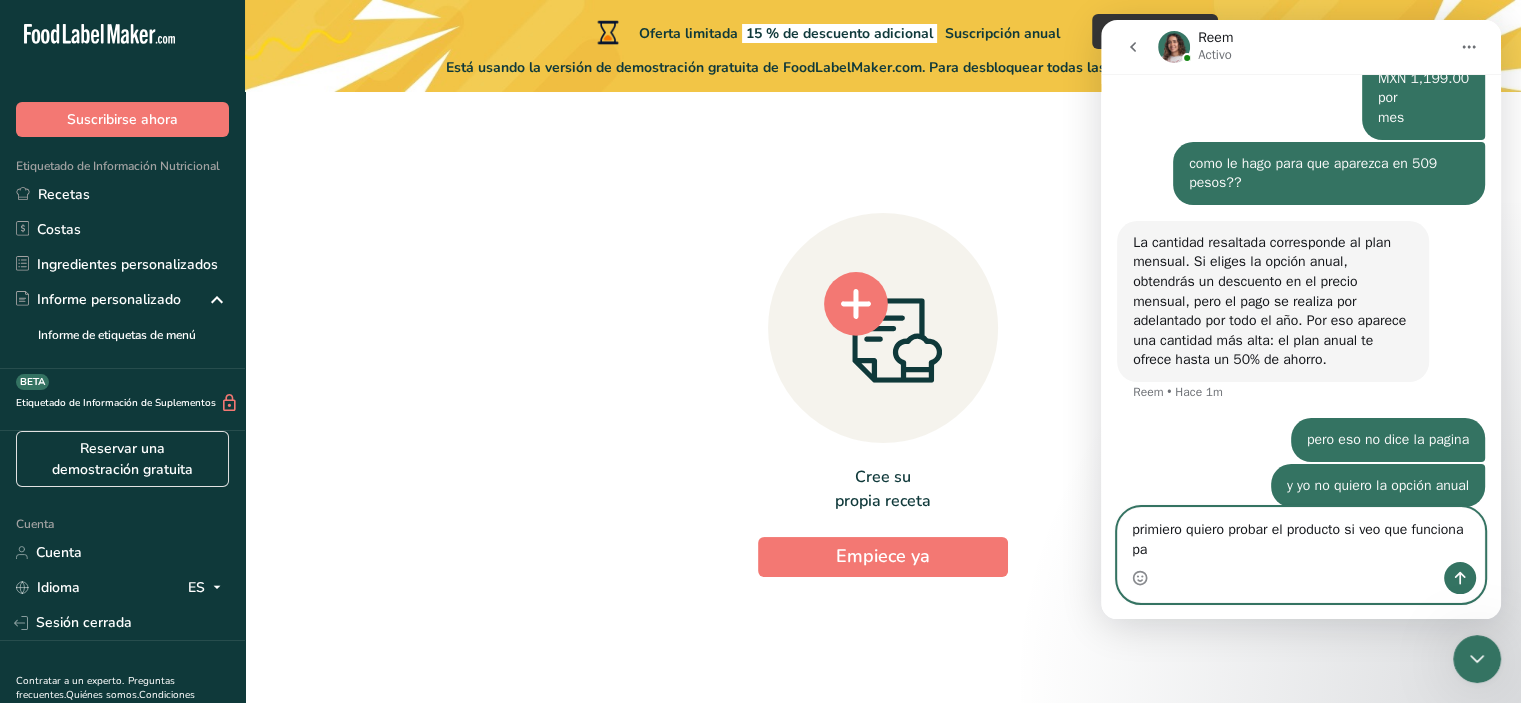 scroll, scrollTop: 949, scrollLeft: 0, axis: vertical 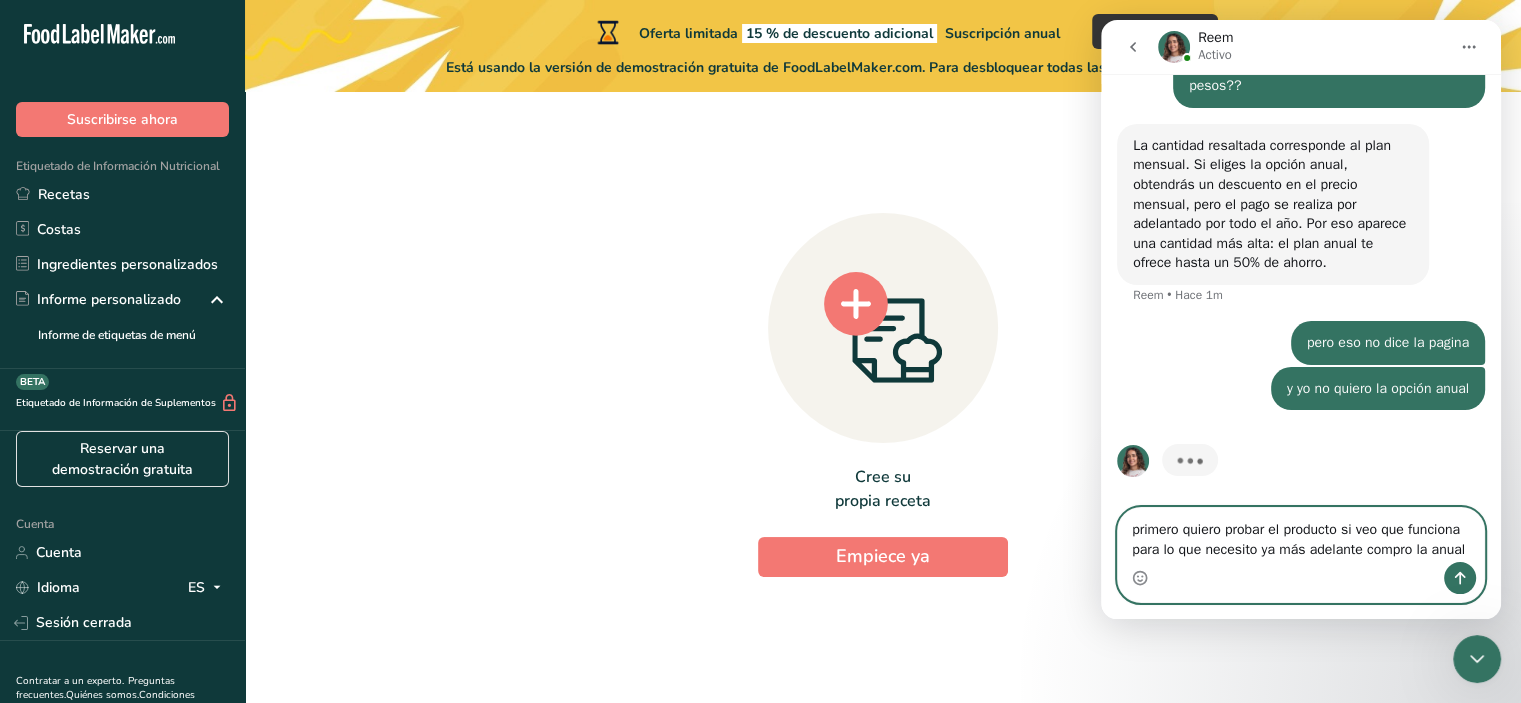 type on "primero quiero probar el producto si veo que funciona para lo que necesito ya más adelante compro la anual" 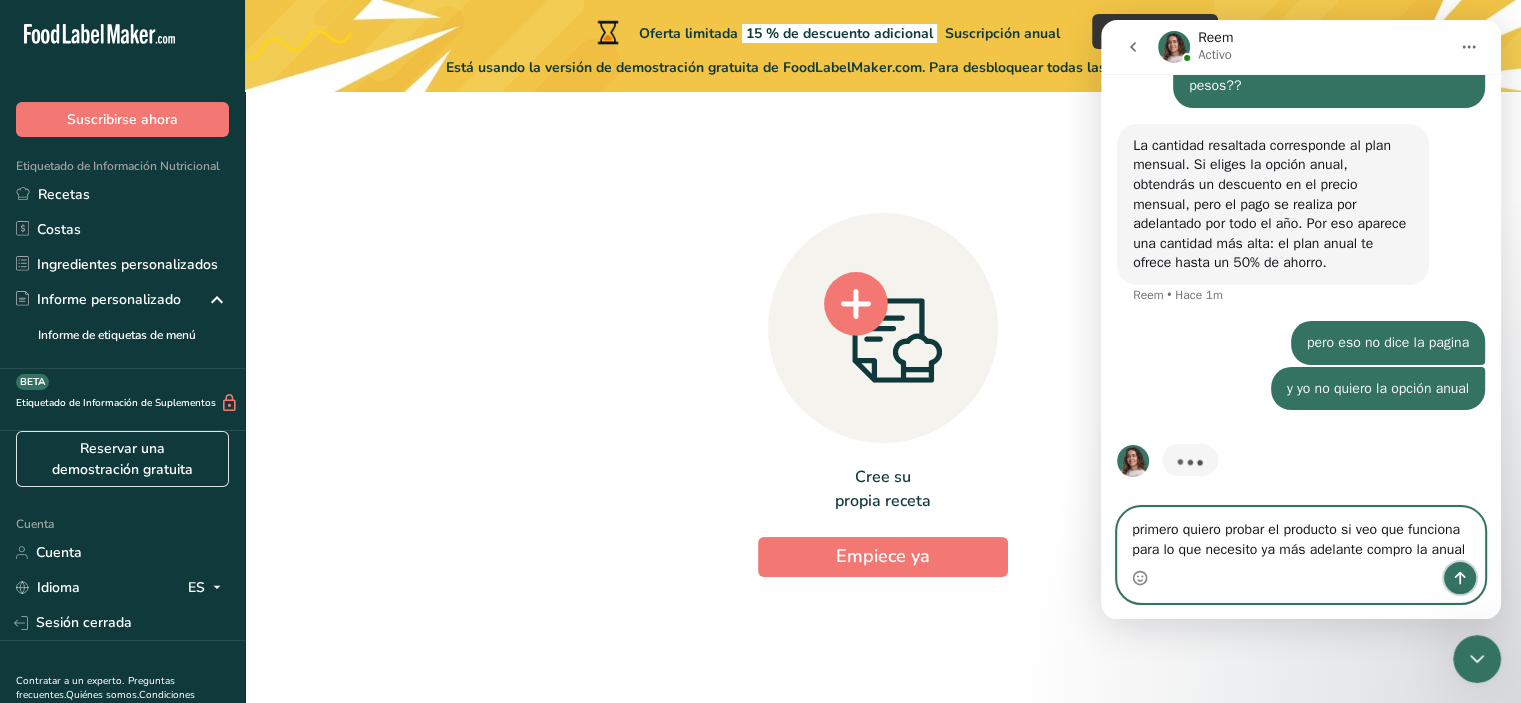 click 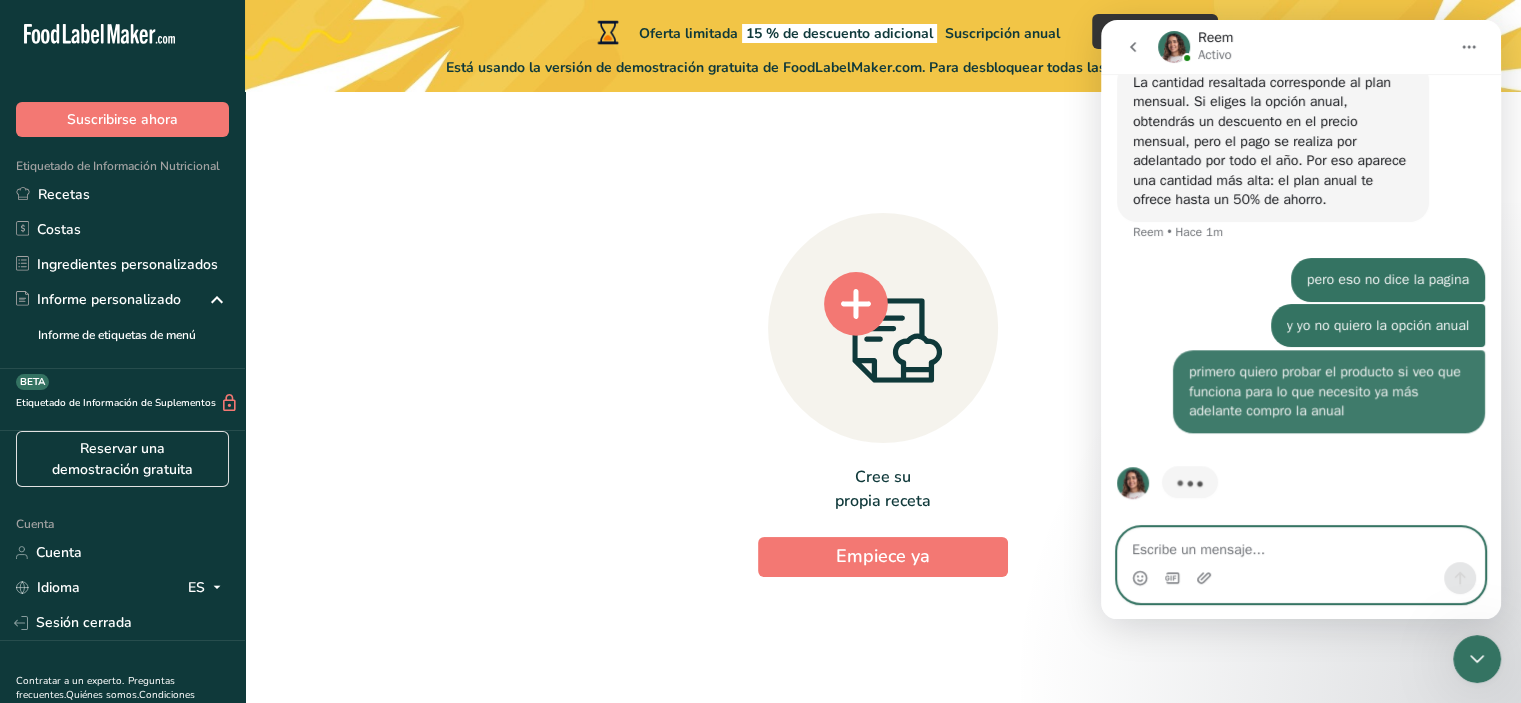 scroll, scrollTop: 1091, scrollLeft: 0, axis: vertical 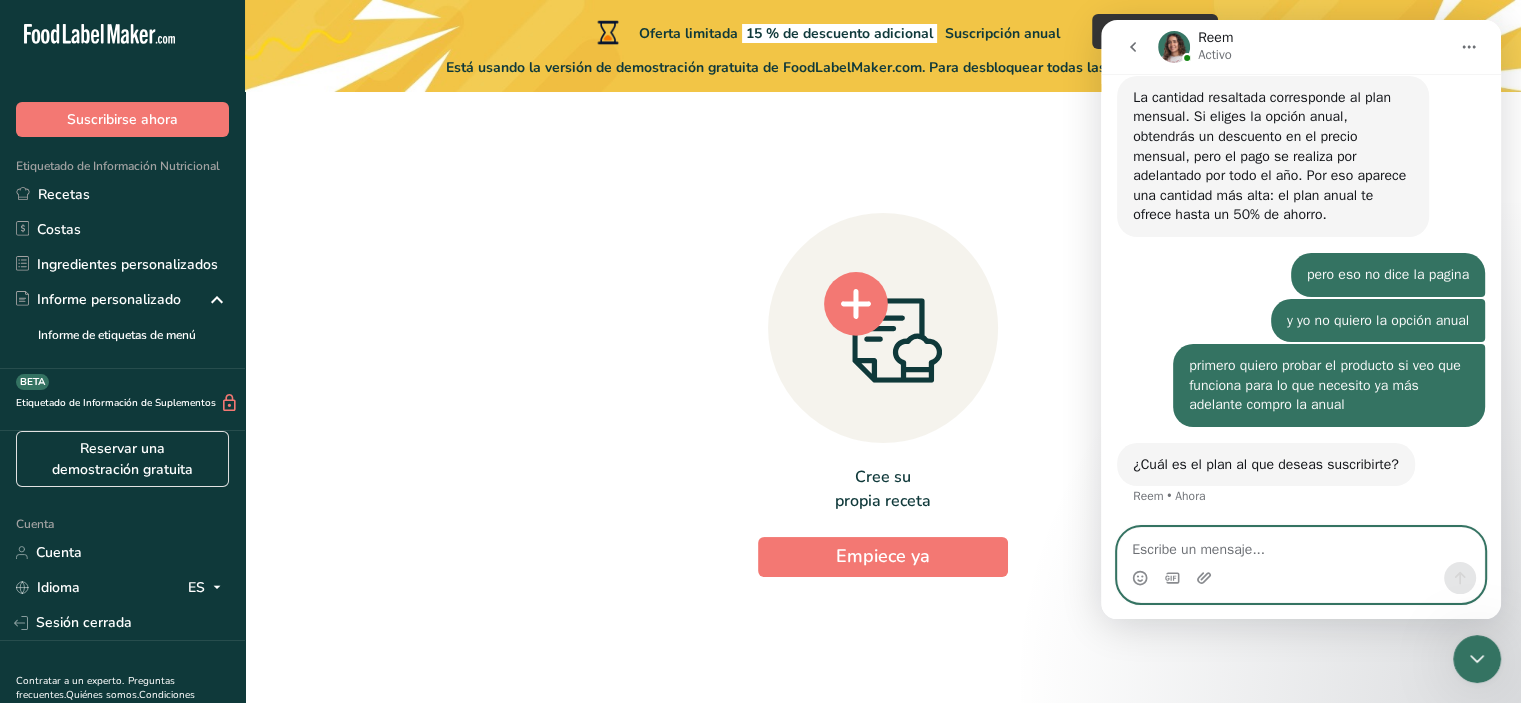 click at bounding box center [1301, 545] 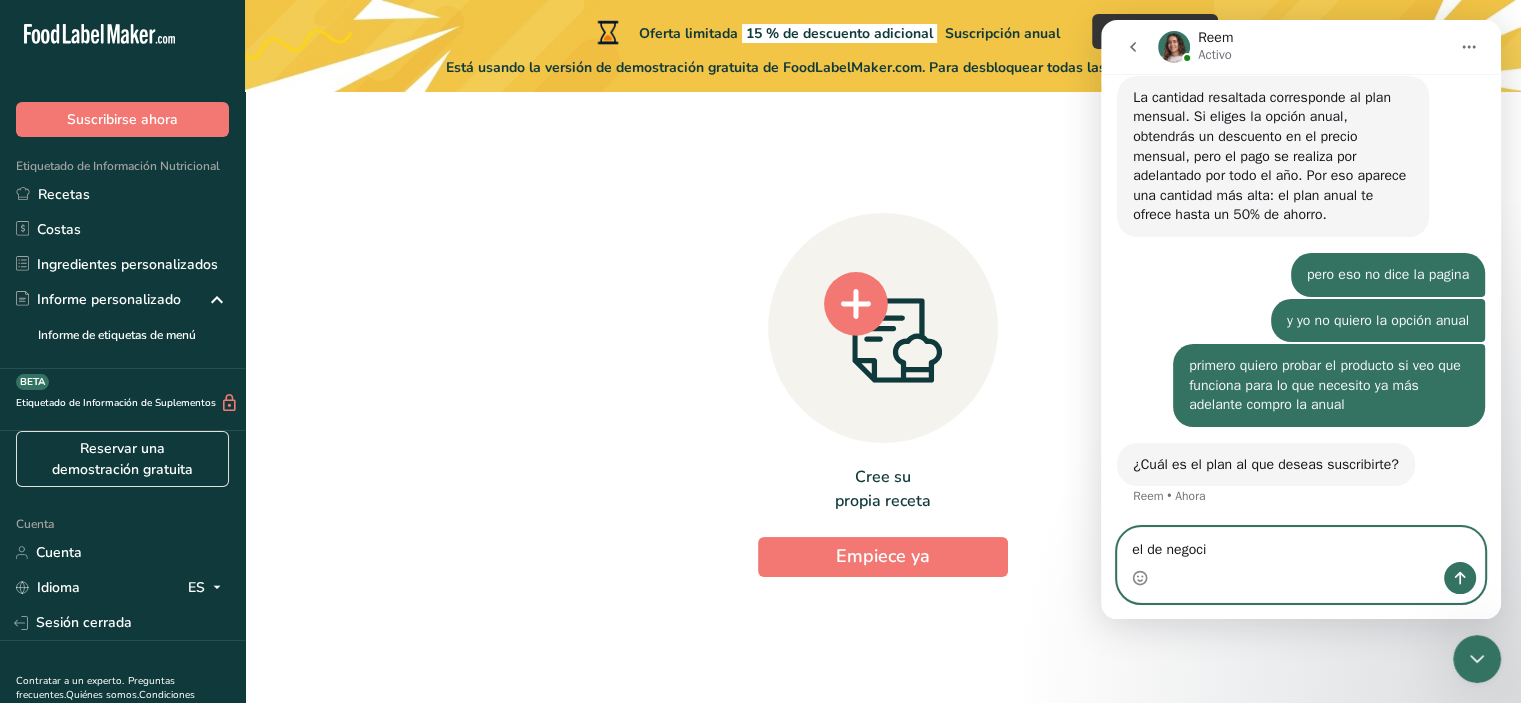 type on "el de negocio" 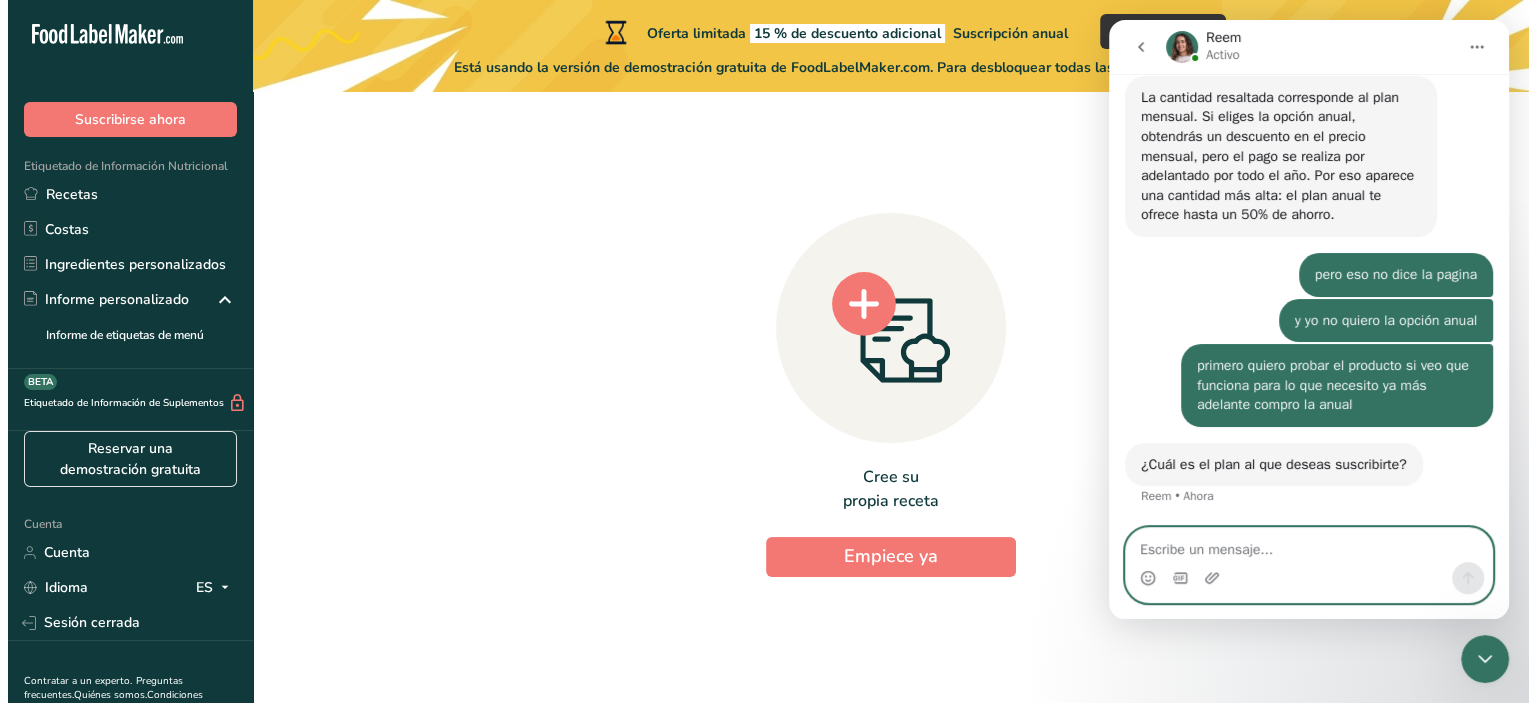 scroll, scrollTop: 1133, scrollLeft: 0, axis: vertical 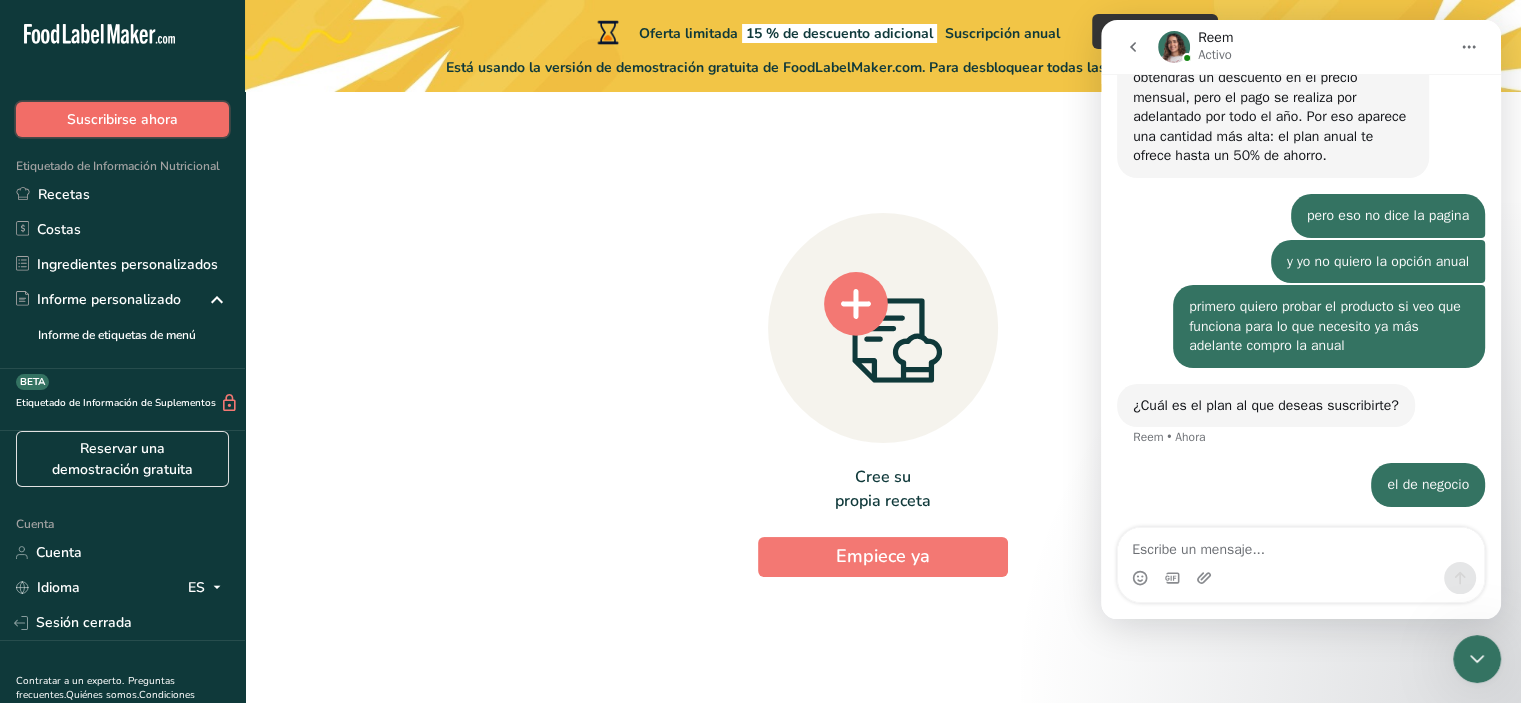 click on "Suscribirse ahora" at bounding box center [122, 119] 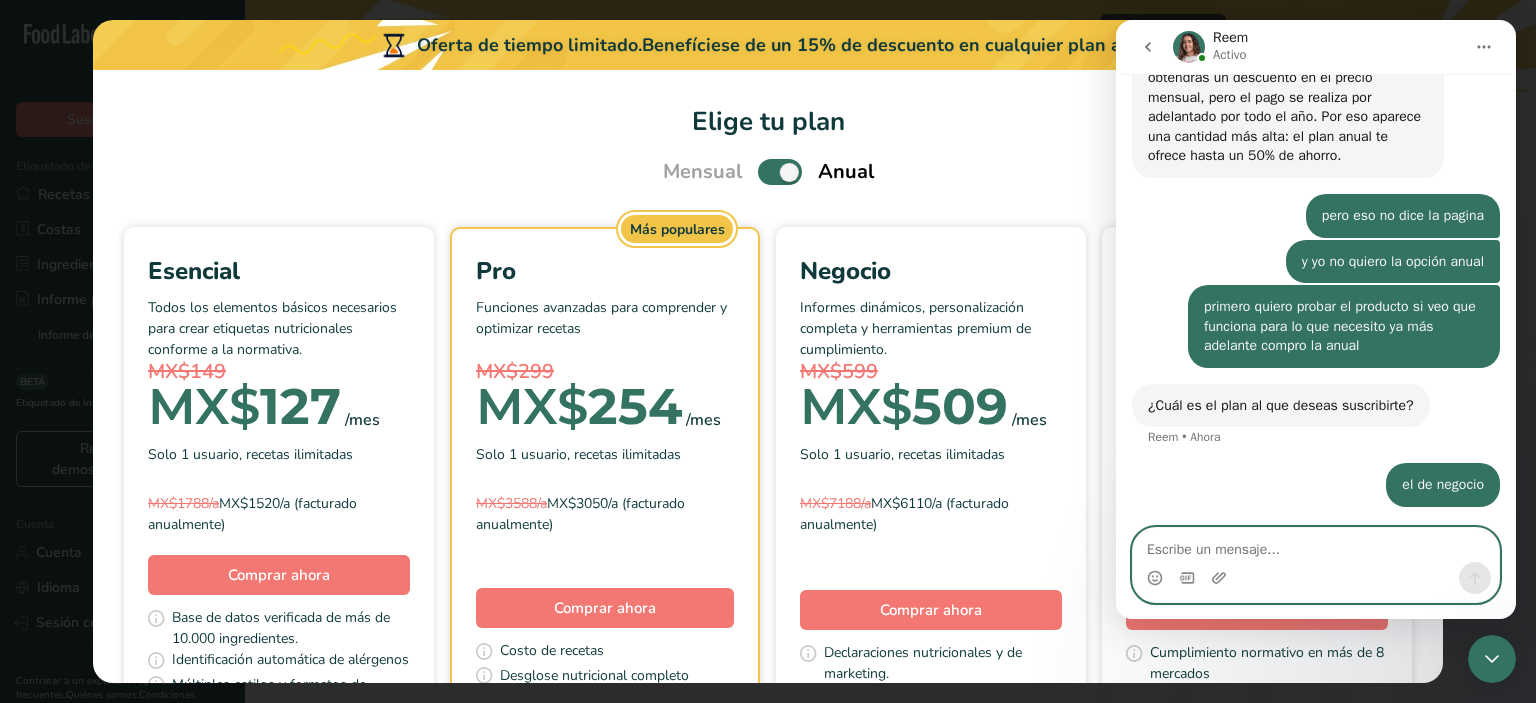 click at bounding box center [1316, 545] 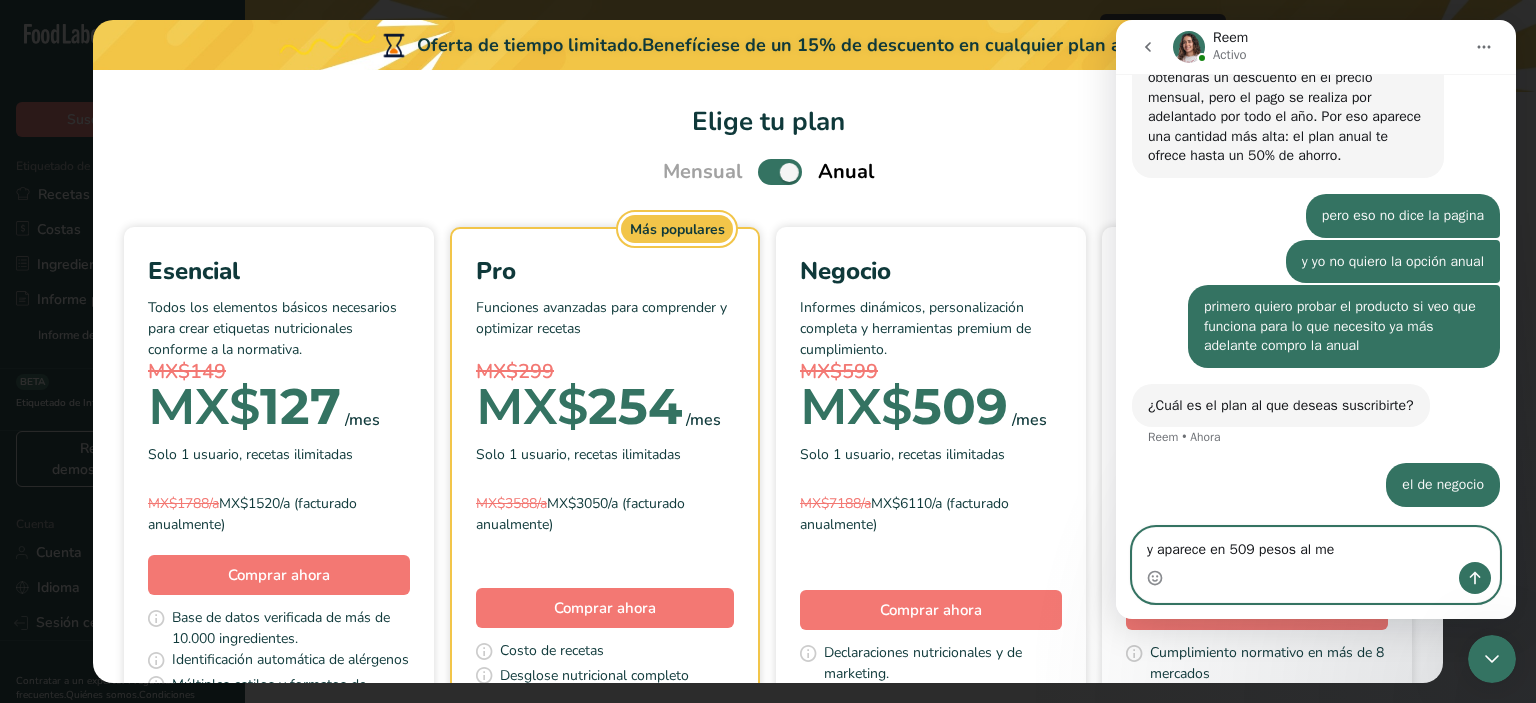 type on "y aparece en 509 pesos al mes" 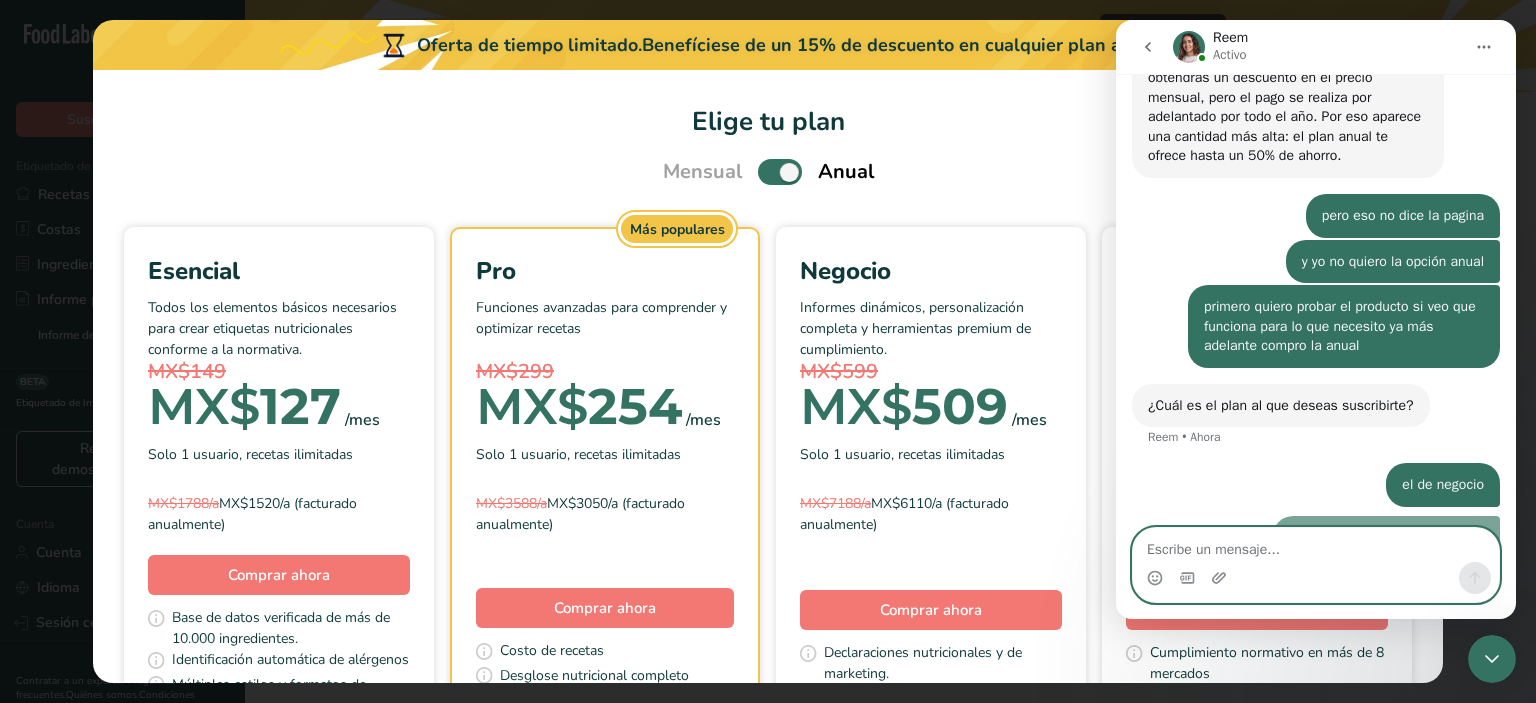 scroll, scrollTop: 1179, scrollLeft: 0, axis: vertical 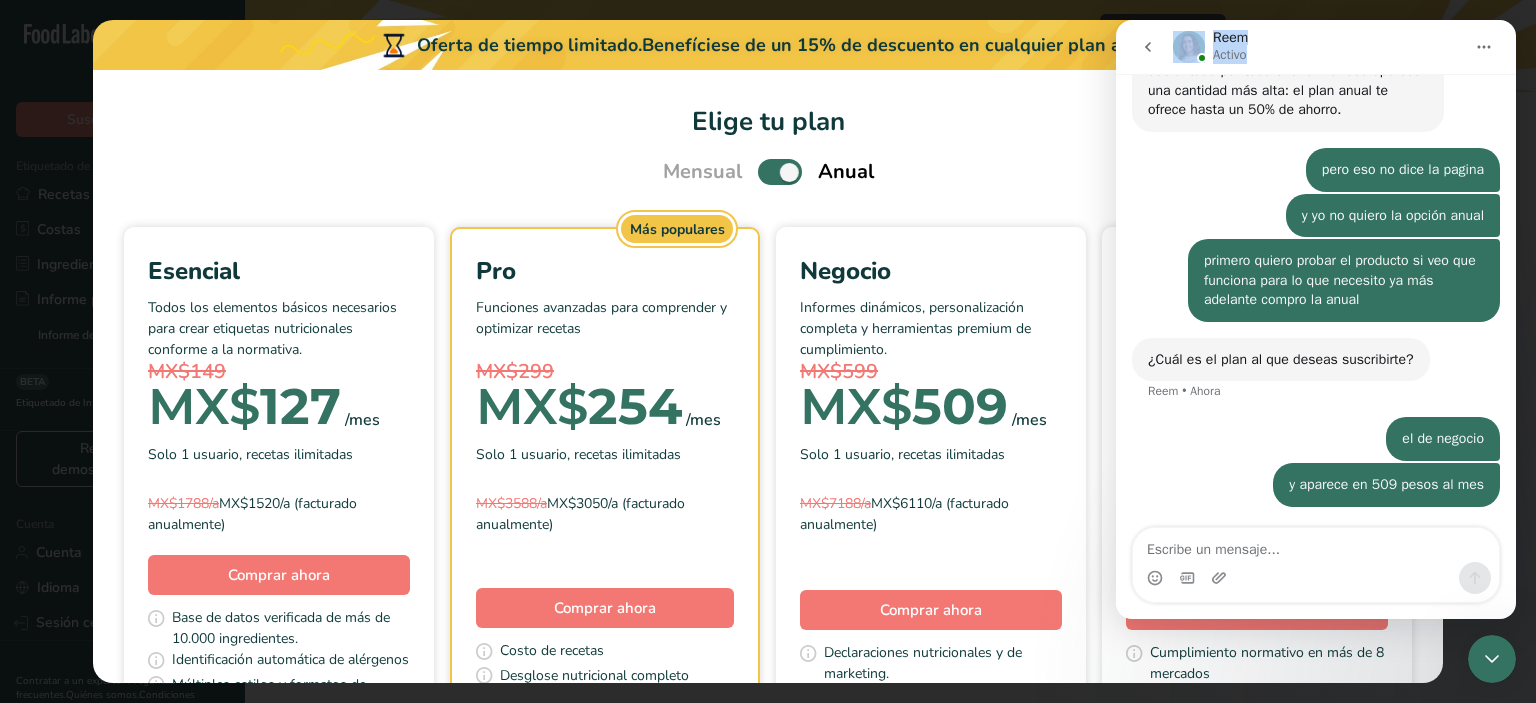 drag, startPoint x: 1337, startPoint y: 40, endPoint x: 944, endPoint y: 55, distance: 393.28616 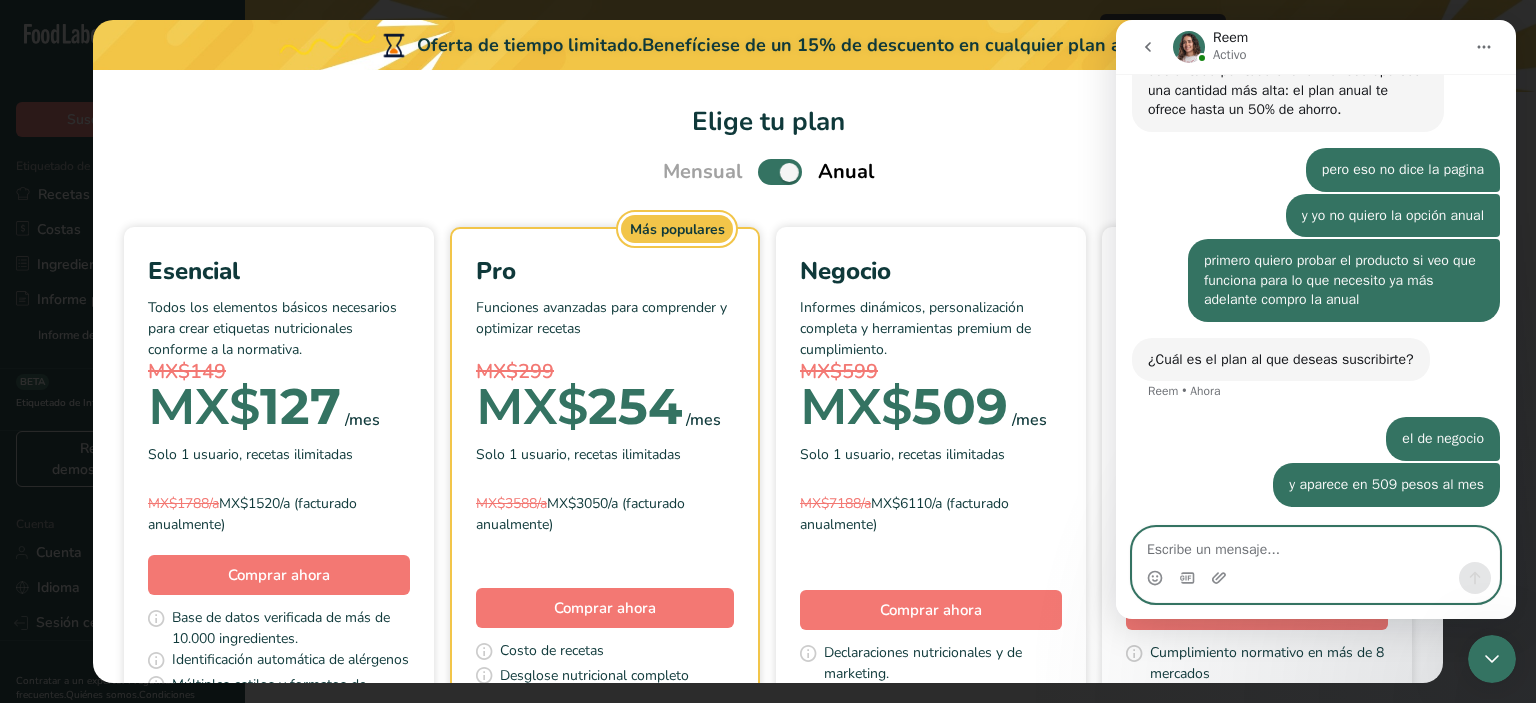 click at bounding box center (1316, 545) 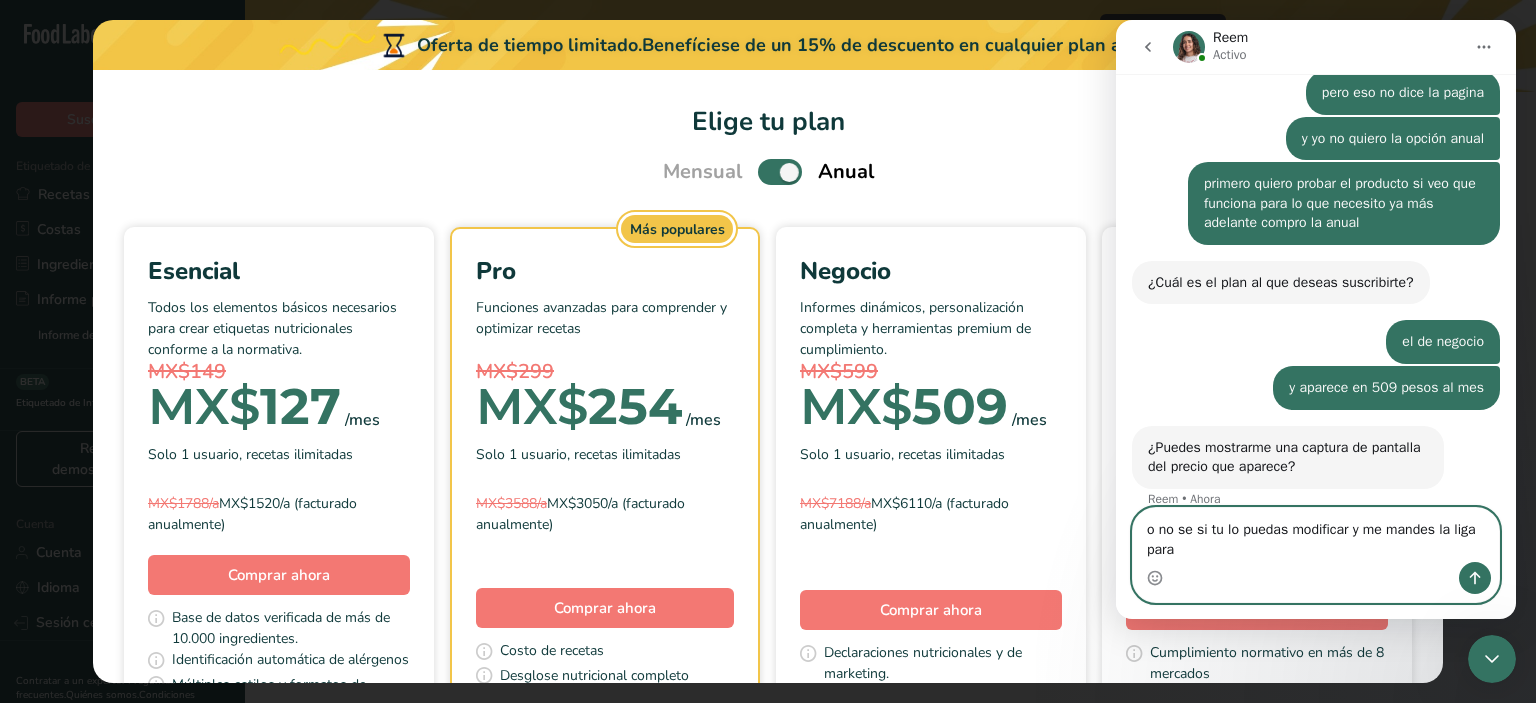 scroll, scrollTop: 1278, scrollLeft: 0, axis: vertical 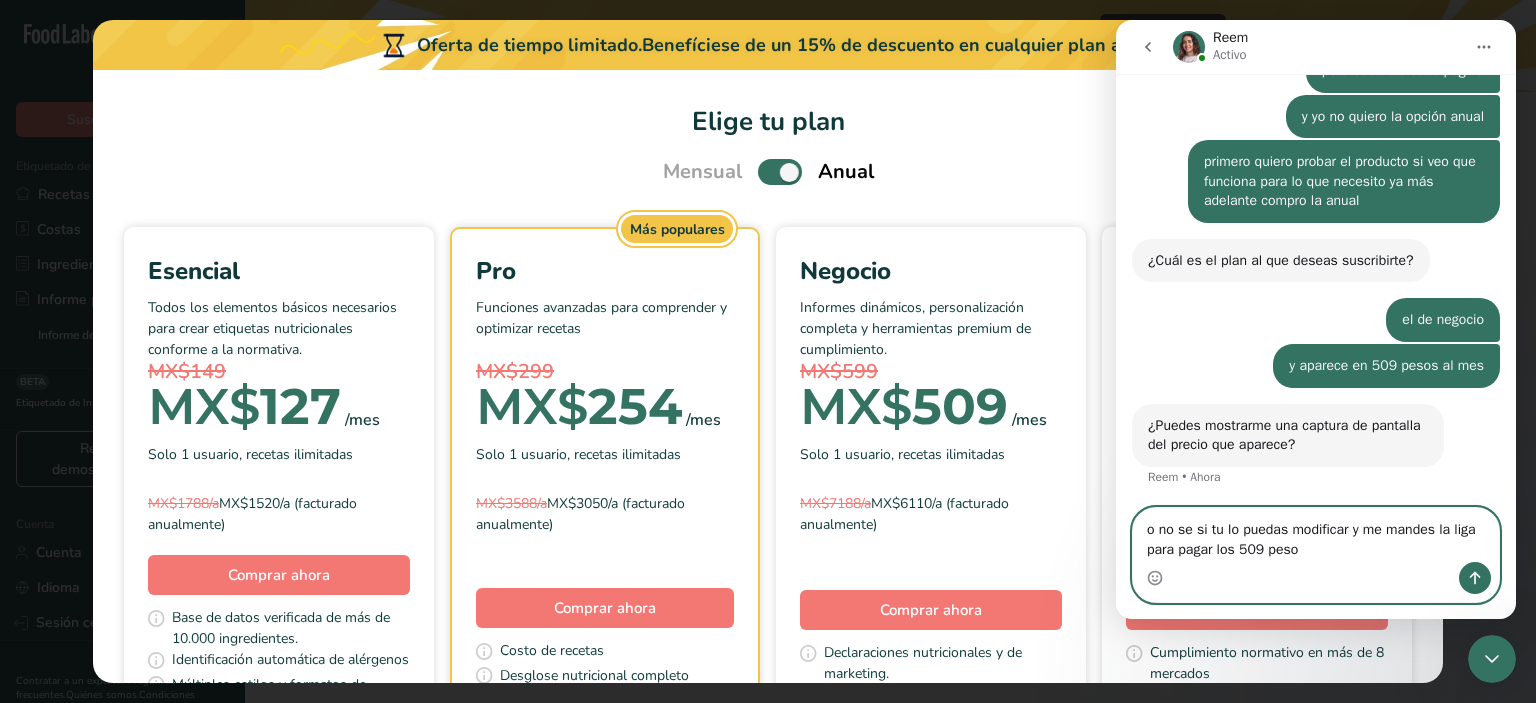 type on "o no se si tu lo puedas modificar y me mandes la liga para pagar los 509 pesos" 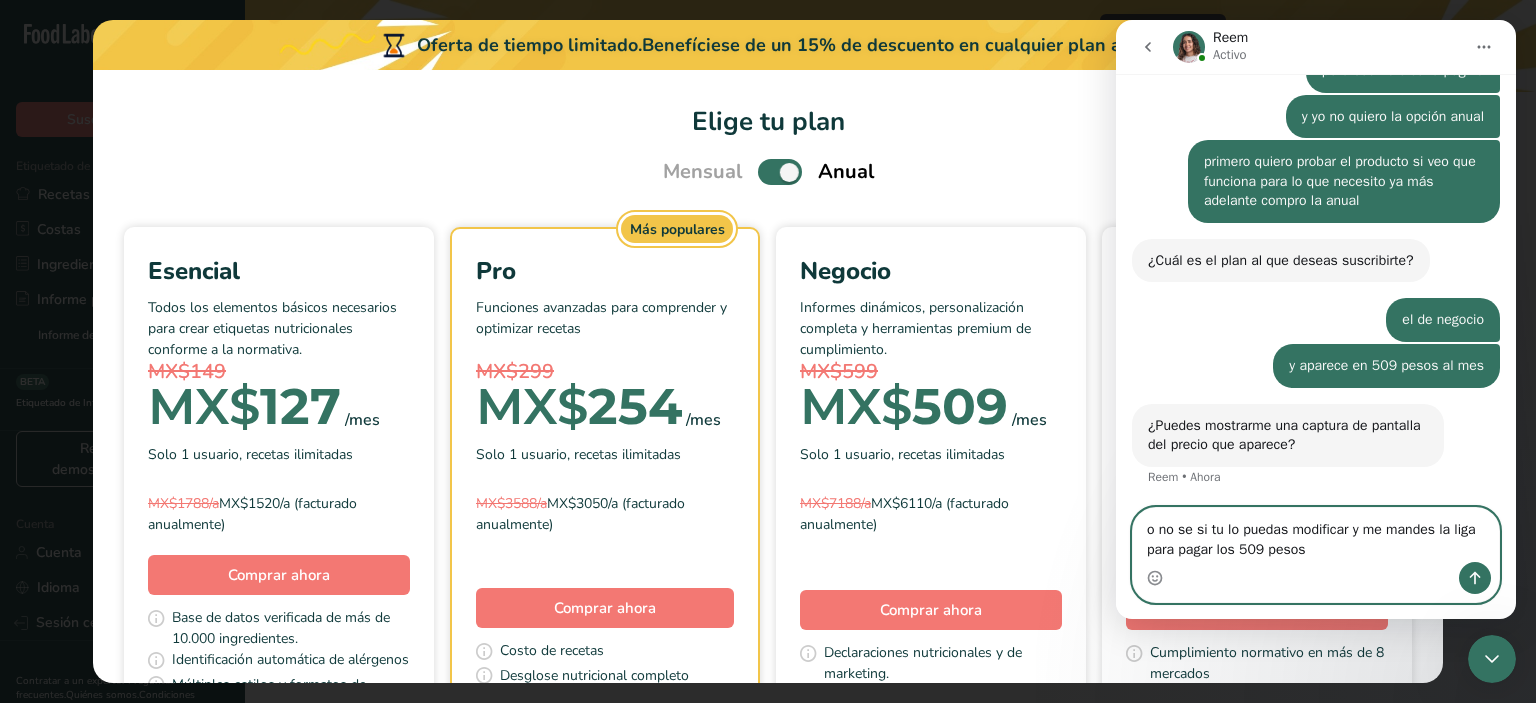 type 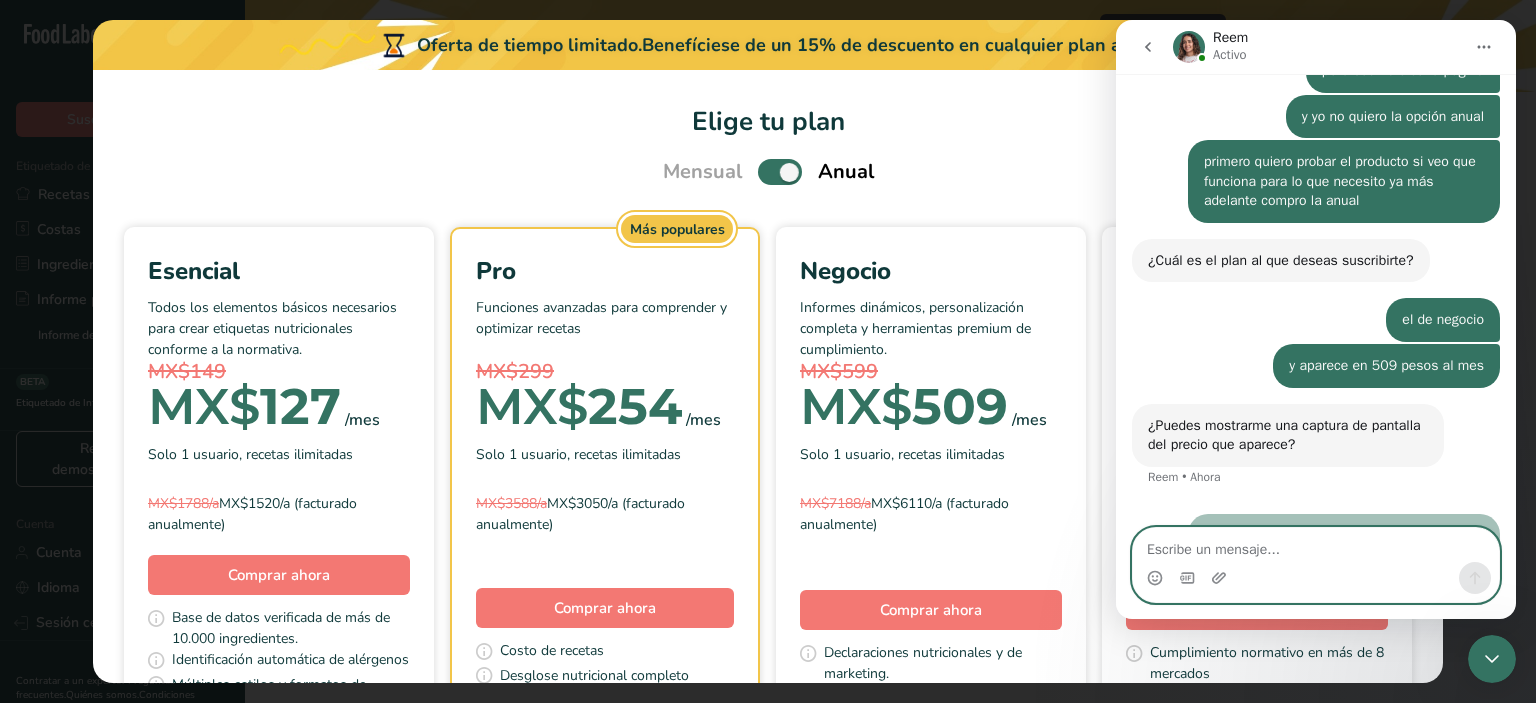 scroll, scrollTop: 1337, scrollLeft: 0, axis: vertical 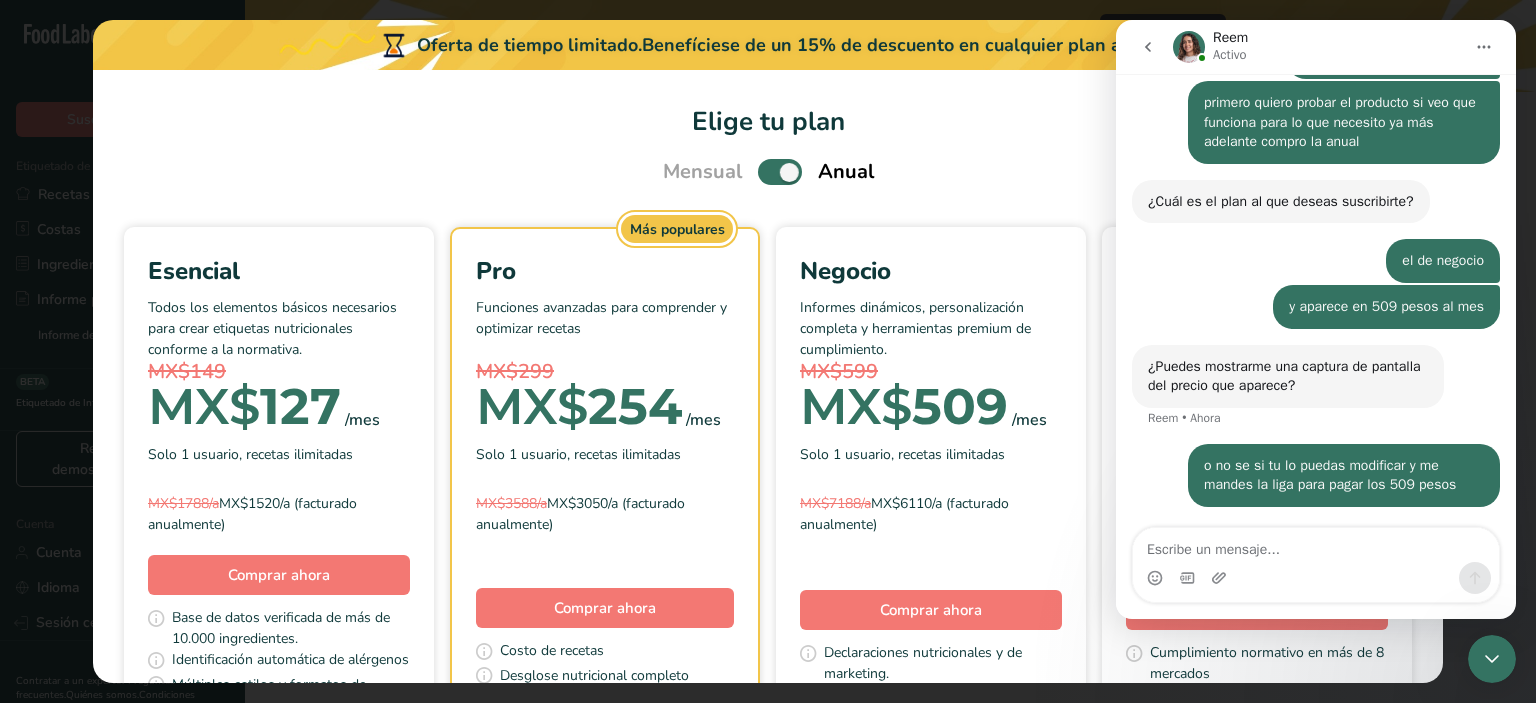 click at bounding box center [1148, 47] 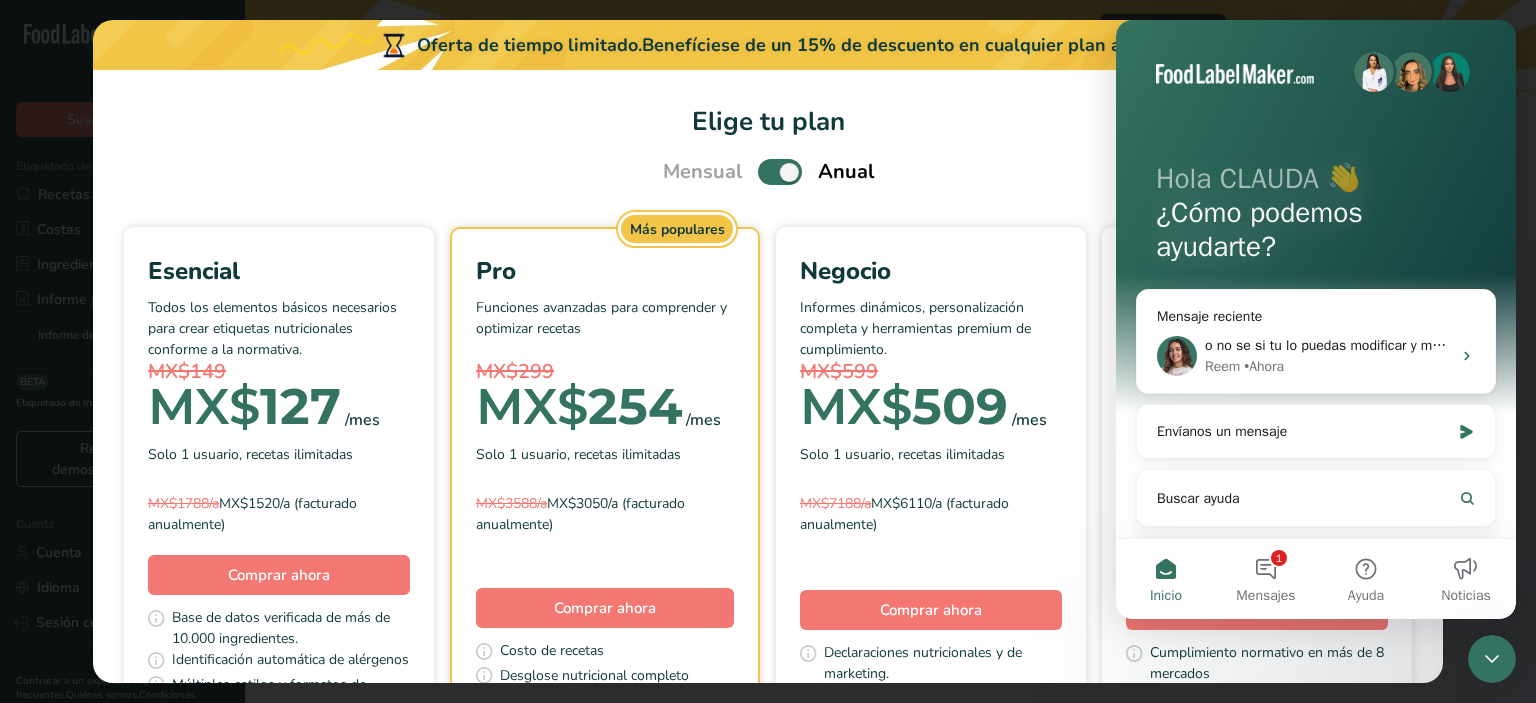 click 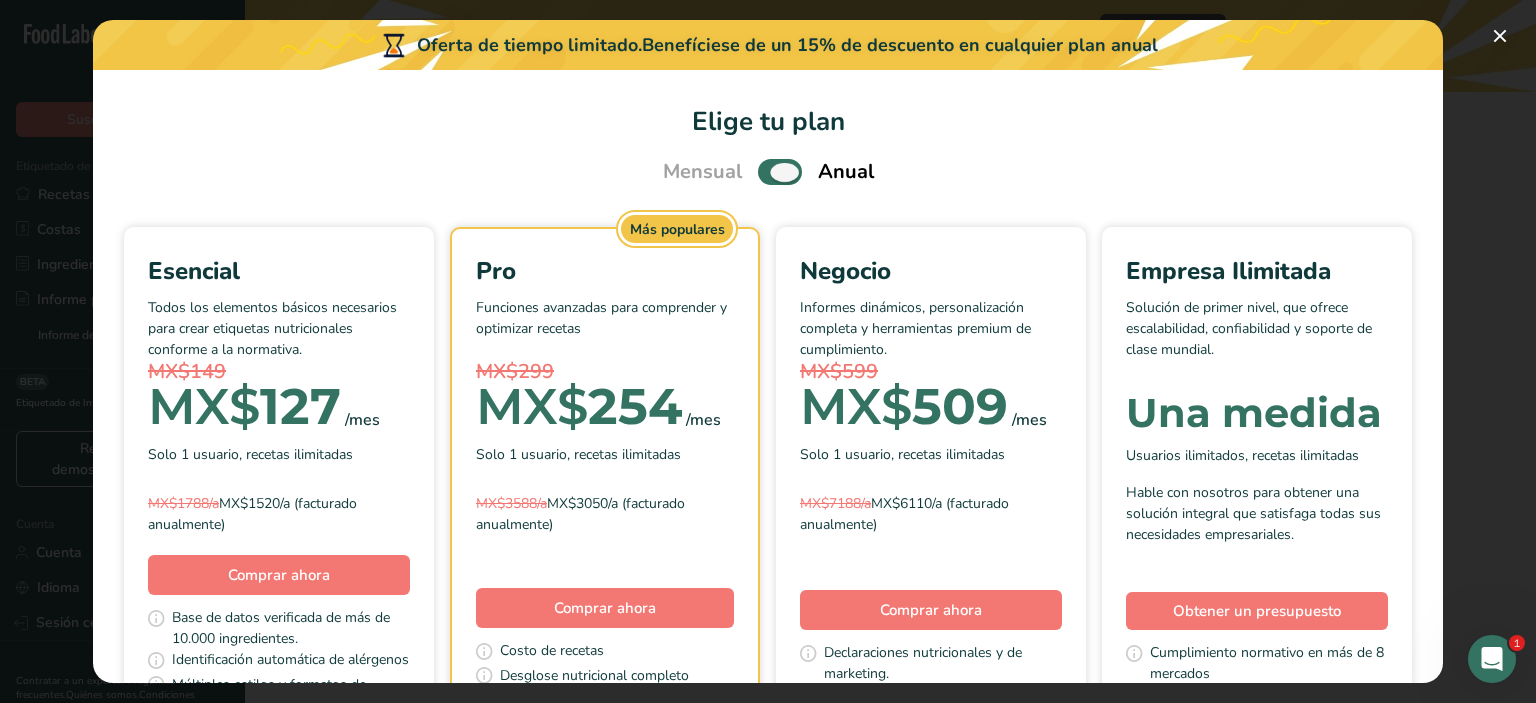 click at bounding box center (780, 171) 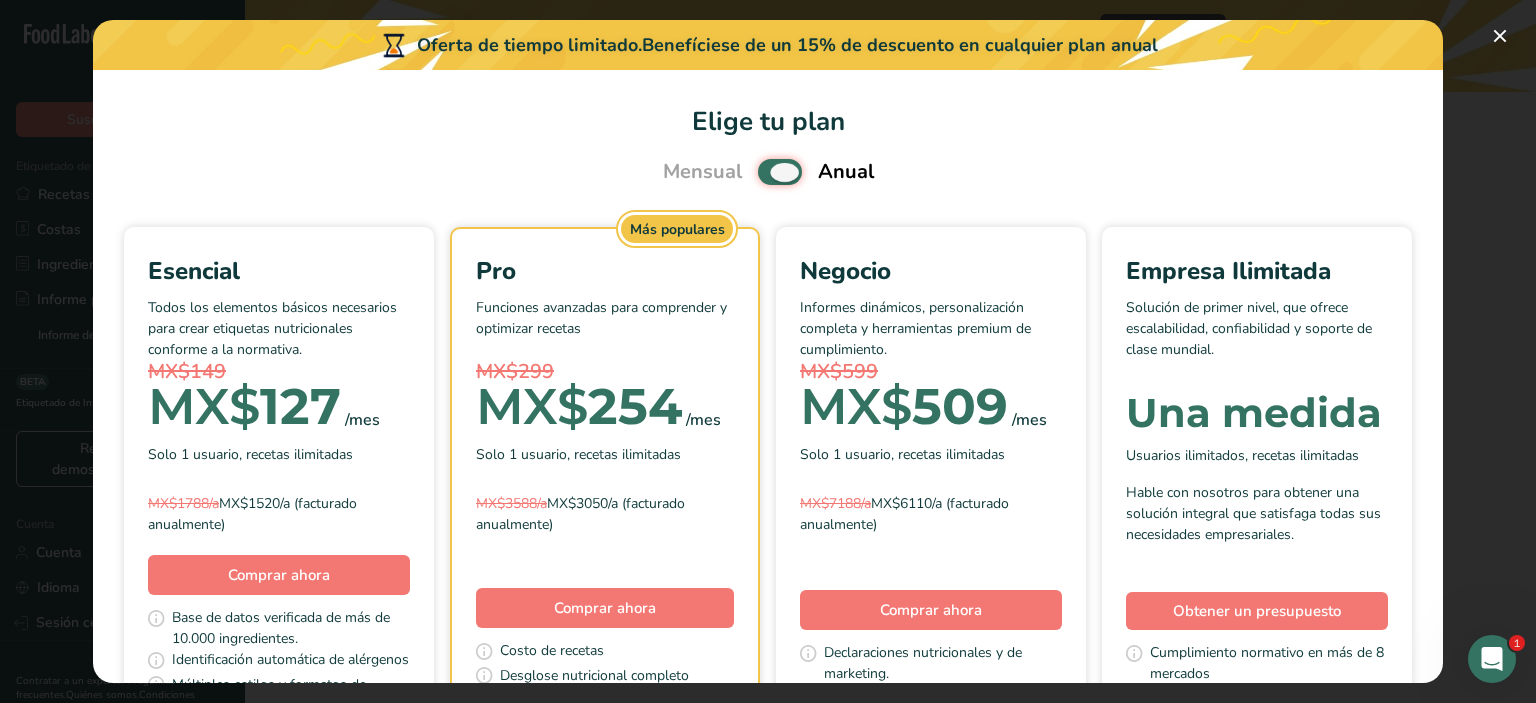 click at bounding box center [764, 172] 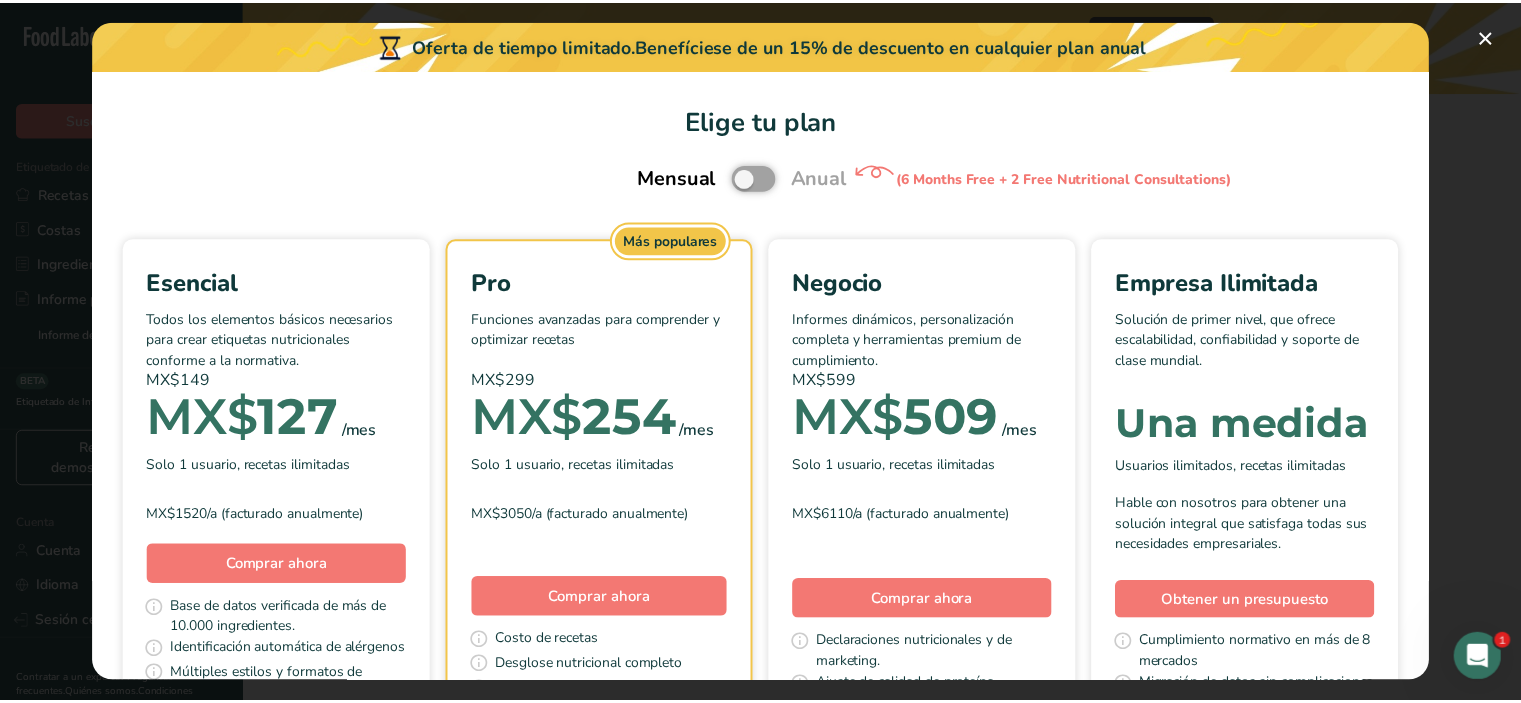 scroll, scrollTop: 0, scrollLeft: 0, axis: both 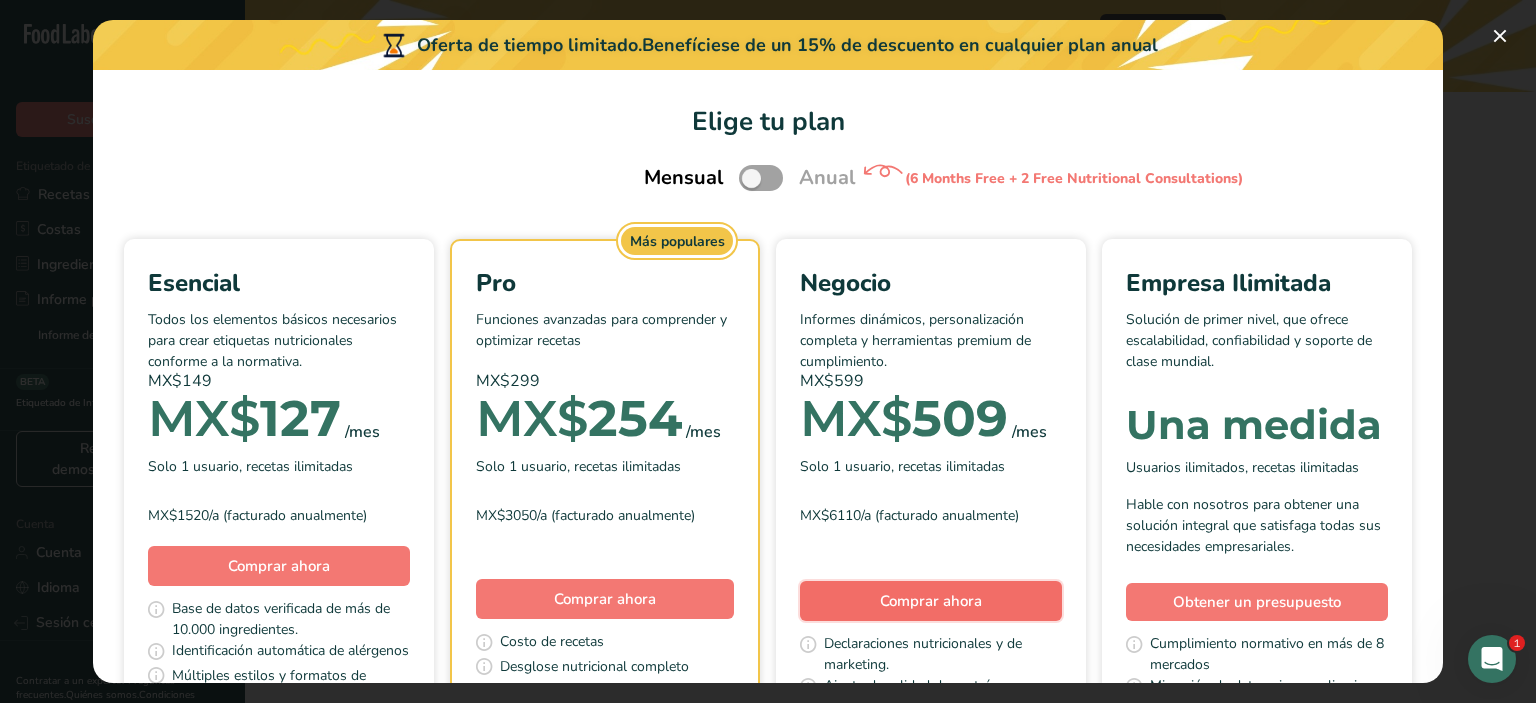 click on "Comprar ahora" at bounding box center [931, 601] 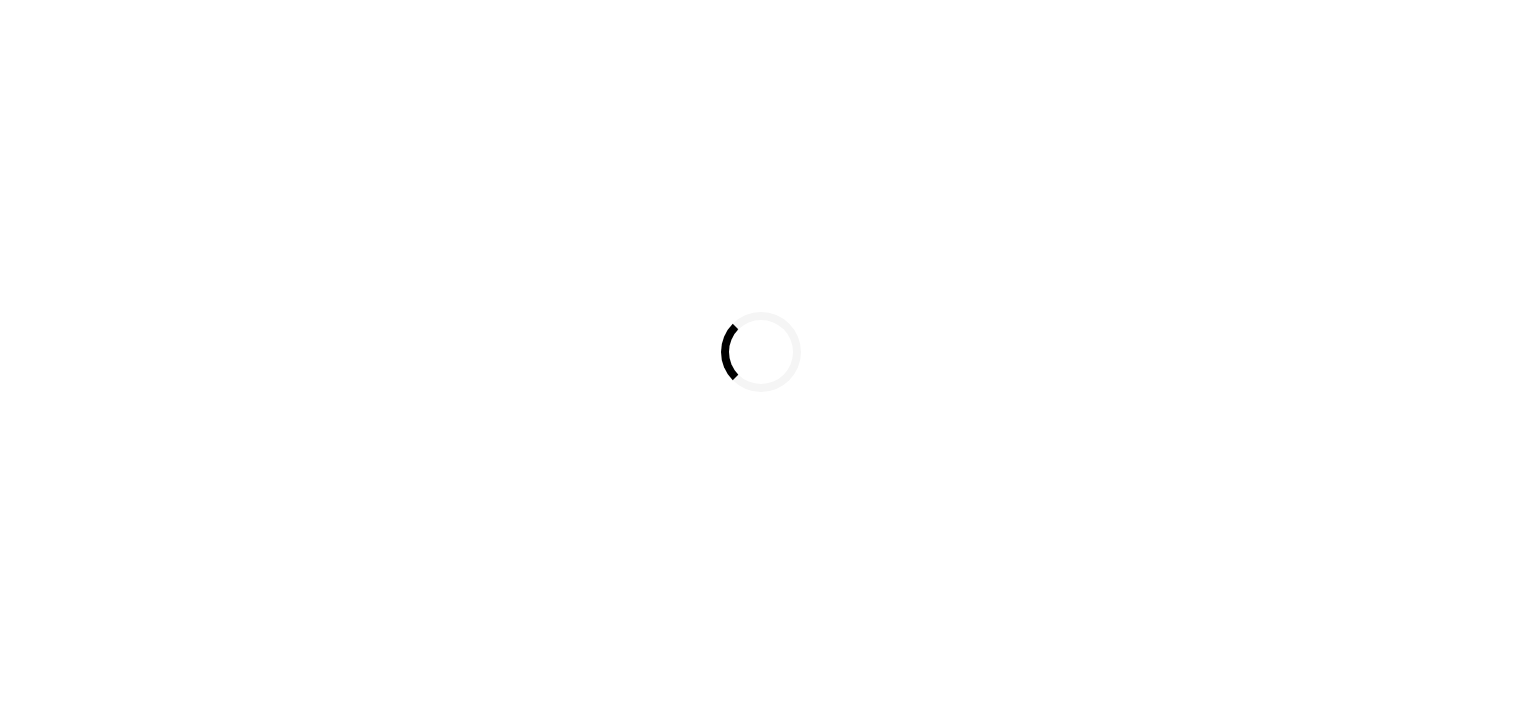 scroll, scrollTop: 0, scrollLeft: 0, axis: both 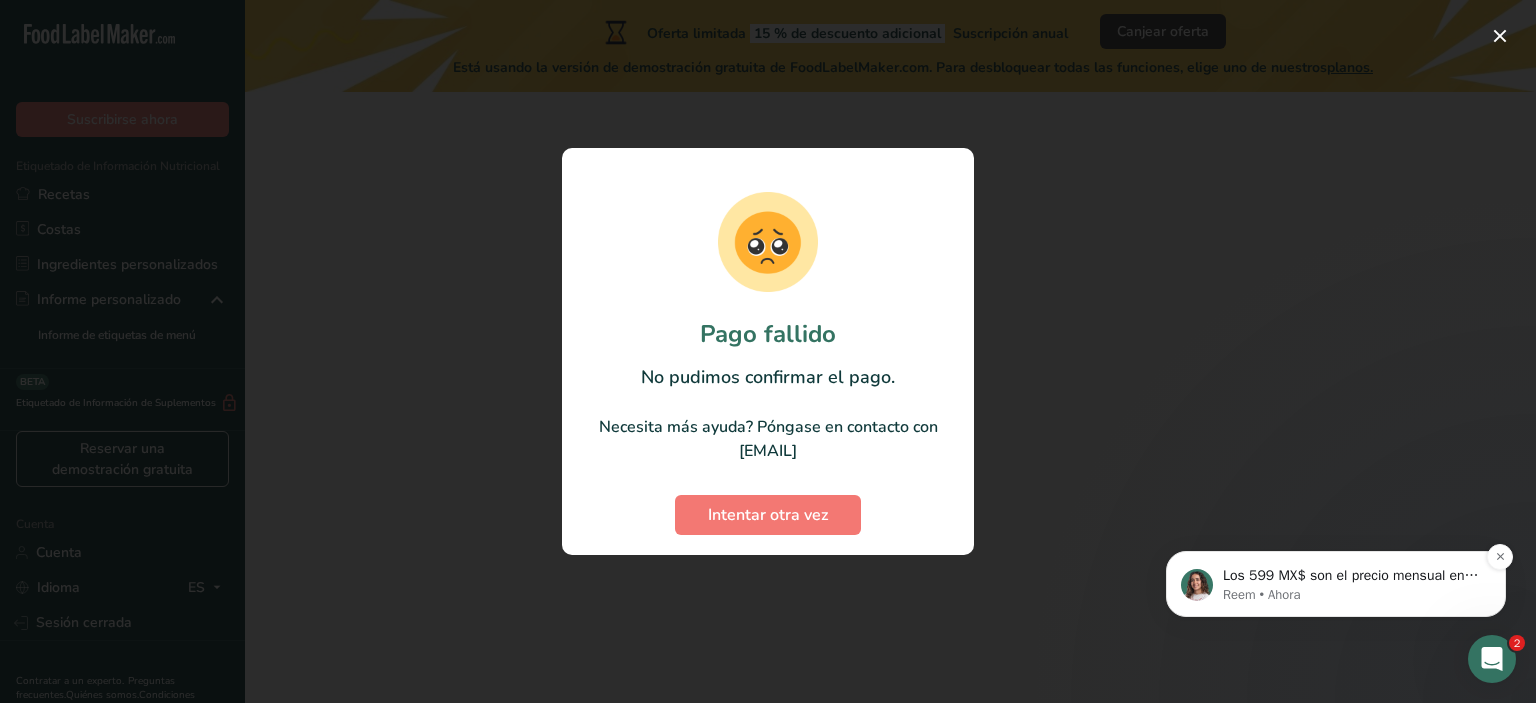 click on "Reem • Ahora" at bounding box center (1352, 595) 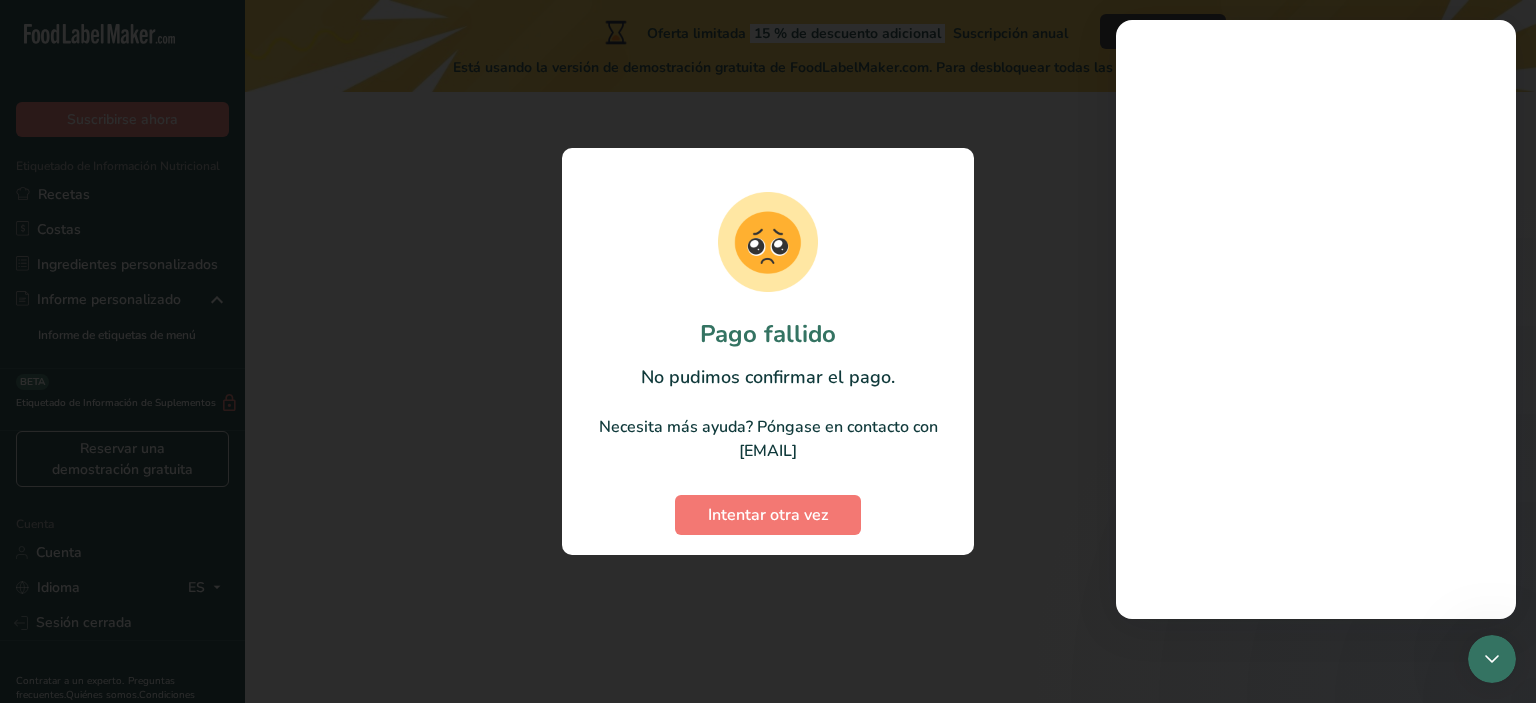scroll, scrollTop: 0, scrollLeft: 0, axis: both 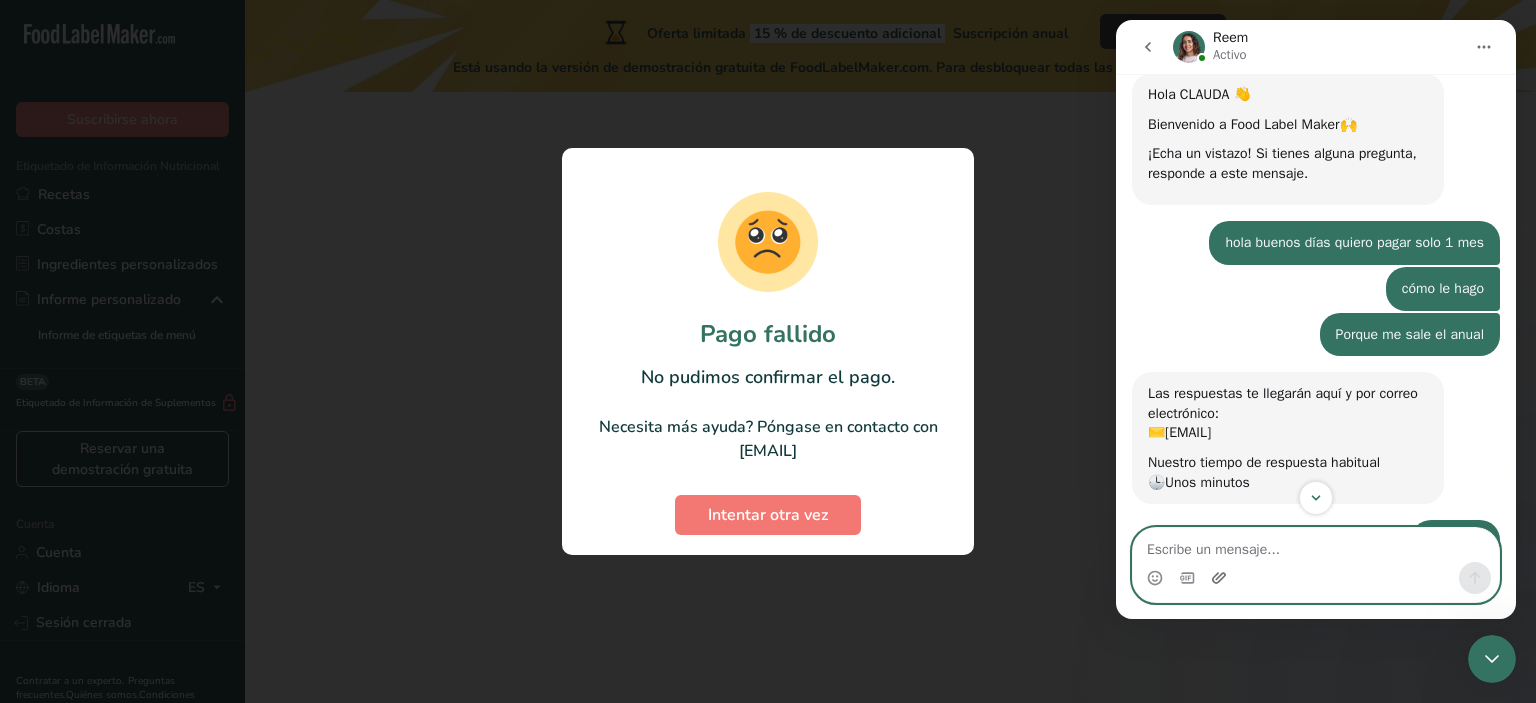 click 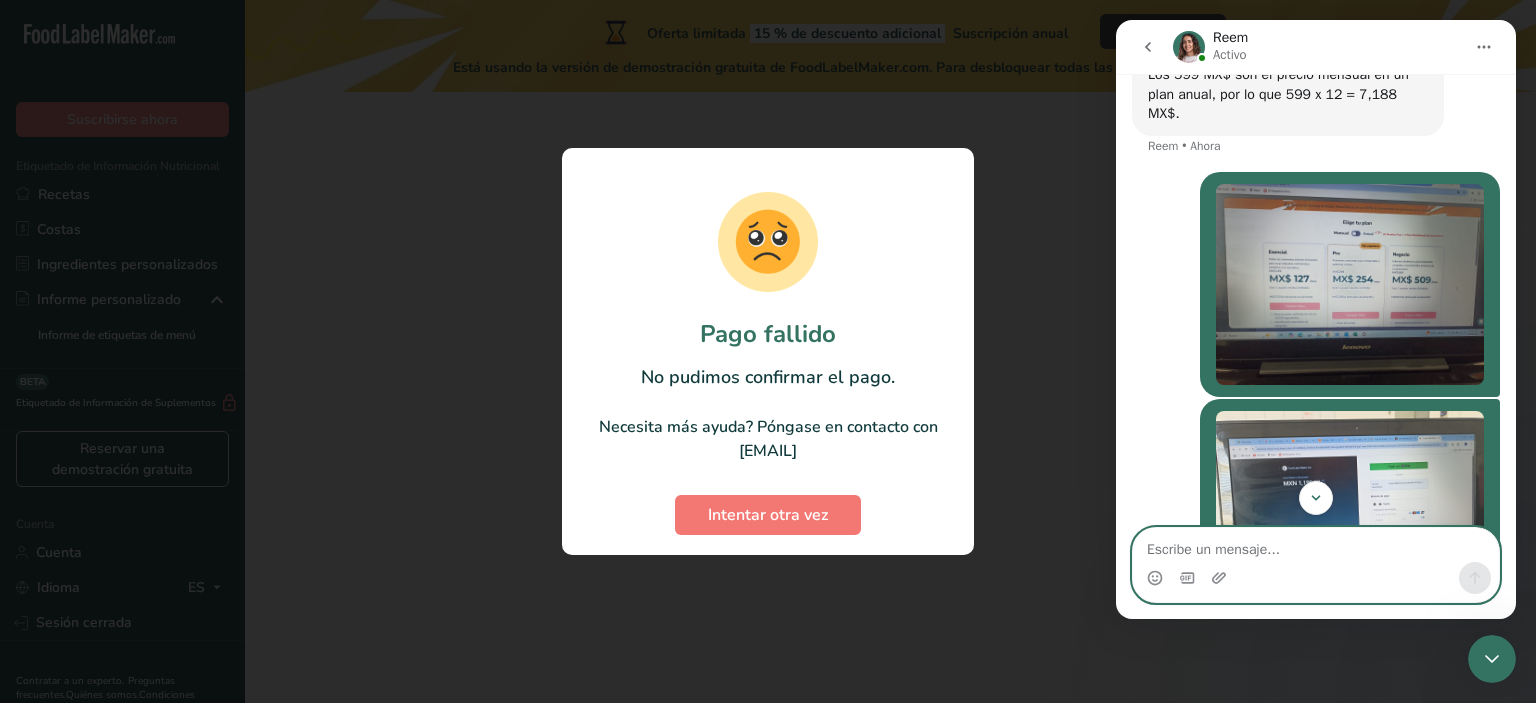 scroll, scrollTop: 1950, scrollLeft: 0, axis: vertical 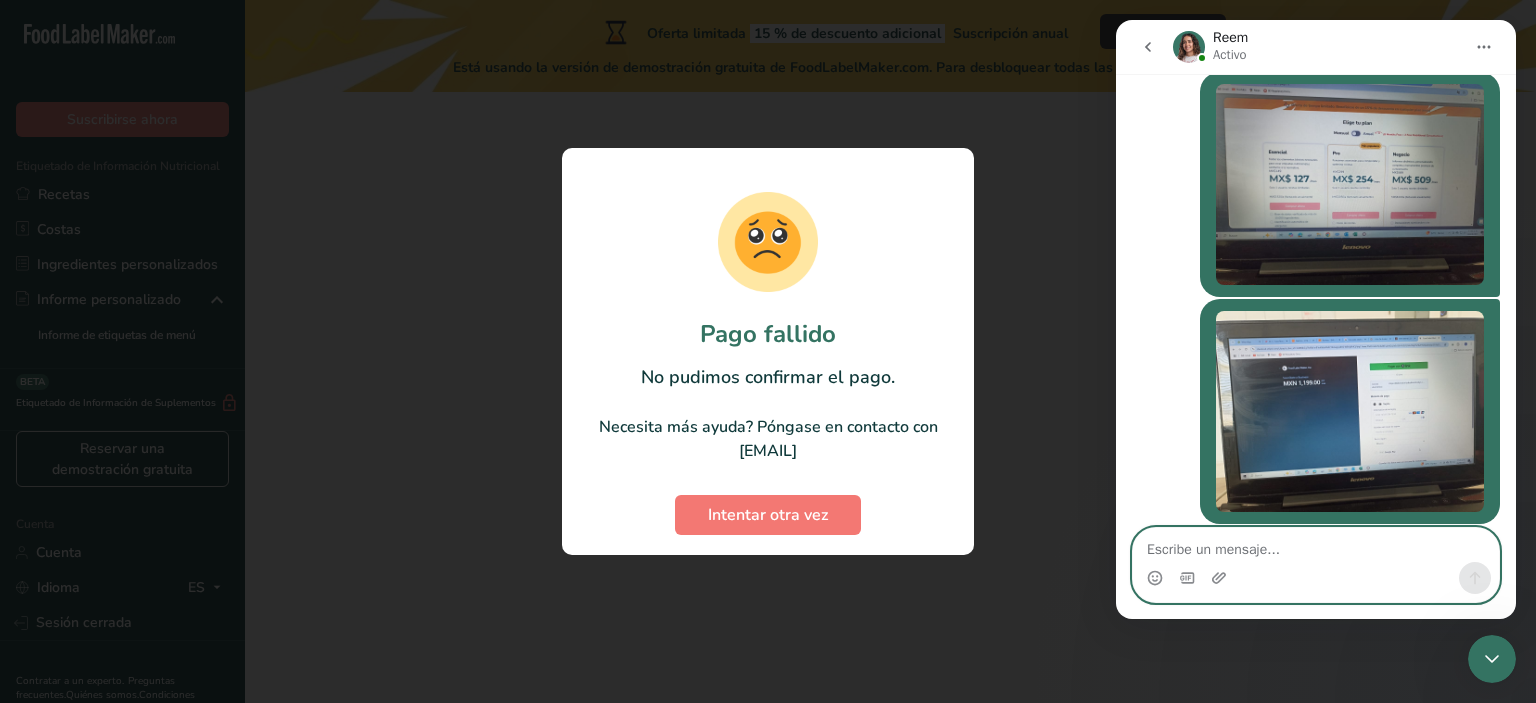click at bounding box center [1316, 545] 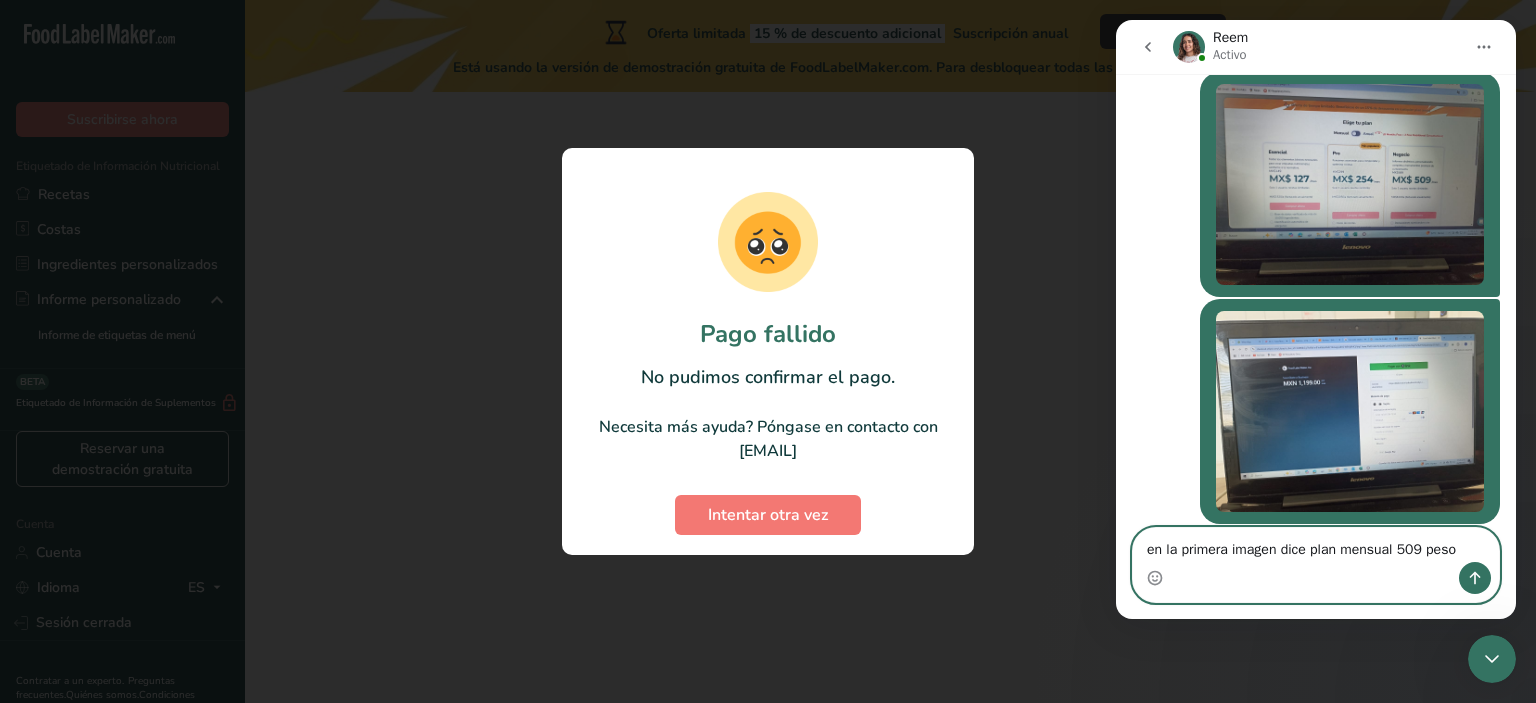 type on "en la primera imagen dice plan mensual 509 pesos" 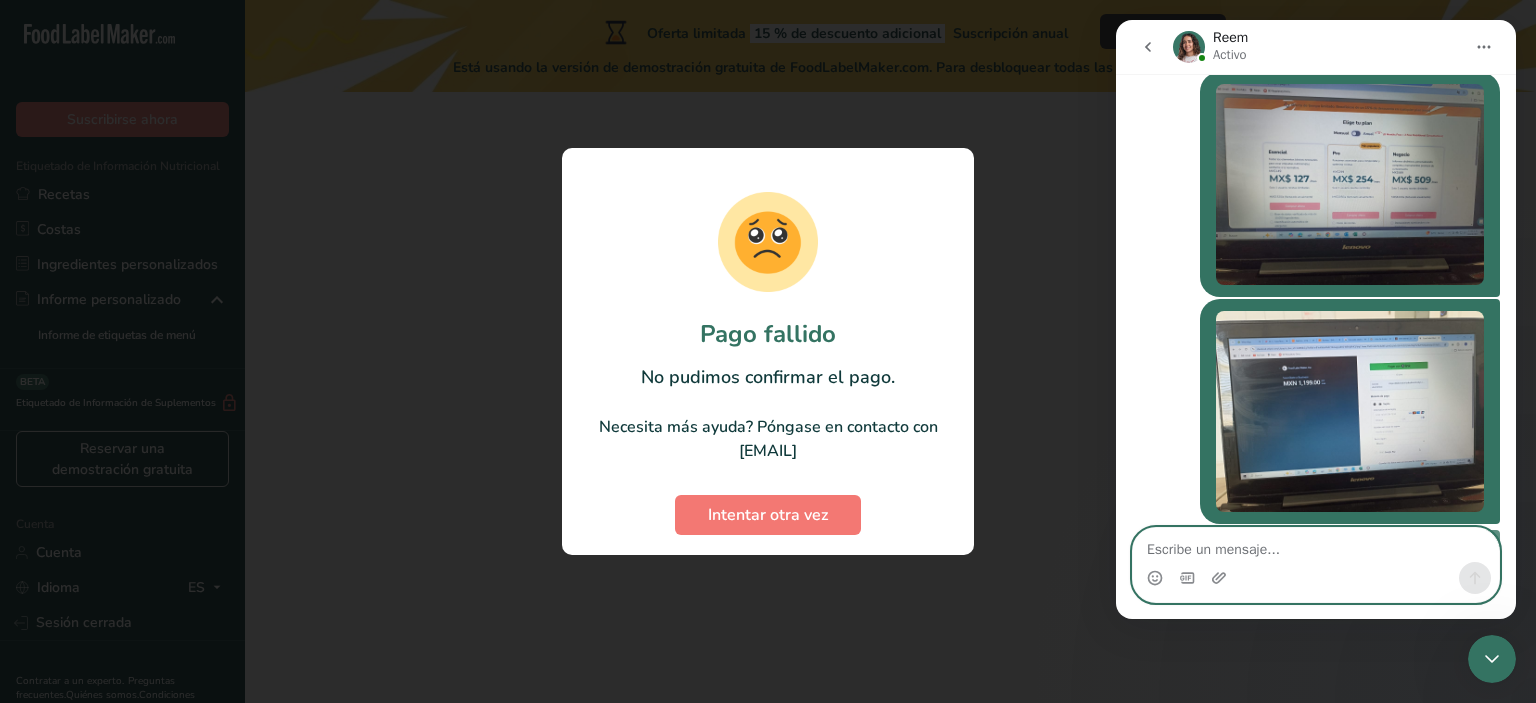 scroll, scrollTop: 2016, scrollLeft: 0, axis: vertical 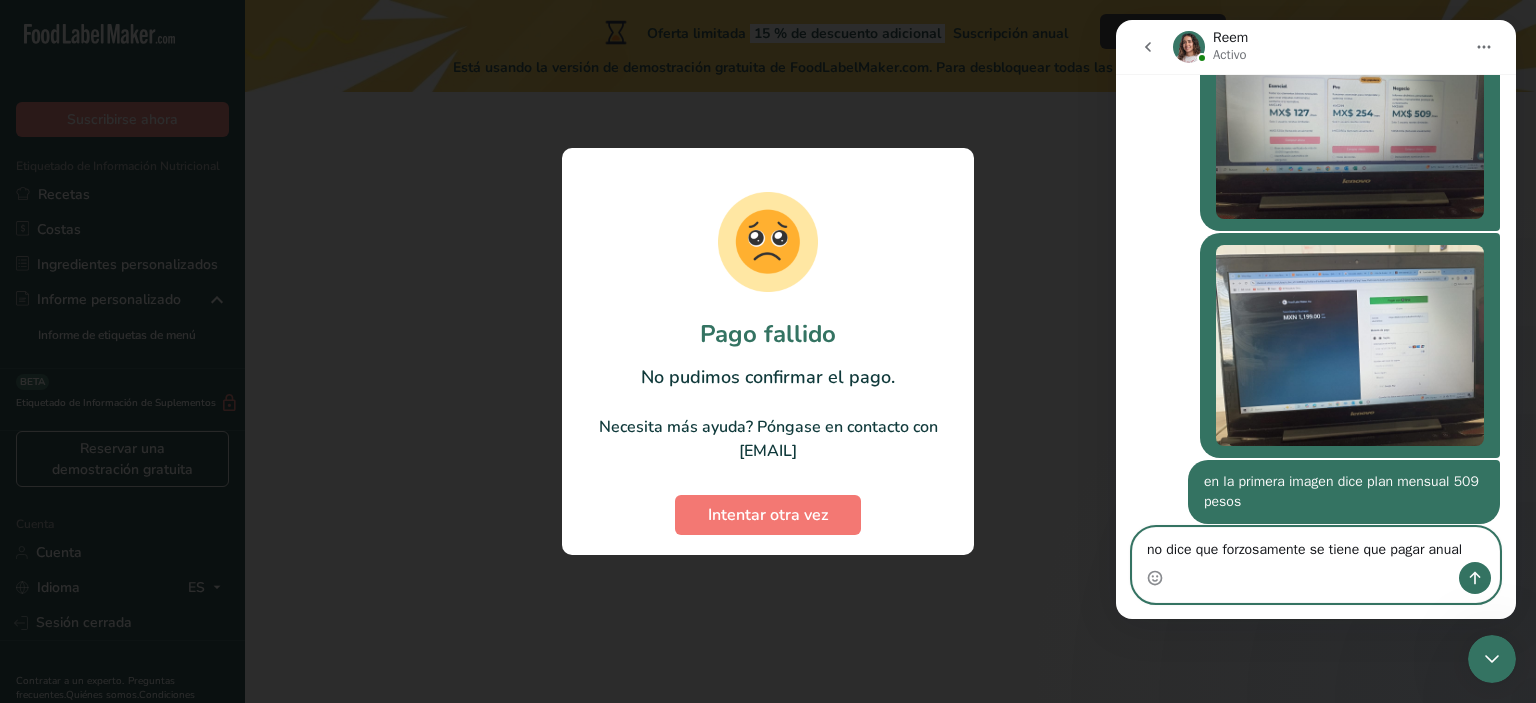 type on "no dice que forzosamente se tiene que pagar anual" 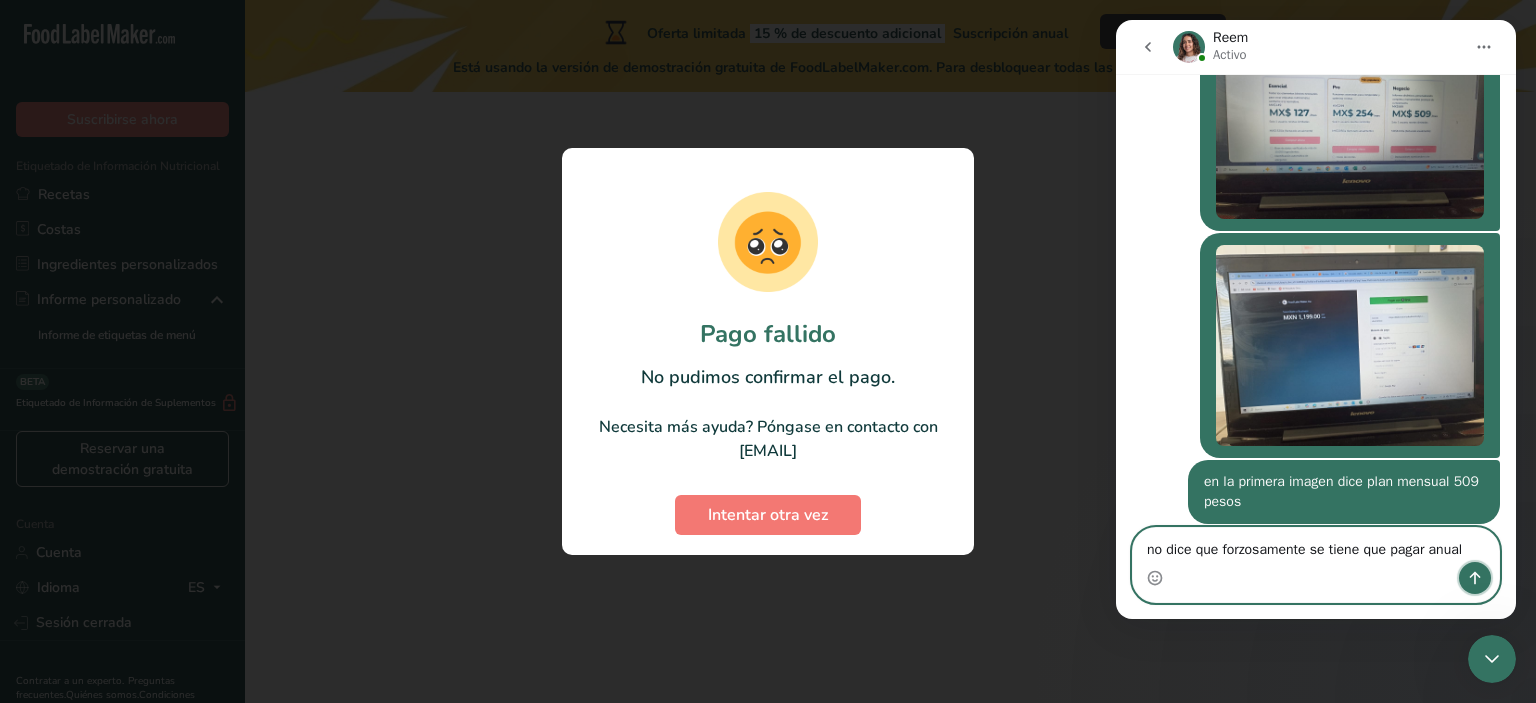 click 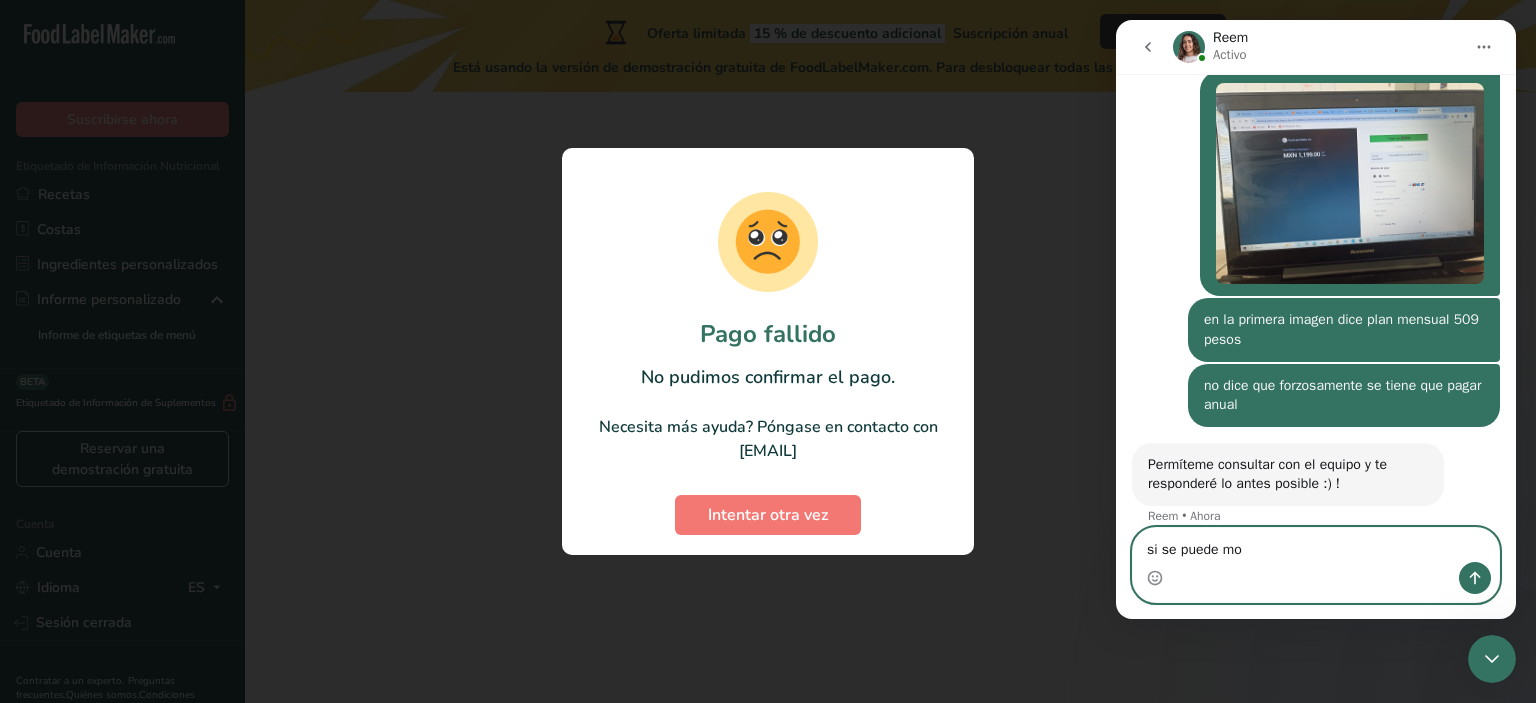 scroll, scrollTop: 2160, scrollLeft: 0, axis: vertical 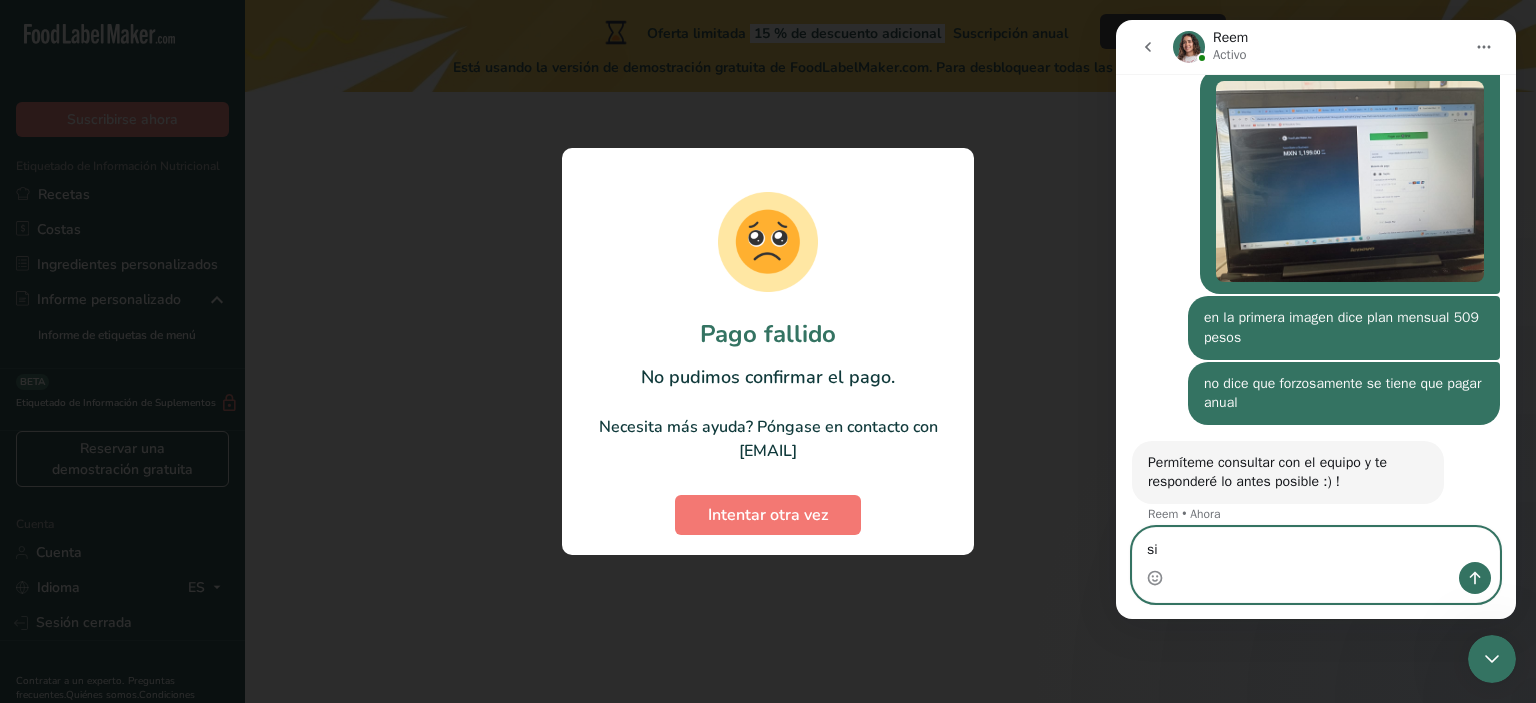 type on "s" 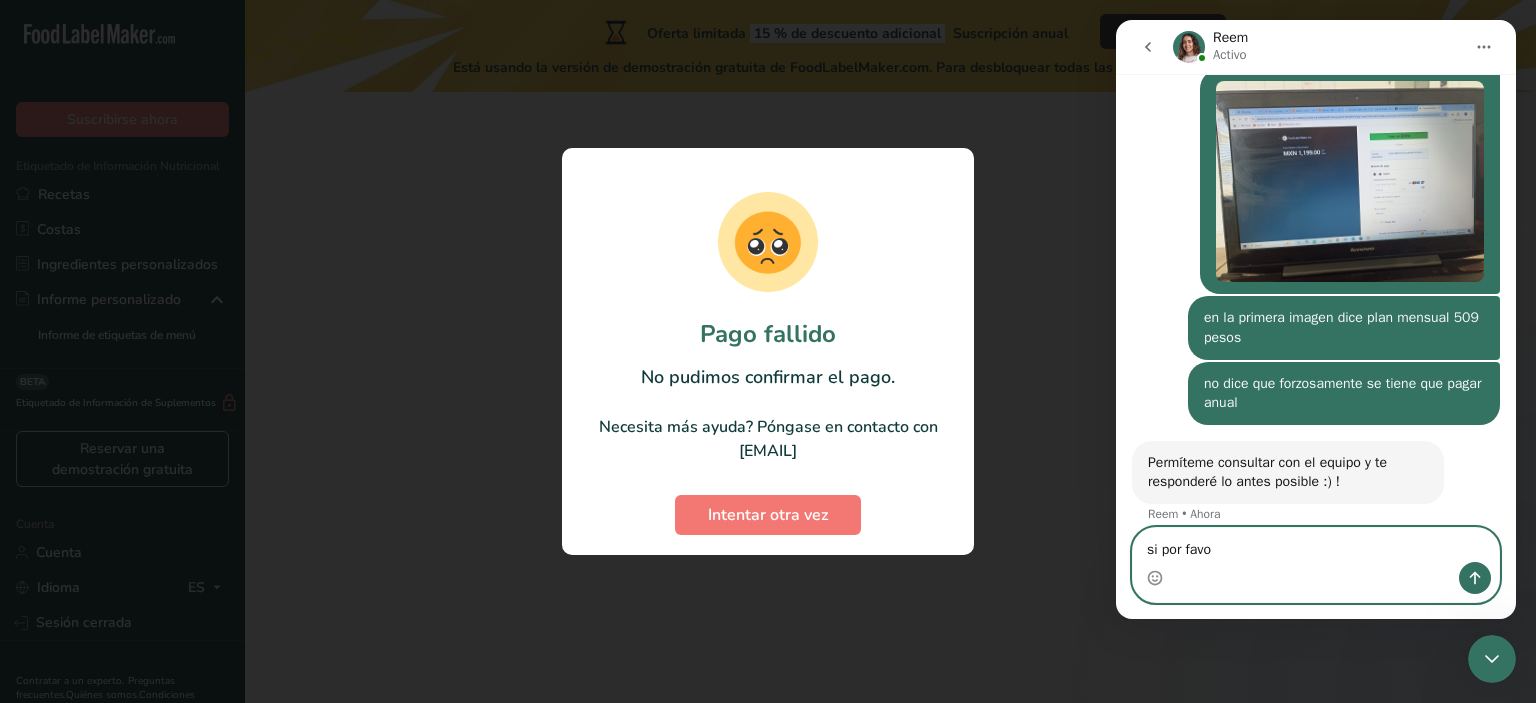 type on "si por favor" 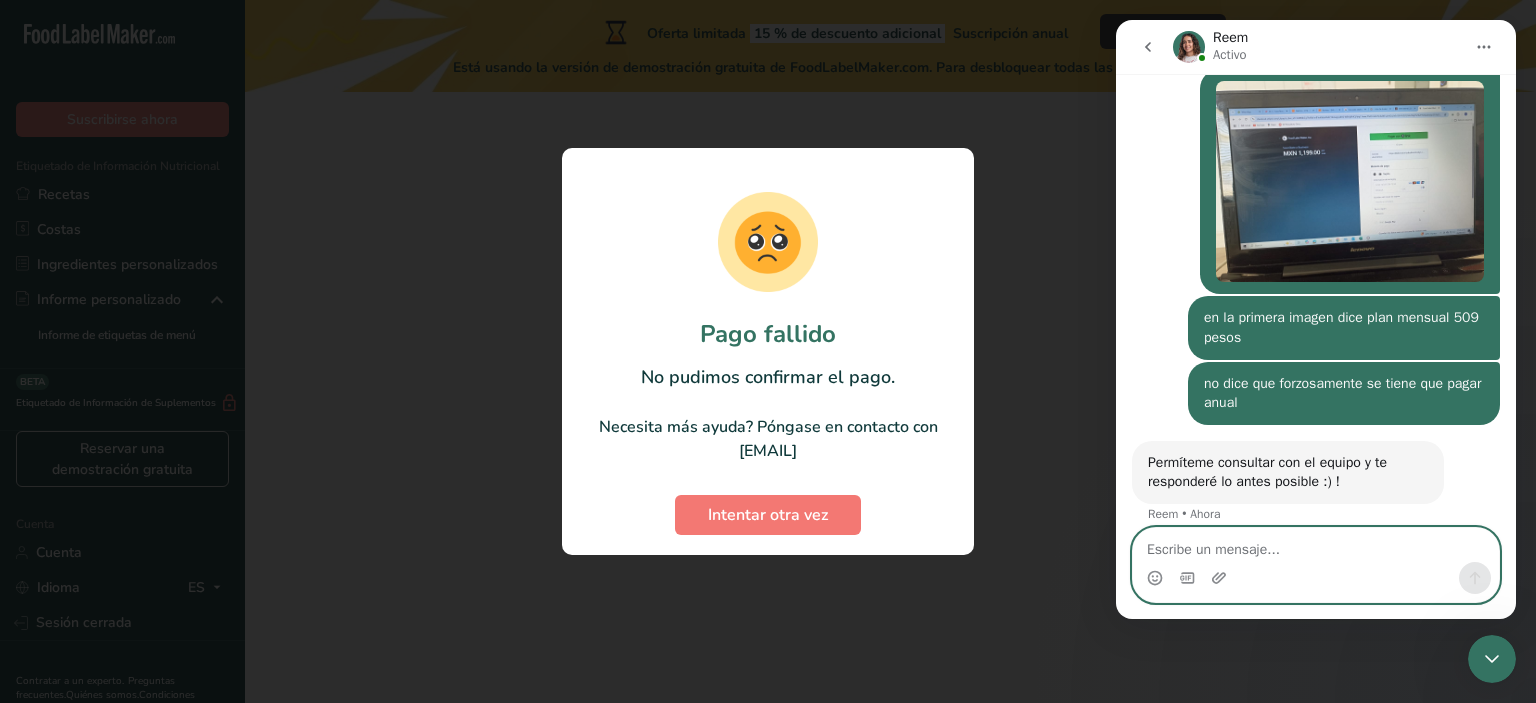 scroll, scrollTop: 2220, scrollLeft: 0, axis: vertical 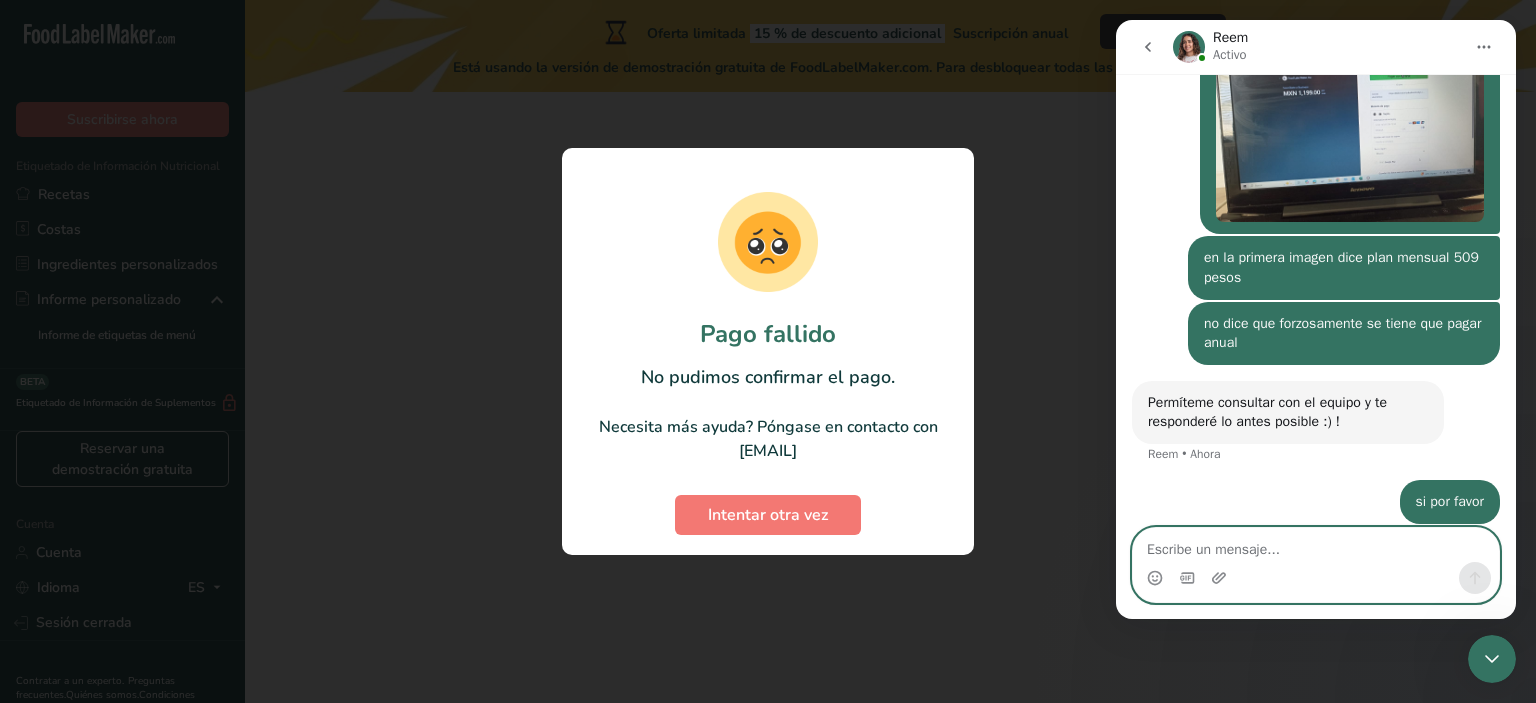 type on "s" 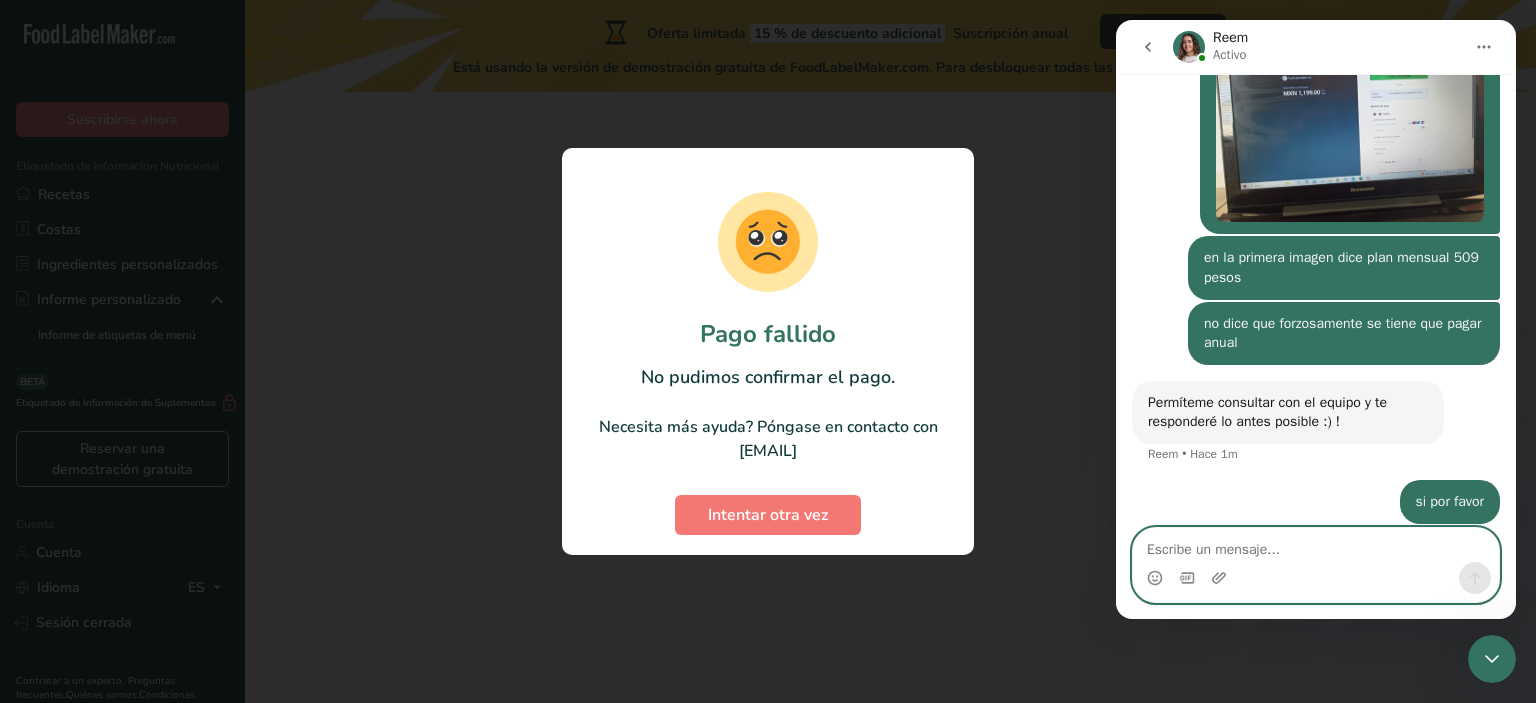click at bounding box center [1316, 545] 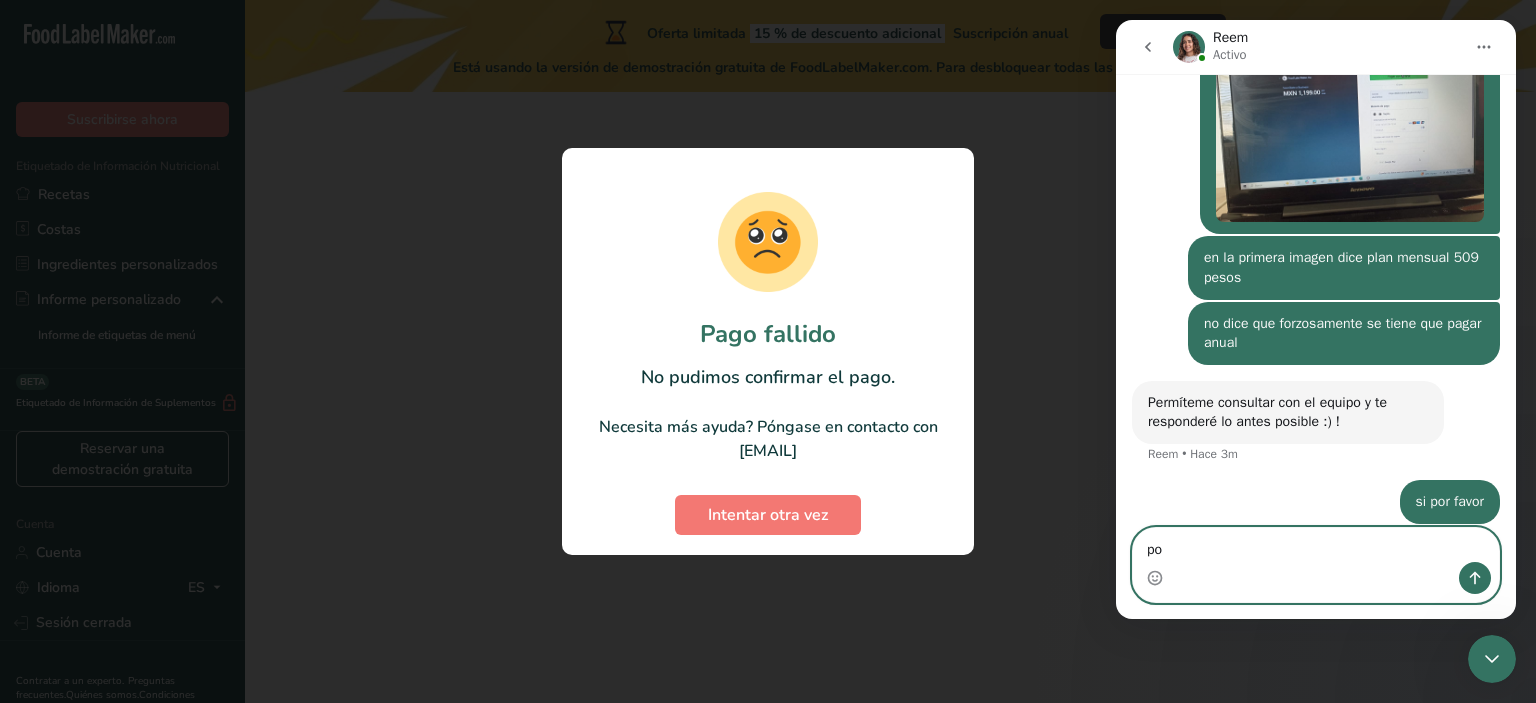 type on "p" 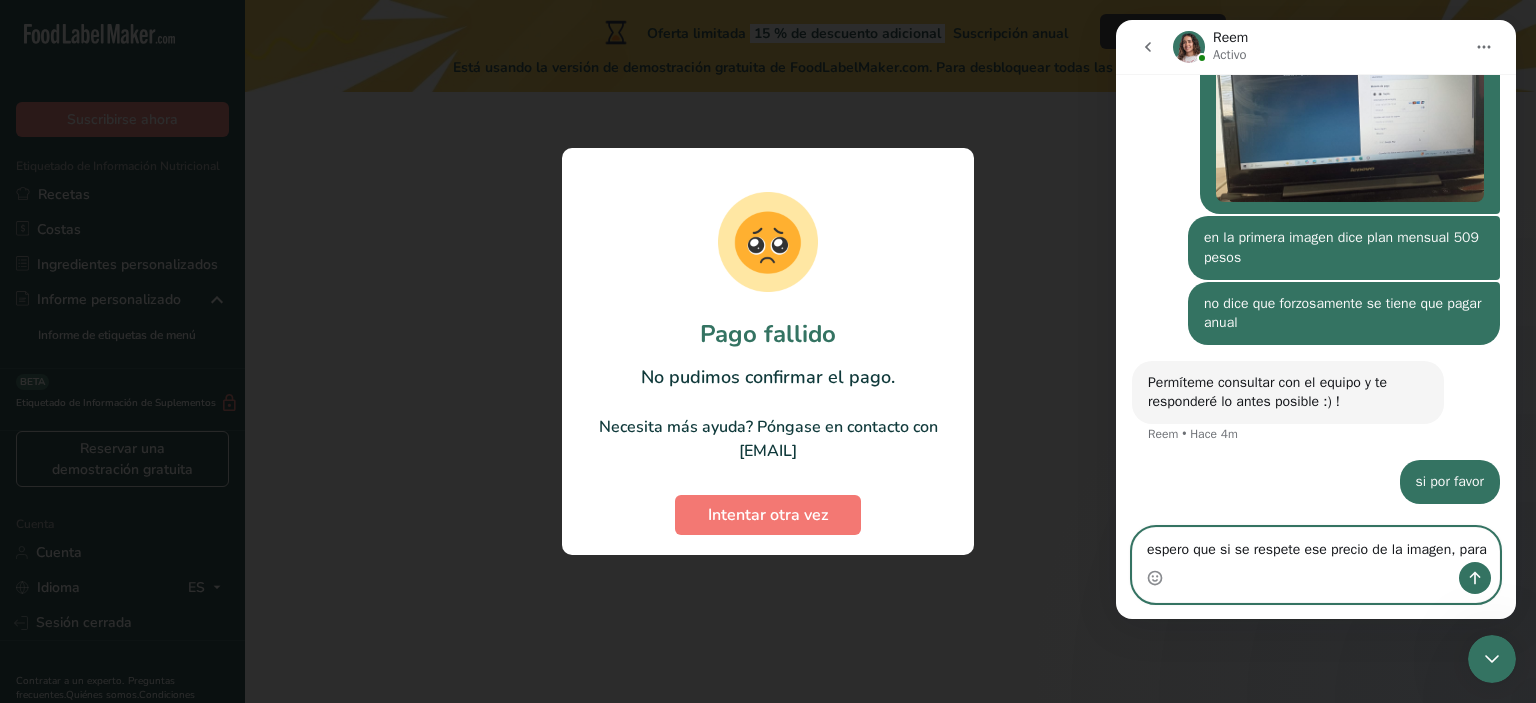 scroll, scrollTop: 2220, scrollLeft: 0, axis: vertical 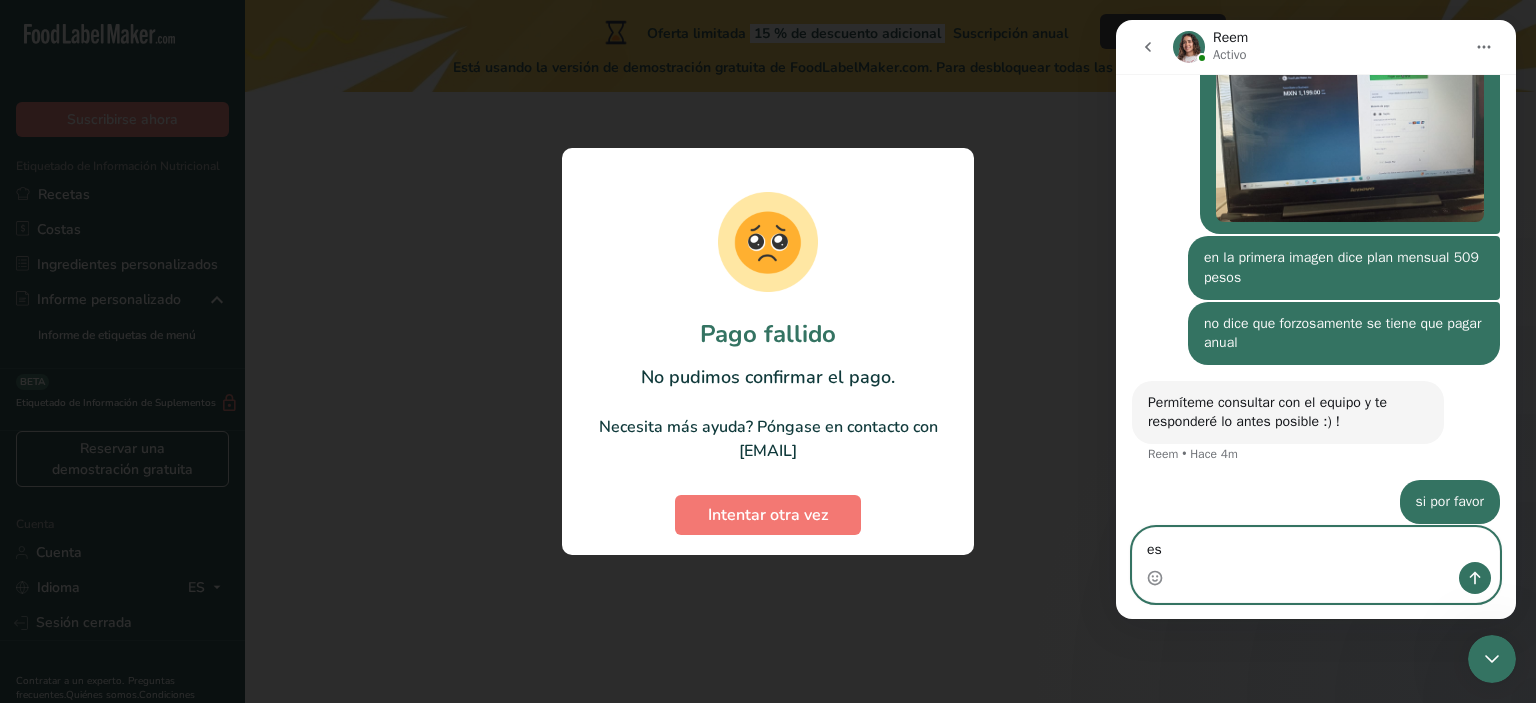 type on "e" 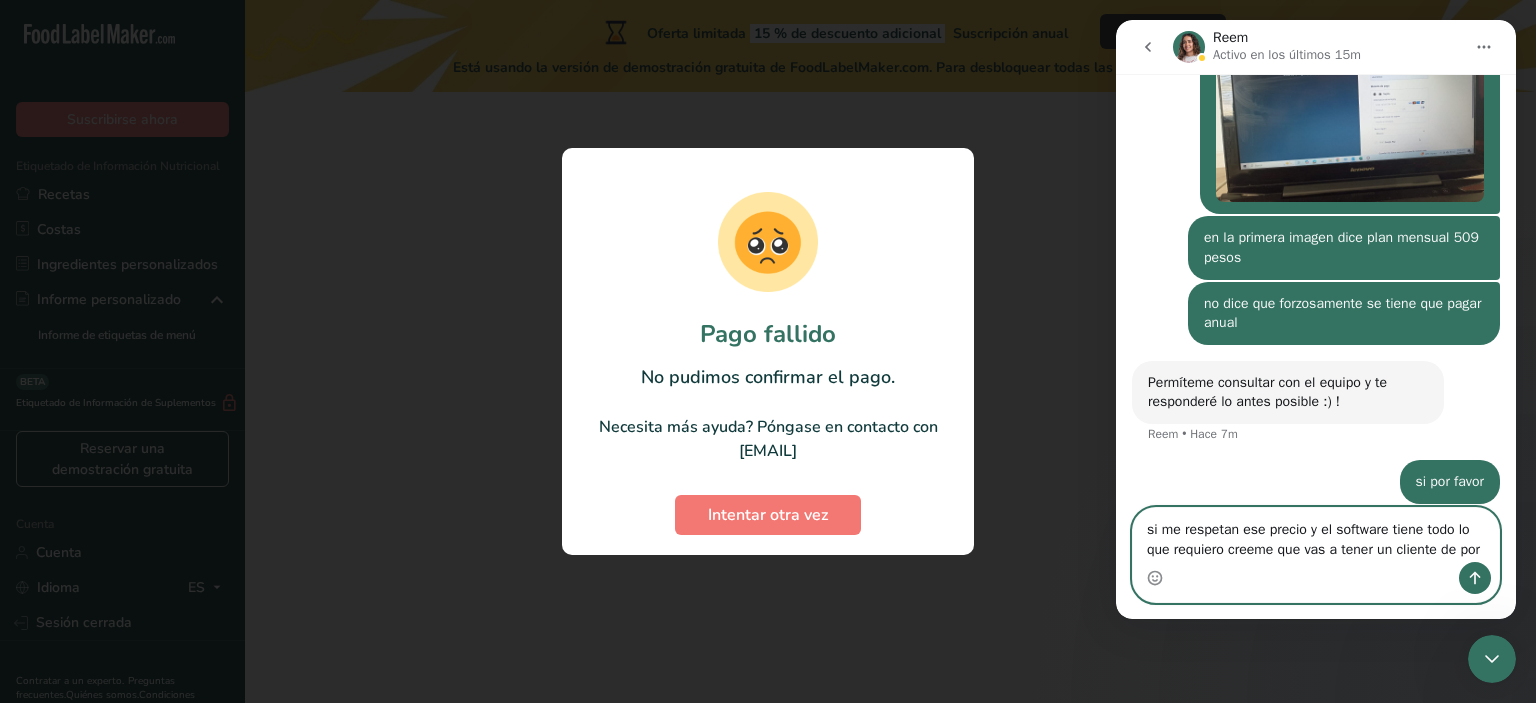 scroll, scrollTop: 2260, scrollLeft: 0, axis: vertical 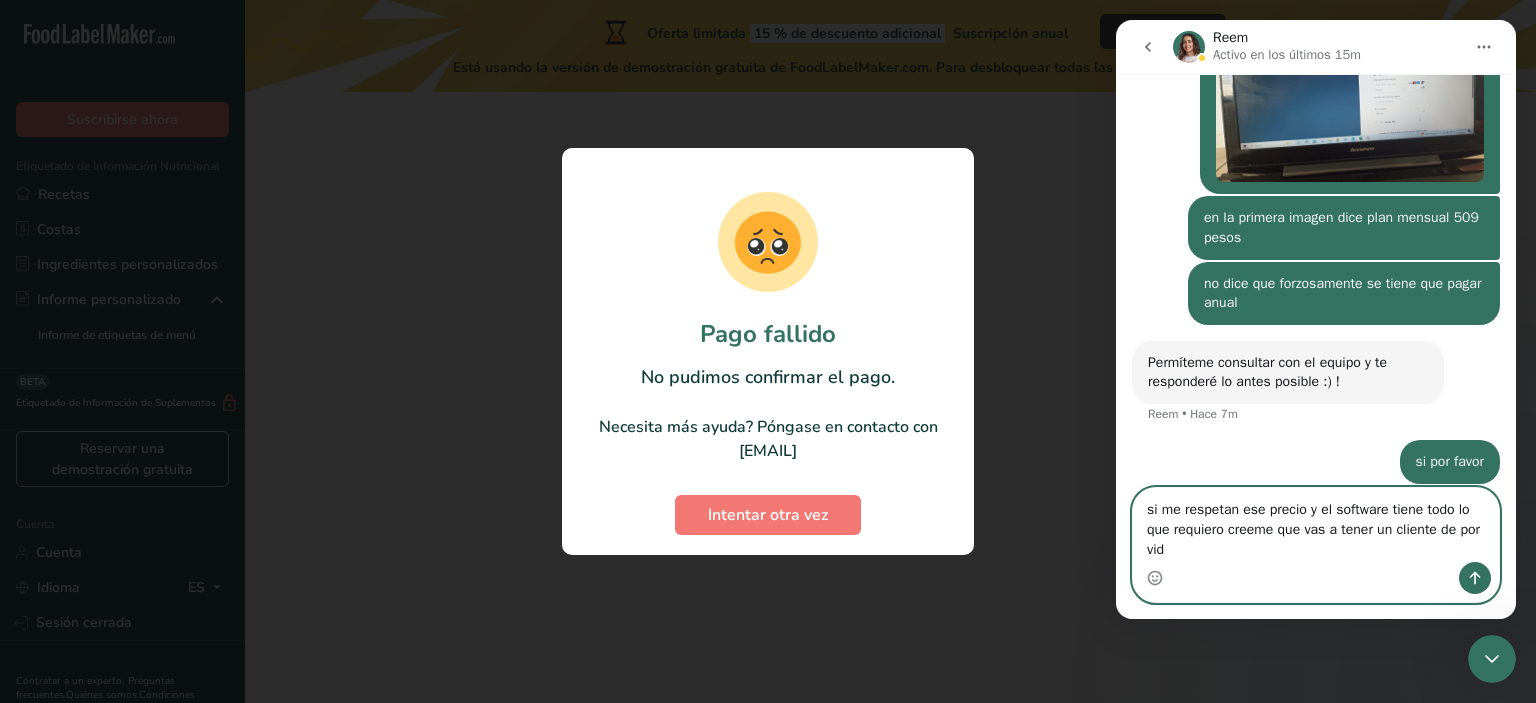 type on "si me respetan ese precio y el software tiene todo lo que requiero creeme que vas a tener un cliente de por vida" 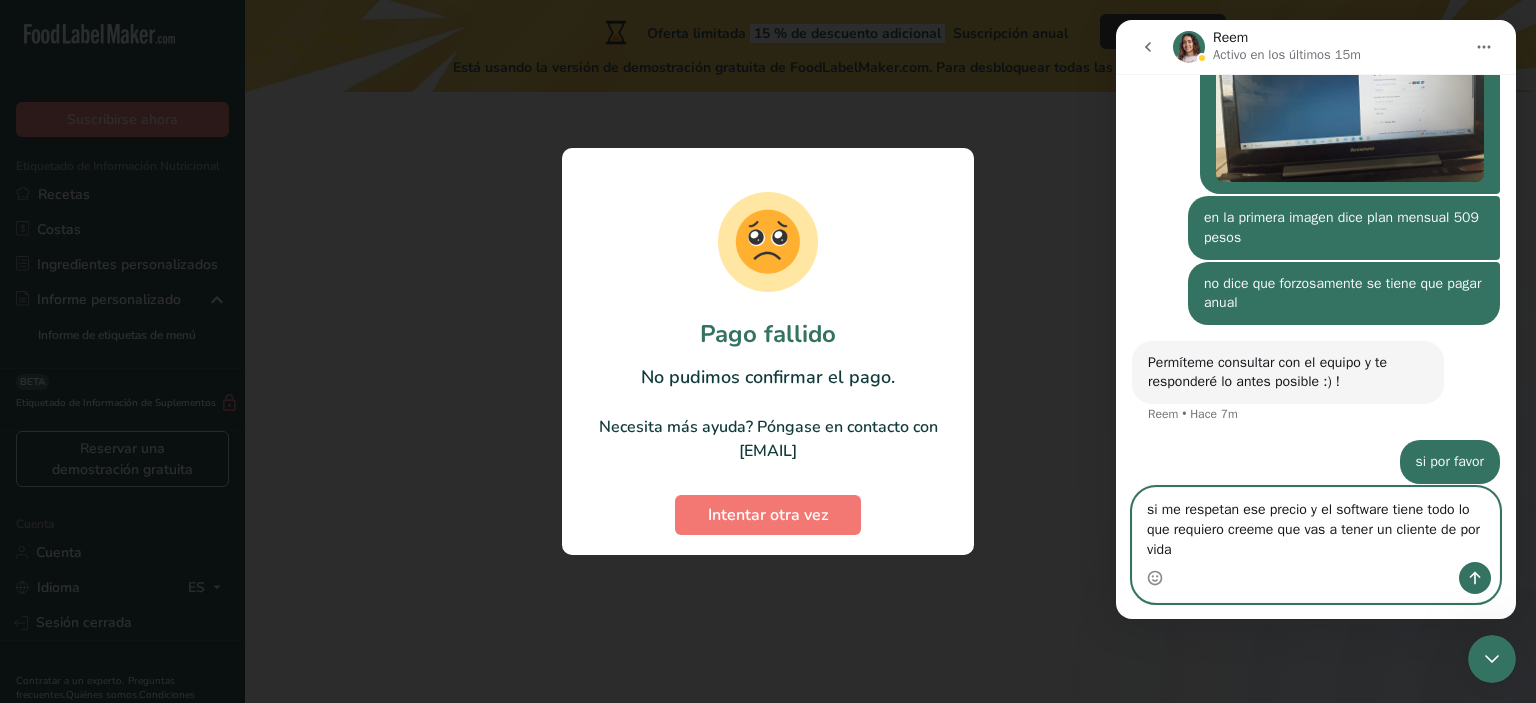 type 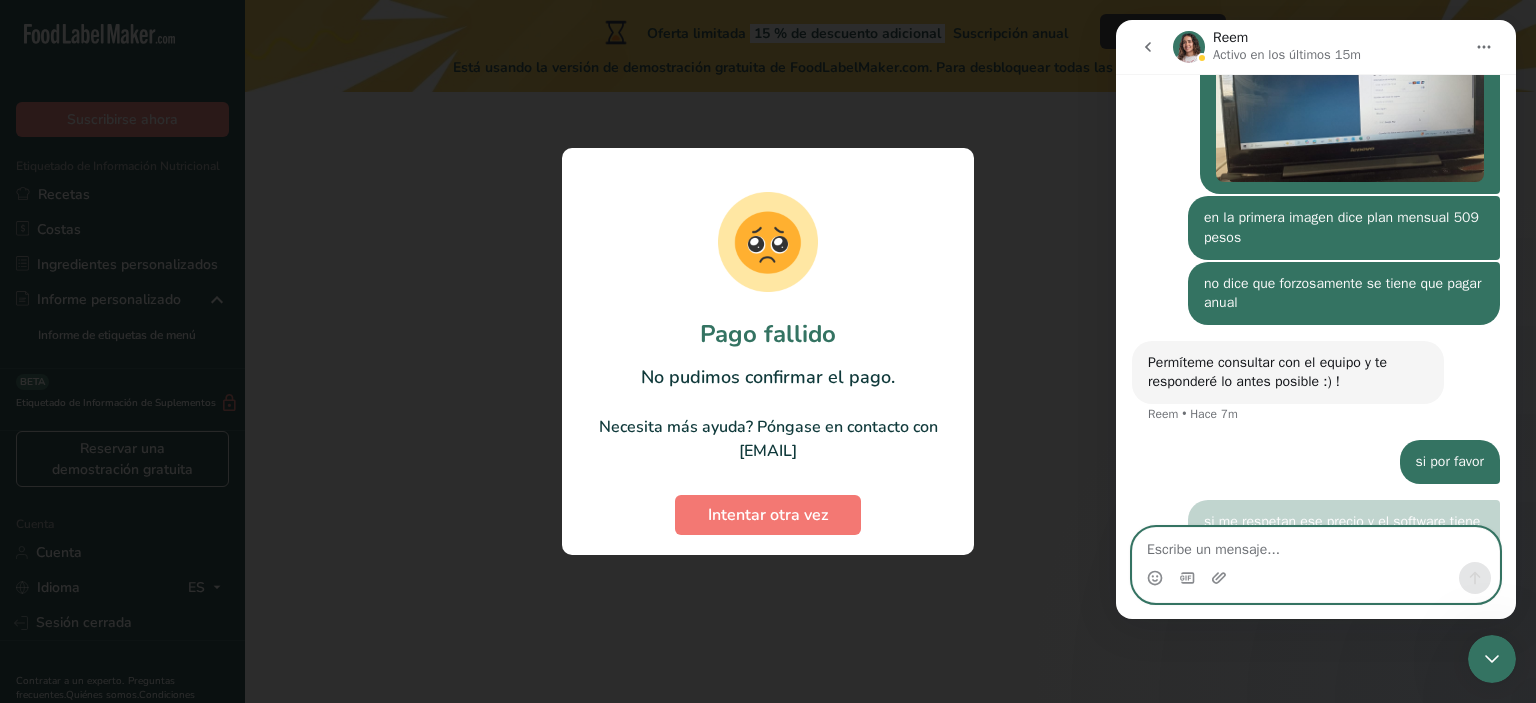 scroll, scrollTop: 2304, scrollLeft: 0, axis: vertical 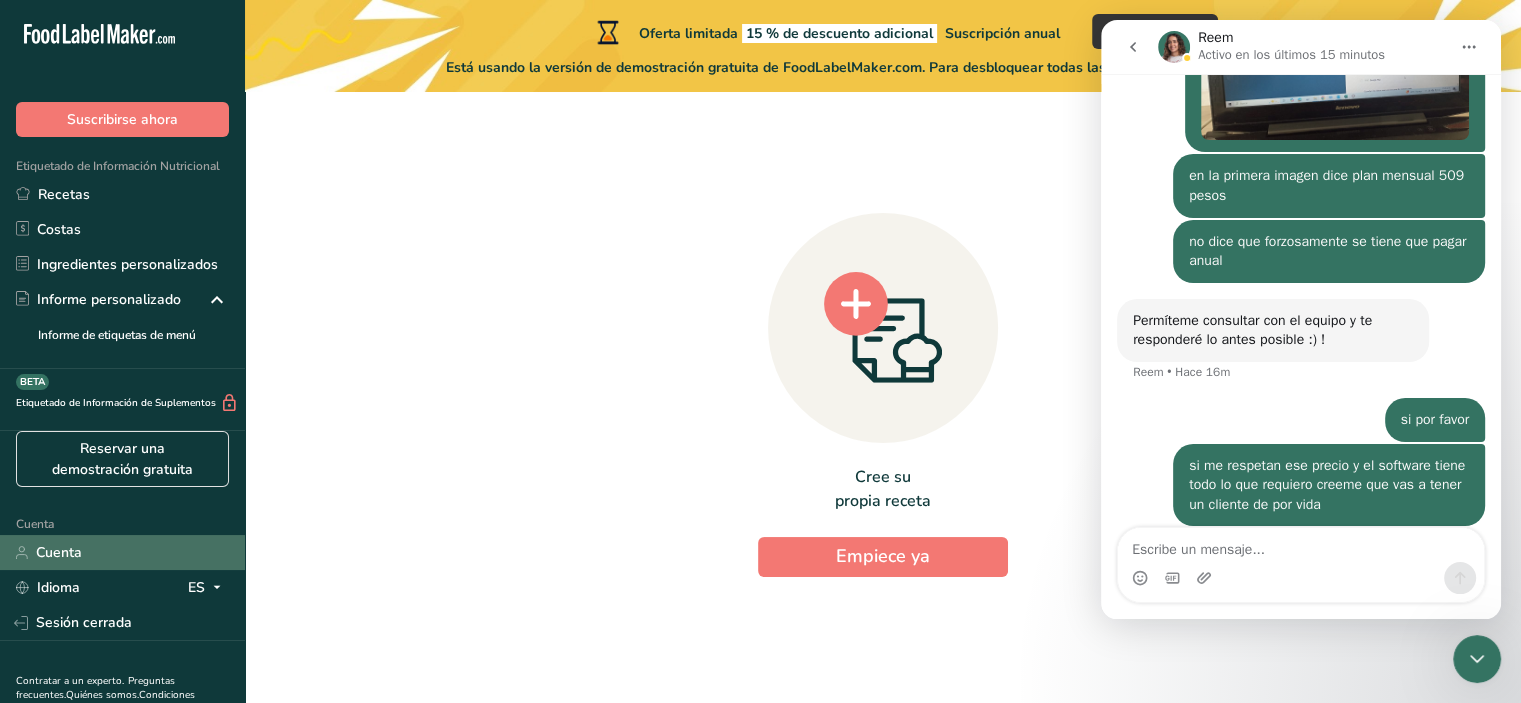 click on "Cuenta" at bounding box center [59, 552] 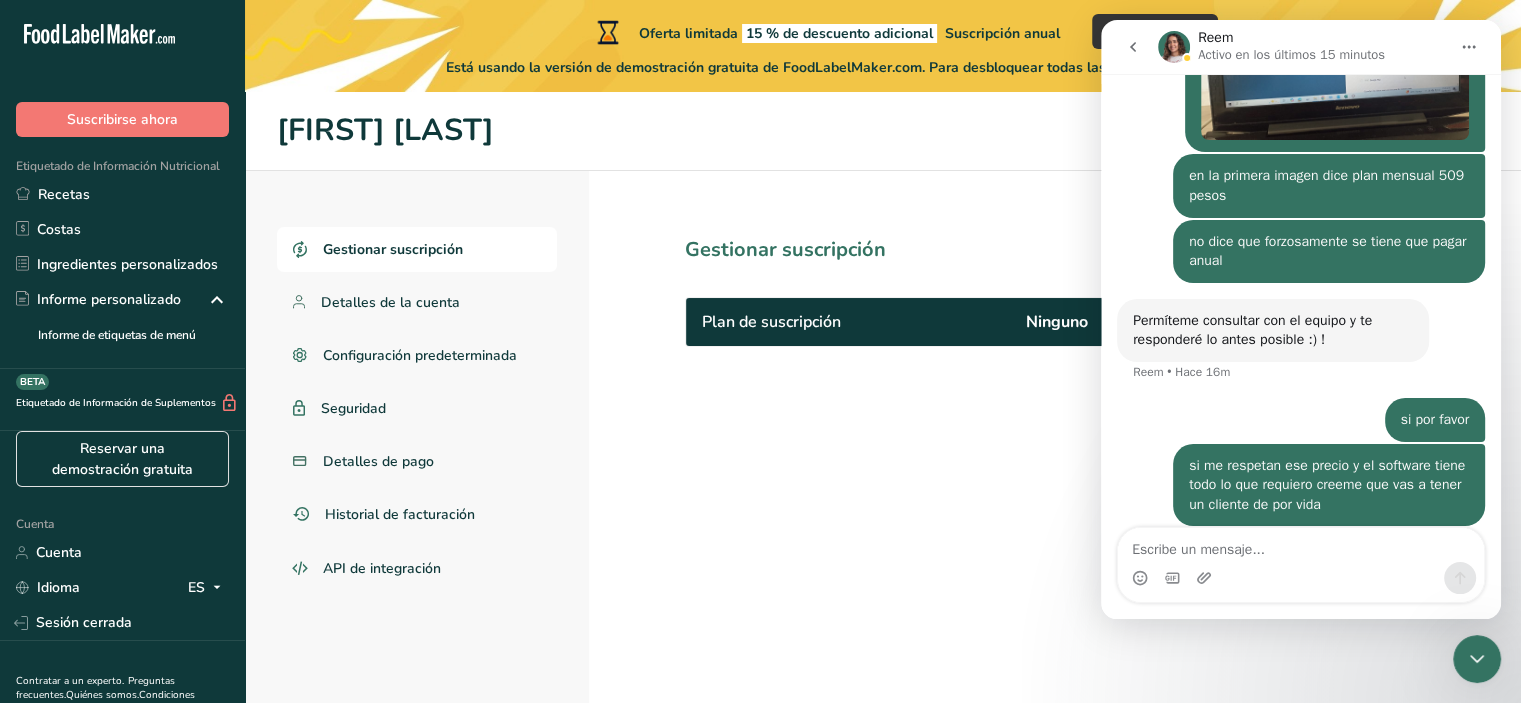 click 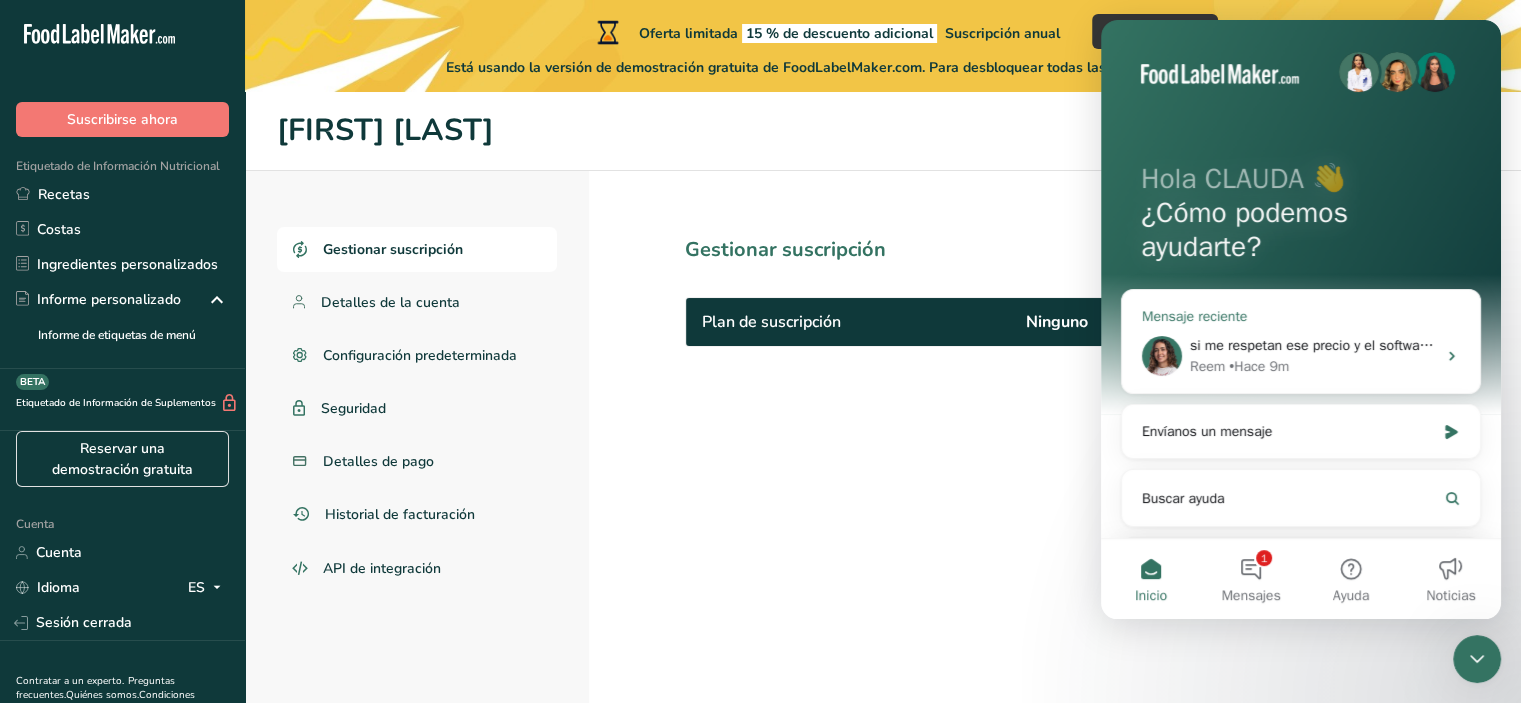 drag, startPoint x: 1253, startPoint y: 324, endPoint x: 1263, endPoint y: 341, distance: 19.723083 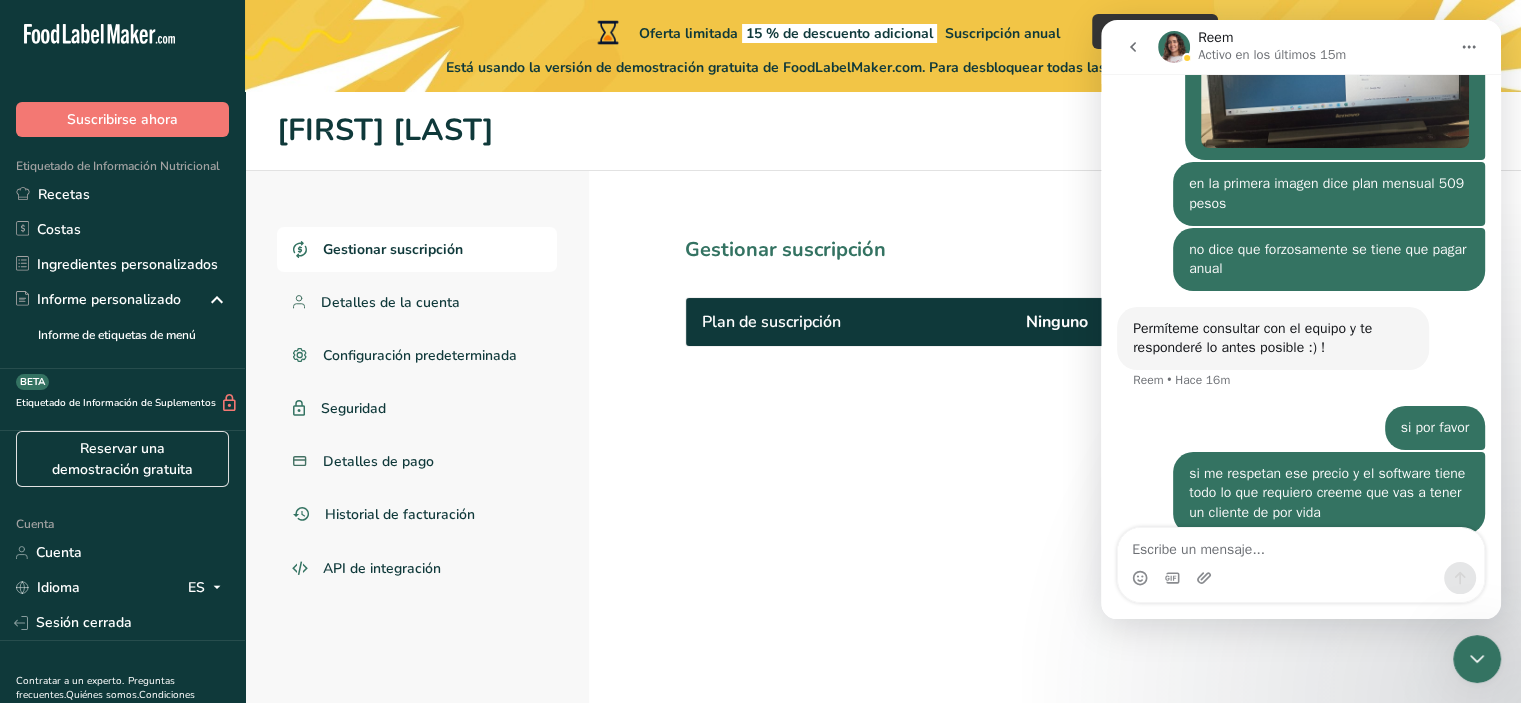 scroll, scrollTop: 2304, scrollLeft: 0, axis: vertical 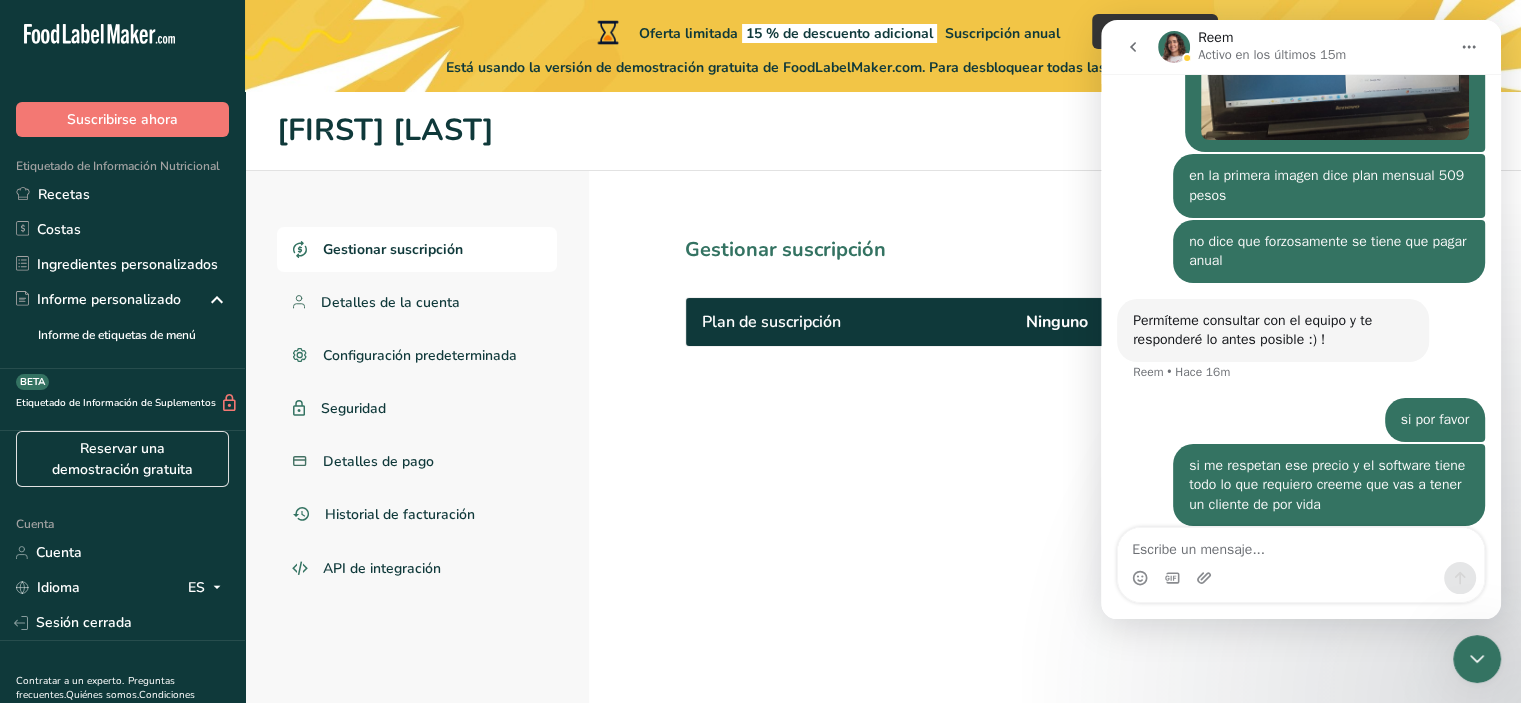 click 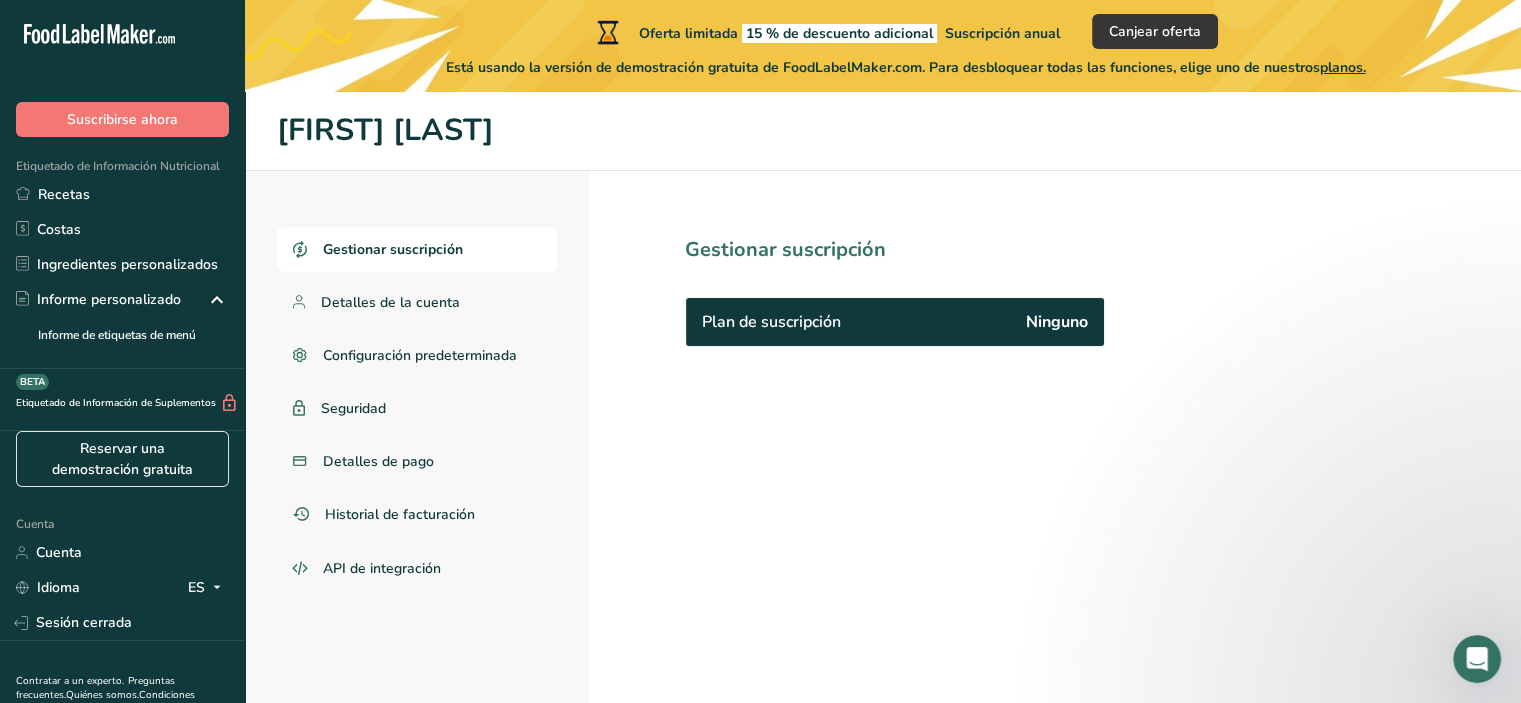 scroll, scrollTop: 0, scrollLeft: 0, axis: both 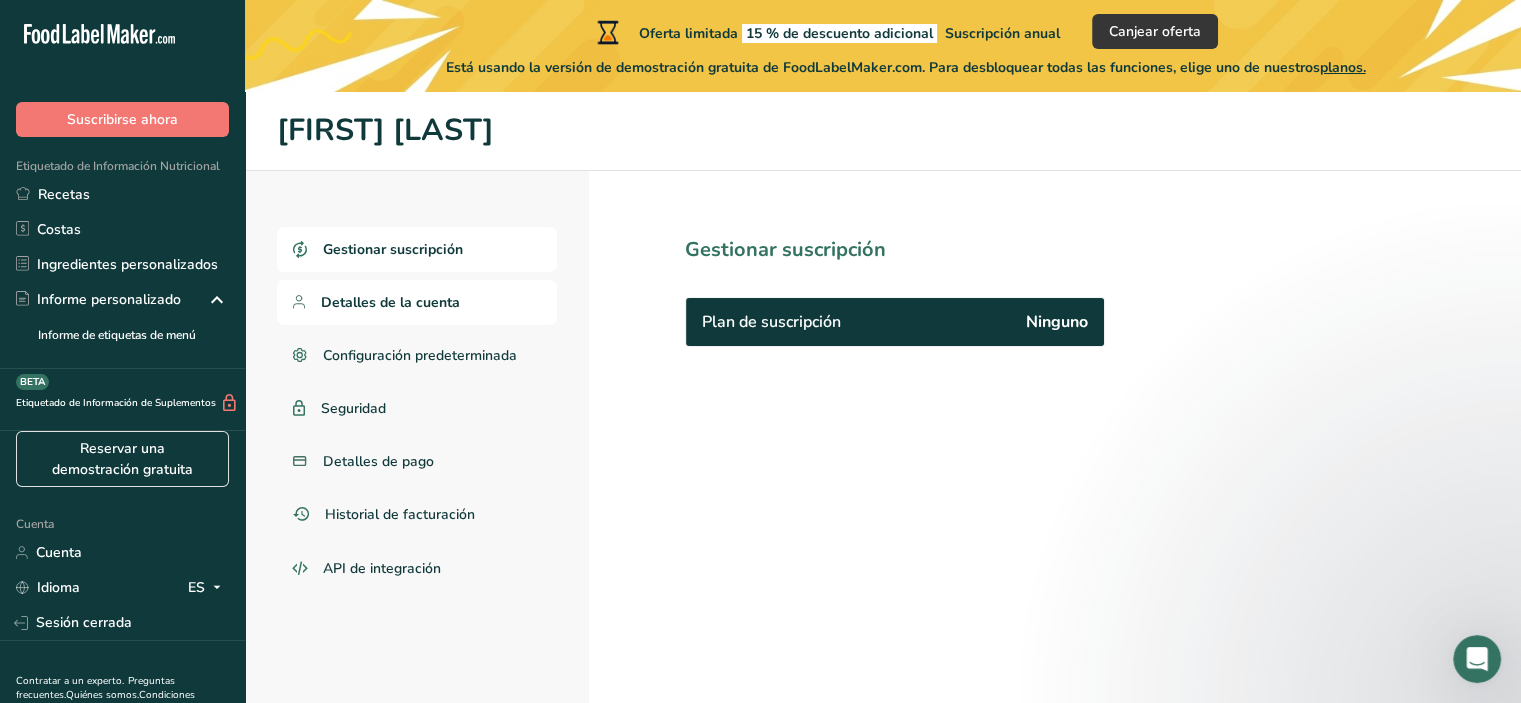 click on "Detalles de la cuenta" at bounding box center [390, 302] 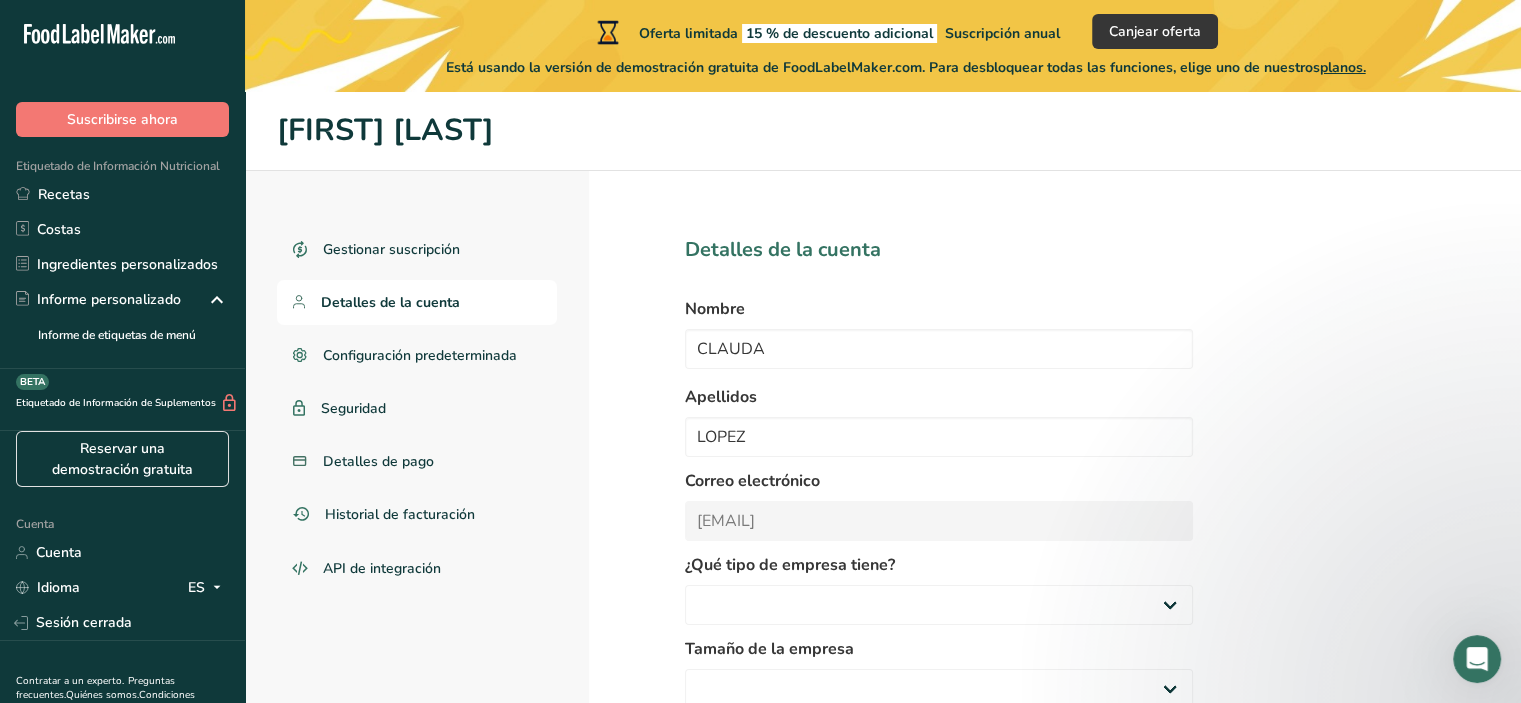 select on "8" 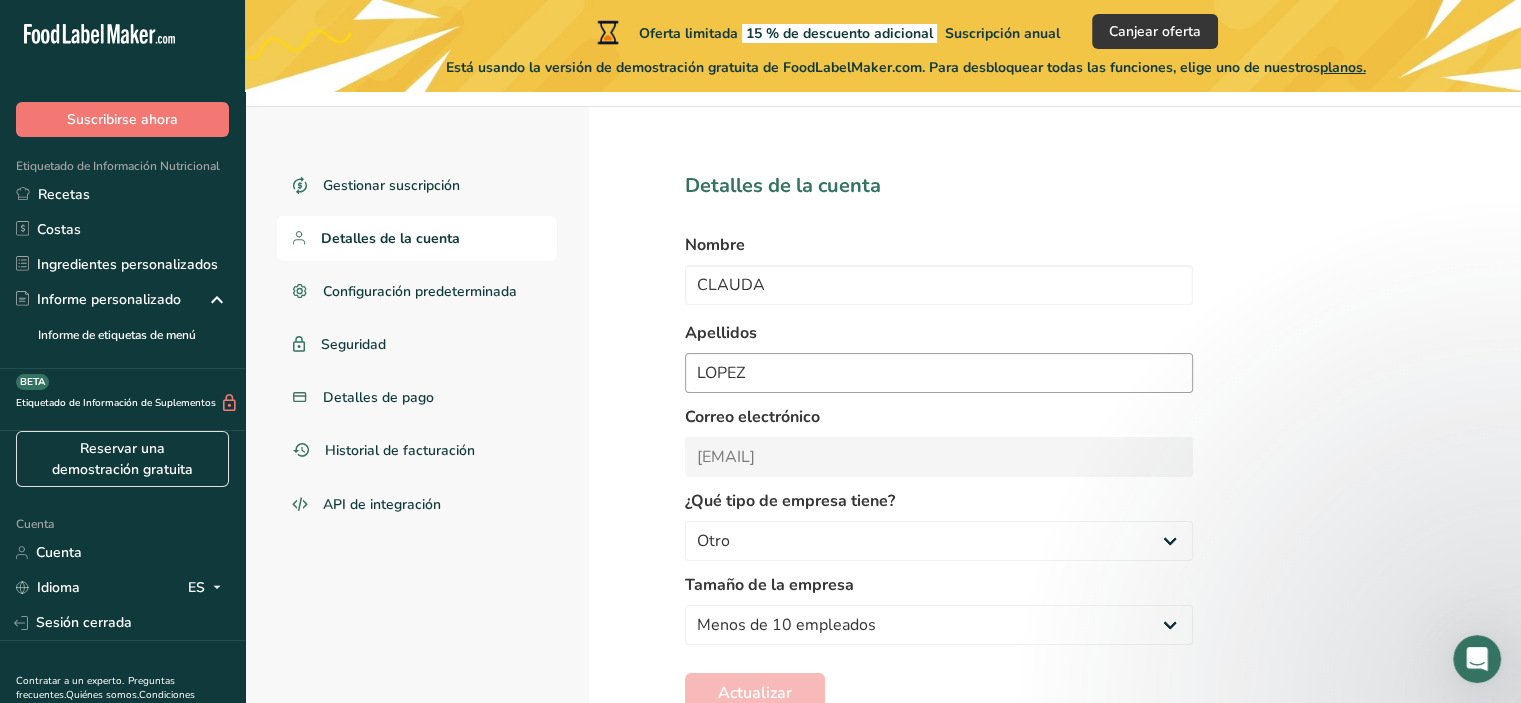 scroll, scrollTop: 126, scrollLeft: 0, axis: vertical 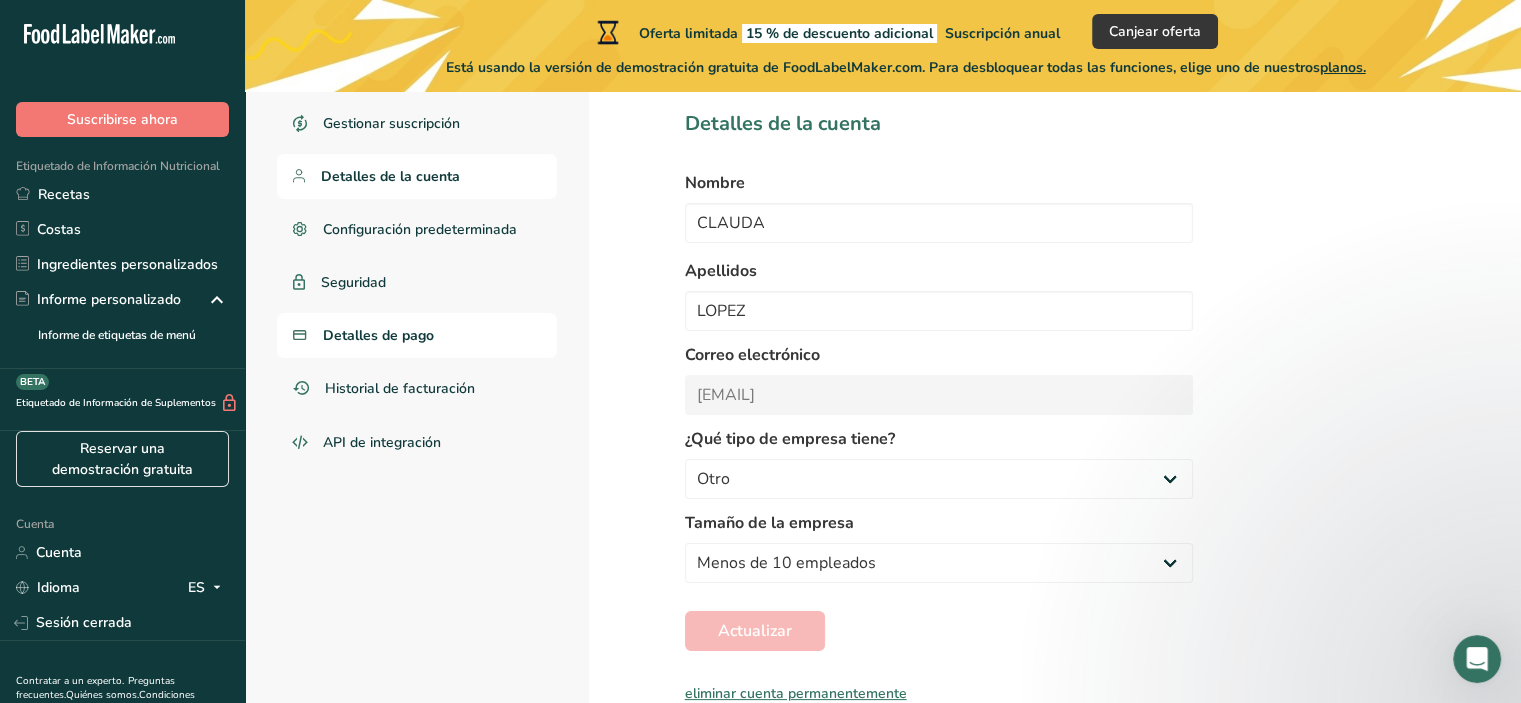 click on "Detalles de pago" at bounding box center (378, 335) 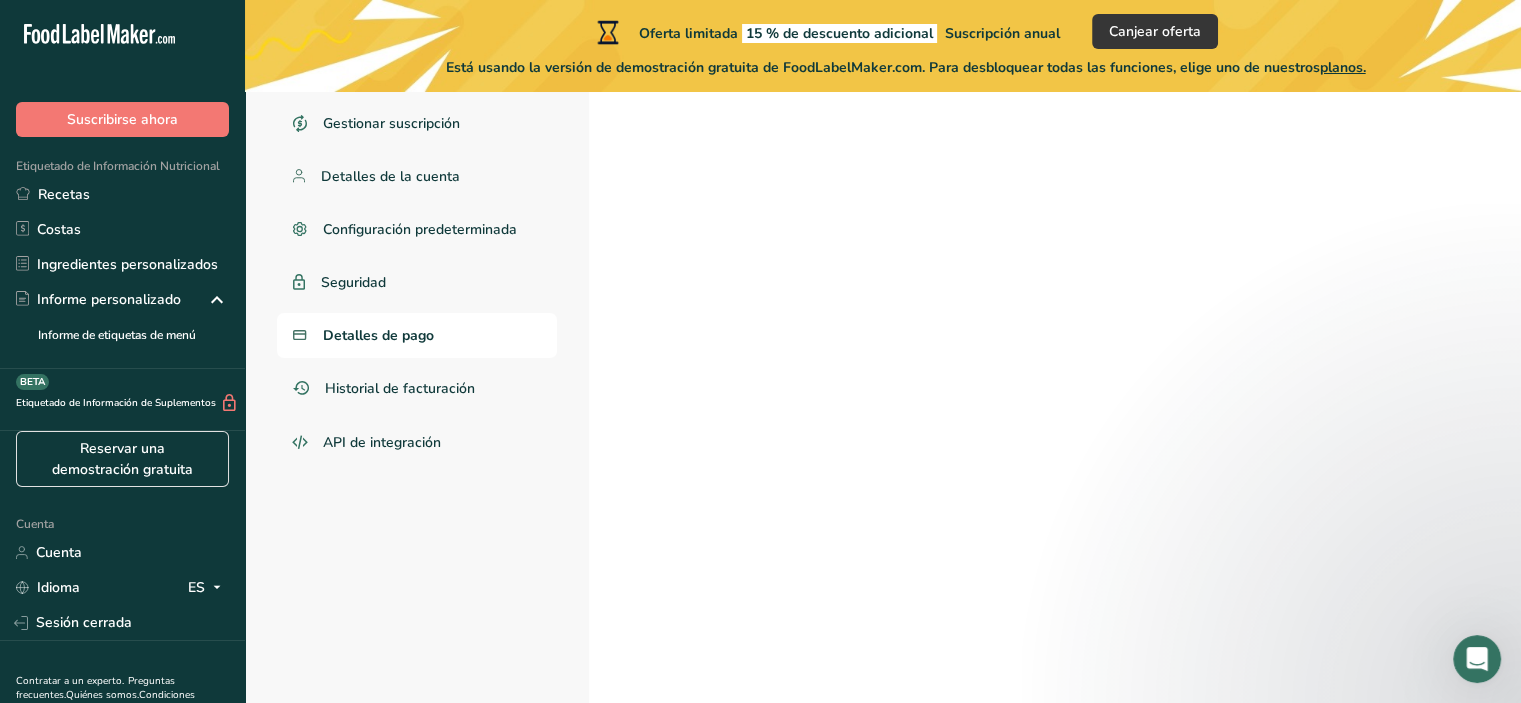 scroll, scrollTop: 92, scrollLeft: 0, axis: vertical 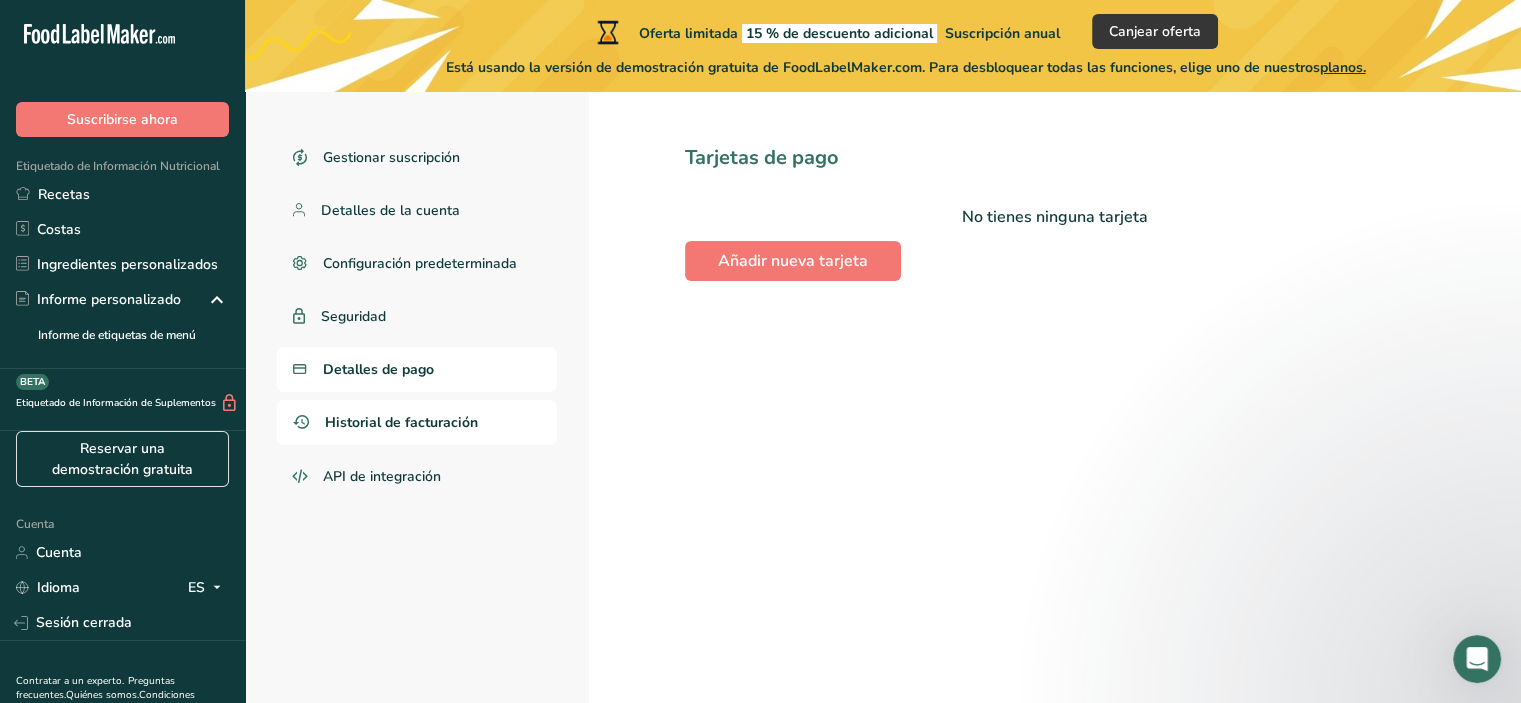 click on "Historial de facturación" at bounding box center [401, 422] 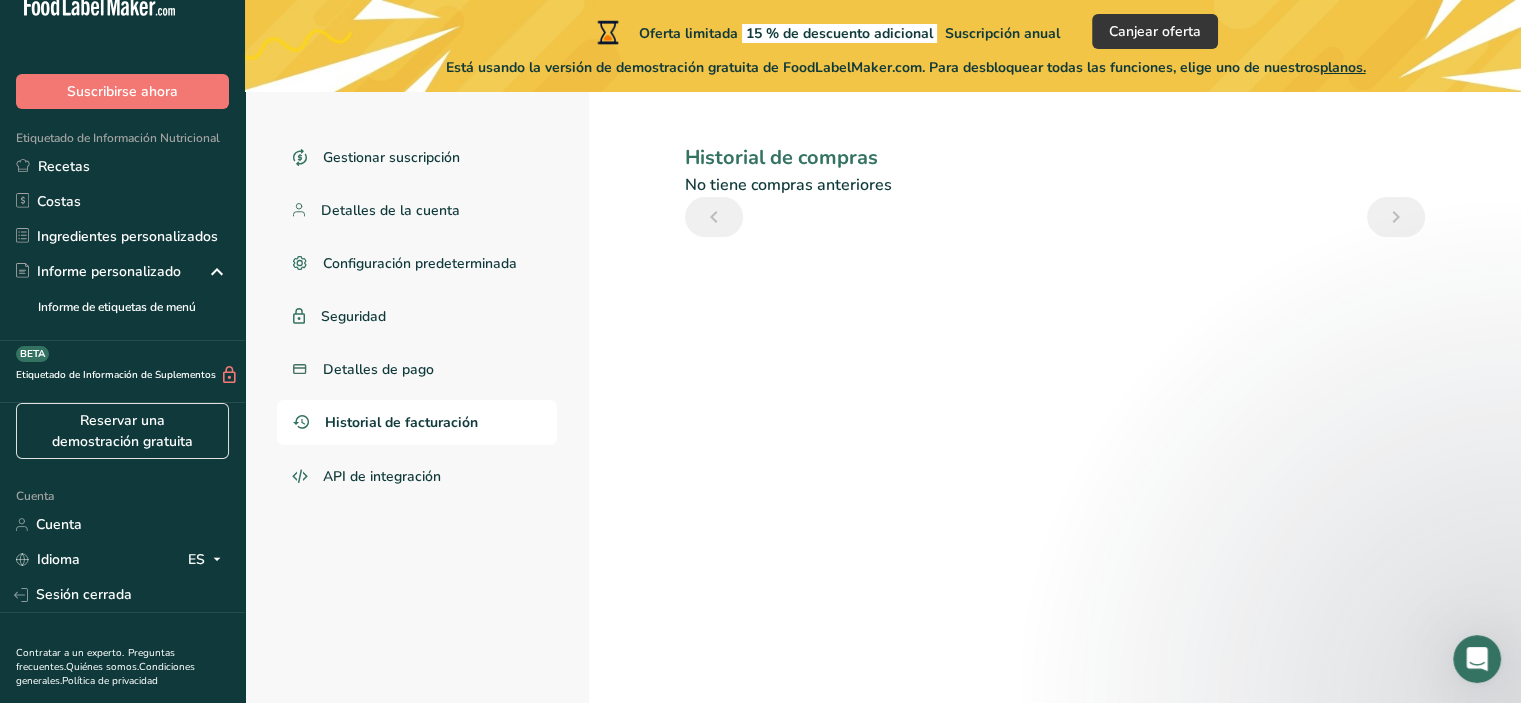 scroll, scrollTop: 0, scrollLeft: 0, axis: both 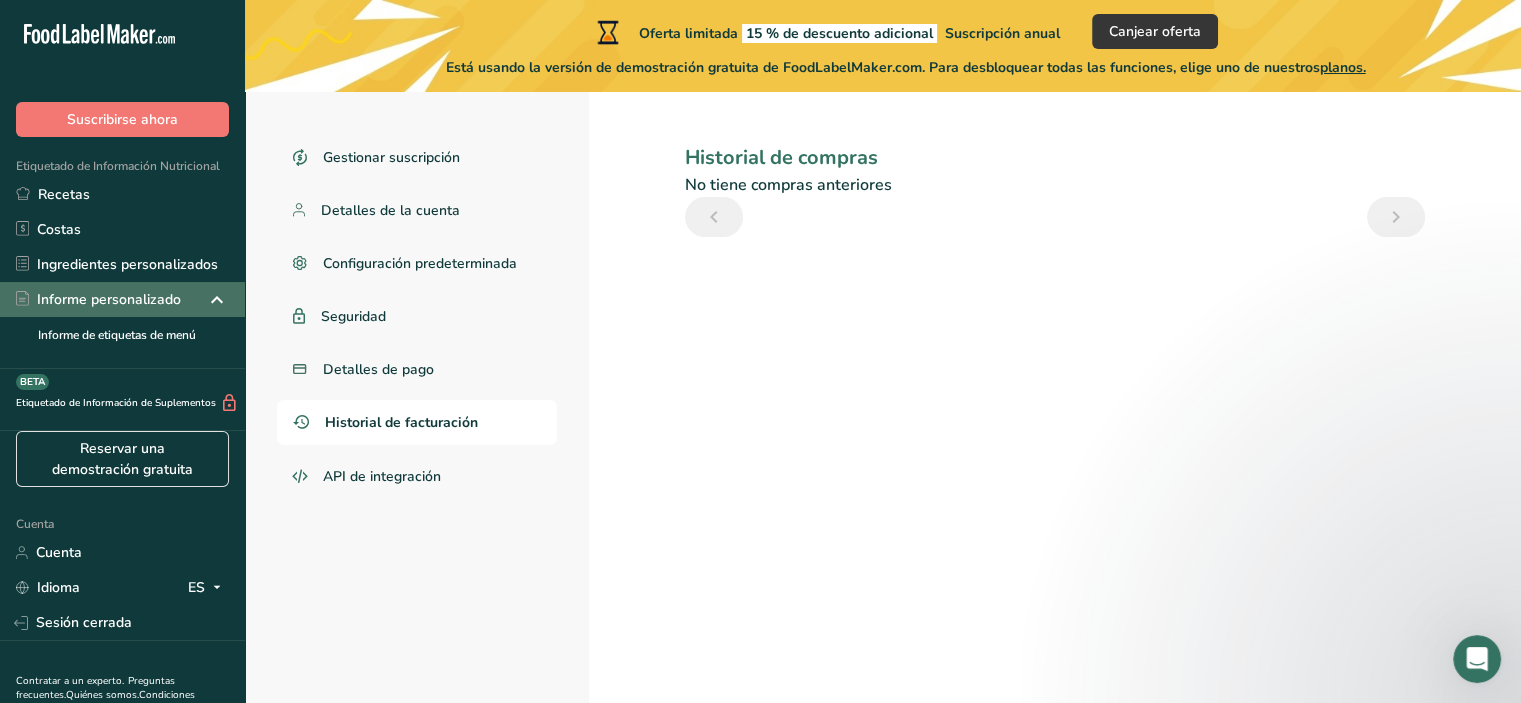 click on "Informe personalizado" at bounding box center (109, 299) 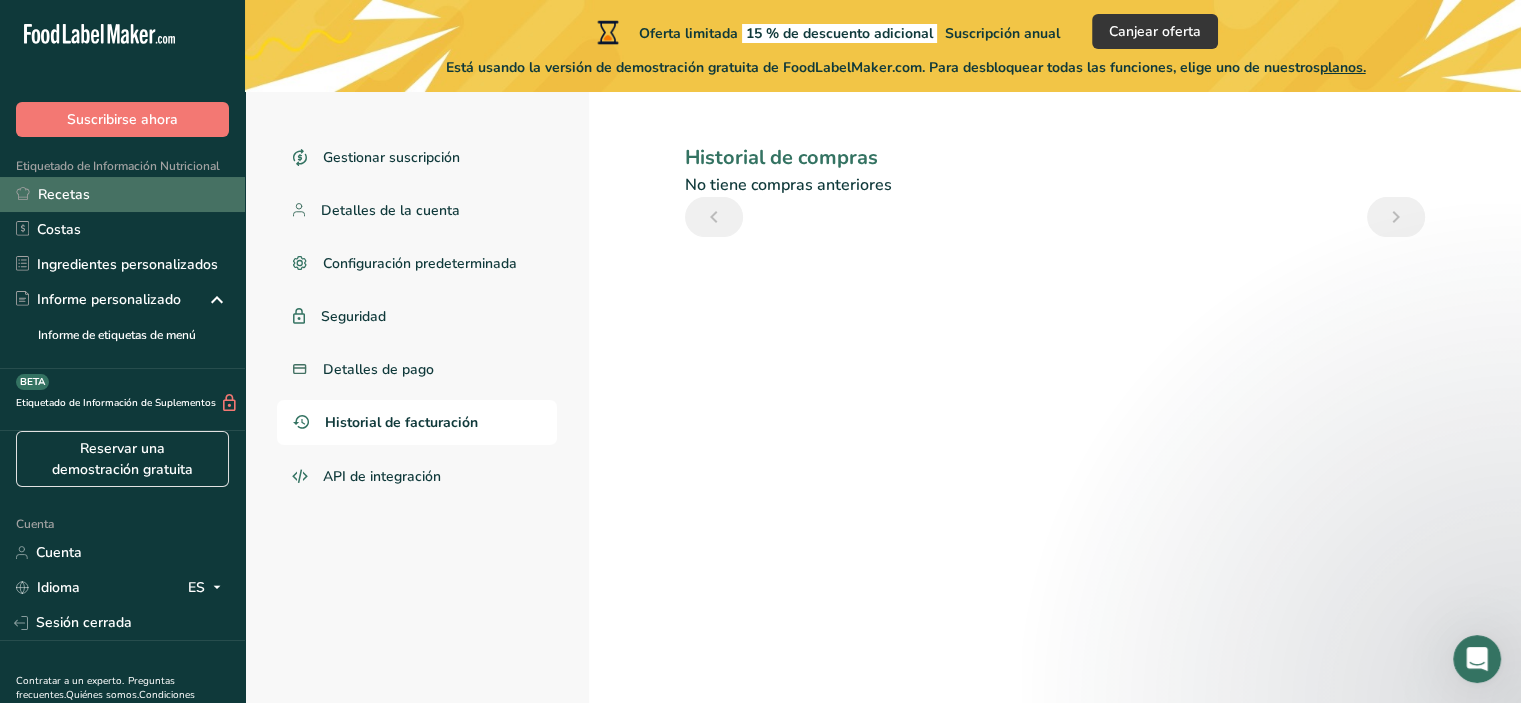 click on "Recetas" at bounding box center [122, 194] 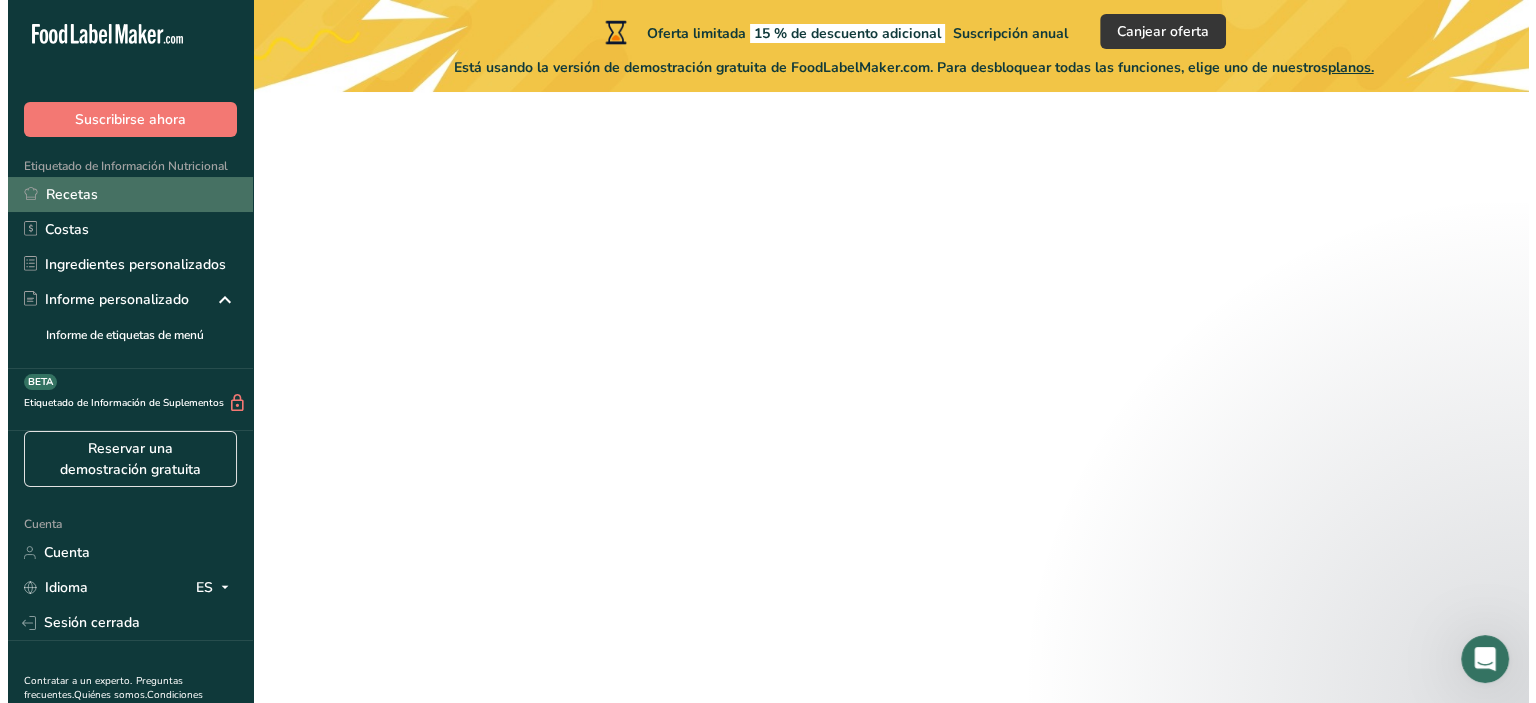 scroll, scrollTop: 0, scrollLeft: 0, axis: both 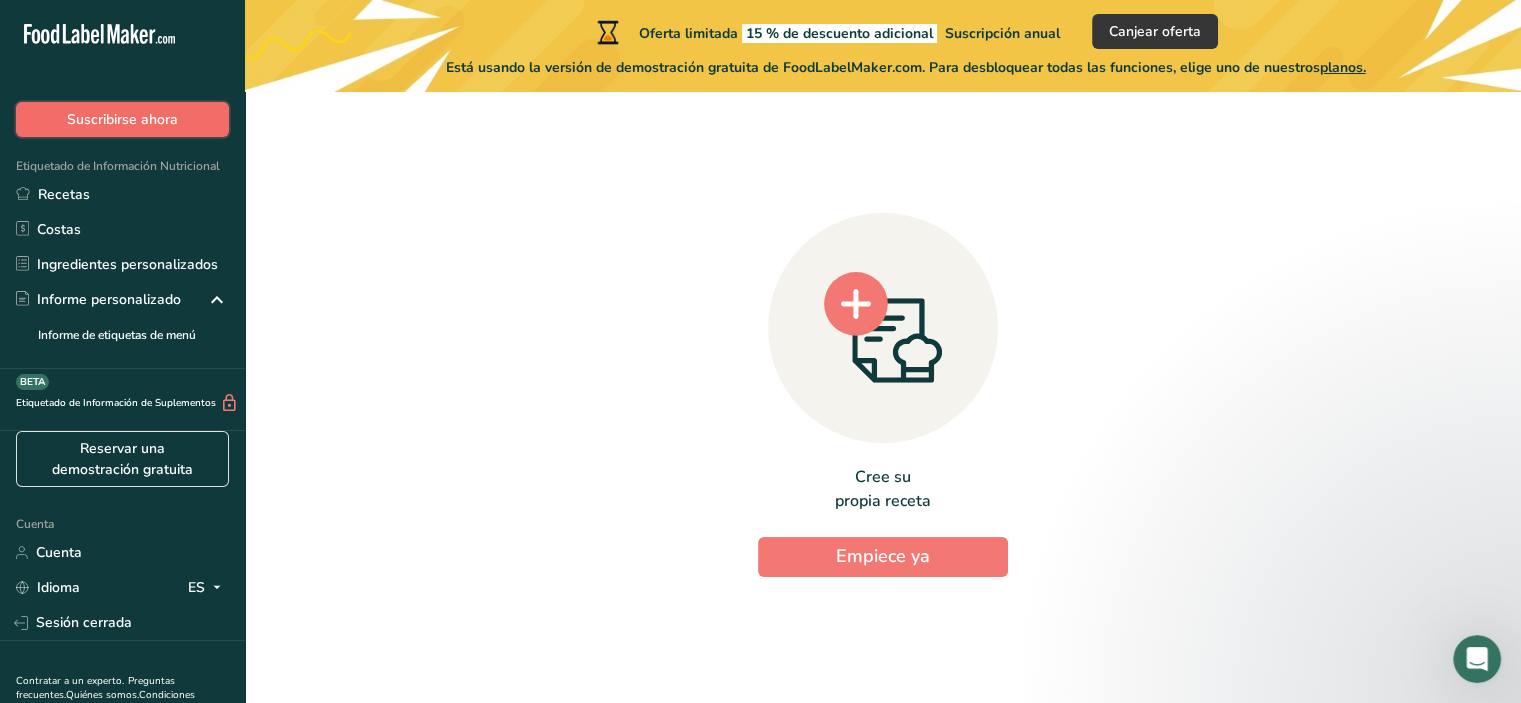 click on "Suscribirse ahora" at bounding box center [122, 119] 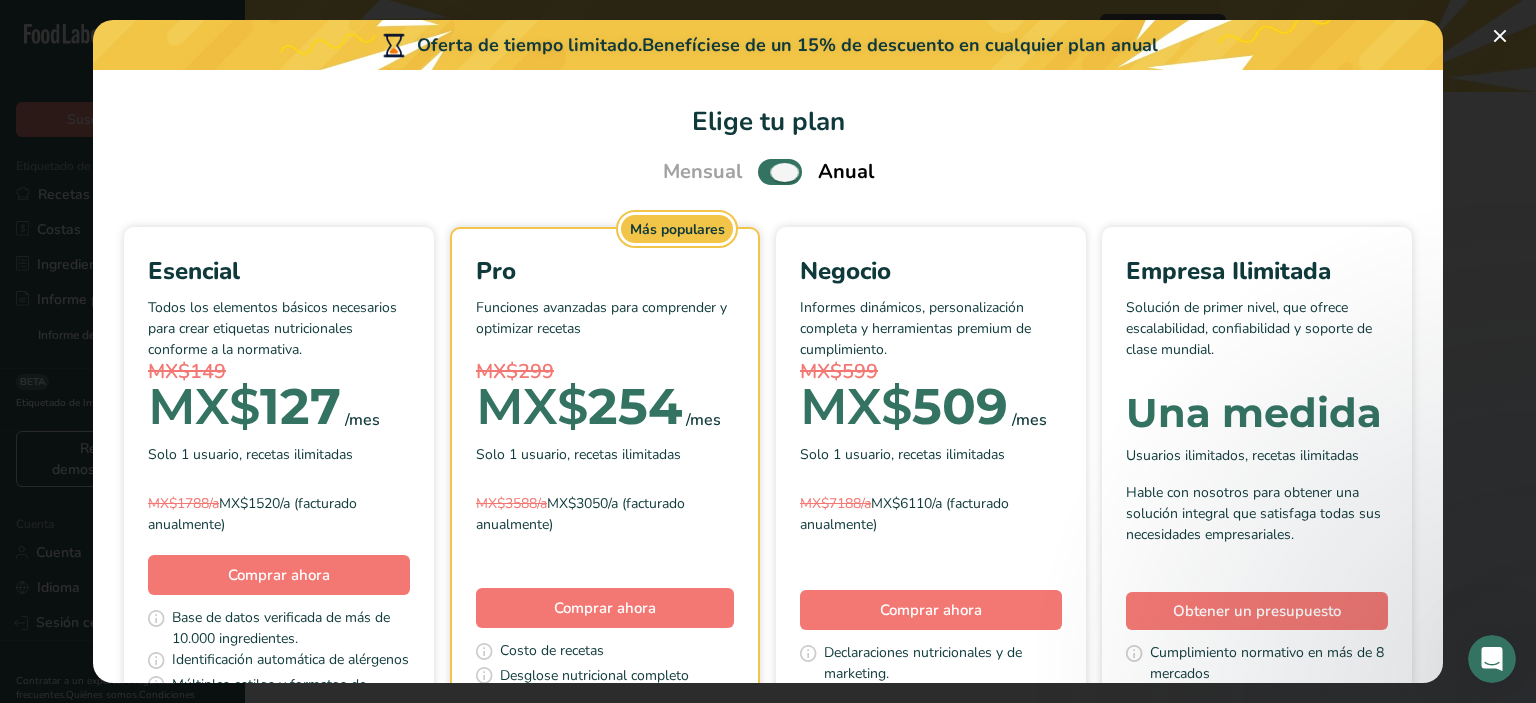 click at bounding box center (780, 171) 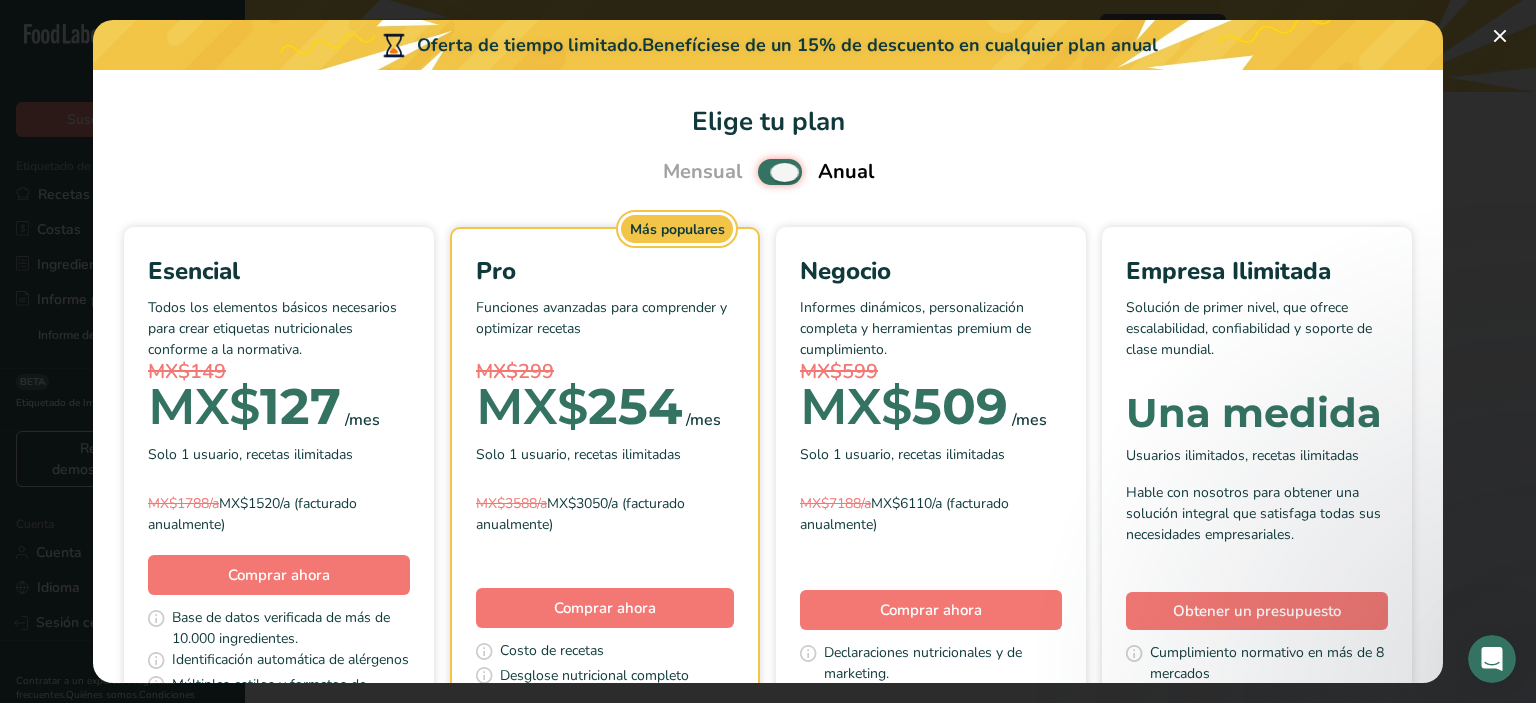 checkbox on "false" 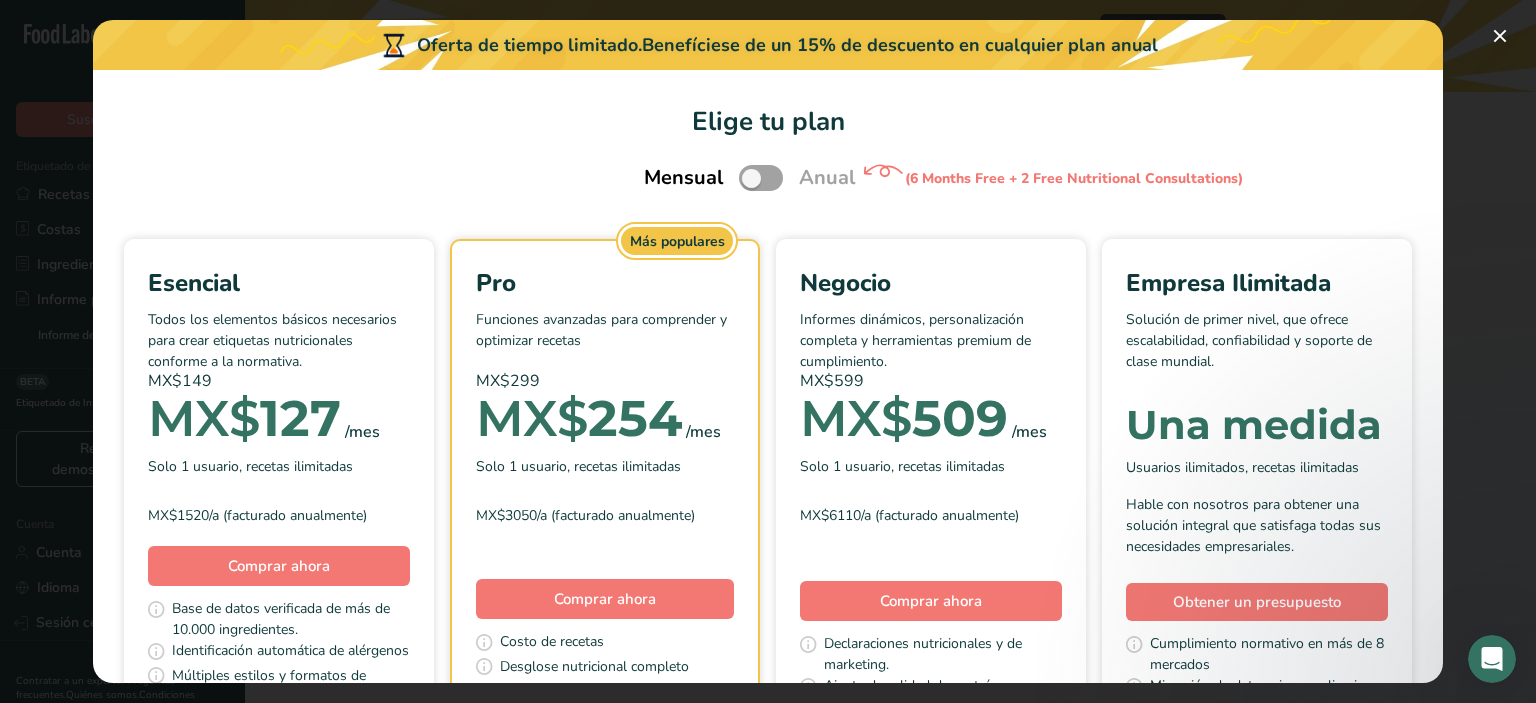click on "MX$599" at bounding box center (931, 384) 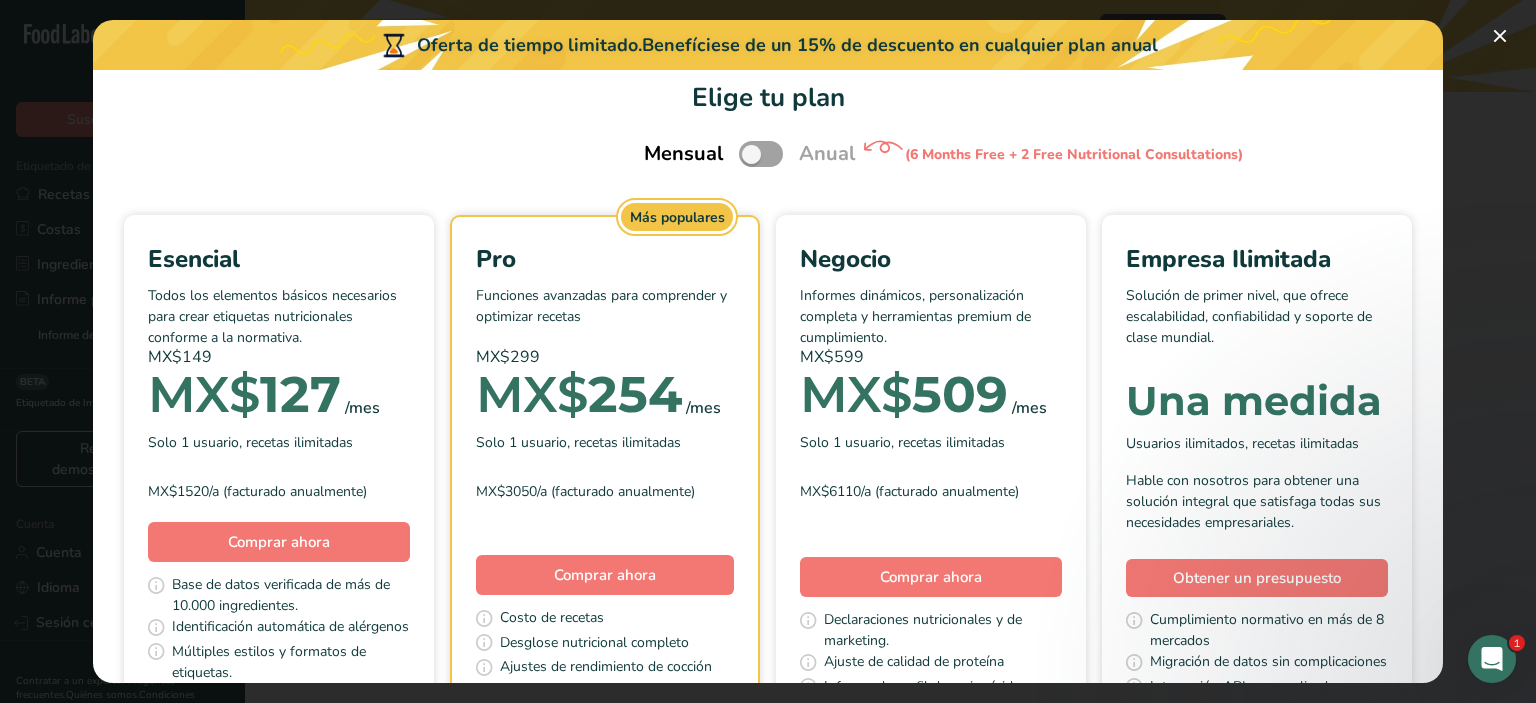scroll, scrollTop: 0, scrollLeft: 0, axis: both 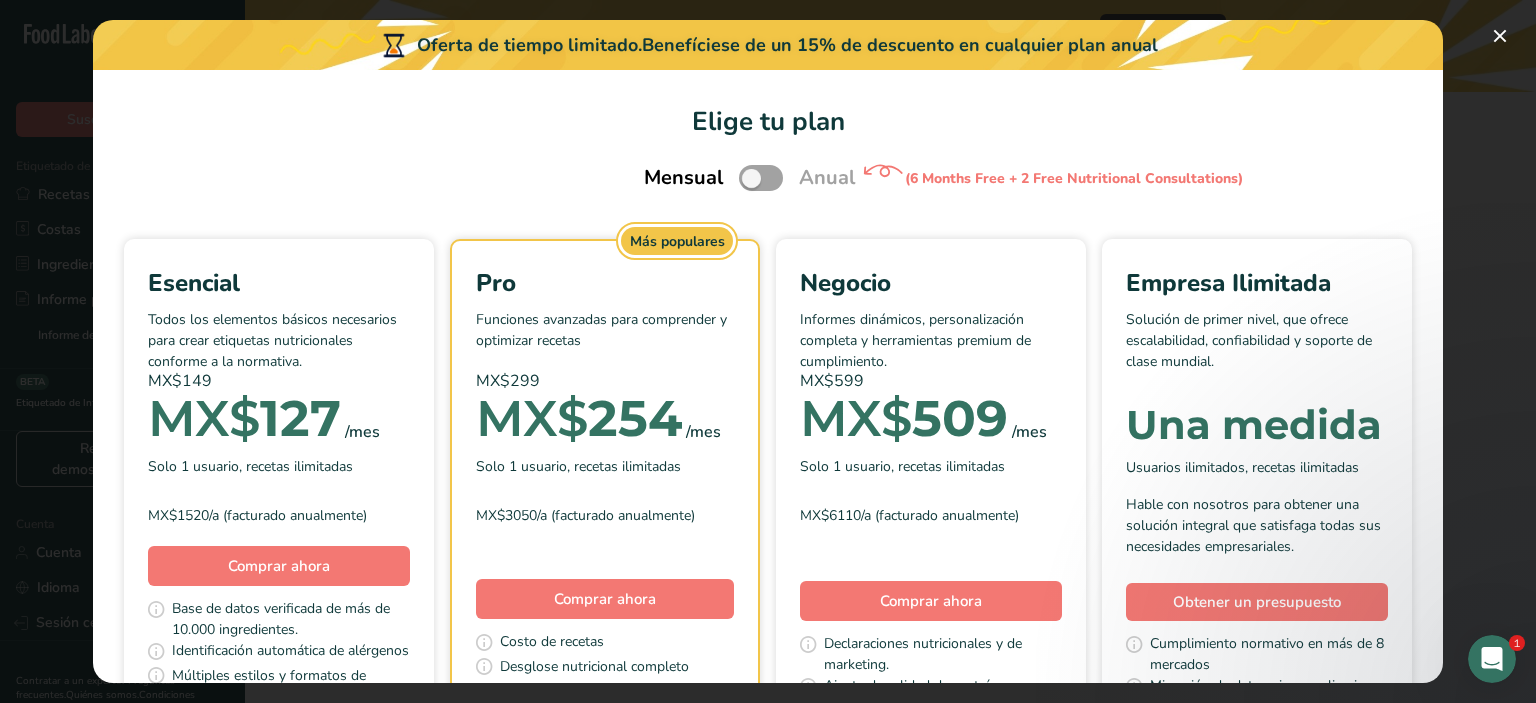 click at bounding box center [1492, 659] 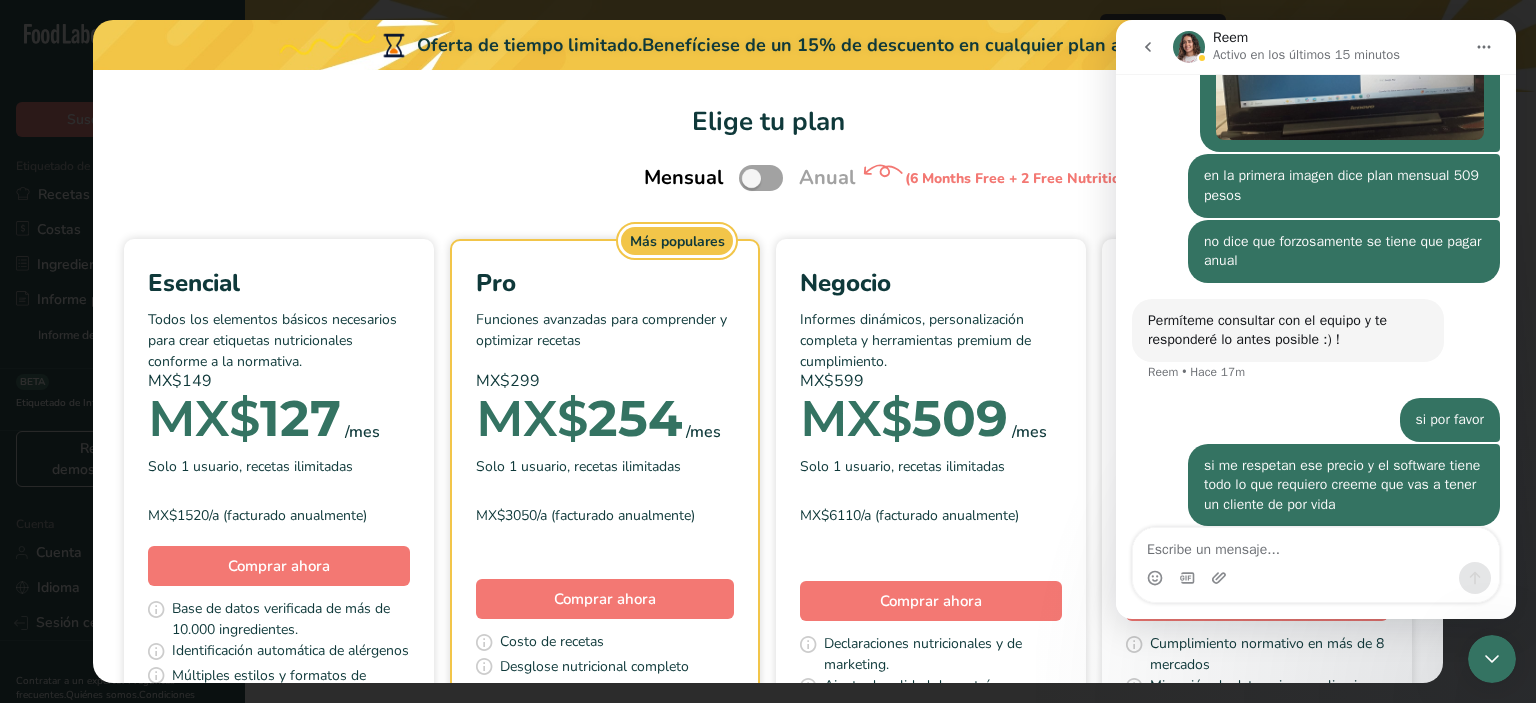 scroll, scrollTop: 2304, scrollLeft: 0, axis: vertical 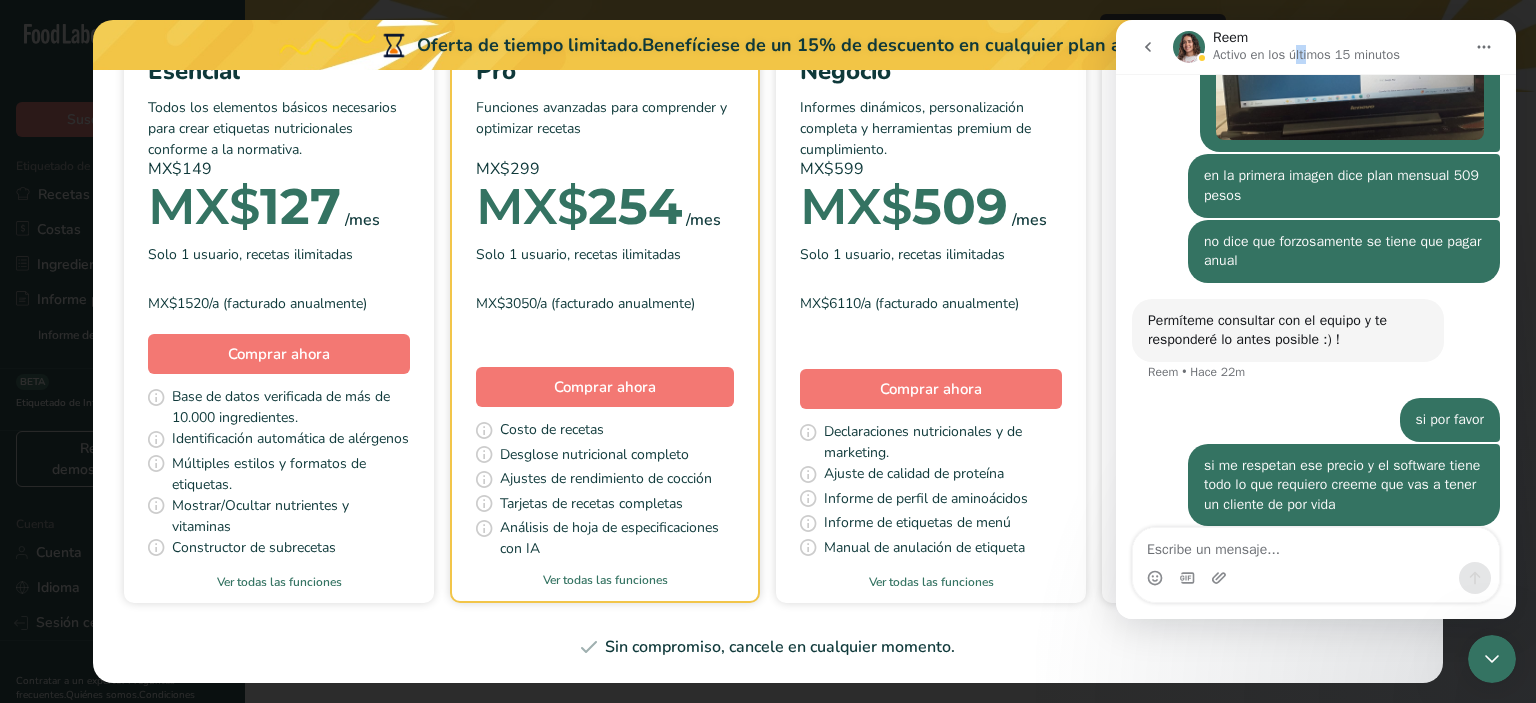 drag, startPoint x: 1295, startPoint y: 30, endPoint x: 1308, endPoint y: 38, distance: 15.264338 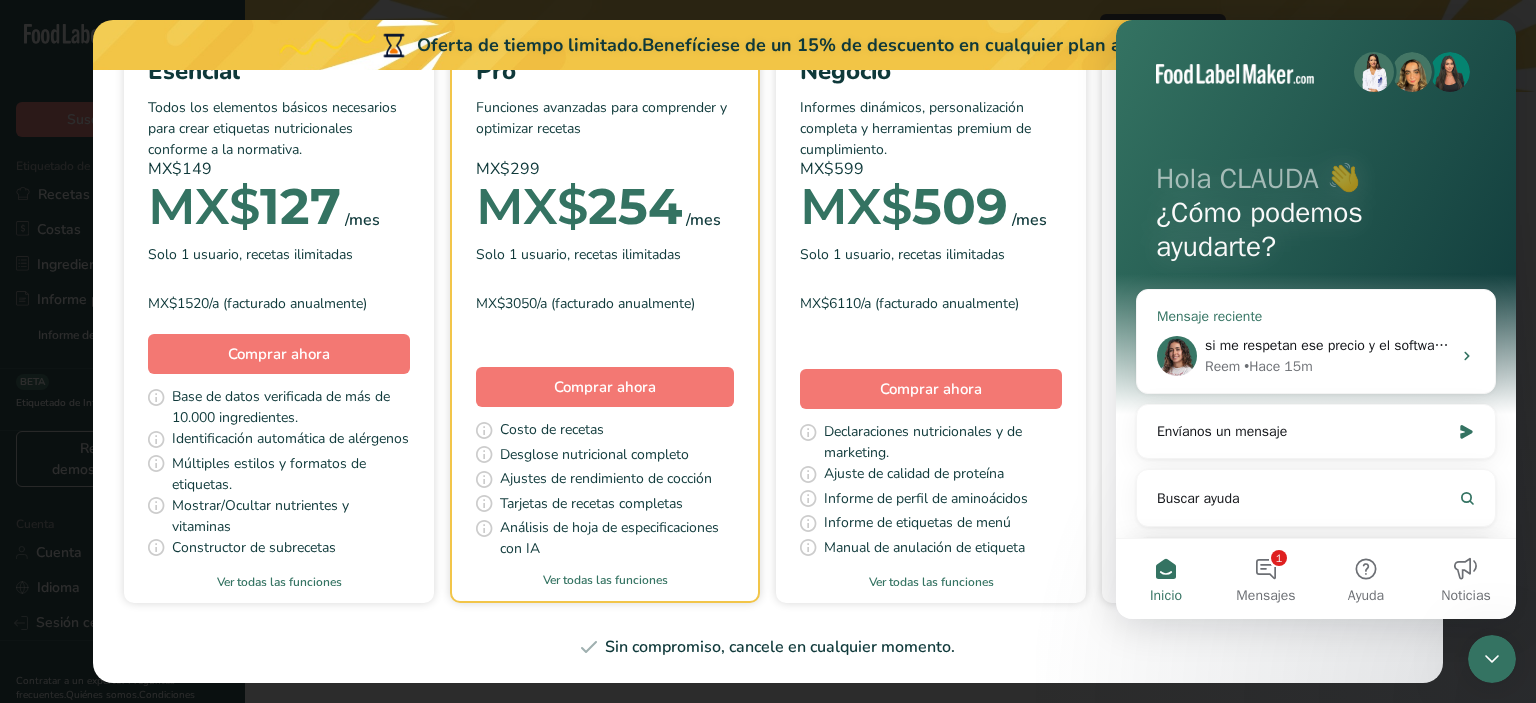 click on "si me respetan ese precio y el software tiene todo lo que requiero creeme que vas a tener un cliente de por vida Reem •  Hace 15m" at bounding box center [1316, 356] 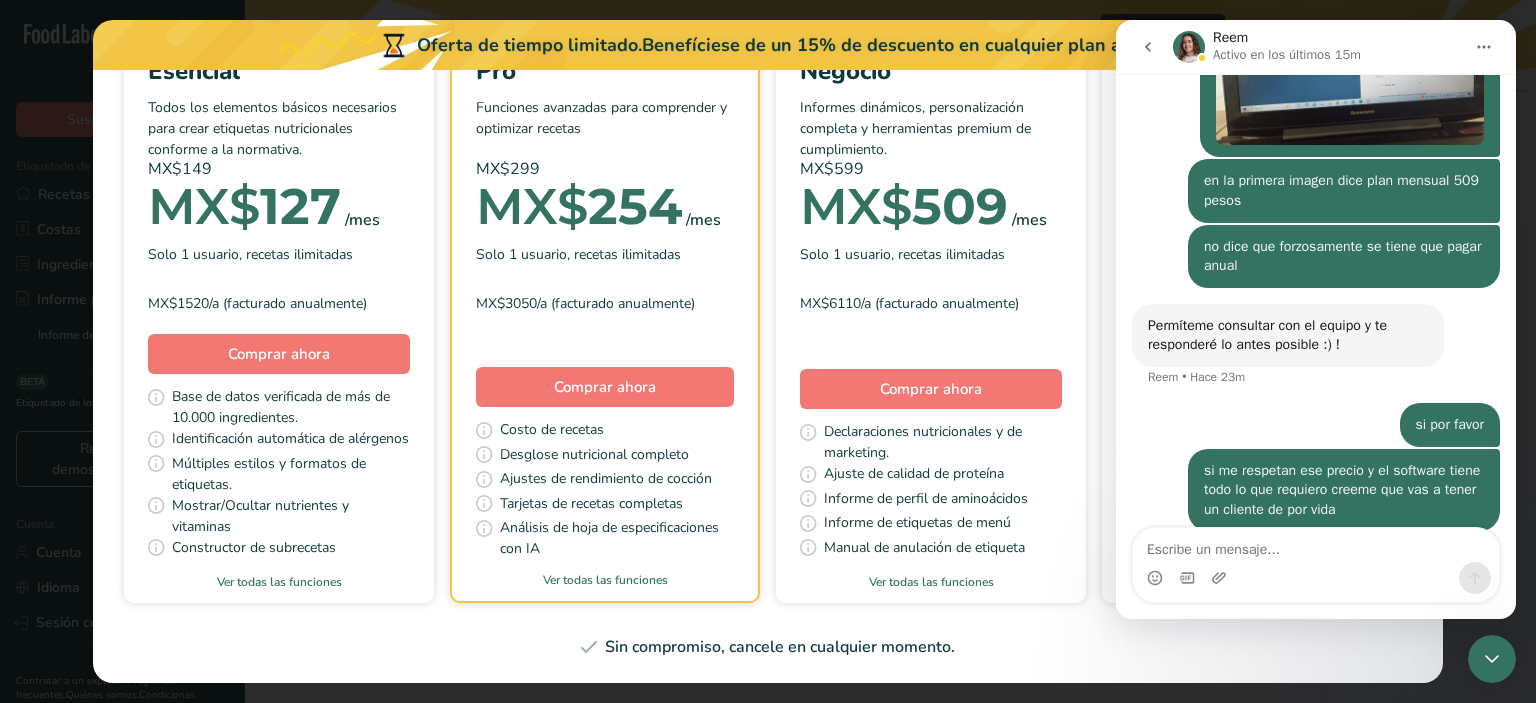 scroll, scrollTop: 2304, scrollLeft: 0, axis: vertical 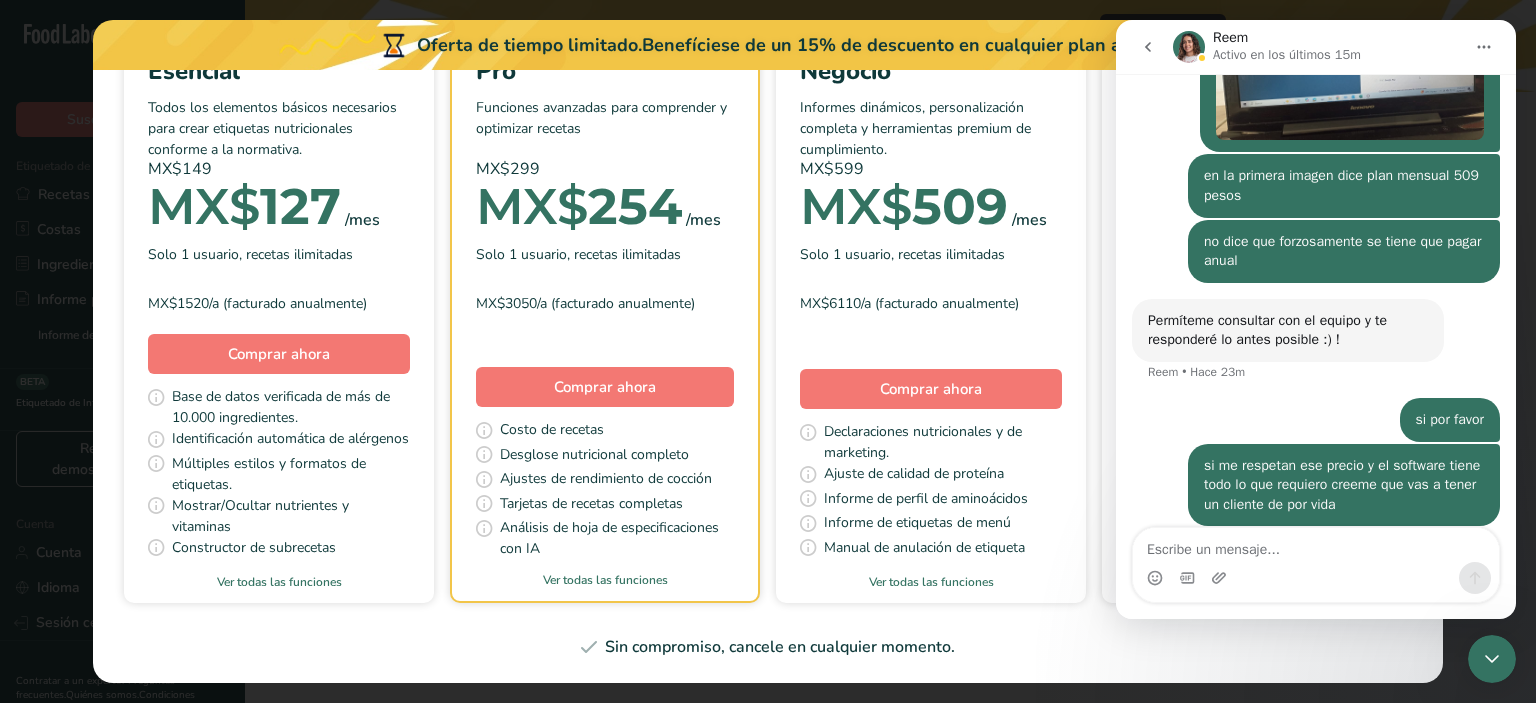 click at bounding box center (1492, 659) 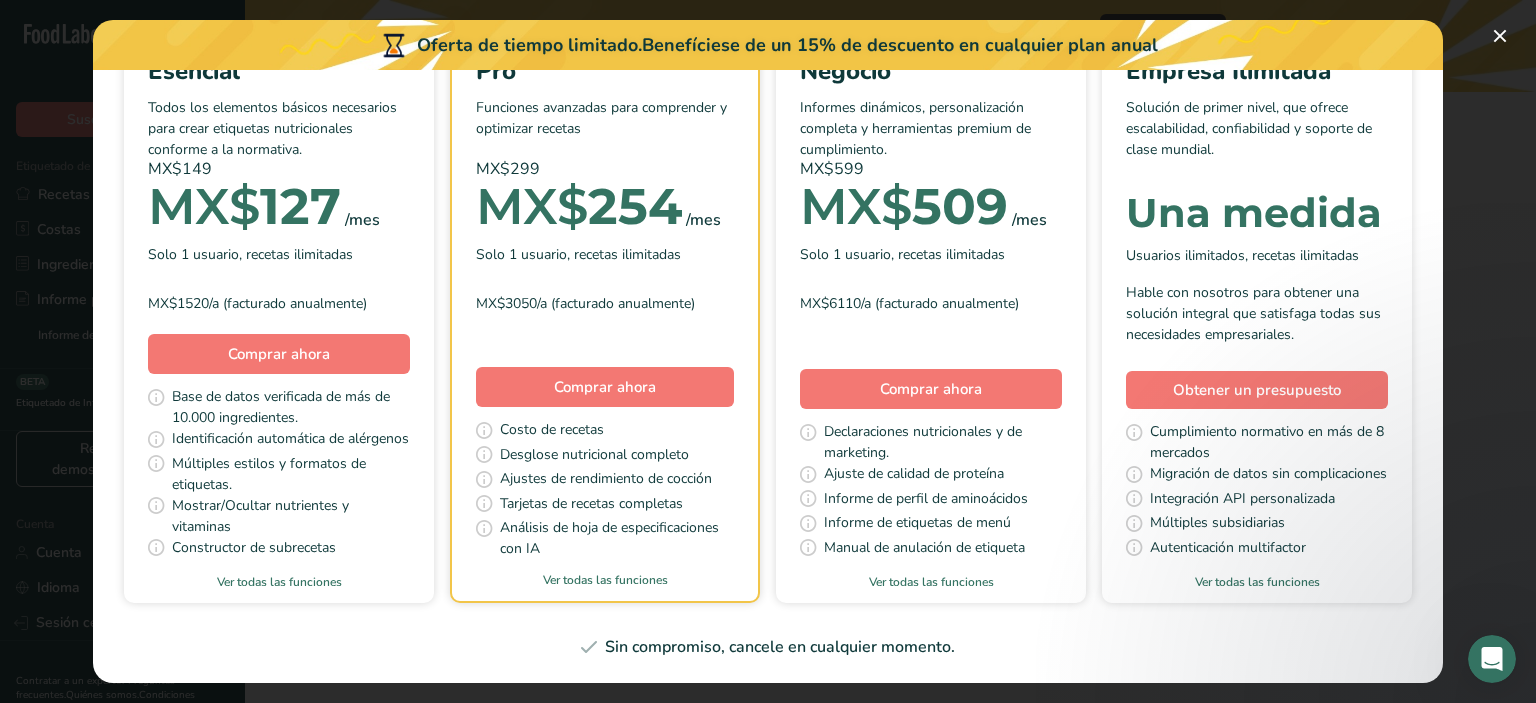 scroll, scrollTop: 0, scrollLeft: 0, axis: both 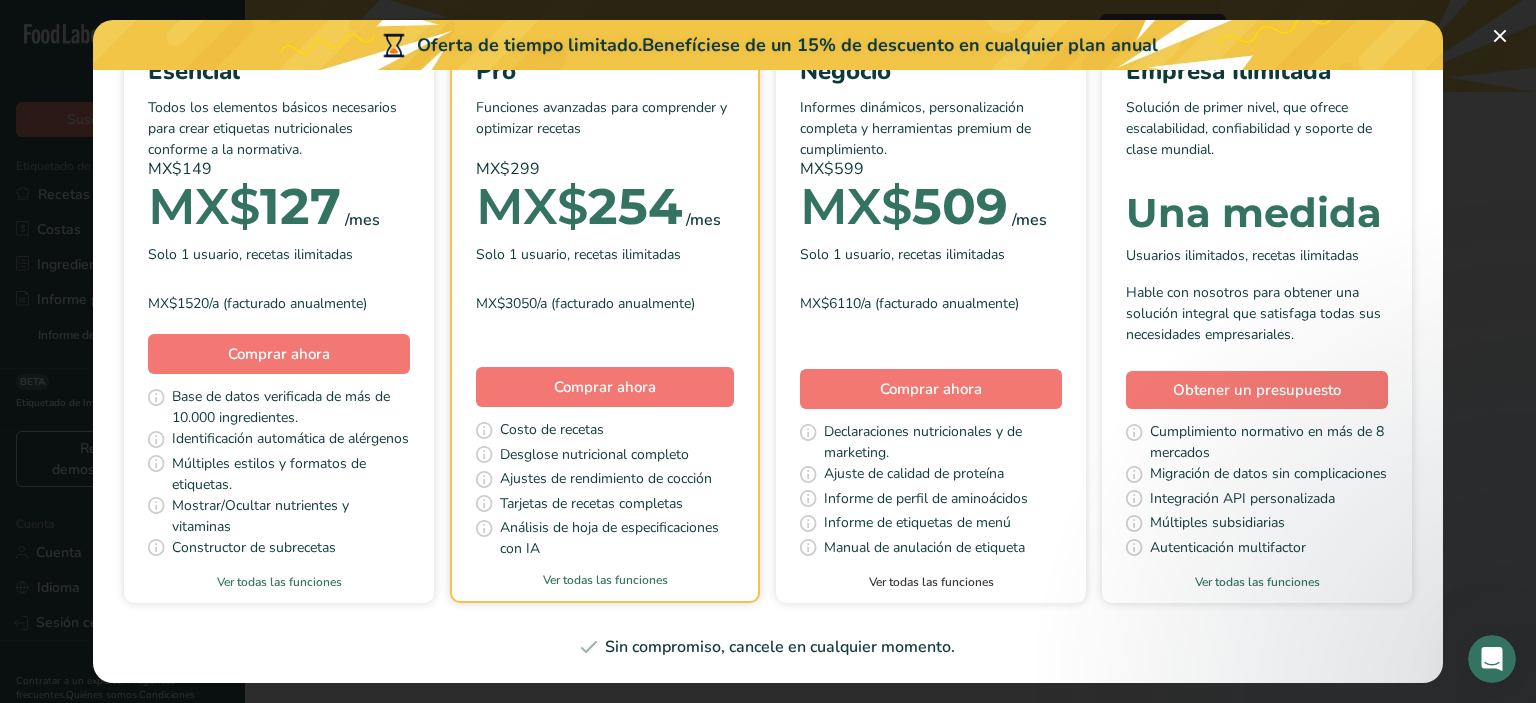 click on "Ver todas las funciones" at bounding box center [931, 582] 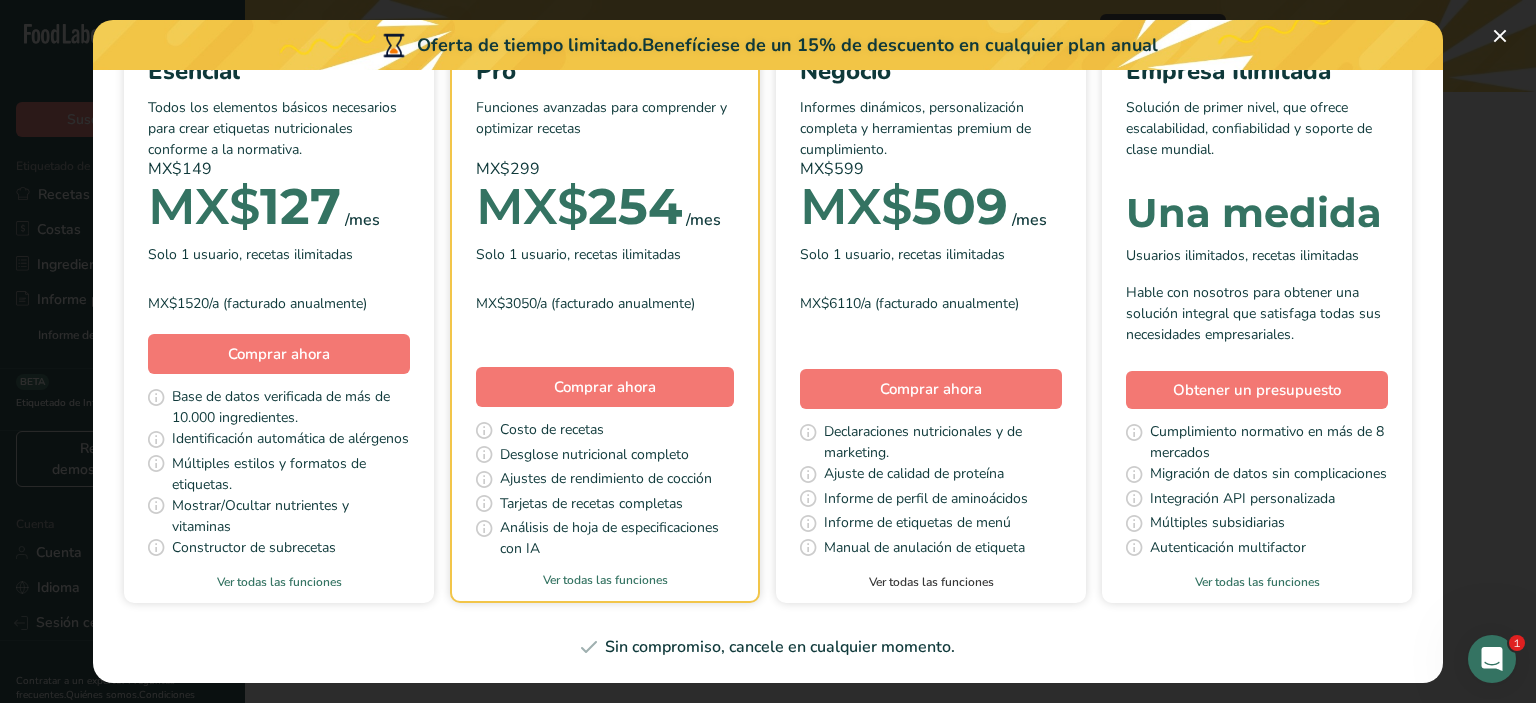 scroll, scrollTop: 2461, scrollLeft: 0, axis: vertical 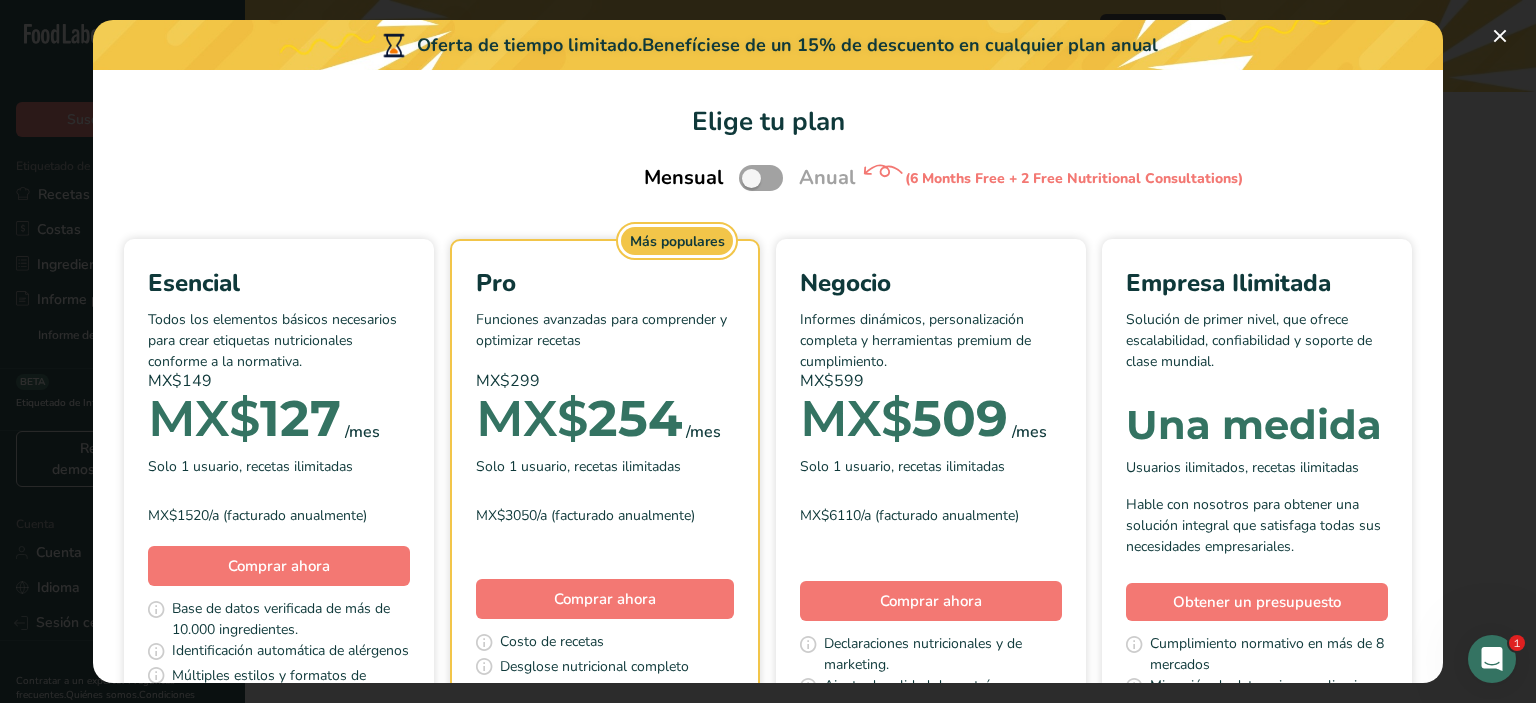 click 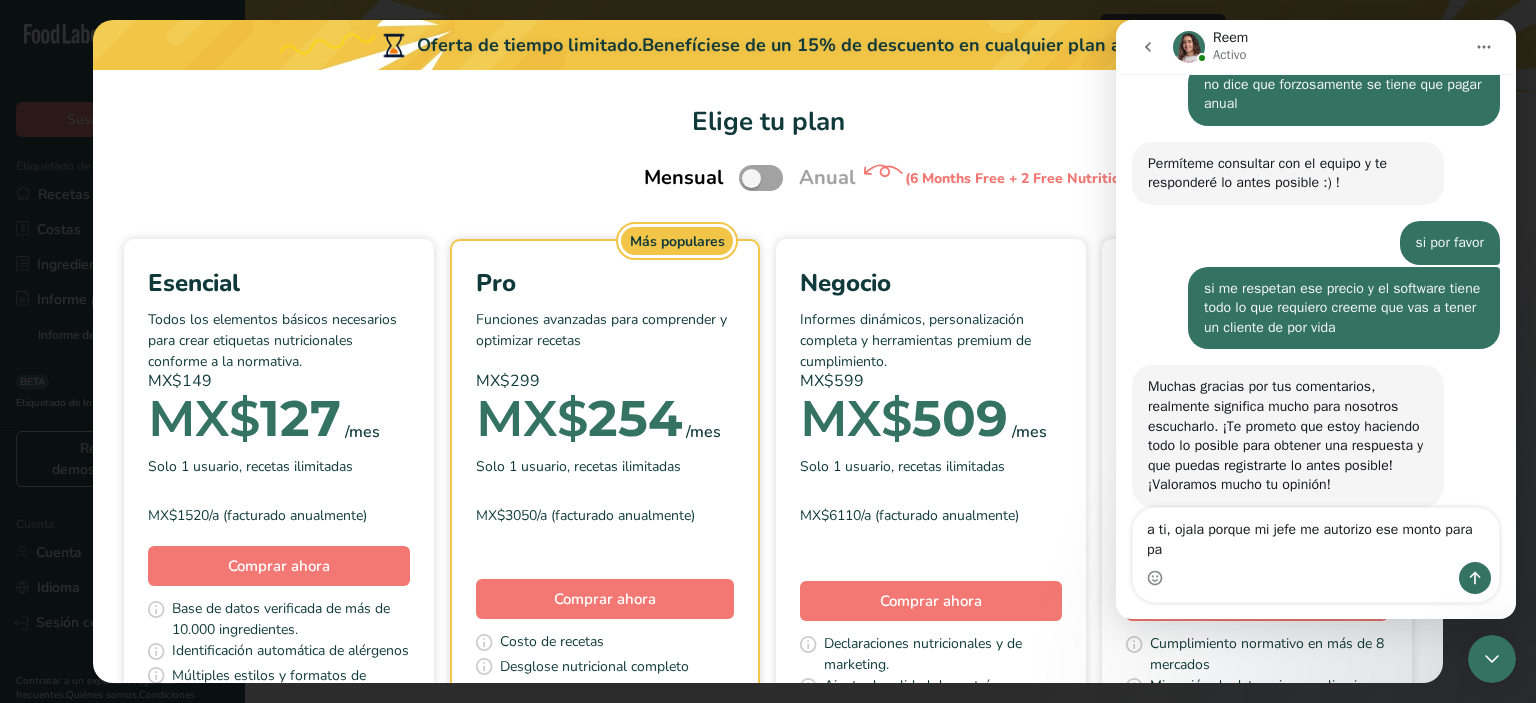 scroll, scrollTop: 2482, scrollLeft: 0, axis: vertical 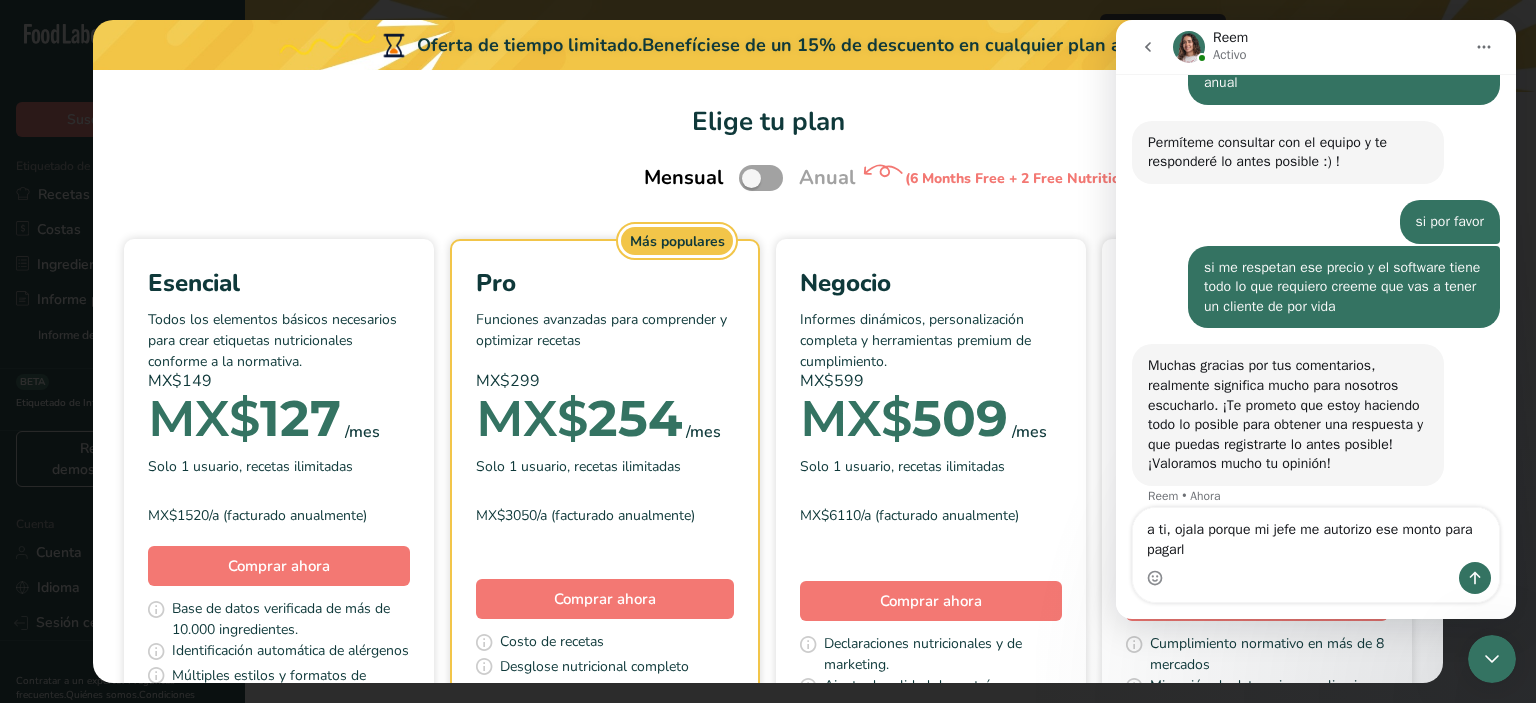 type on "a ti, ojala porque mi jefe me autorizo ese monto para pagarlo" 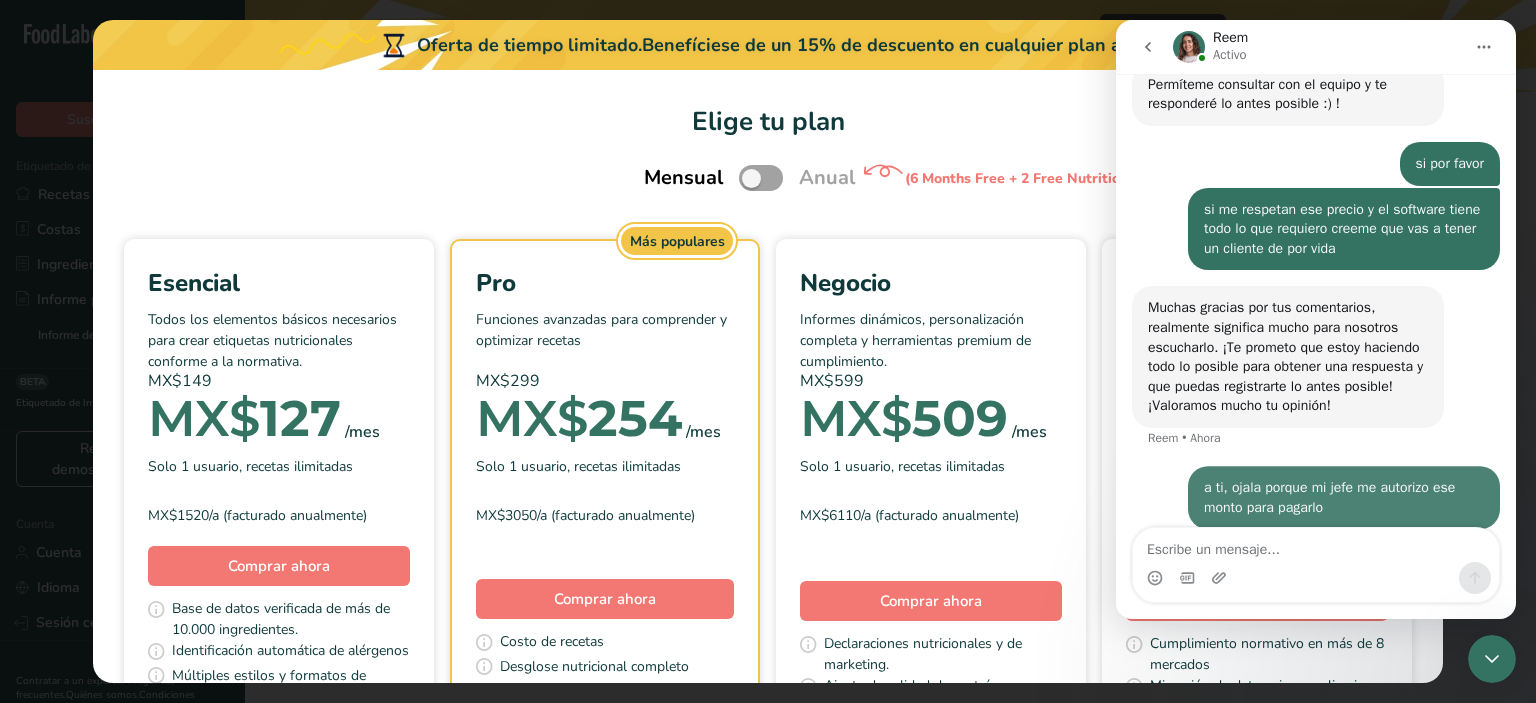 scroll, scrollTop: 2541, scrollLeft: 0, axis: vertical 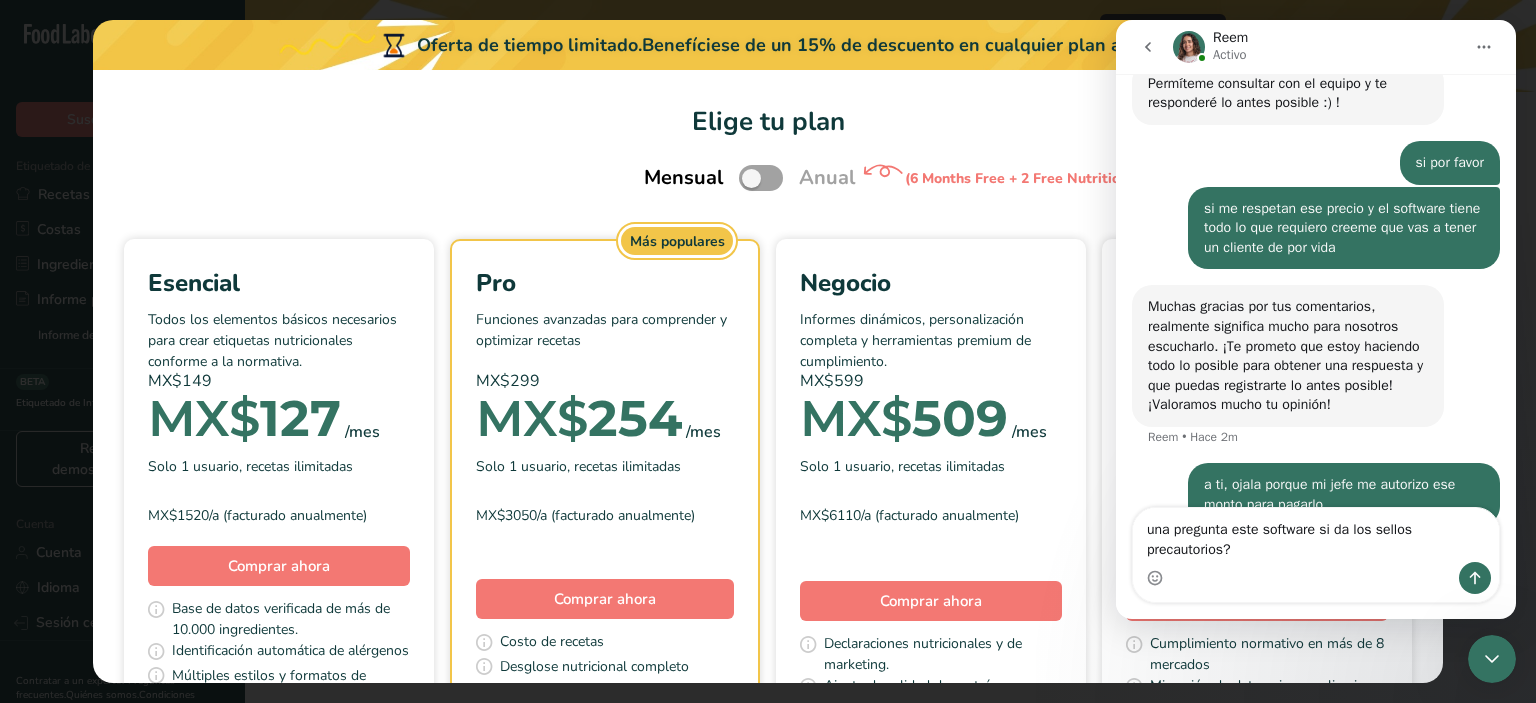 type on "una pregunta este software si da los sellos precautorios??" 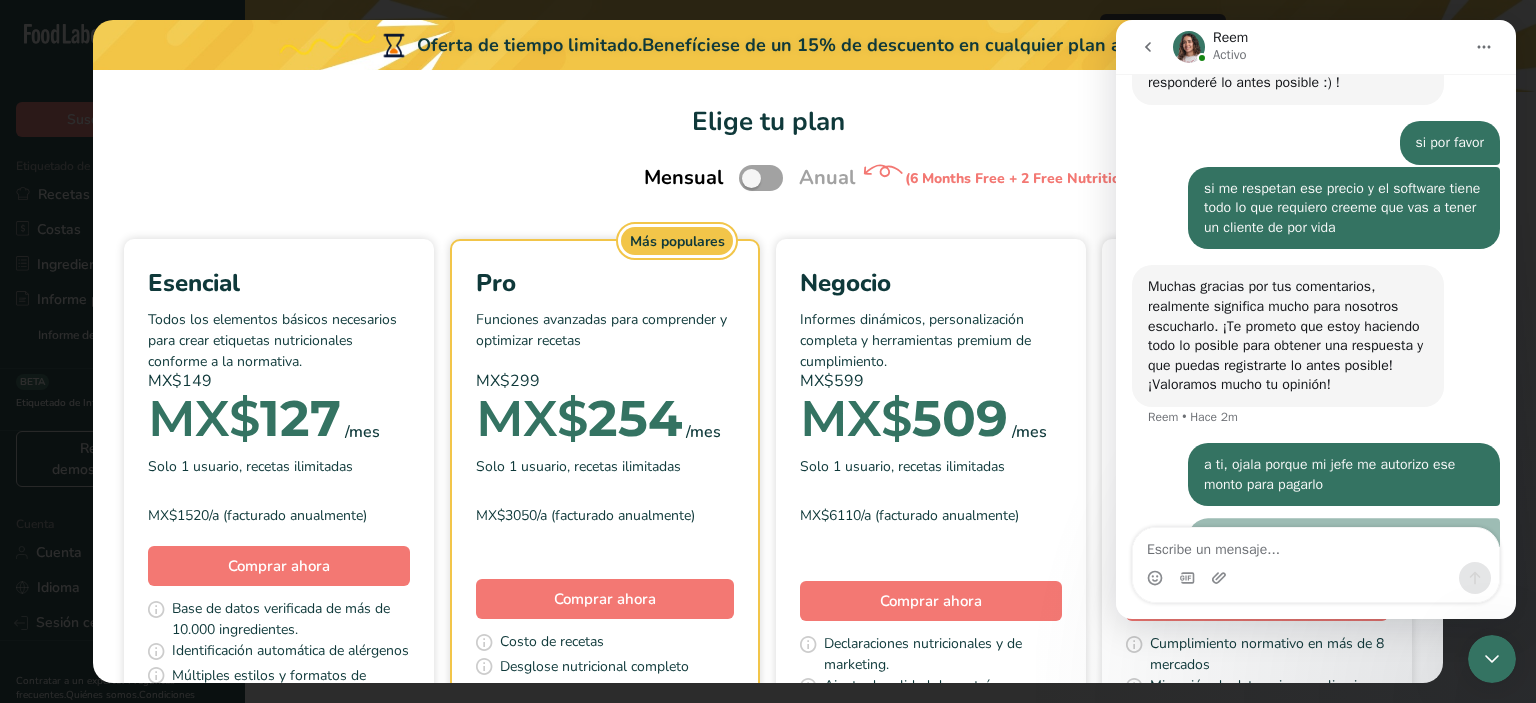 scroll, scrollTop: 2606, scrollLeft: 0, axis: vertical 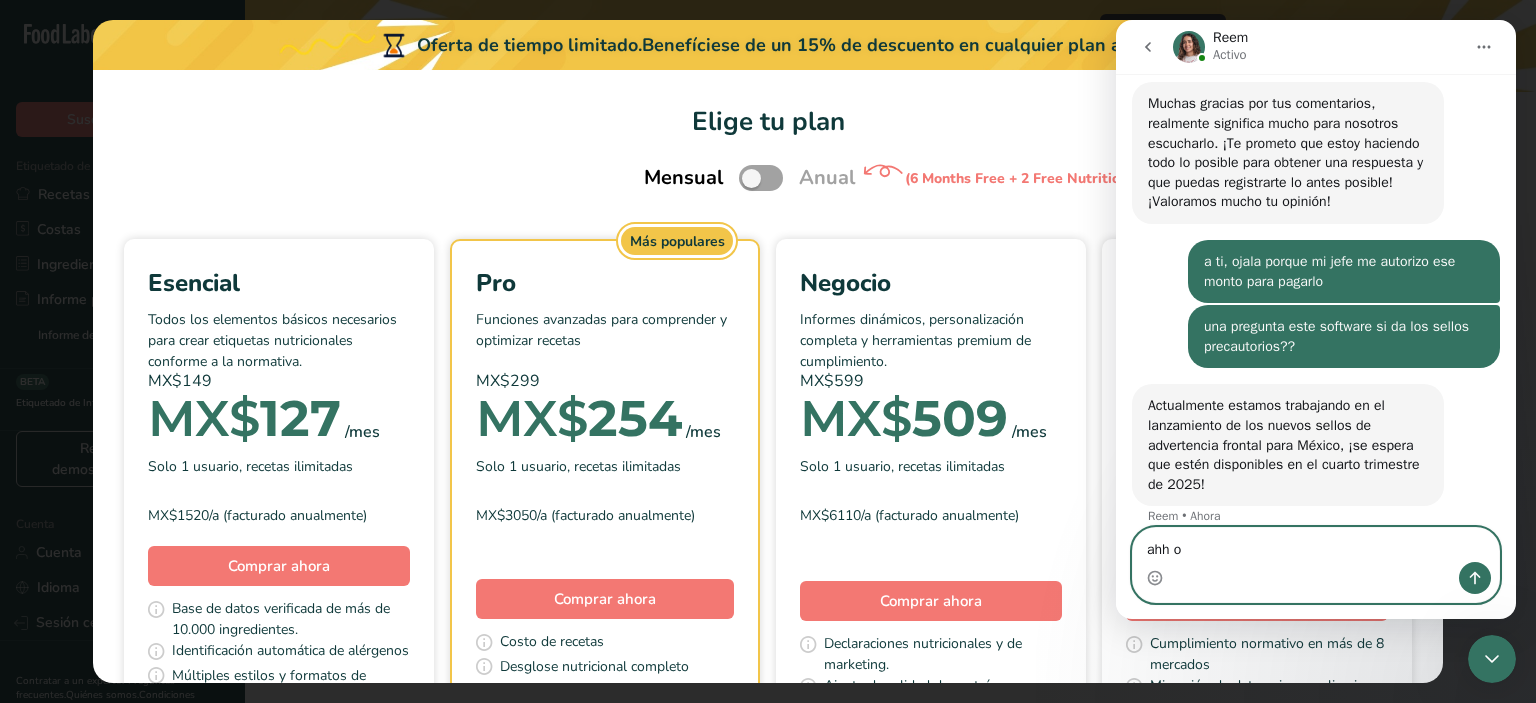 type on "ahh ok" 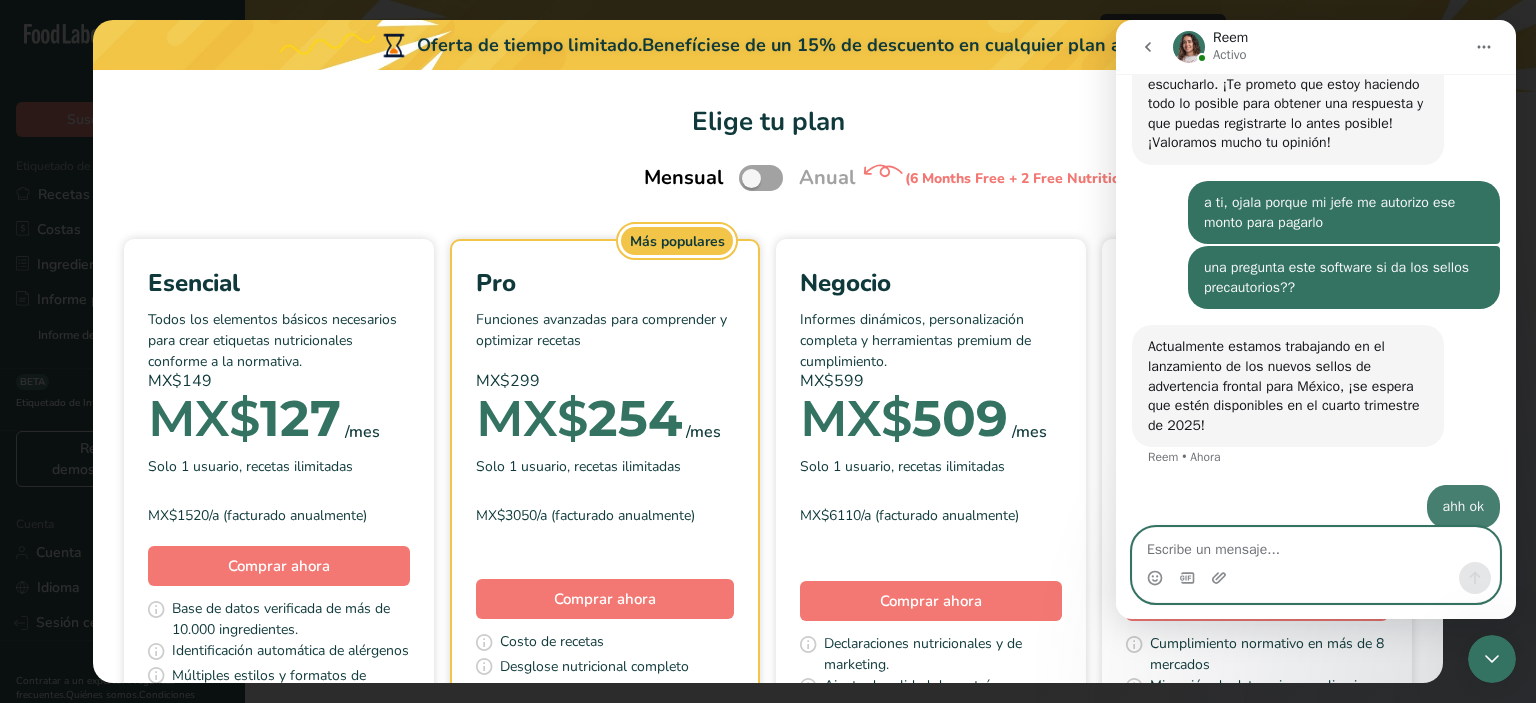 scroll, scrollTop: 2804, scrollLeft: 0, axis: vertical 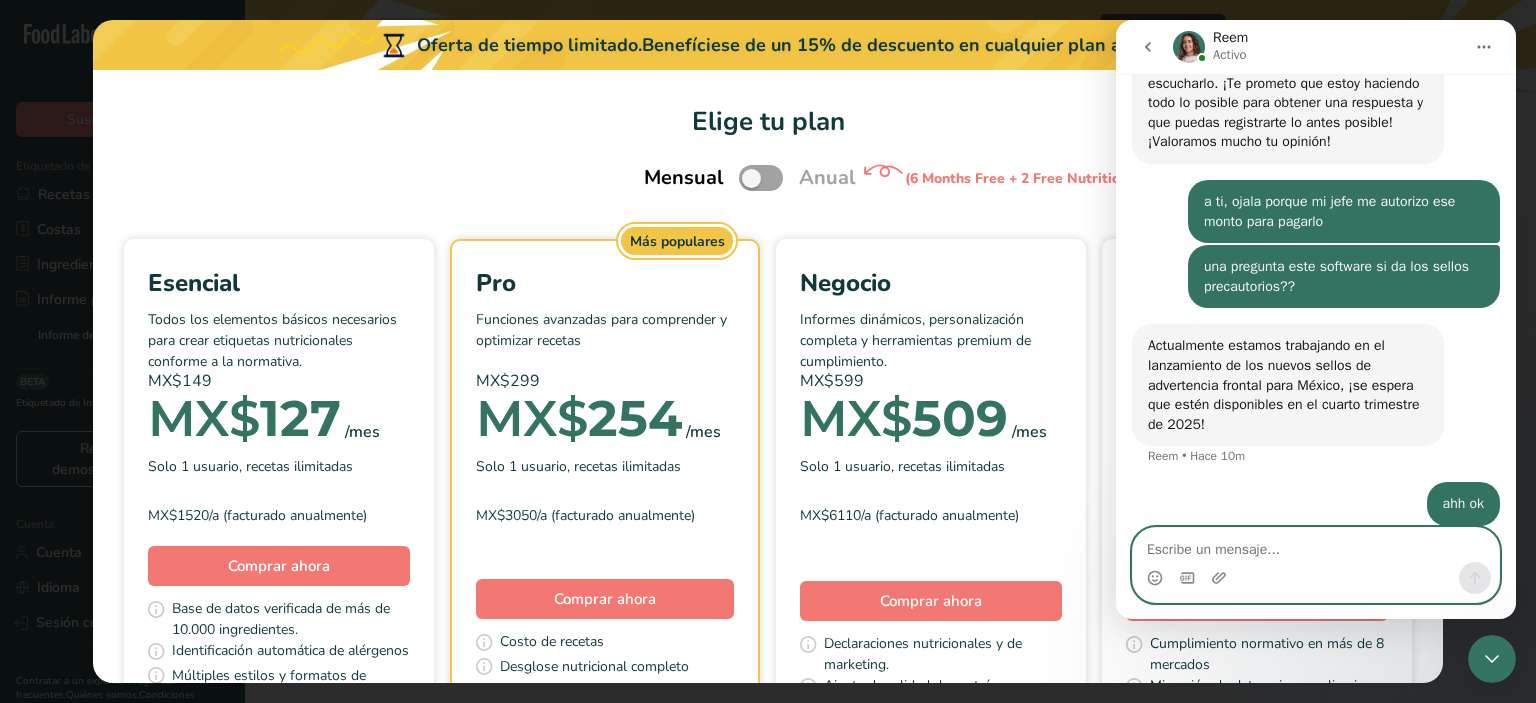click at bounding box center (1316, 545) 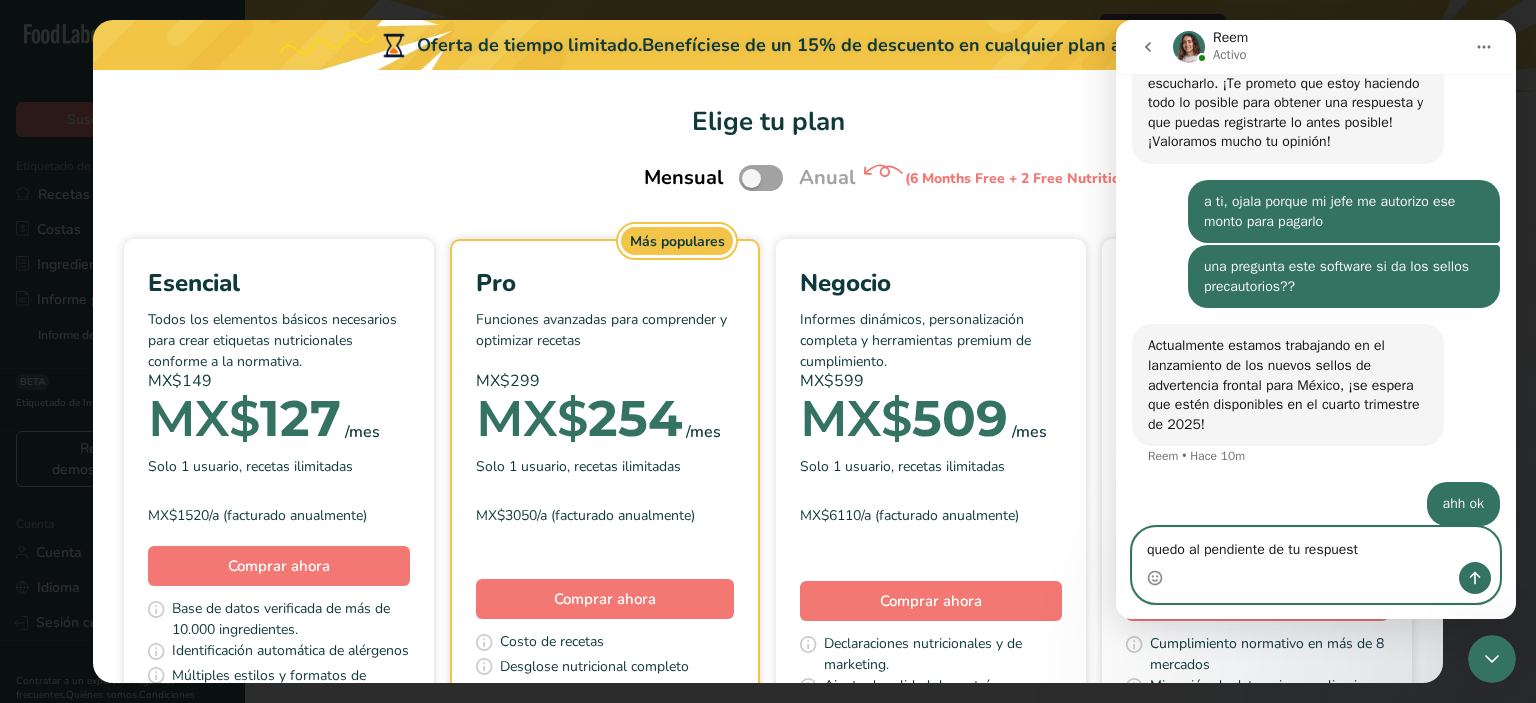 type on "quedo al pendiente de tu respuesta" 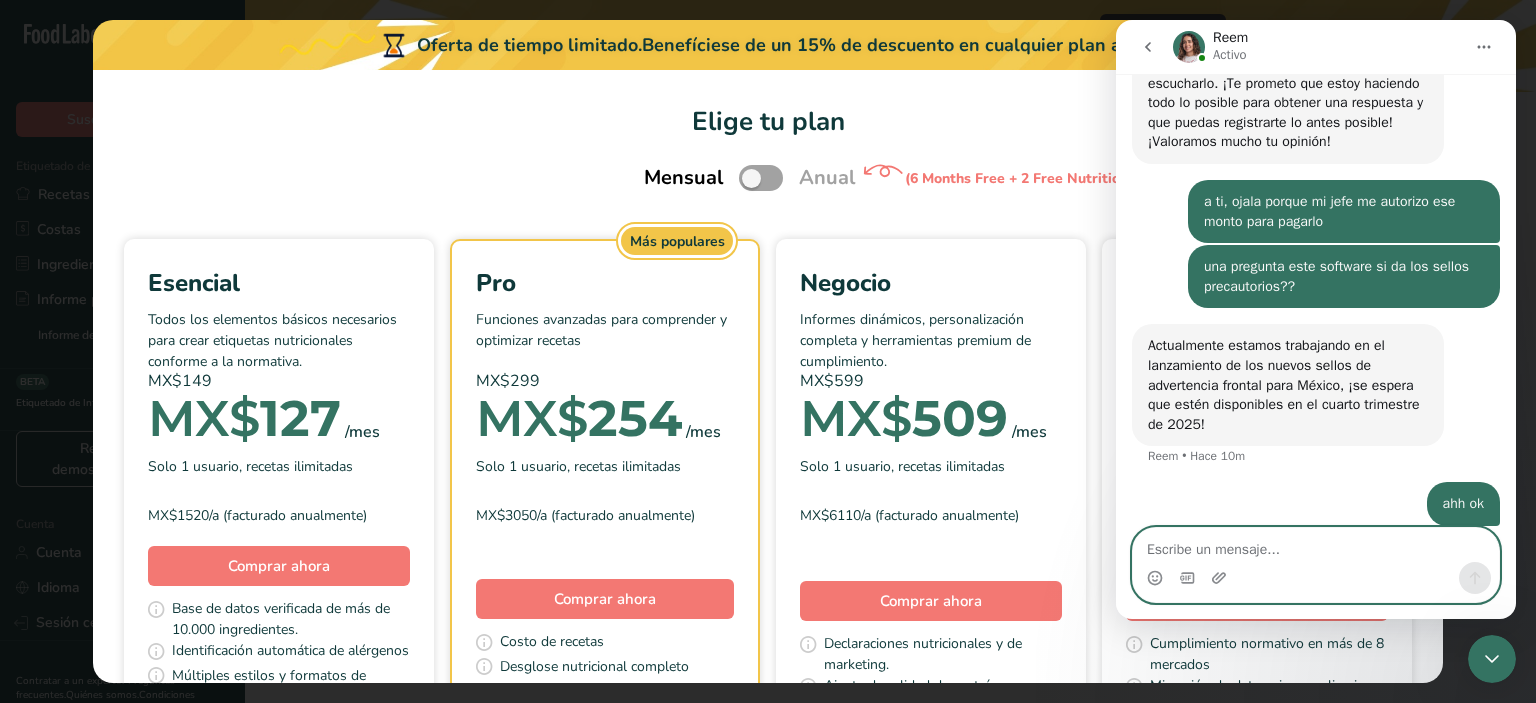 scroll, scrollTop: 2849, scrollLeft: 0, axis: vertical 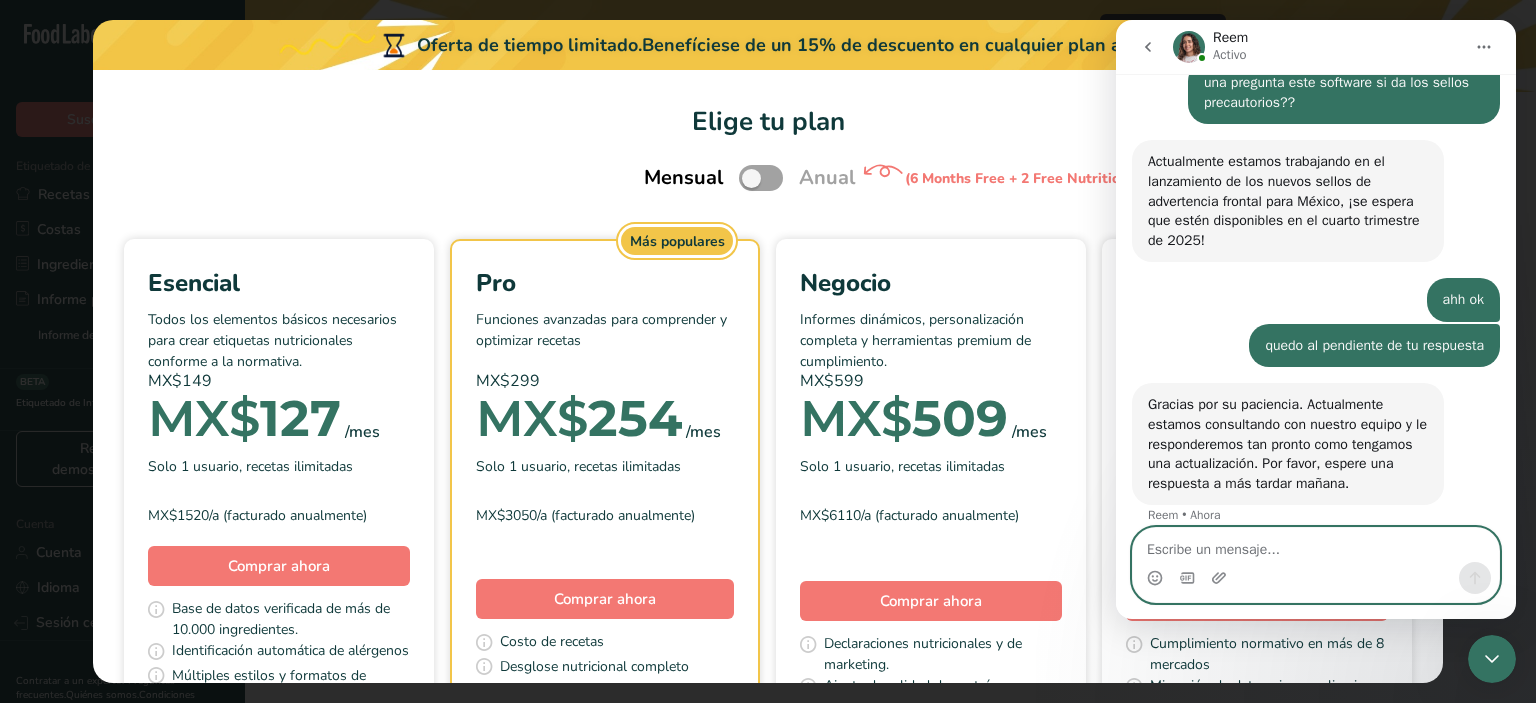click at bounding box center [1316, 545] 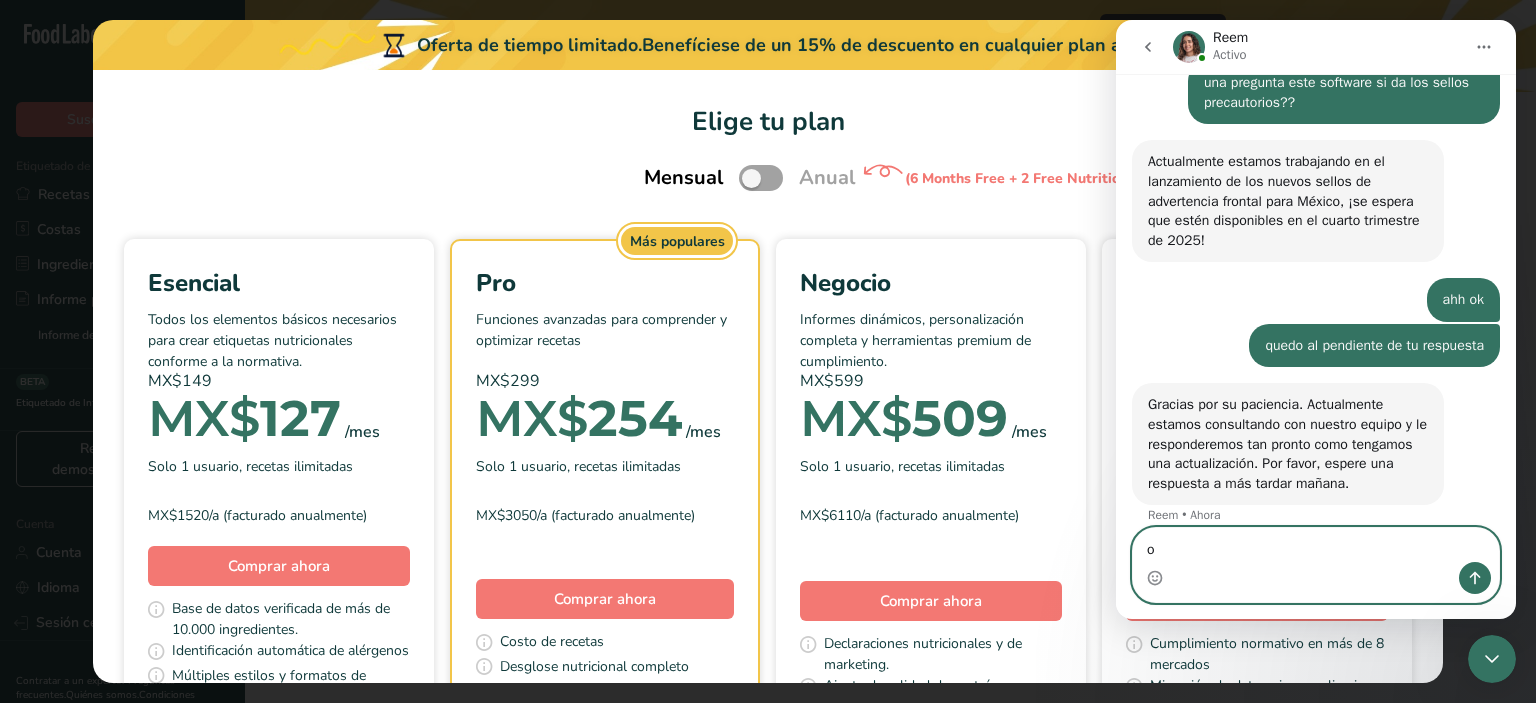 type on "ok" 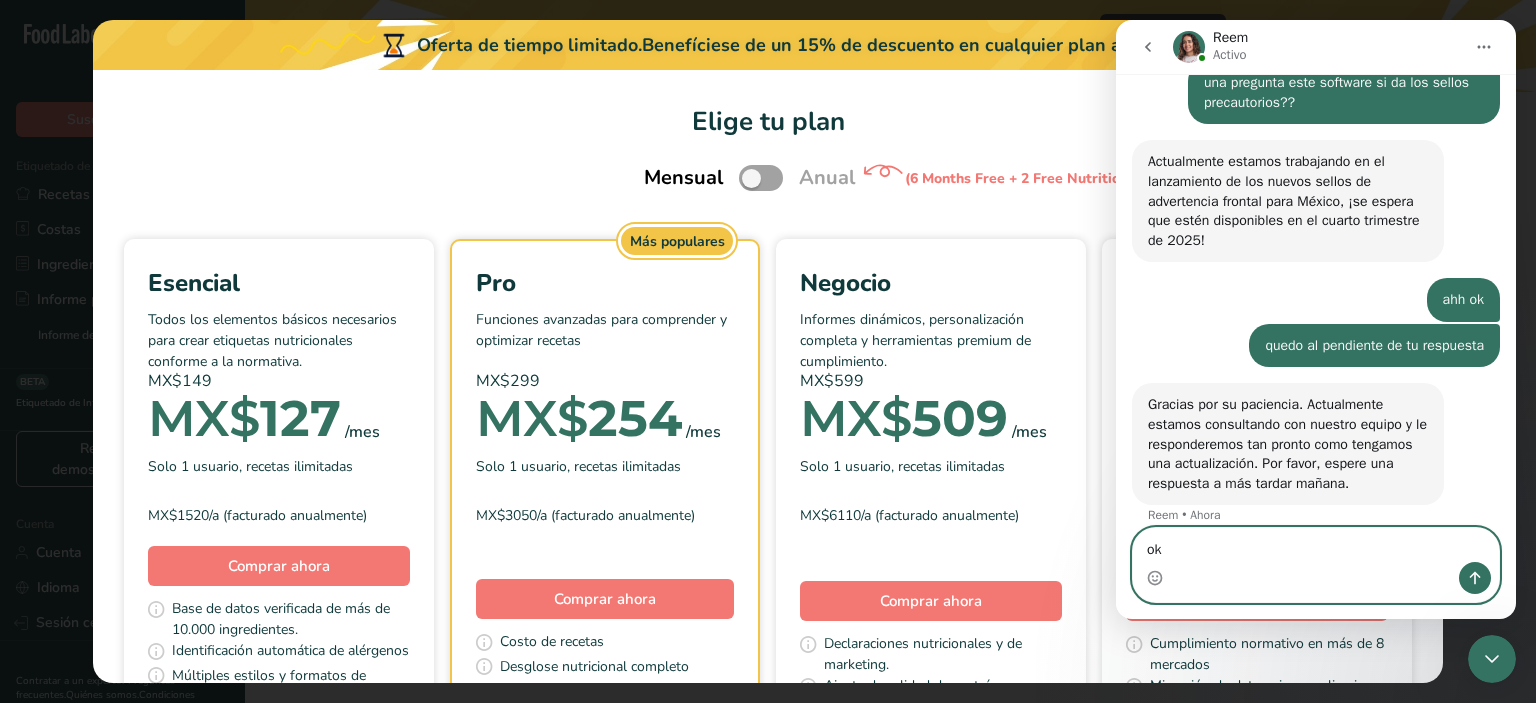type 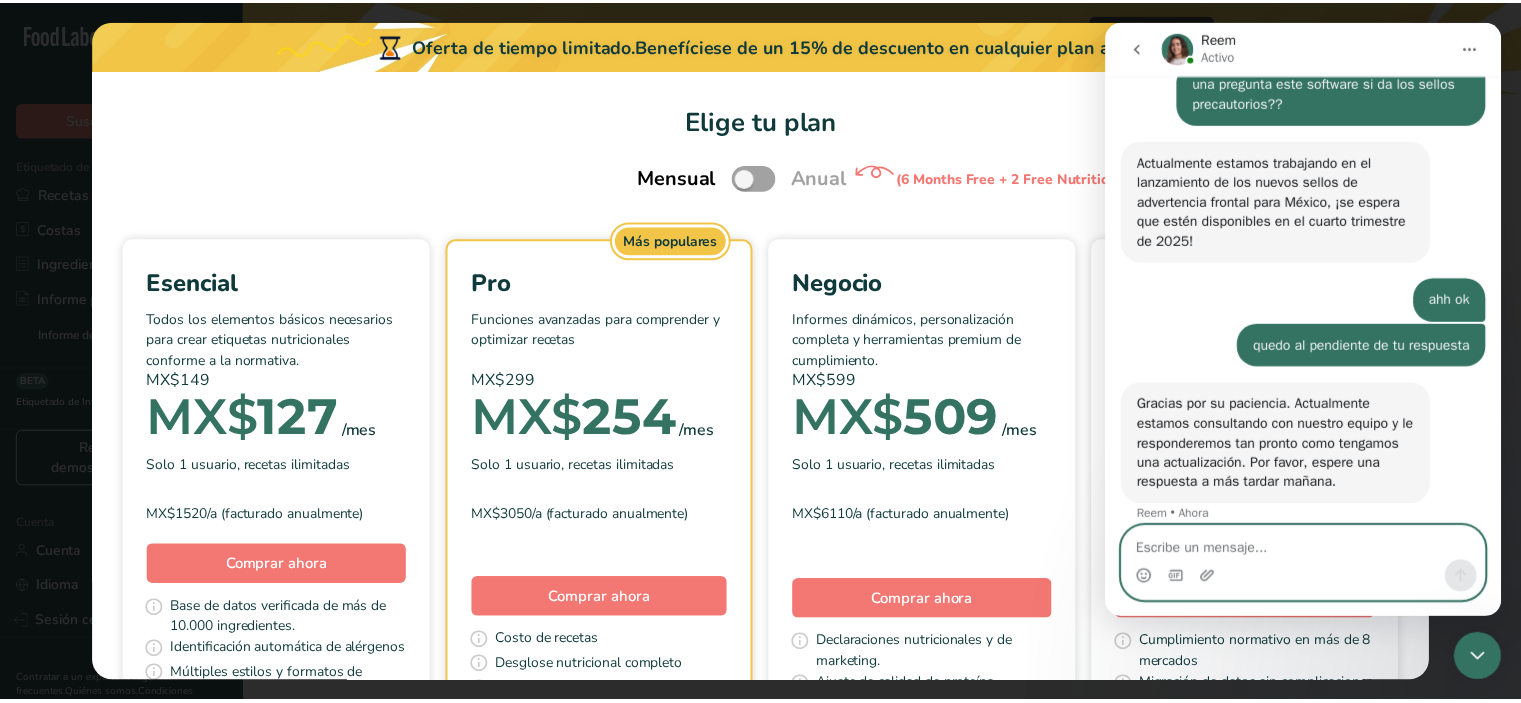 scroll, scrollTop: 3047, scrollLeft: 0, axis: vertical 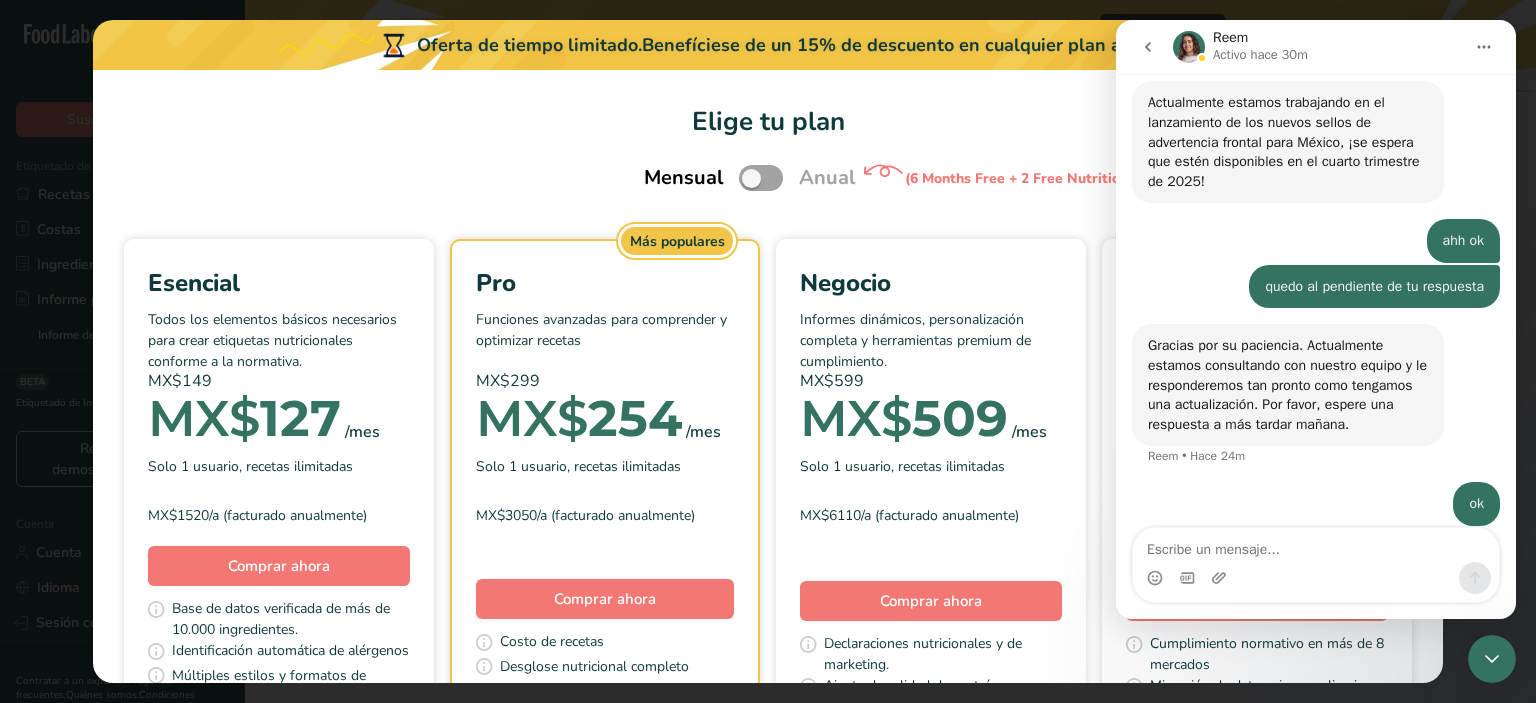 click 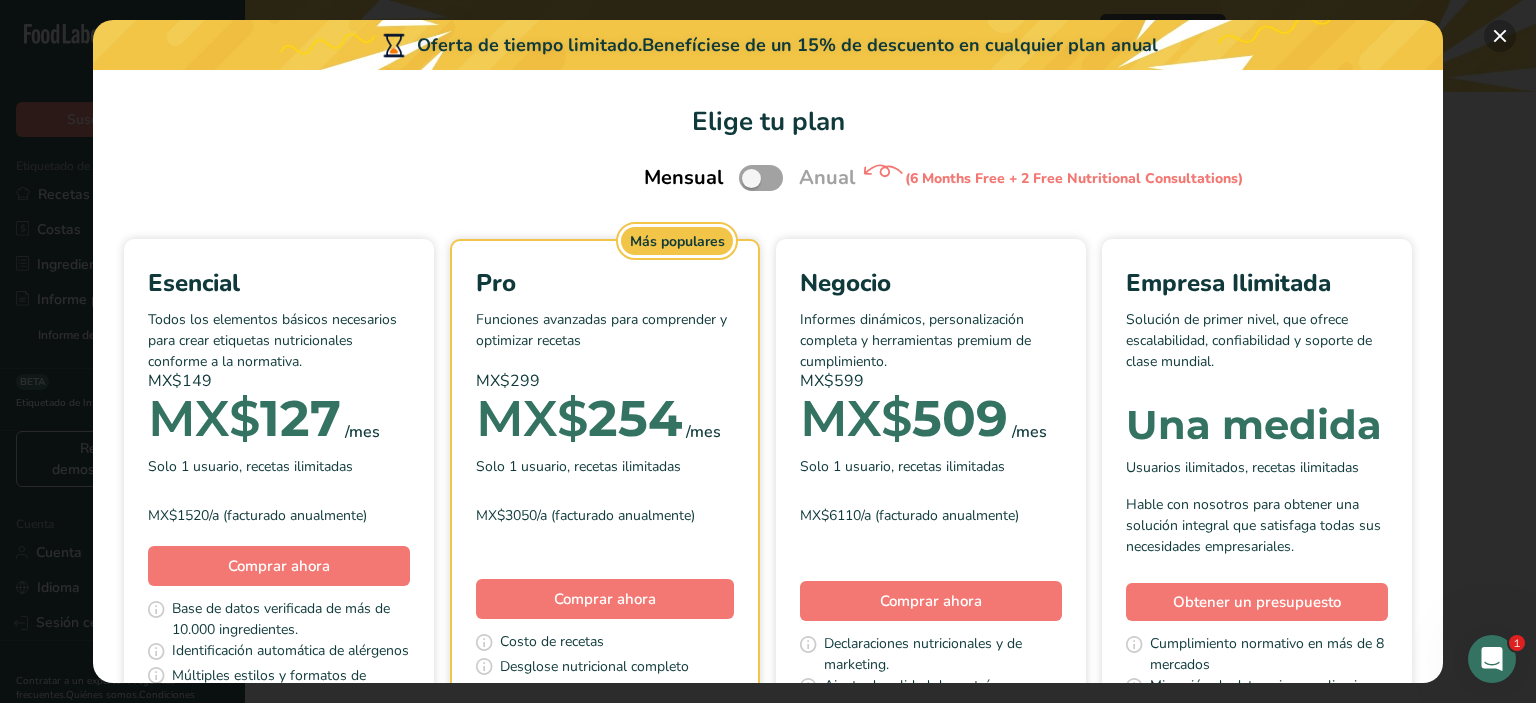 click at bounding box center (1500, 36) 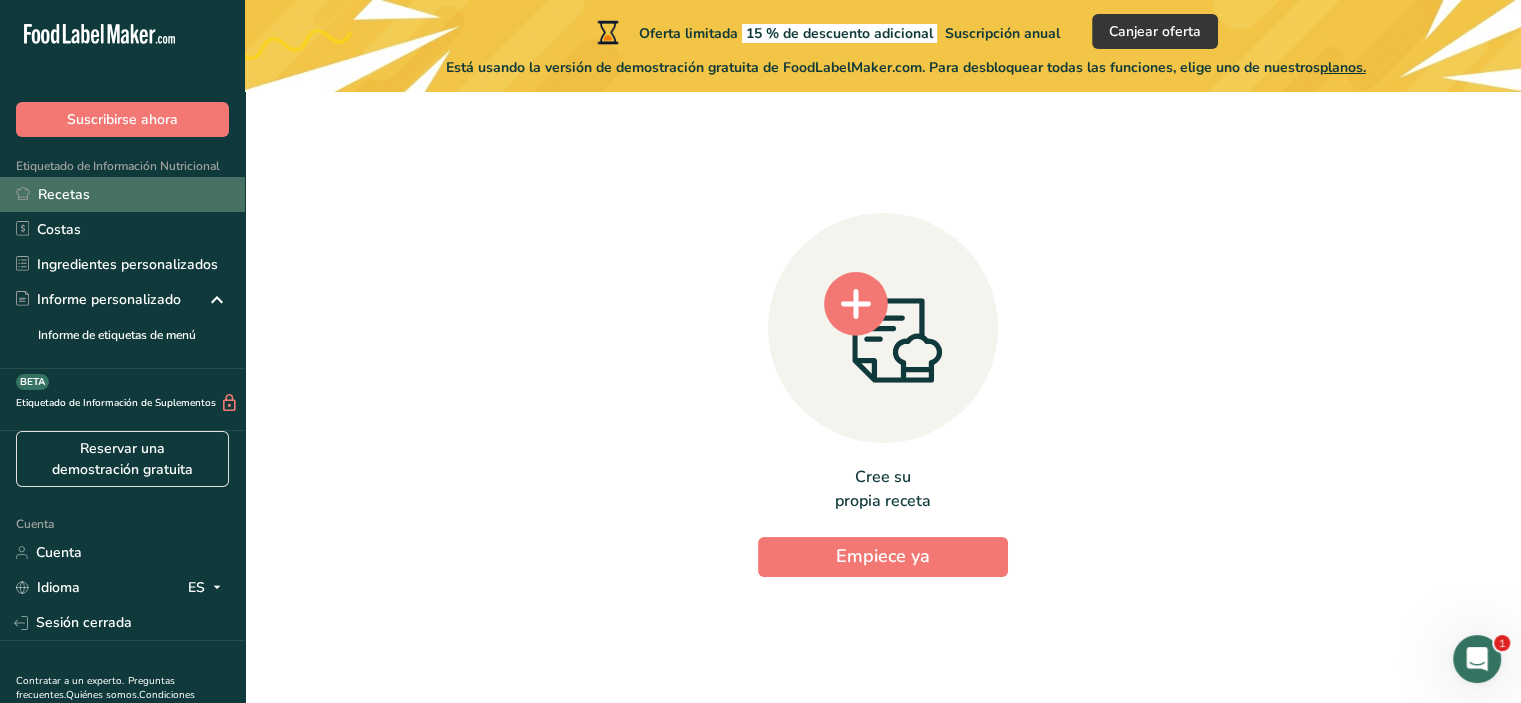 click on "Recetas" at bounding box center [64, 194] 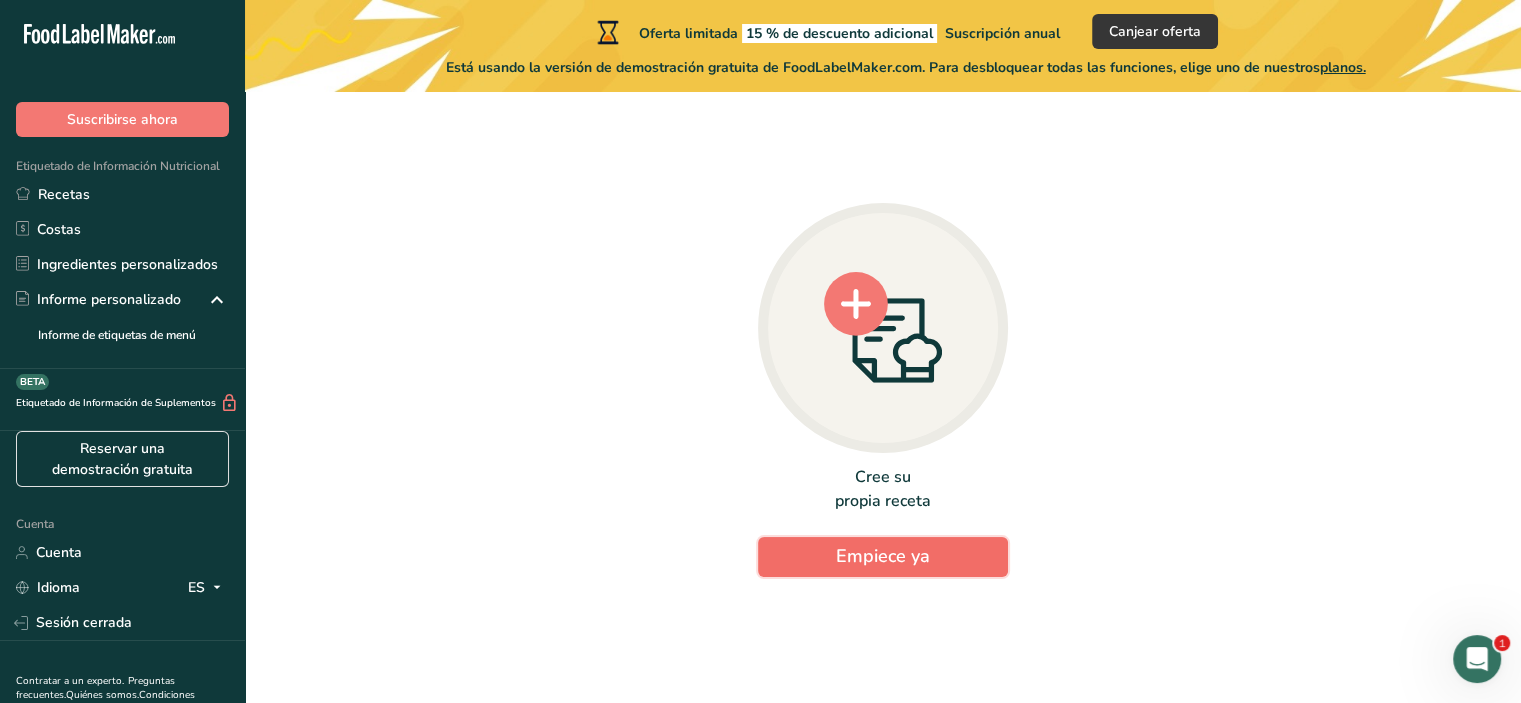 click on "Empiece ya" at bounding box center (883, 556) 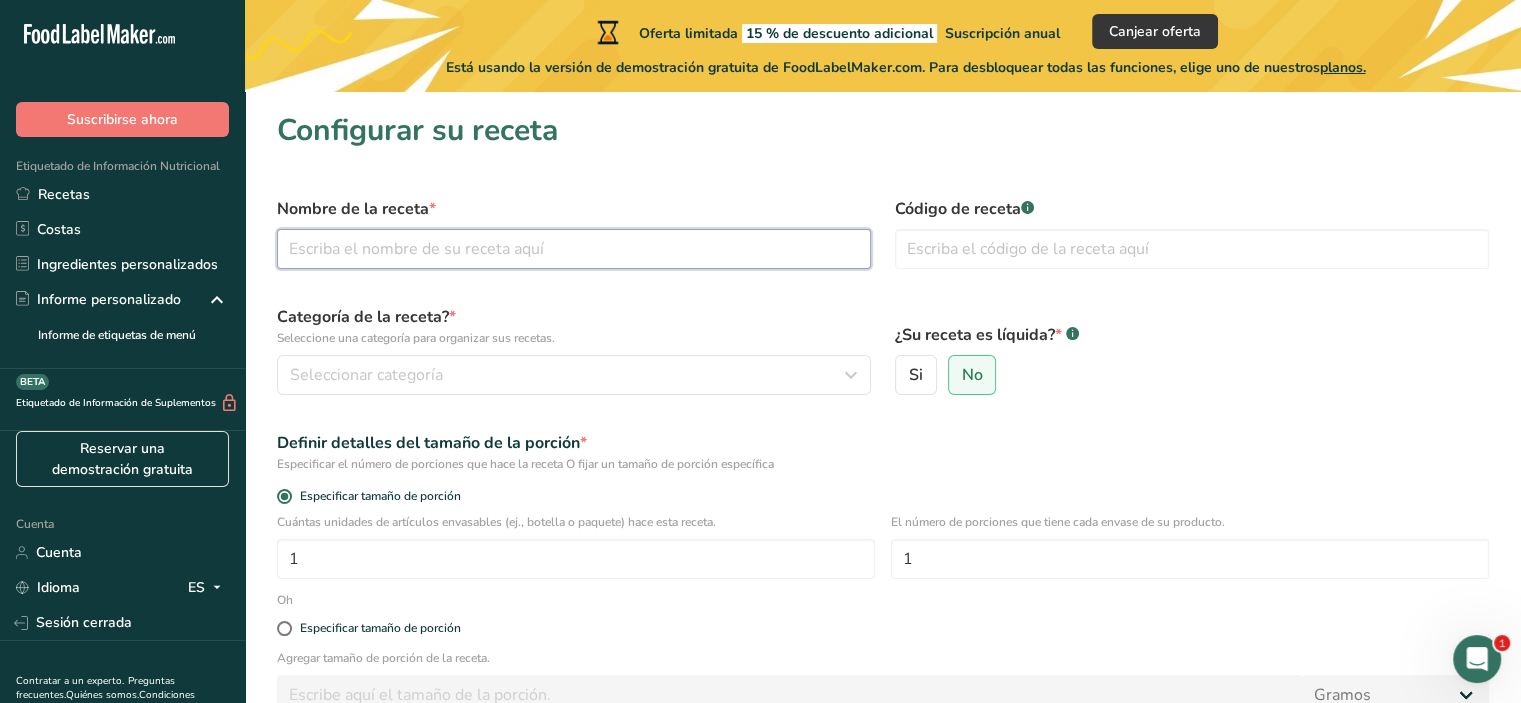 click at bounding box center [574, 249] 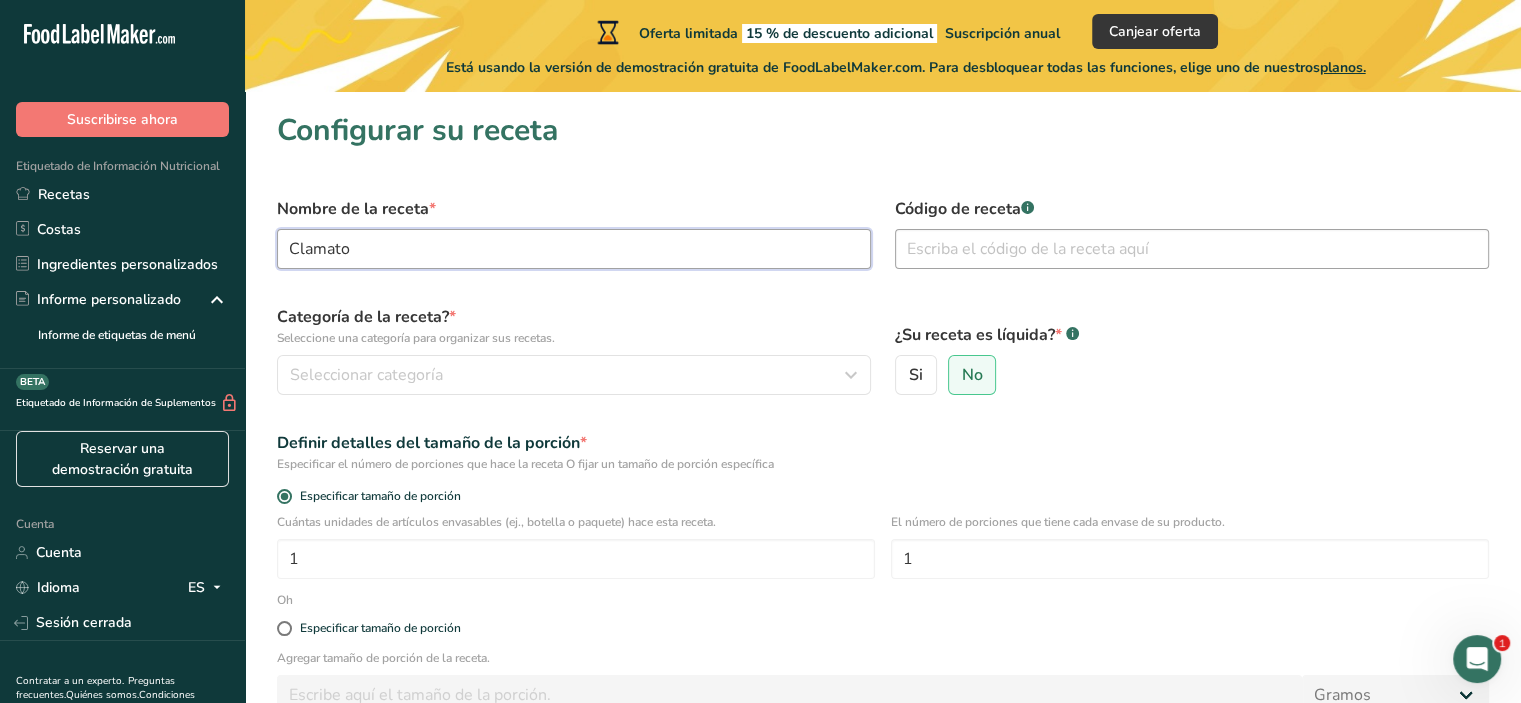 type on "Clamato" 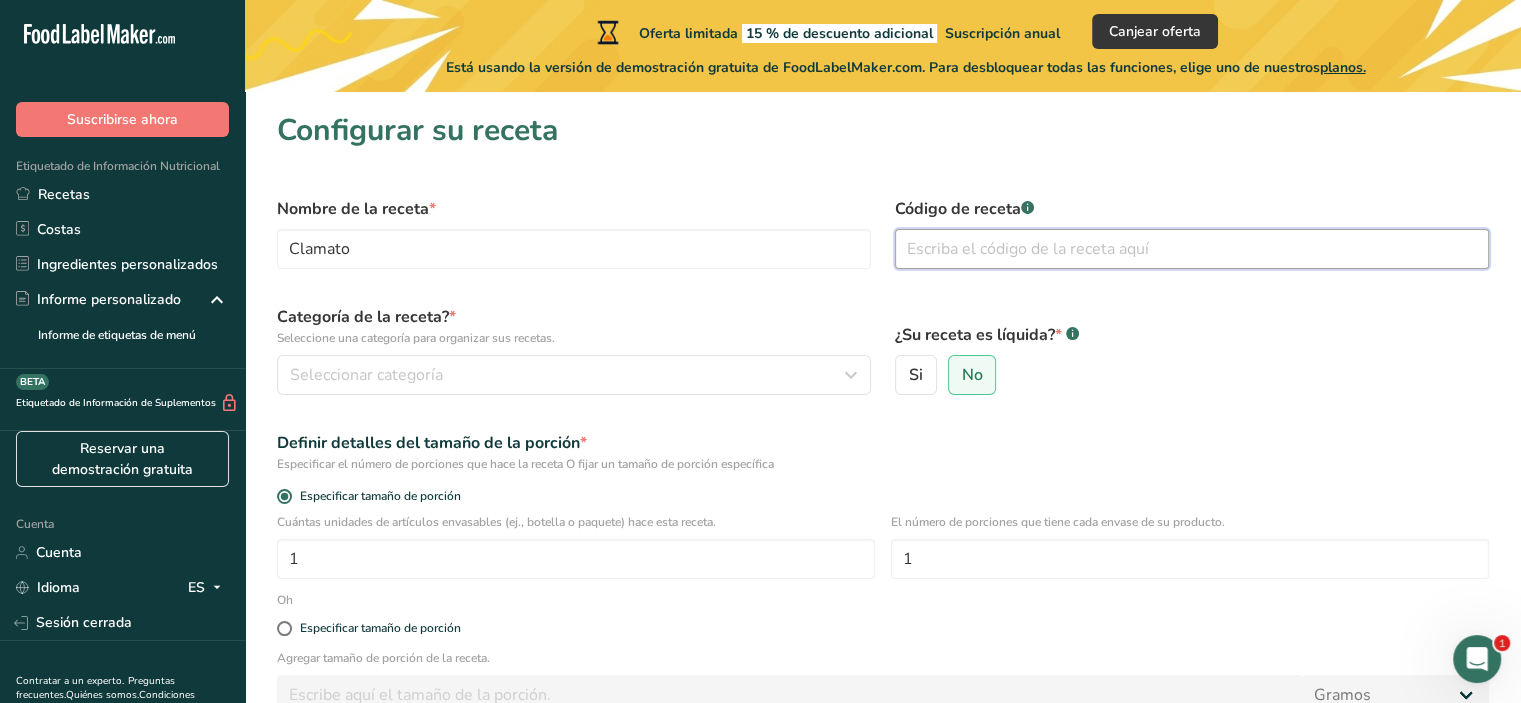 click at bounding box center [1192, 249] 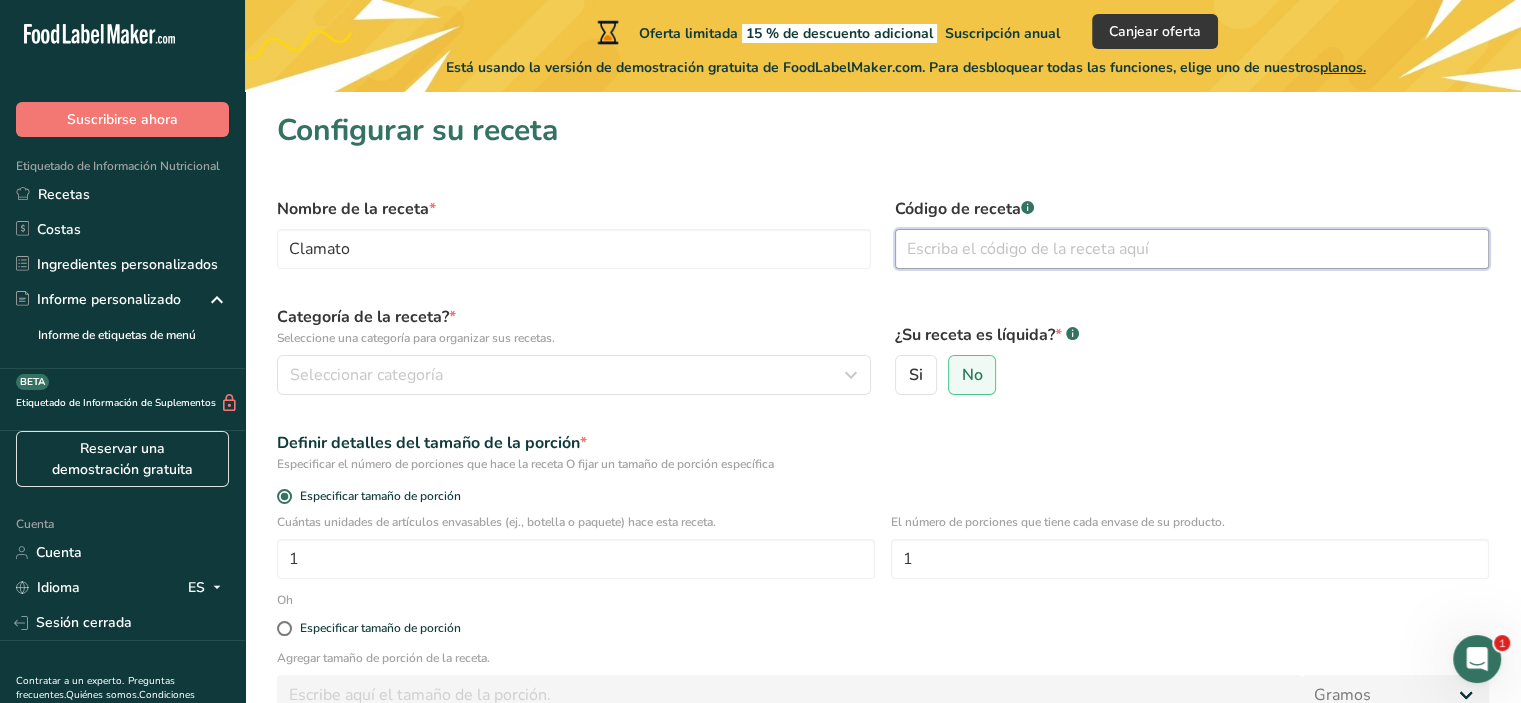 type on "c" 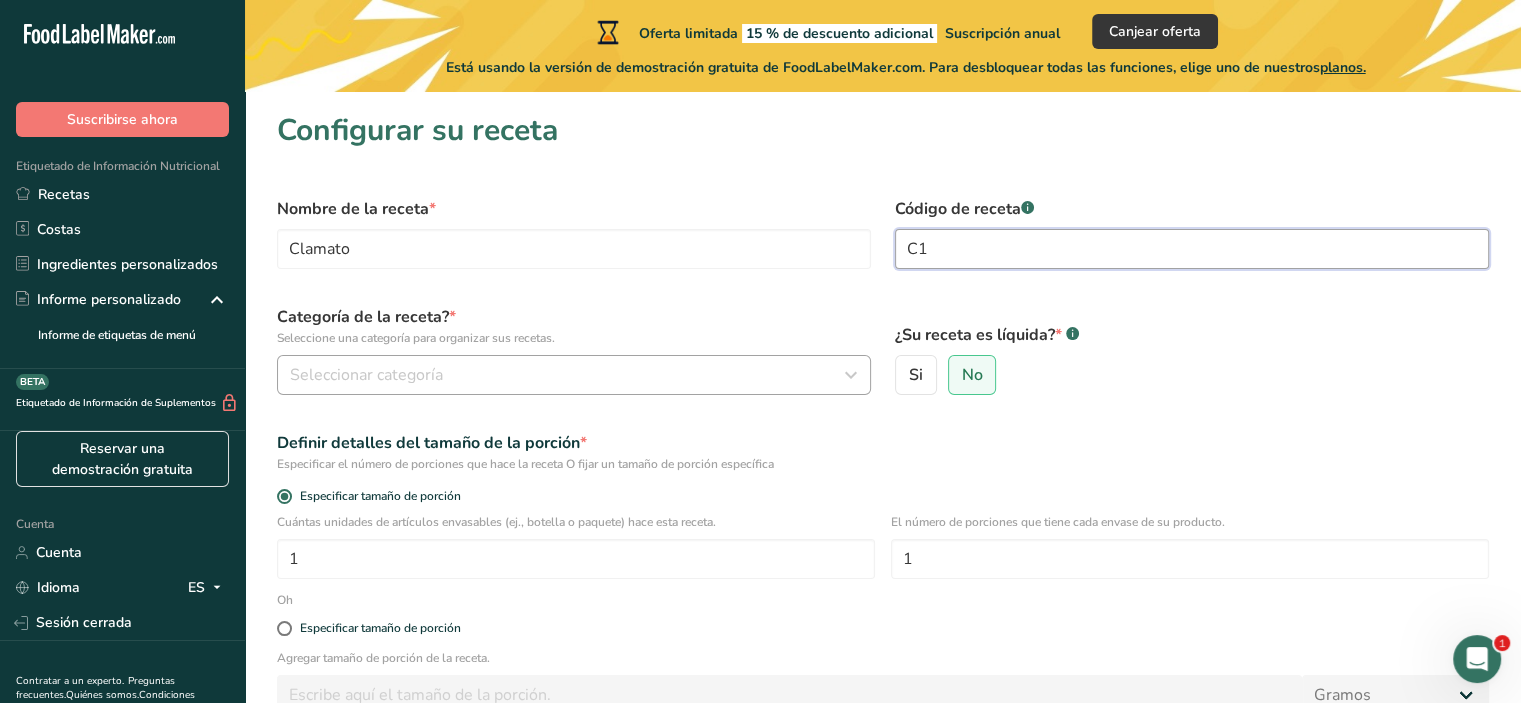 type on "C1" 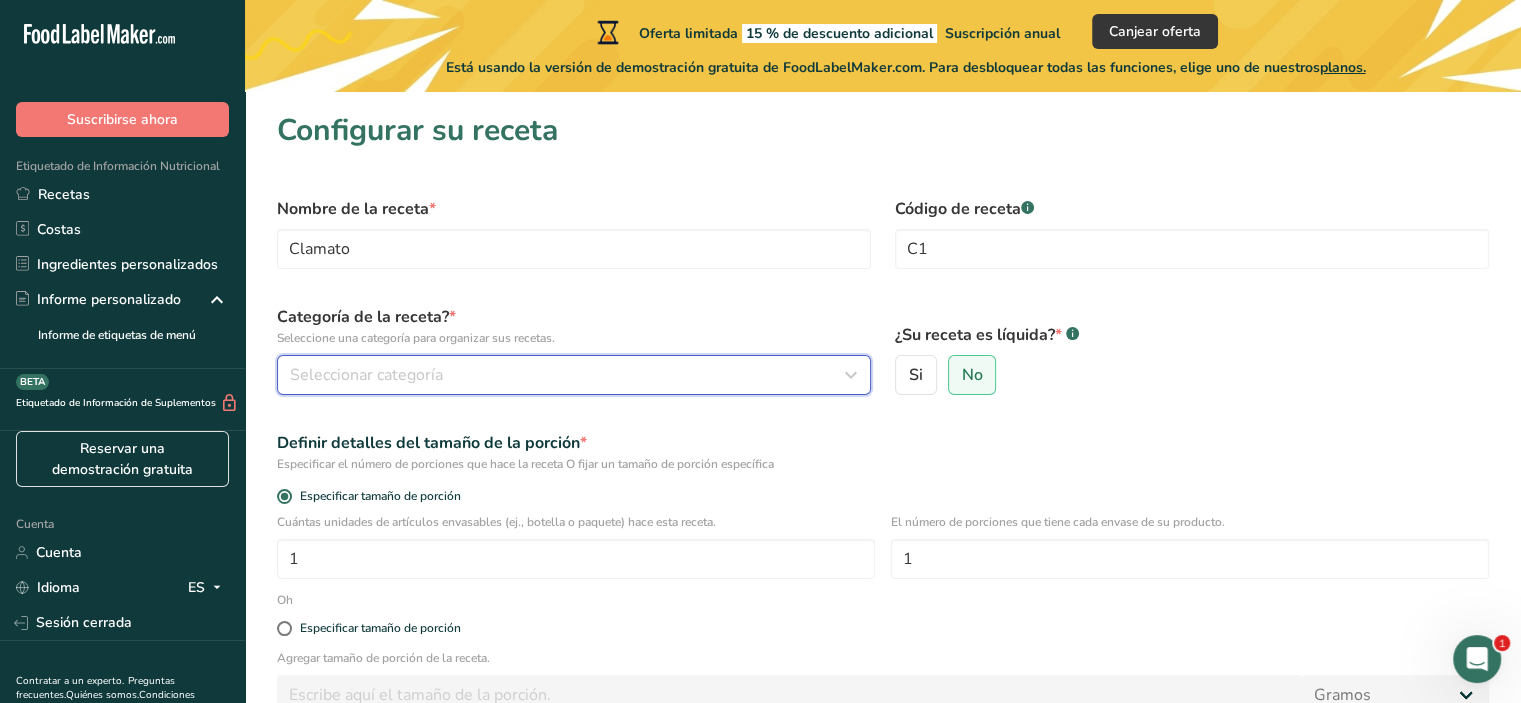 click on "Seleccionar categoría" at bounding box center (568, 375) 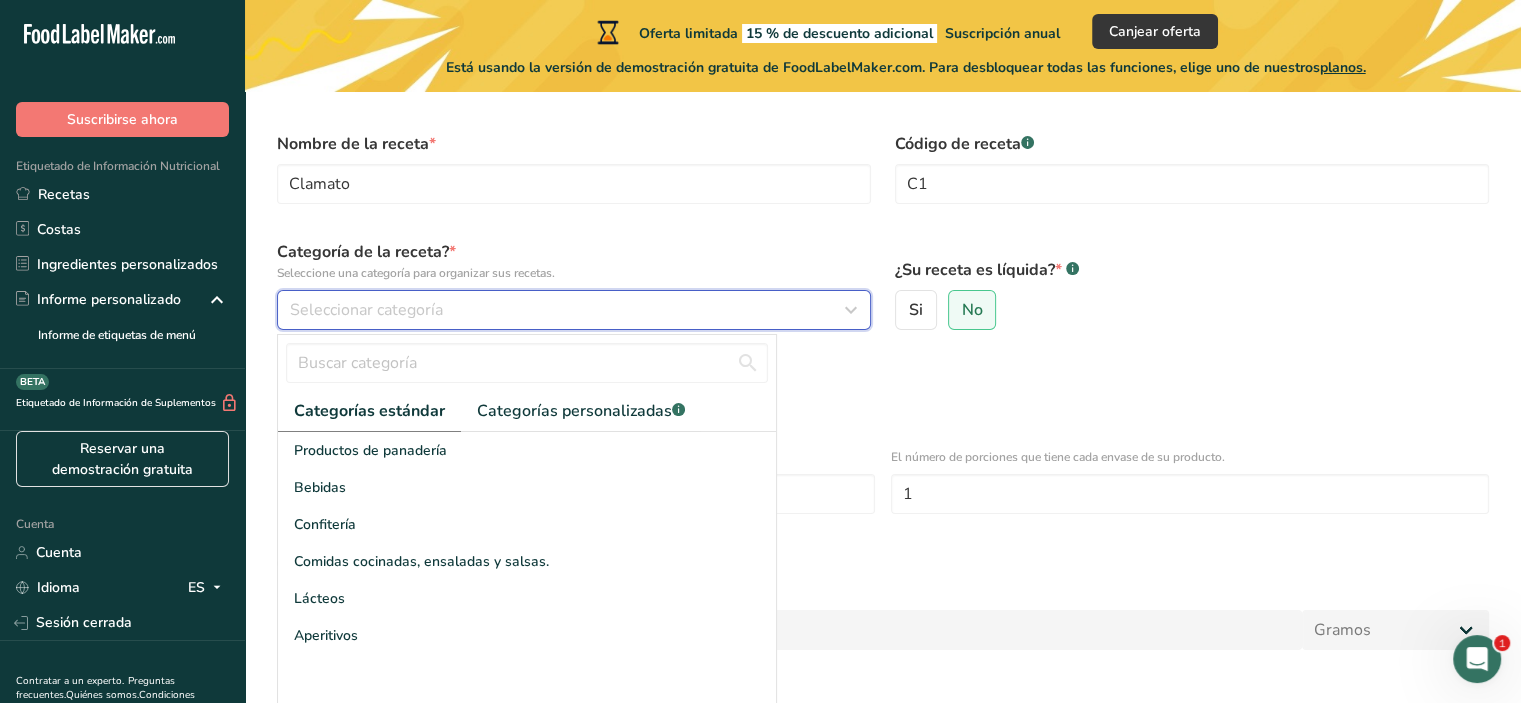 scroll, scrollTop: 100, scrollLeft: 0, axis: vertical 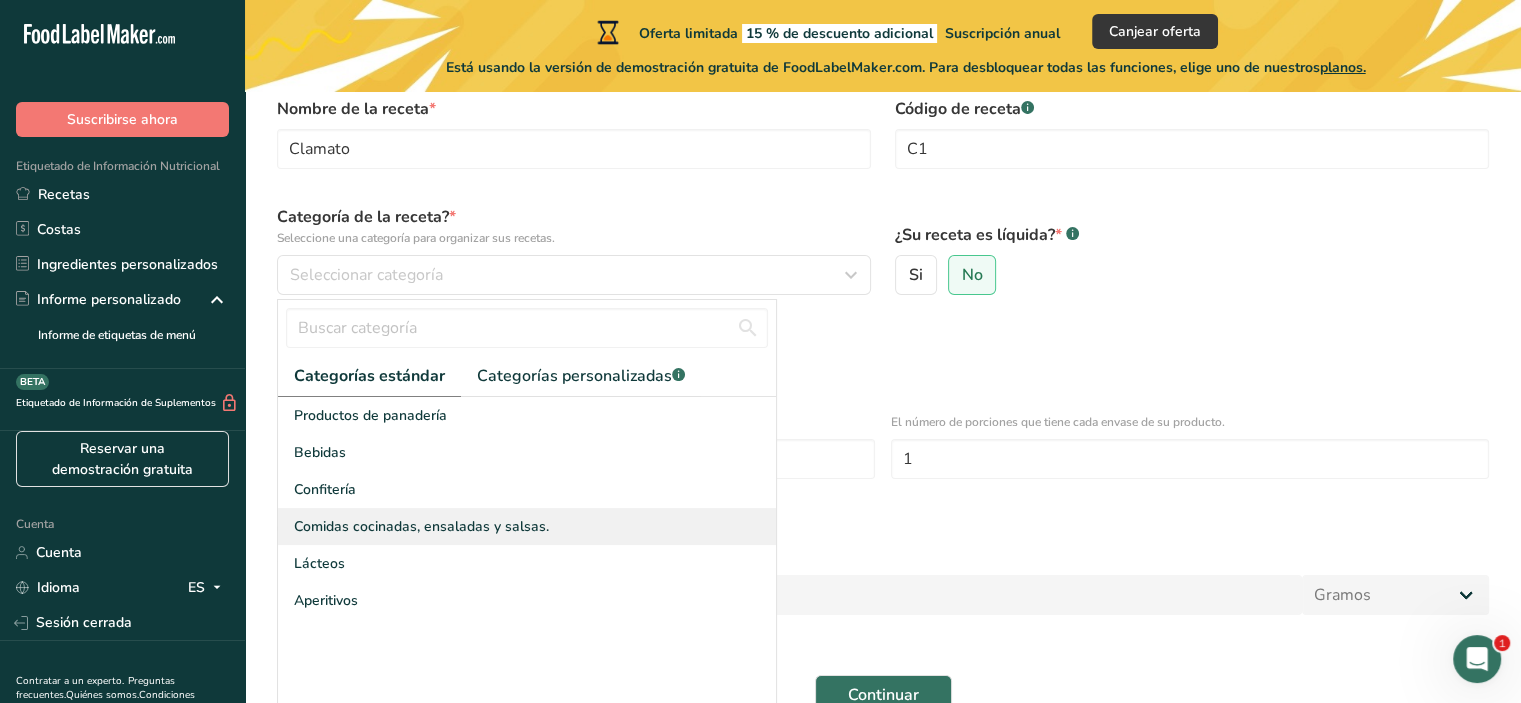click on "Comidas cocinadas, ensaladas y salsas." at bounding box center (421, 526) 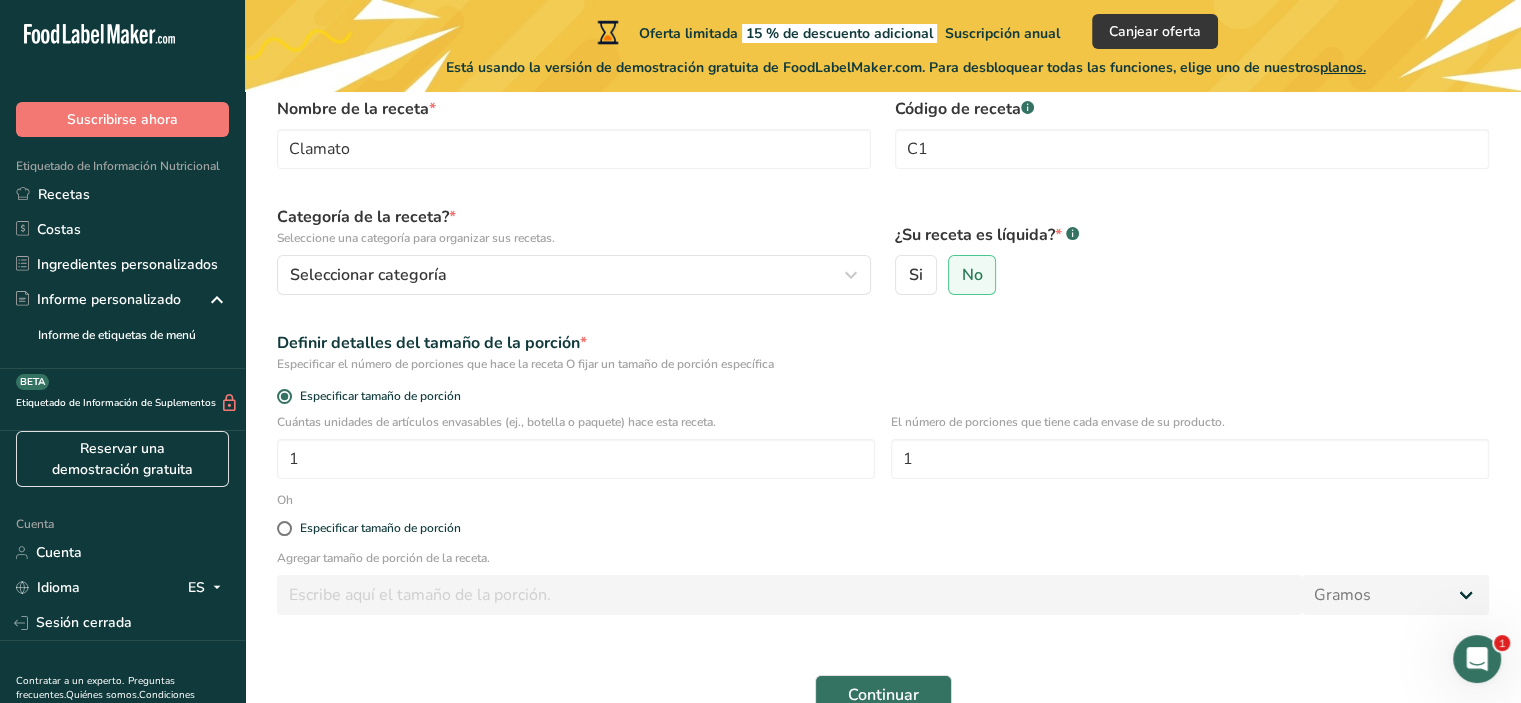 scroll, scrollTop: 208, scrollLeft: 0, axis: vertical 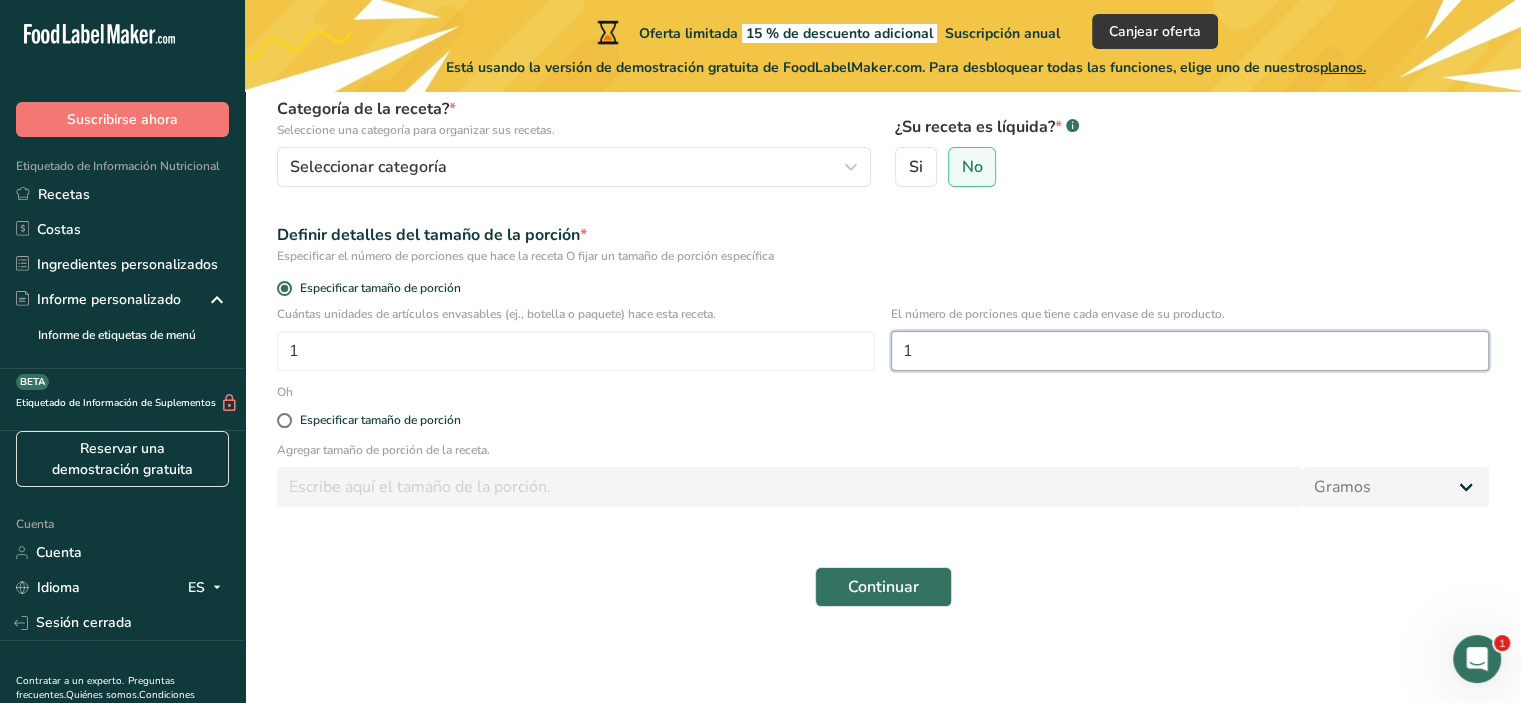 click on "1" at bounding box center (1190, 351) 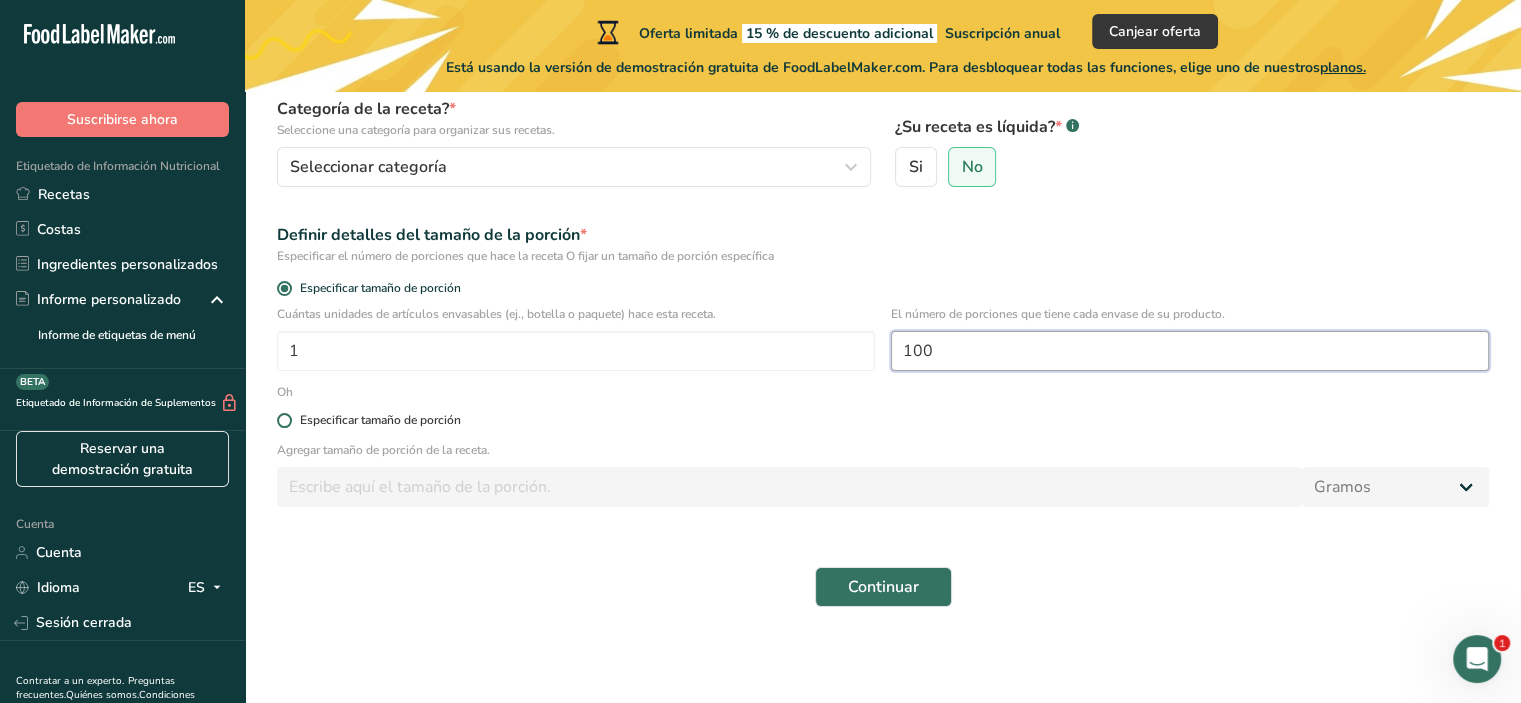 type on "100" 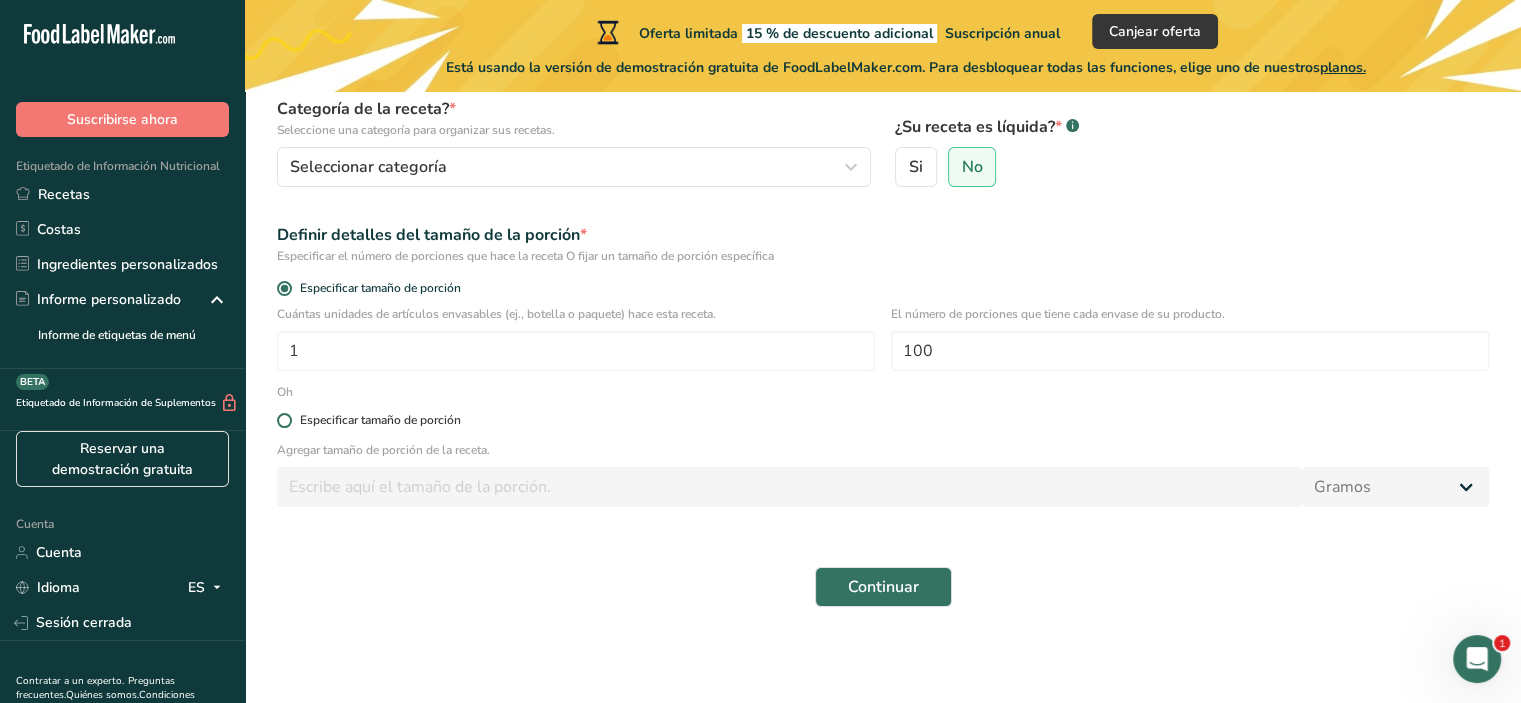 click on "Especificar tamaño de porción" at bounding box center (883, 420) 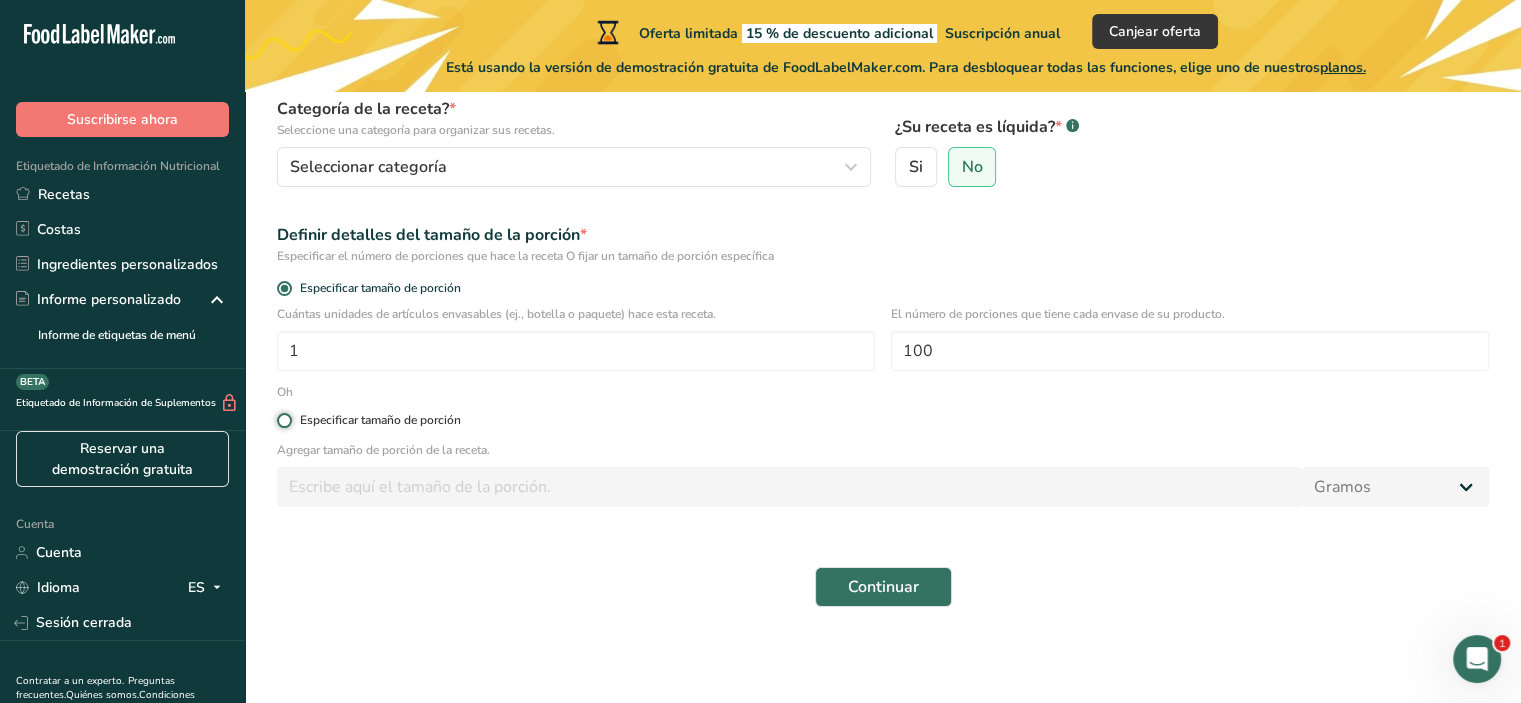 click on "Especificar tamaño de porción" at bounding box center (283, 420) 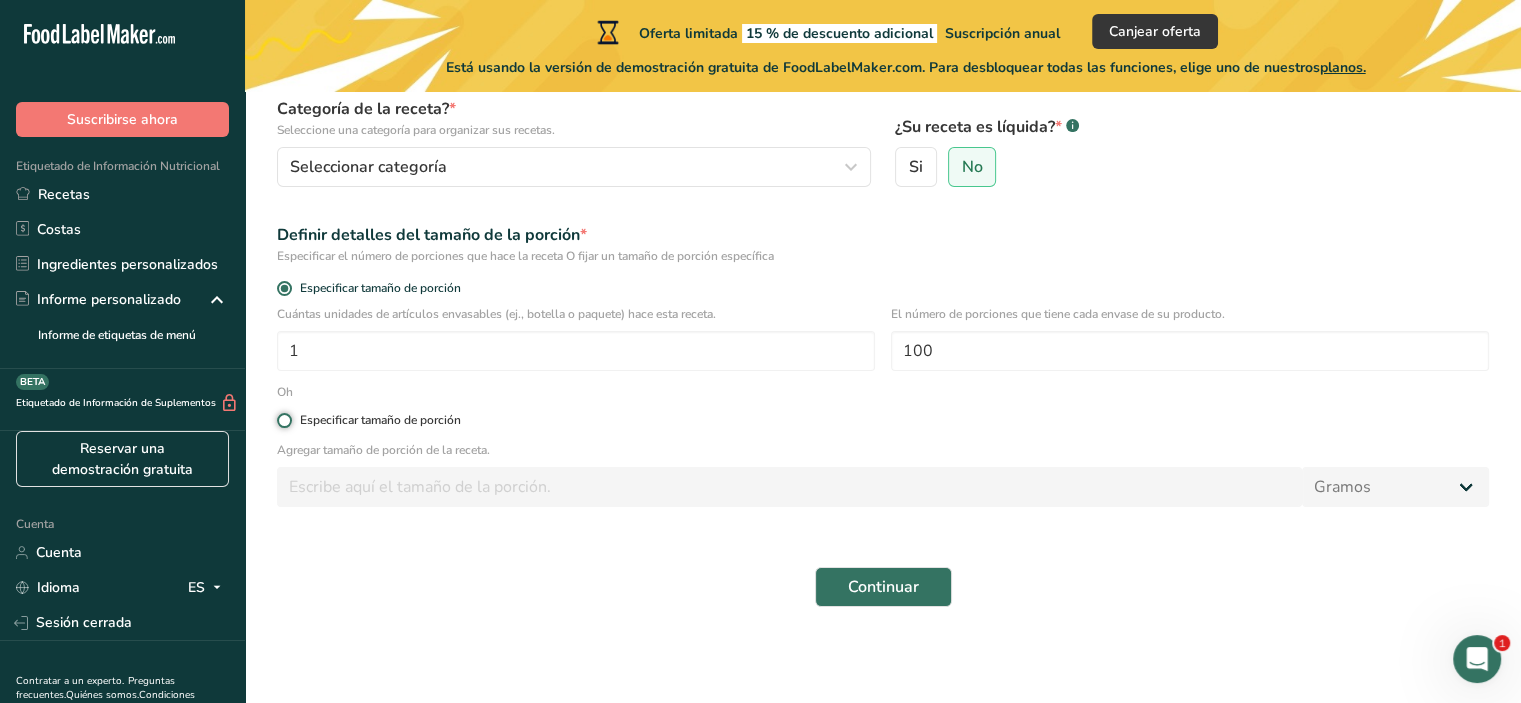 radio on "true" 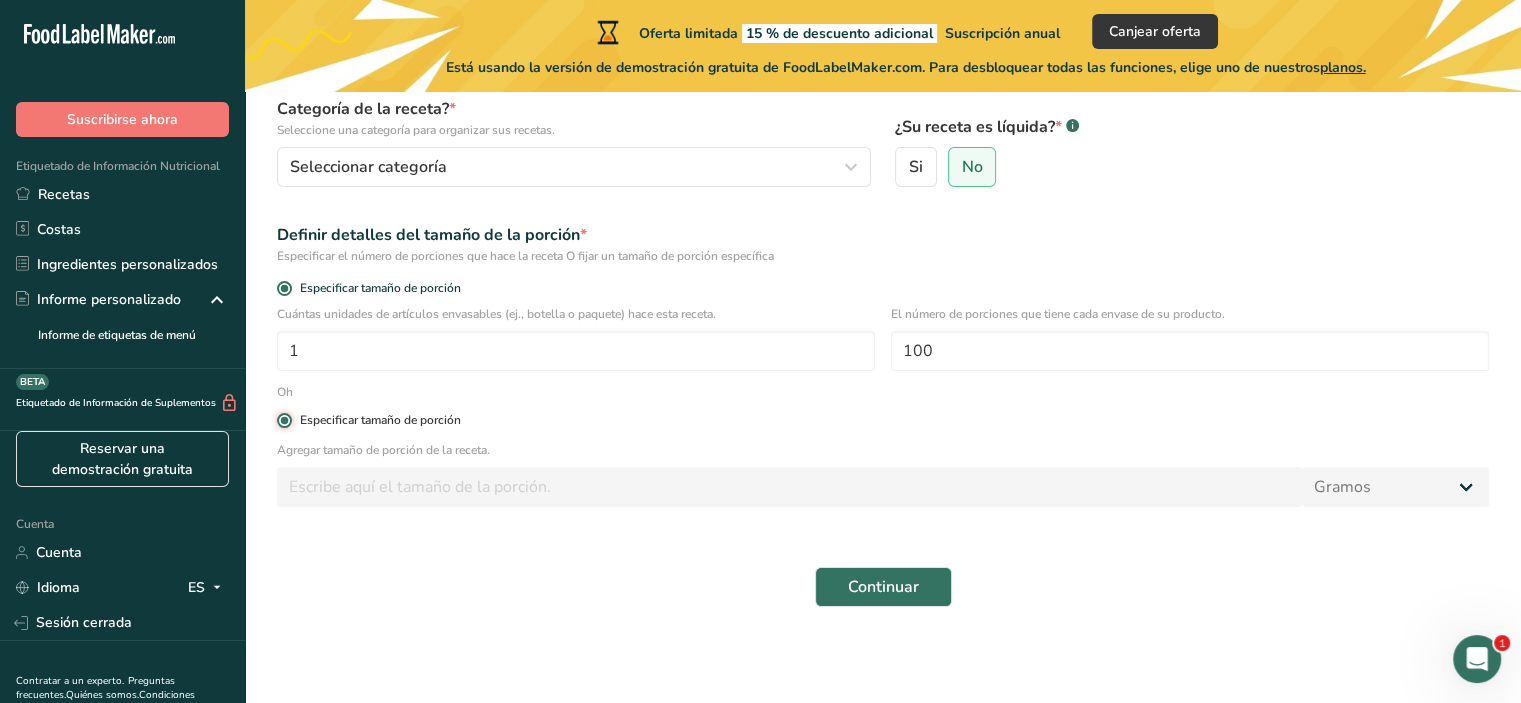radio on "false" 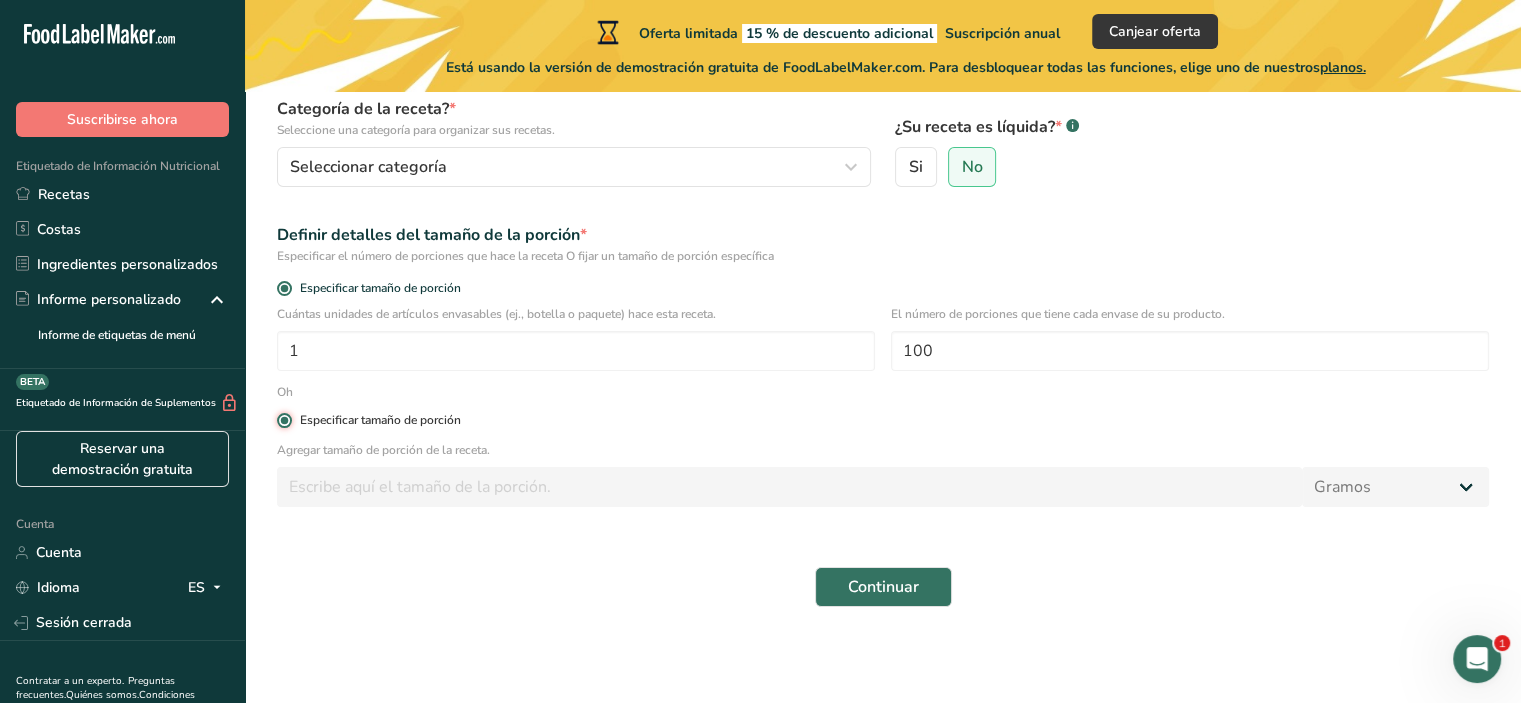 type 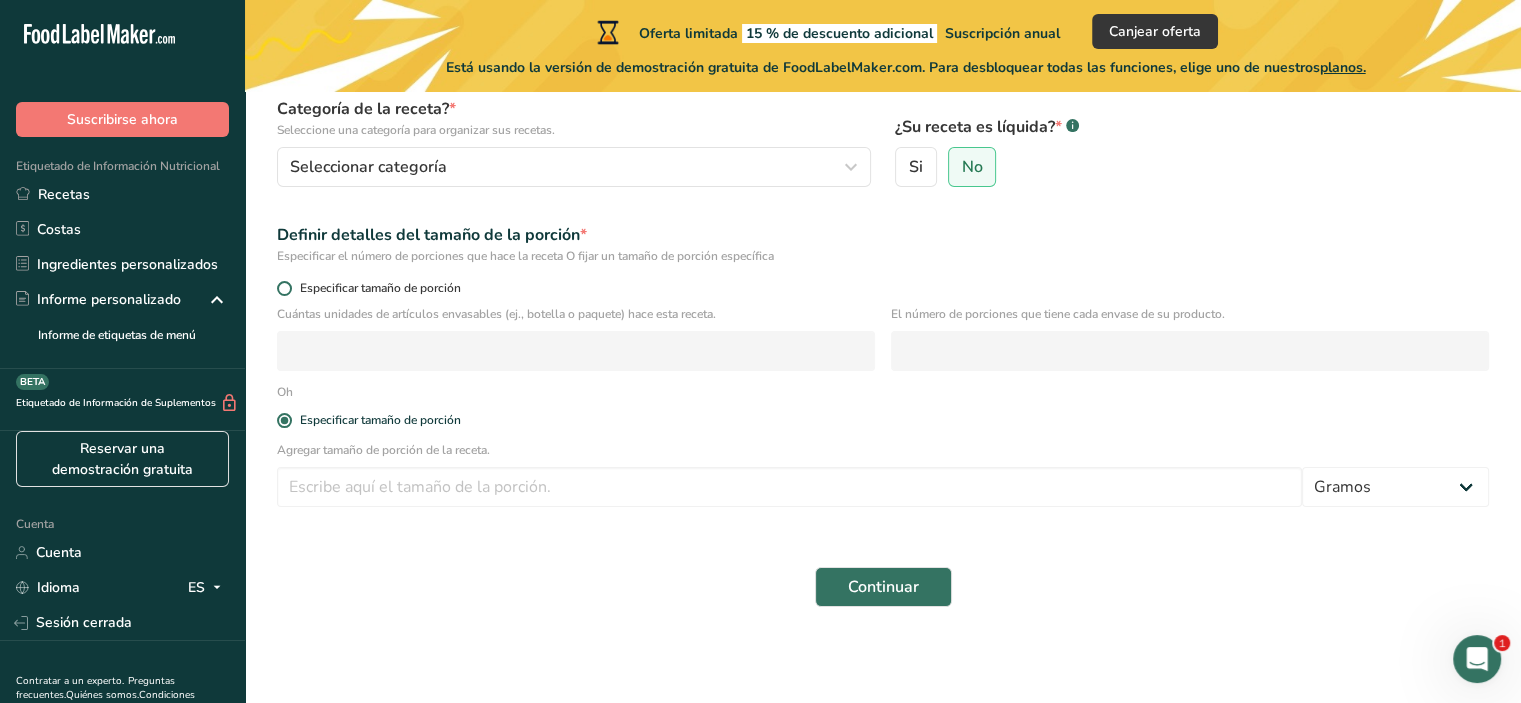 click on "Especificar tamaño de porción" at bounding box center [380, 288] 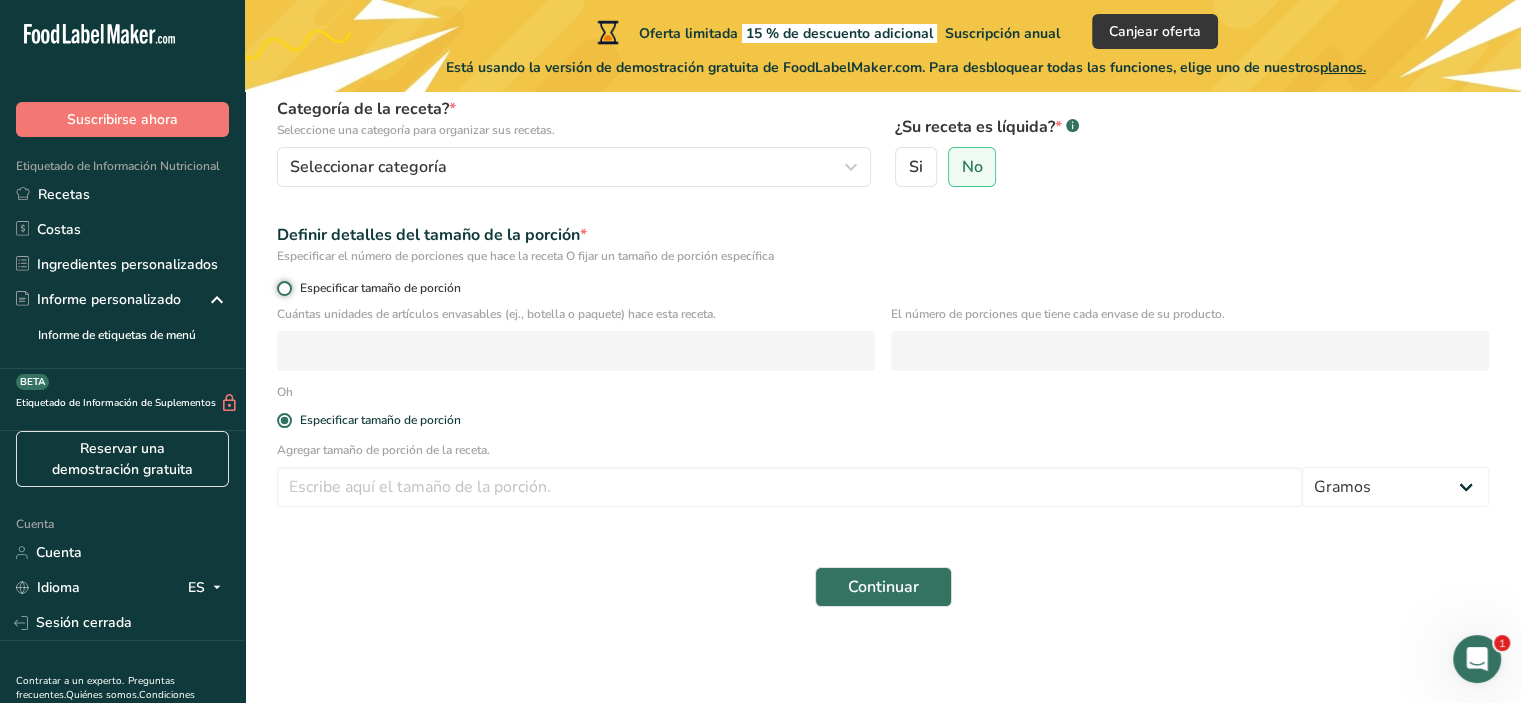 radio on "true" 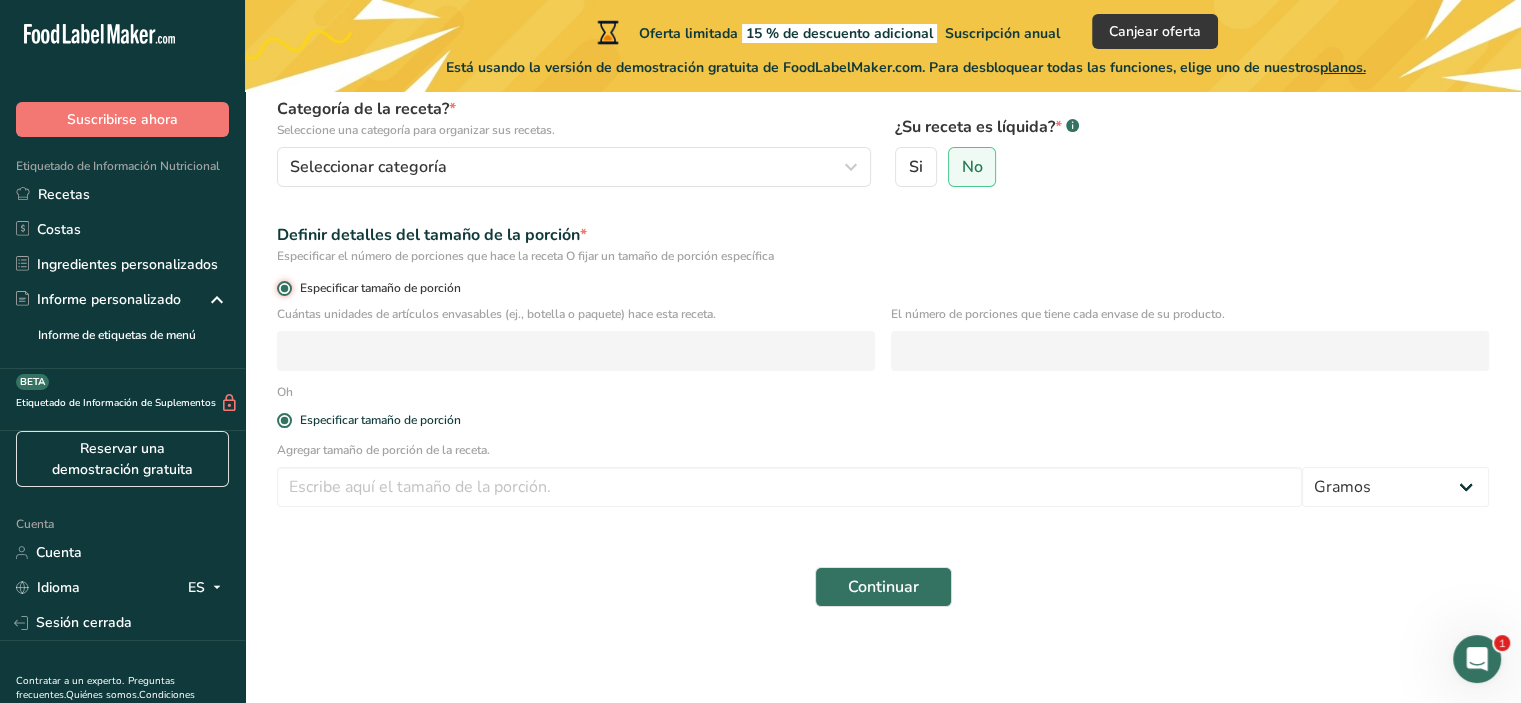 radio on "false" 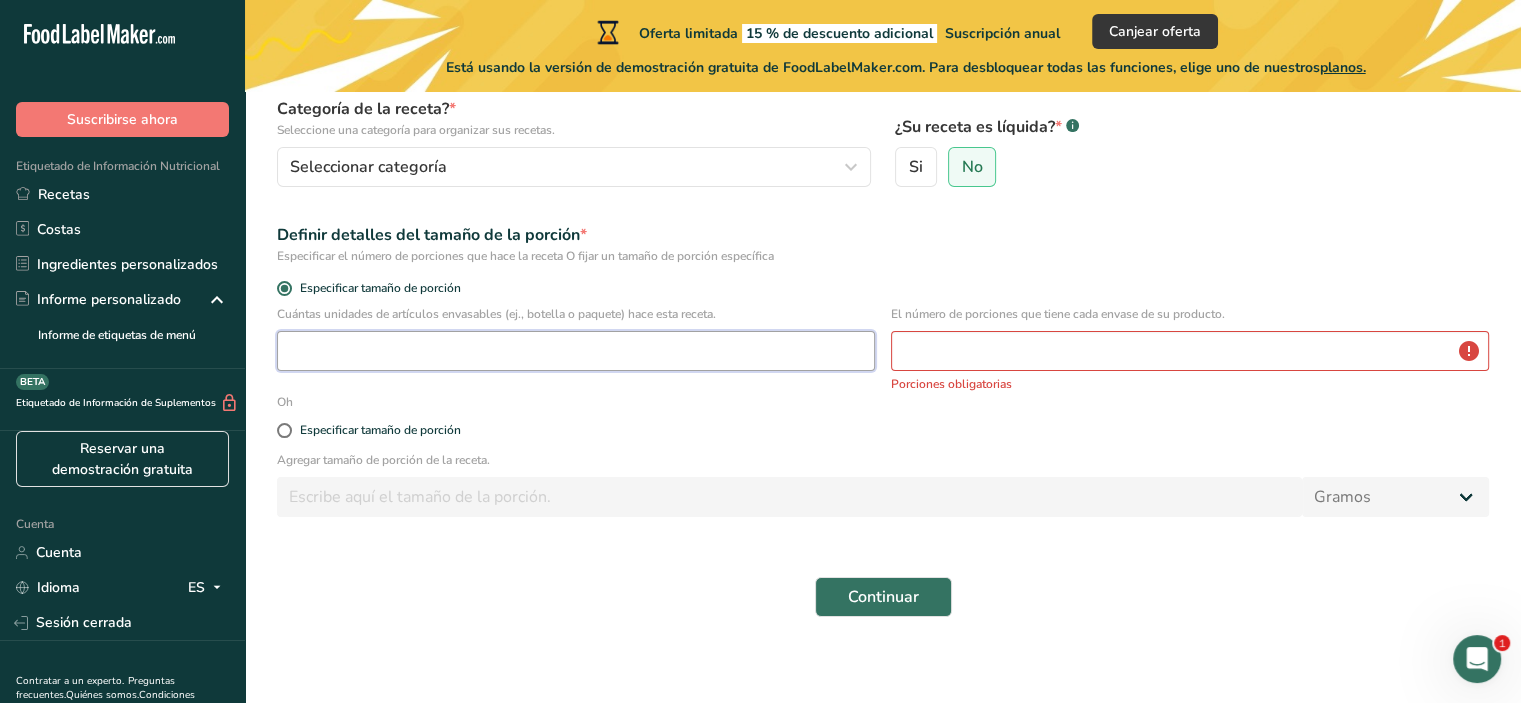 click at bounding box center (576, 351) 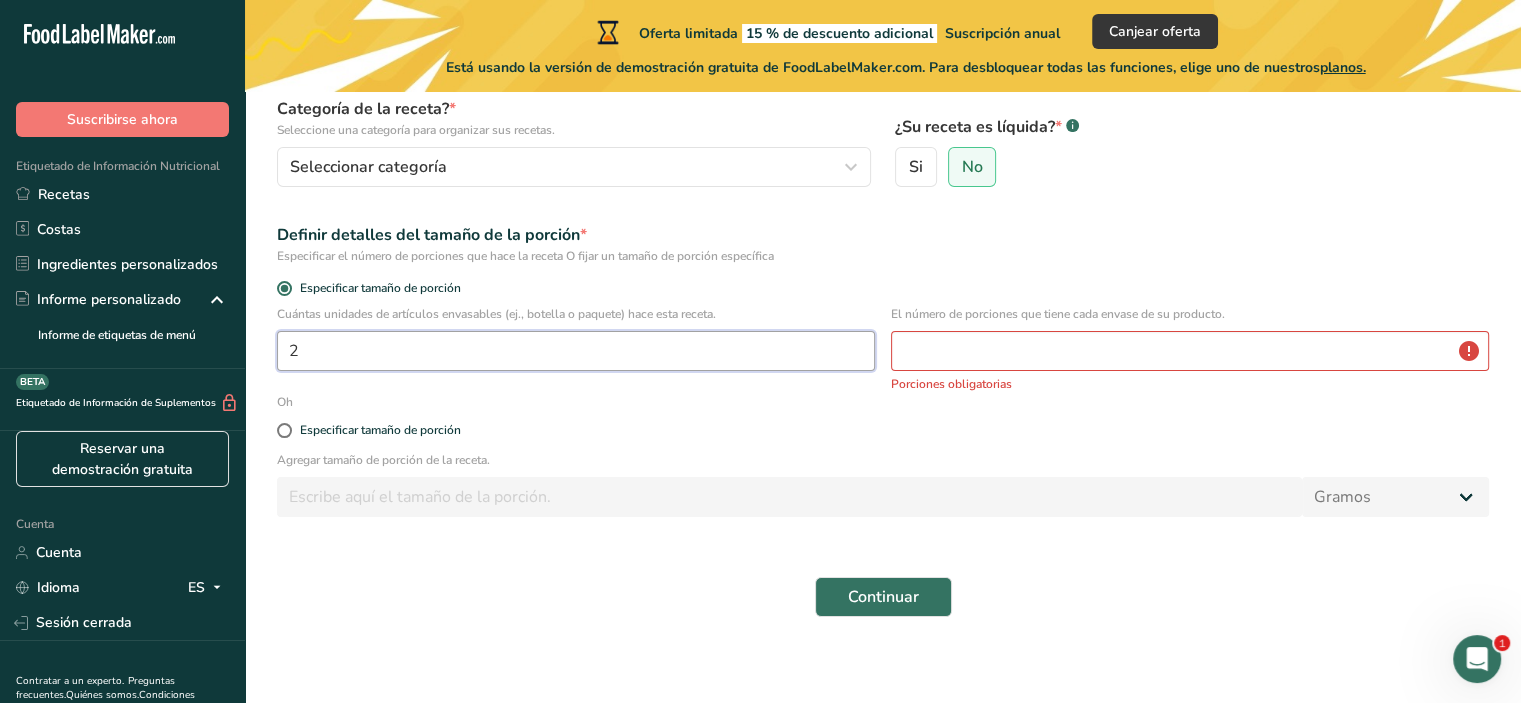 type on "2" 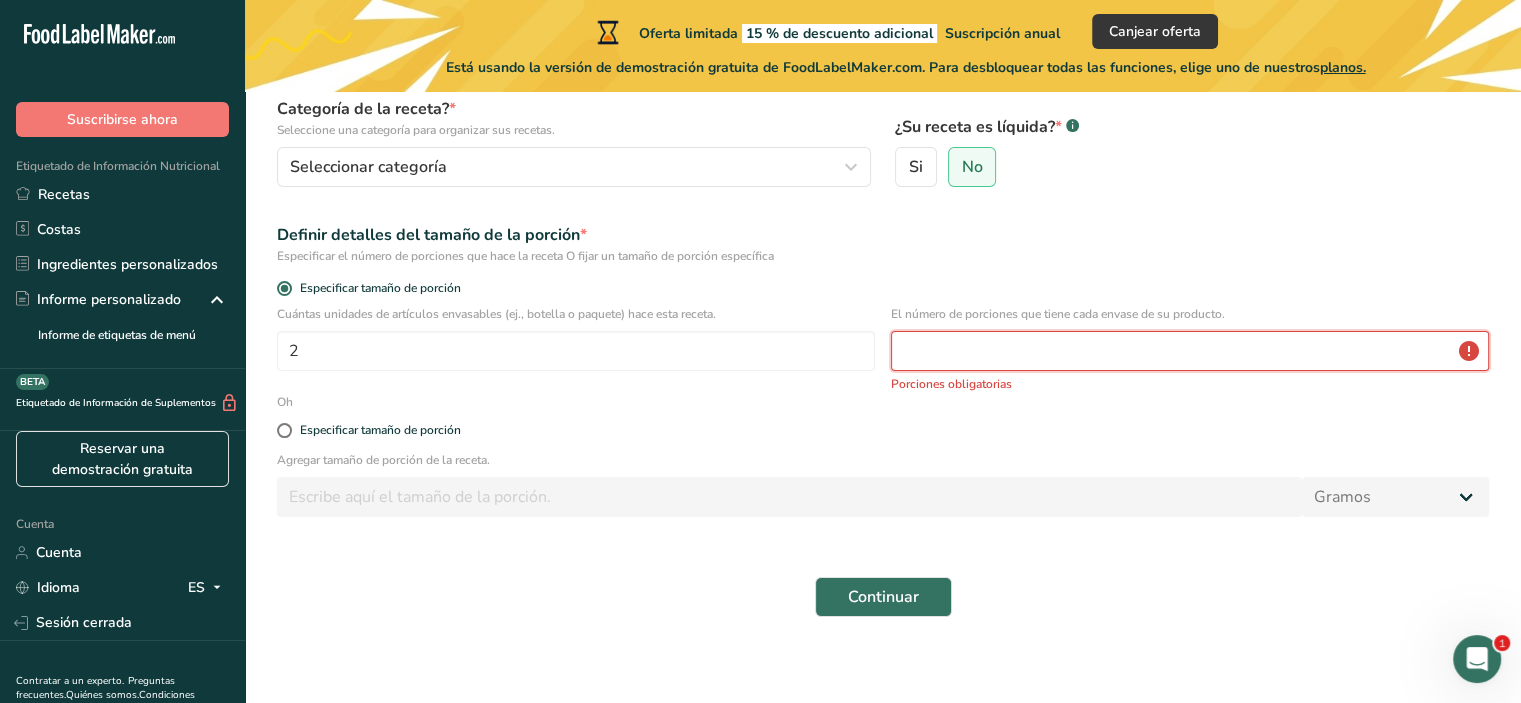 click at bounding box center (1190, 351) 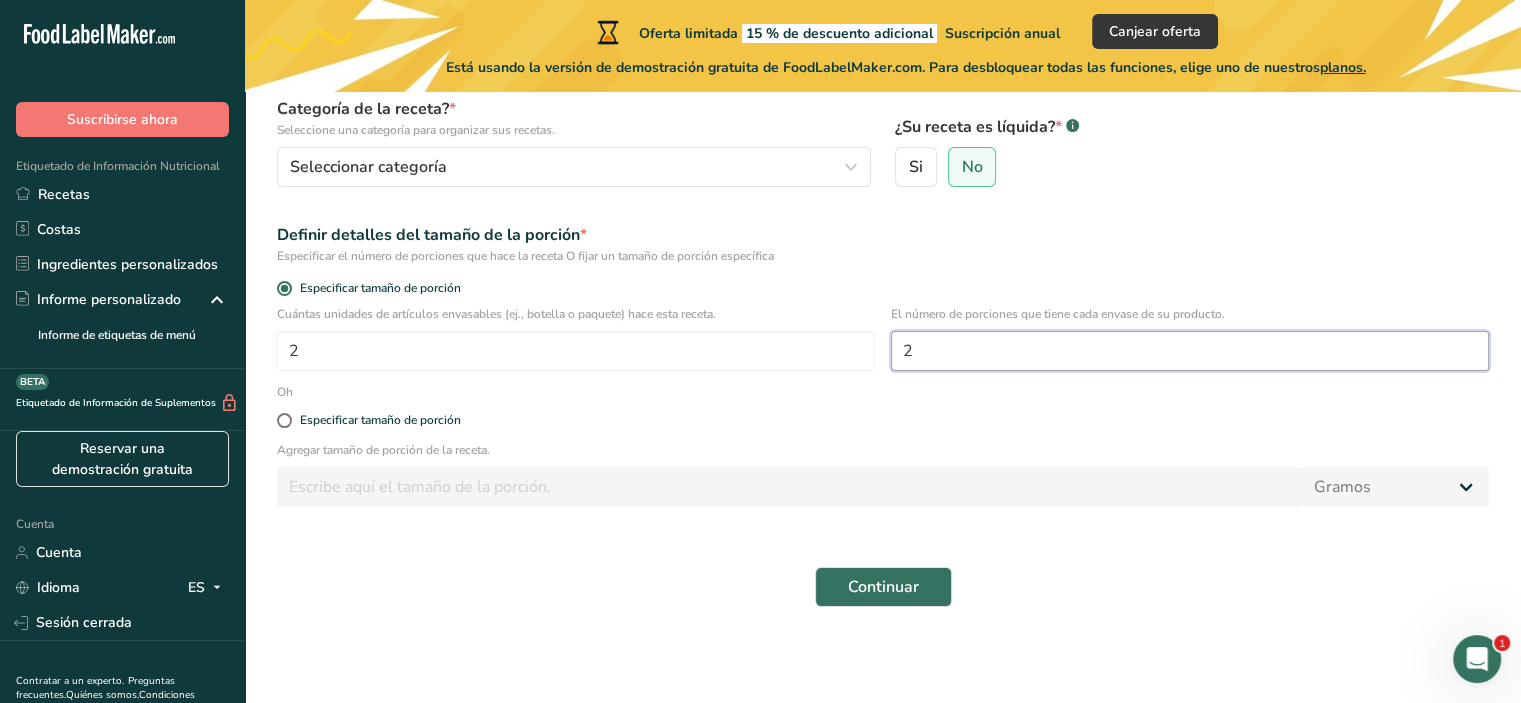 type on "2" 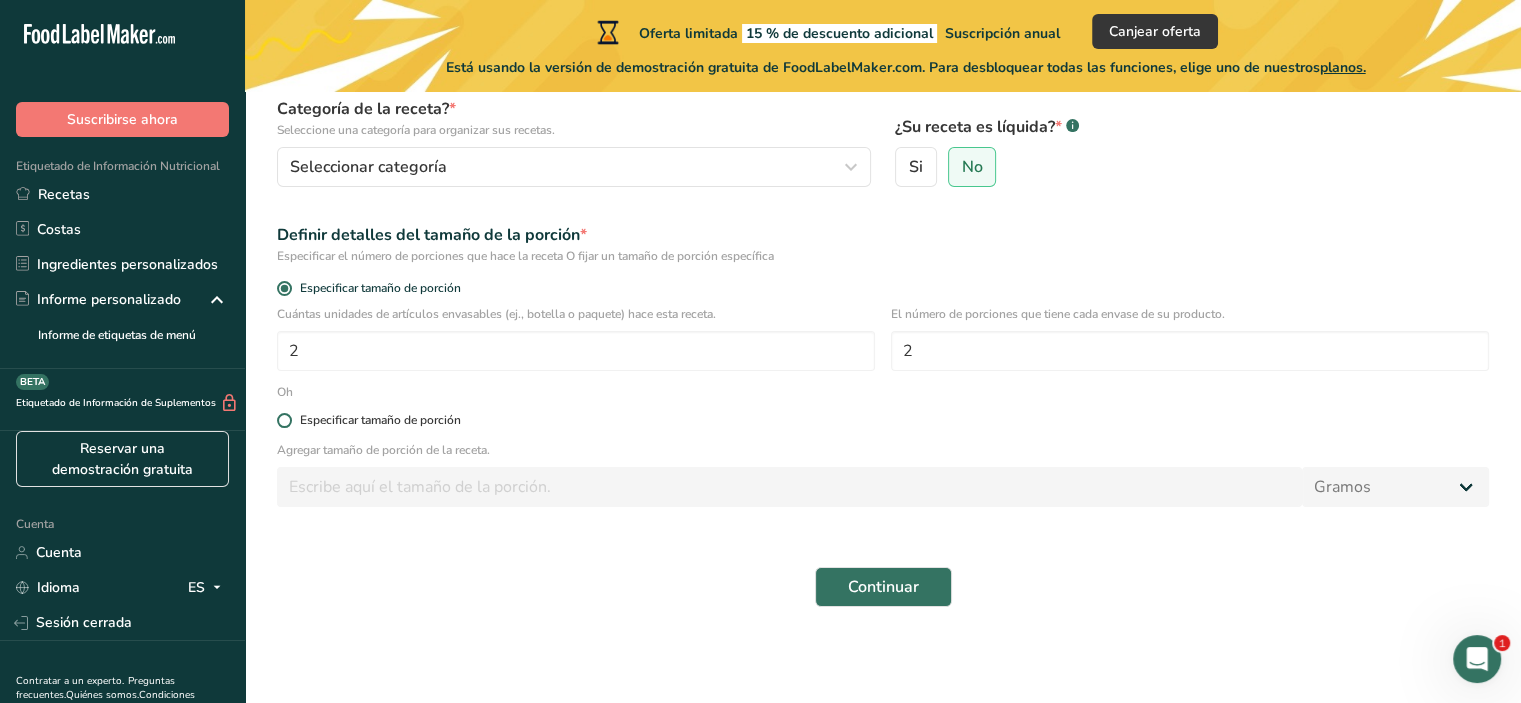 click on "Especificar tamaño de porción" at bounding box center [380, 420] 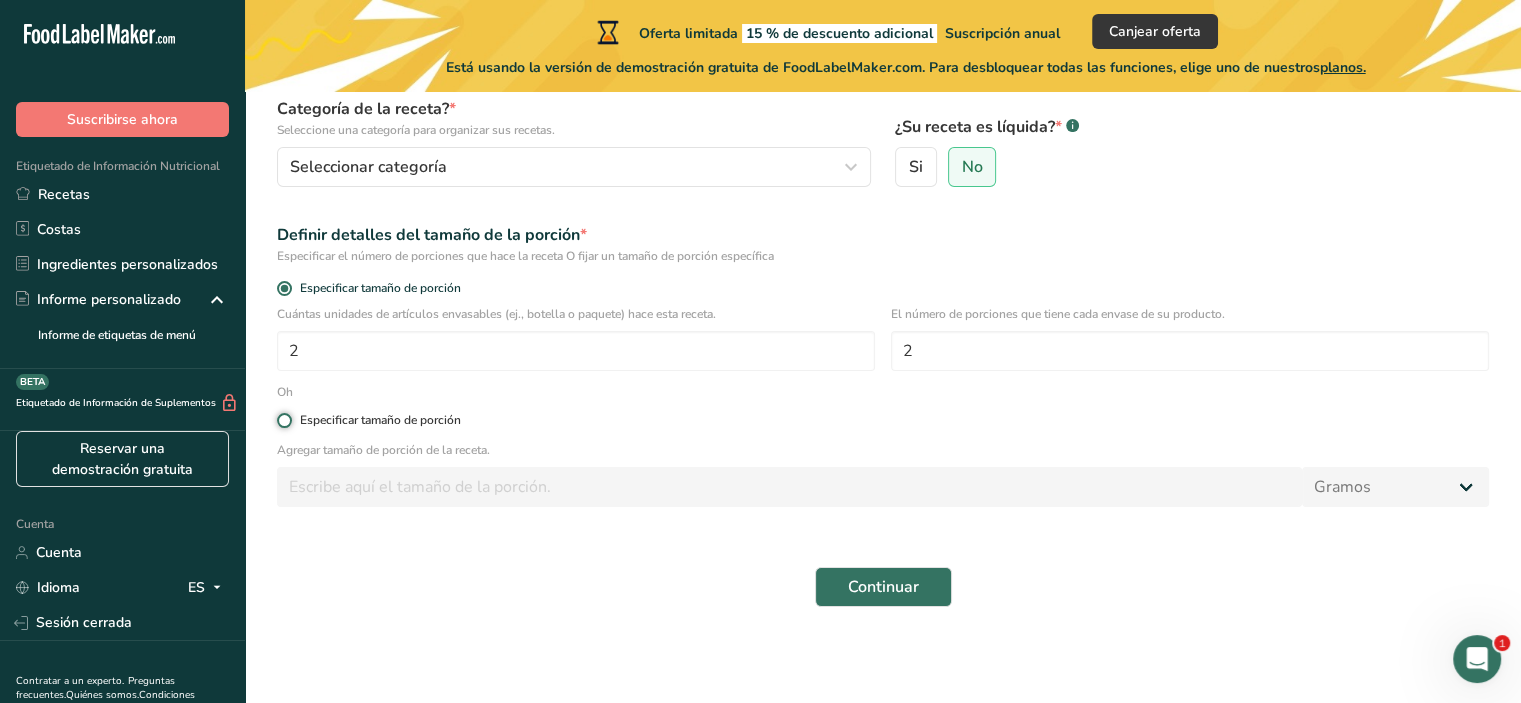 click on "Especificar tamaño de porción" at bounding box center (283, 420) 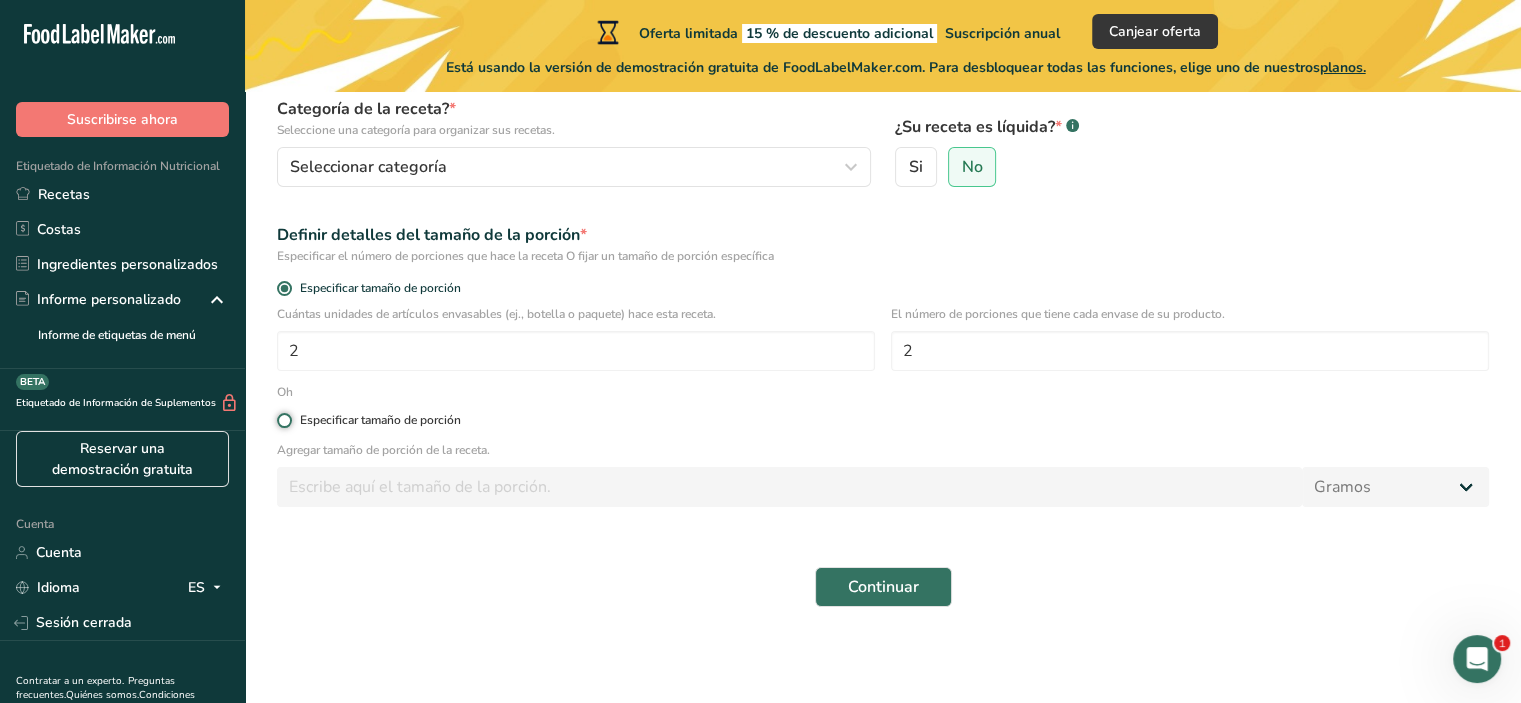 radio on "true" 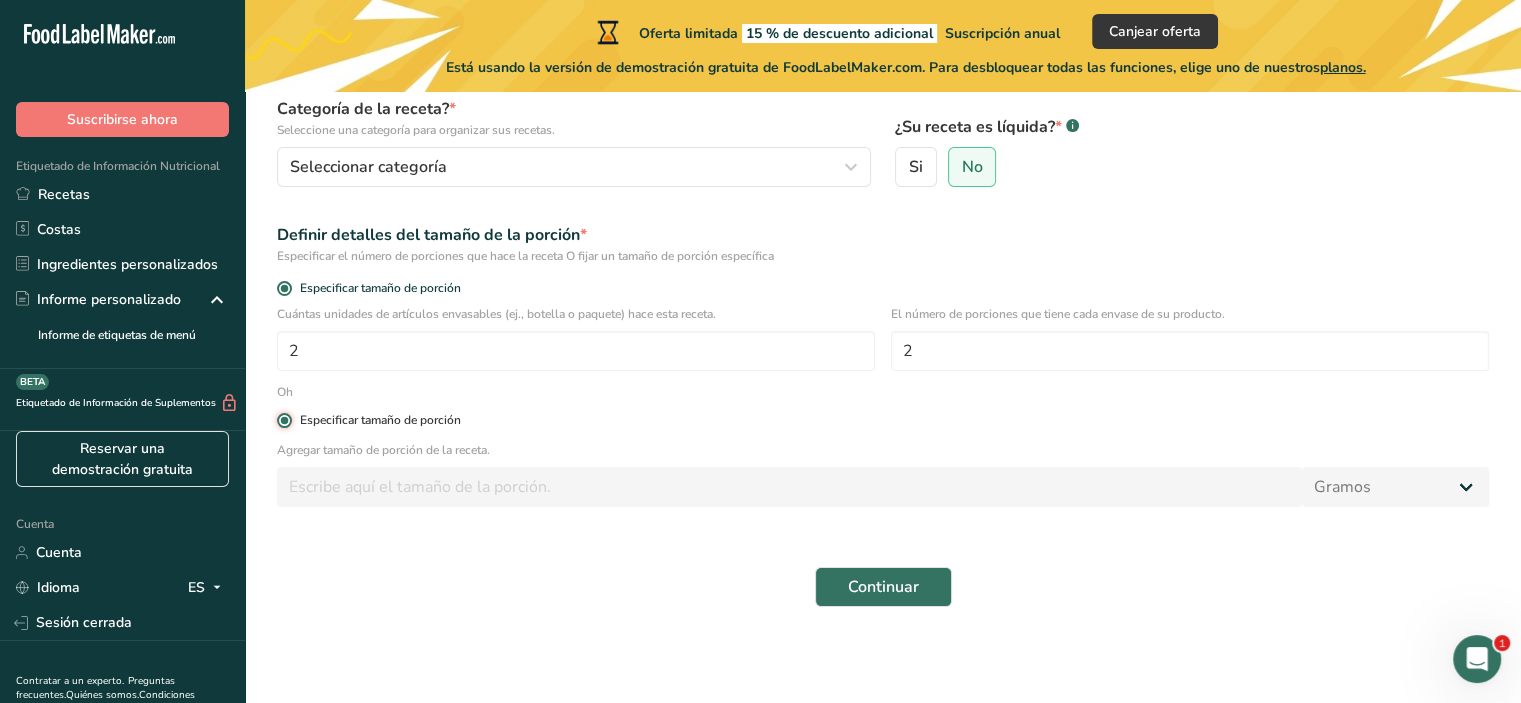 radio on "false" 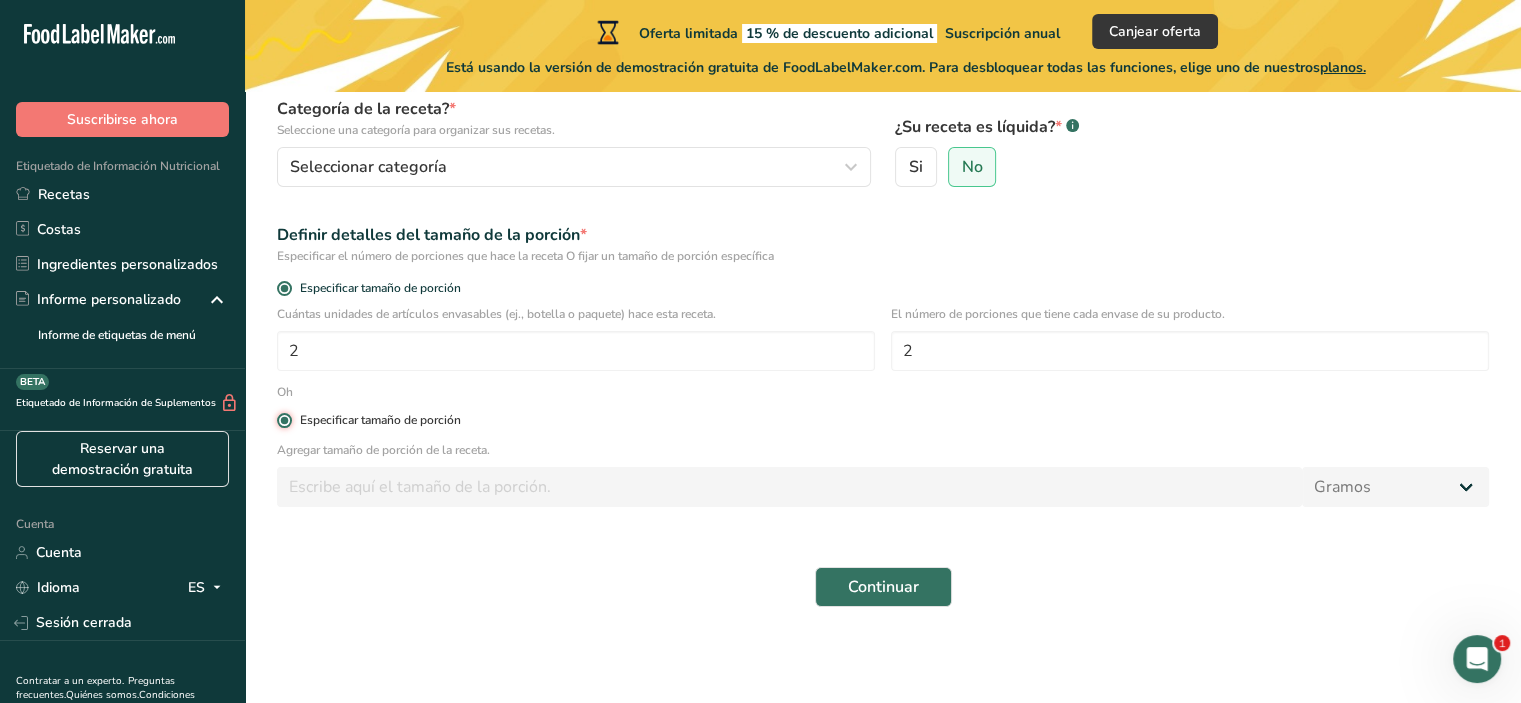 type 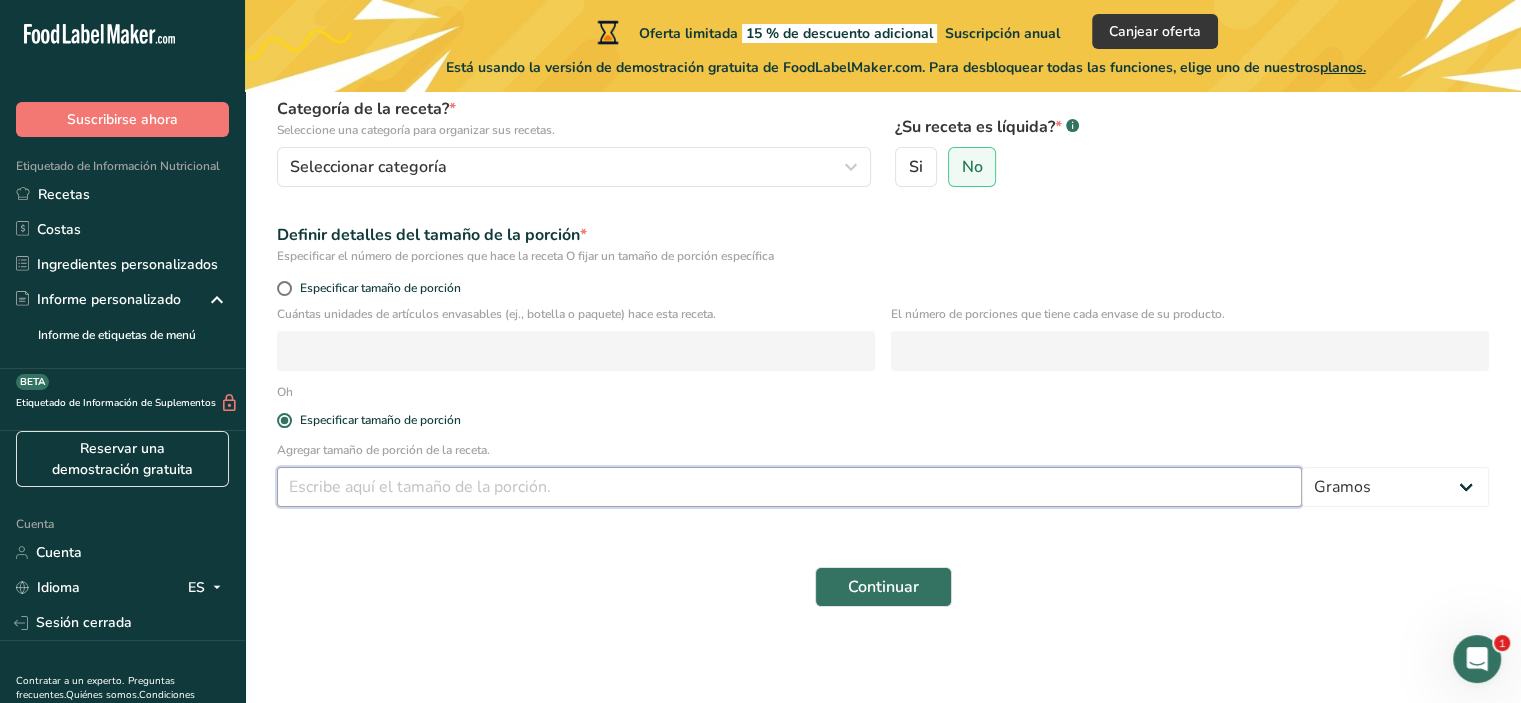 click at bounding box center [789, 487] 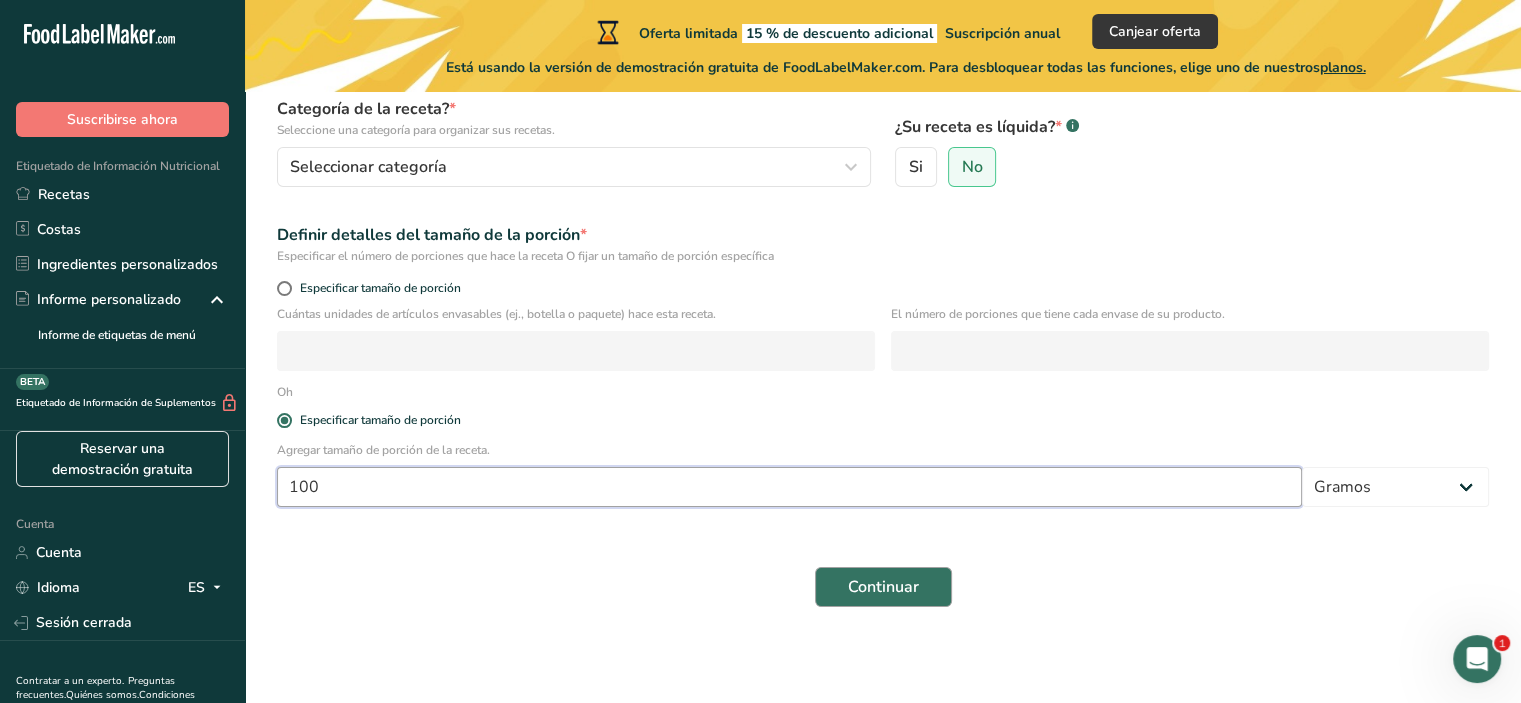 type on "100" 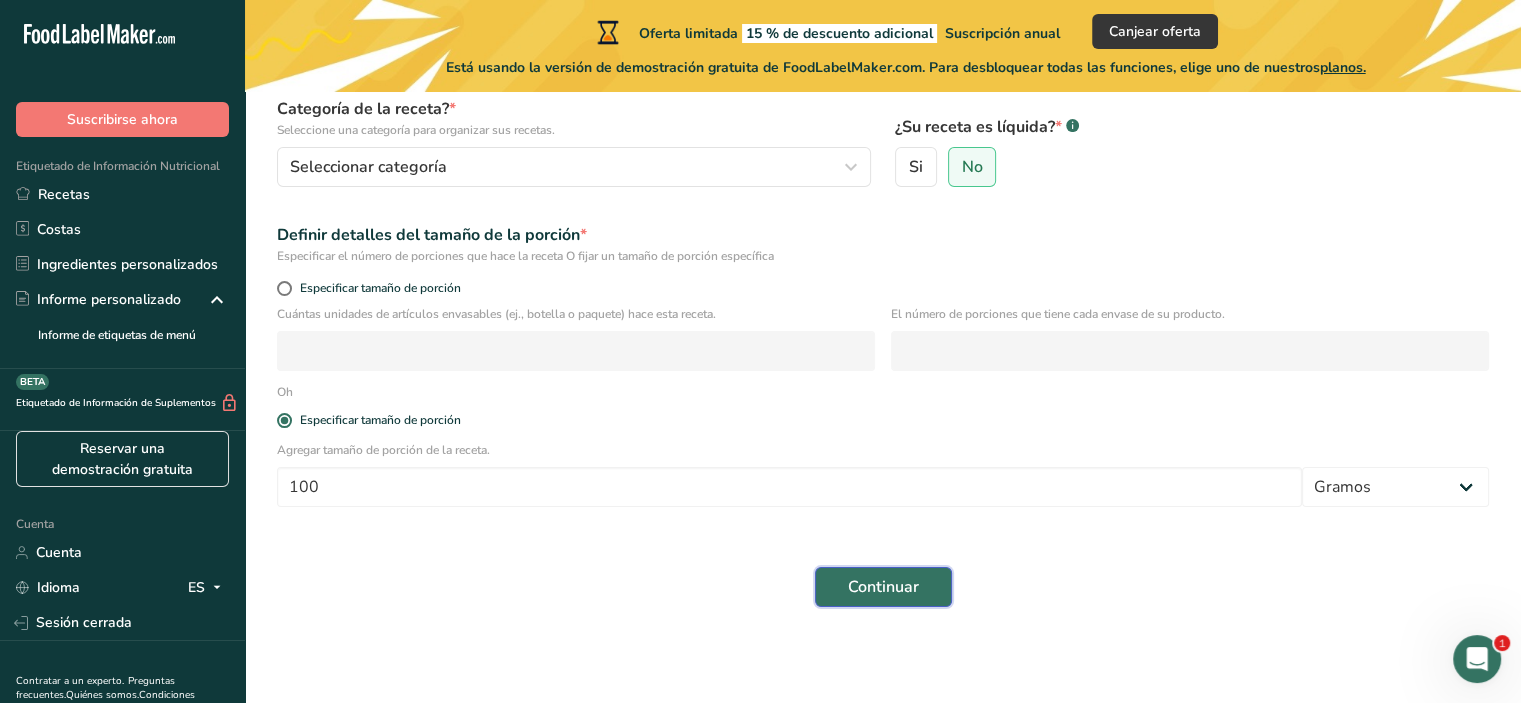 click on "Continuar" at bounding box center [883, 587] 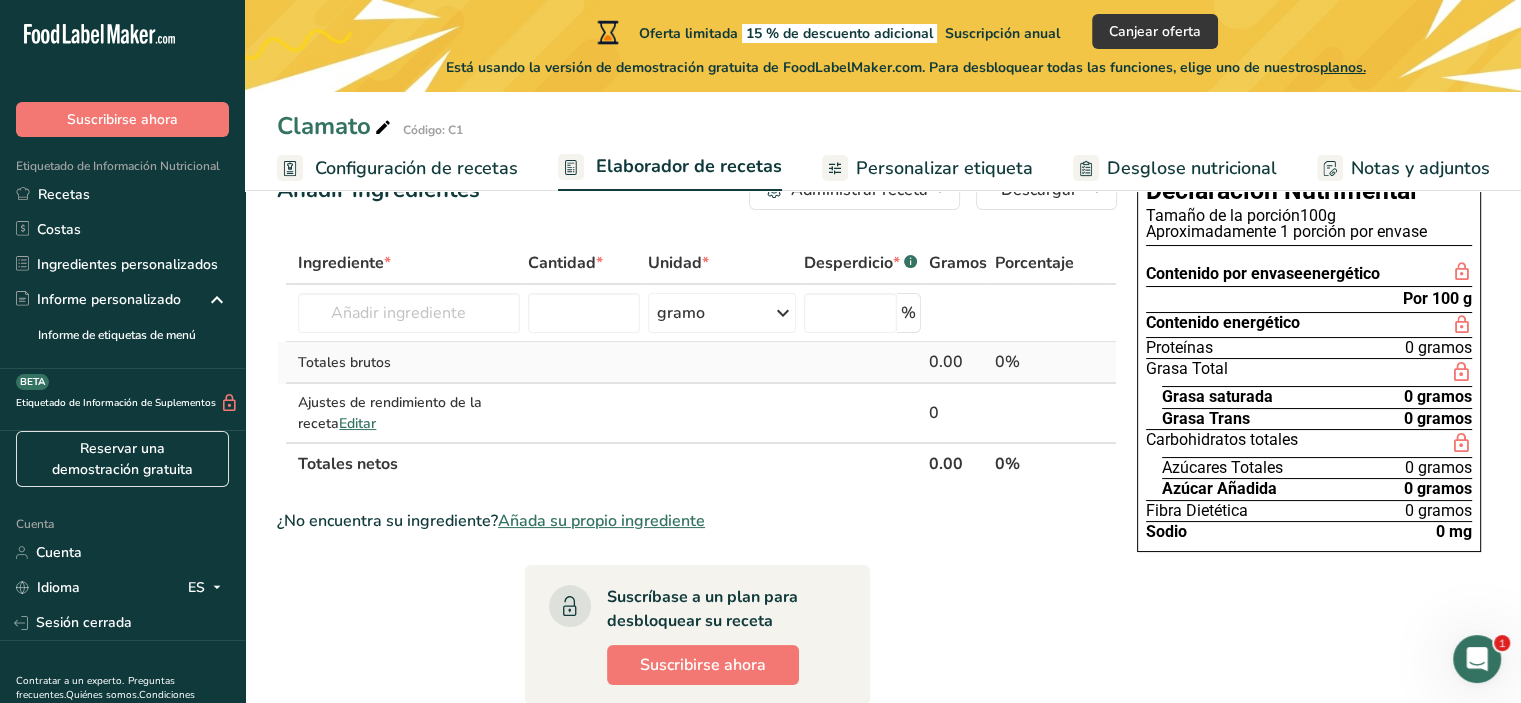 scroll, scrollTop: 0, scrollLeft: 0, axis: both 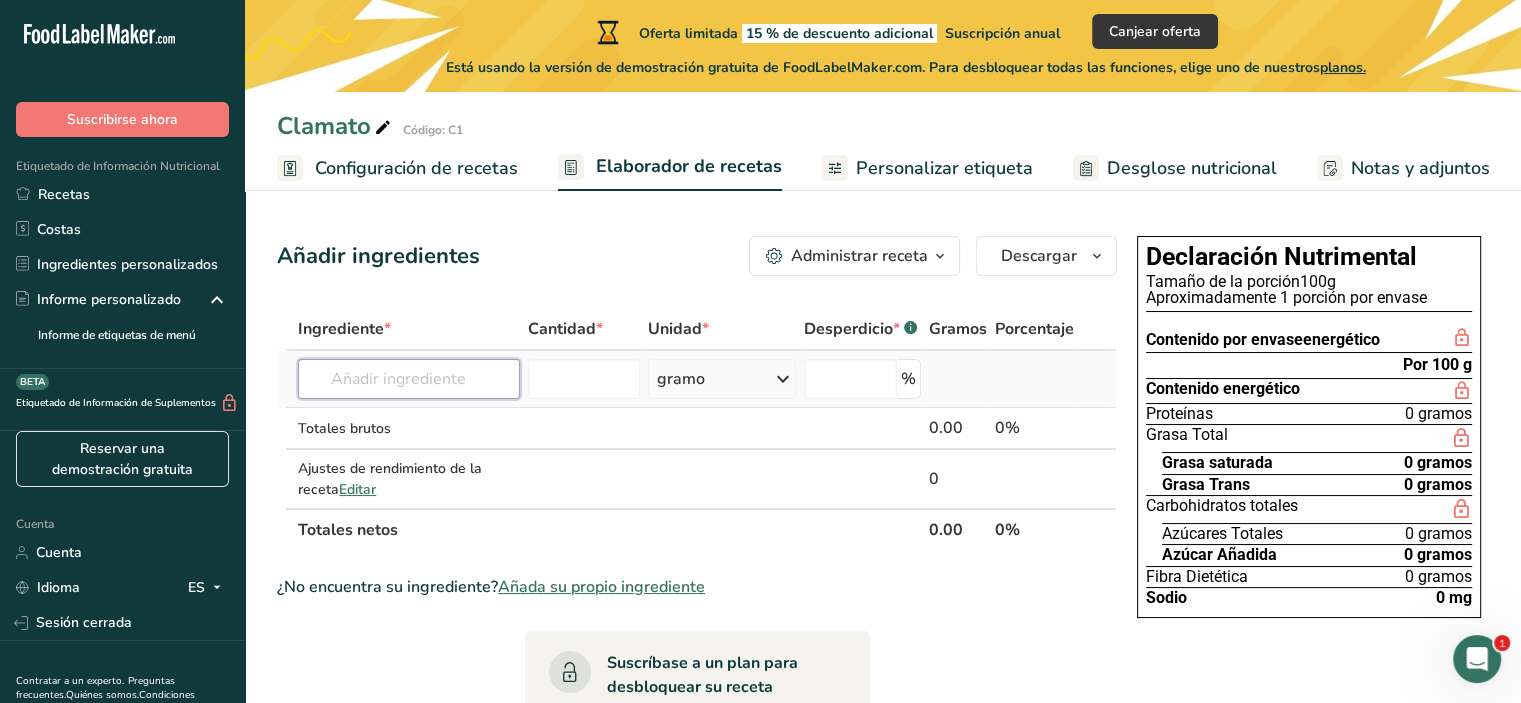 click at bounding box center [409, 379] 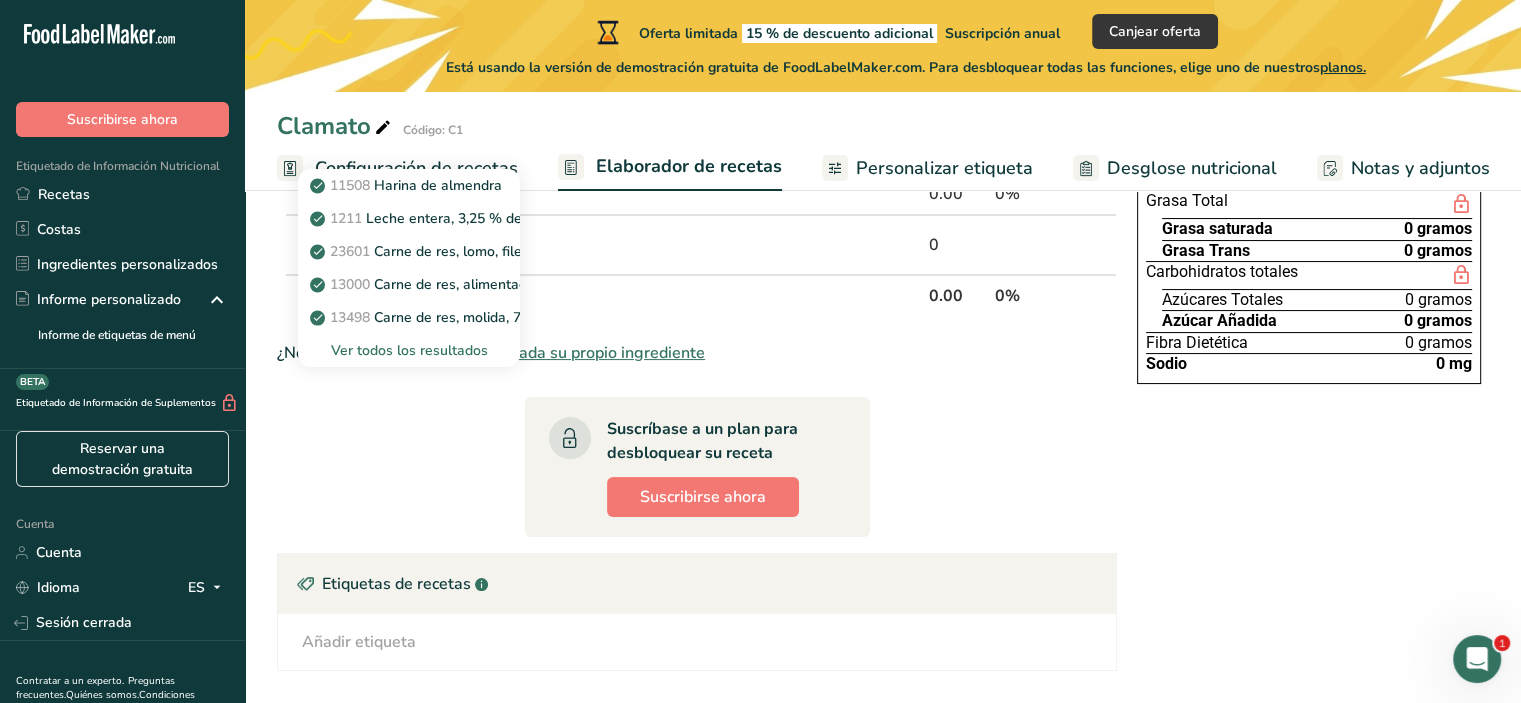 scroll, scrollTop: 200, scrollLeft: 0, axis: vertical 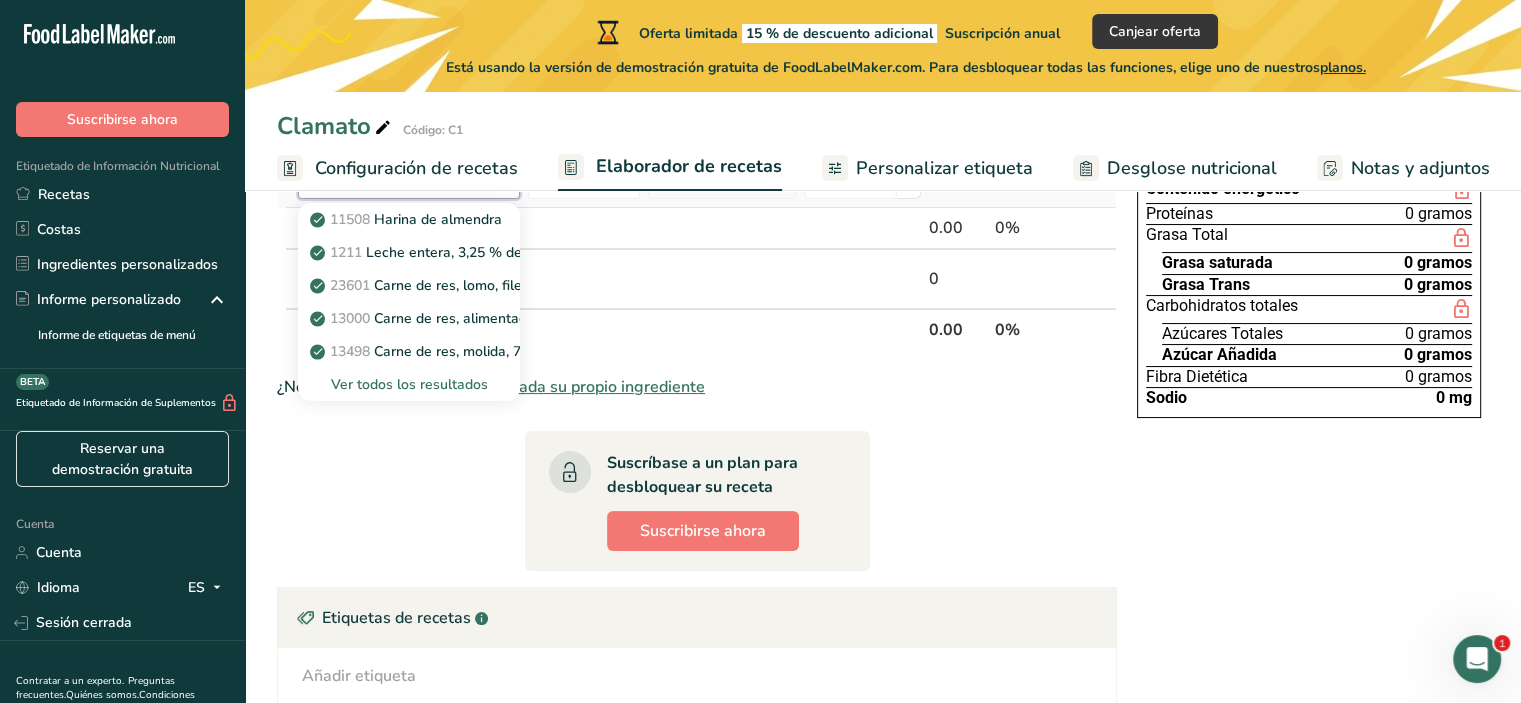 type on "cerveza" 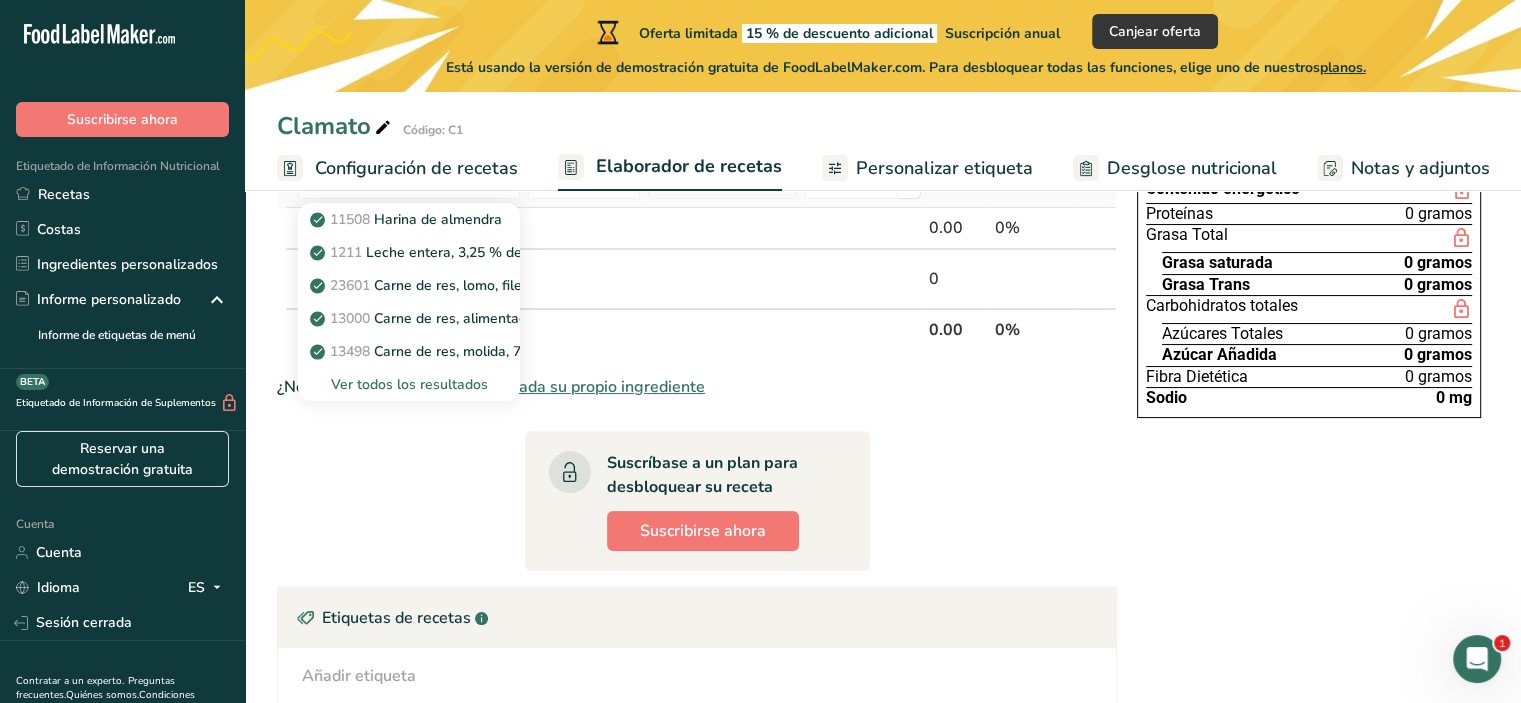 type 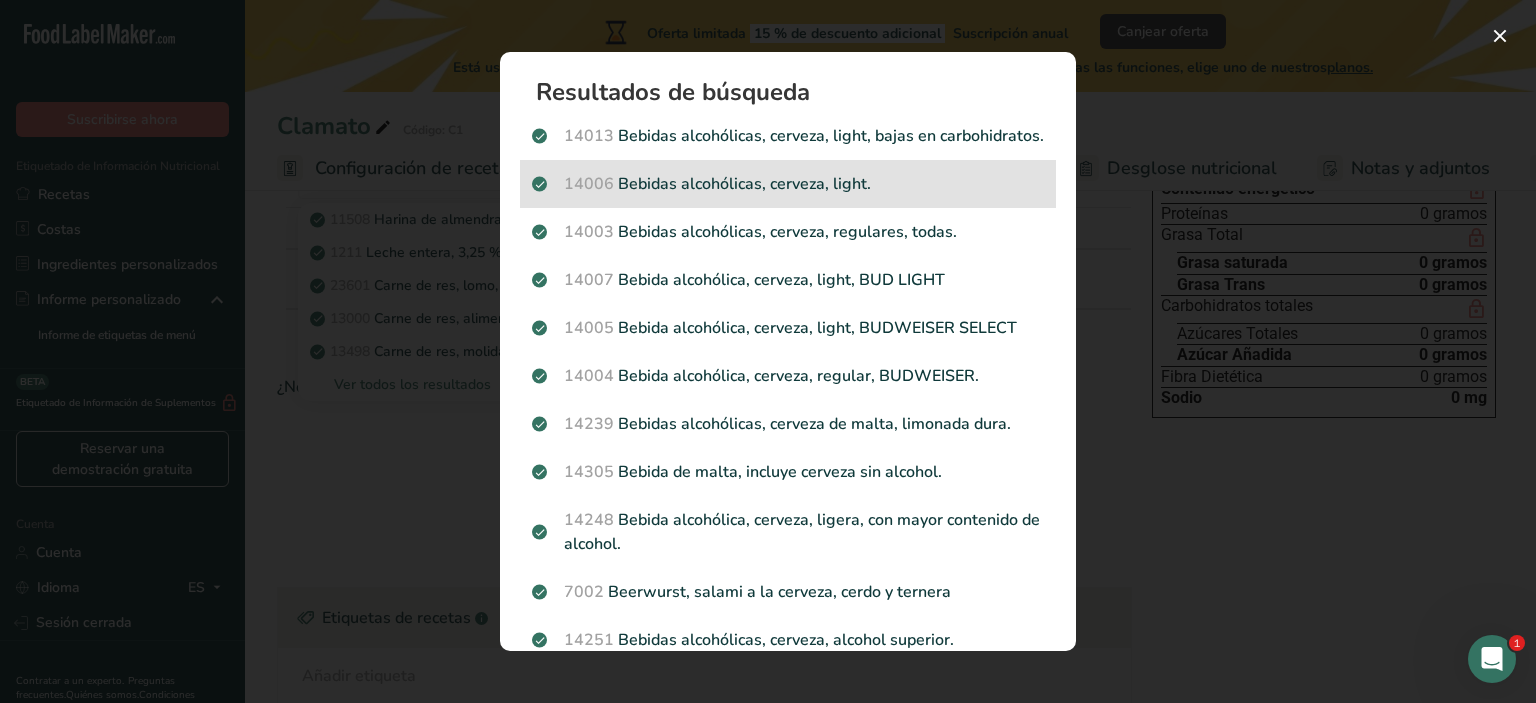 click on "Bebidas alcohólicas, cerveza, light." at bounding box center (744, 184) 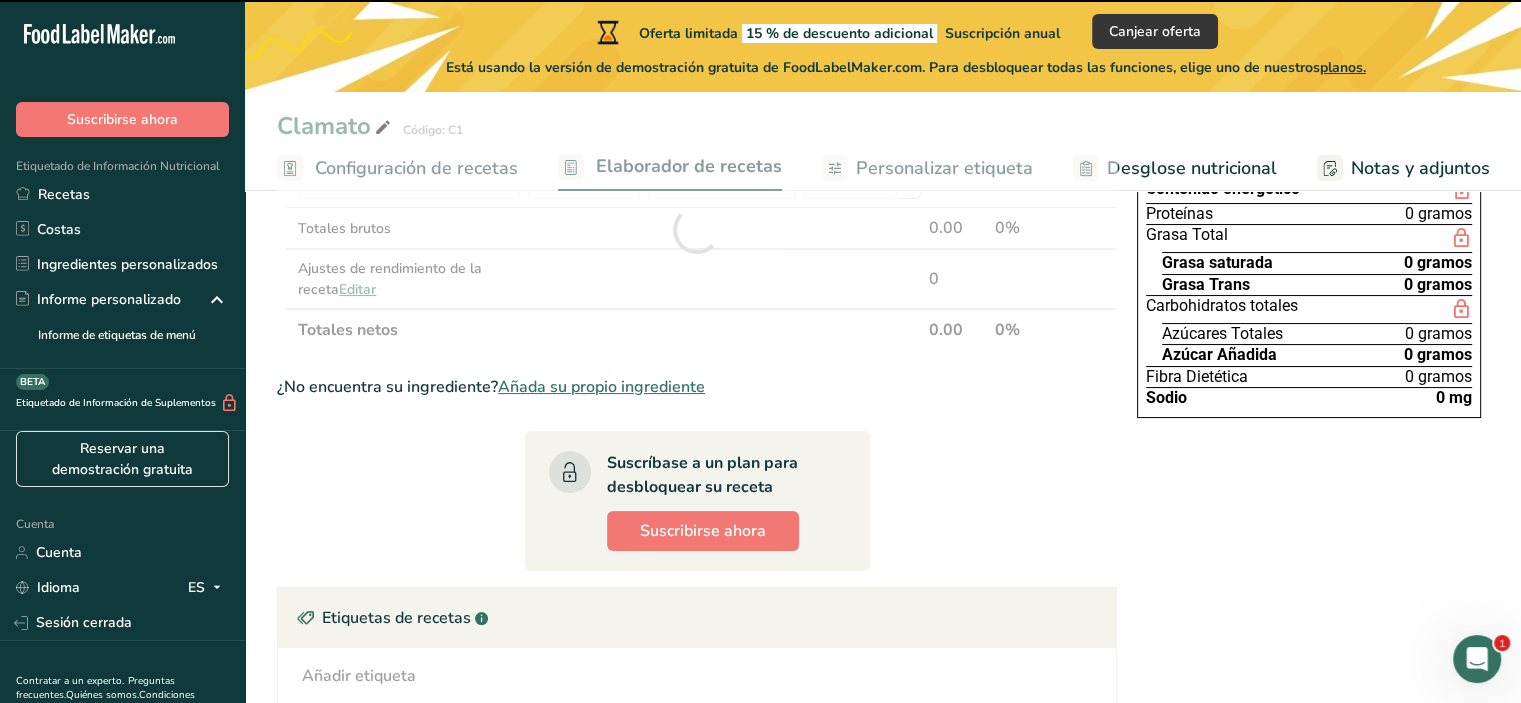 type on "0" 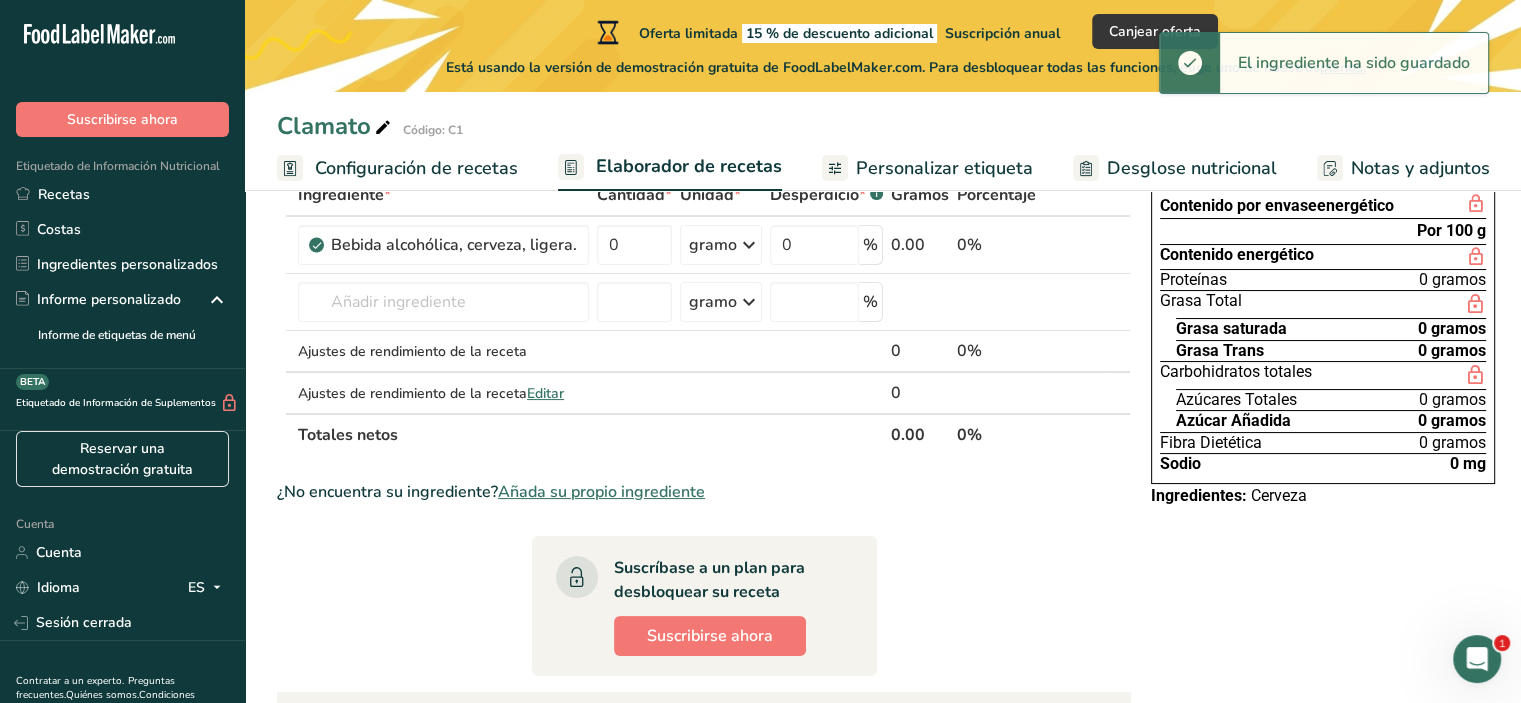 scroll, scrollTop: 100, scrollLeft: 0, axis: vertical 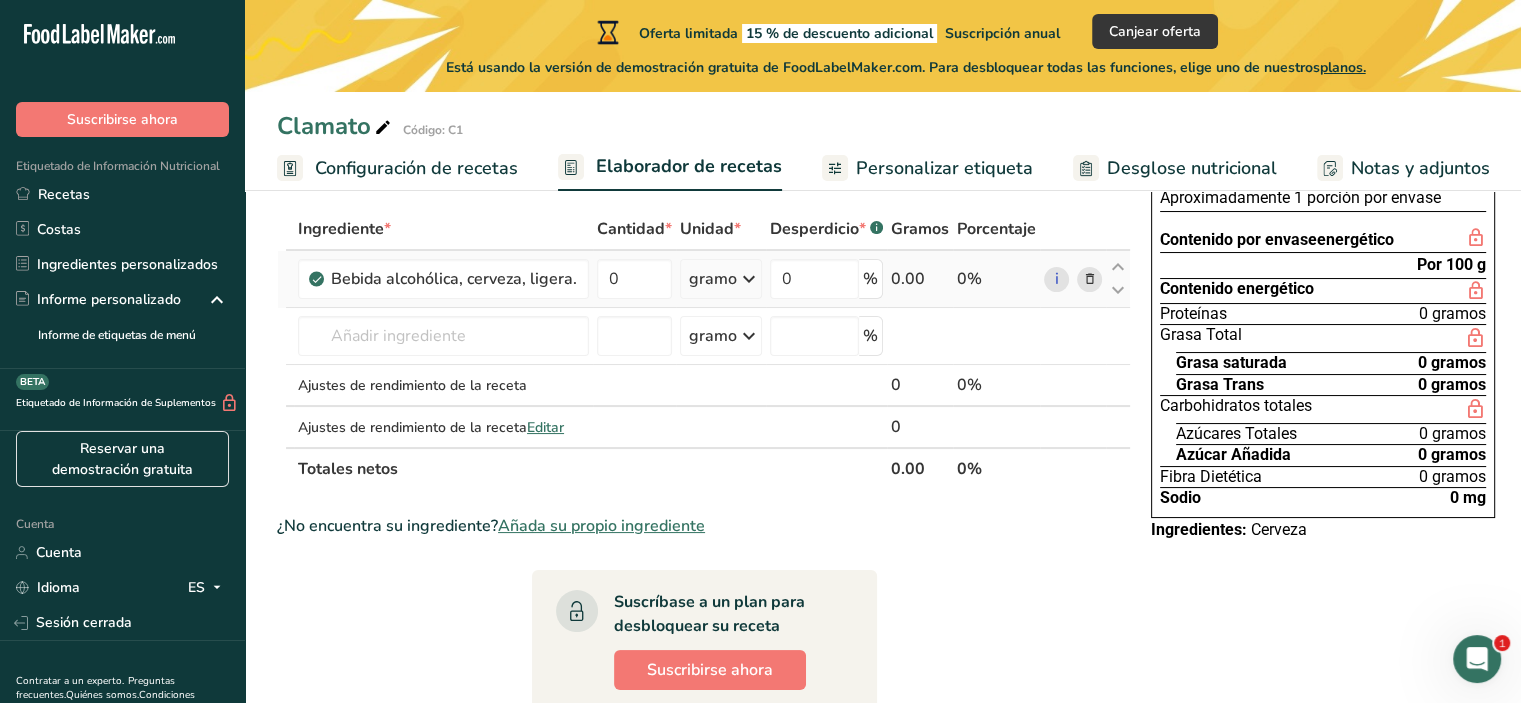 click on "gramo" at bounding box center [713, 279] 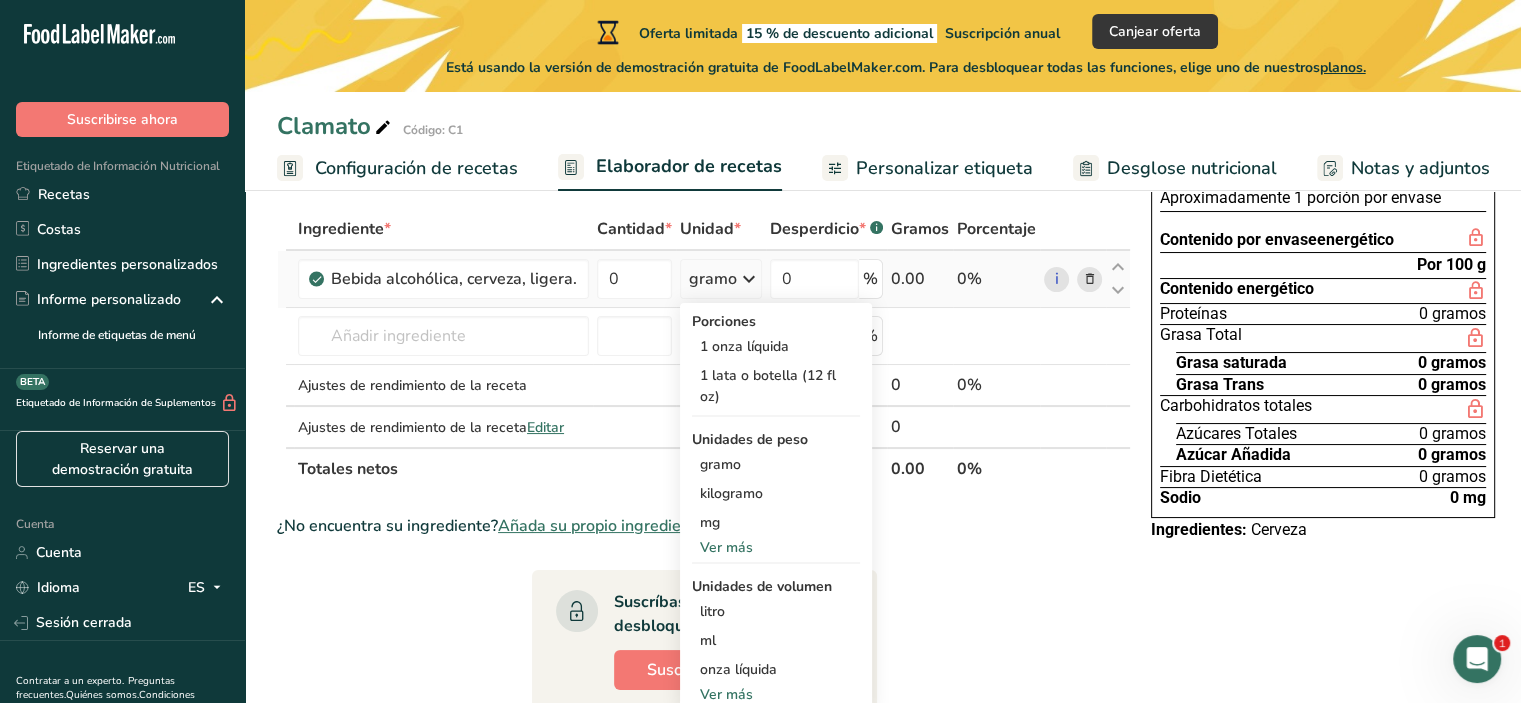 click on "Ver más" at bounding box center (726, 547) 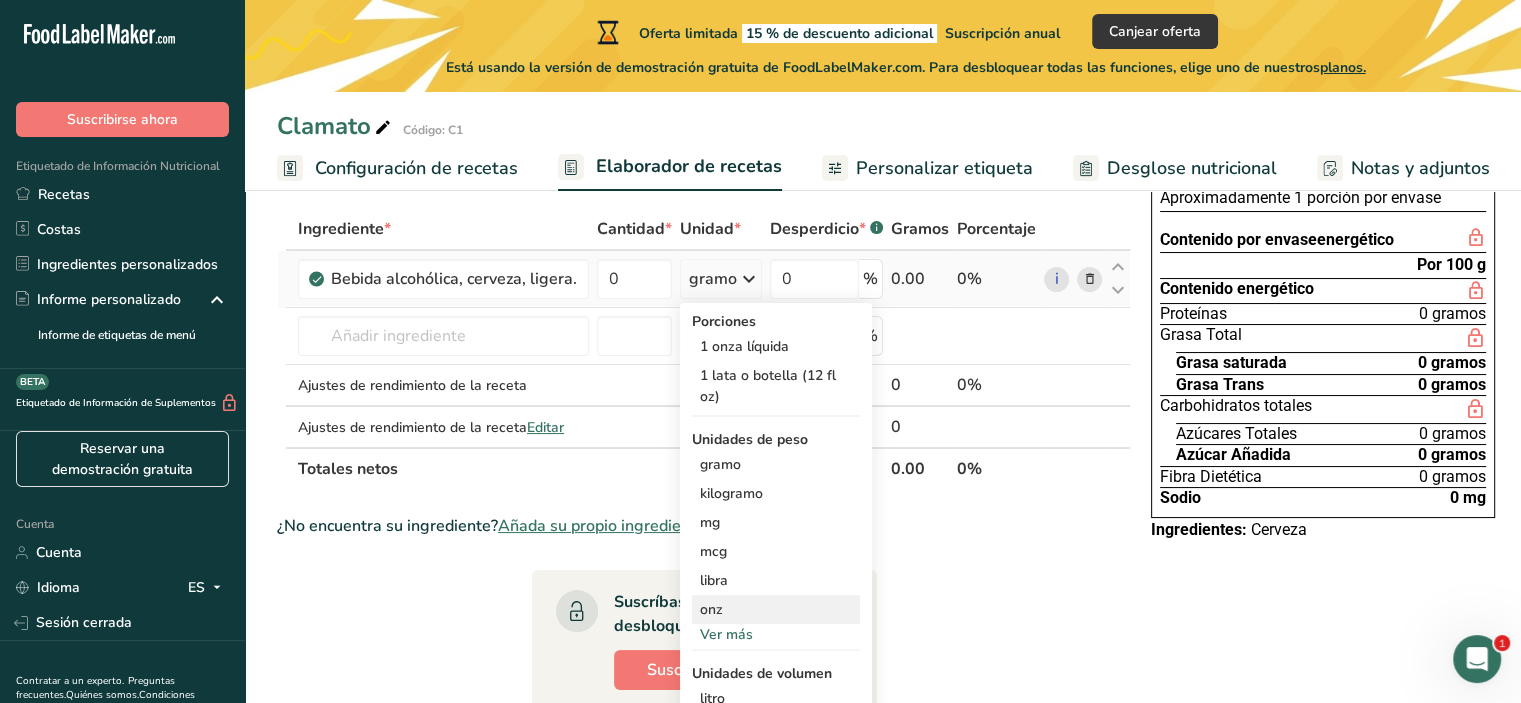click on "onz" at bounding box center [776, 609] 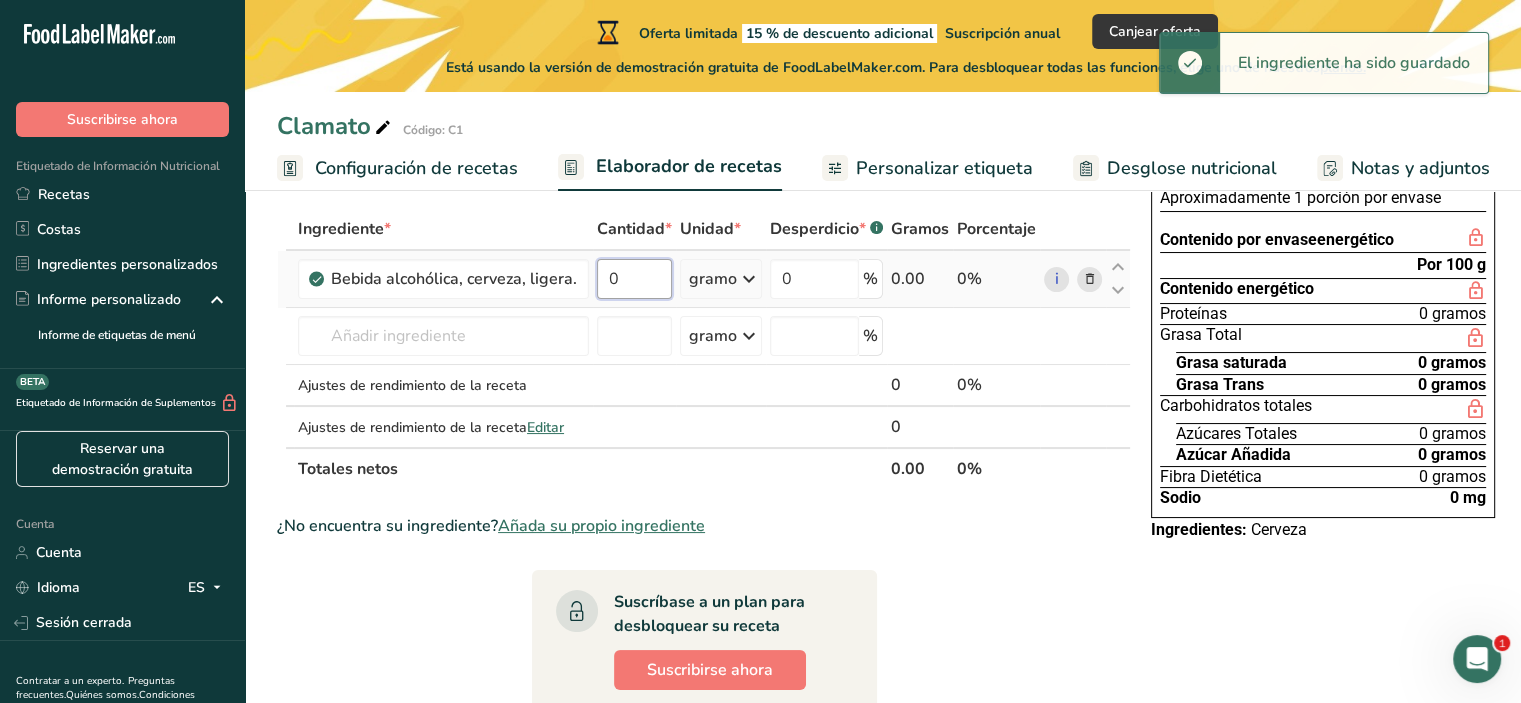 click on "0" at bounding box center [634, 279] 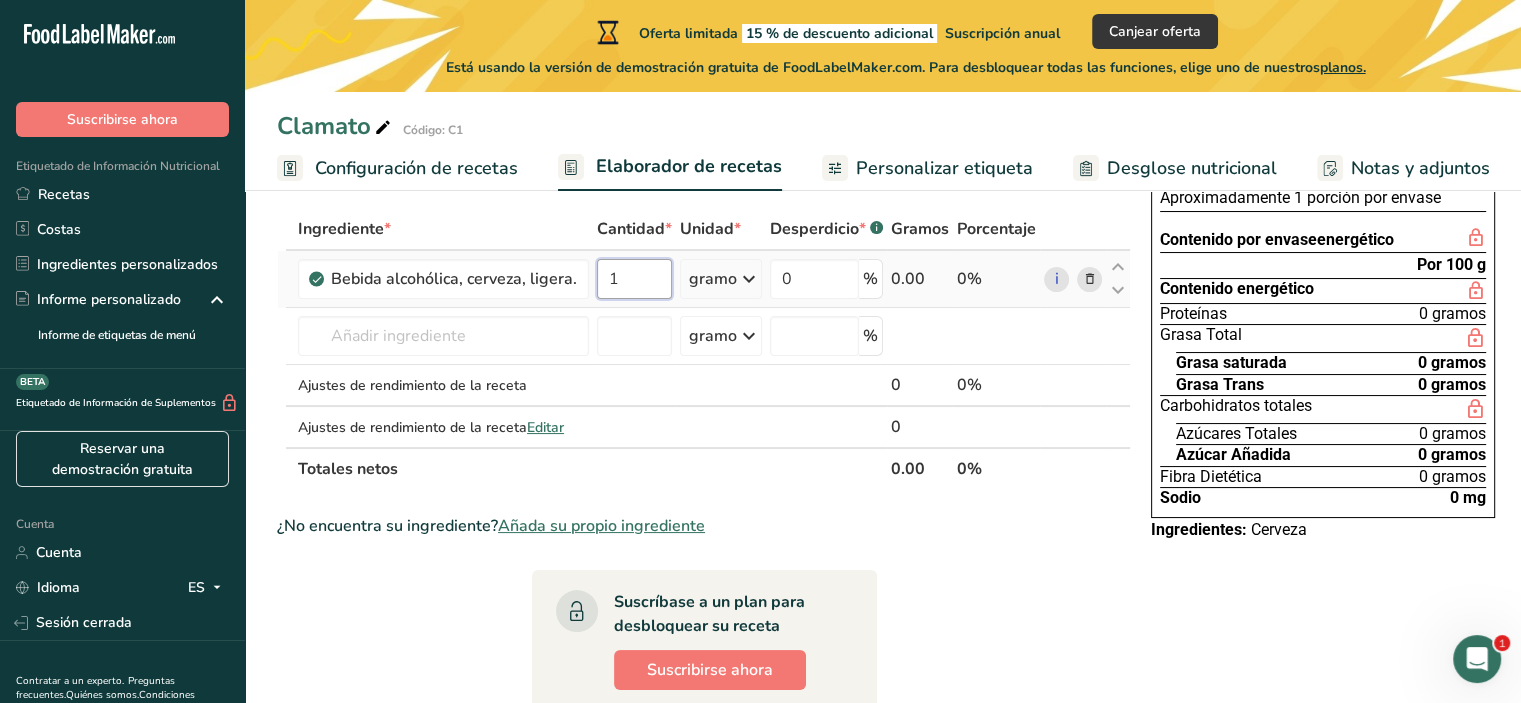 drag, startPoint x: 644, startPoint y: 305, endPoint x: 603, endPoint y: 307, distance: 41.04875 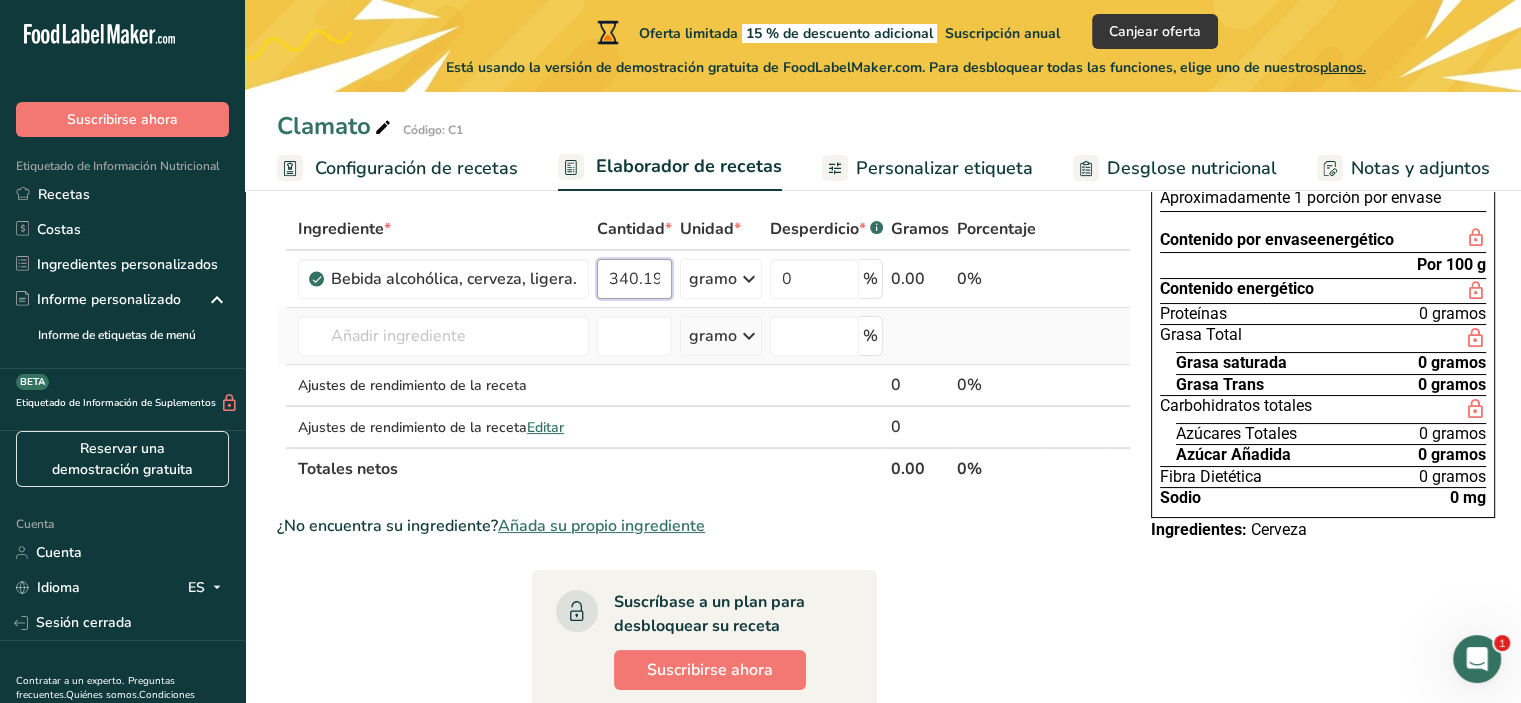 scroll, scrollTop: 0, scrollLeft: 18, axis: horizontal 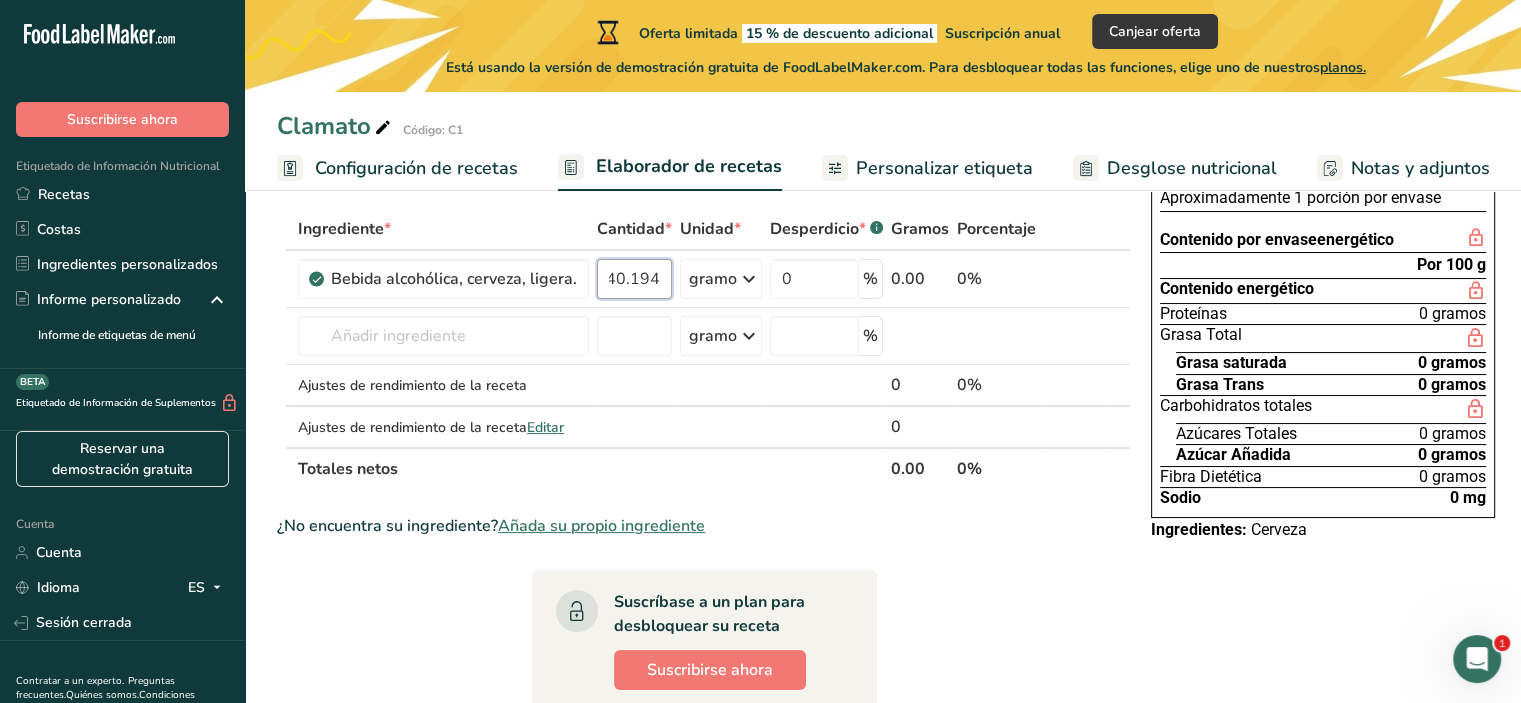 type on "340.194" 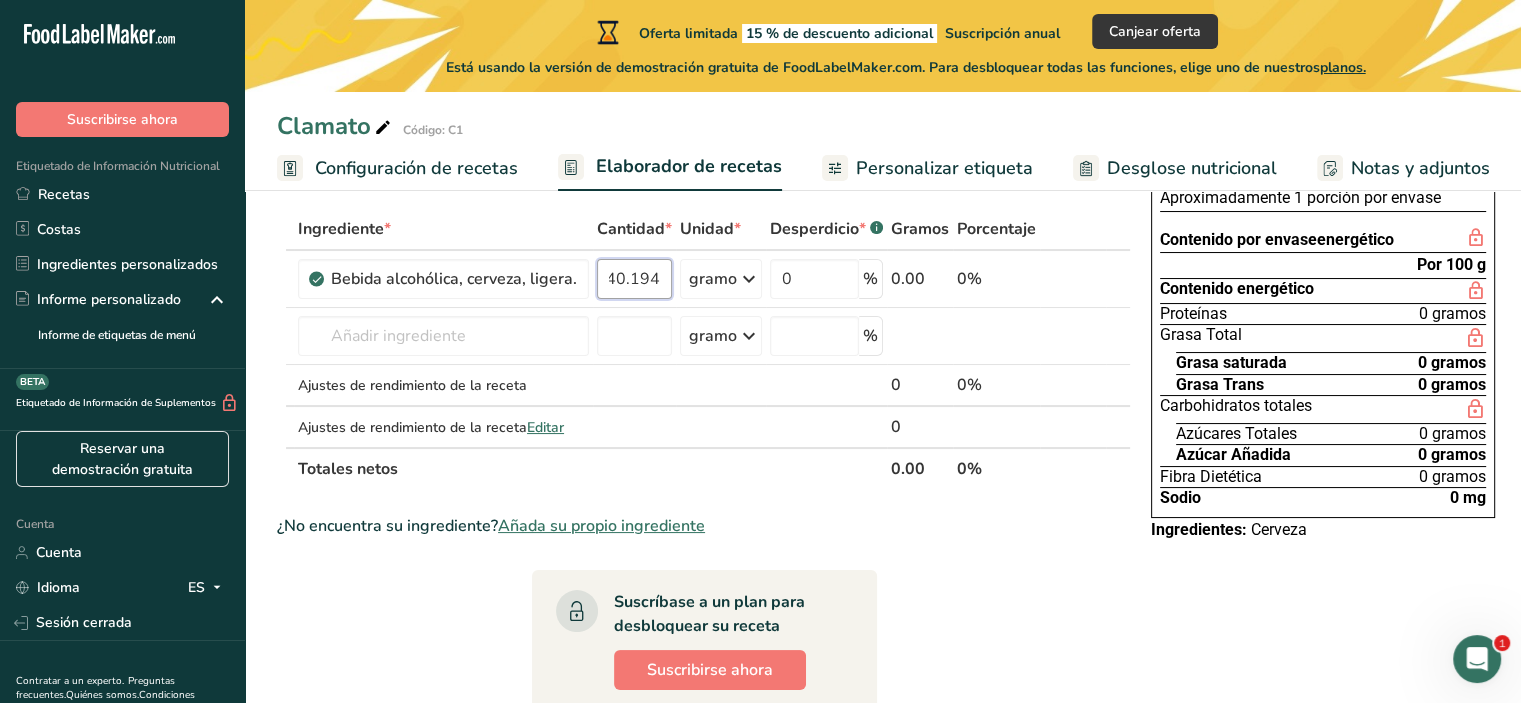 scroll, scrollTop: 0, scrollLeft: 0, axis: both 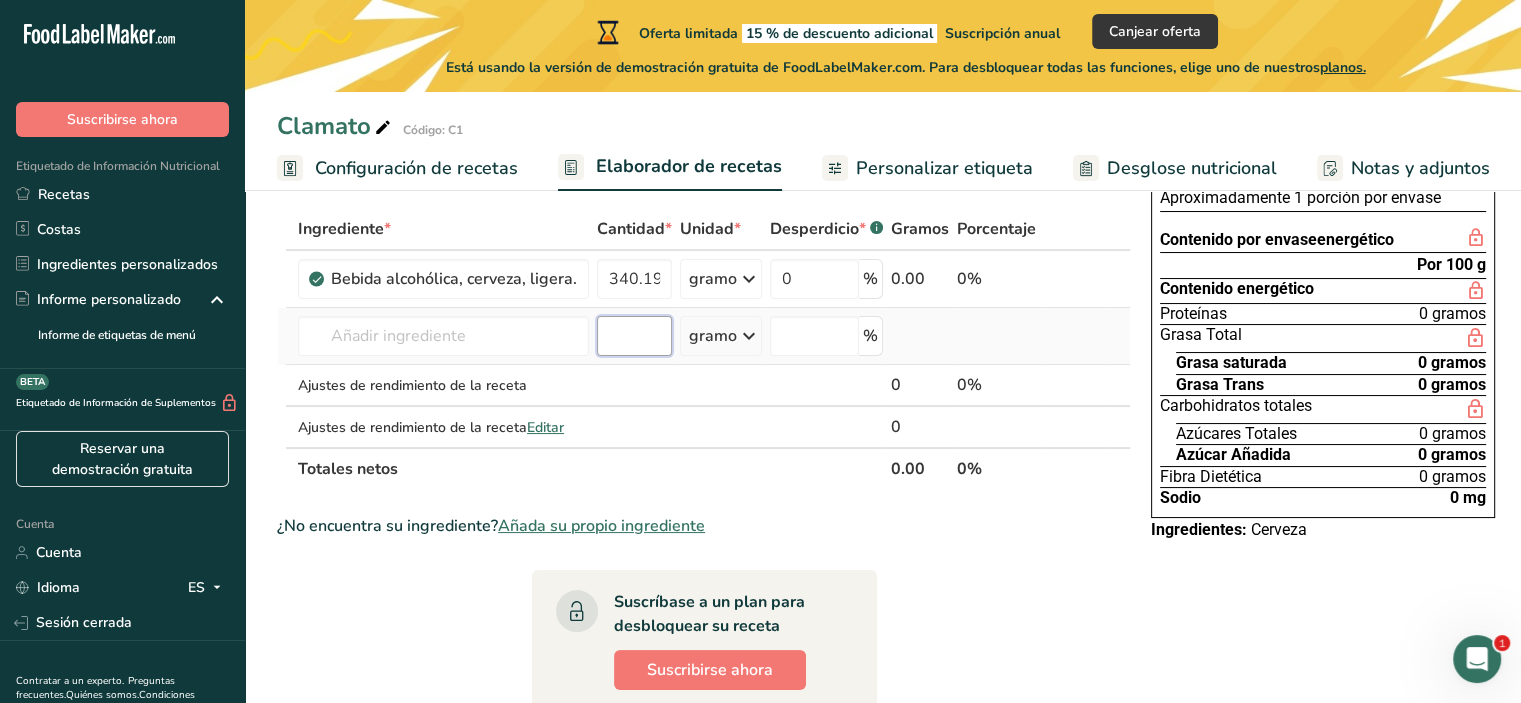 click on "Ingrediente  *
Cantidad  *
Unidad  *
Desperdicio *   .a-a{fill:#347362;}.b-a{fill:#fff;}         Gramos
Porcentaje
Bebida alcohólica, cerveza, ligera.
340.194
gramo
Porciones
1 onza líquida
1 lata o botella (12 fl oz)
Unidades de peso
gramo
kilogramo
mg
mcg
libra
onz
Ver más
Unidades de volumen
litro
Las unidades de volumen requieren una conversión de densidad. Si conoce la densidad de su ingrediente, introdúzcala a continuación. De lo contrario, haga clic en "RIA", nuestra asistente regulatoria de IA, quien podrá ayudarle.
lb/pie³
g/cm³
Confirmar" at bounding box center [704, 349] 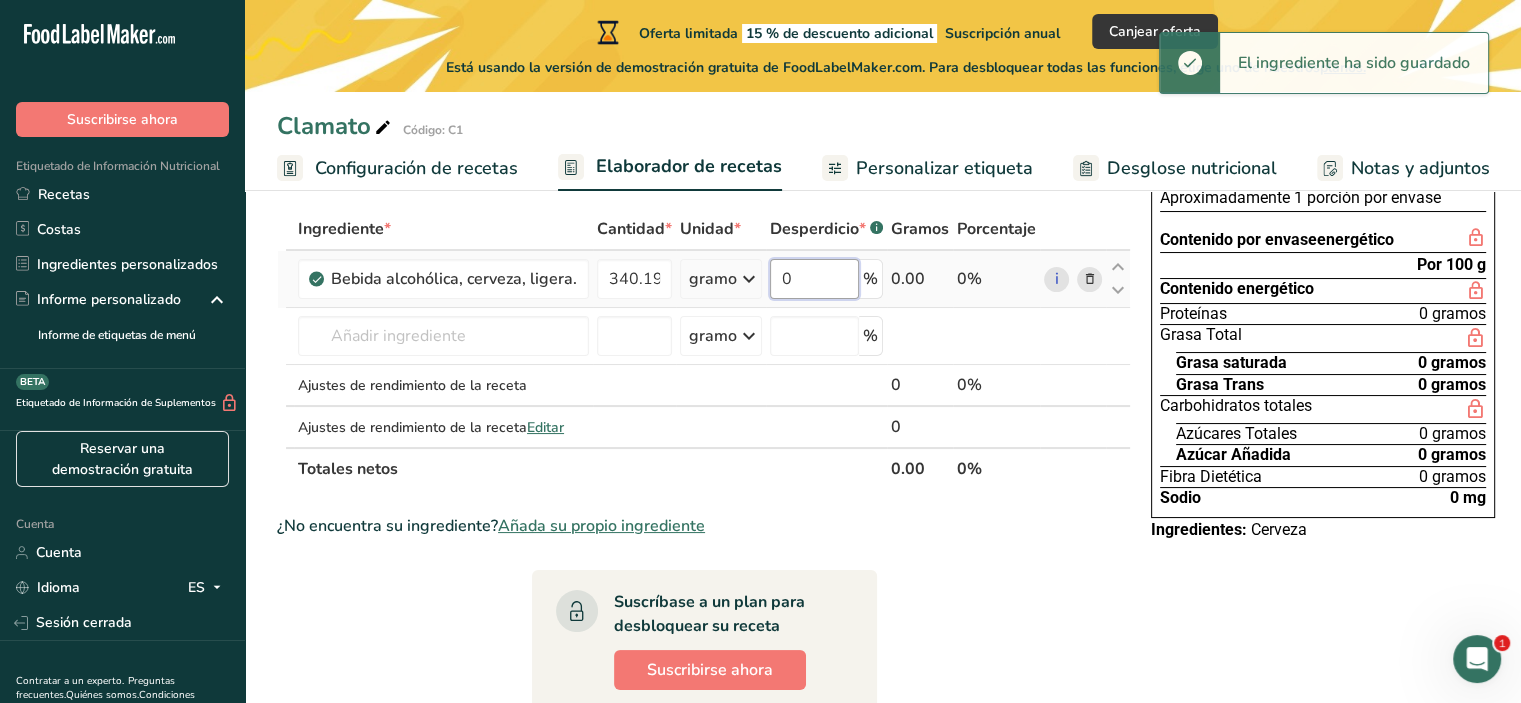 click on "0" at bounding box center [814, 279] 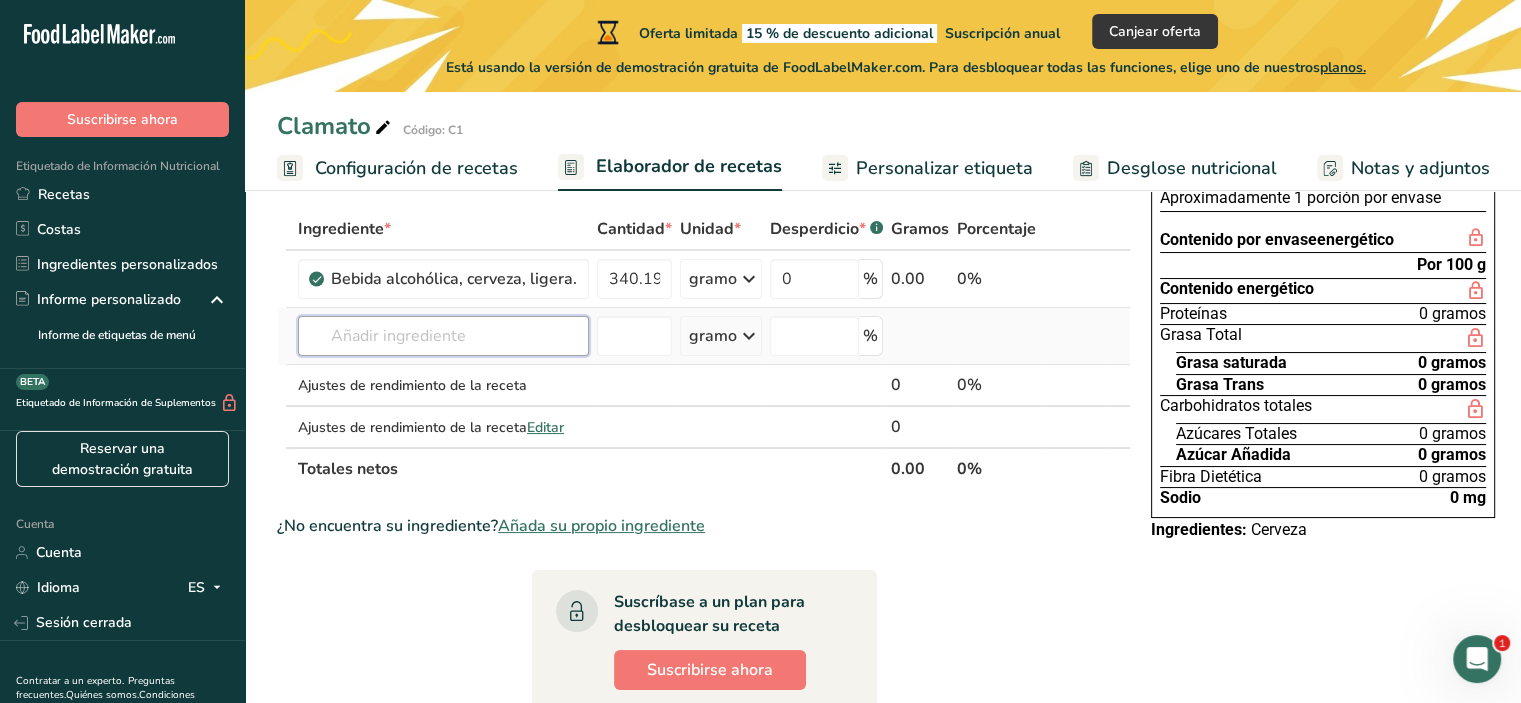 click on "Ingrediente  *
Cantidad  *
Unidad  *
Desperdicio *   .a-a{fill:#347362;}.b-a{fill:#fff;}         Gramos
Porcentaje
Bebida alcohólica, cerveza, ligera.
340.194
gramo
Porciones
1 onza líquida
1 lata o botella (12 fl oz)
Unidades de peso
gramo
kilogramo
mg
mcg
libra
onz
Ver más
Unidades de volumen
litro
Las unidades de volumen requieren una conversión de densidad. Si conoce la densidad de su ingrediente, introdúzcala a continuación. De lo contrario, haga clic en "RIA", nuestra asistente regulatoria de IA, quien podrá ayudarle.
lb/pie³
g/cm³
Confirmar" at bounding box center [704, 349] 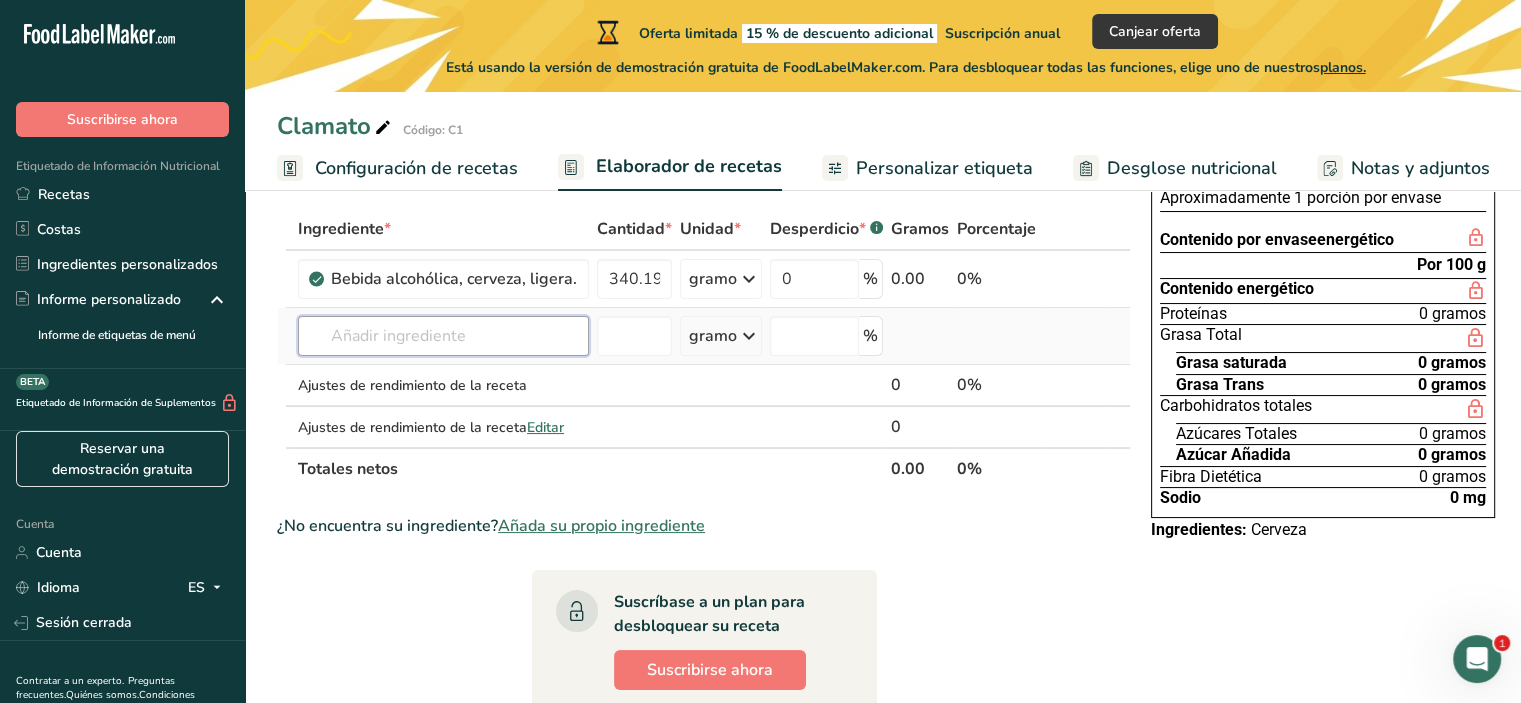 click at bounding box center (443, 336) 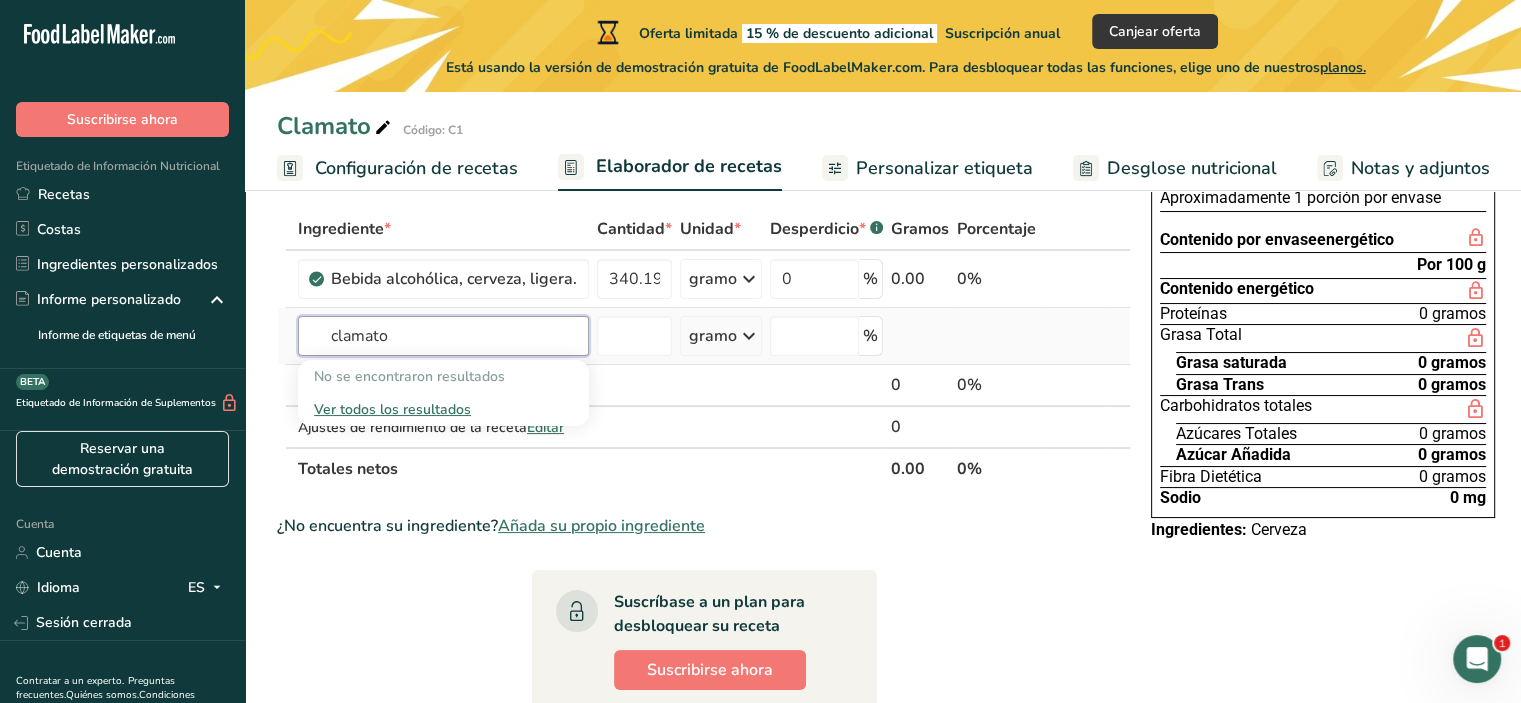 type on "clamato" 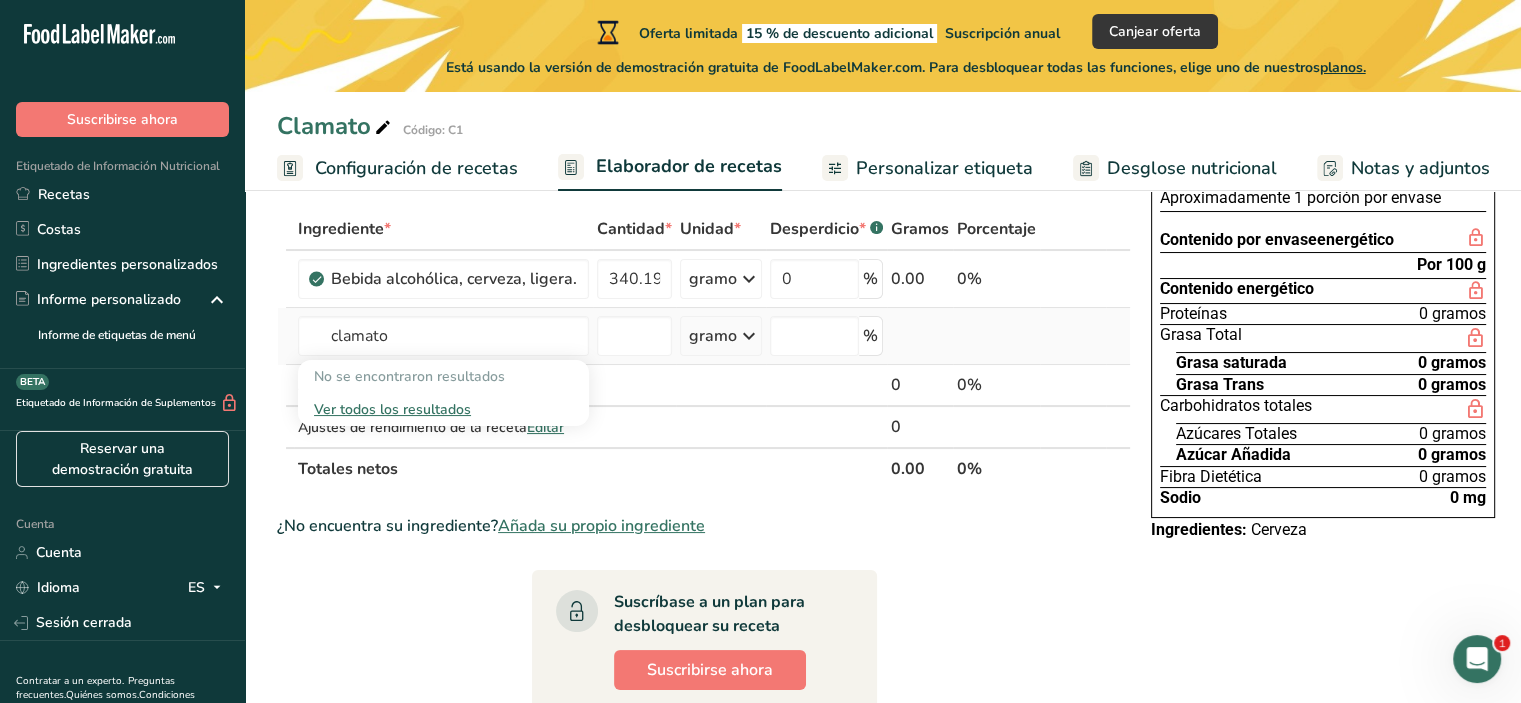 type 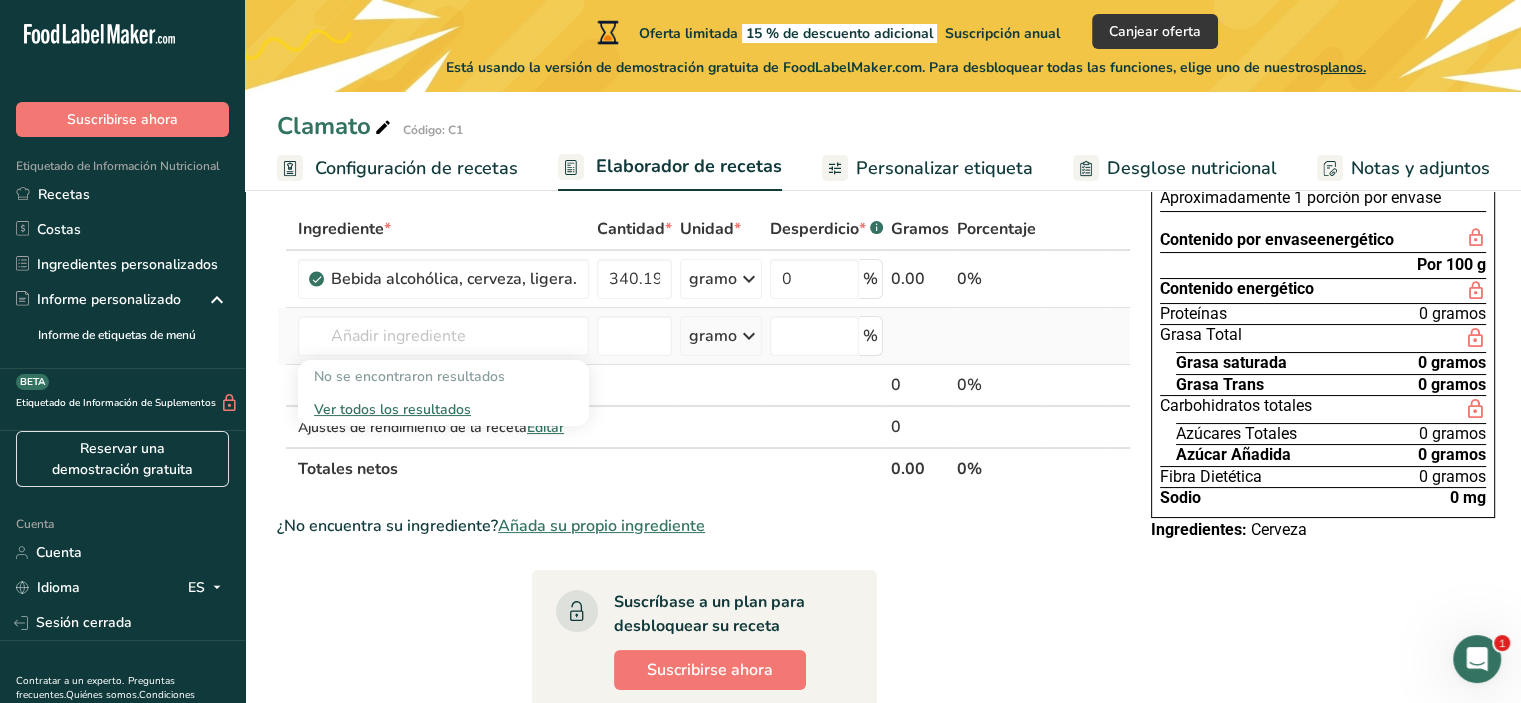 click on "Ver todos los resultados" at bounding box center (392, 409) 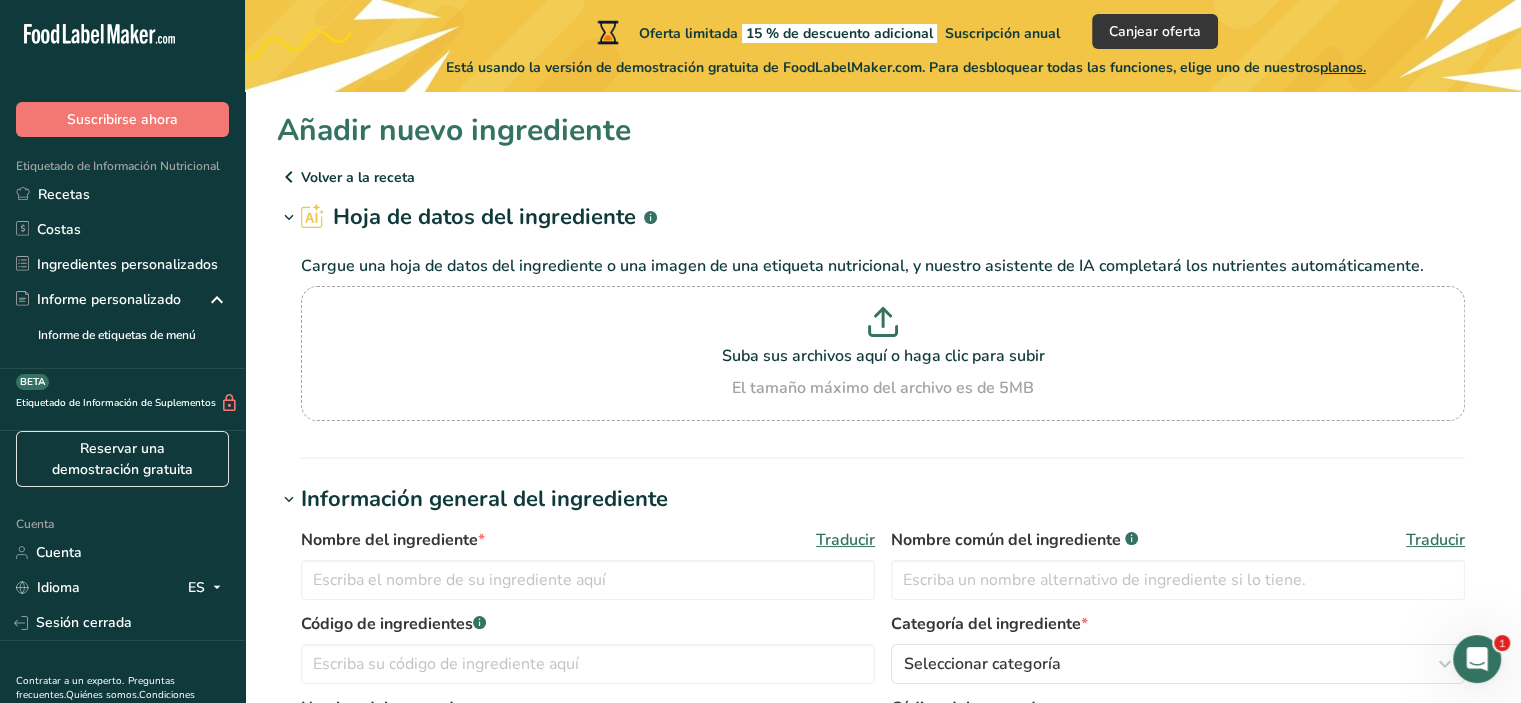 scroll, scrollTop: 300, scrollLeft: 0, axis: vertical 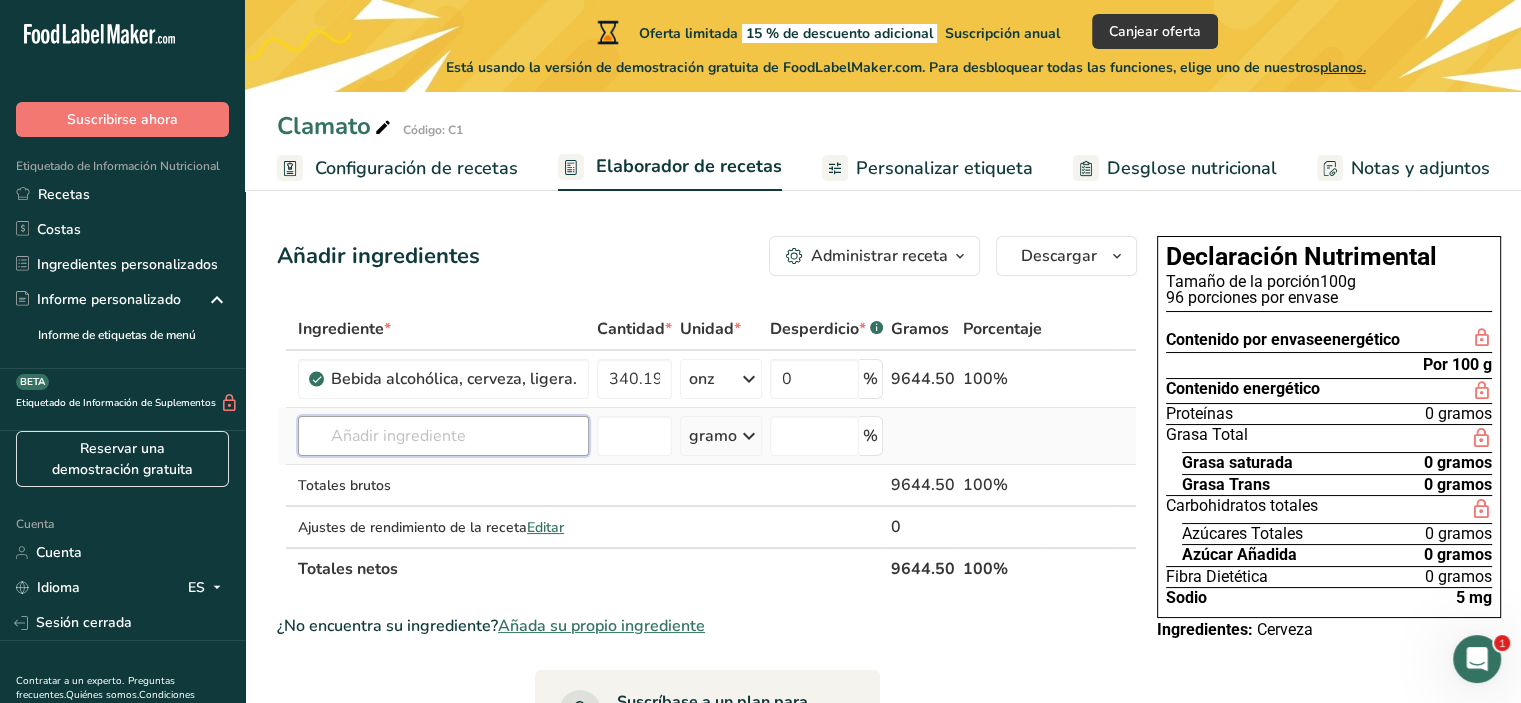 click at bounding box center (443, 436) 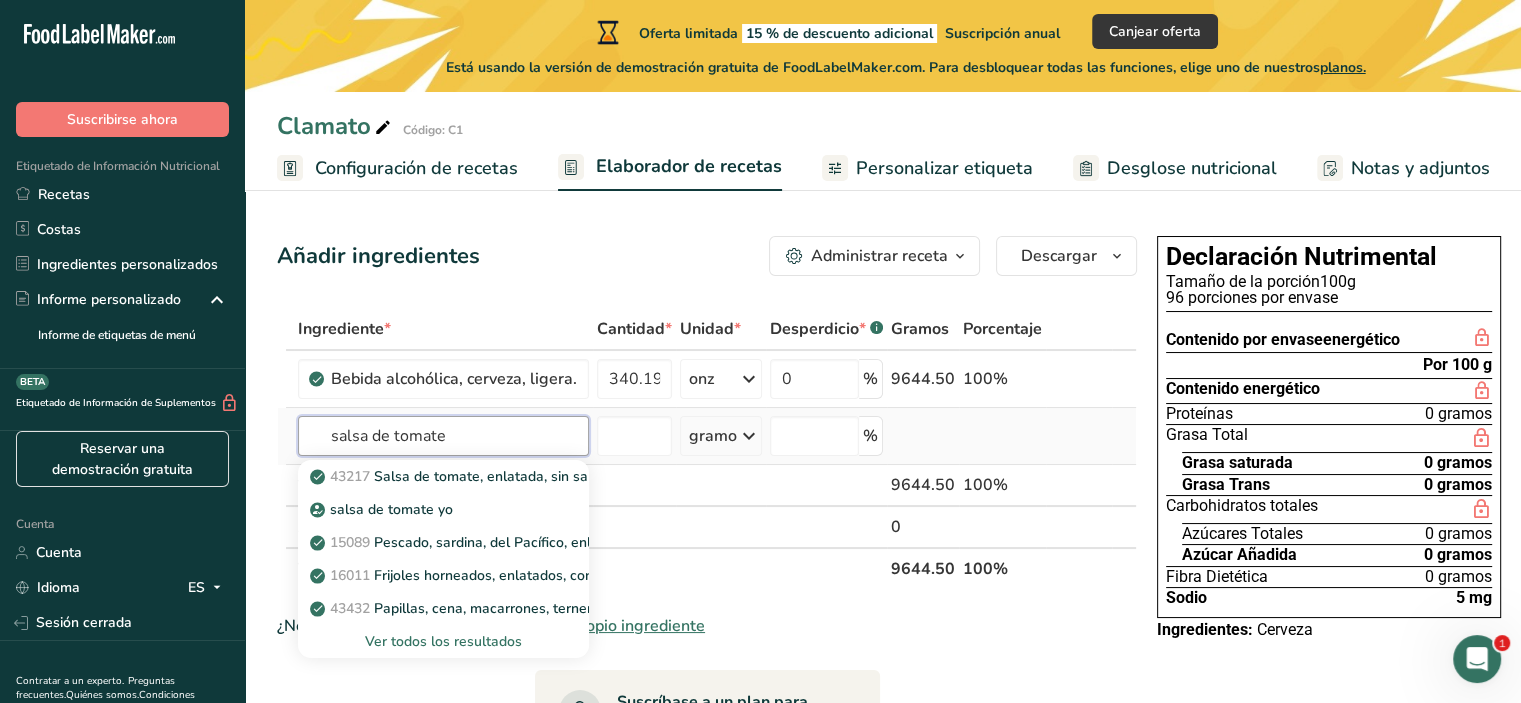 type on "salsa de tomate" 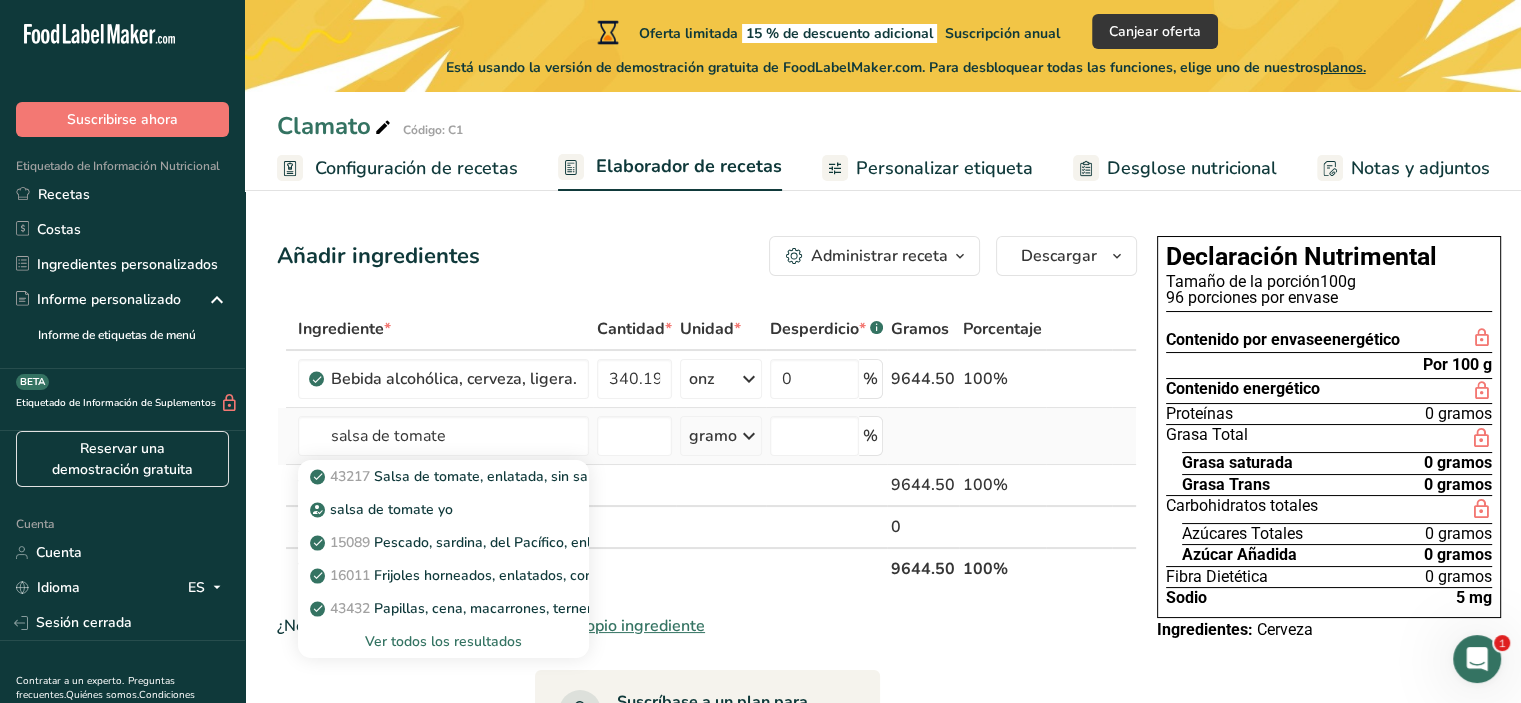 type 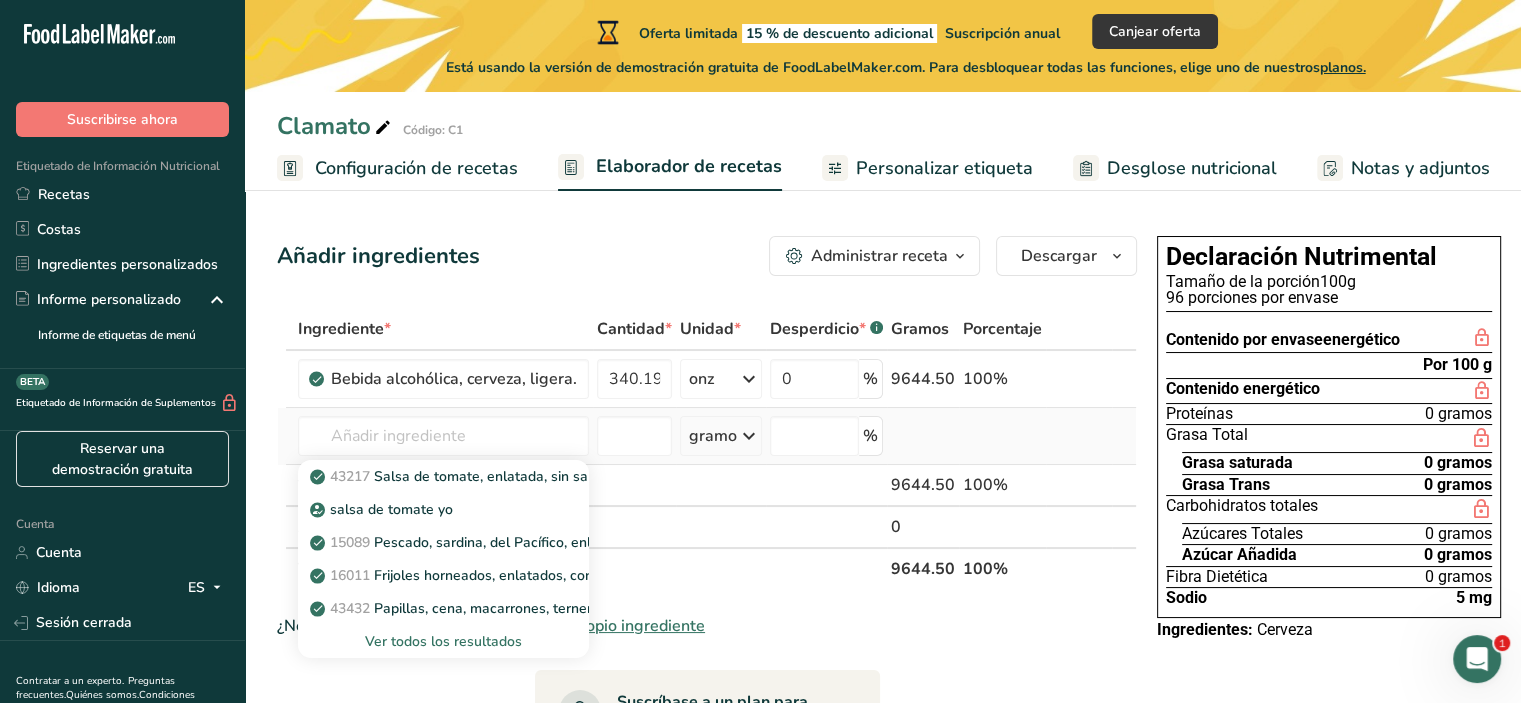 click on "Ver todos los resultados" at bounding box center (443, 641) 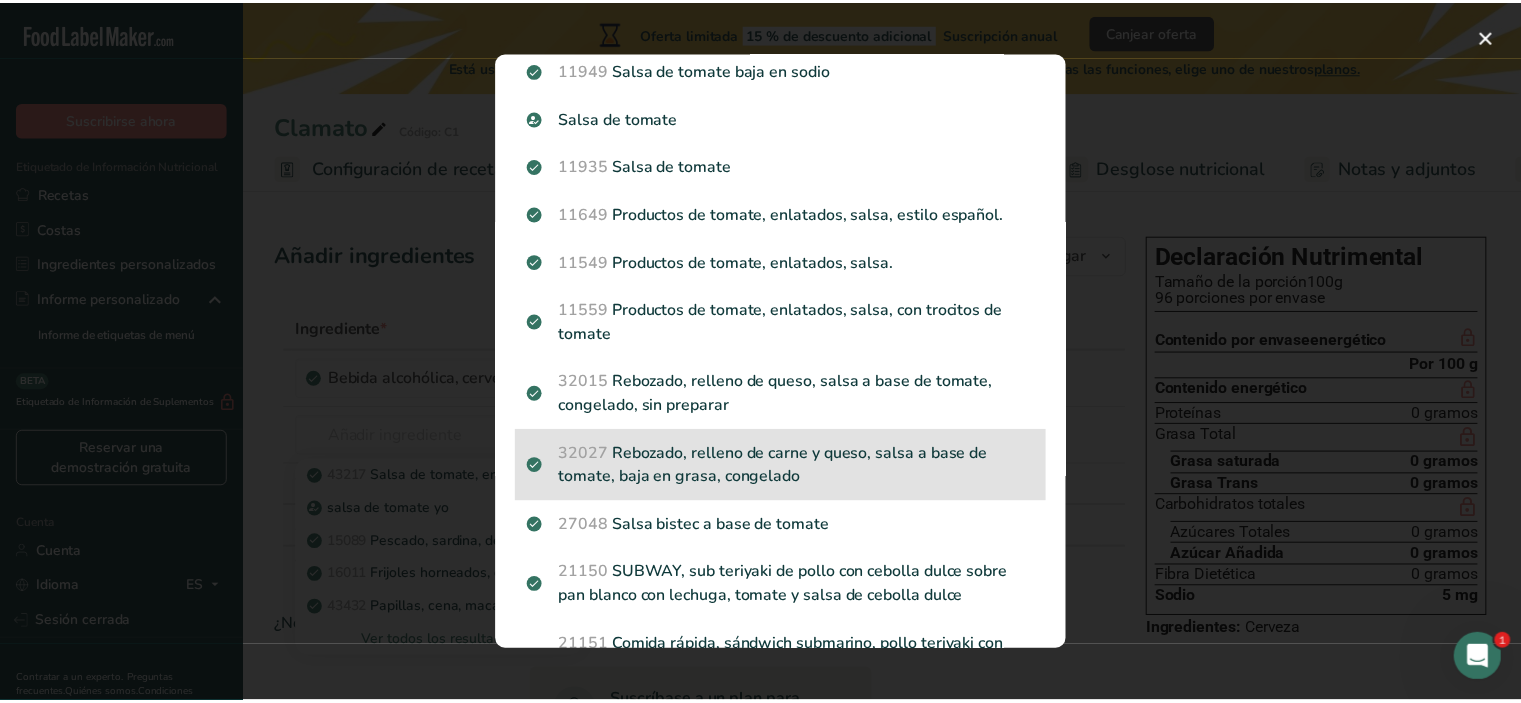 scroll, scrollTop: 700, scrollLeft: 0, axis: vertical 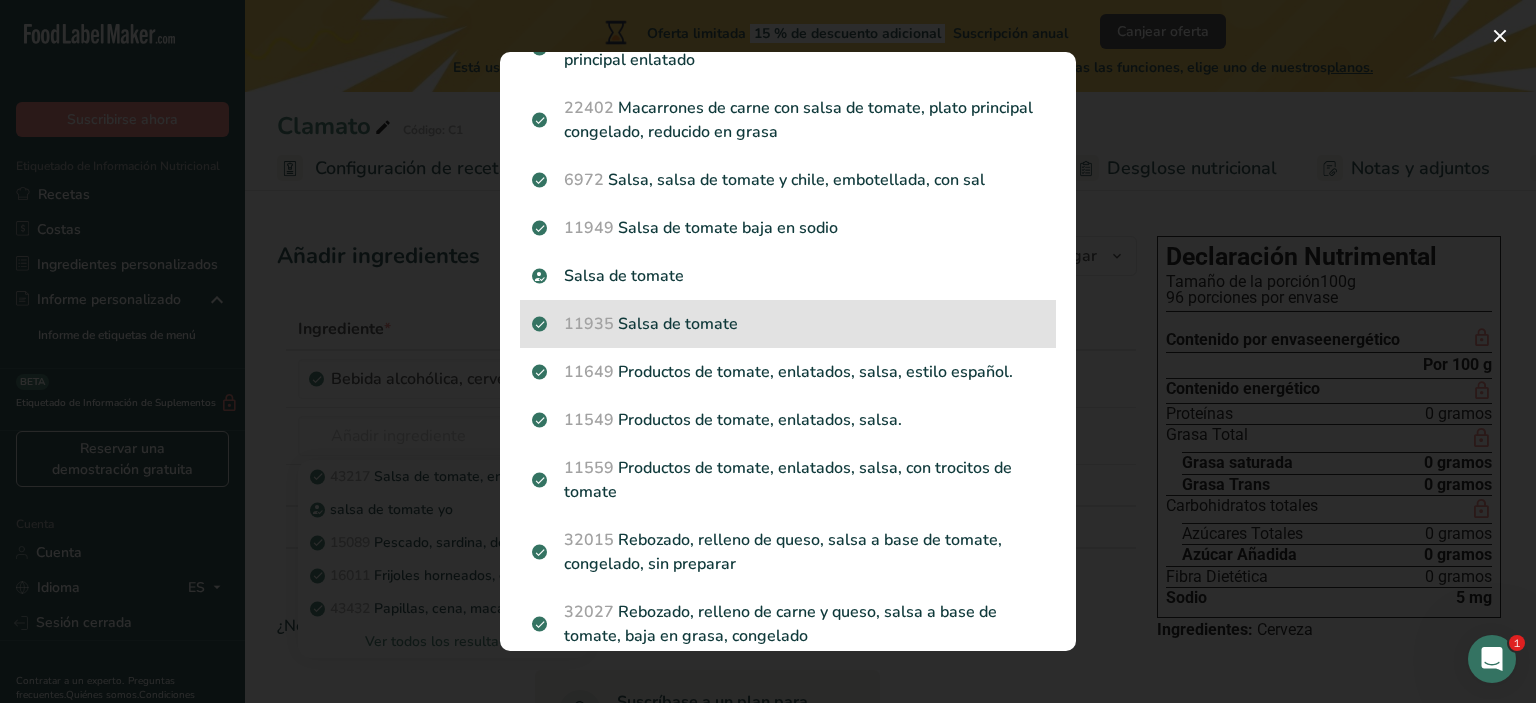 click on "Salsa de tomate" at bounding box center (678, 324) 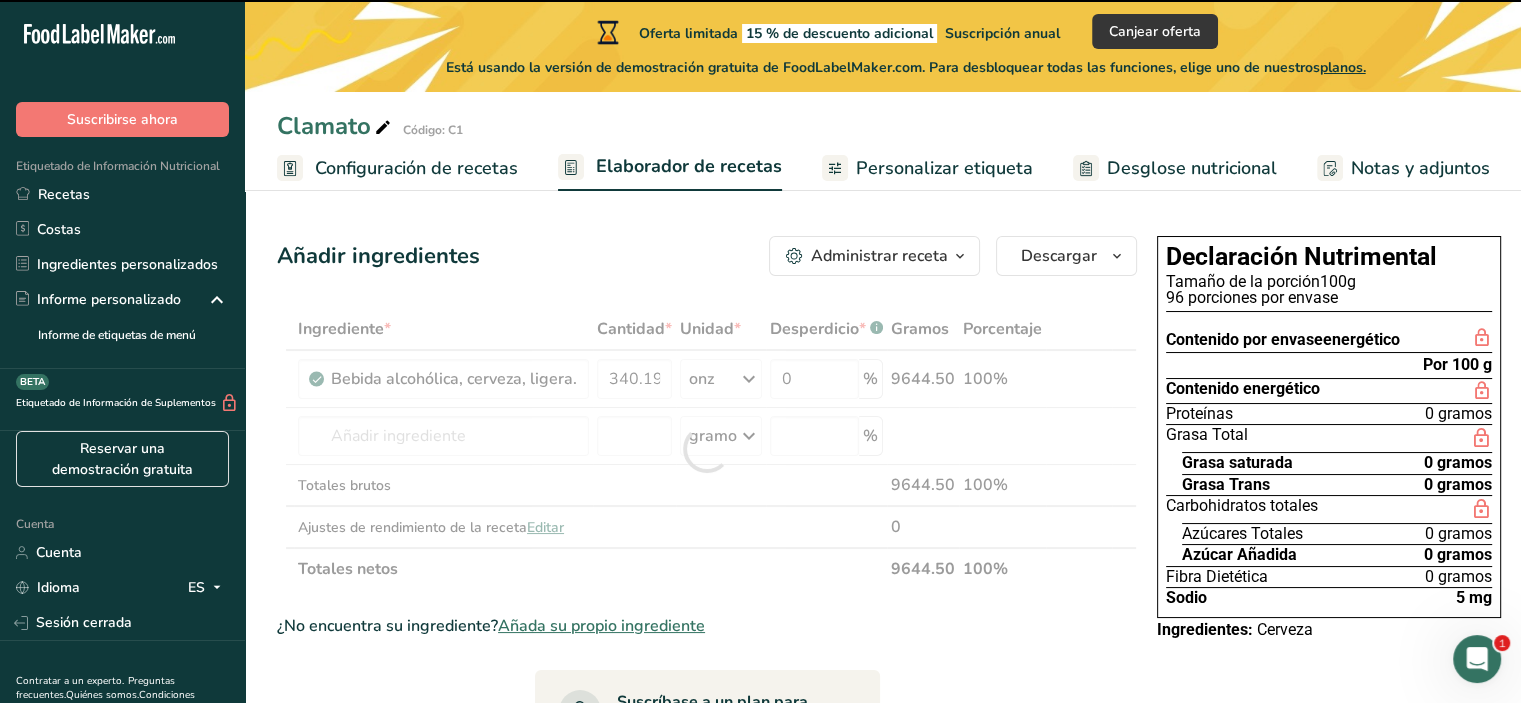 type on "0" 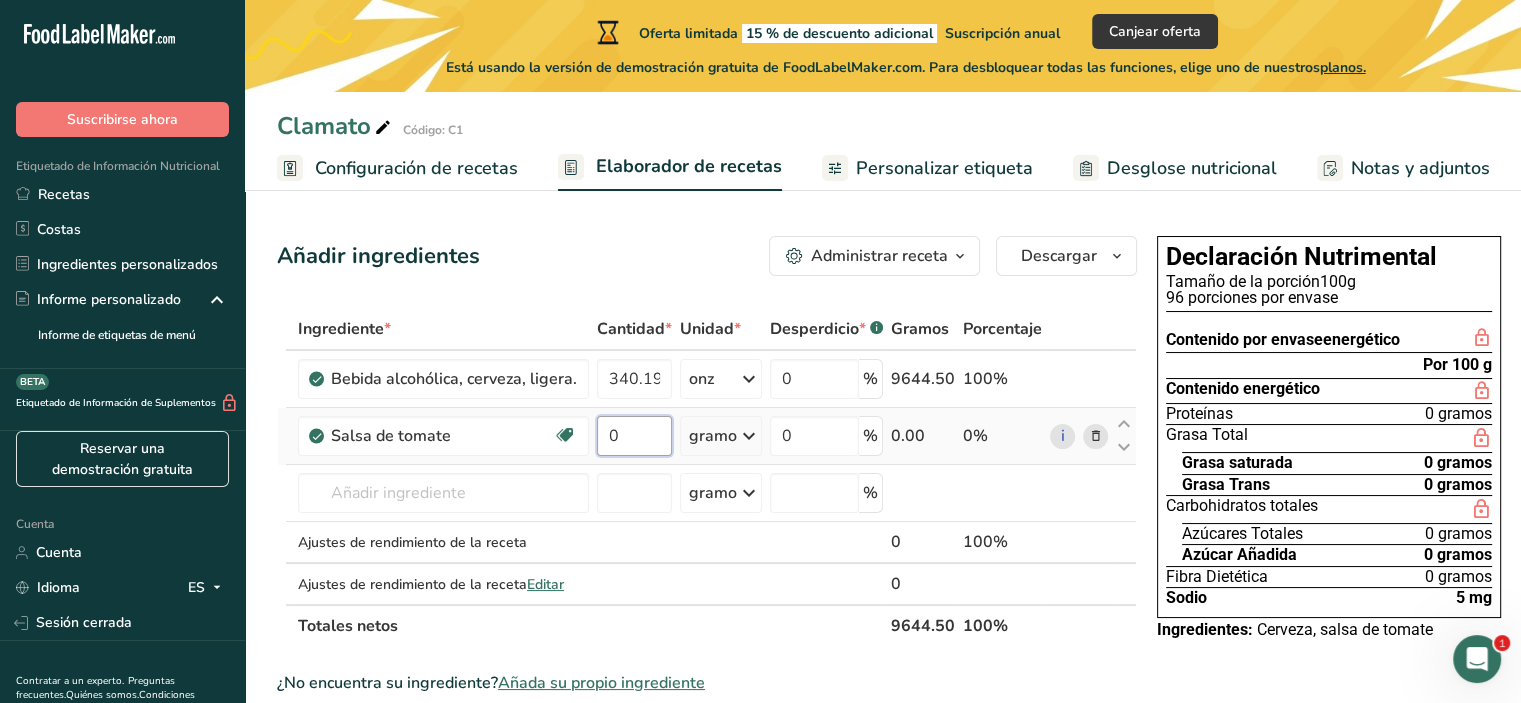 click on "0" at bounding box center [634, 436] 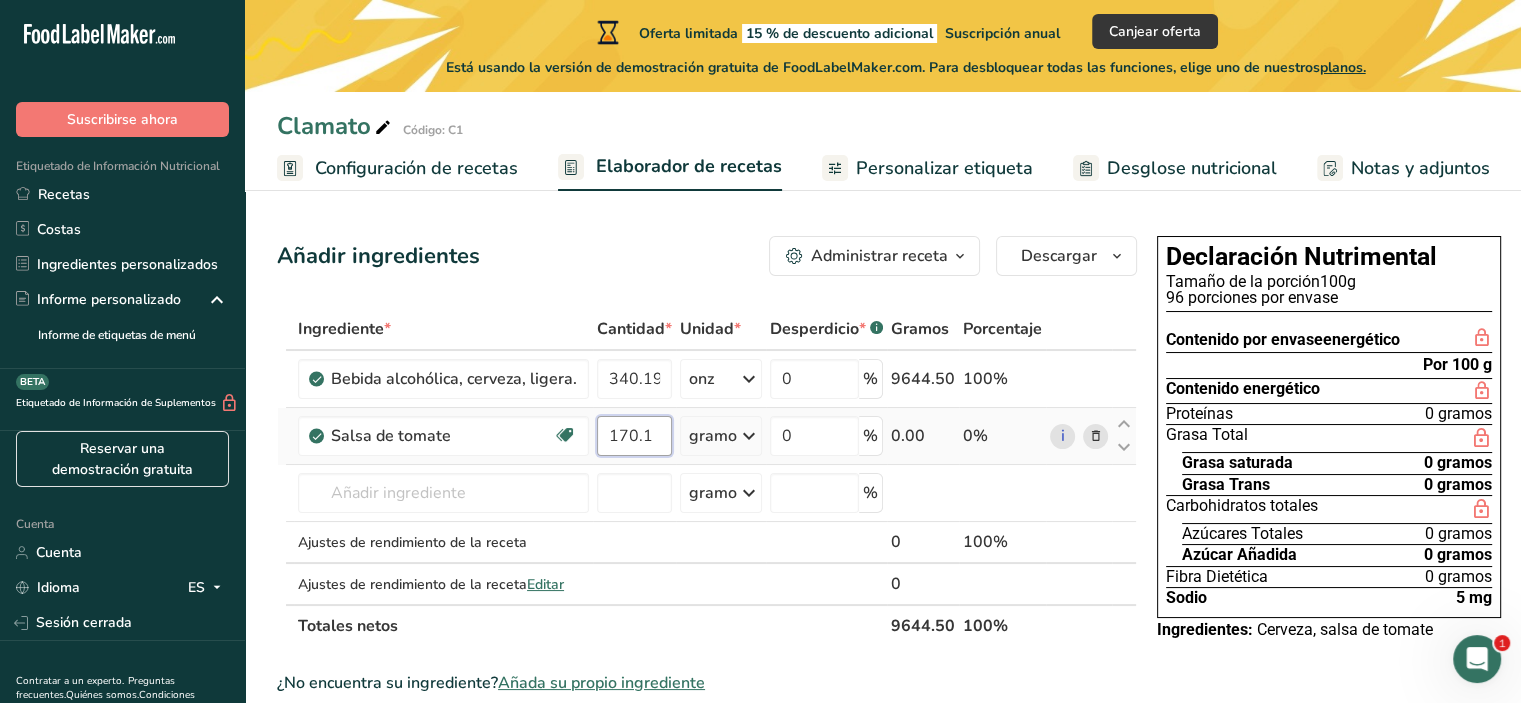 type on "170.1" 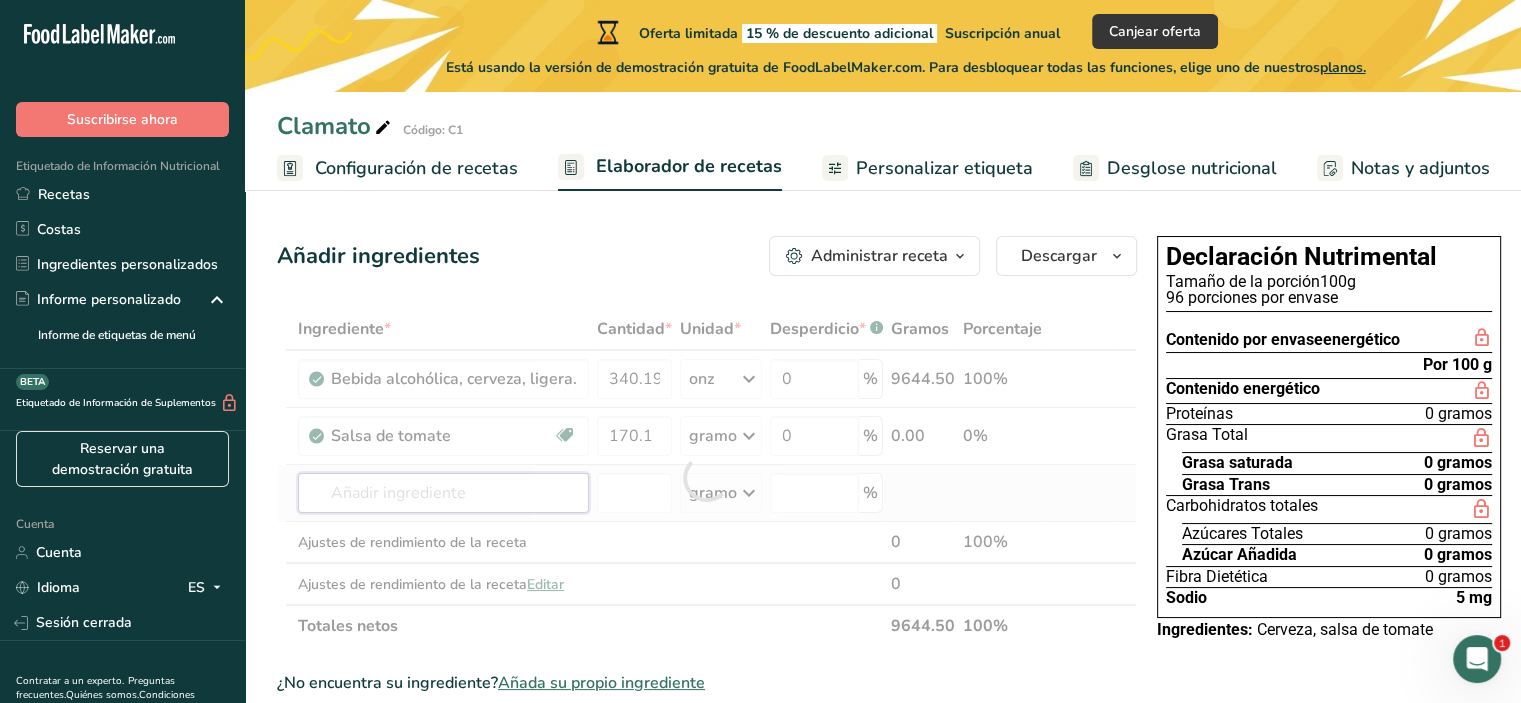 click on "Ingrediente  *
Cantidad  *
Unidad  *
Desperdicio *   .a-a{fill:#347362;}.b-a{fill:#fff;}         Gramos
Porcentaje
Bebida alcohólica, cerveza, ligera.
340.194
onz
Porciones
1 onza líquida
1 lata o botella (12 fl oz)
Unidades de peso
gramo
kilogramo
mg
Ver más
Unidades de volumen
litro
Las unidades de volumen requieren una conversión de densidad. Si conoce la densidad de su ingrediente, introdúzcala a continuación. De lo contrario, haga clic en "RIA", nuestra asistente regulatoria de IA, quien podrá ayudarle.
lb/pie³
g/cm³
Confirmar
ml
0" at bounding box center (707, 477) 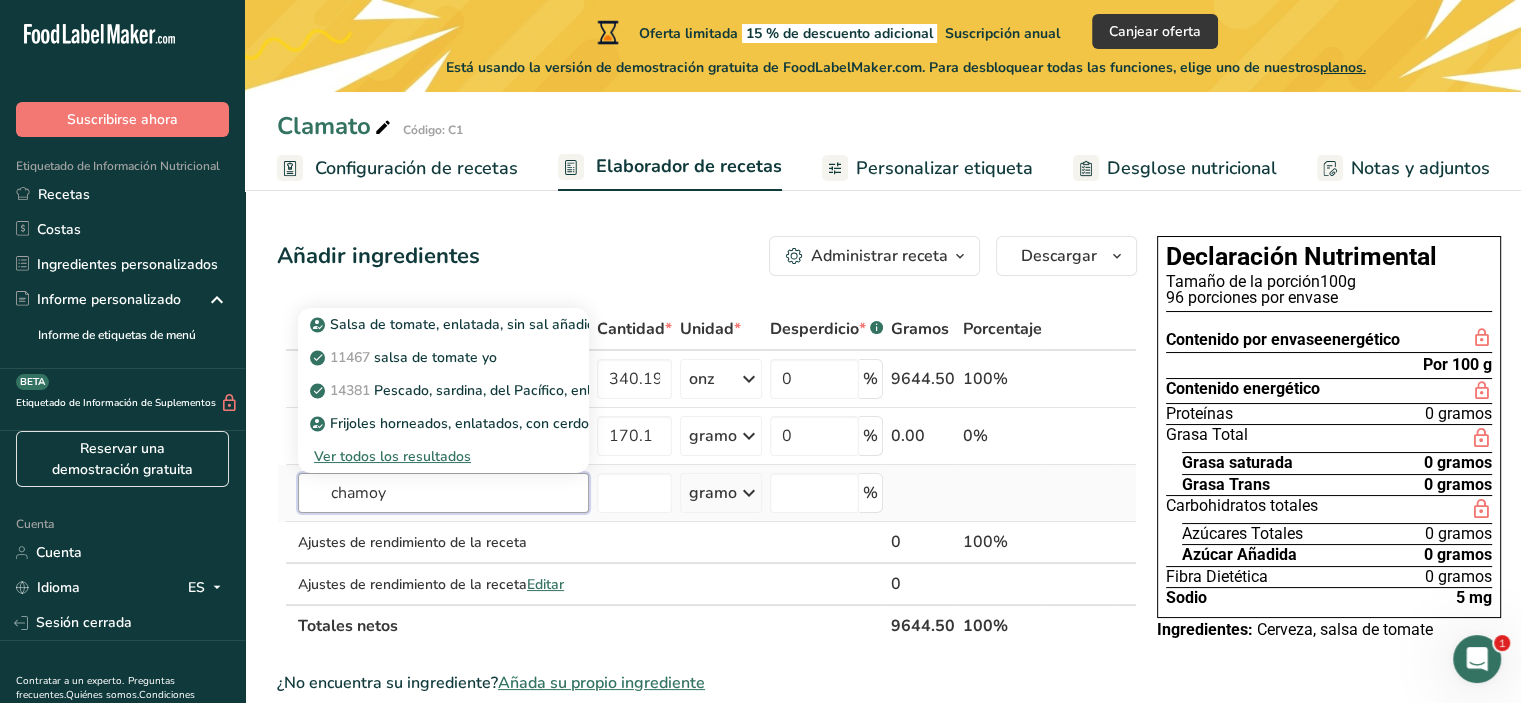 type on "chamoy" 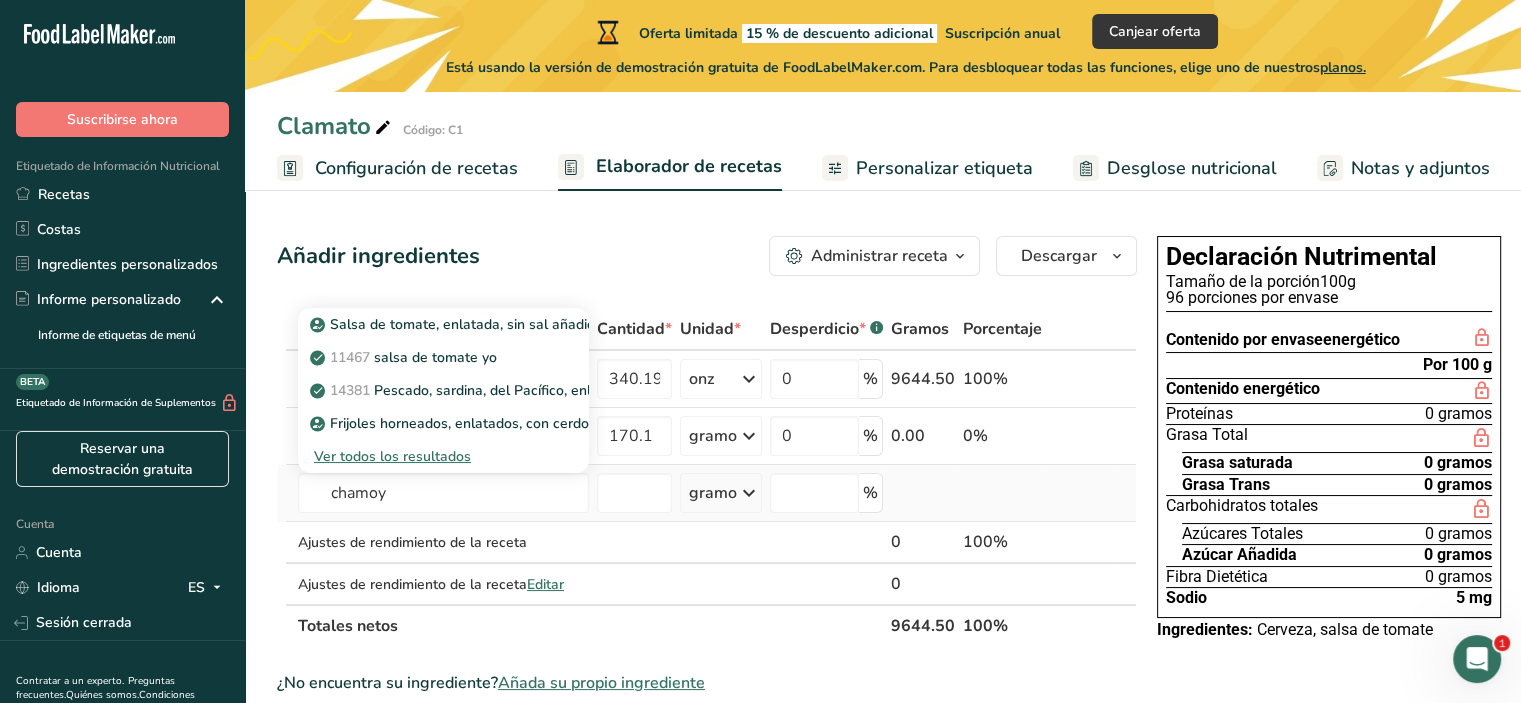 type 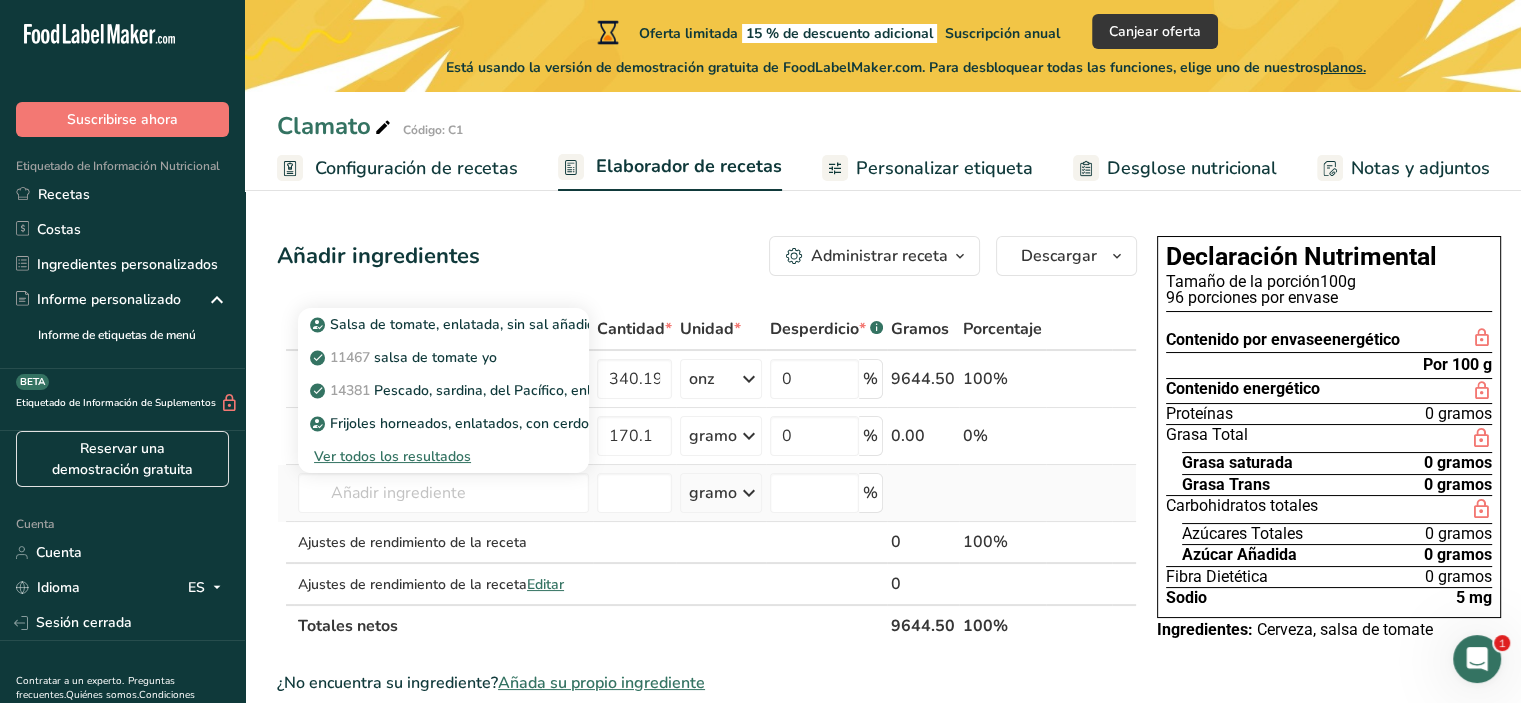 click on "Ver todos los resultados" at bounding box center (392, 456) 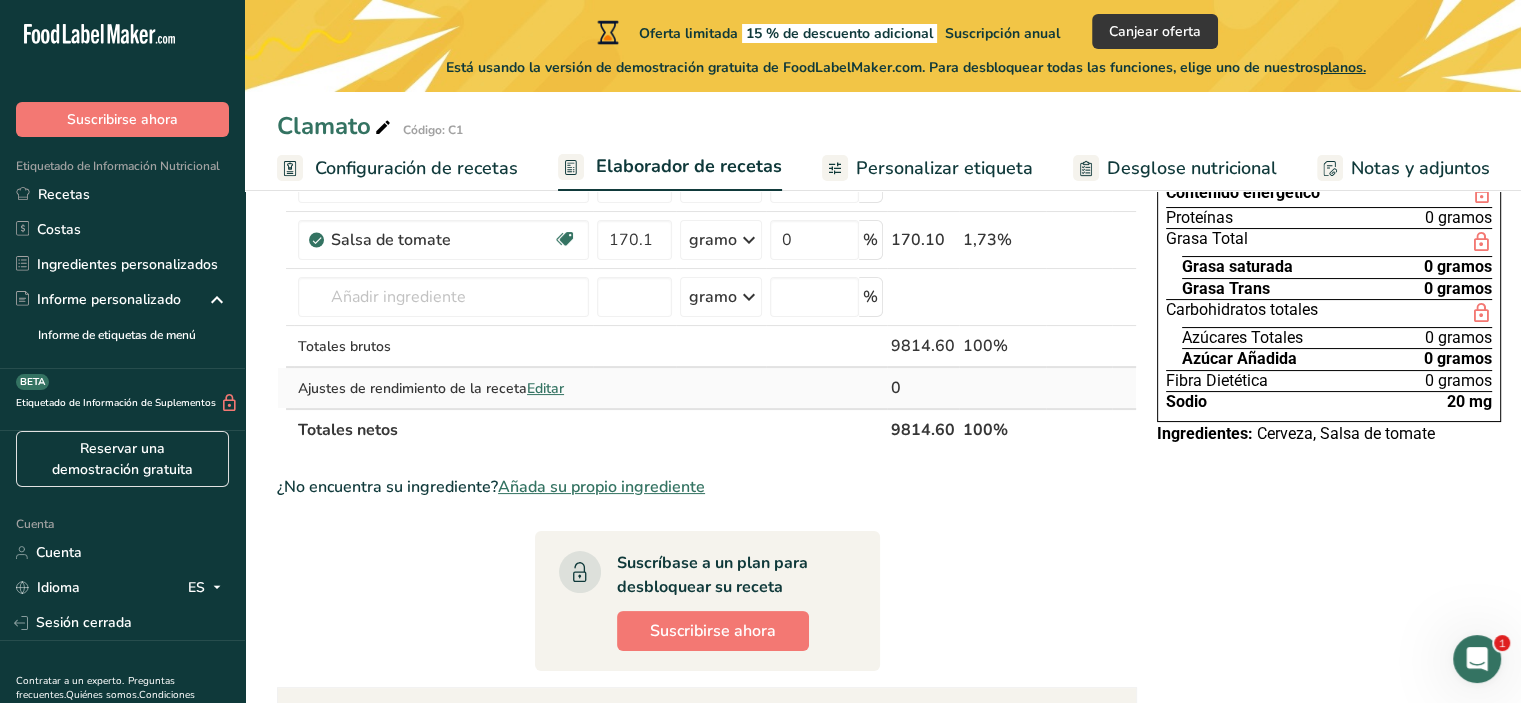 scroll, scrollTop: 200, scrollLeft: 0, axis: vertical 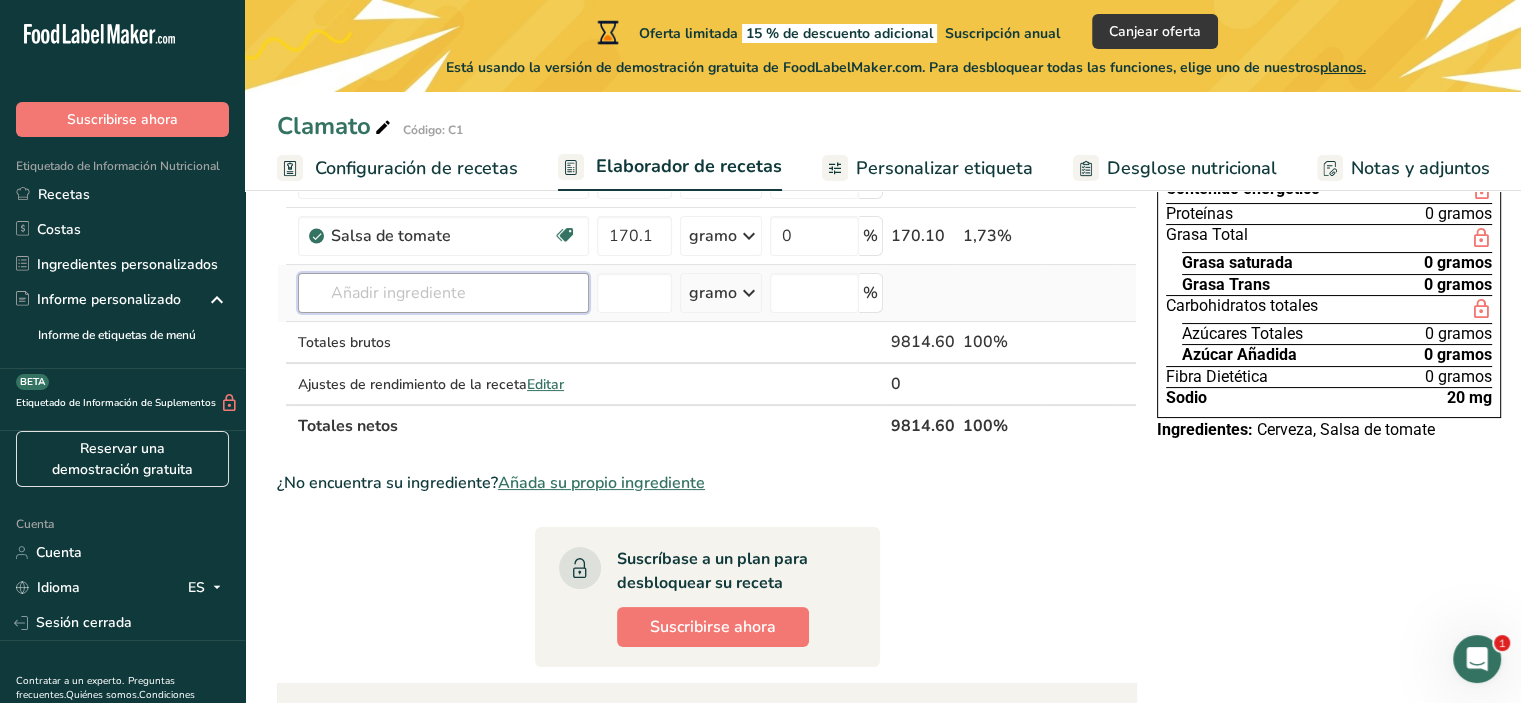 click at bounding box center (443, 293) 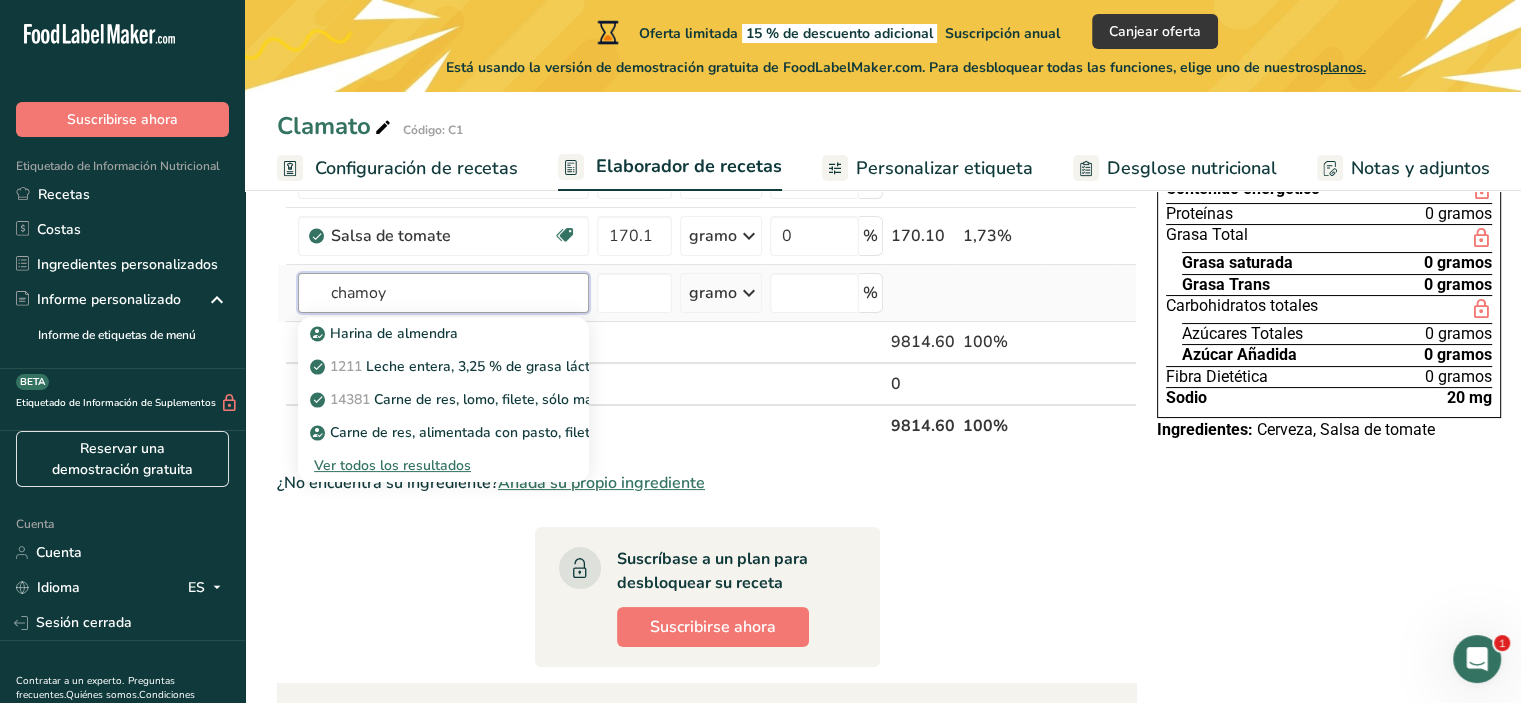 type on "chamoy" 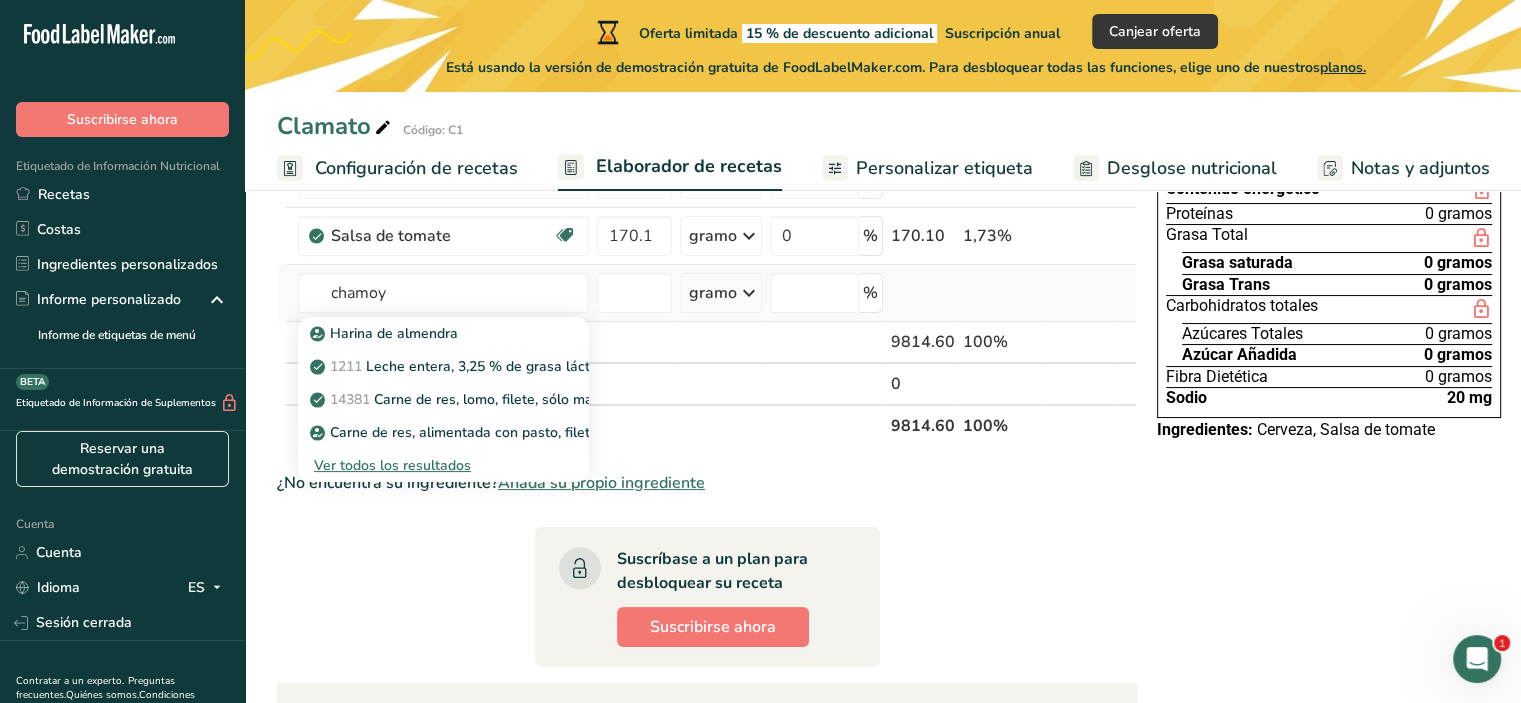 type 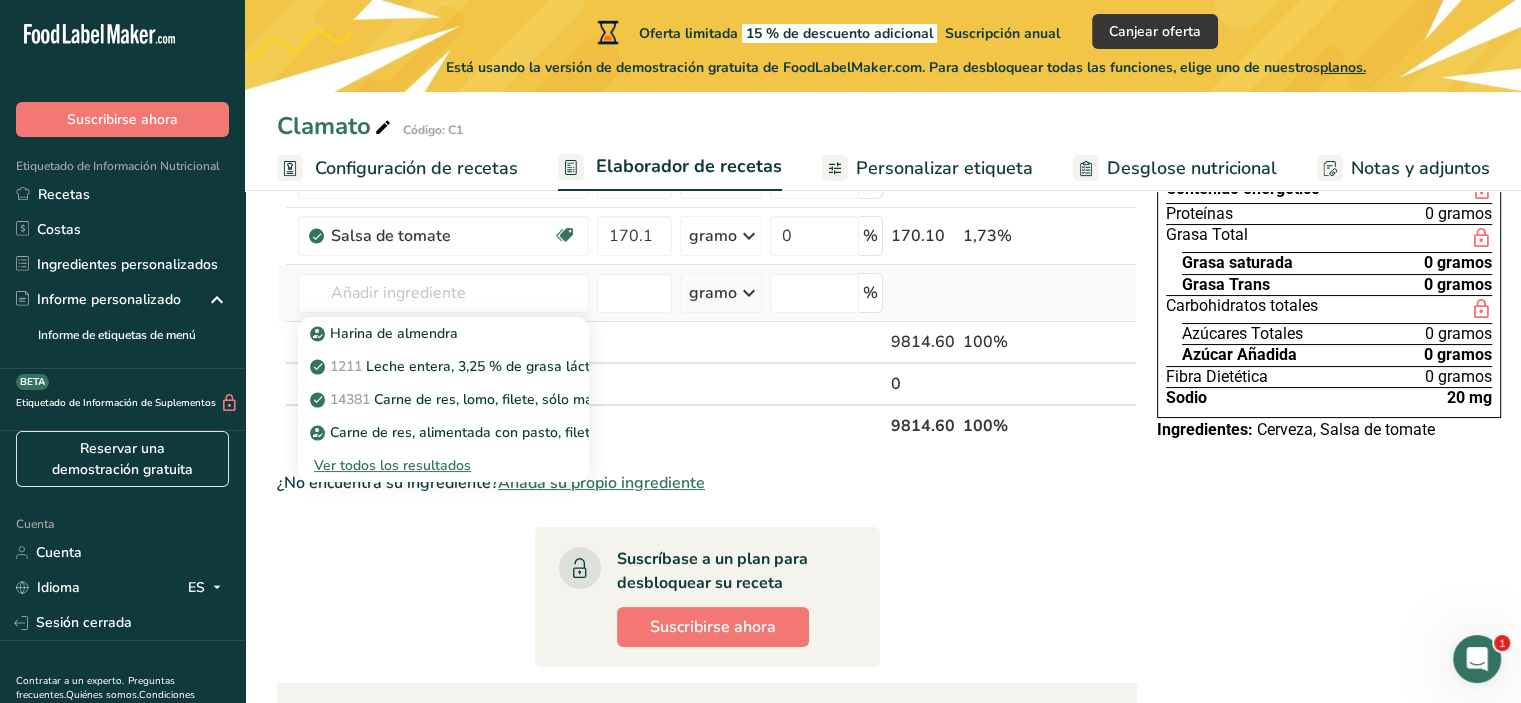 click on "Ver todos los resultados" at bounding box center [392, 465] 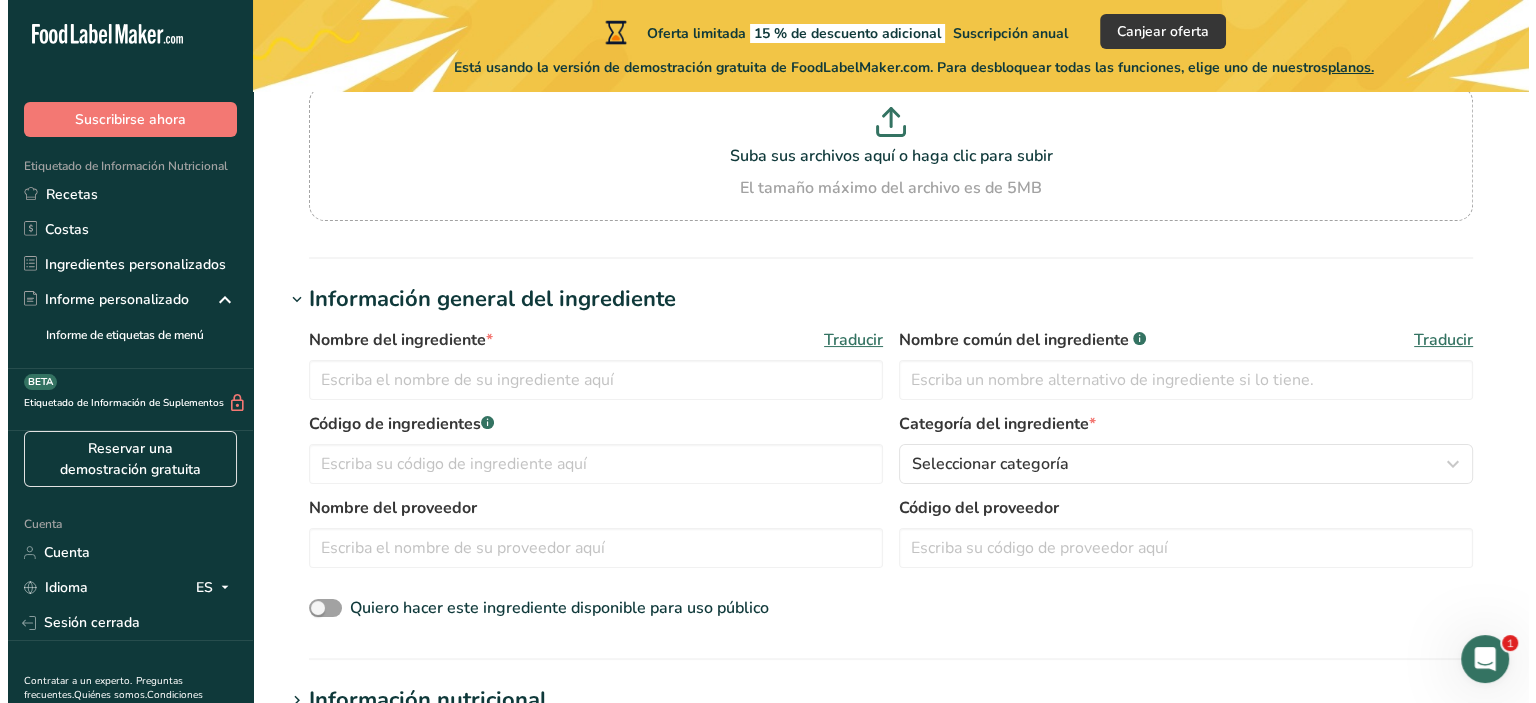 scroll, scrollTop: 0, scrollLeft: 0, axis: both 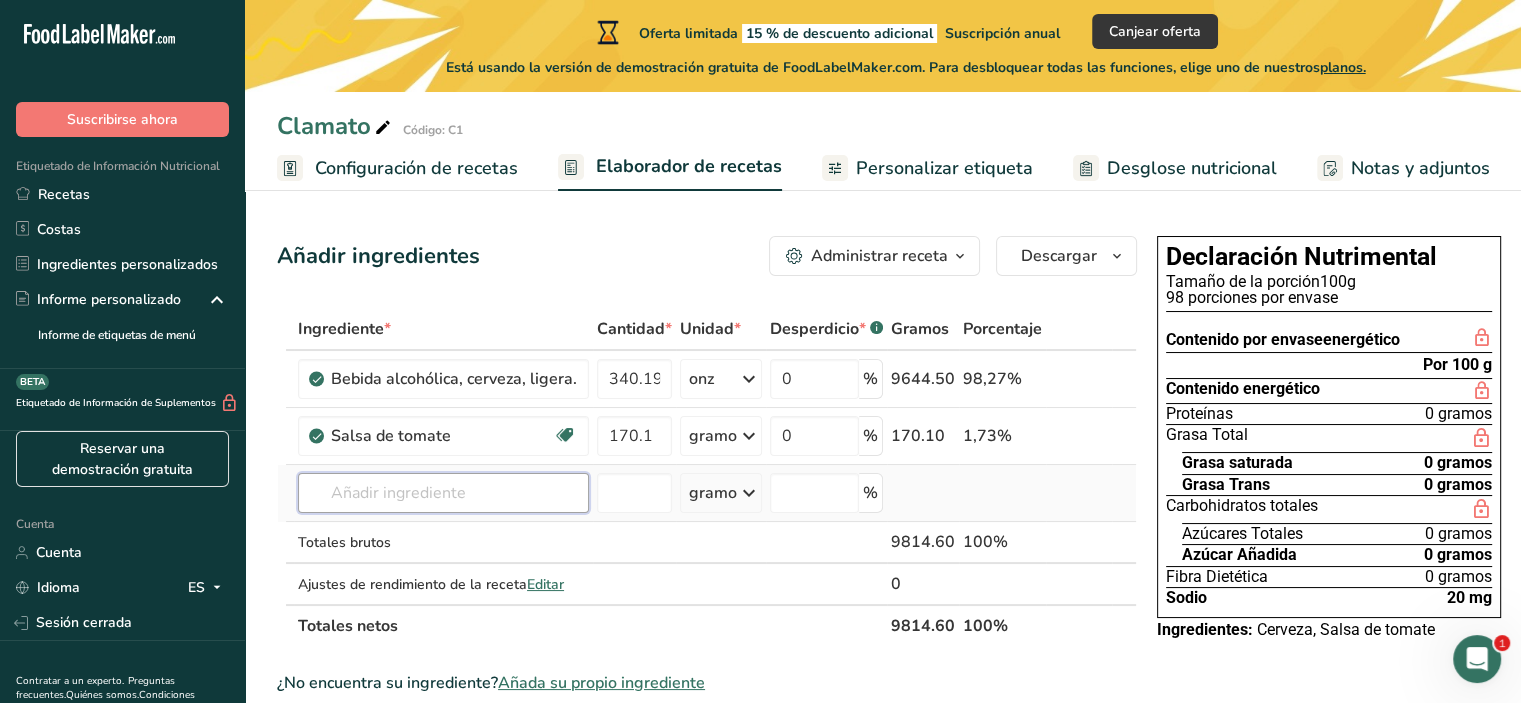 click at bounding box center (443, 493) 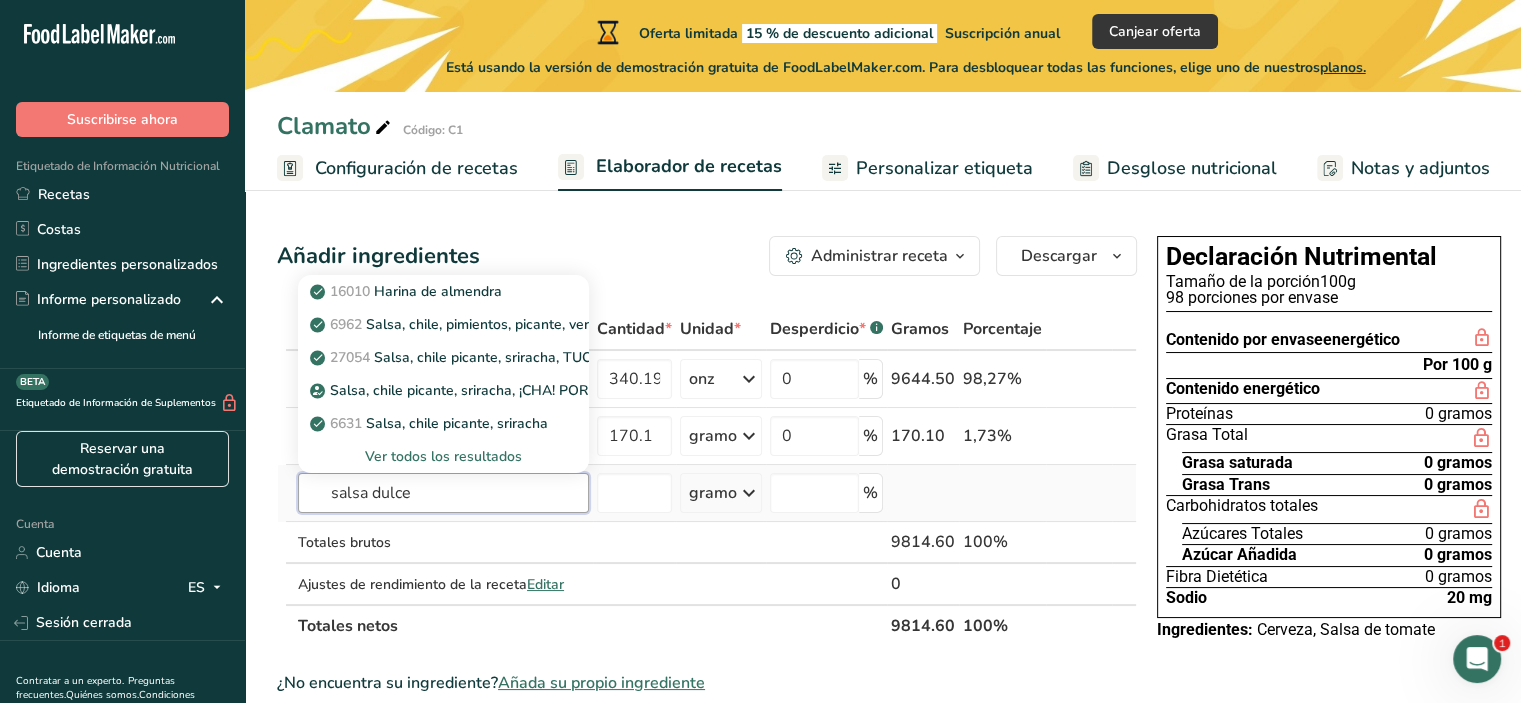 type on "salsa dulce" 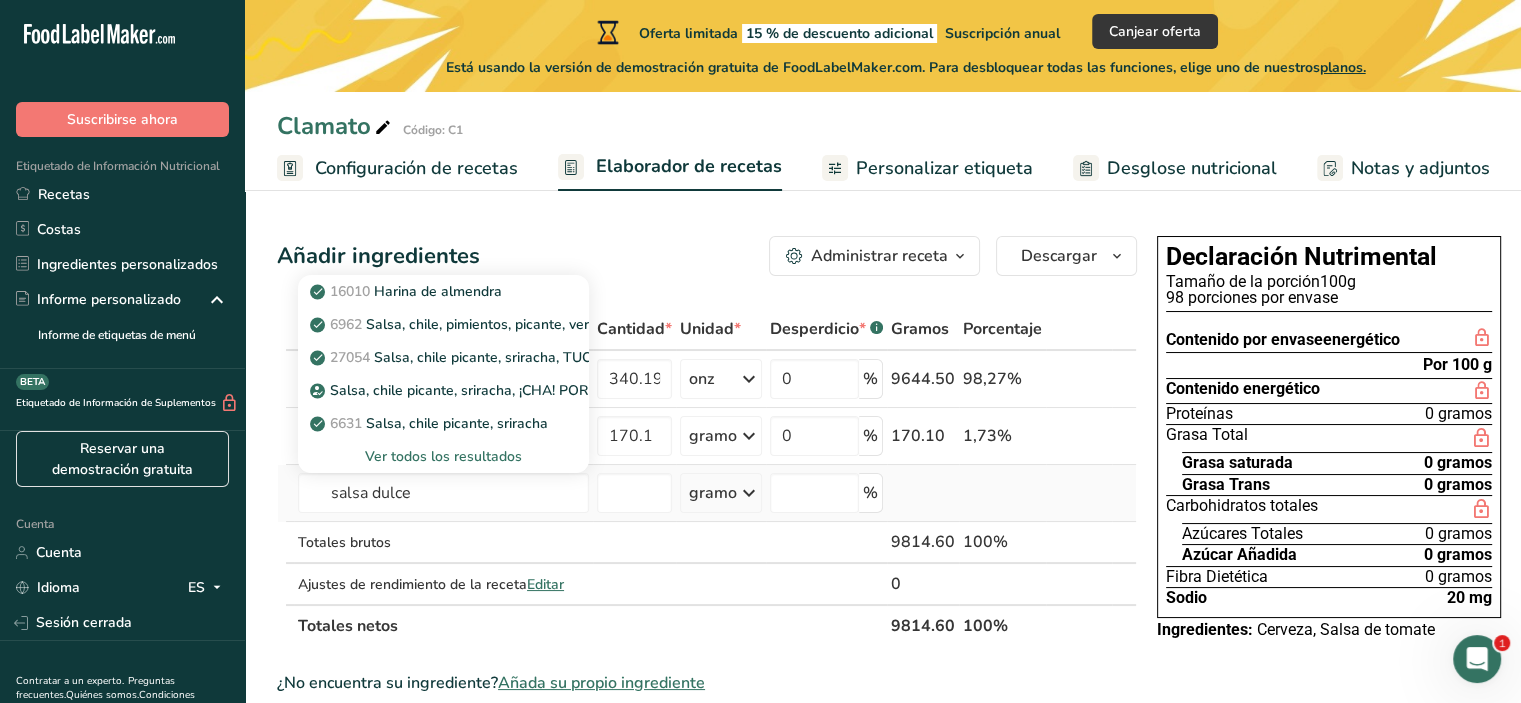 type 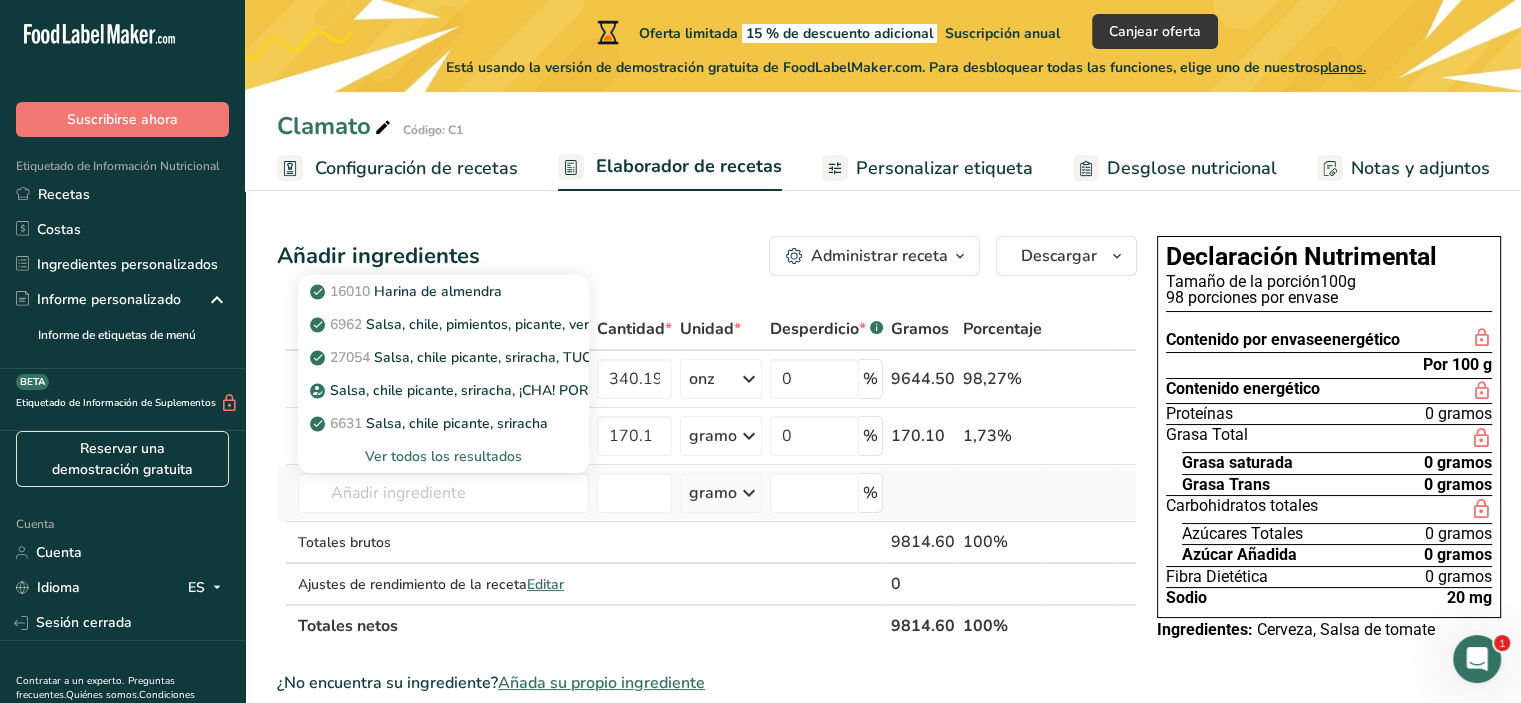 click on "Ver todos los resultados" at bounding box center [443, 456] 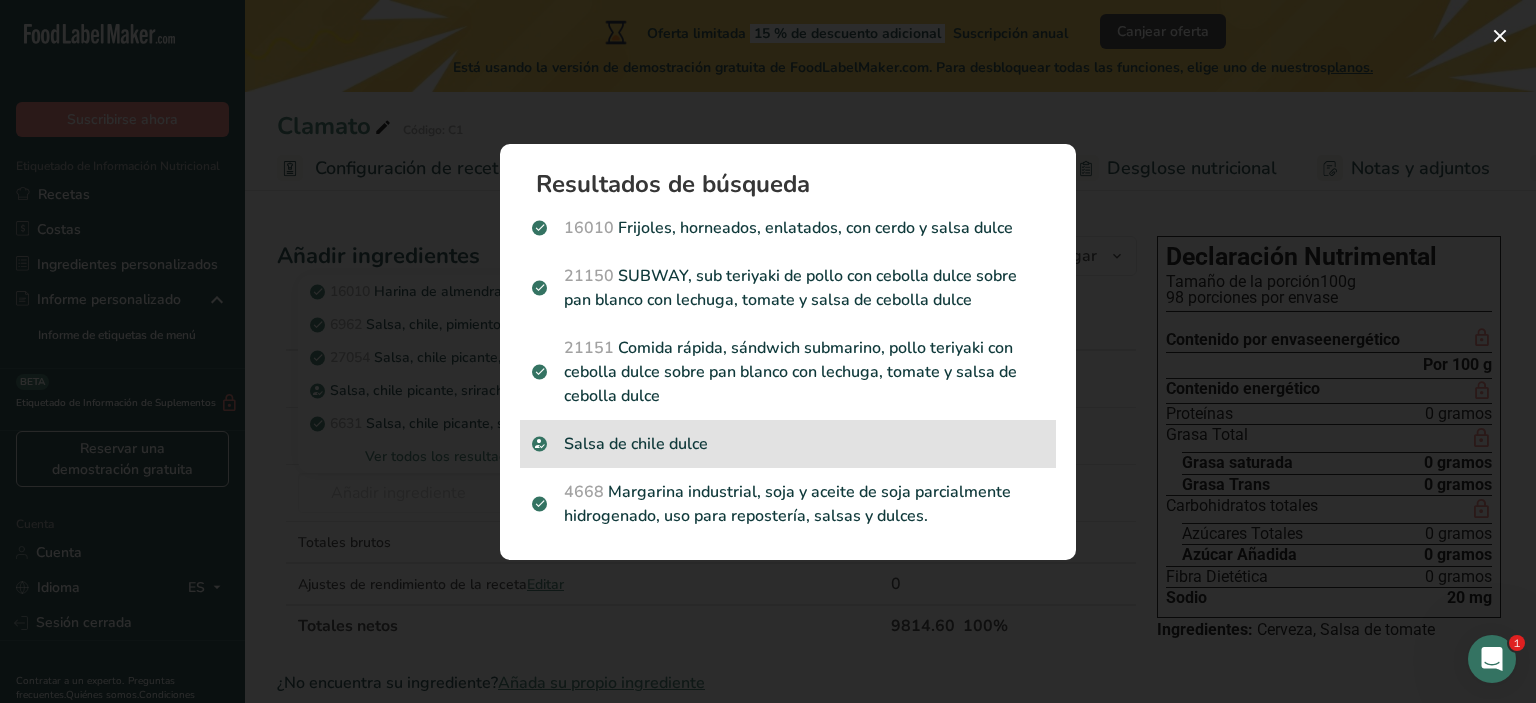 click on "Salsa de chile dulce" at bounding box center [788, 444] 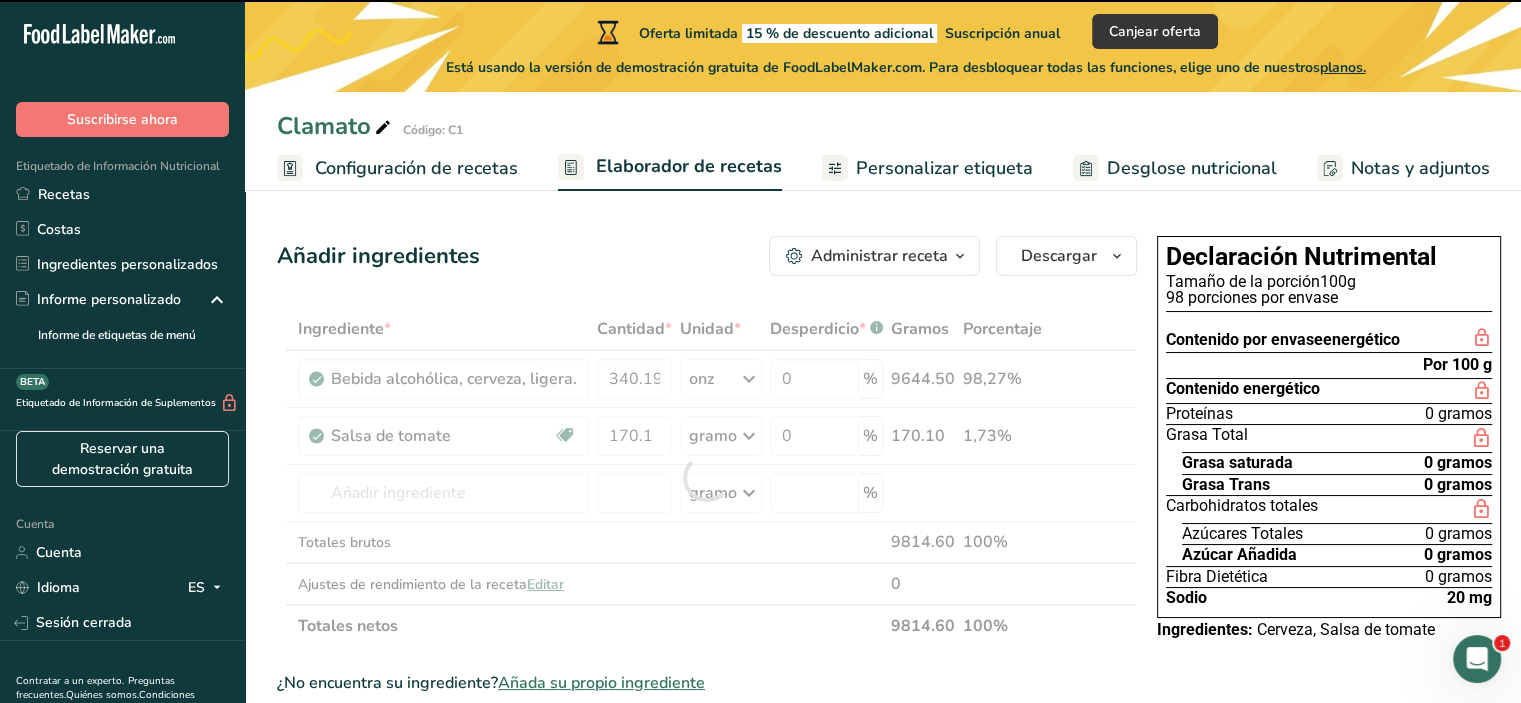 type on "0" 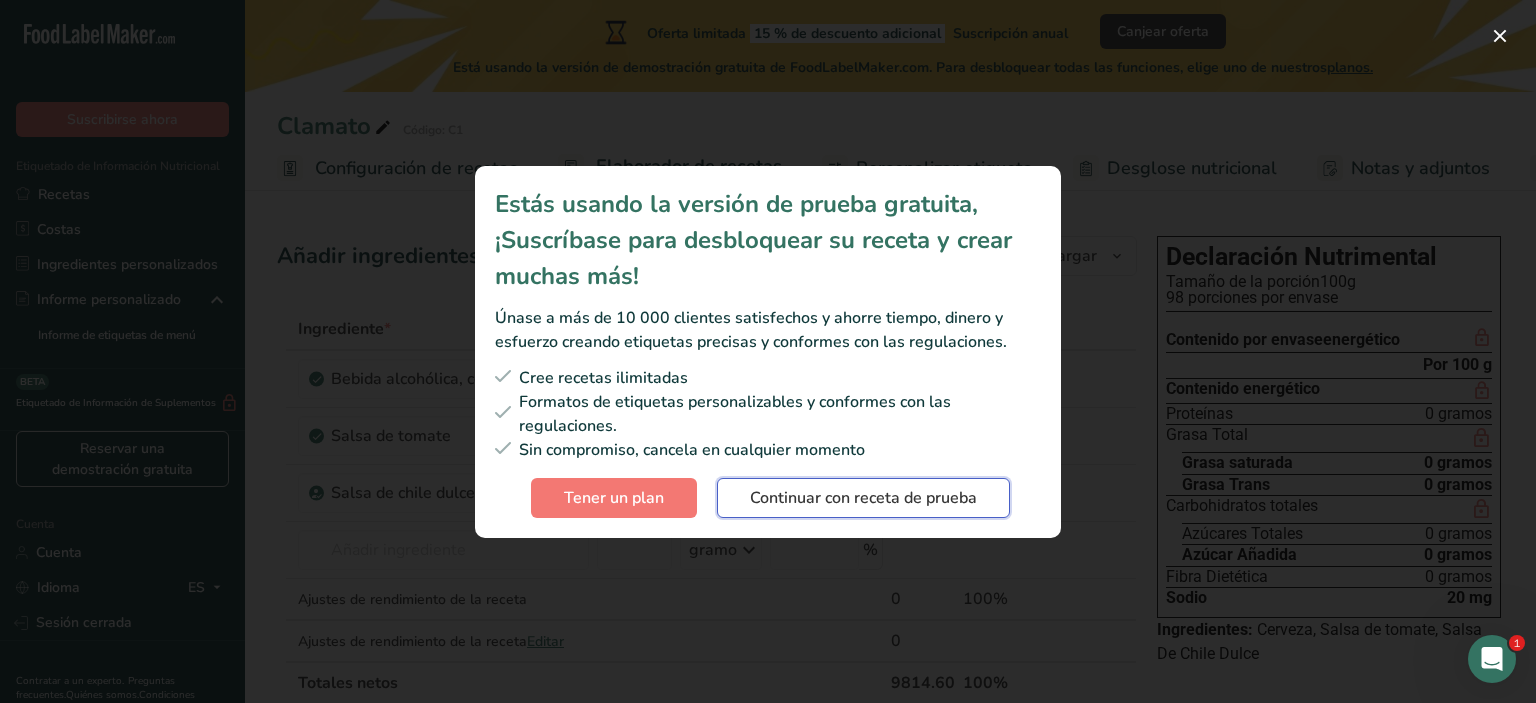 click on "Continuar con receta de prueba" at bounding box center [863, 498] 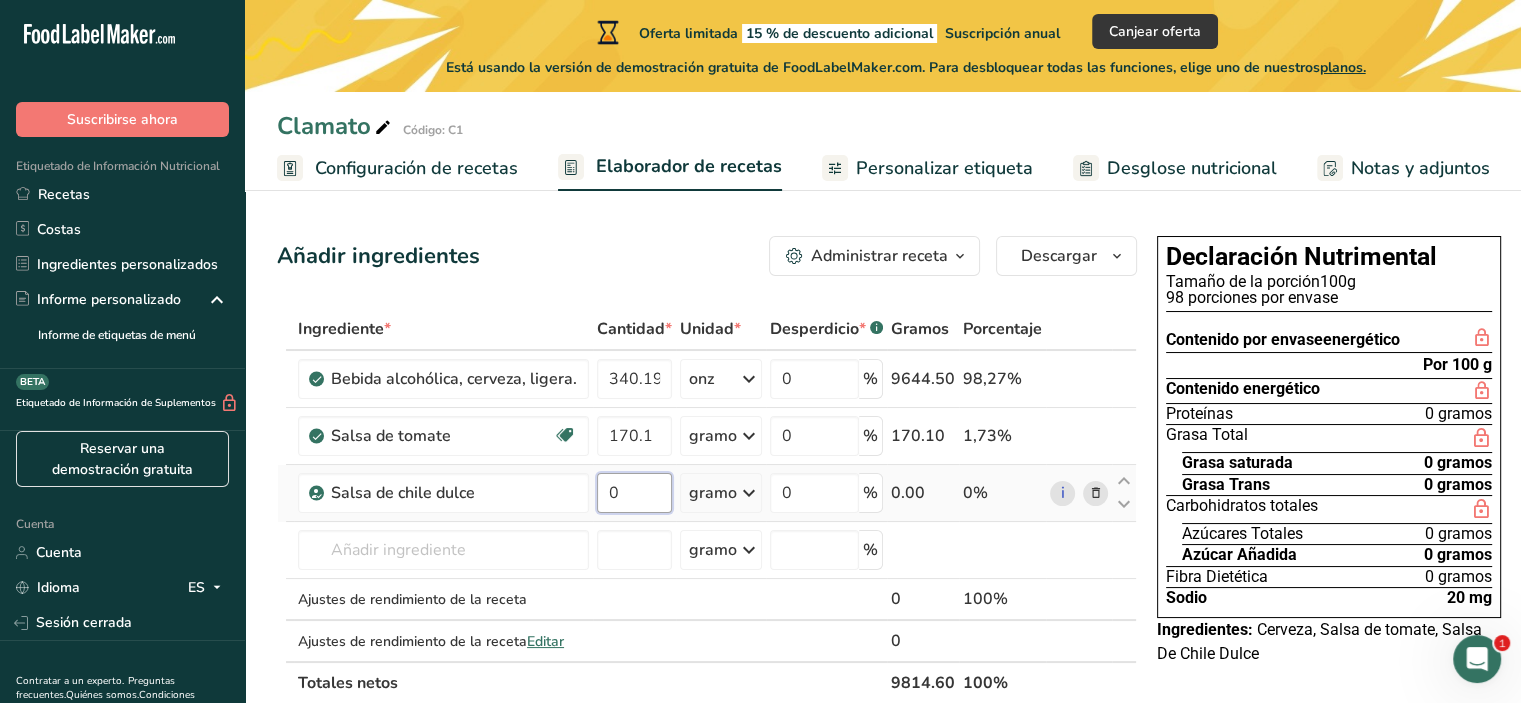 click on "0" at bounding box center [634, 493] 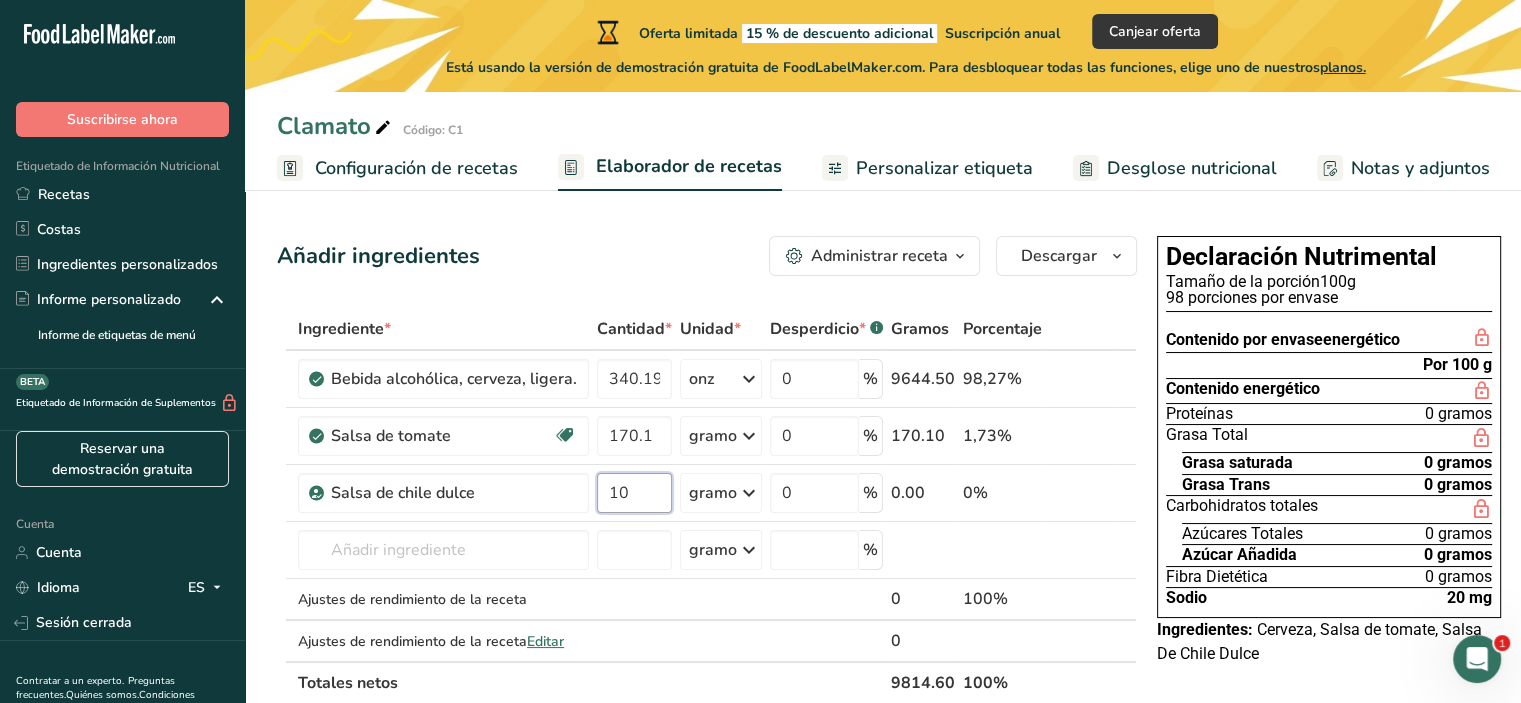 type on "10" 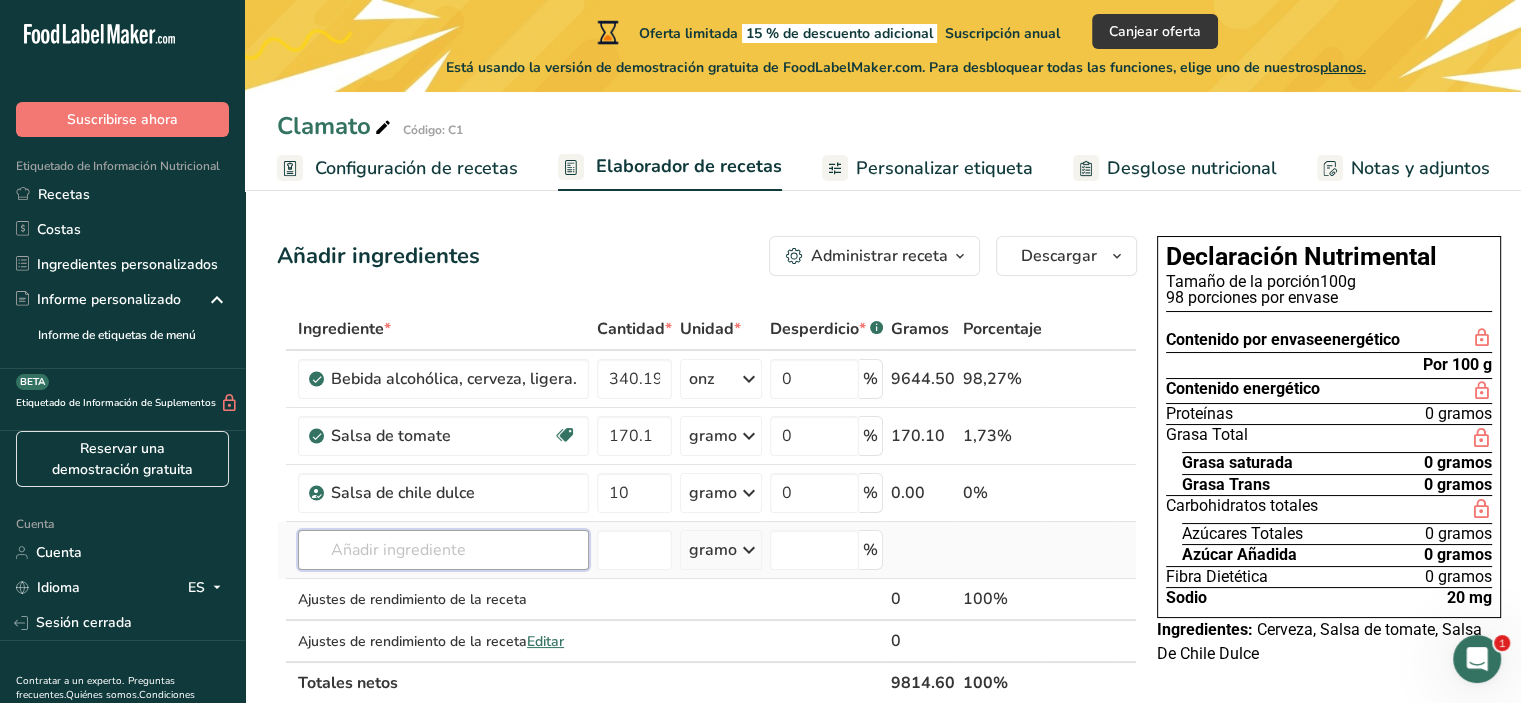 click on "Ingrediente  *
Cantidad  *
Unidad  *
Desperdicio *   .a-a{fill:#347362;}.b-a{fill:#fff;}         Gramos
Porcentaje
Bebida alcohólica, cerveza, ligera.
340.194
onz
Porciones
1 onza líquida
1 lata o botella (12 fl oz)
Unidades de peso
gramo
kilogramo
mg
Ver más
Unidades de volumen
litro
Las unidades de volumen requieren una conversión de densidad. Si conoce la densidad de su ingrediente, introdúzcala a continuación. De lo contrario, haga clic en "RIA", nuestra asistente regulatoria de IA, quien podrá ayudarle.
lb/pie³
g/cm³
Confirmar
ml
0" at bounding box center (707, 506) 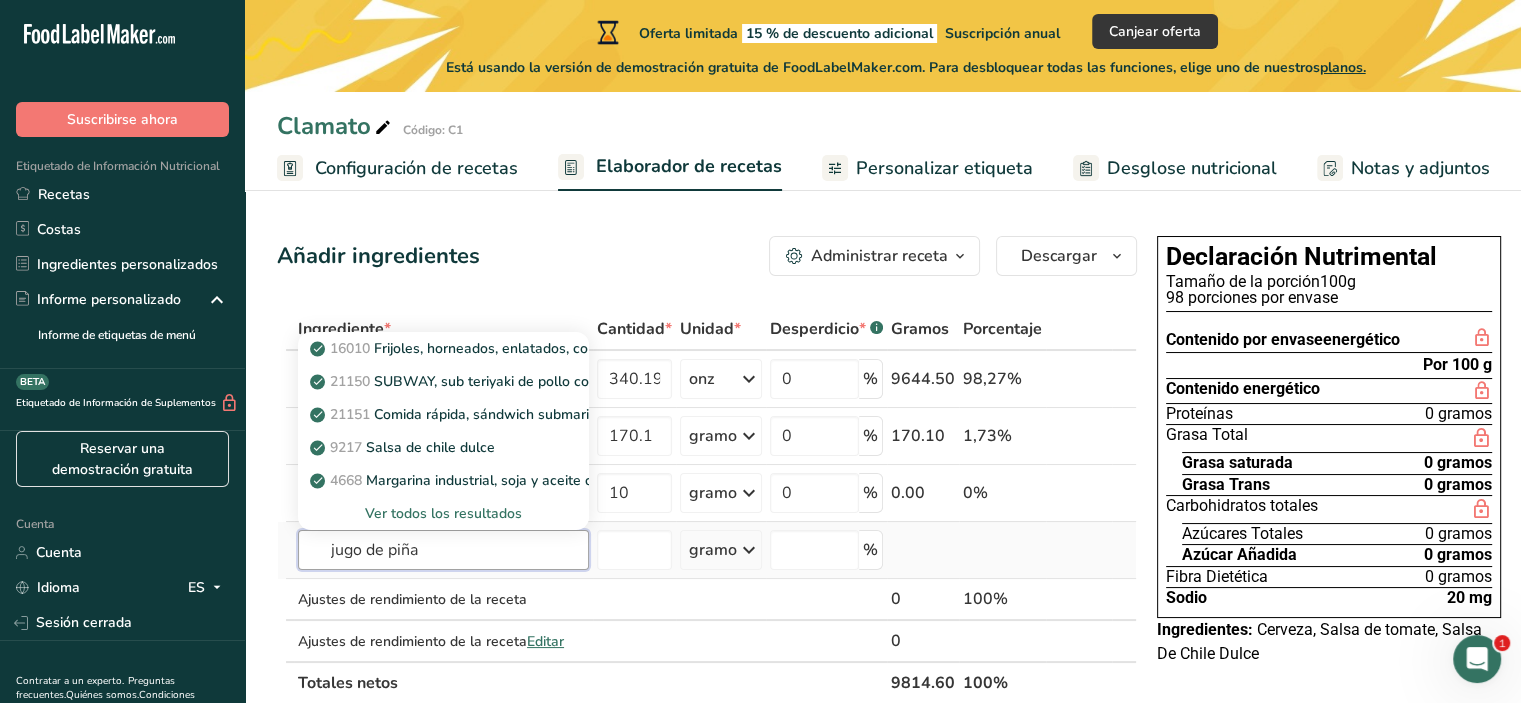 type on "jugo de piña" 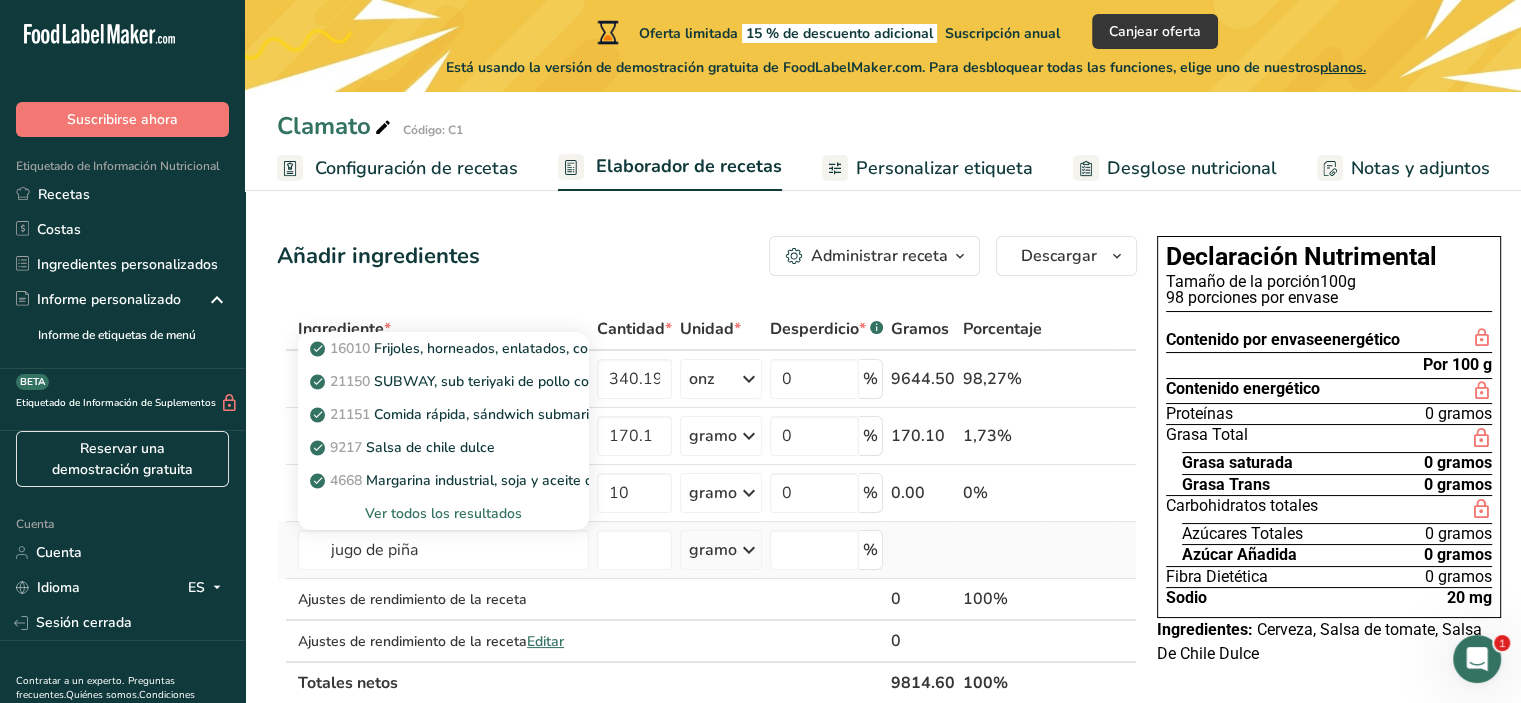 type 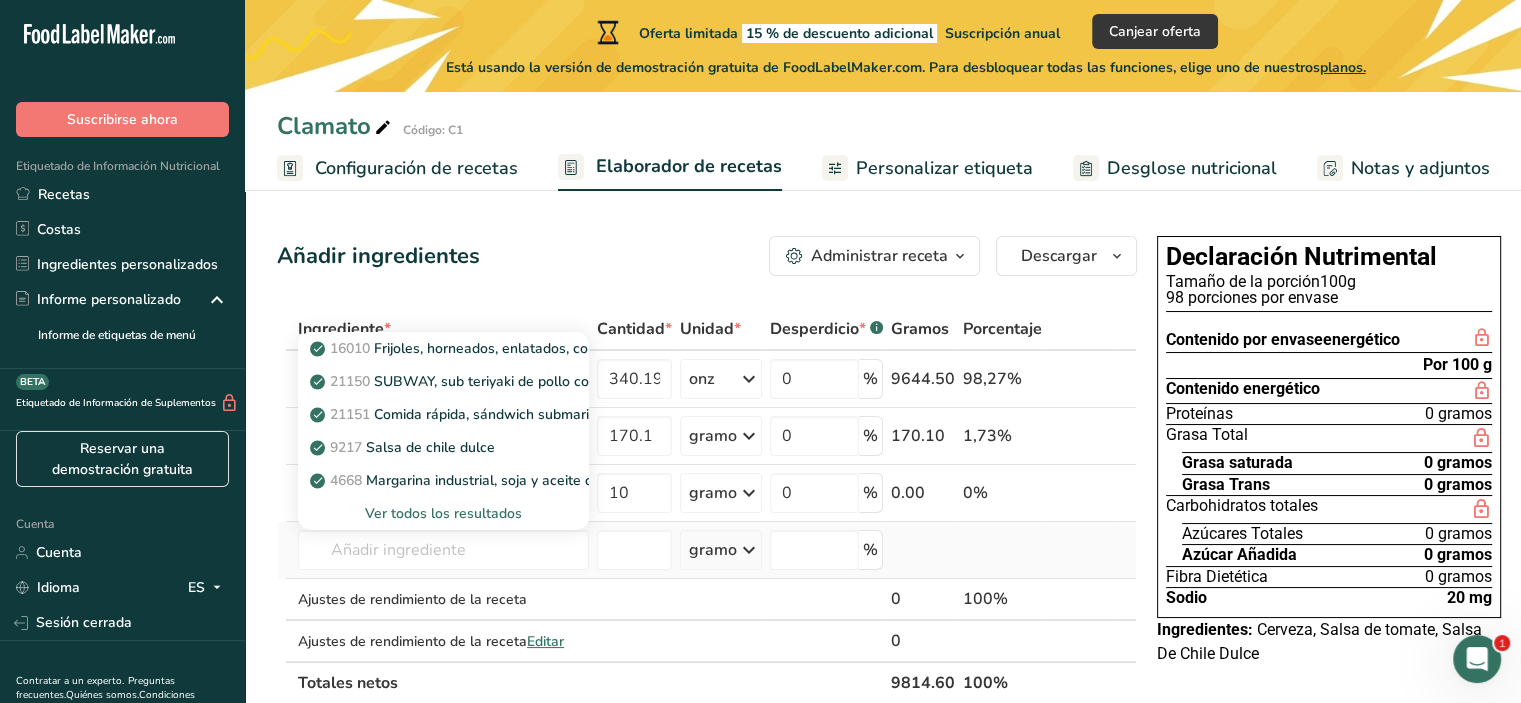 click on "Ver todos los resultados" at bounding box center [443, 513] 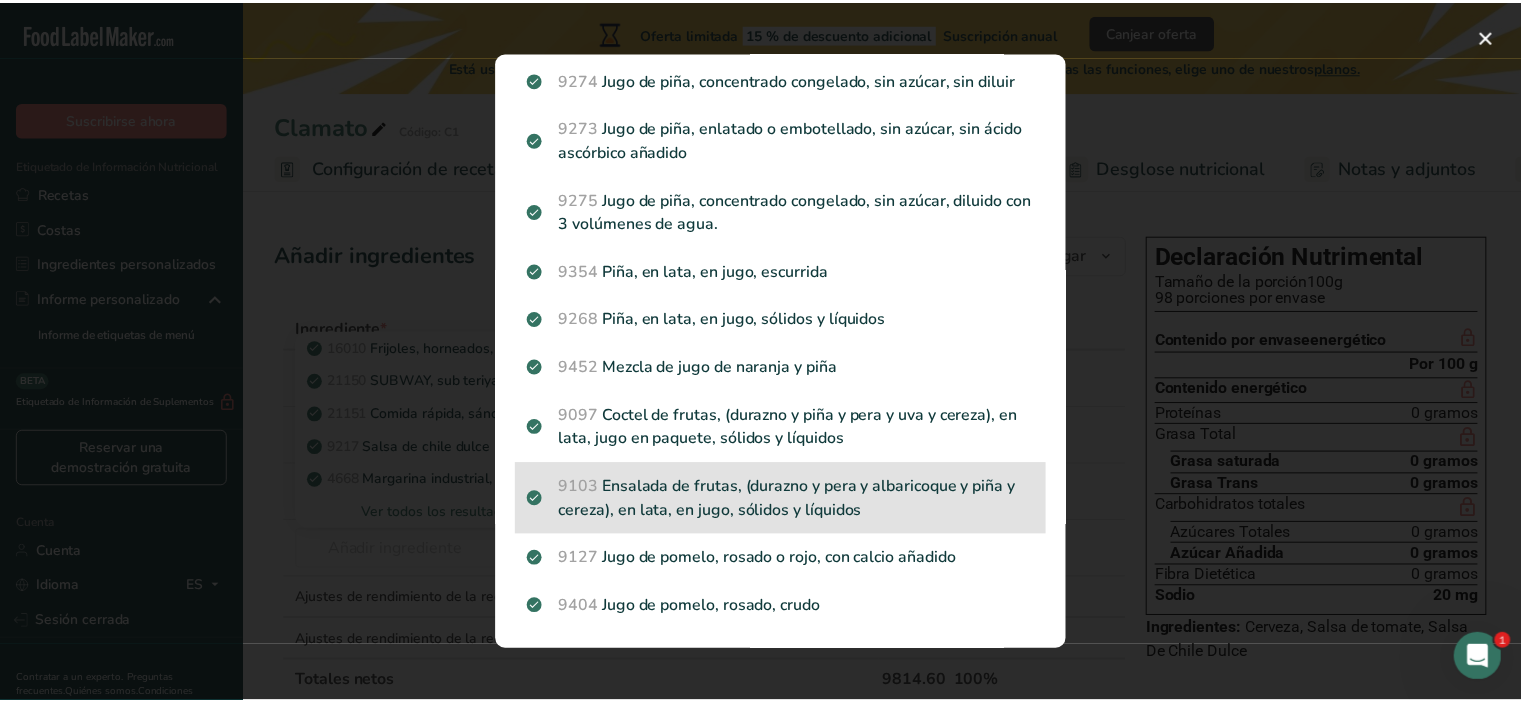 scroll, scrollTop: 0, scrollLeft: 0, axis: both 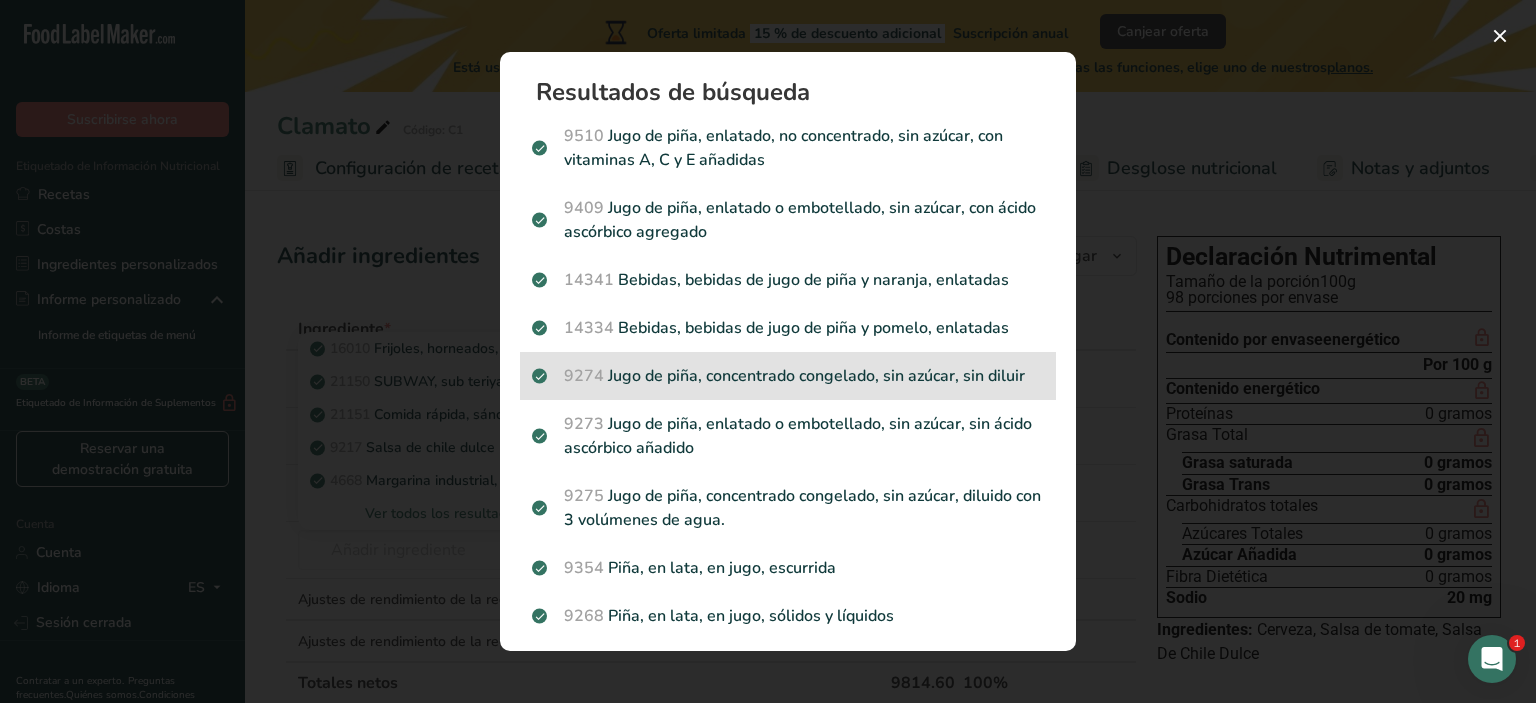 click on "9274
Jugo de piña, concentrado congelado, sin azúcar, sin diluir" at bounding box center [788, 376] 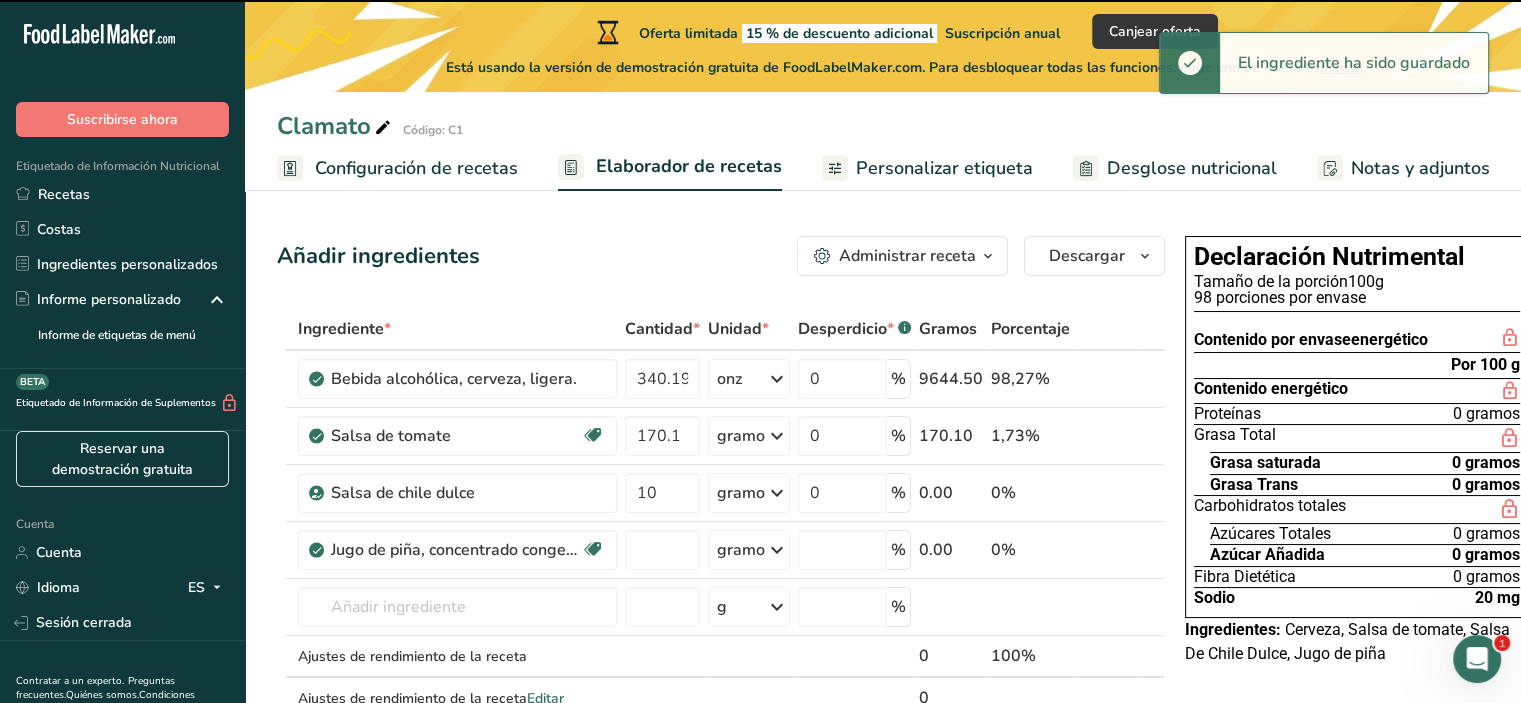 type on "0" 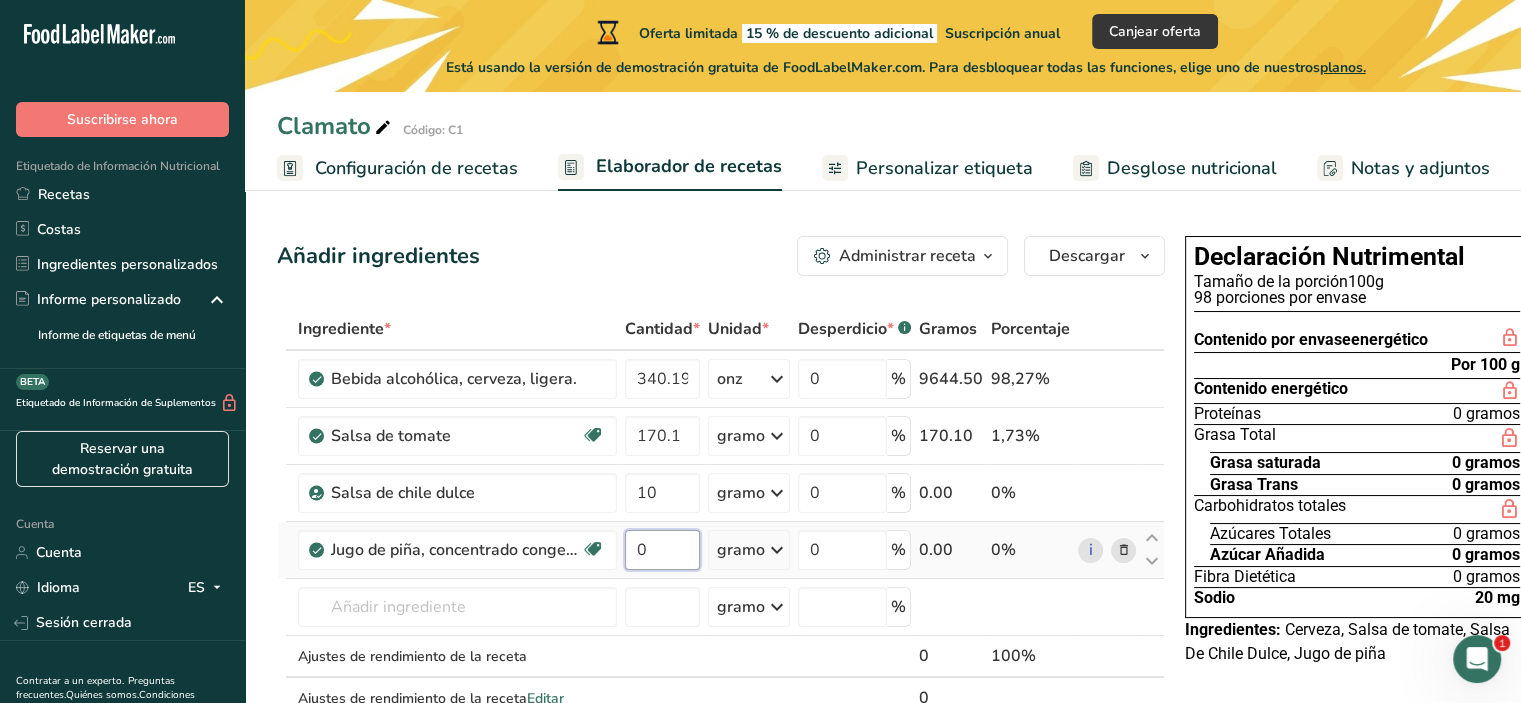 click on "0" at bounding box center [662, 550] 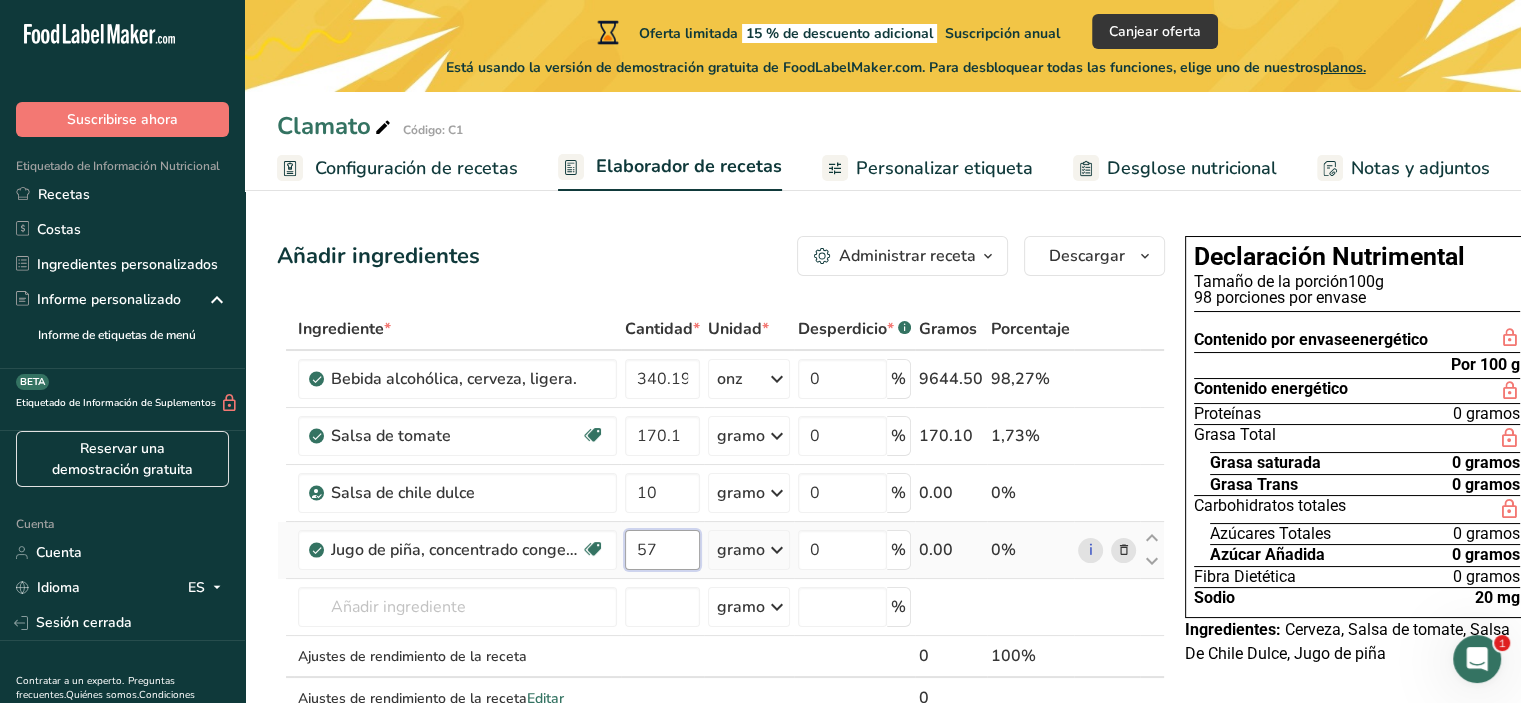 type on "57" 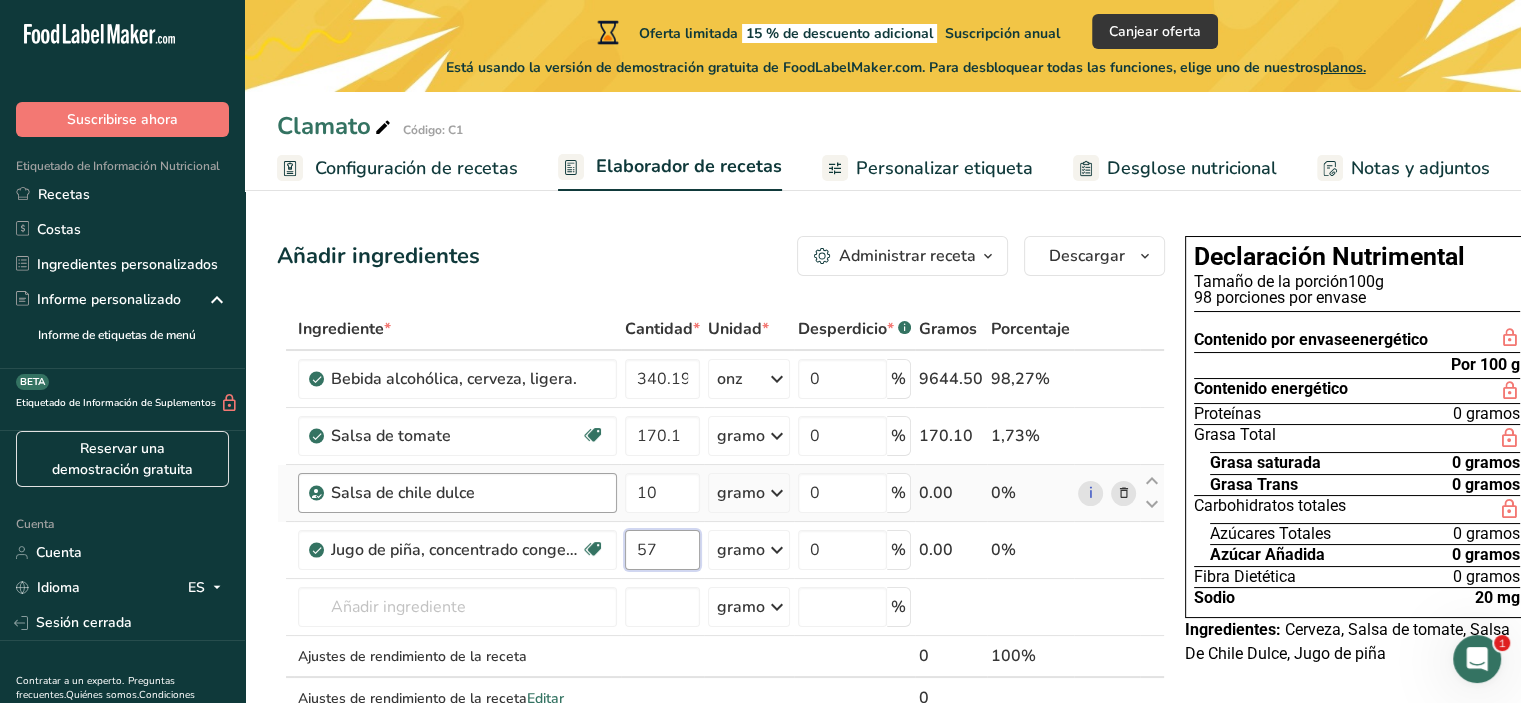 scroll, scrollTop: 200, scrollLeft: 0, axis: vertical 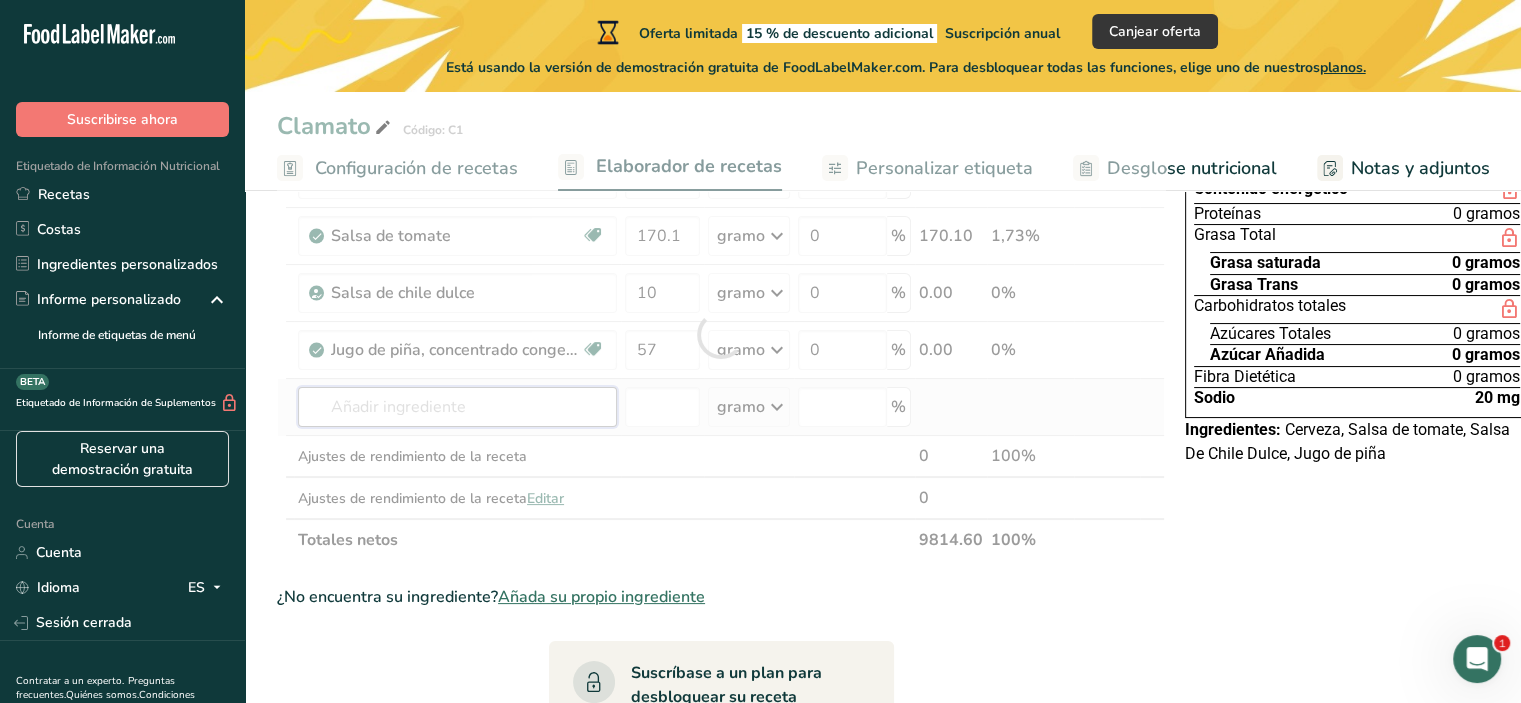 click on "Ingrediente  *
Cantidad  *
Unidad  *
Desperdicio *   .a-a{fill:#347362;}.b-a{fill:#fff;}         Gramos
Porcentaje
Bebida alcohólica, cerveza, ligera.
340.194
onz
Porciones
1 onza líquida
1 lata o botella (12 fl oz)
Unidades de peso
gramo
kilogramo
mg
Ver más
Unidades de volumen
litro
Las unidades de volumen requieren una conversión de densidad. Si conoce la densidad de su ingrediente, introdúzcala a continuación. De lo contrario, haga clic en "RIA", nuestra asistente regulatoria de IA, quien podrá ayudarle.
lb/pie³
g/cm³
Confirmar
ml
0" at bounding box center [721, 334] 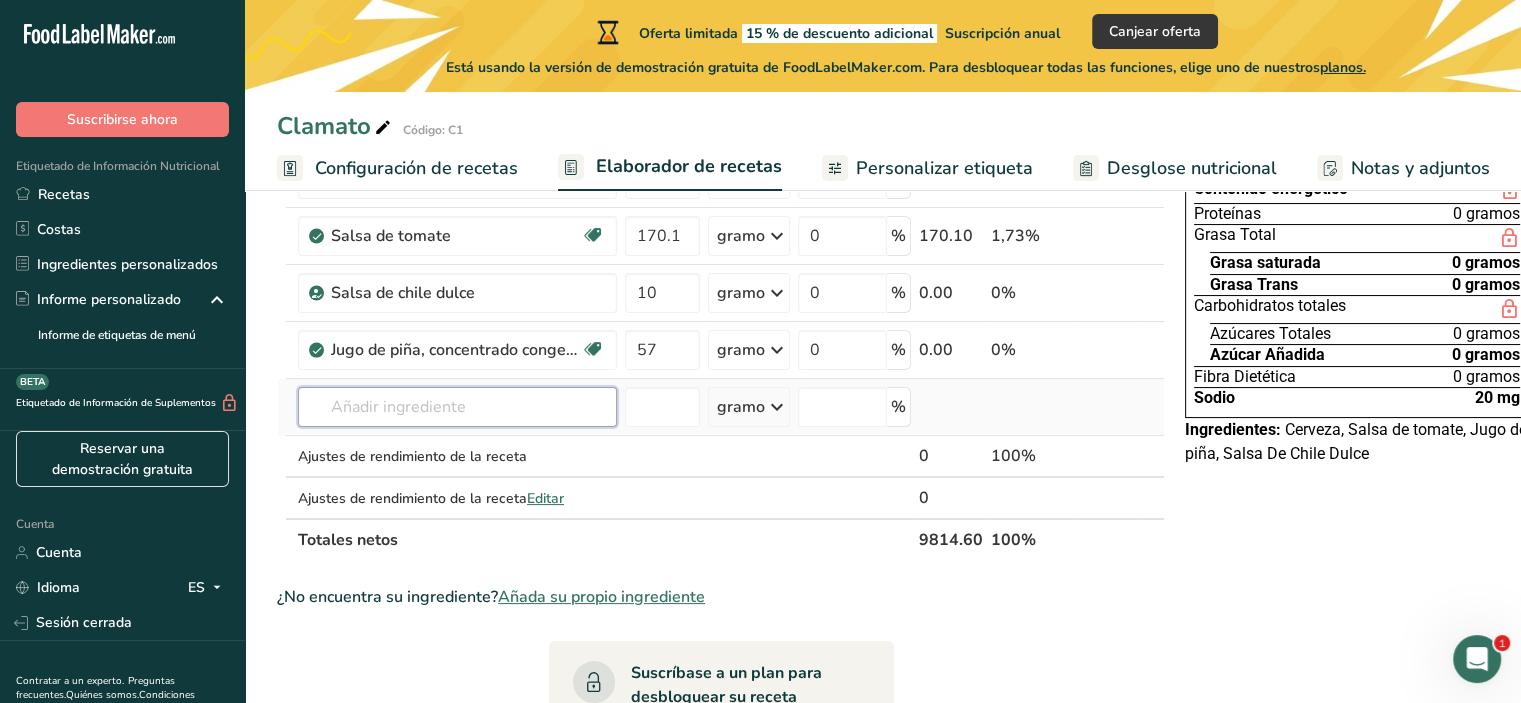 click at bounding box center [457, 407] 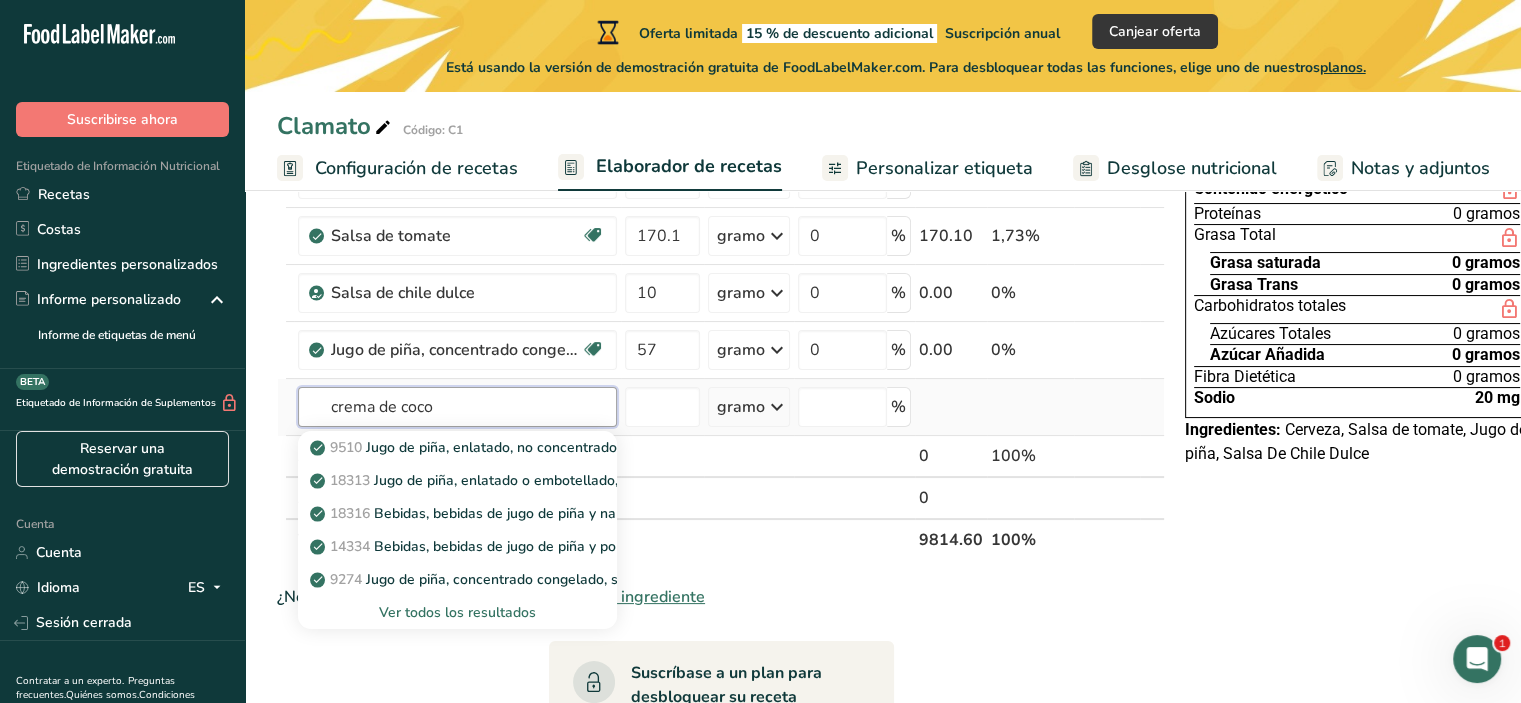 type on "crema de coco" 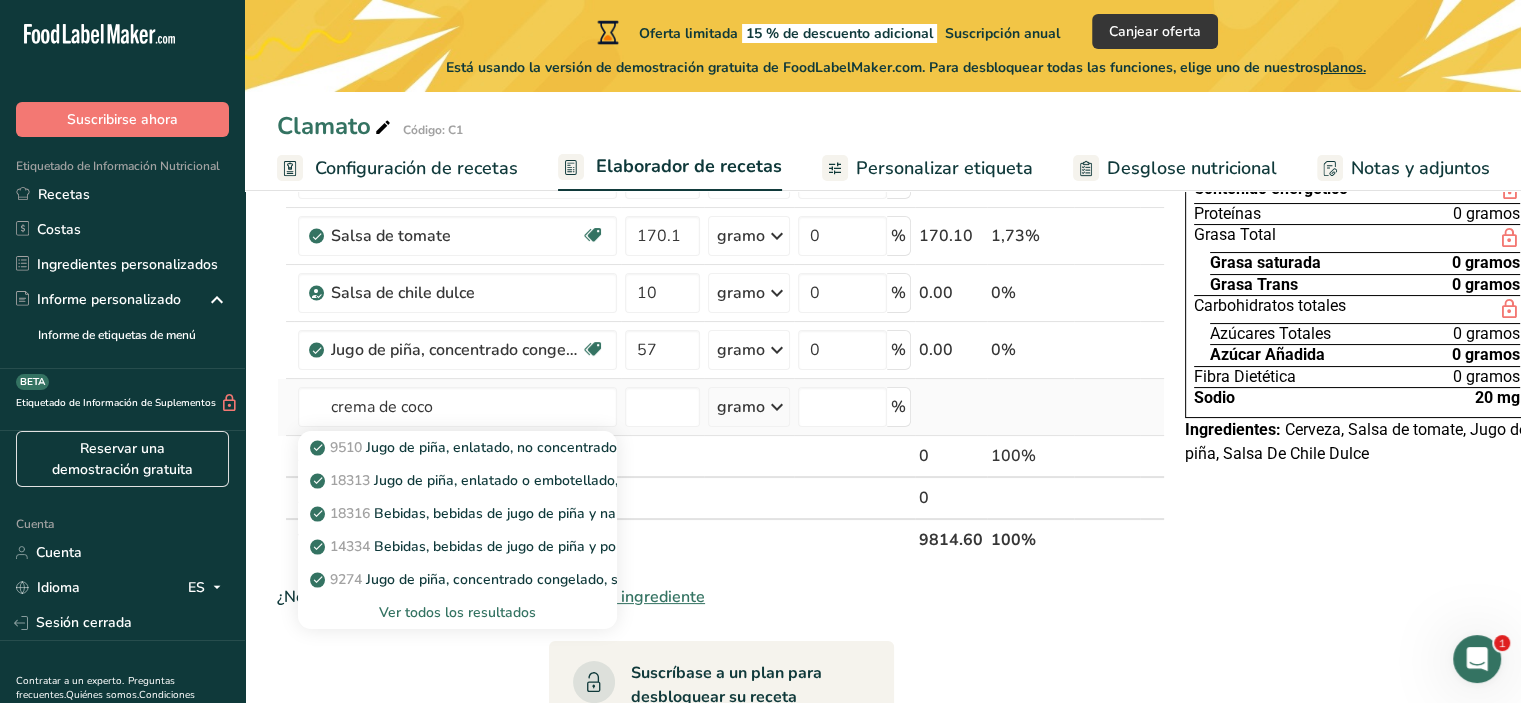 type 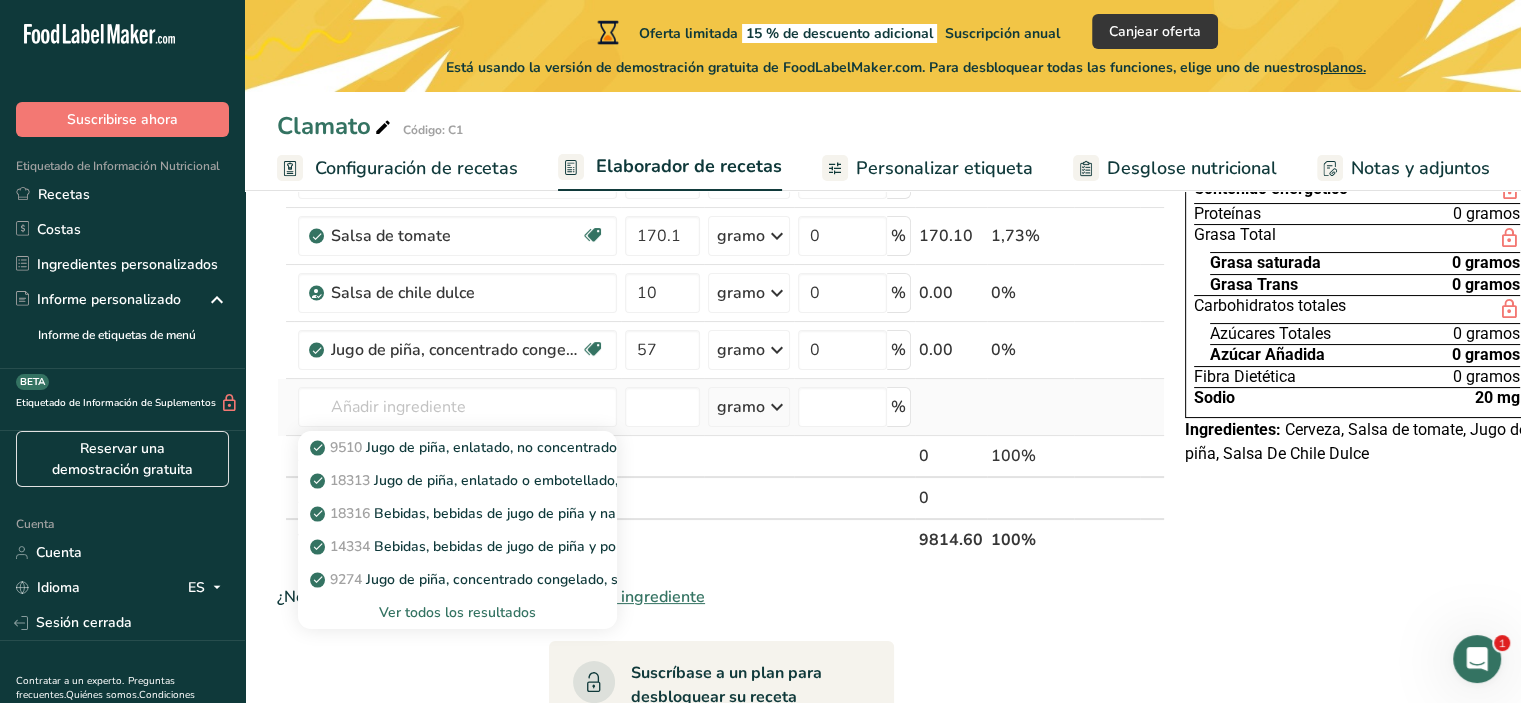 click on "Ver todos los resultados" at bounding box center (457, 612) 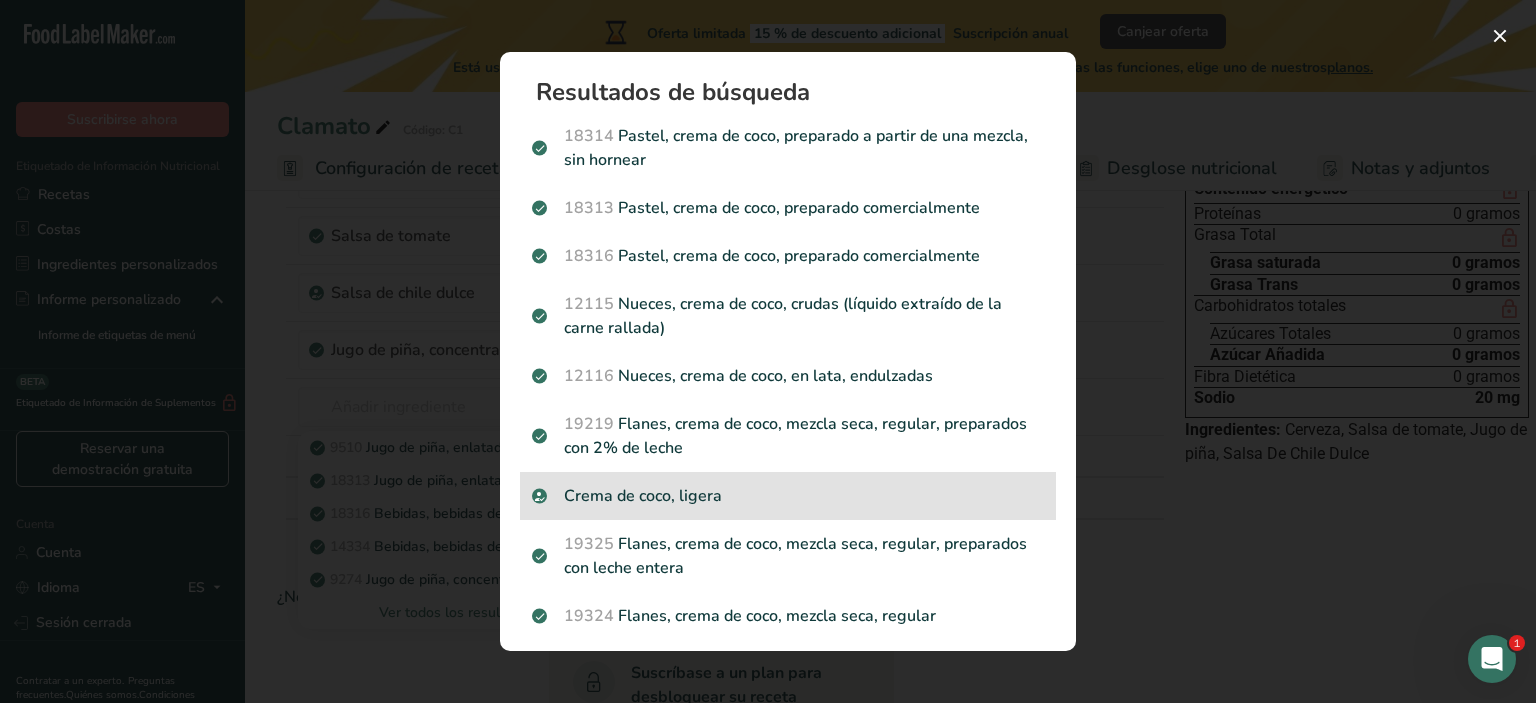 click on "Crema de coco, ligera" at bounding box center [788, 496] 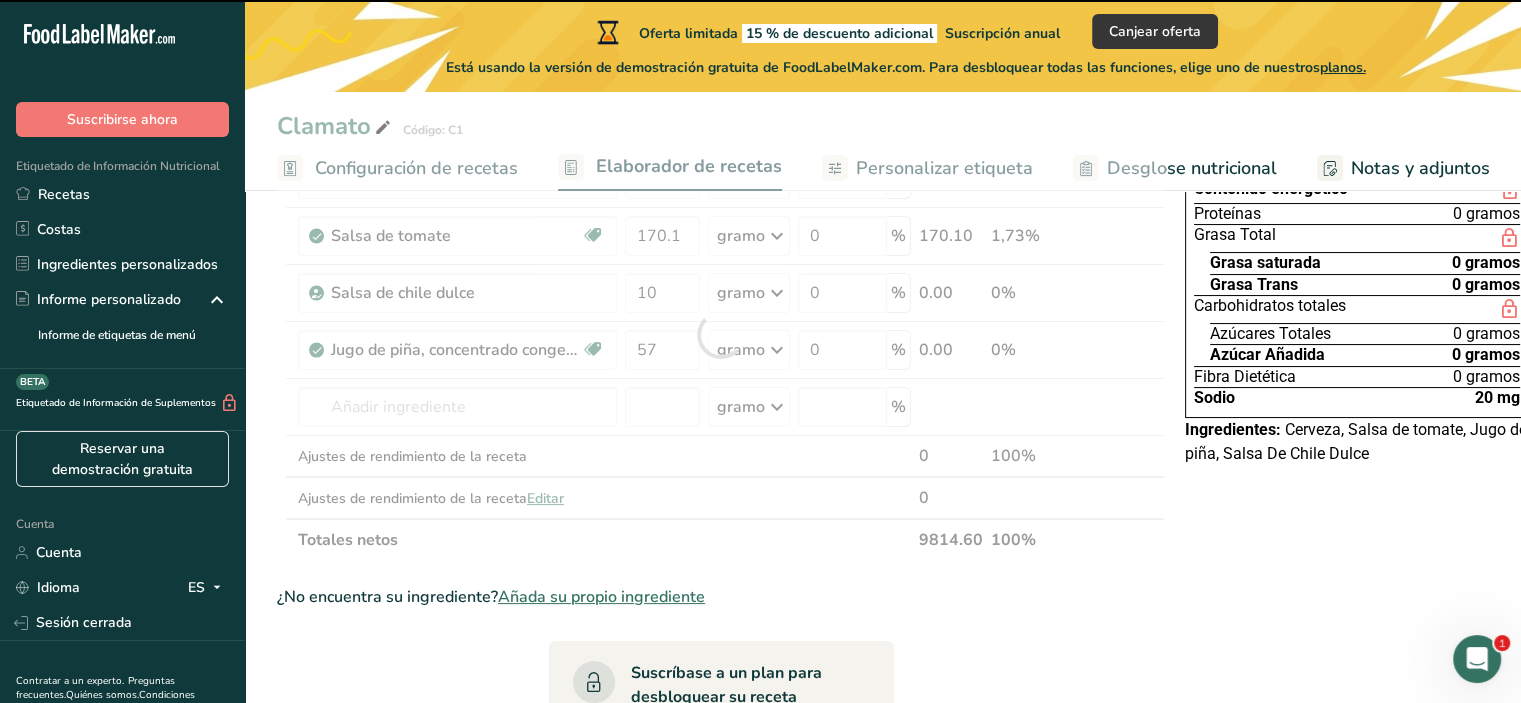 type on "0" 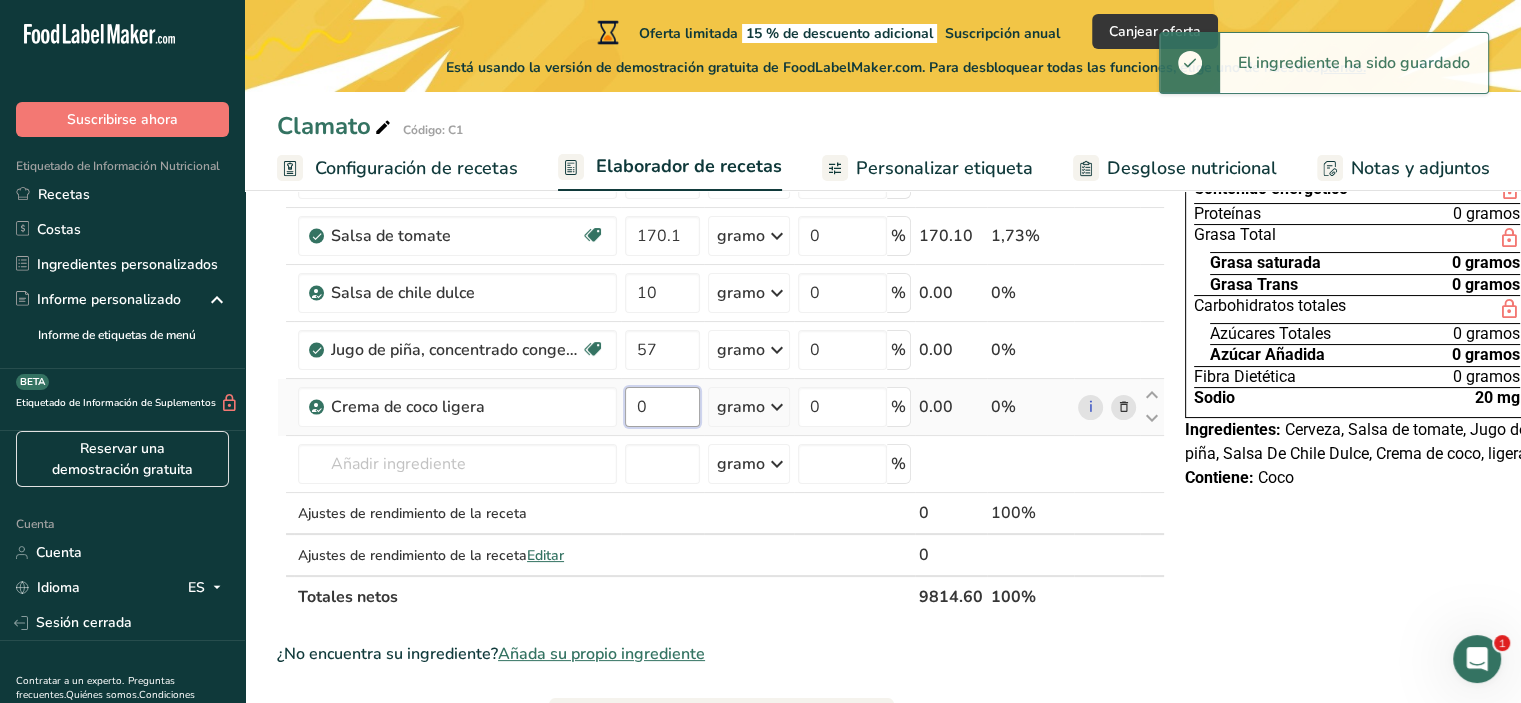 click on "0" at bounding box center [662, 407] 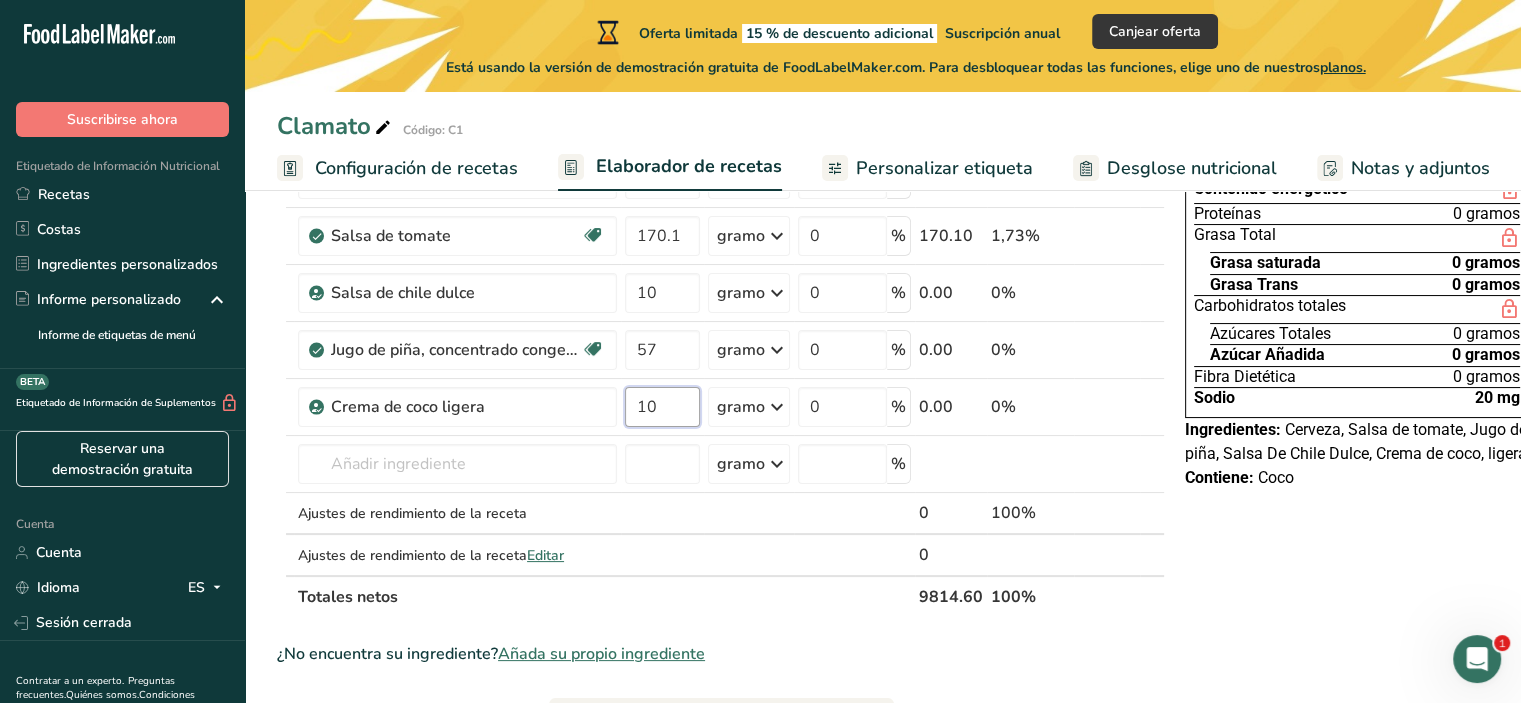 type on "10" 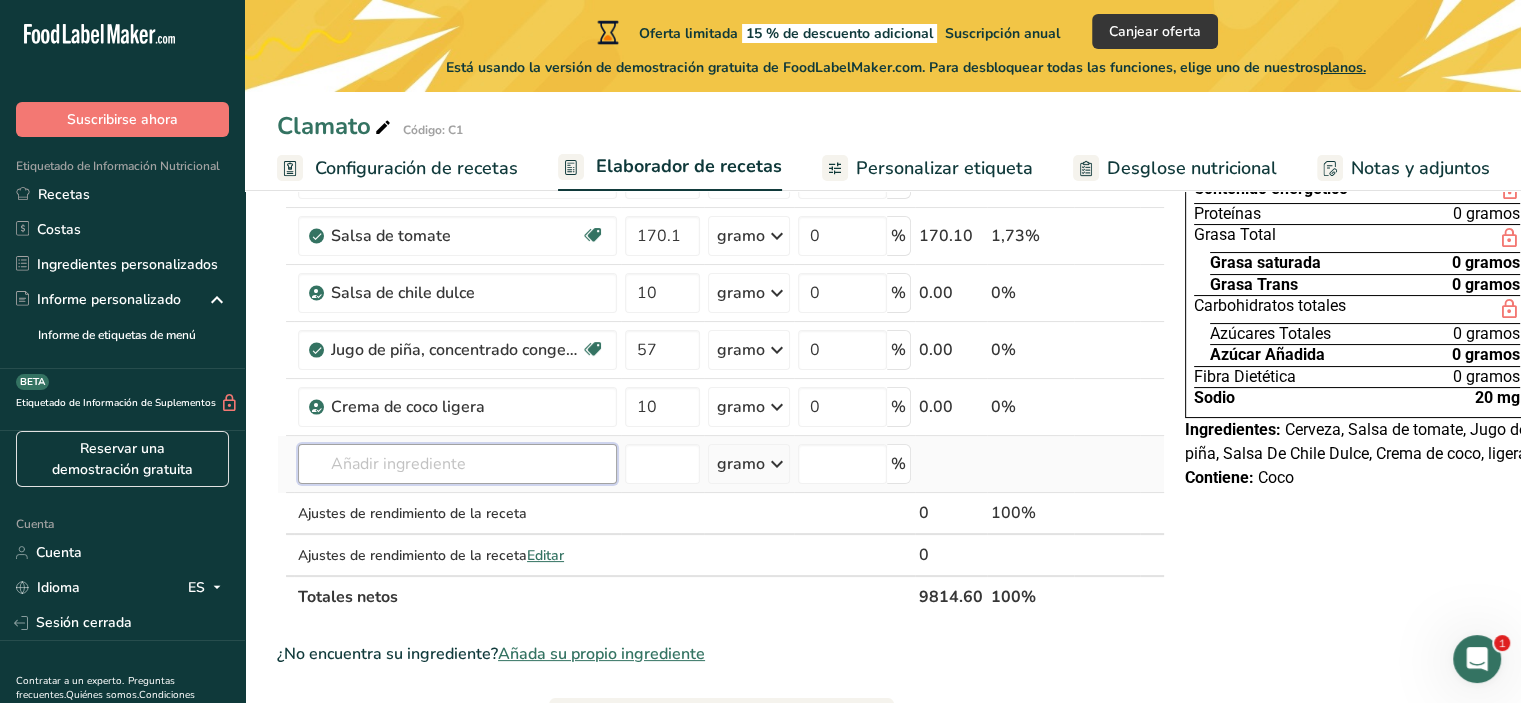 click on "Ingrediente  *
Cantidad  *
Unidad  *
Desperdicio *   .a-a{fill:#347362;}.b-a{fill:#fff;}         Gramos
Porcentaje
Bebida alcohólica, cerveza, ligera.
340.194
onz
Porciones
1 onza líquida
1 lata o botella (12 fl oz)
Unidades de peso
gramo
kilogramo
mg
Ver más
Unidades de volumen
litro
Las unidades de volumen requieren una conversión de densidad. Si conoce la densidad de su ingrediente, introdúzcala a continuación. De lo contrario, haga clic en "RIA", nuestra asistente regulatoria de IA, quien podrá ayudarle.
lb/pie³
g/cm³
Confirmar
ml
0" at bounding box center (721, 363) 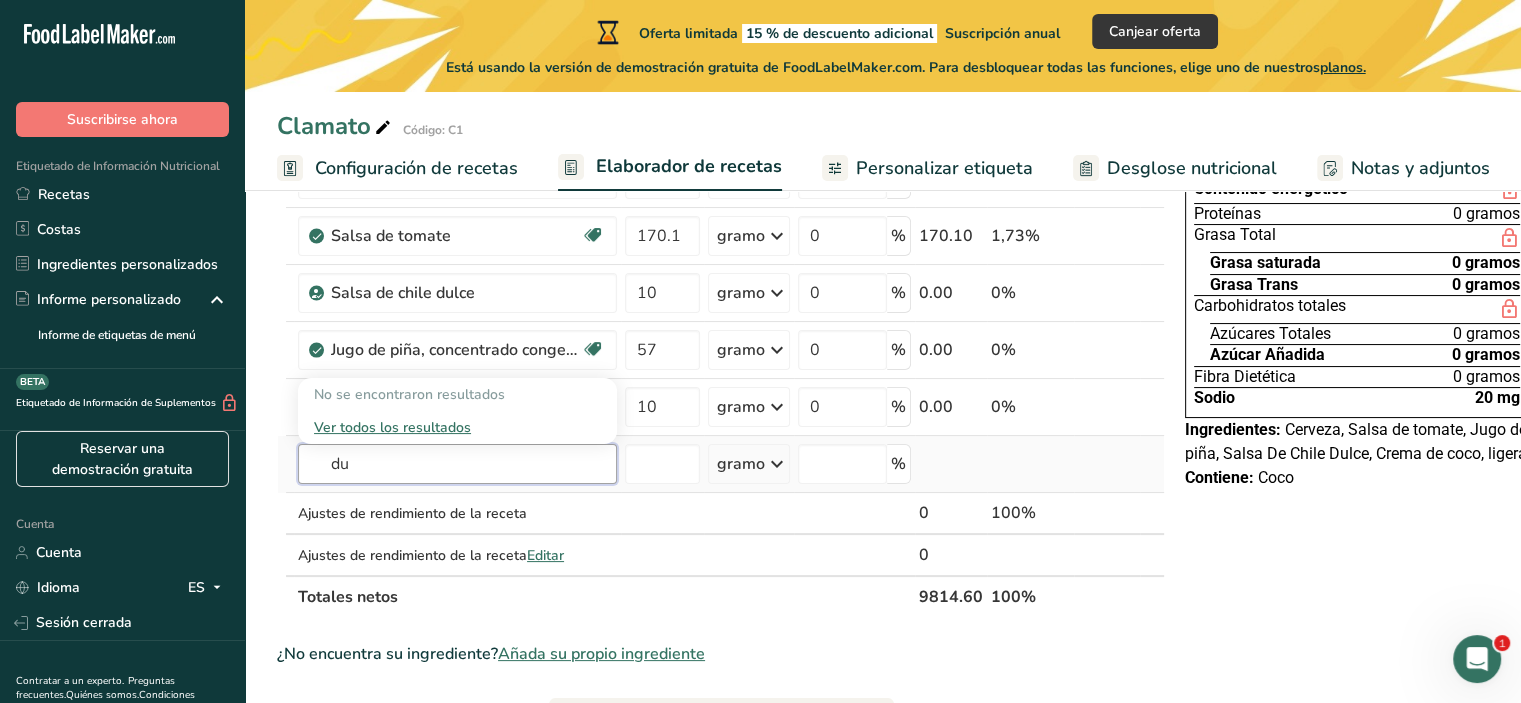 type on "d" 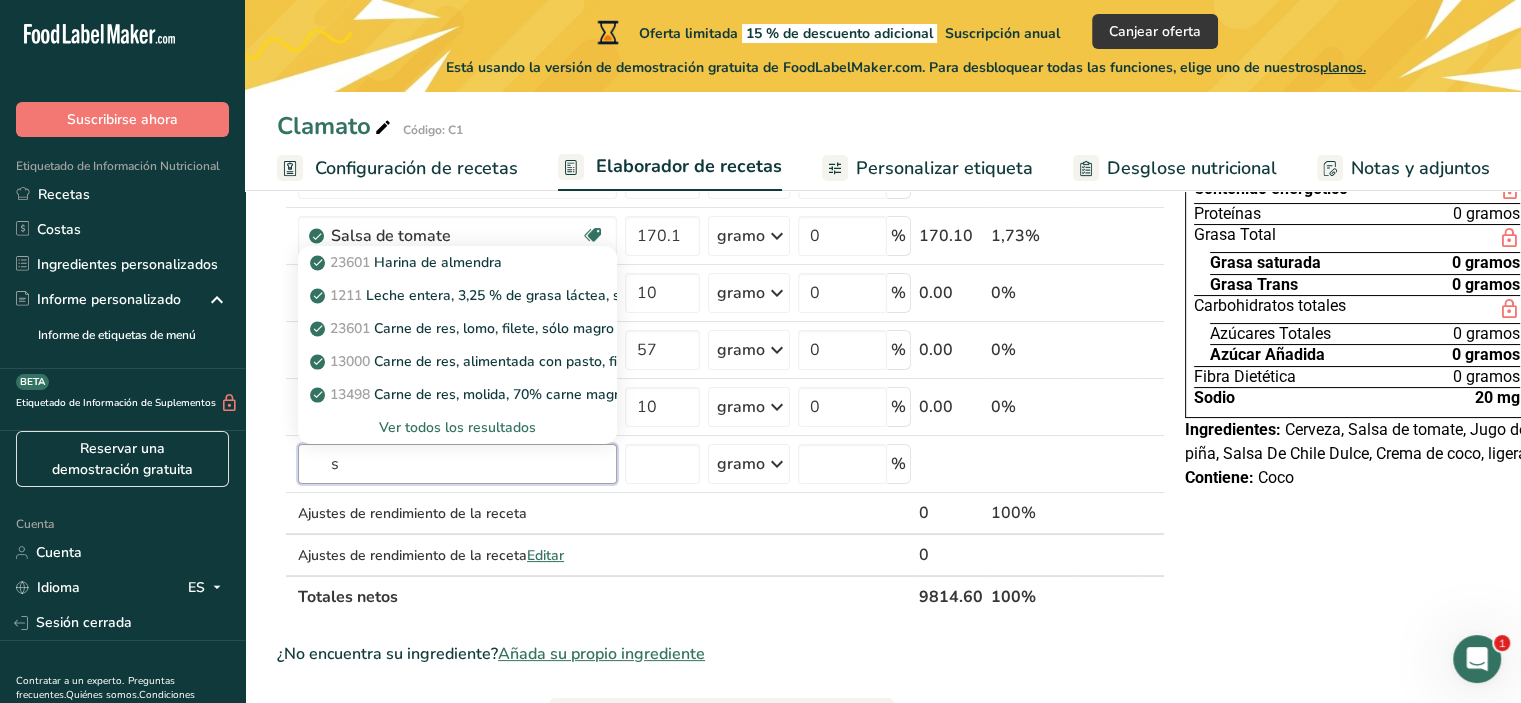 type on "s" 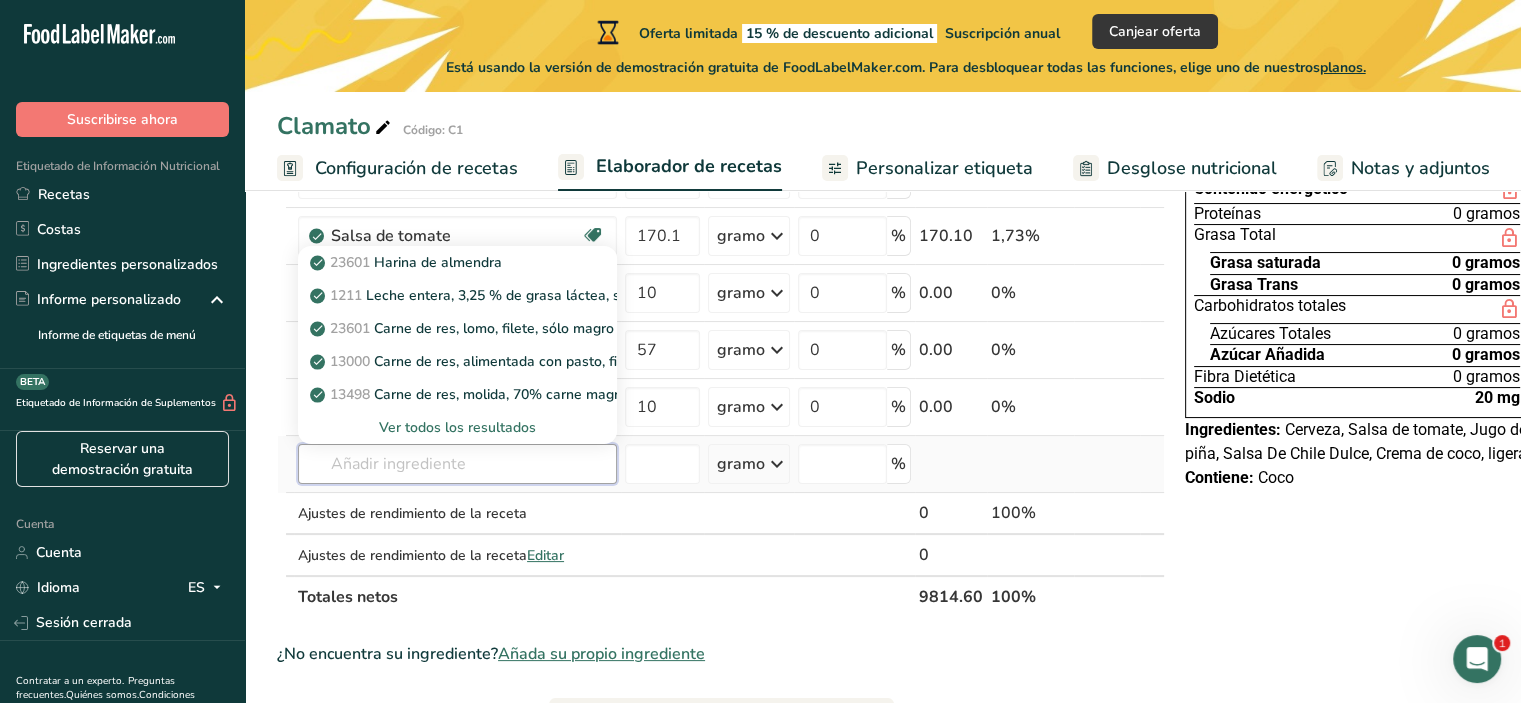 click at bounding box center [457, 464] 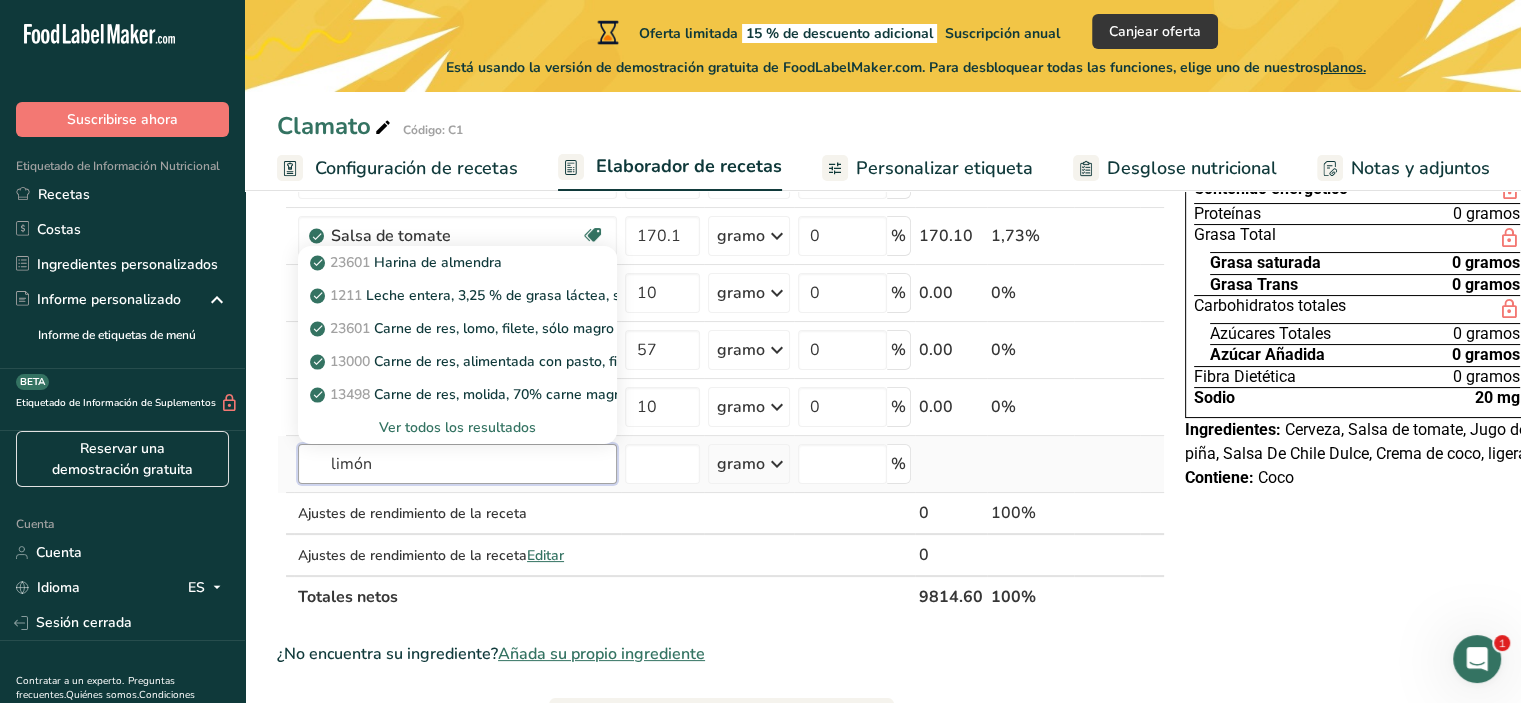 type on "limón" 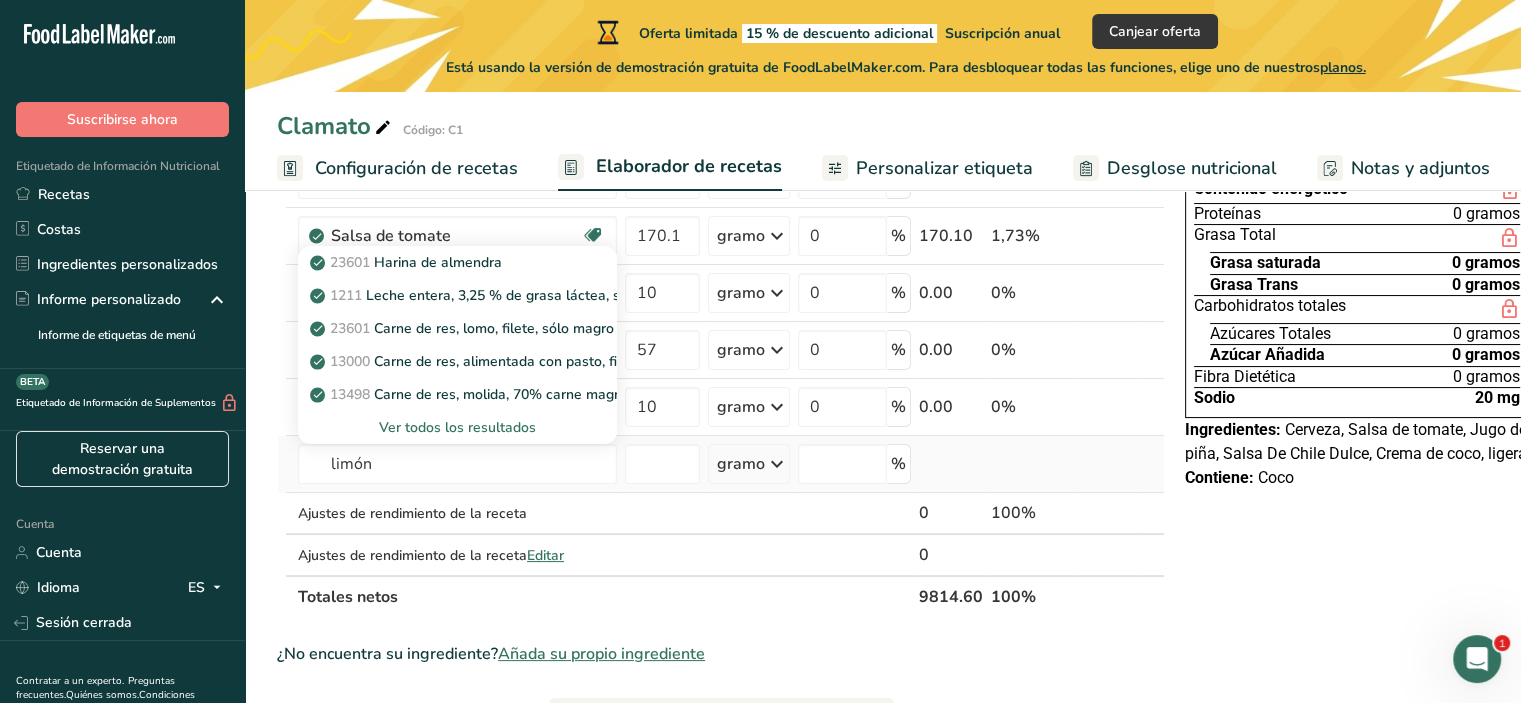type 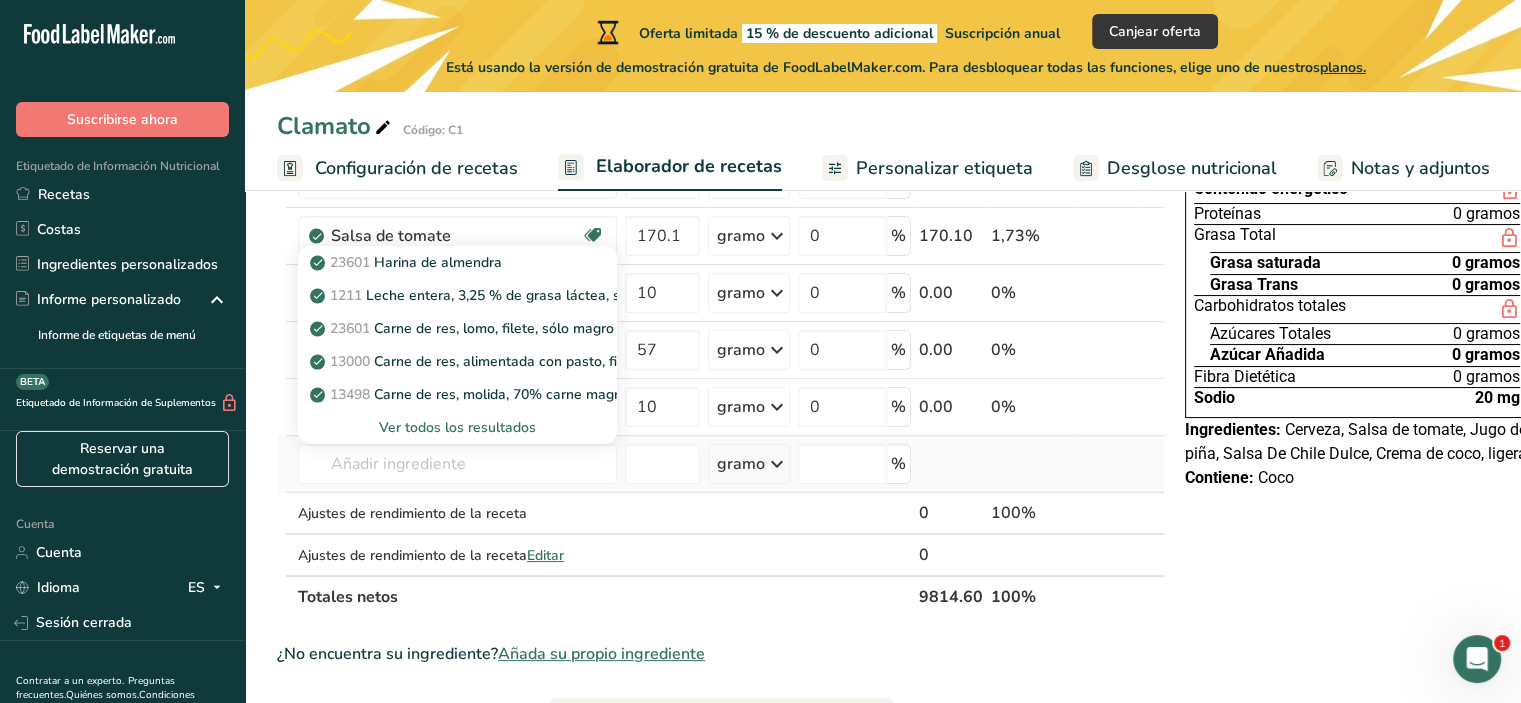 click on "Ver todos los resultados" at bounding box center (457, 427) 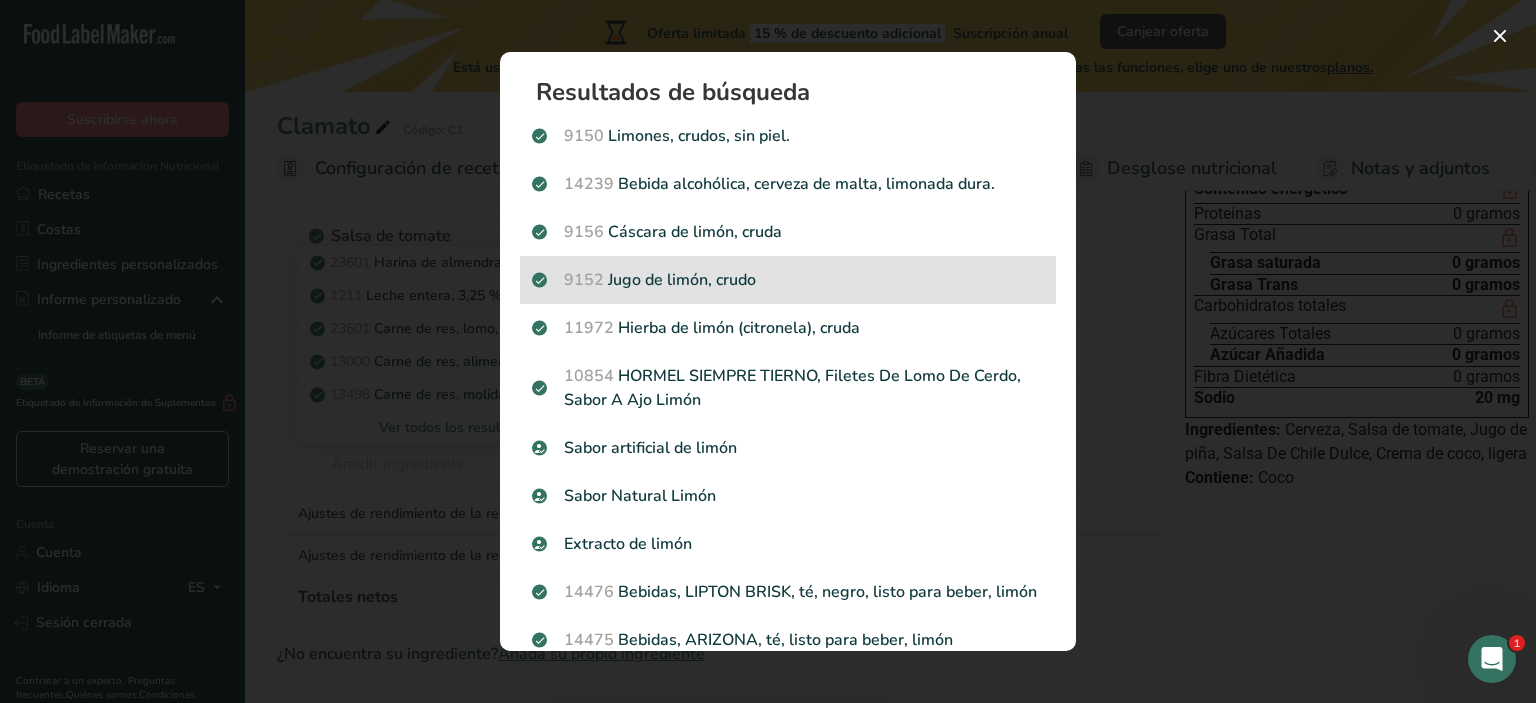 click on "9152
Jugo de limón, crudo" at bounding box center (788, 280) 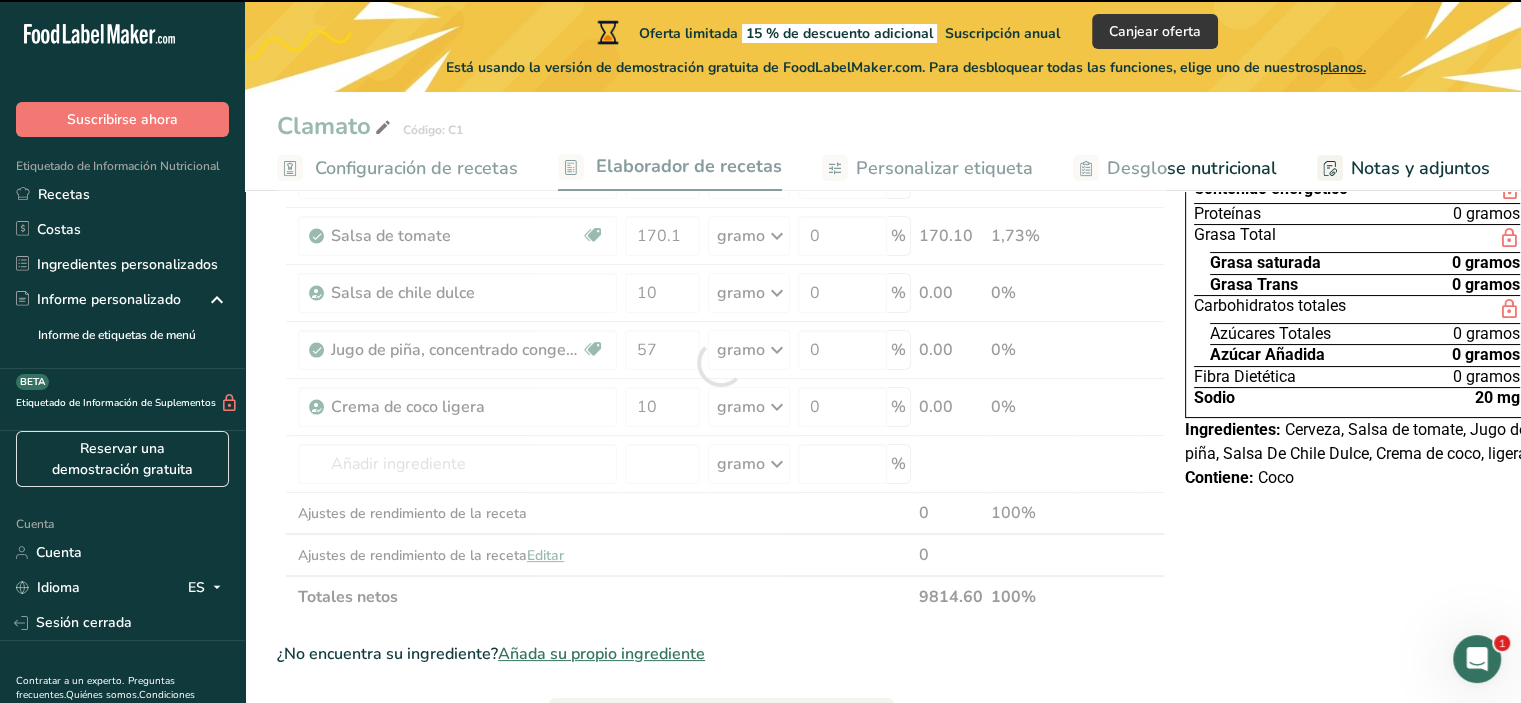 type on "0" 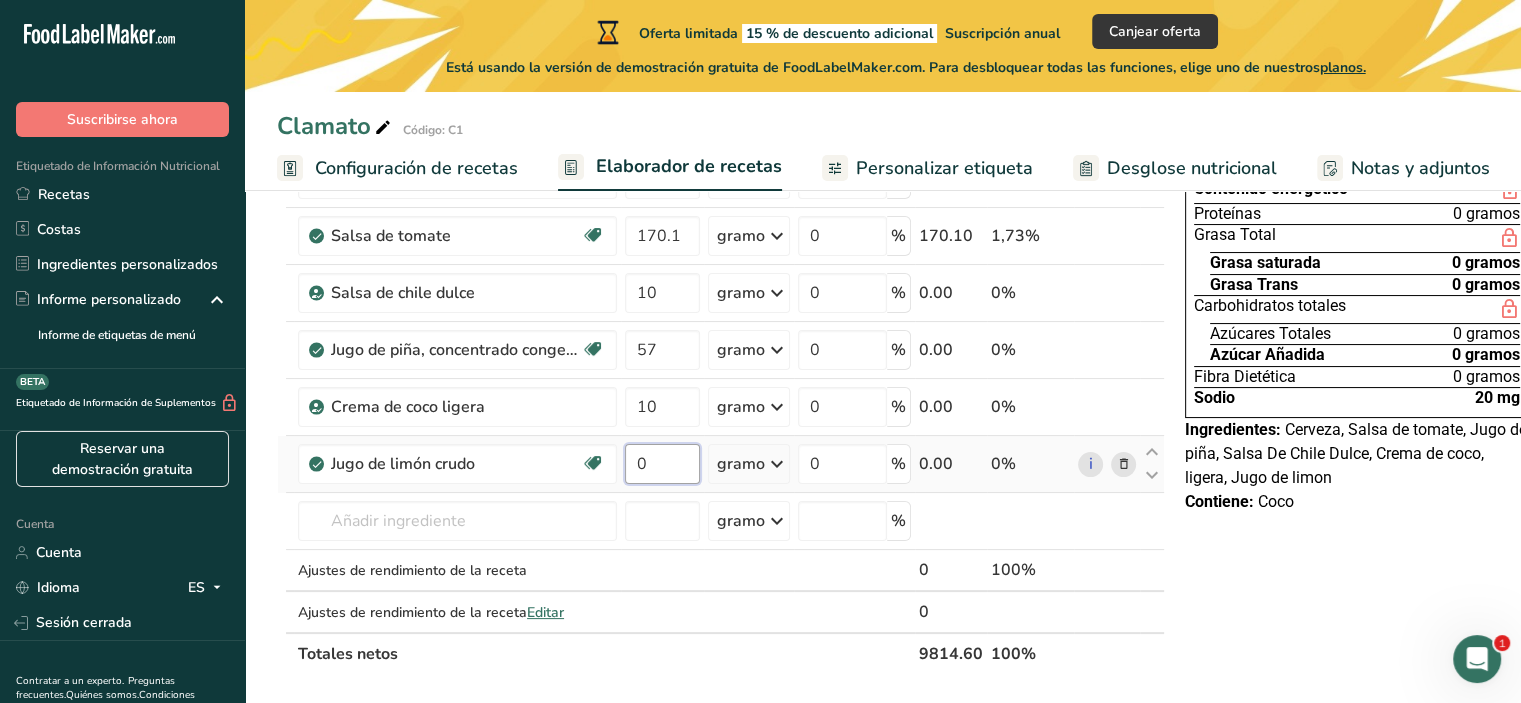 click on "0" at bounding box center [662, 464] 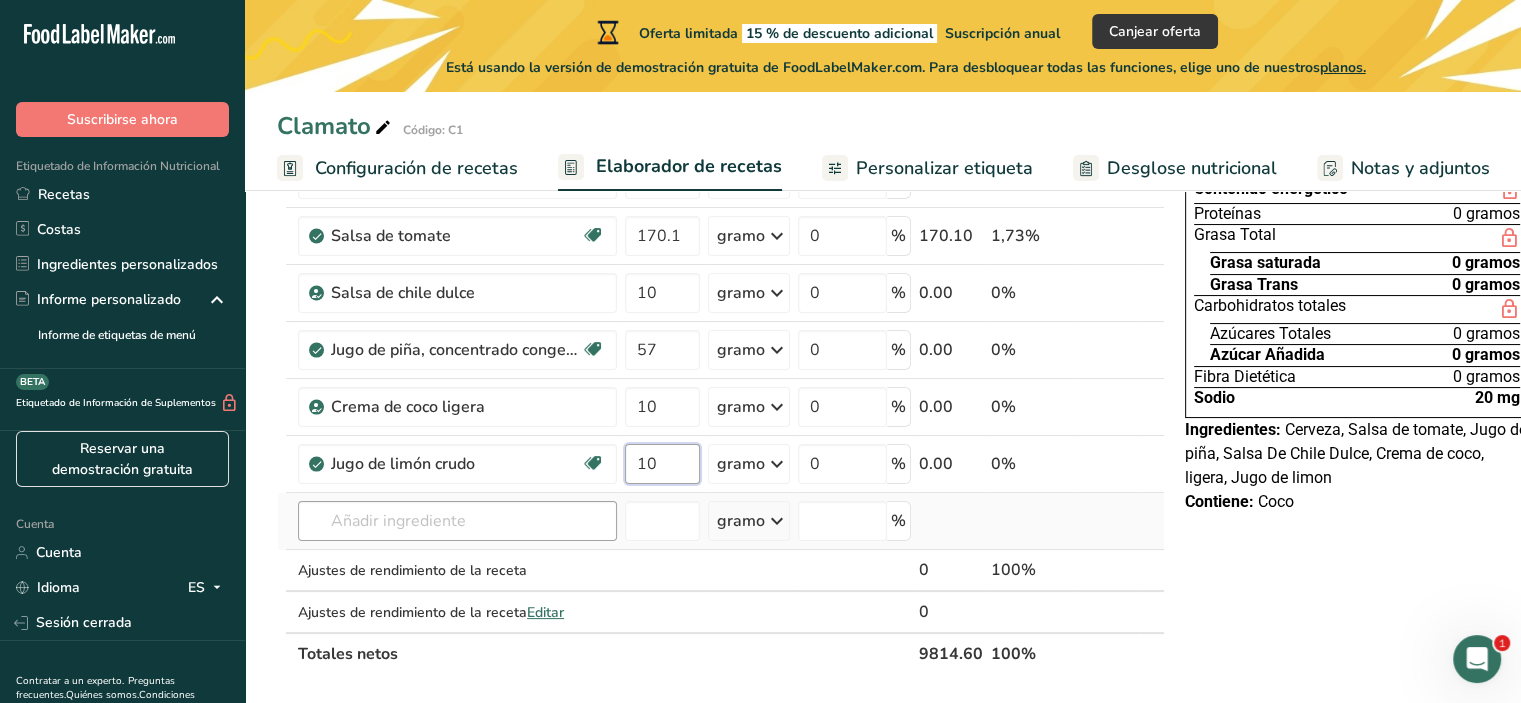 type on "10" 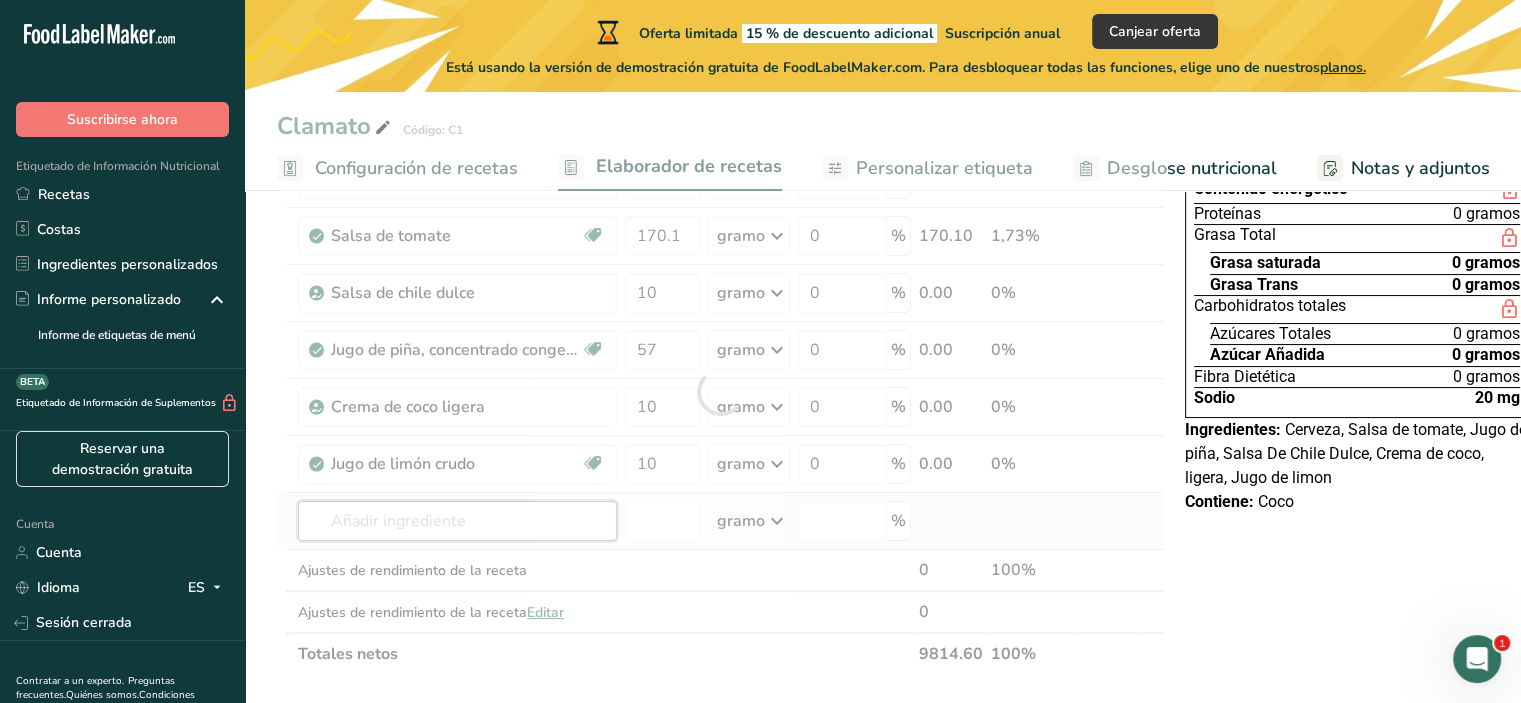 click on "Ingrediente  *
Cantidad  *
Unidad  *
Desperdicio *   .a-a{fill:#347362;}.b-a{fill:#fff;}         Gramos
Porcentaje
Bebida alcohólica, cerveza, ligera.
340.194
onz
Porciones
1 onza líquida
1 lata o botella (12 fl oz)
Unidades de peso
gramo
kilogramo
mg
Ver más
Unidades de volumen
litro
Las unidades de volumen requieren una conversión de densidad. Si conoce la densidad de su ingrediente, introdúzcala a continuación. De lo contrario, haga clic en "RIA", nuestra asistente regulatoria de IA, quien podrá ayudarle.
lb/pie³
g/cm³
Confirmar
ml
0" at bounding box center [721, 391] 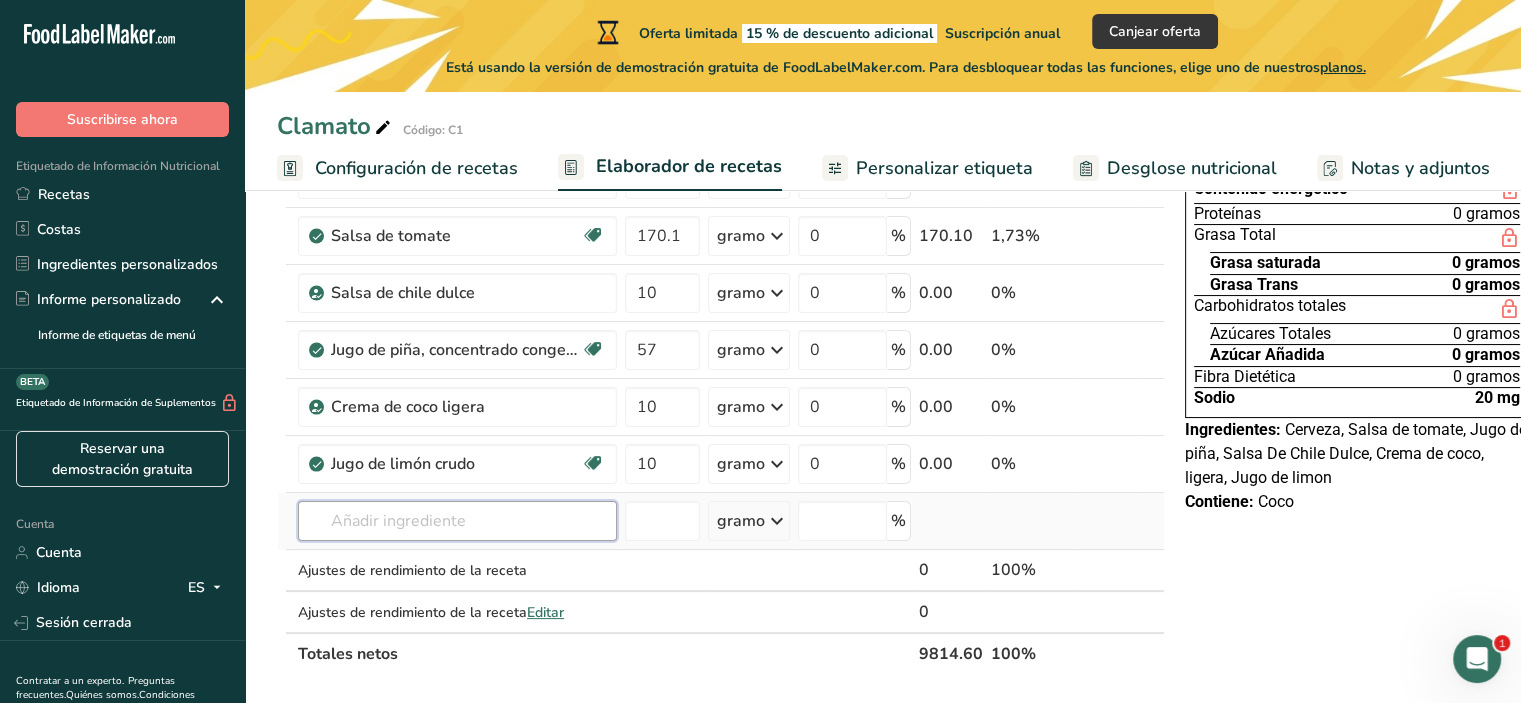 click at bounding box center (457, 521) 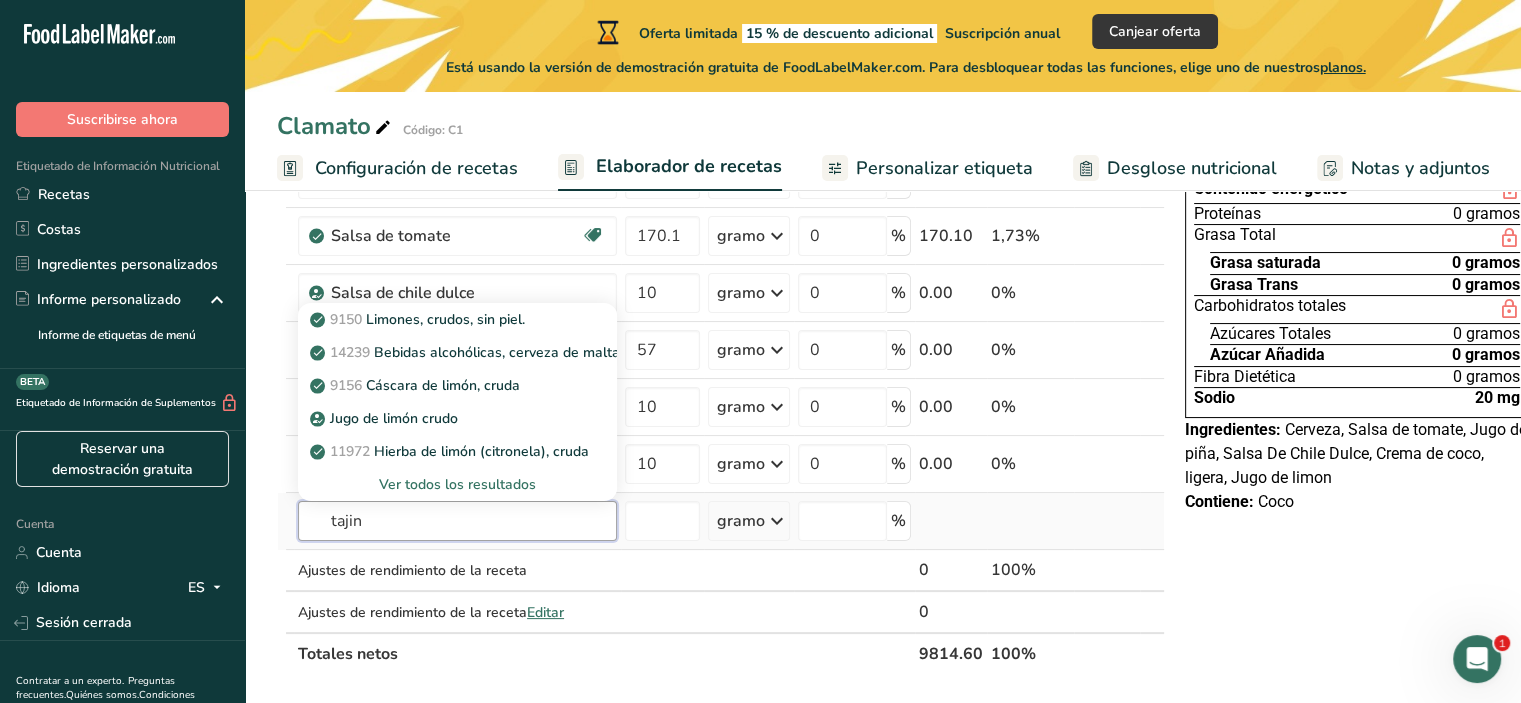 type on "tajin" 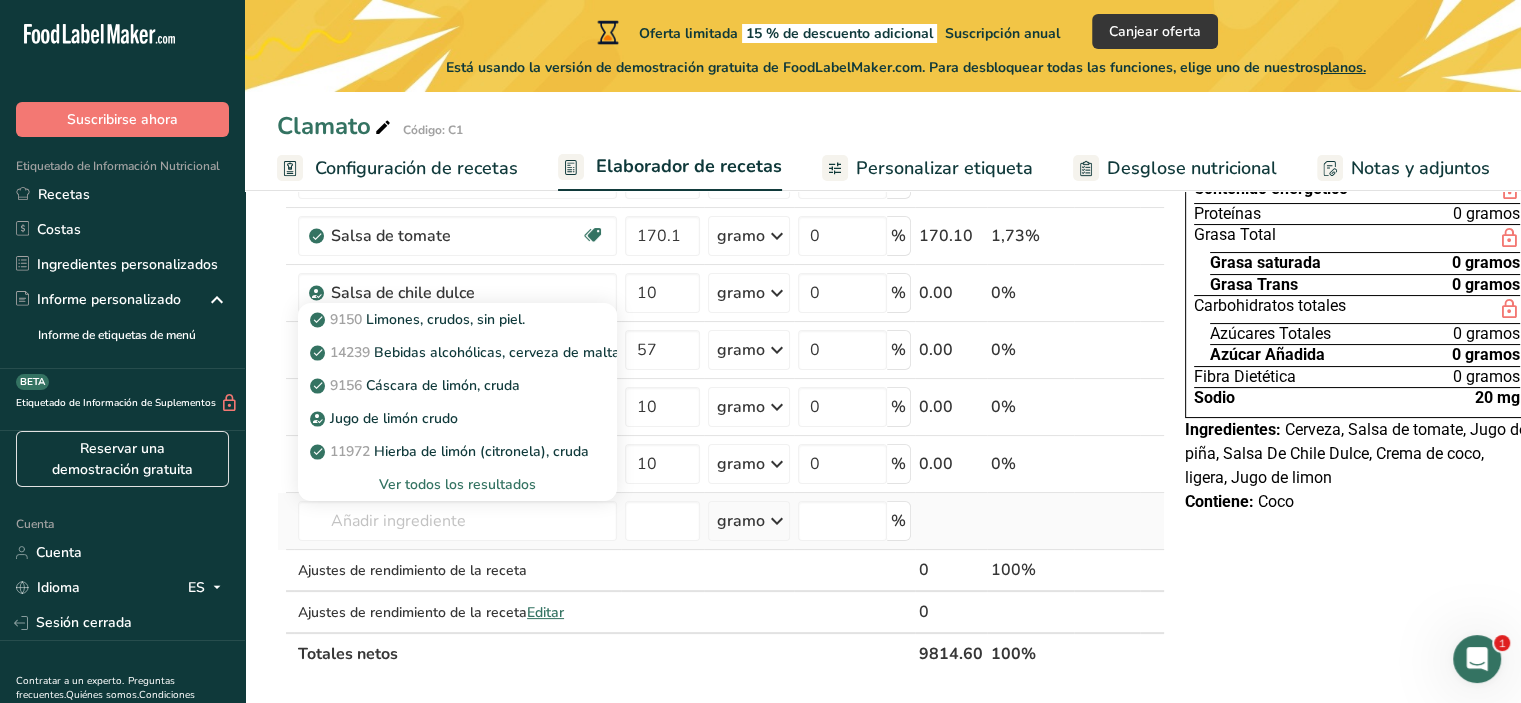 click on "Ver todos los resultados" at bounding box center [457, 484] 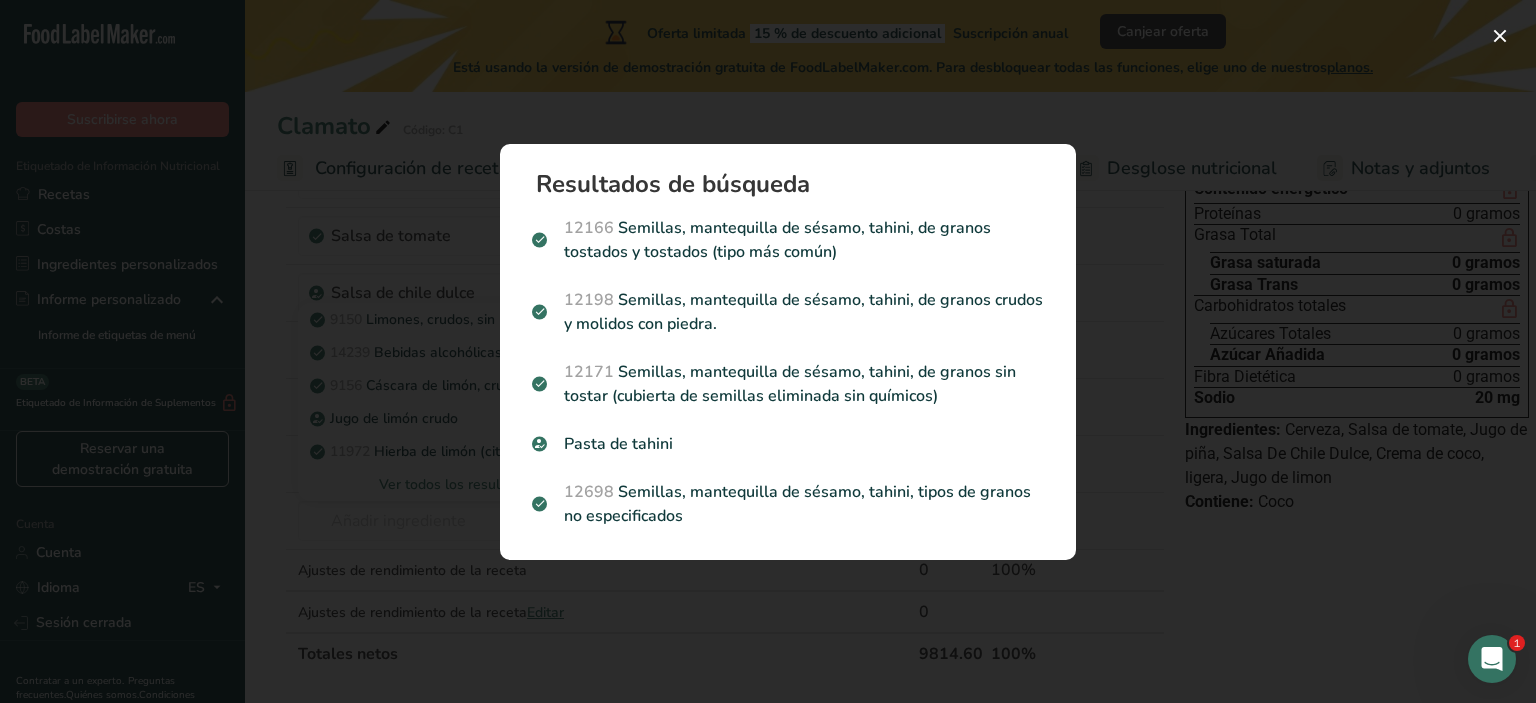 click at bounding box center [768, 351] 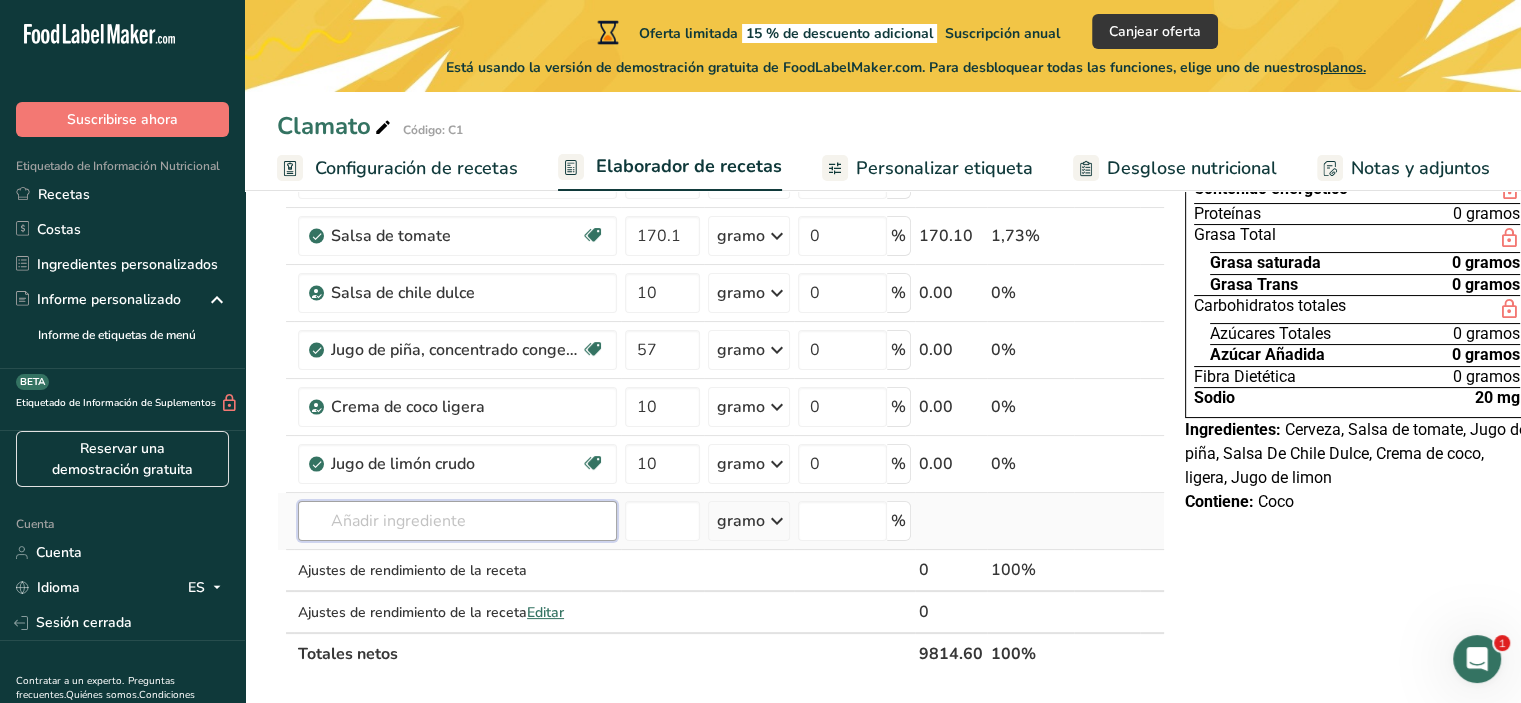 click at bounding box center [457, 521] 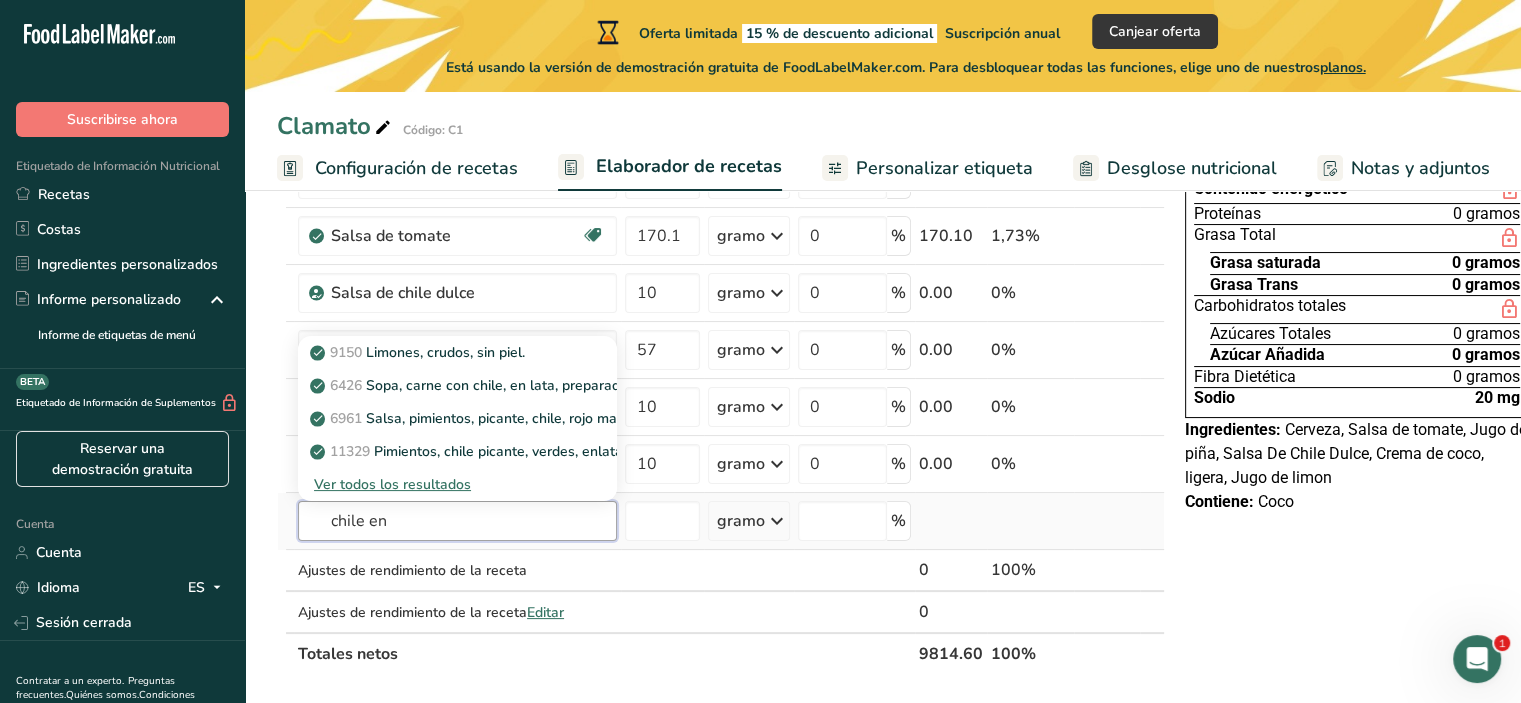 type on "chile en" 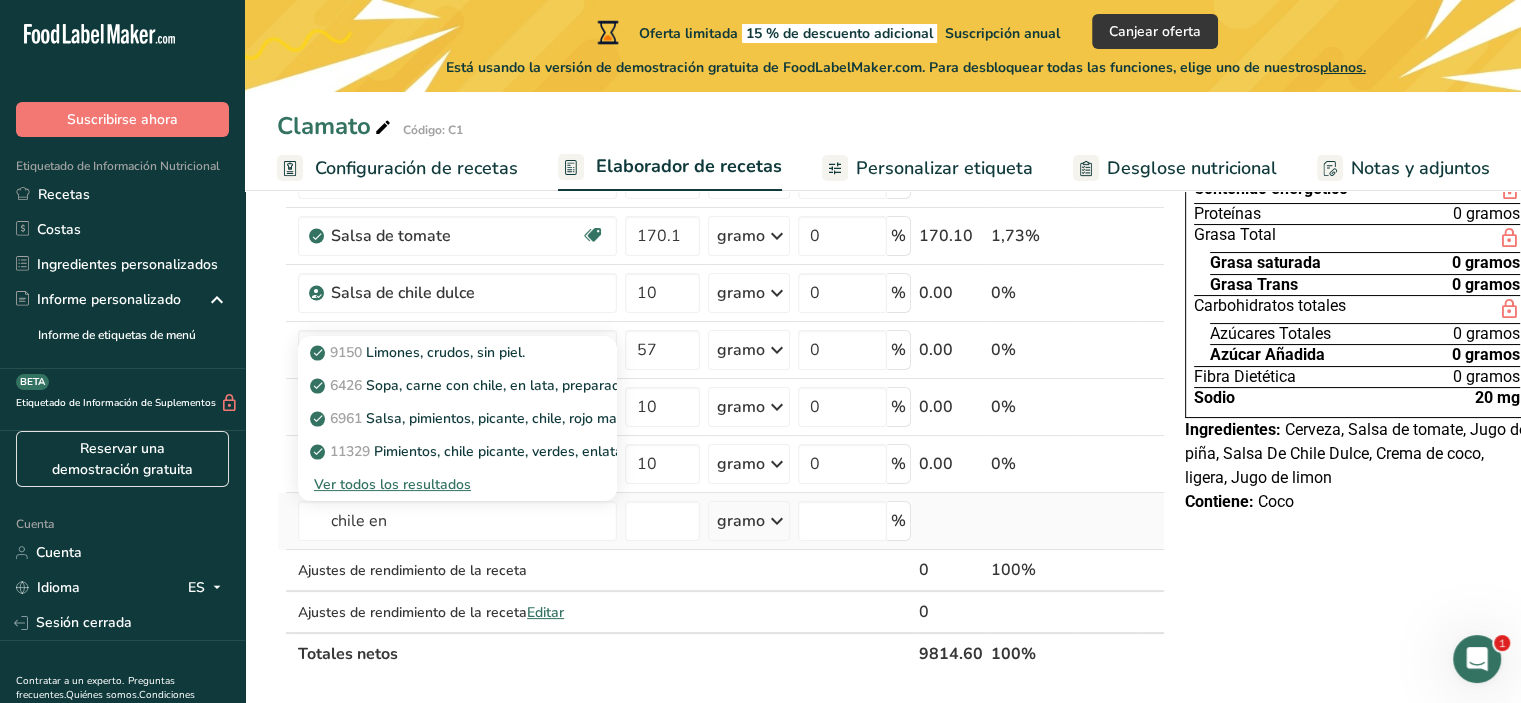 type 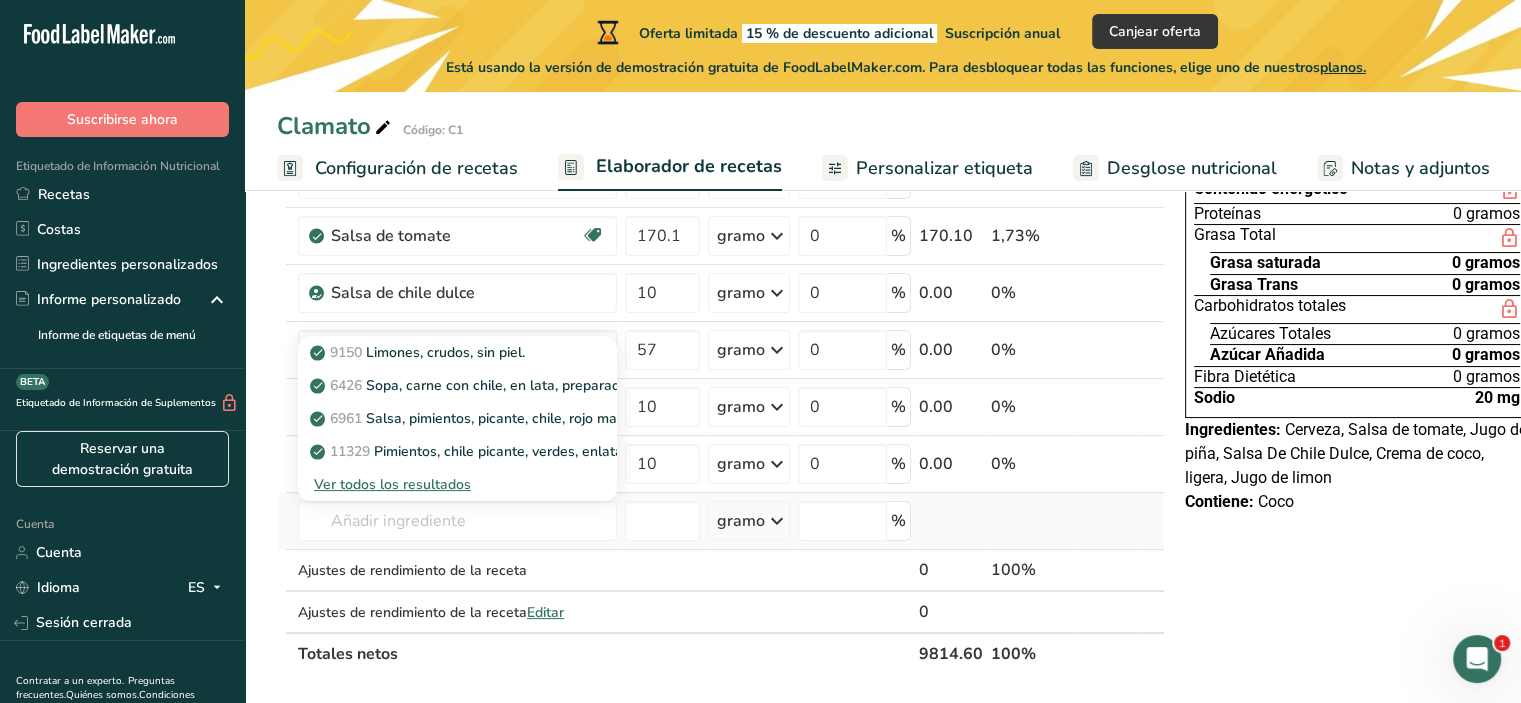 click on "Ver todos los resultados" at bounding box center [392, 484] 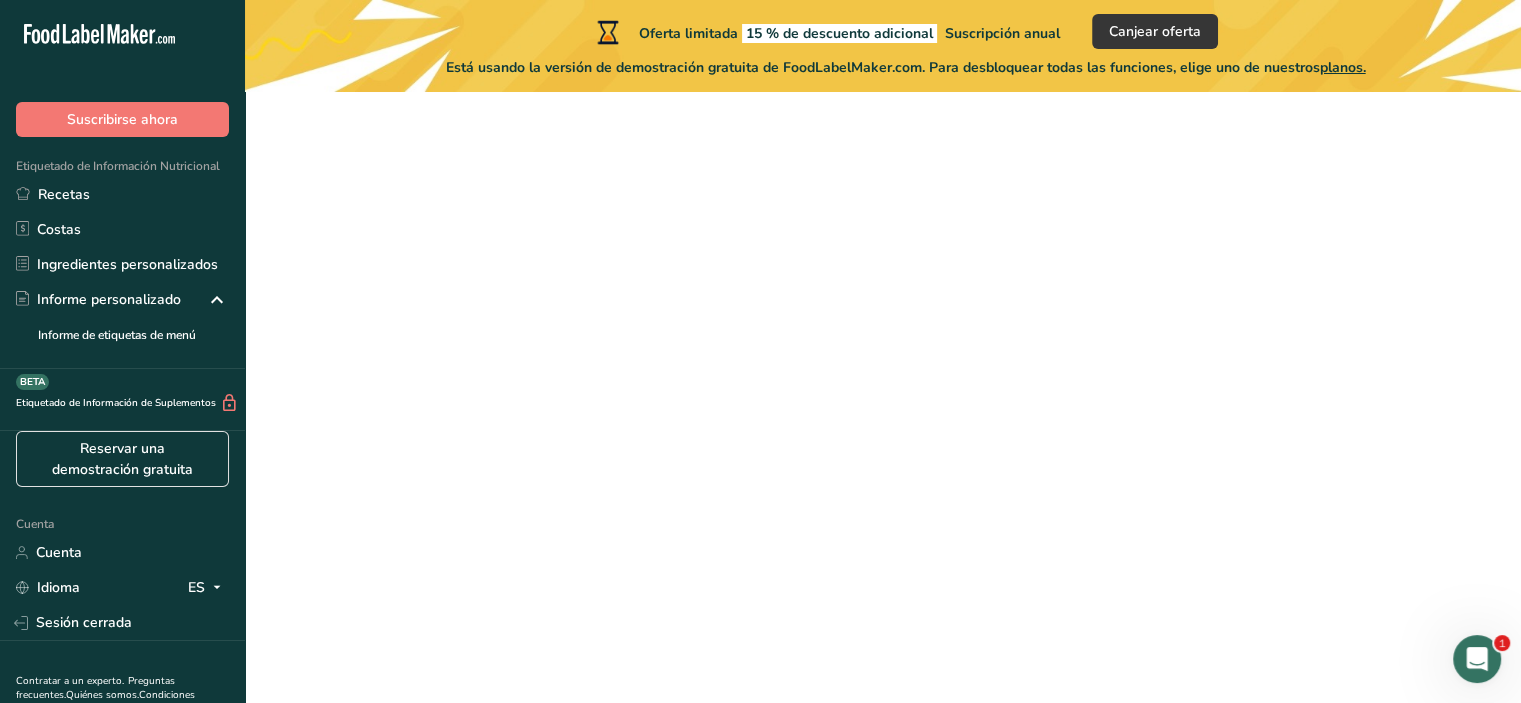 scroll, scrollTop: 0, scrollLeft: 0, axis: both 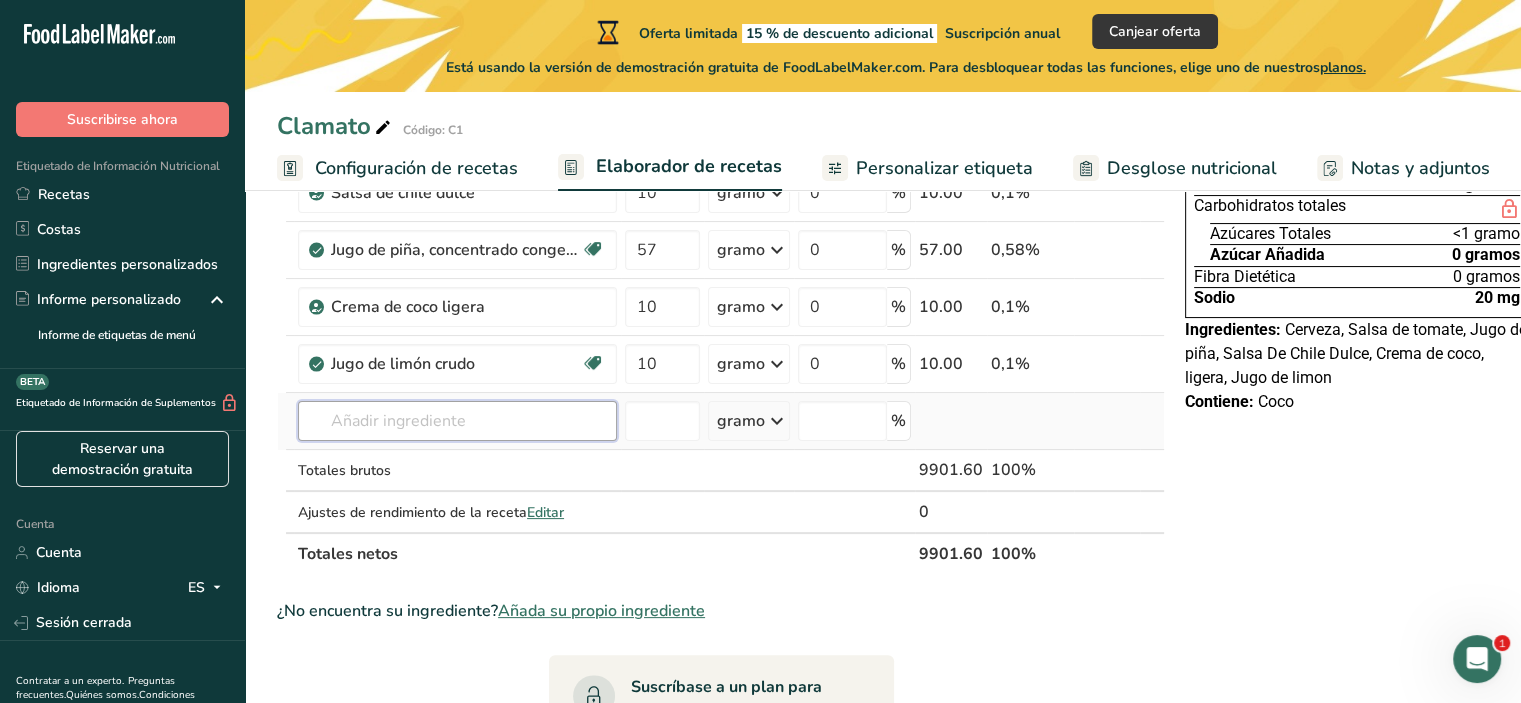 click at bounding box center (457, 421) 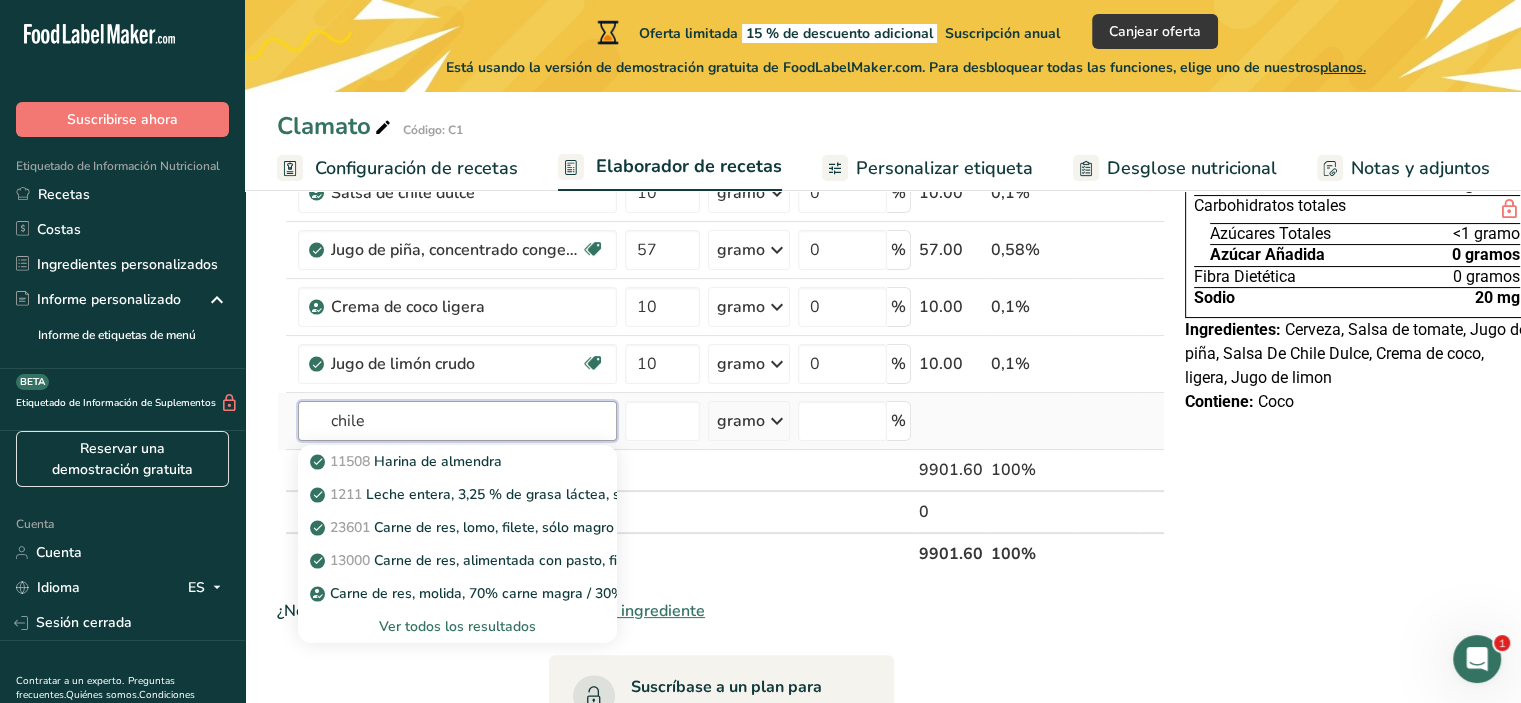 type on "chile" 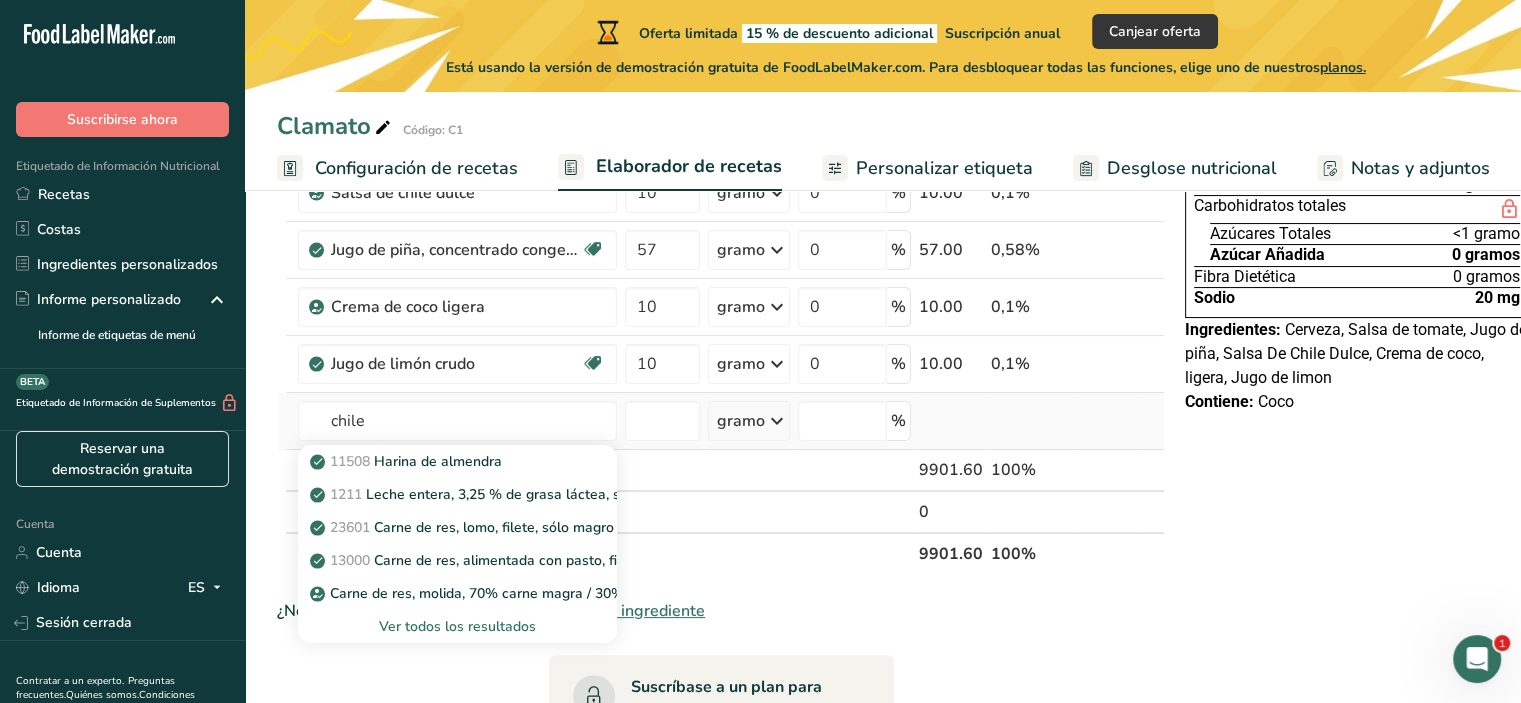 type 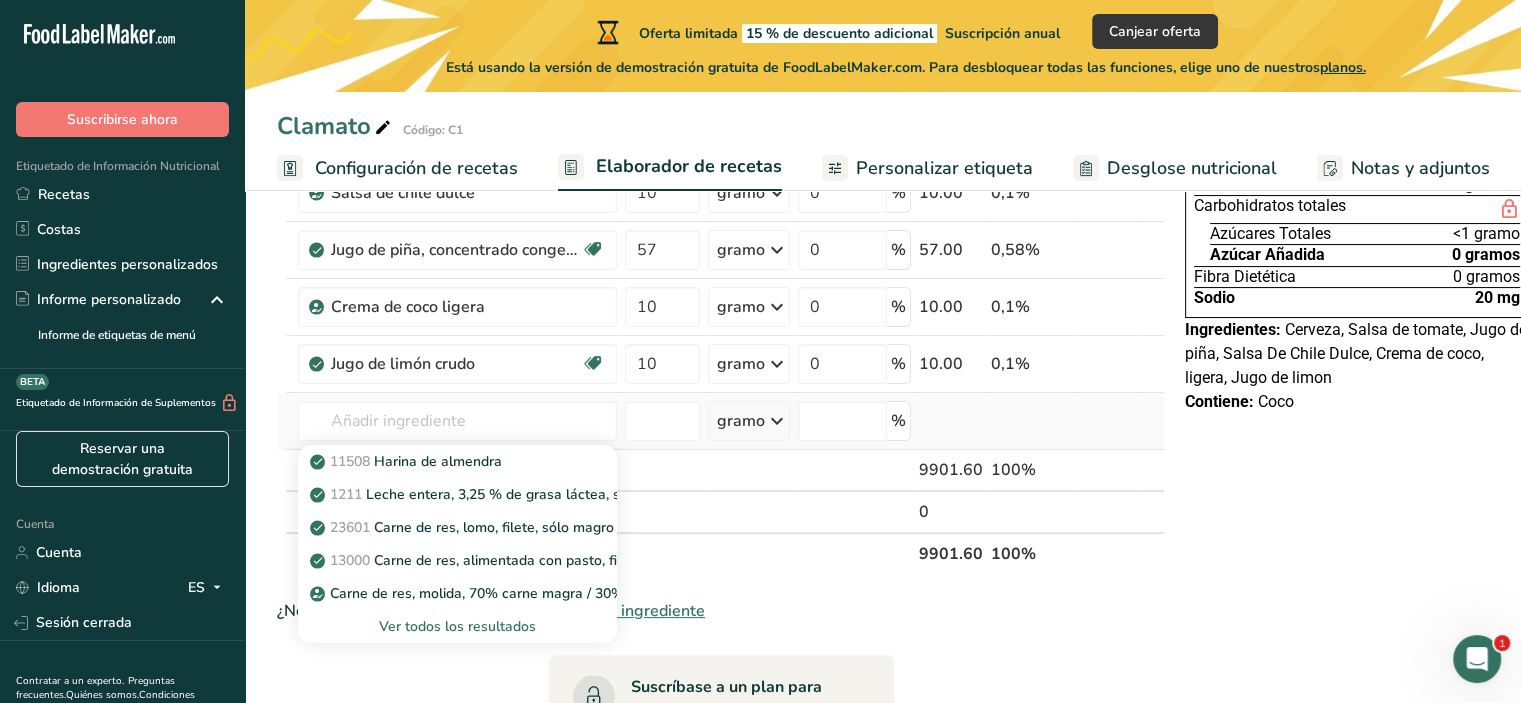 click on "Ver todos los resultados" at bounding box center [457, 626] 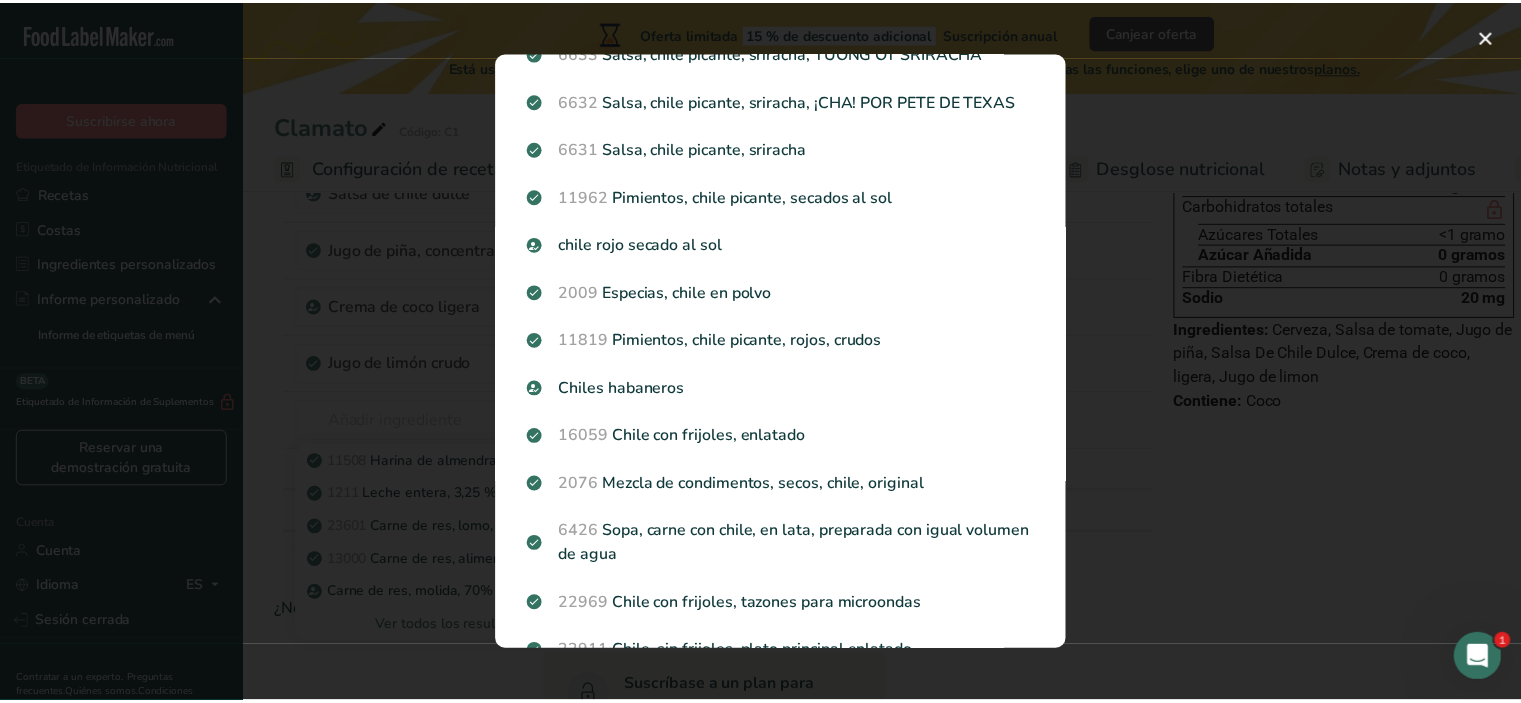 scroll, scrollTop: 0, scrollLeft: 0, axis: both 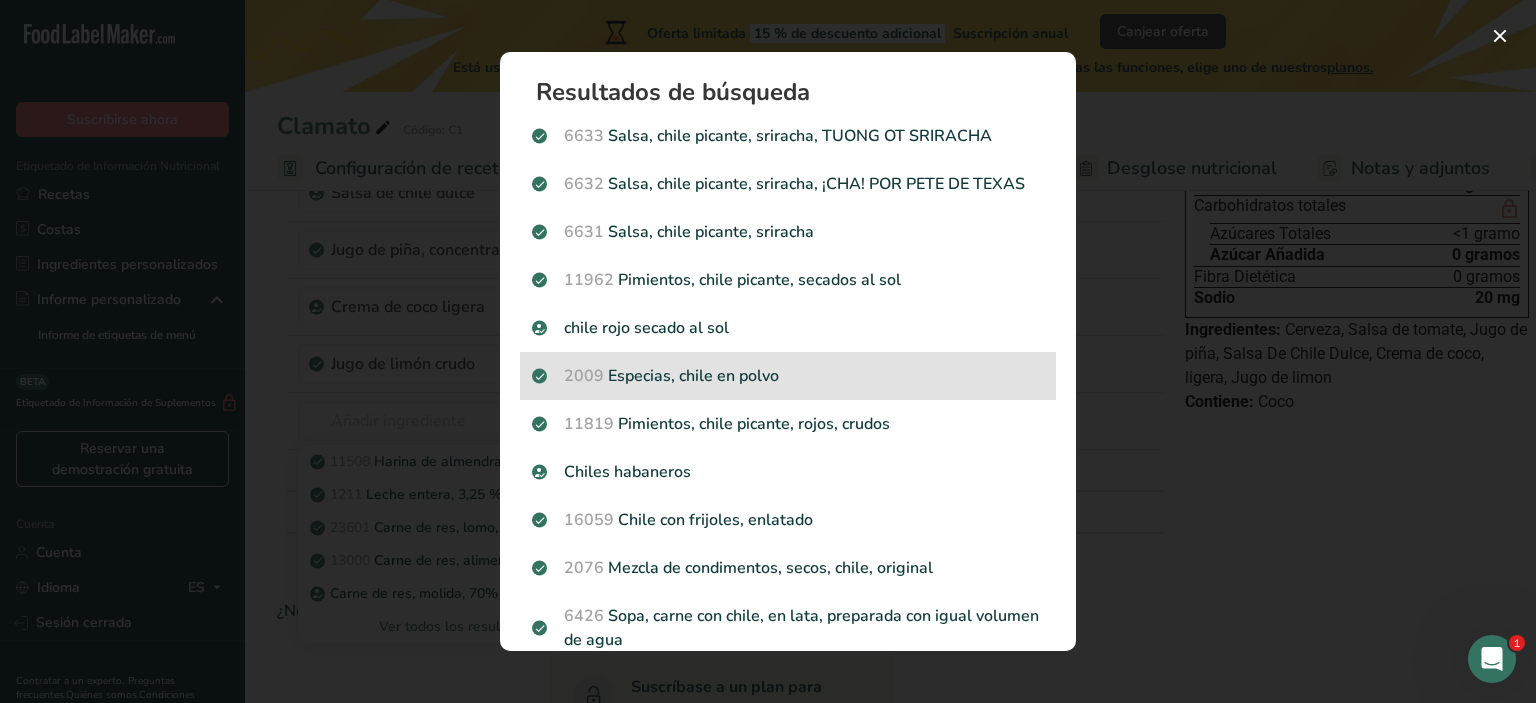 click on "2009
Especias, chile en polvo" at bounding box center (788, 376) 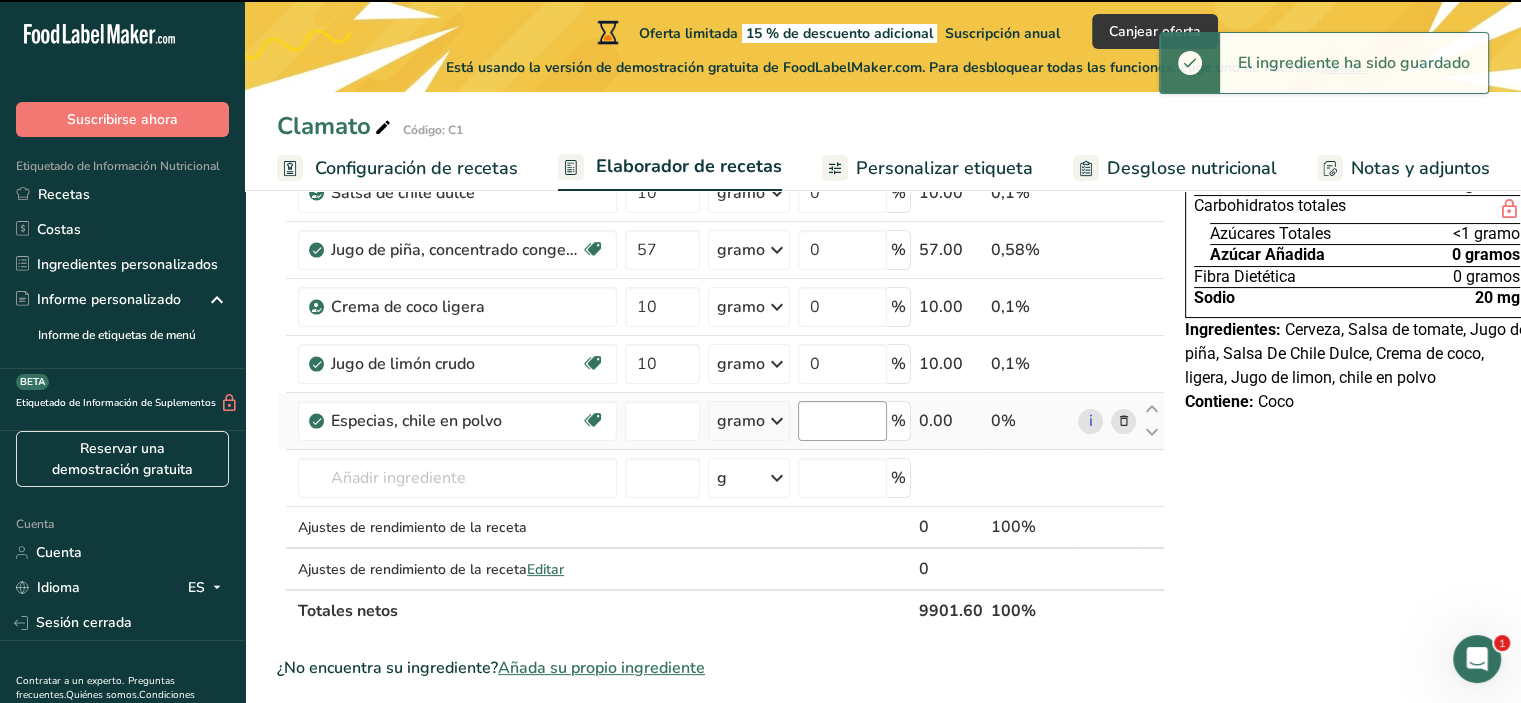 type on "0" 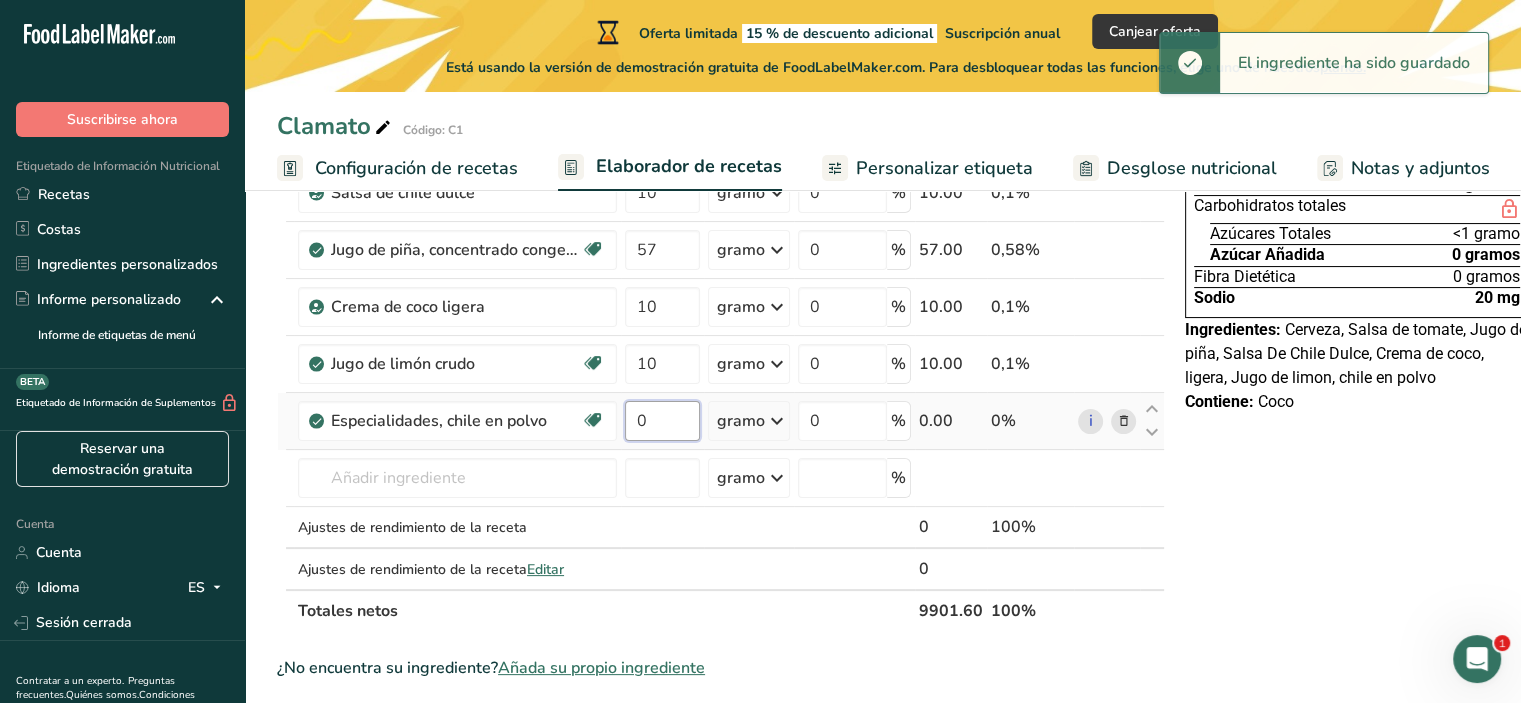 click on "0" at bounding box center (662, 421) 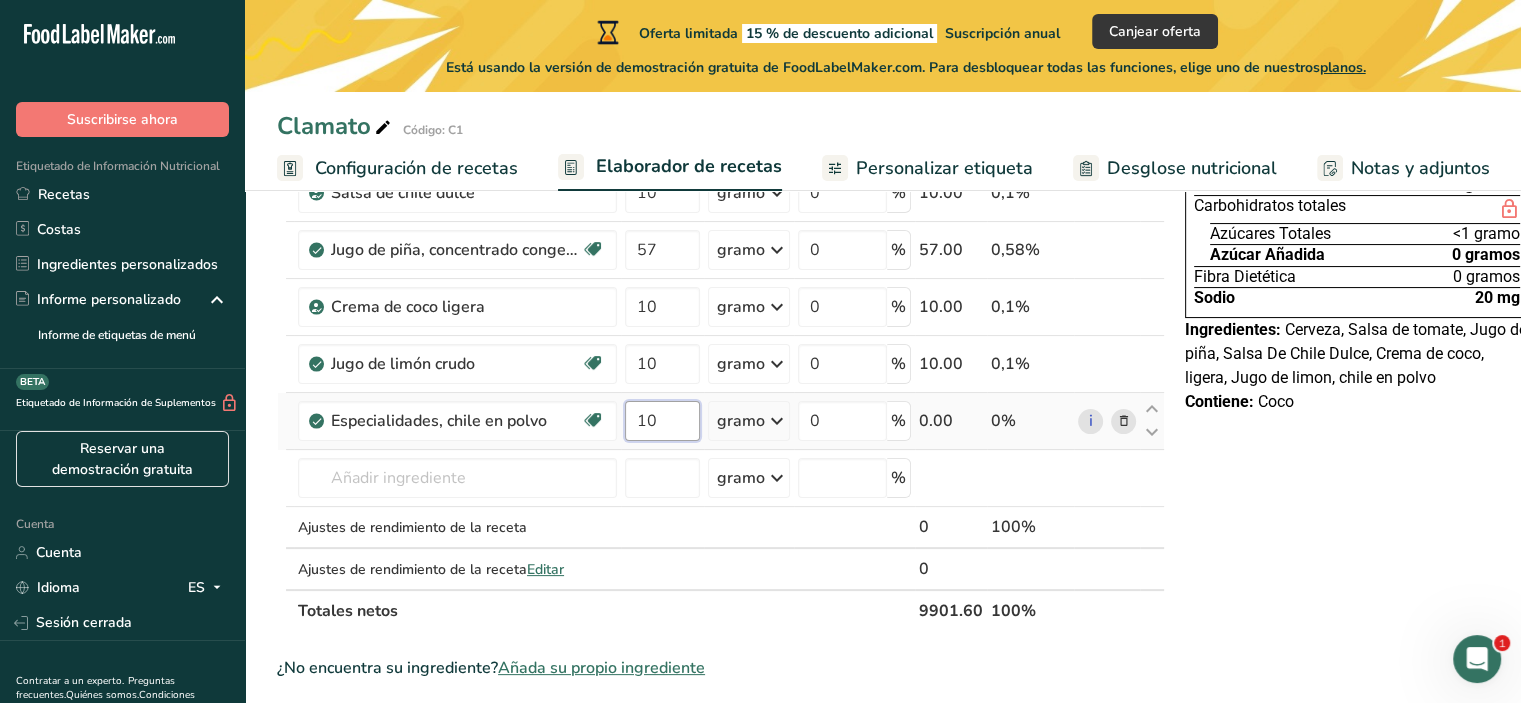 type on "10" 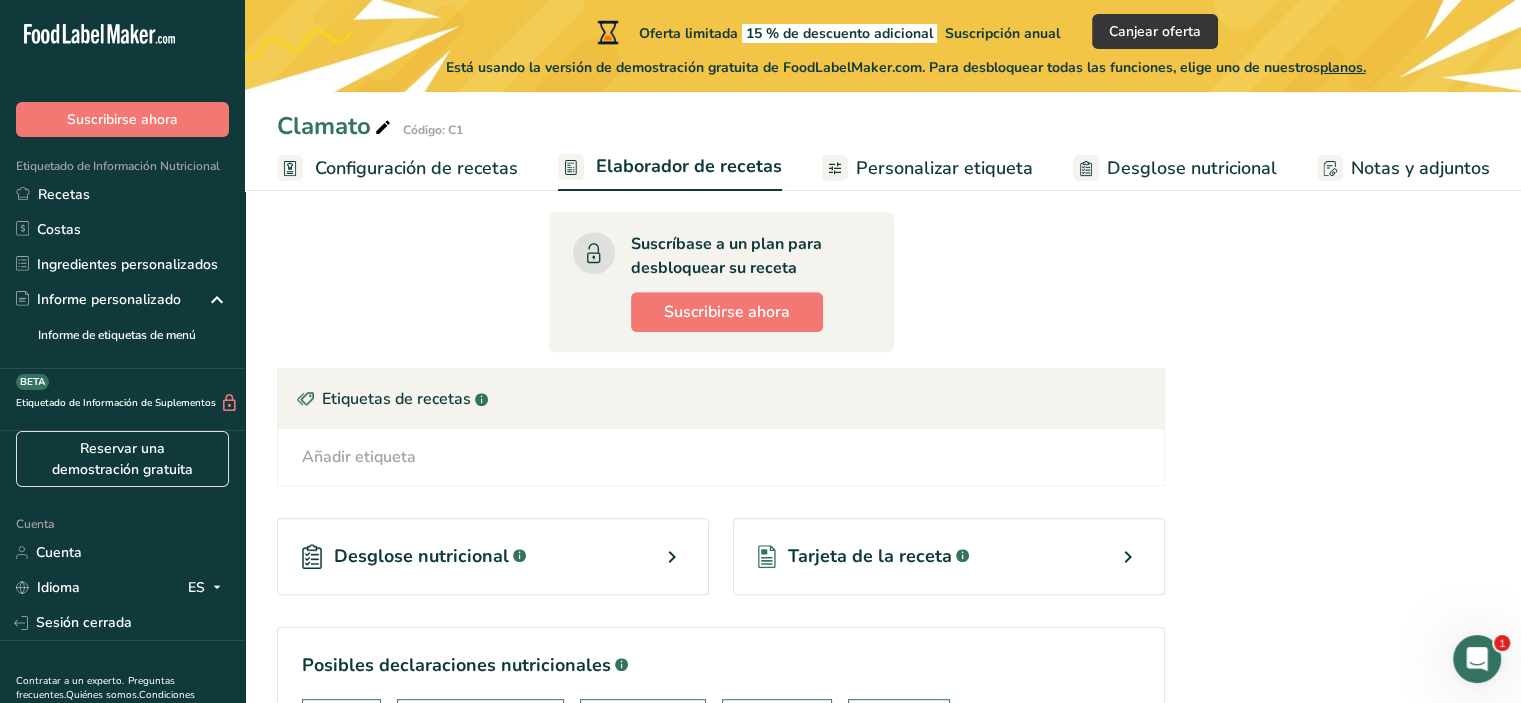 scroll, scrollTop: 985, scrollLeft: 0, axis: vertical 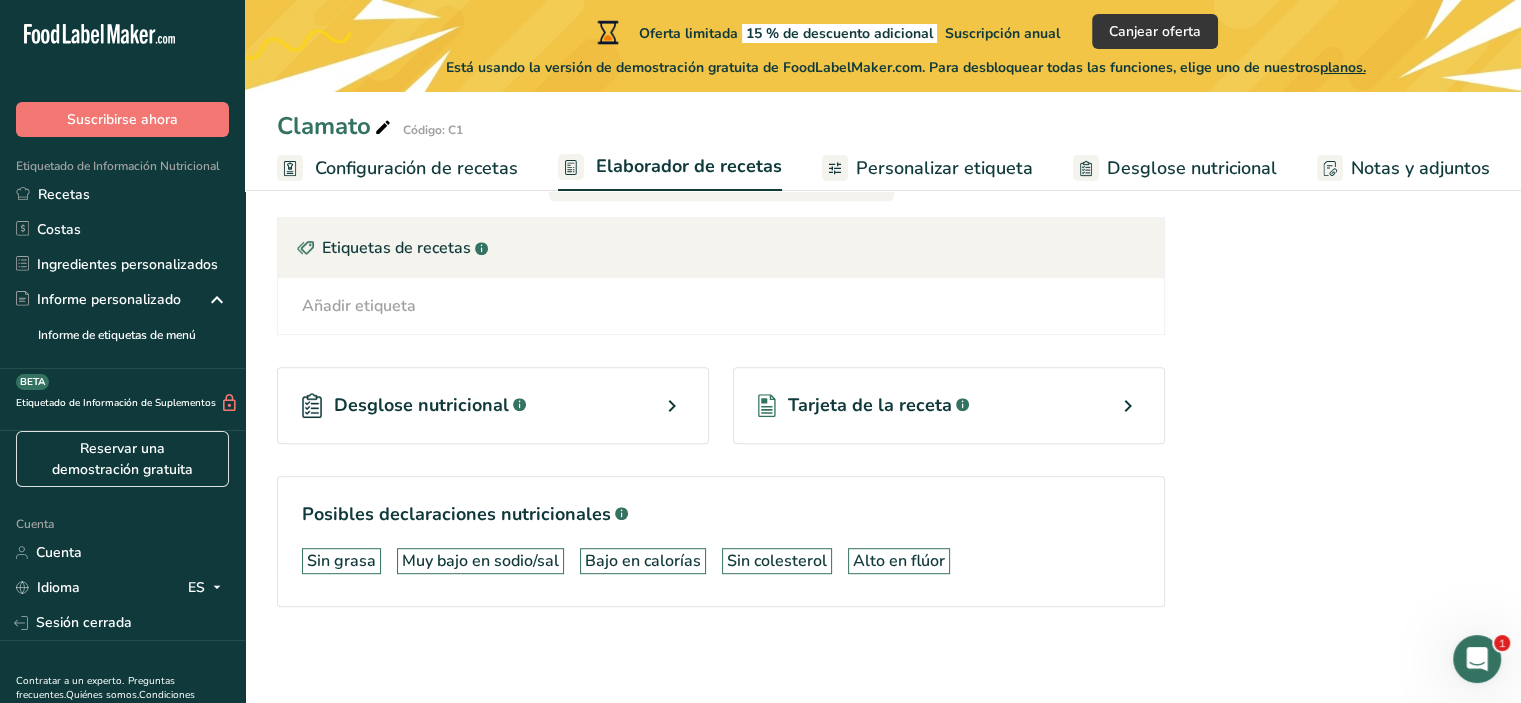 click on "Desglose nutricional
.a-a{fill:#347362;}.b-a{fill:#fff;}" at bounding box center (493, 405) 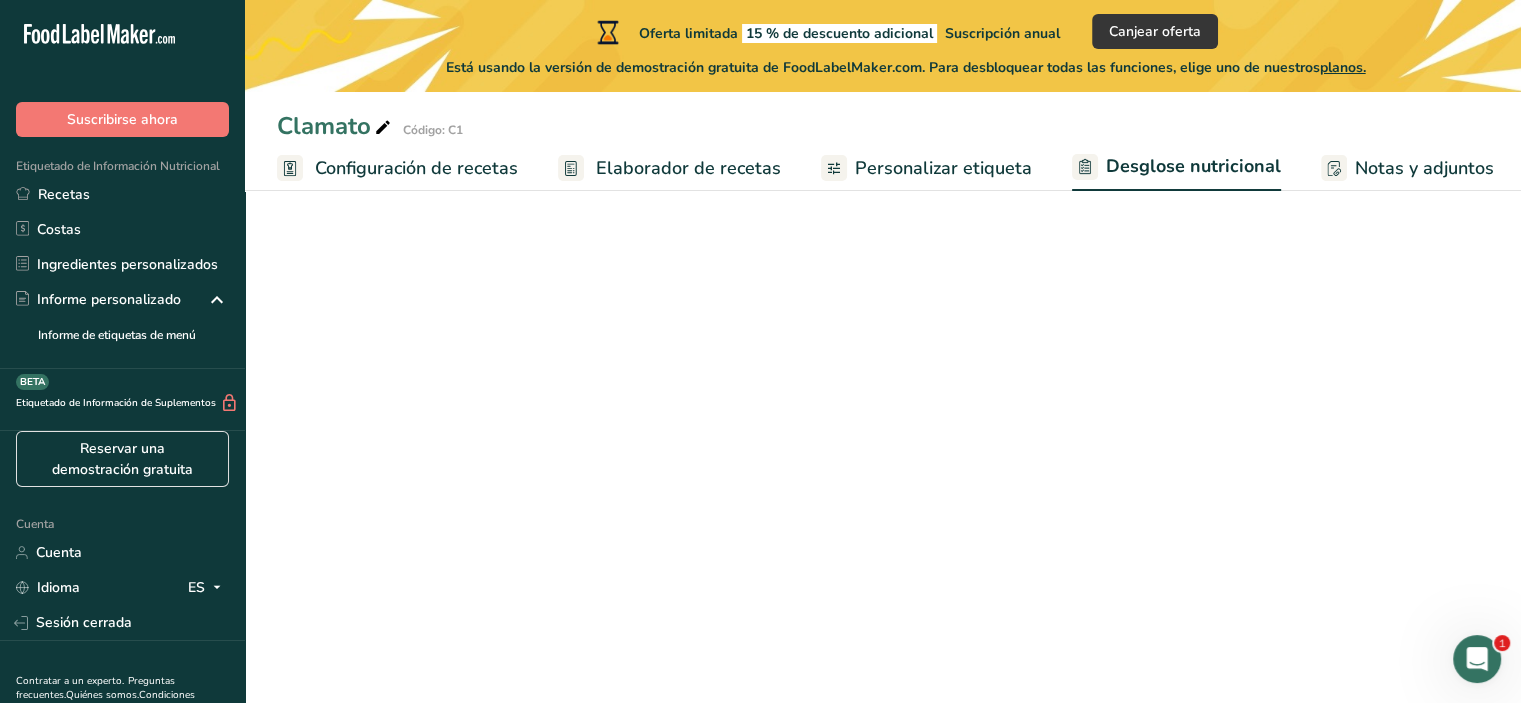 select on "Calories" 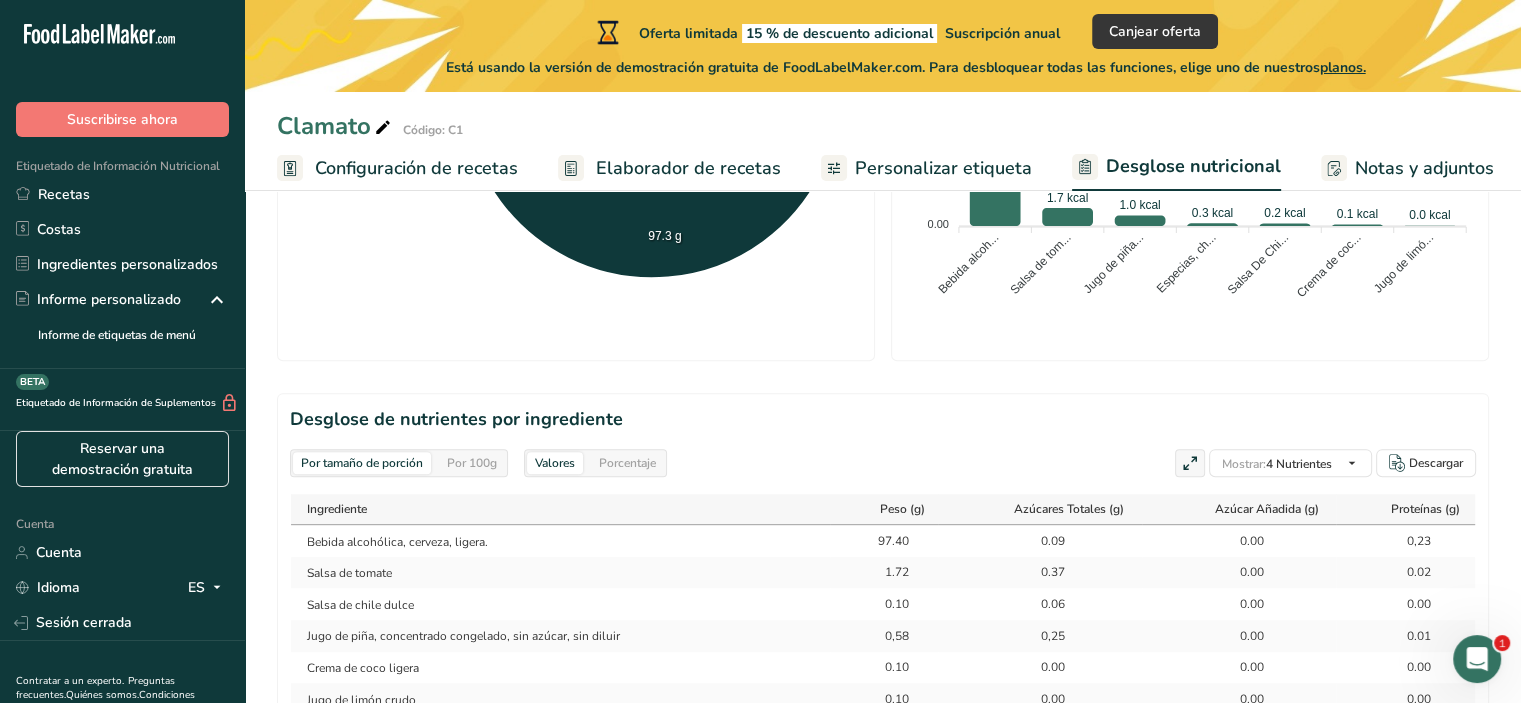 scroll, scrollTop: 437, scrollLeft: 0, axis: vertical 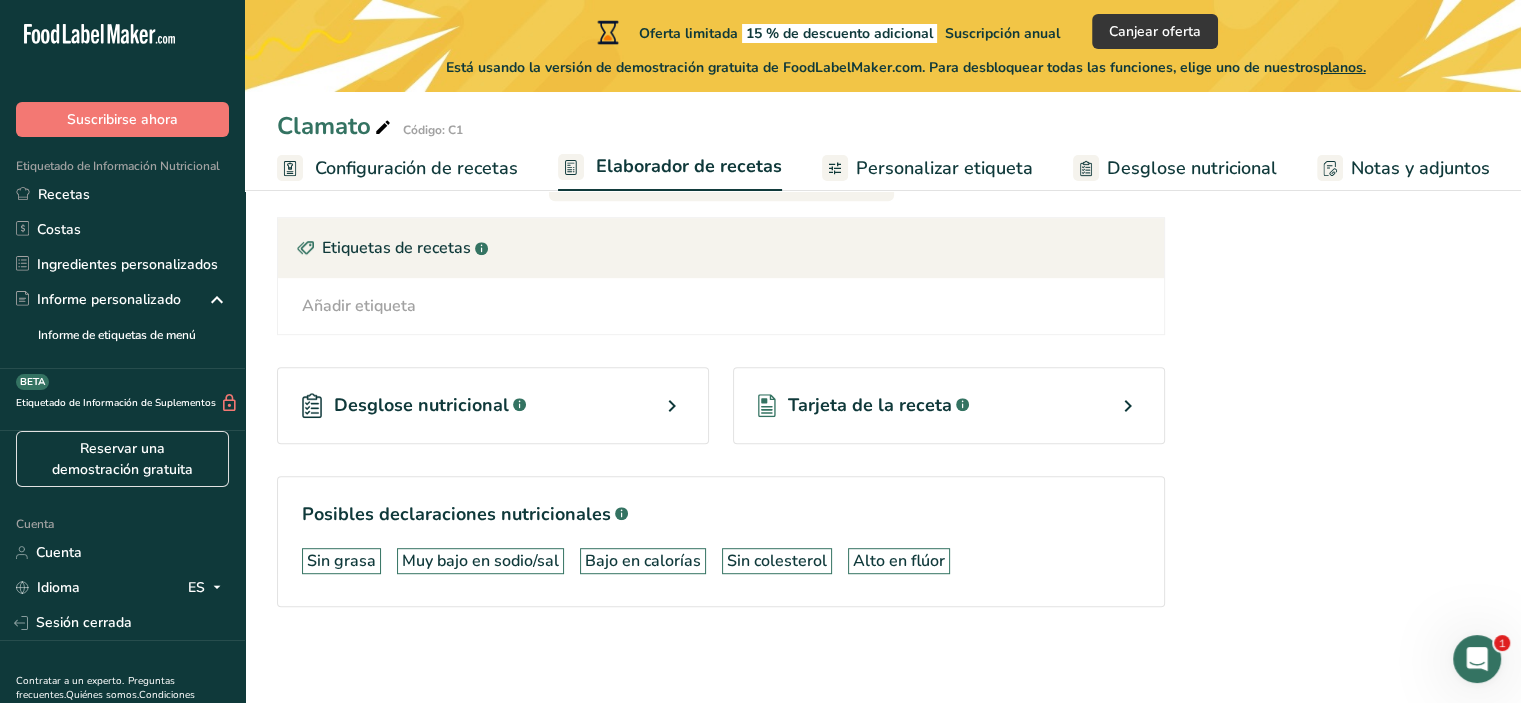 click on "Tarjeta de la receta" at bounding box center [870, 405] 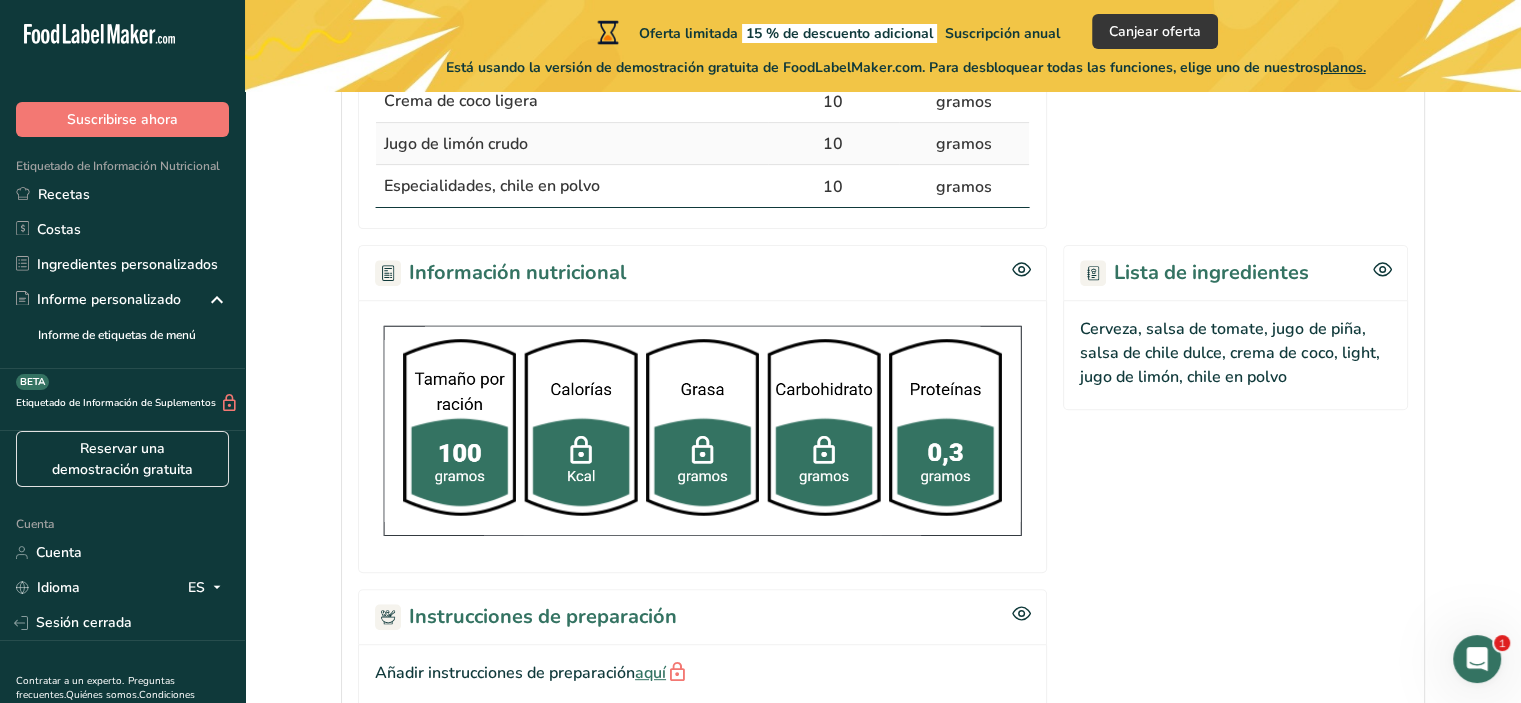scroll, scrollTop: 900, scrollLeft: 0, axis: vertical 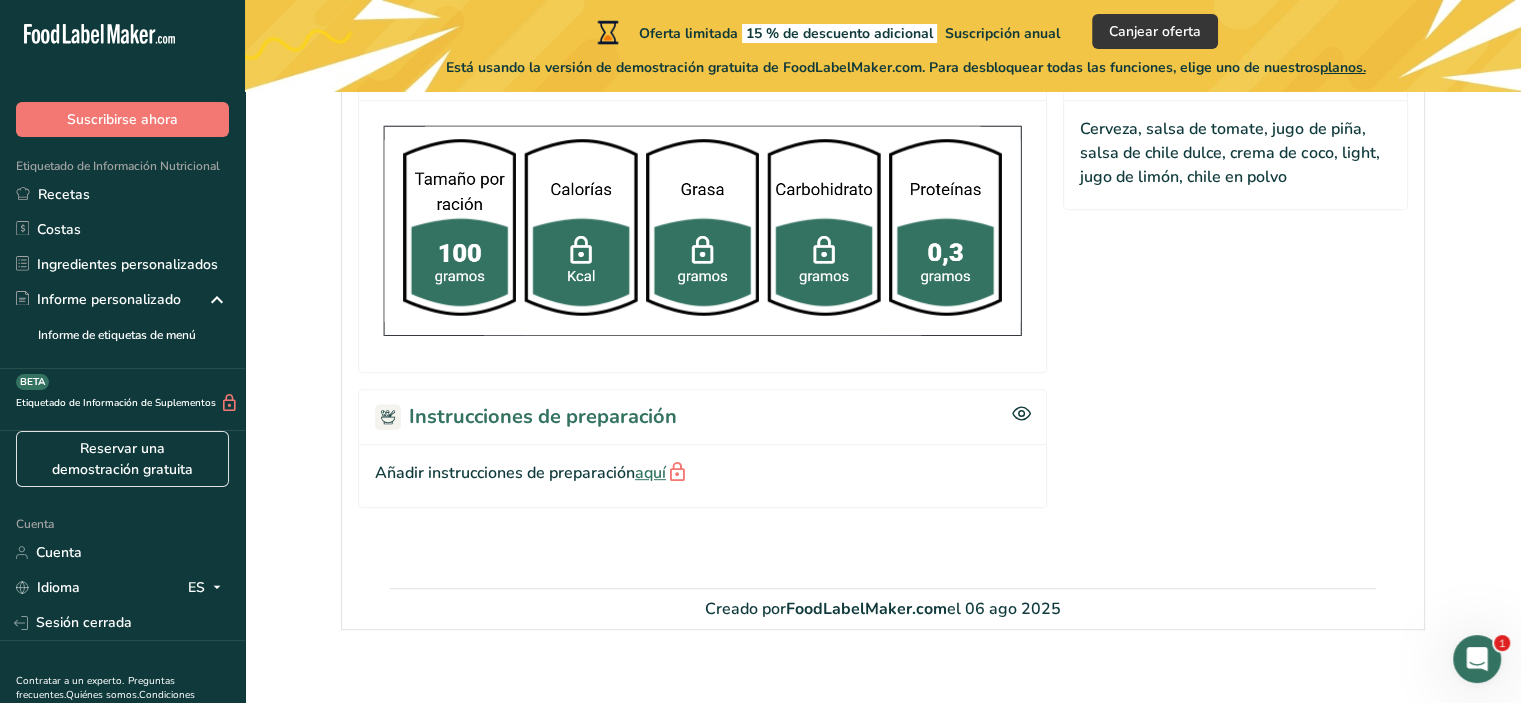 click on "aquí" at bounding box center (650, 473) 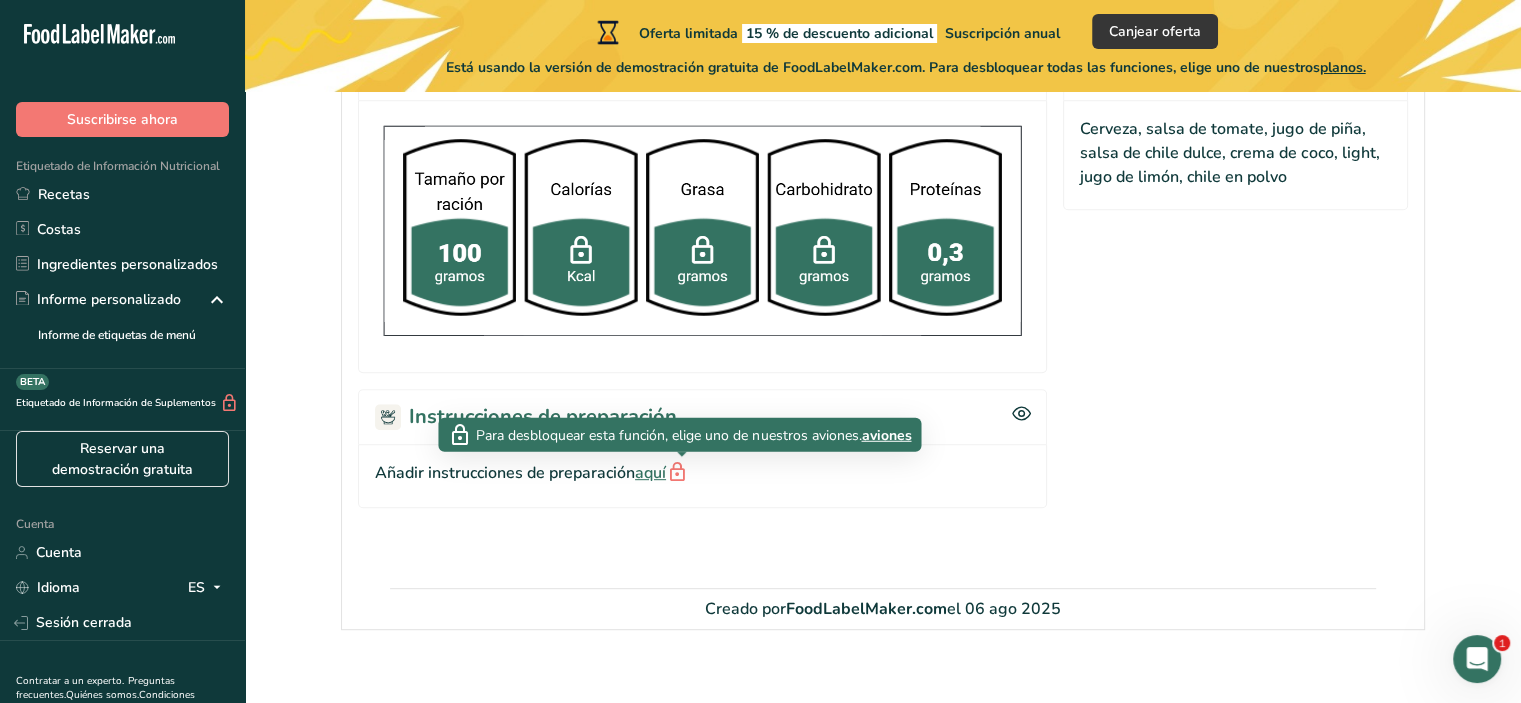 click on "aviones" at bounding box center [886, 434] 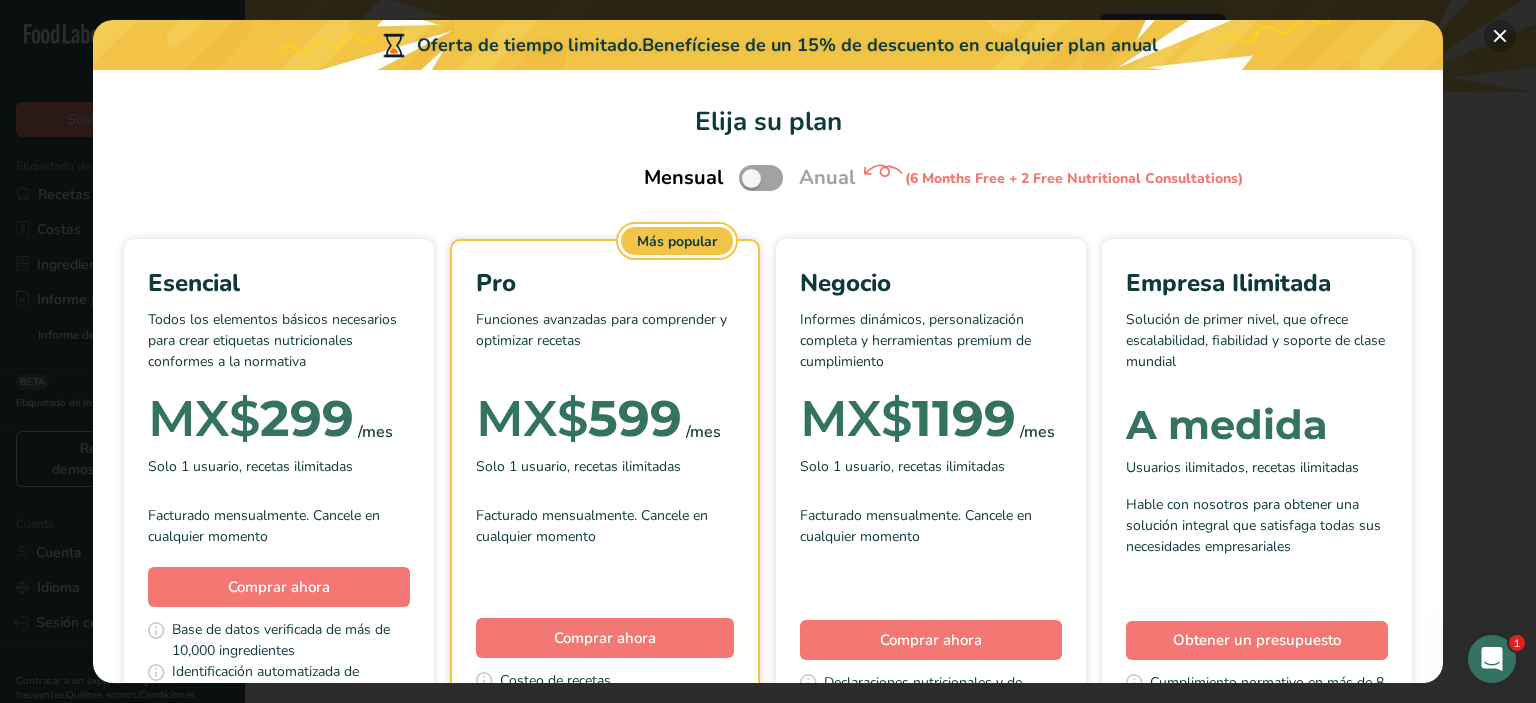 click at bounding box center (1500, 36) 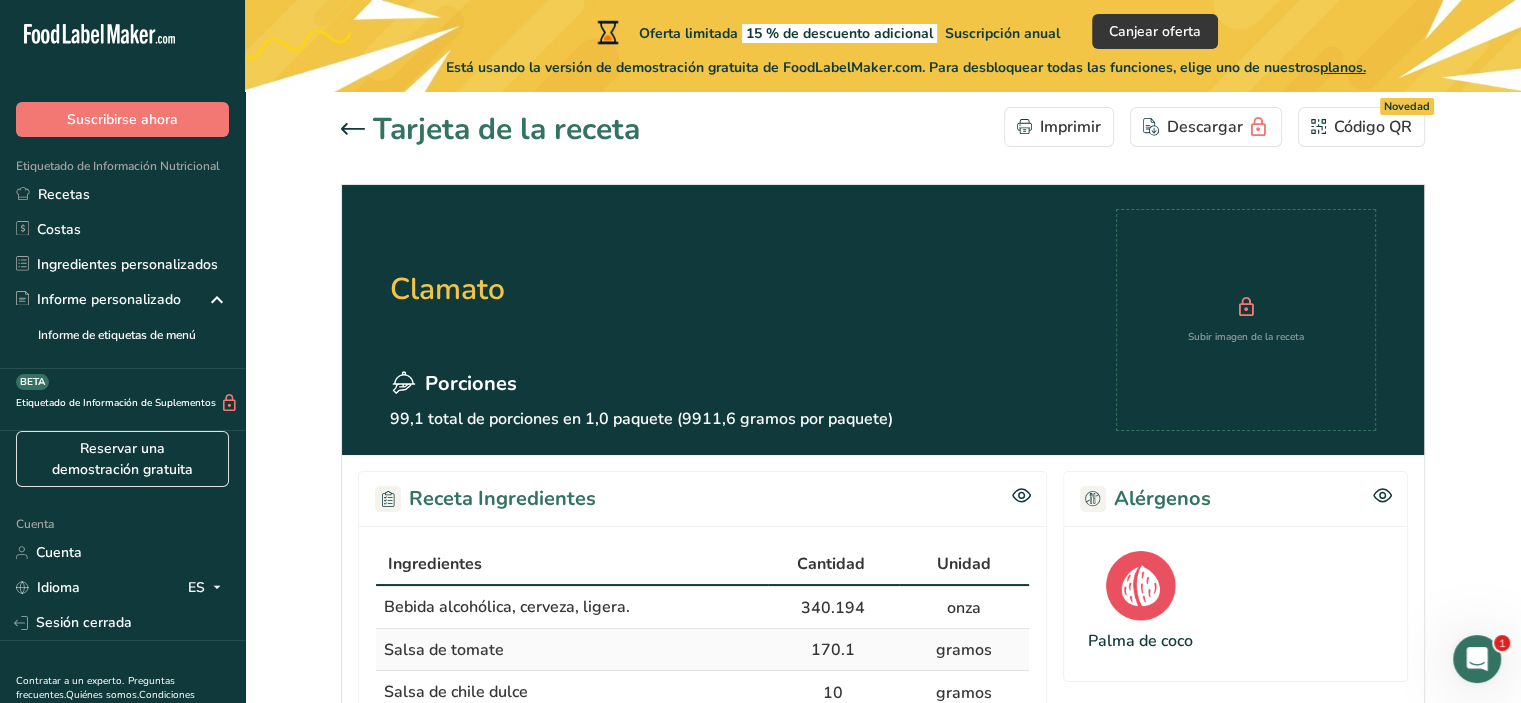 scroll, scrollTop: 0, scrollLeft: 0, axis: both 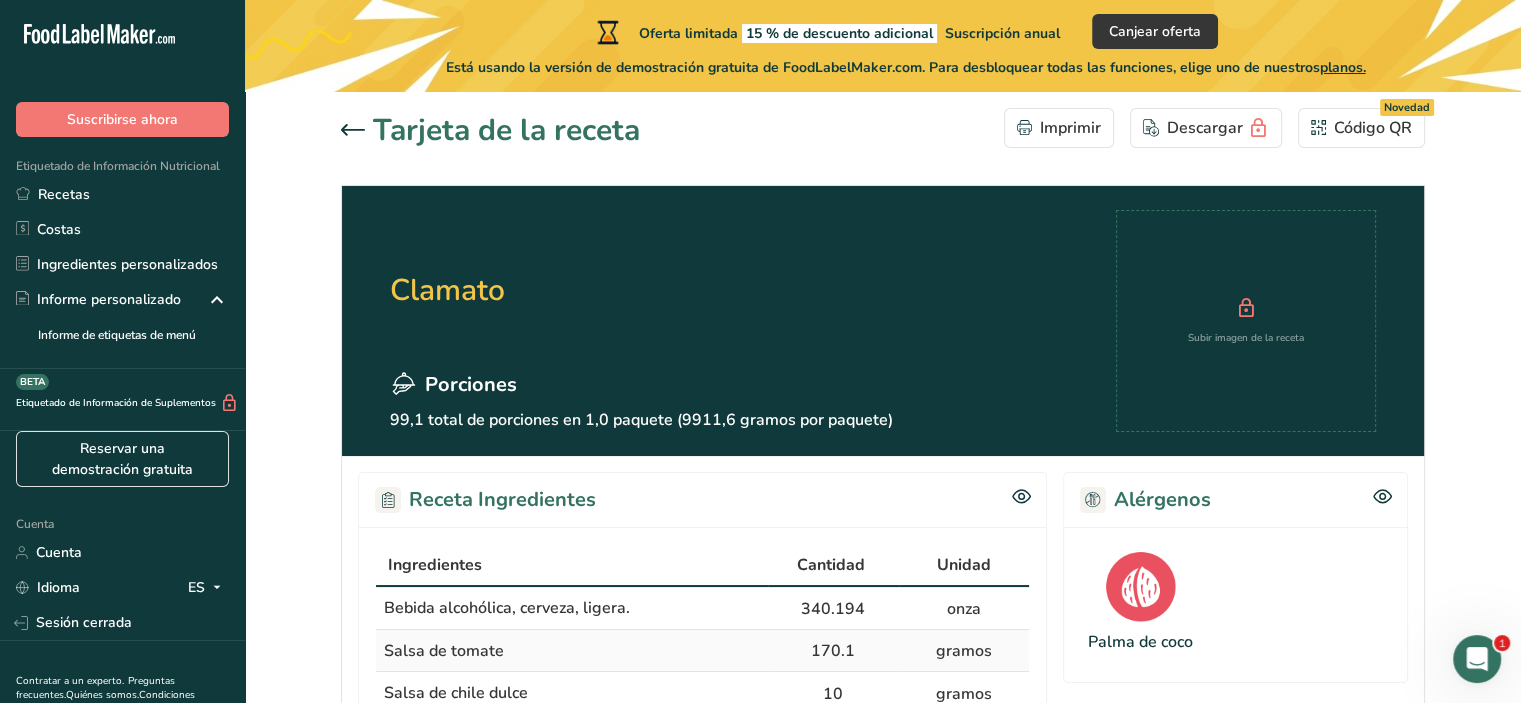 click 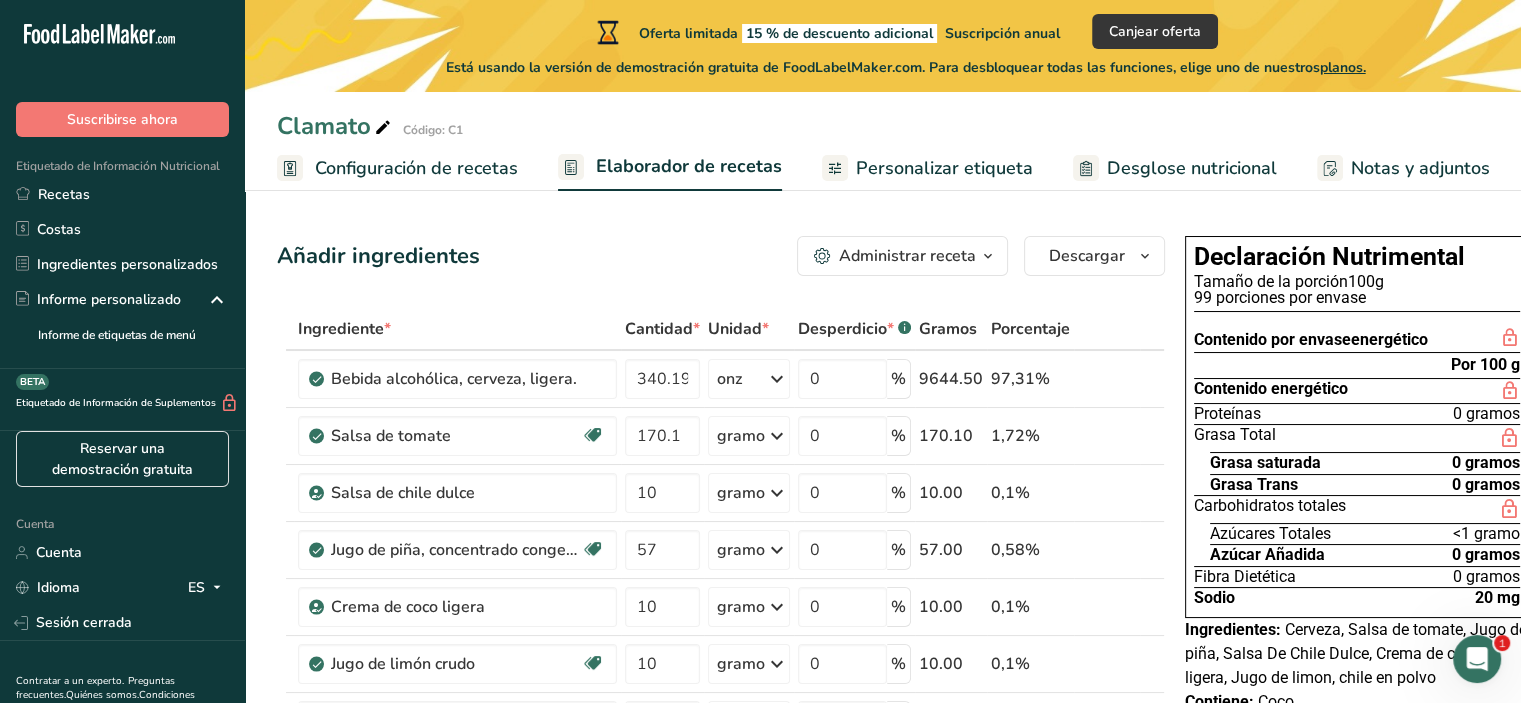 click on "Administrar receta" at bounding box center [907, 256] 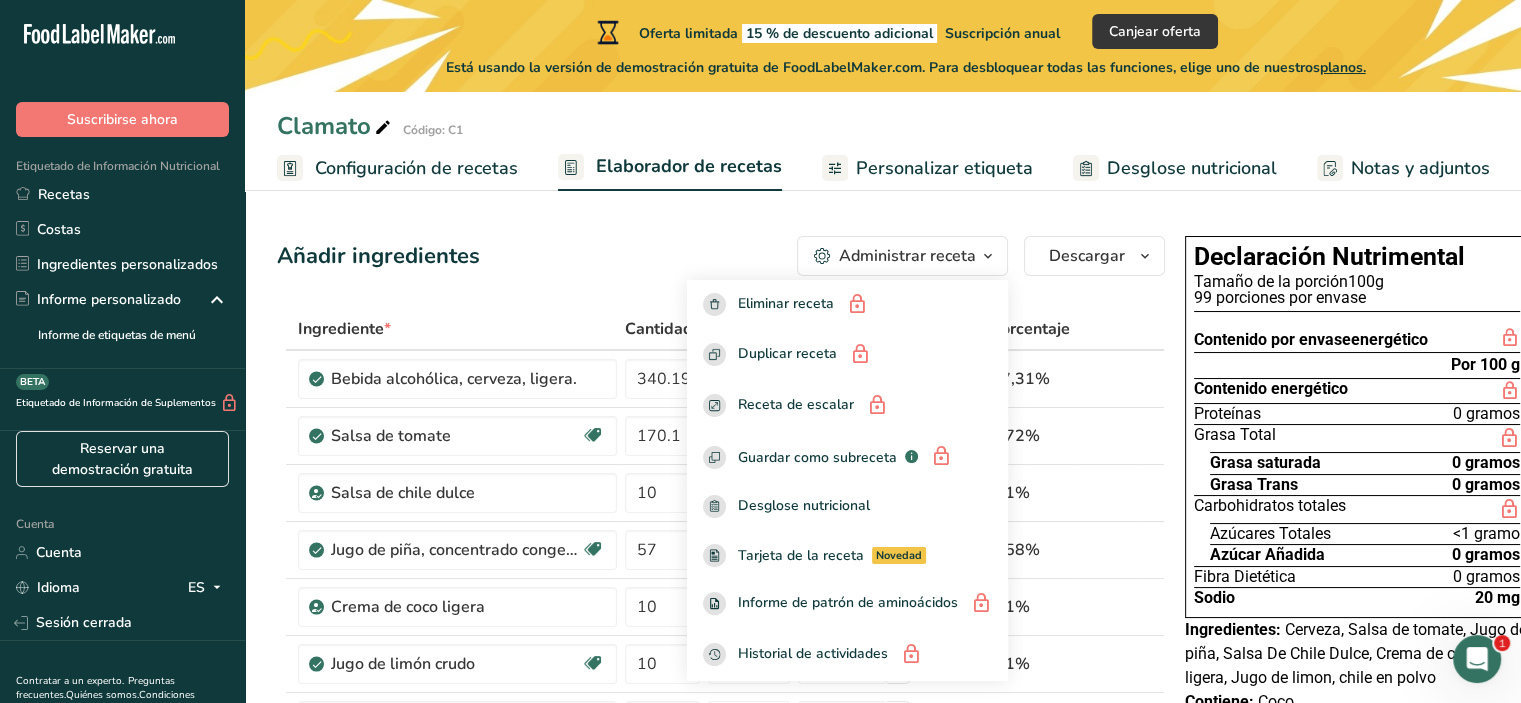 click on "Administrar receta" at bounding box center [907, 256] 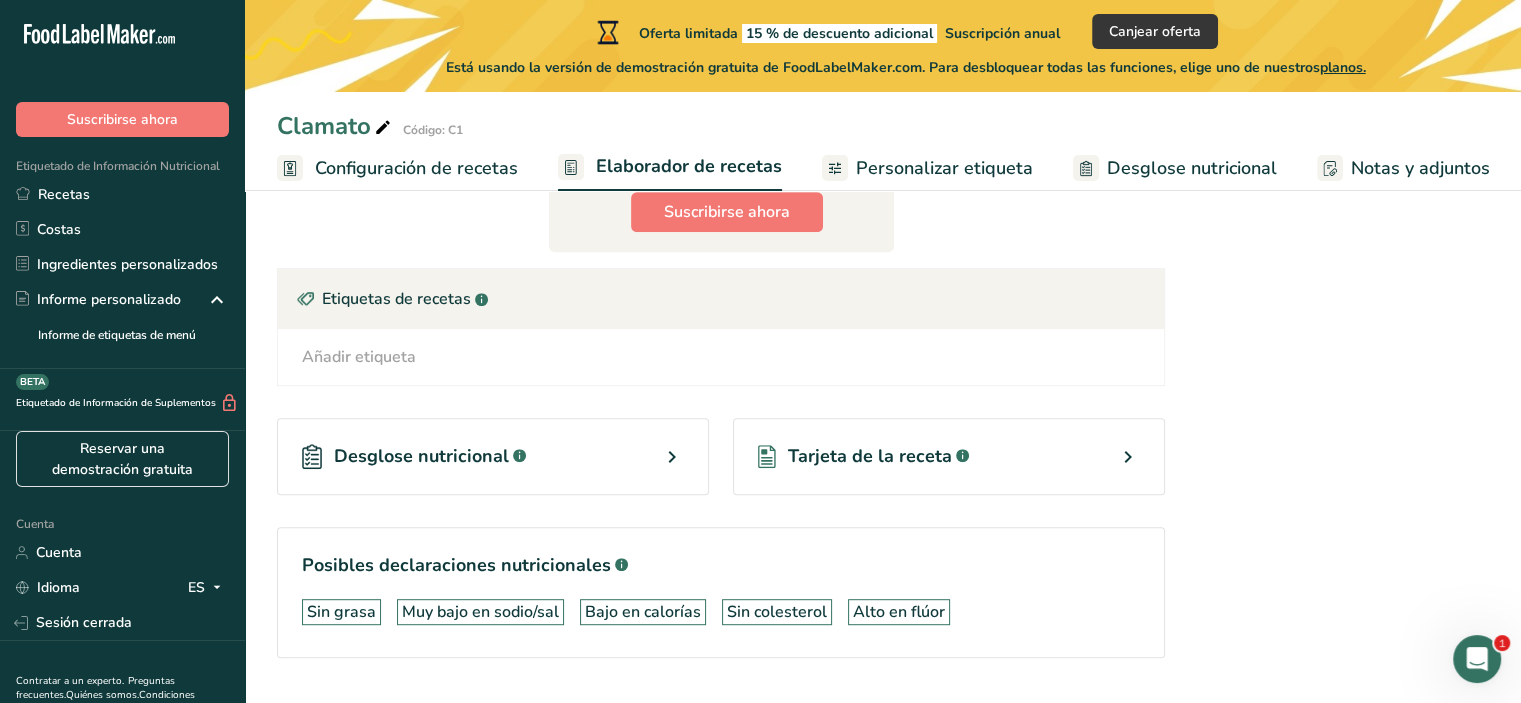 scroll, scrollTop: 985, scrollLeft: 0, axis: vertical 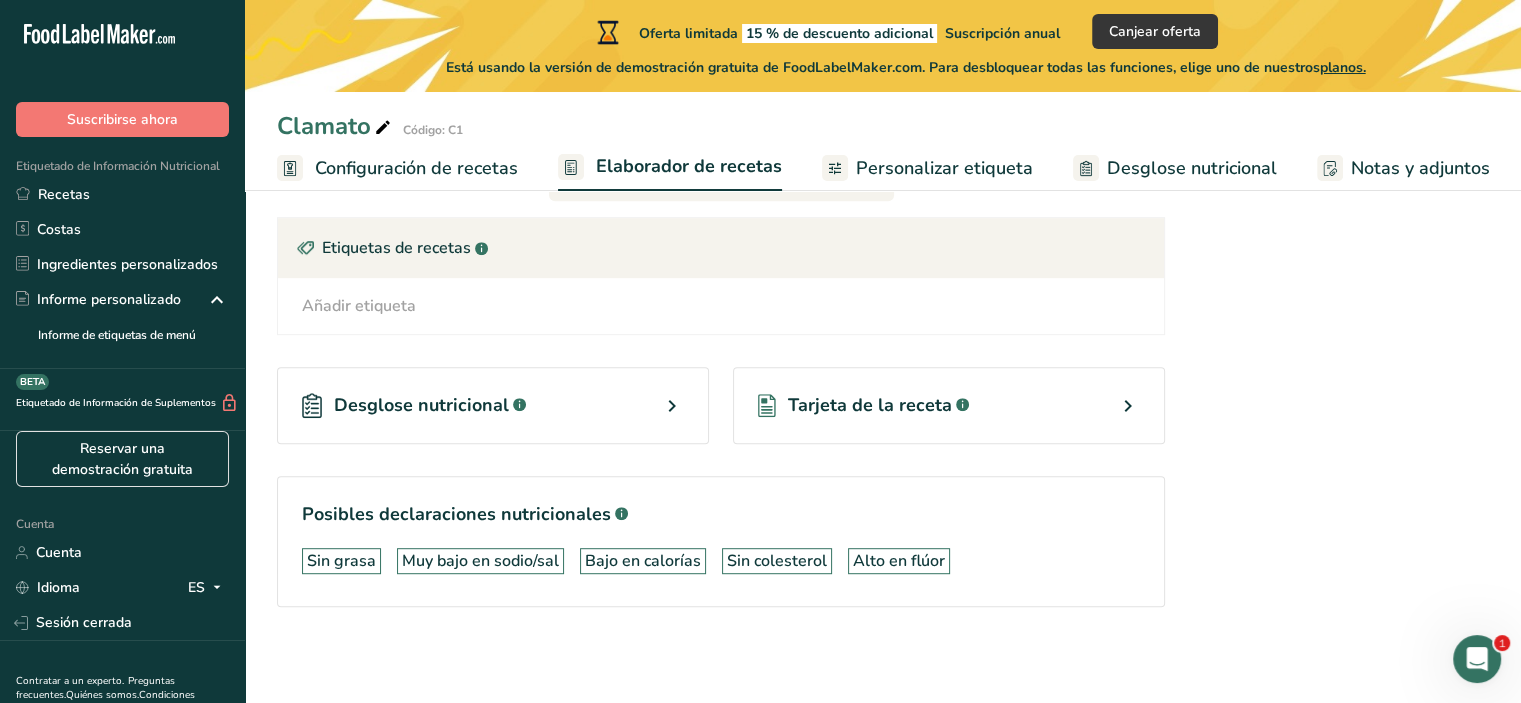 click on "Posibles declaraciones nutricionales
.a-a{fill:#347362;}.b-a{fill:#fff;}" at bounding box center (721, 514) 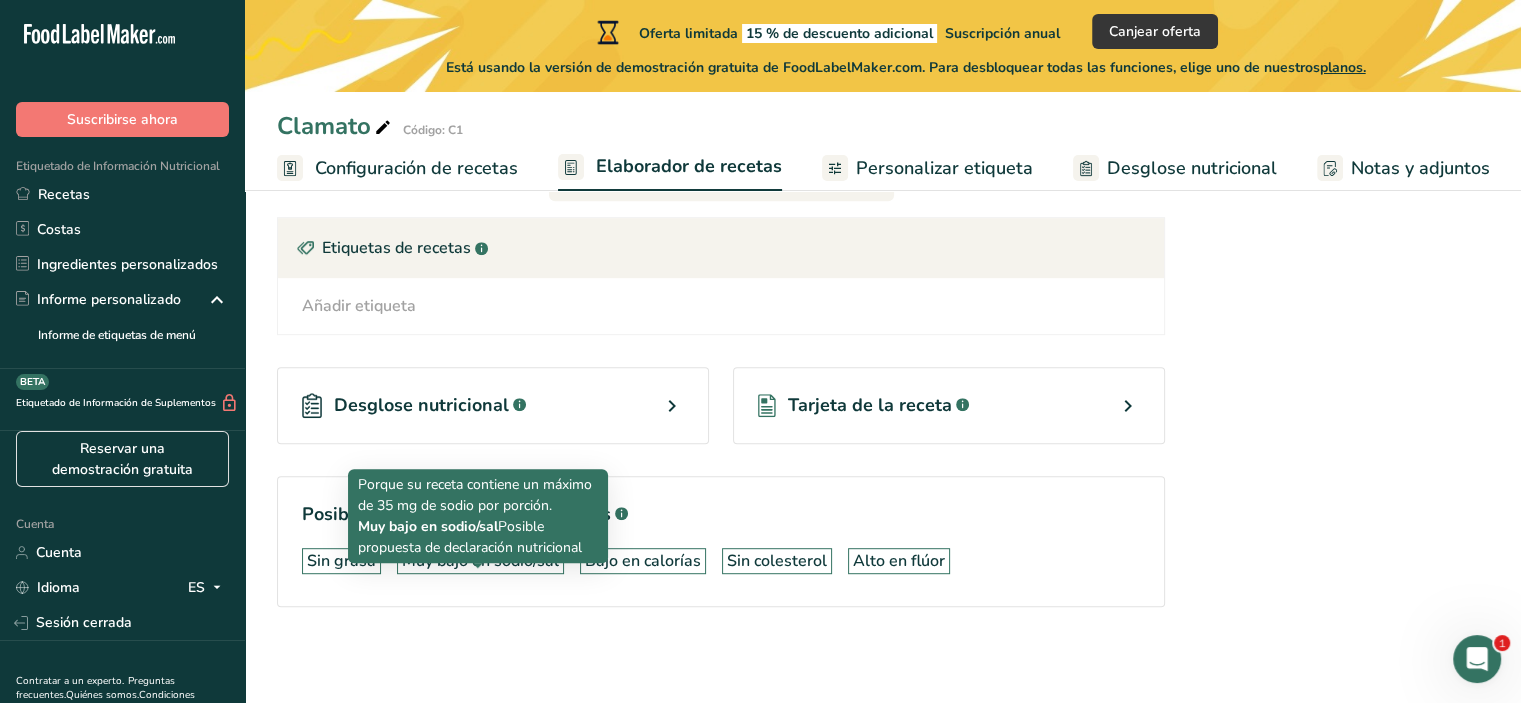 click on "Muy bajo en sodio/sal" at bounding box center [480, 561] 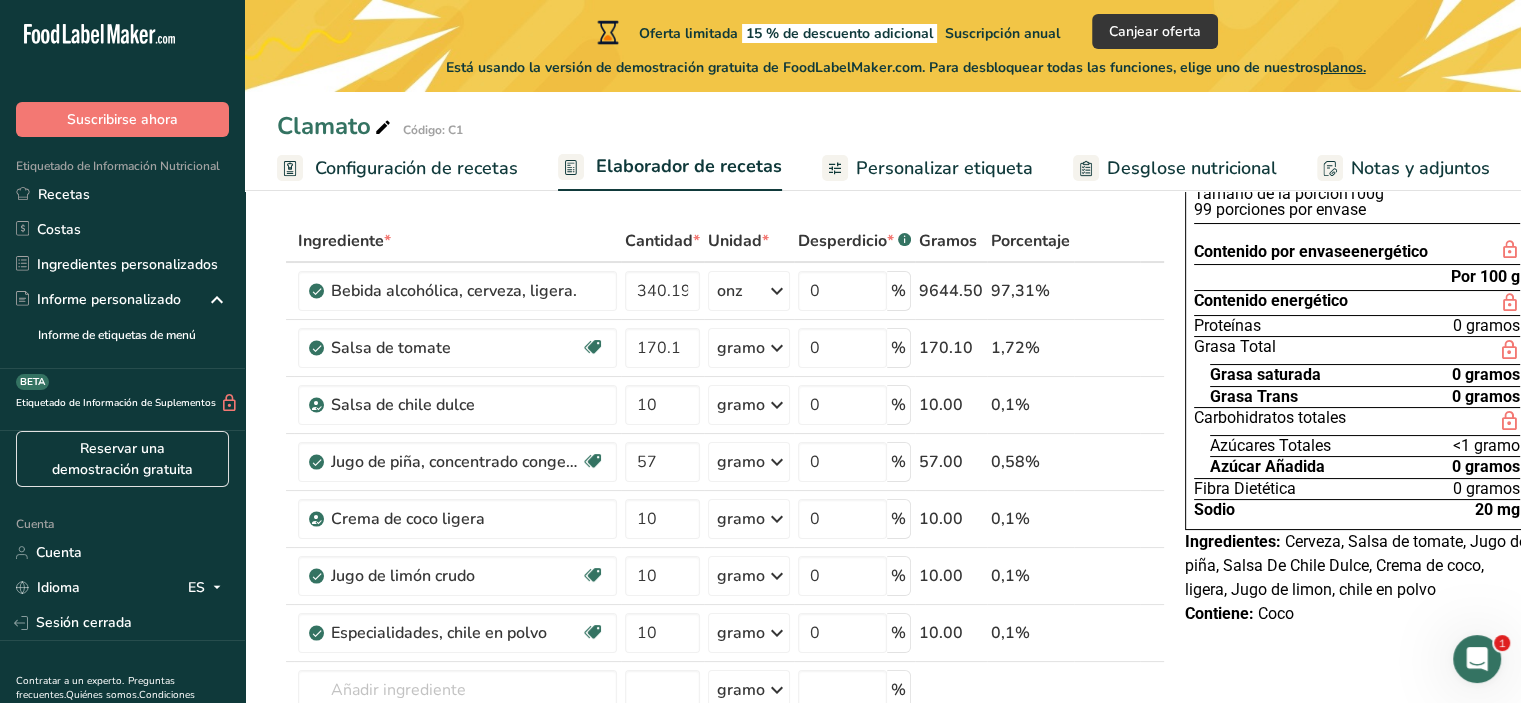 scroll, scrollTop: 0, scrollLeft: 0, axis: both 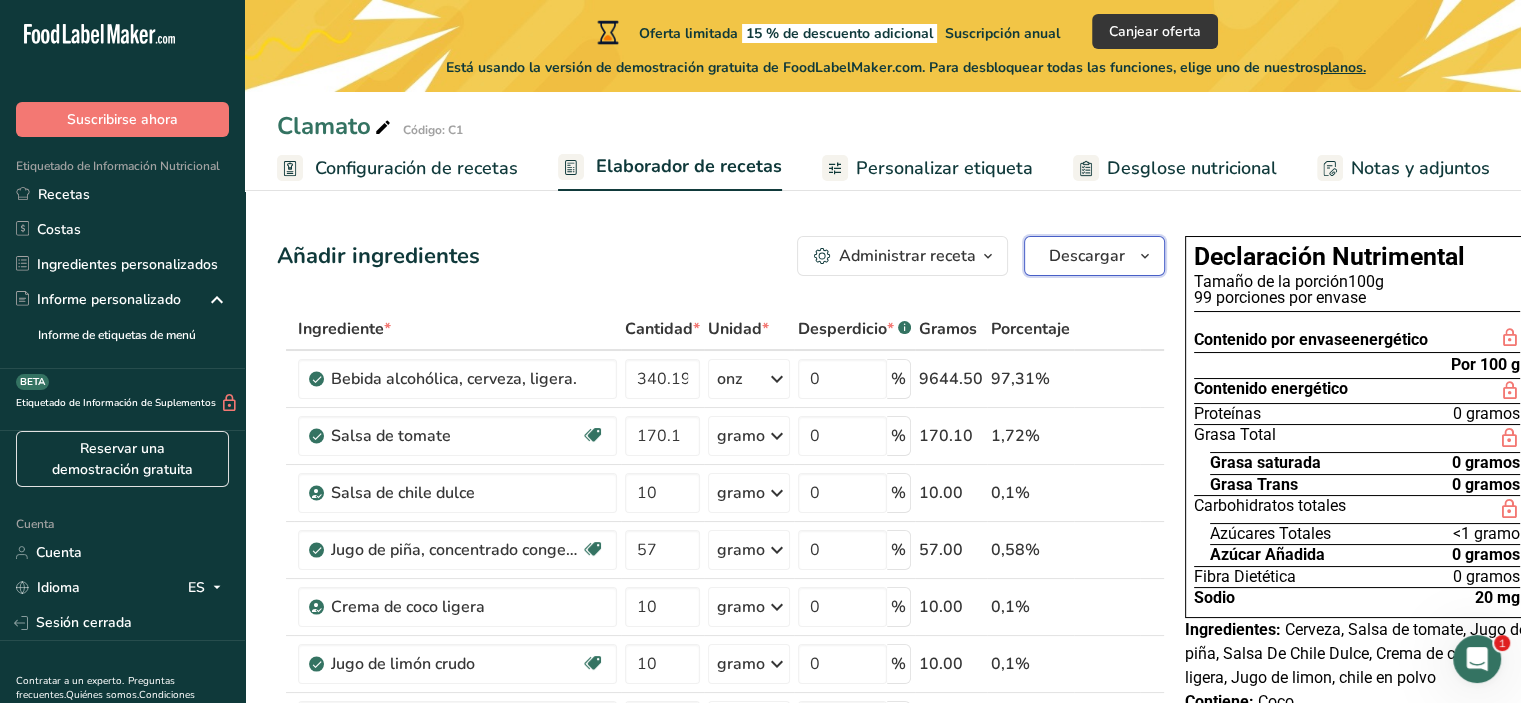 click on "Descargar" at bounding box center (1087, 256) 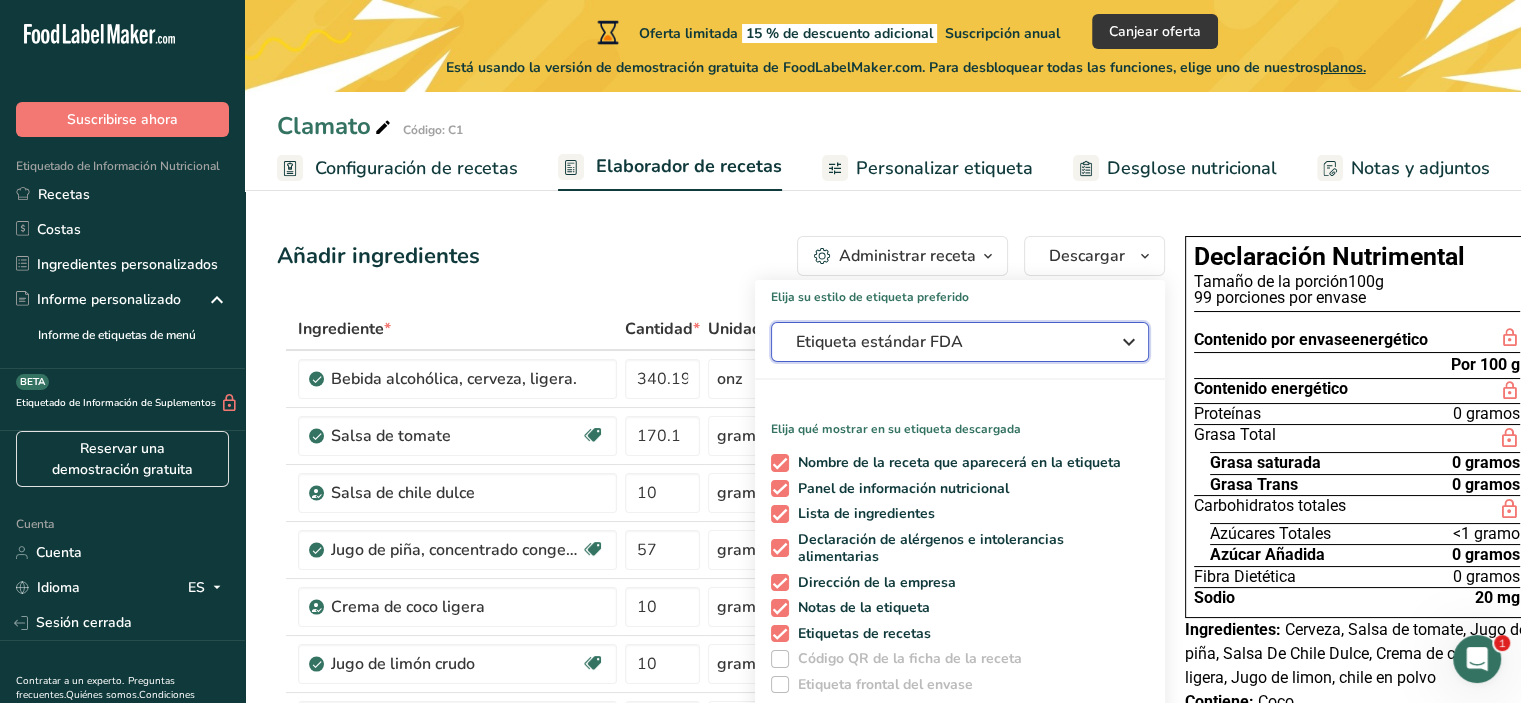 click on "Etiqueta estándar FDA" at bounding box center [946, 342] 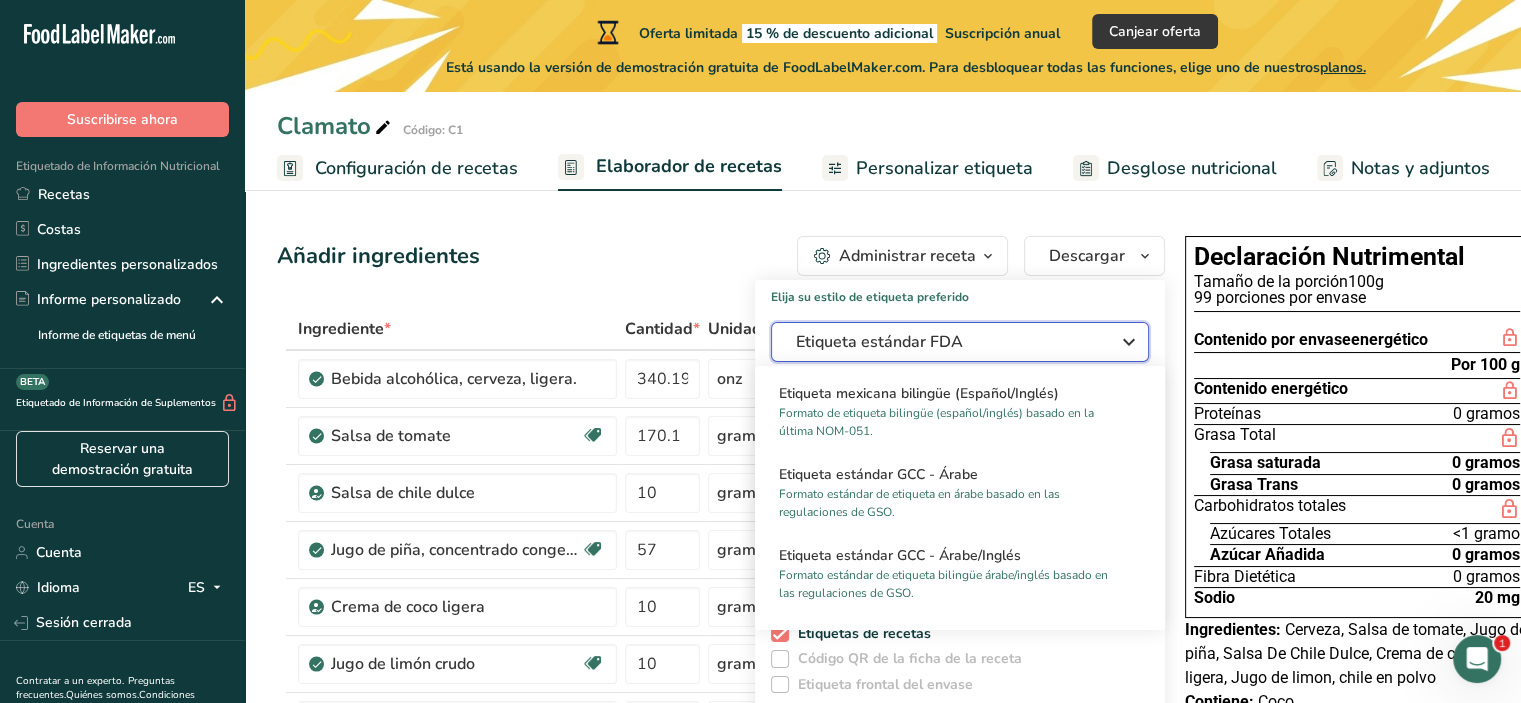 scroll, scrollTop: 1364, scrollLeft: 0, axis: vertical 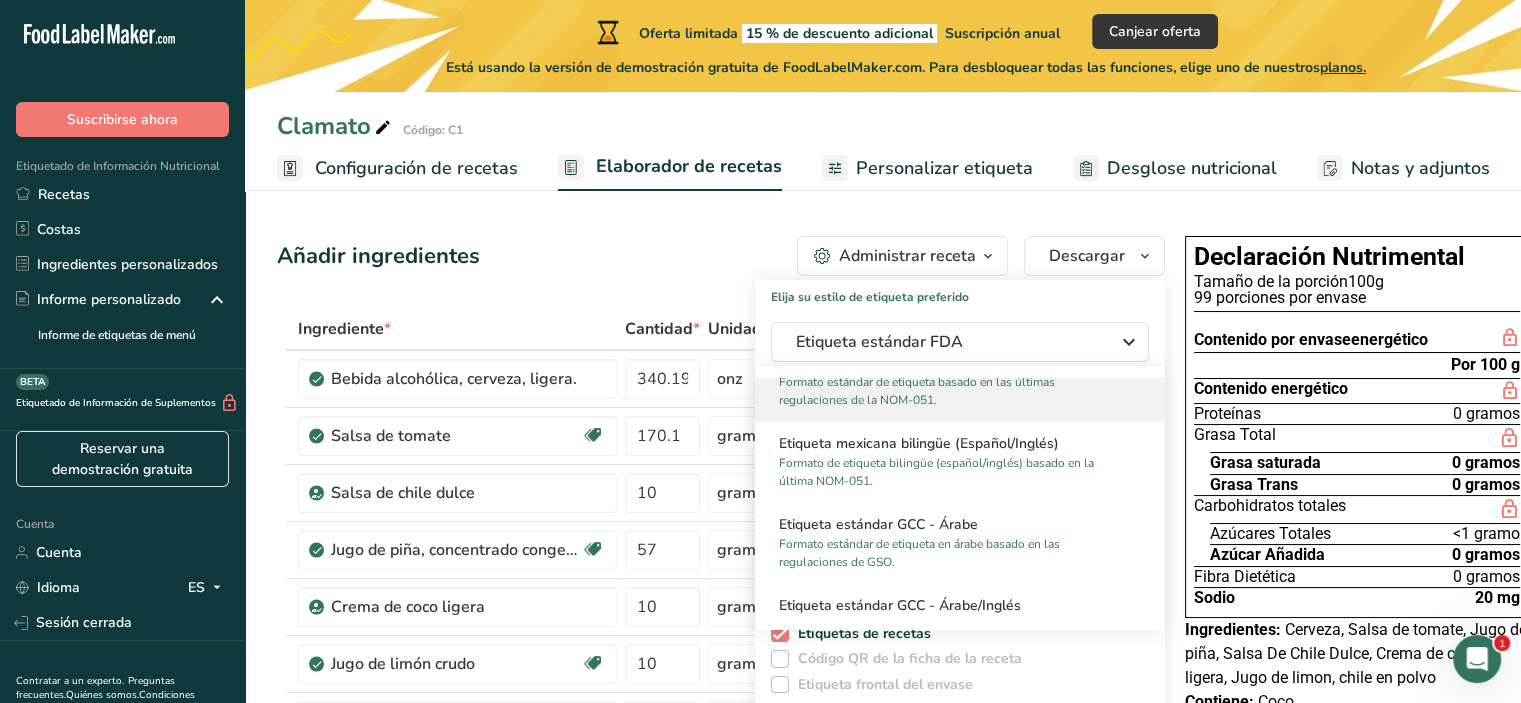 click on "Formato estándar de etiqueta basado en las últimas regulaciones de la NOM-051." at bounding box center (917, 391) 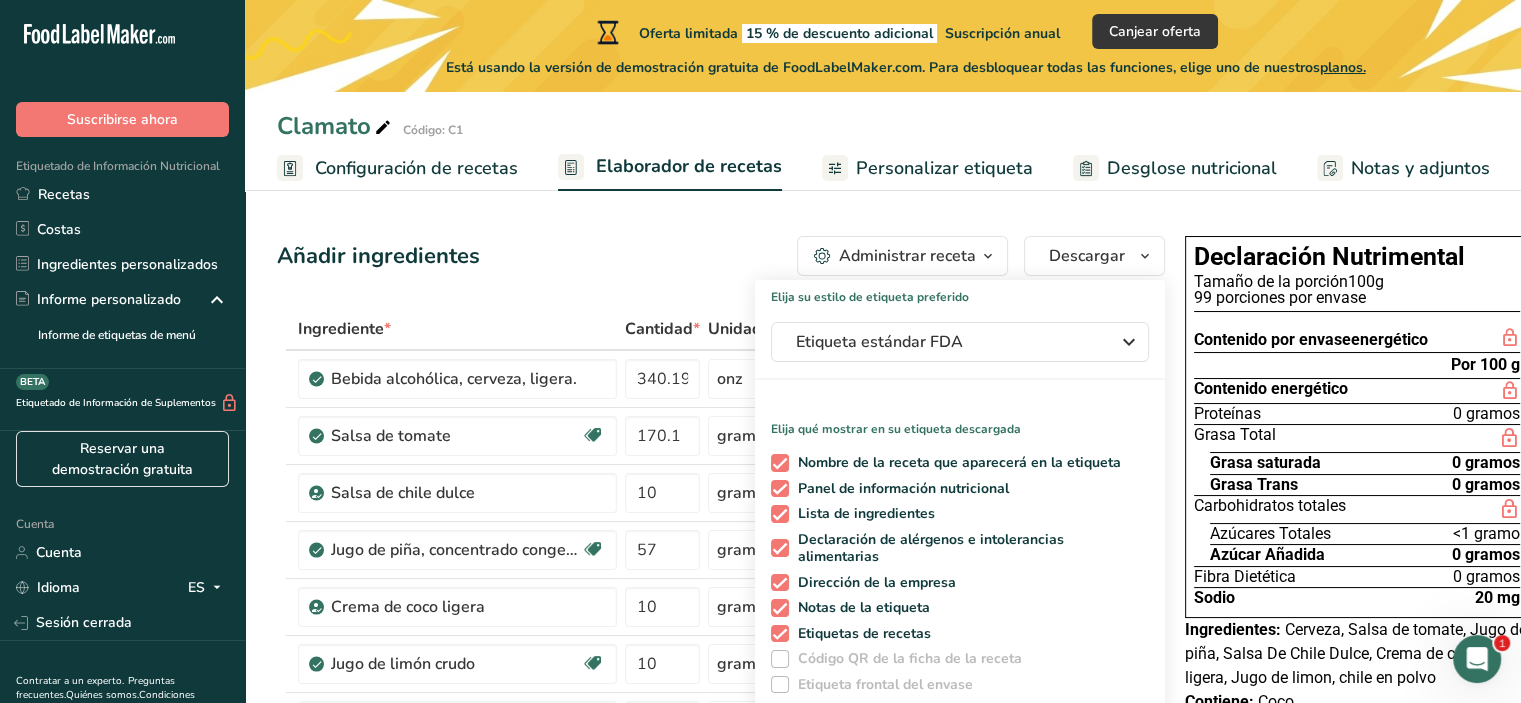 click on "Elija qué mostrar en su etiqueta descargada" at bounding box center [960, 421] 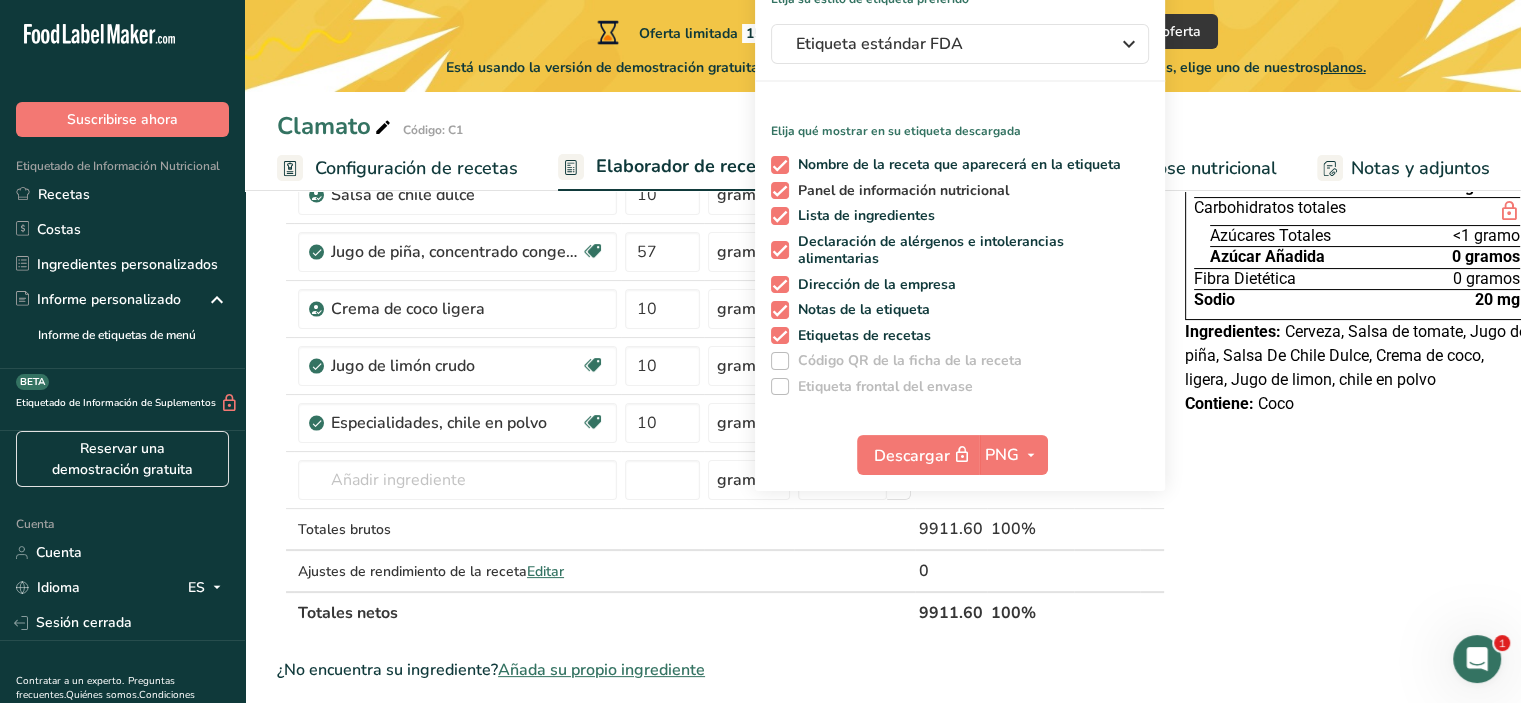scroll, scrollTop: 300, scrollLeft: 0, axis: vertical 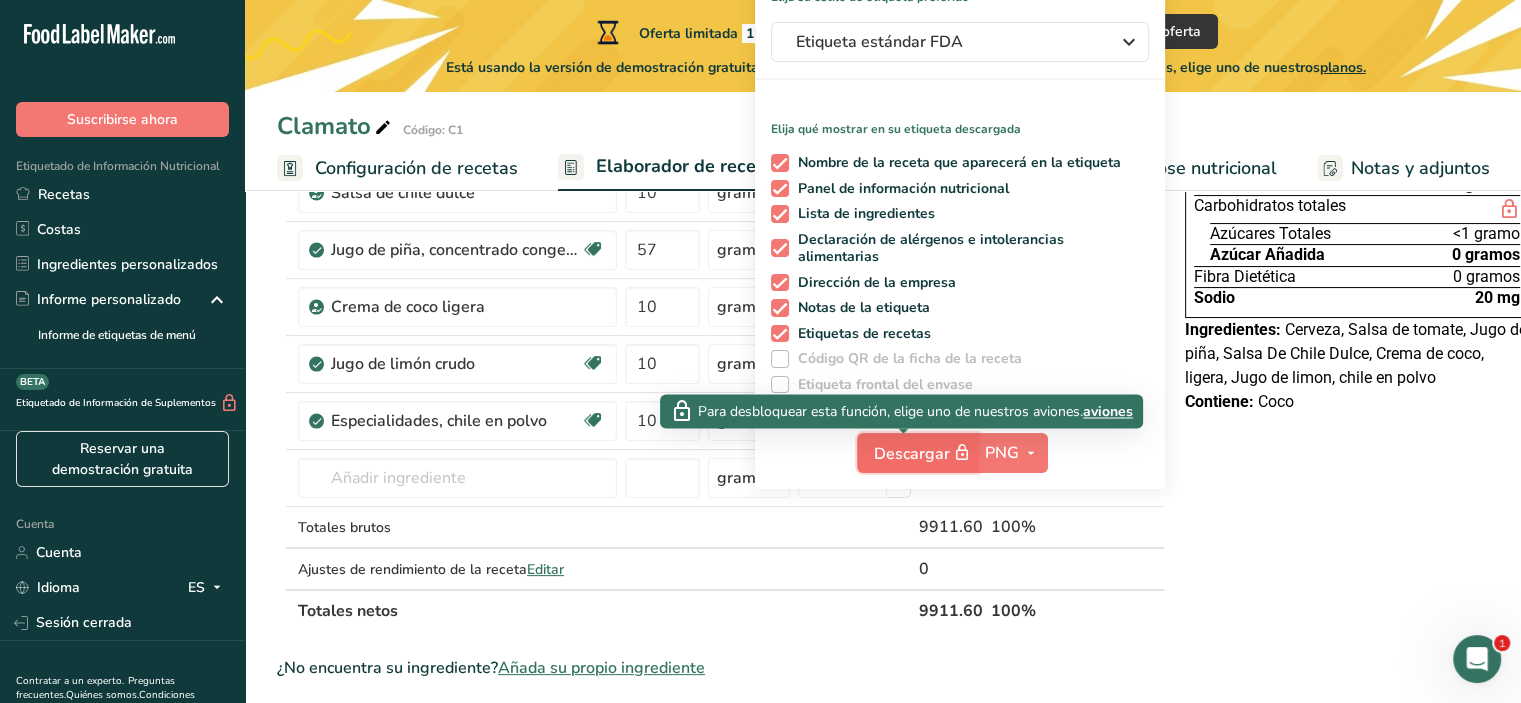 click on "Descargar" at bounding box center [912, 454] 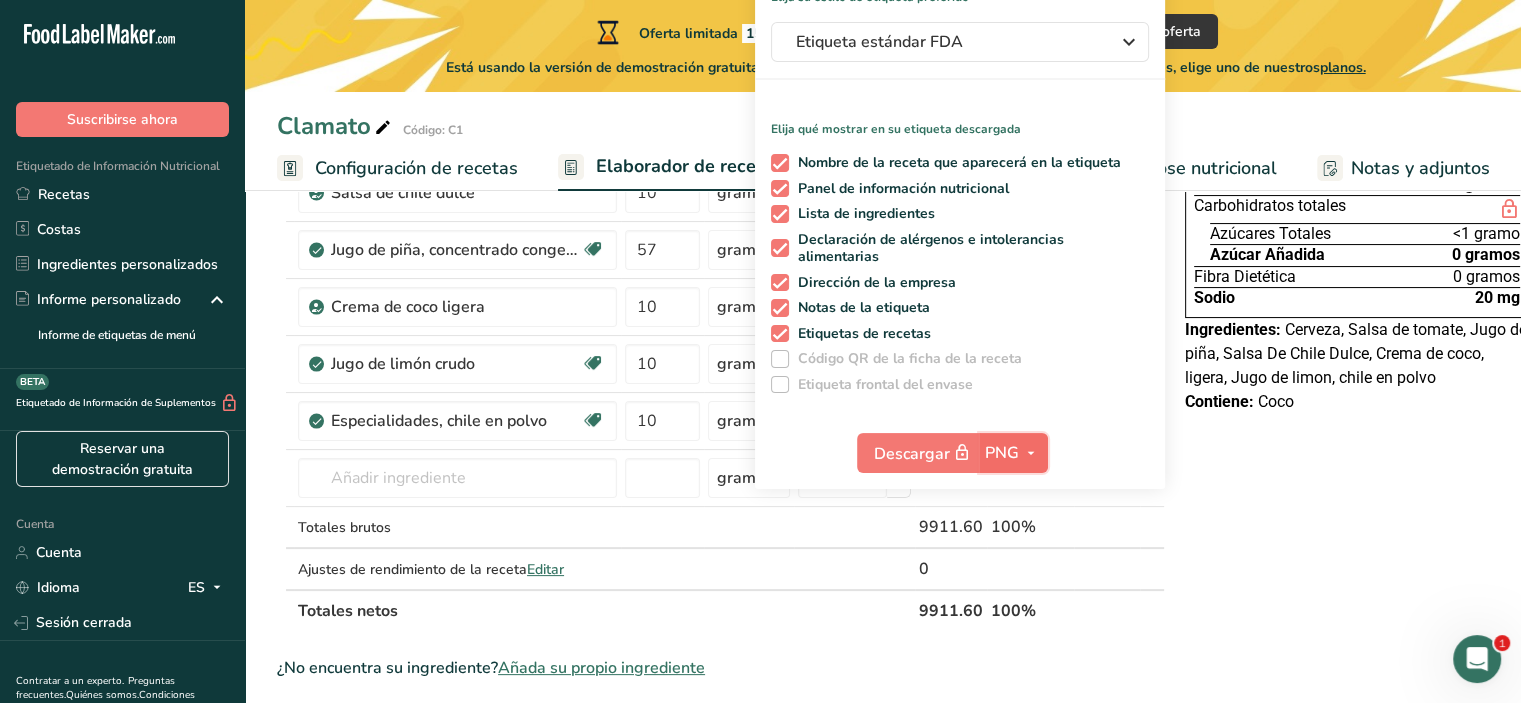 click on "PNG" at bounding box center (1002, 453) 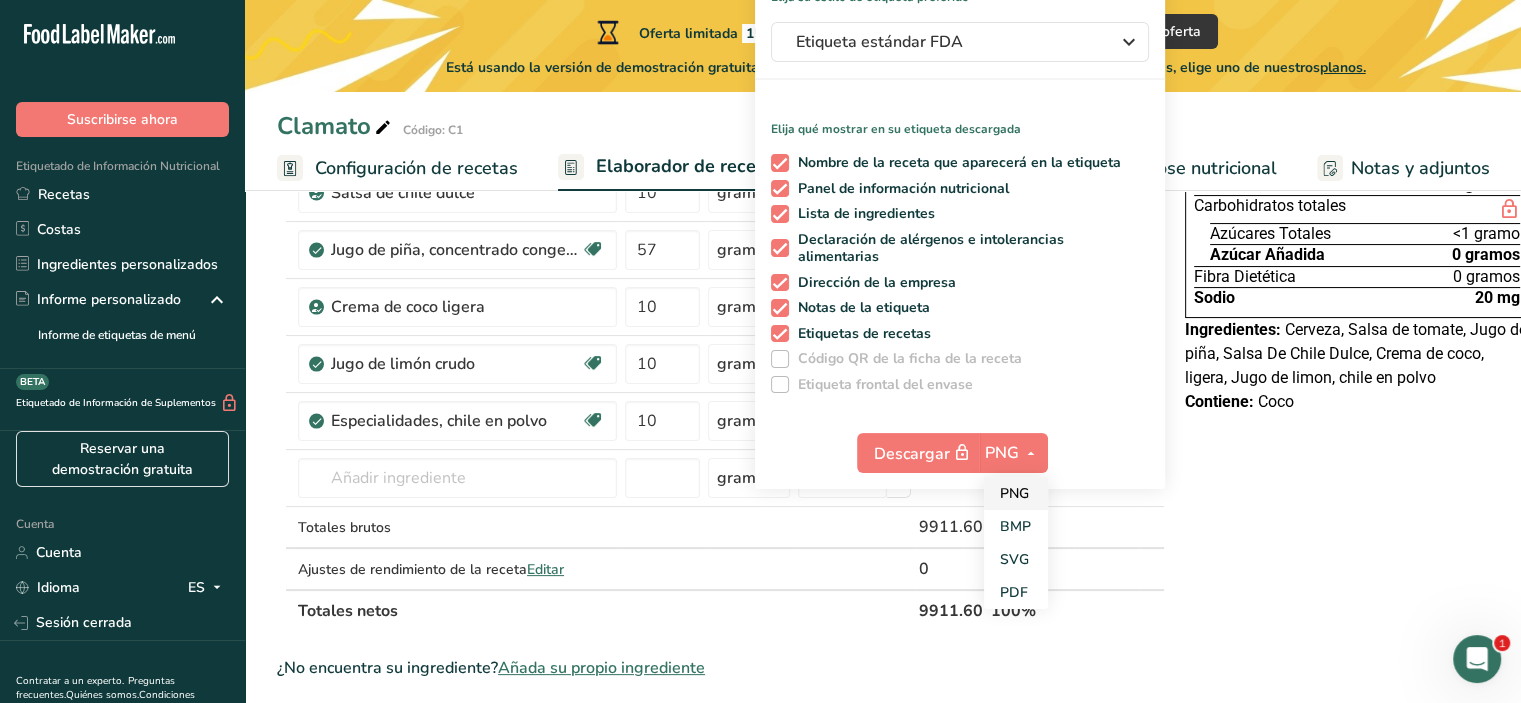 click on "PNG" at bounding box center (1014, 493) 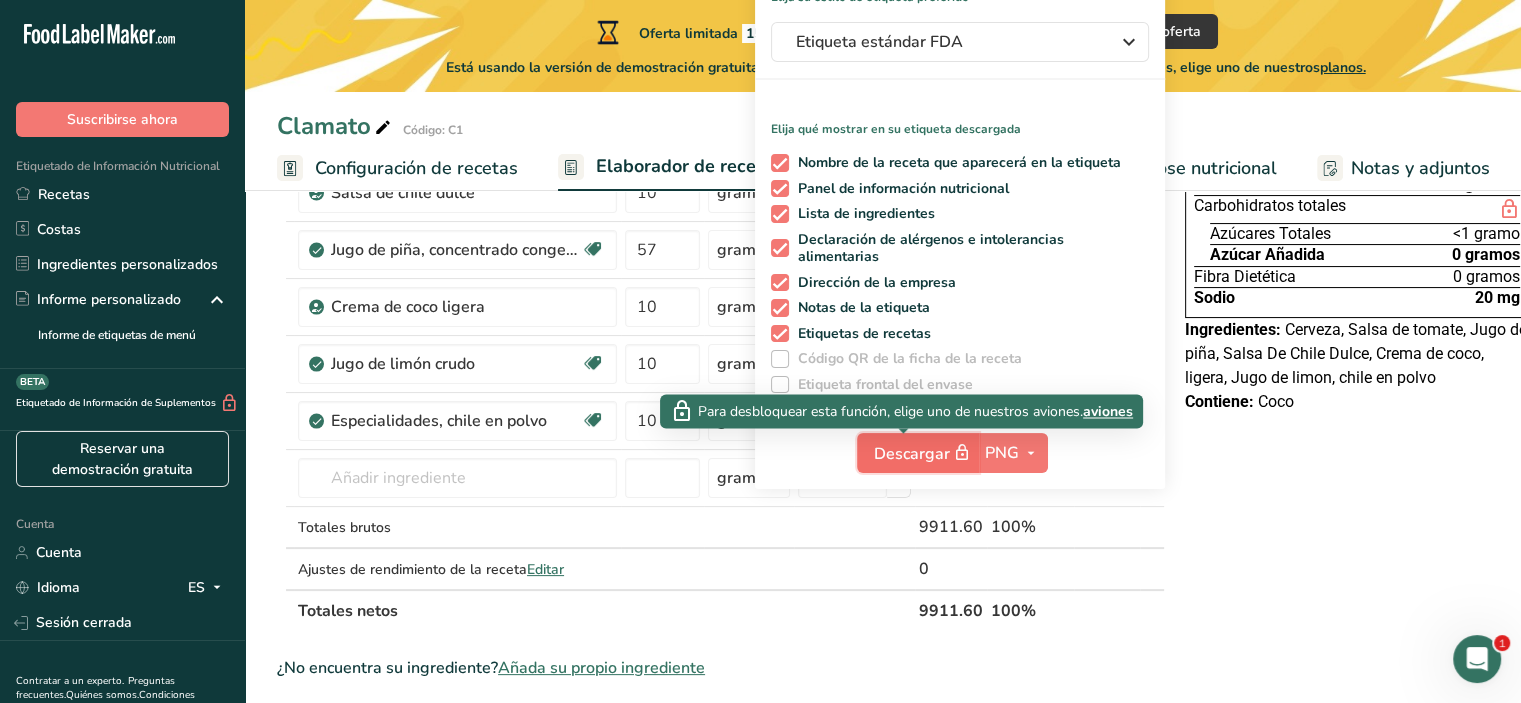 click on "Descargar" at bounding box center (912, 454) 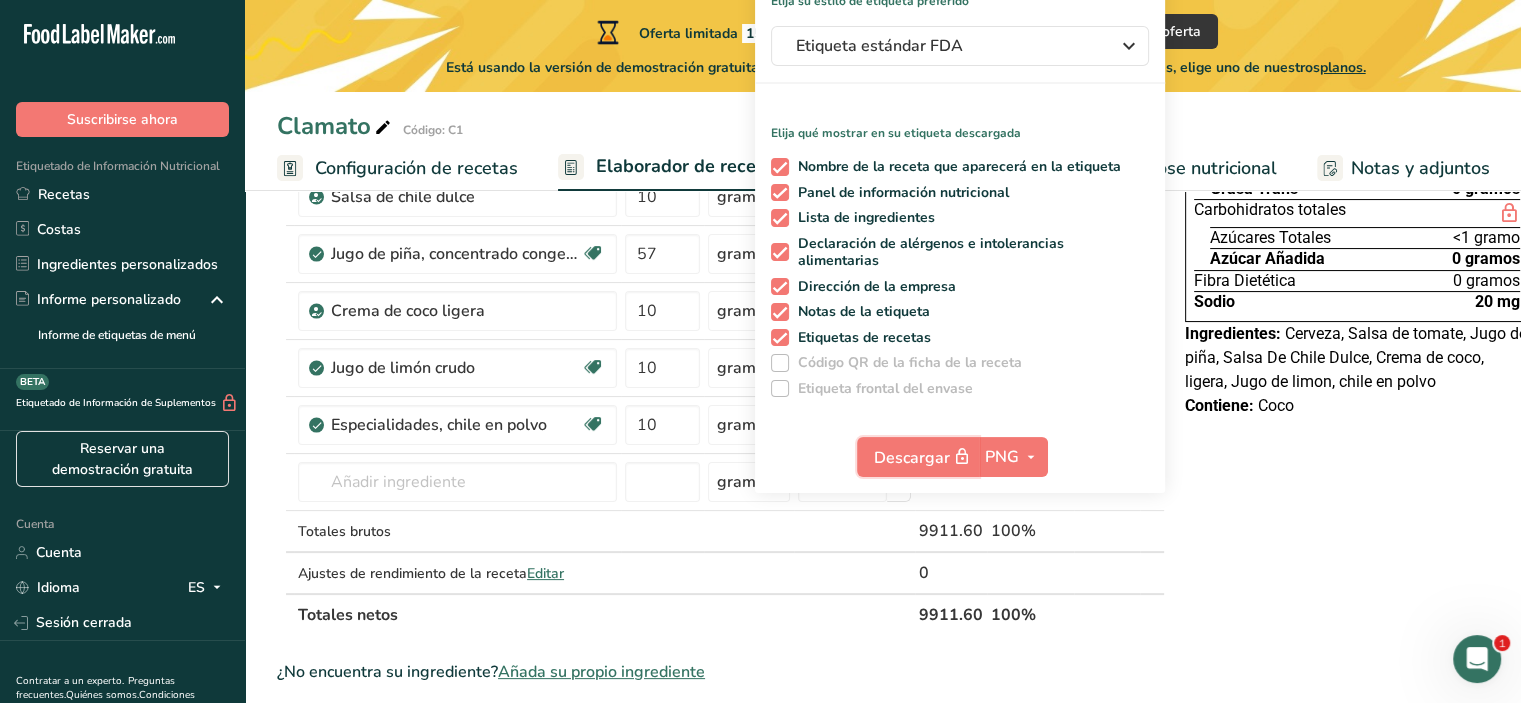 scroll, scrollTop: 0, scrollLeft: 0, axis: both 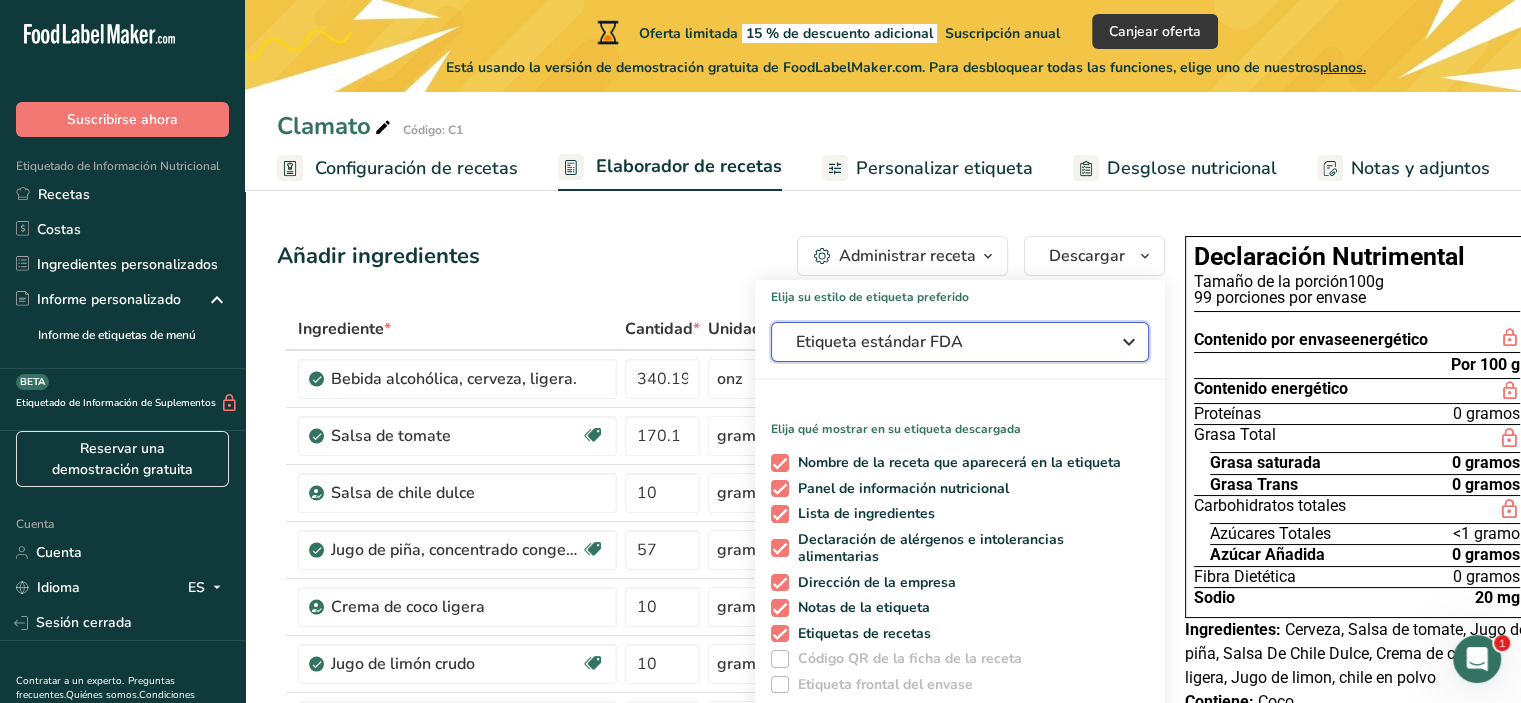 click on "Etiqueta estándar FDA" at bounding box center [946, 342] 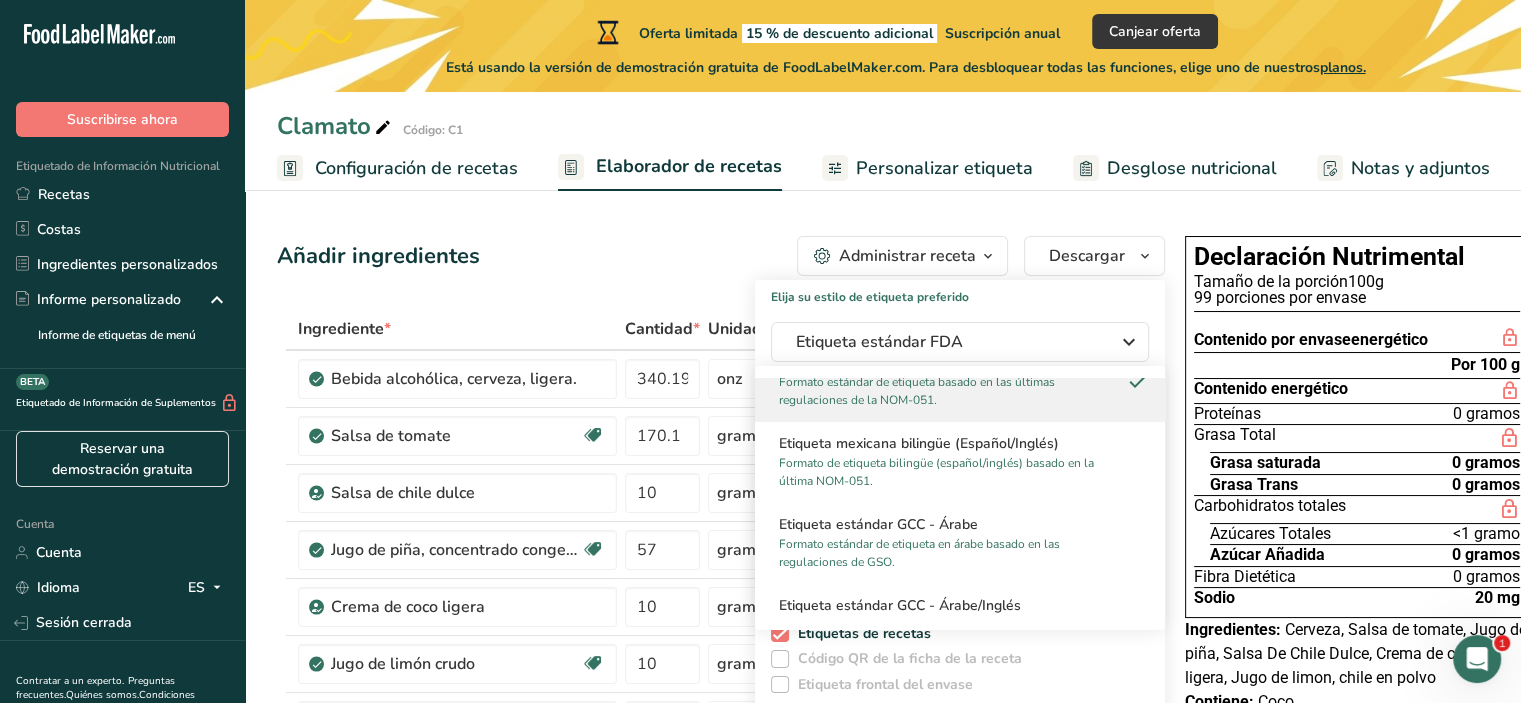 click on "Formato estándar de etiqueta basado en las últimas regulaciones de la NOM-051." at bounding box center [951, 391] 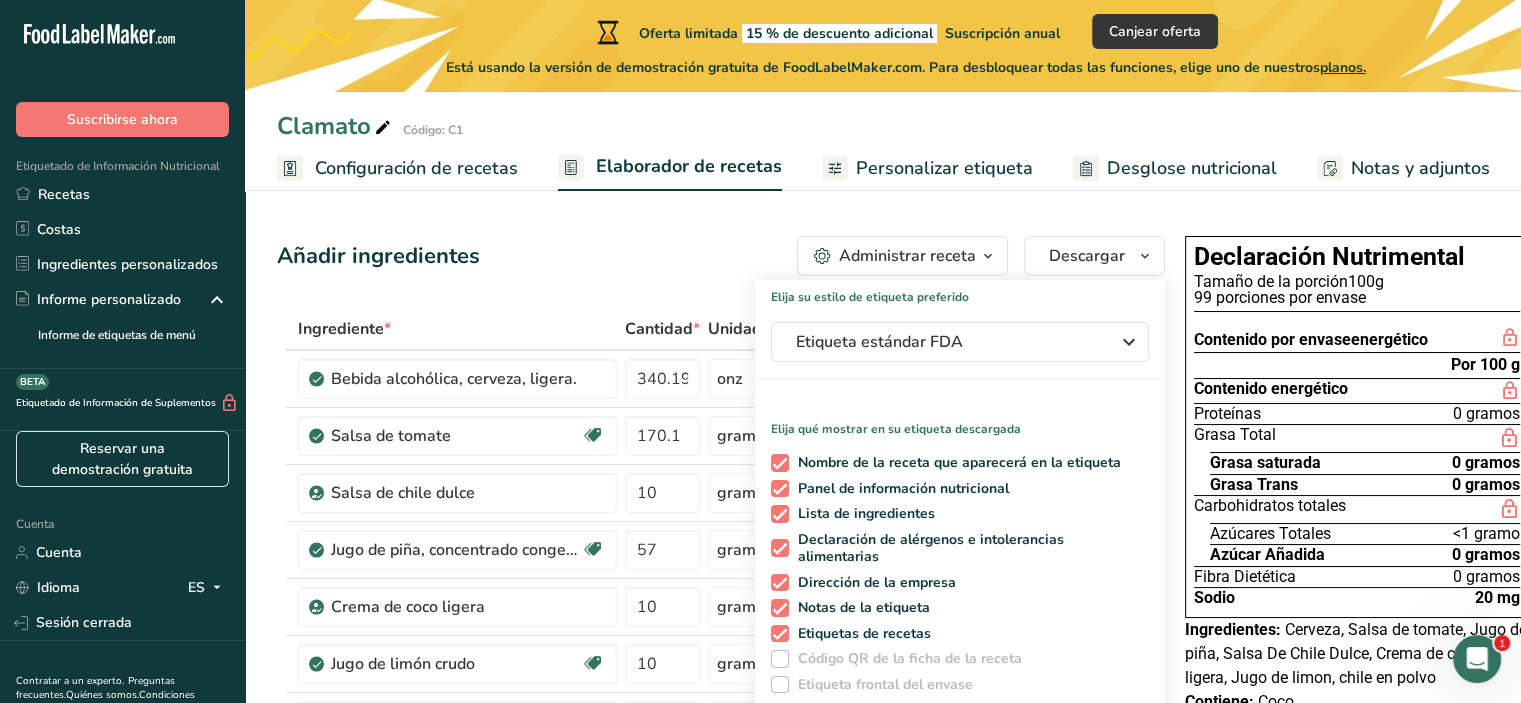 click on "Añadir ingredientes
Administrar receta         Eliminar receta             Duplicar receta               Receta de escalar               Guardar como subreceta   .a-a{fill:#347362;}.b-a{fill:#fff;}                                 Desglose nutricional                 Tarjeta de la receta
Novedad
Informe de patrón de aminoácidos             Historial de actividades
Descargar
Elija su estilo de etiqueta preferido
Etiqueta estándar FDA
Etiqueta estándar FDA
El formato más común para etiquetas de información nutricional en cumplimiento con el tipo de letra, estilo y requisitos de la FDA.
Etiqueta tabular FDA
Un formato de etiqueta conforme a las regulaciones de la FDA presentada en una disposición tabular (horizontal).
Etiqueta lineal FDA" at bounding box center [727, 925] 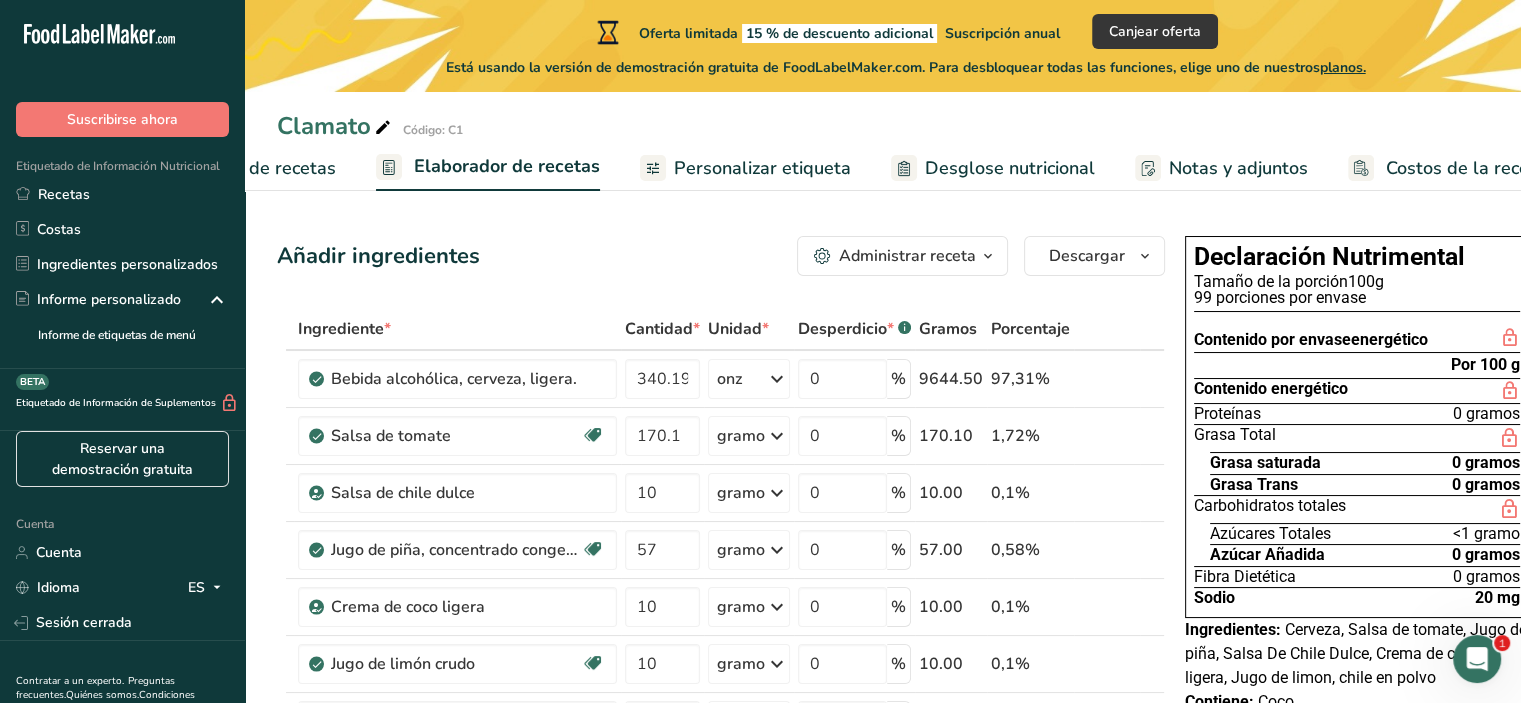 scroll, scrollTop: 0, scrollLeft: 232, axis: horizontal 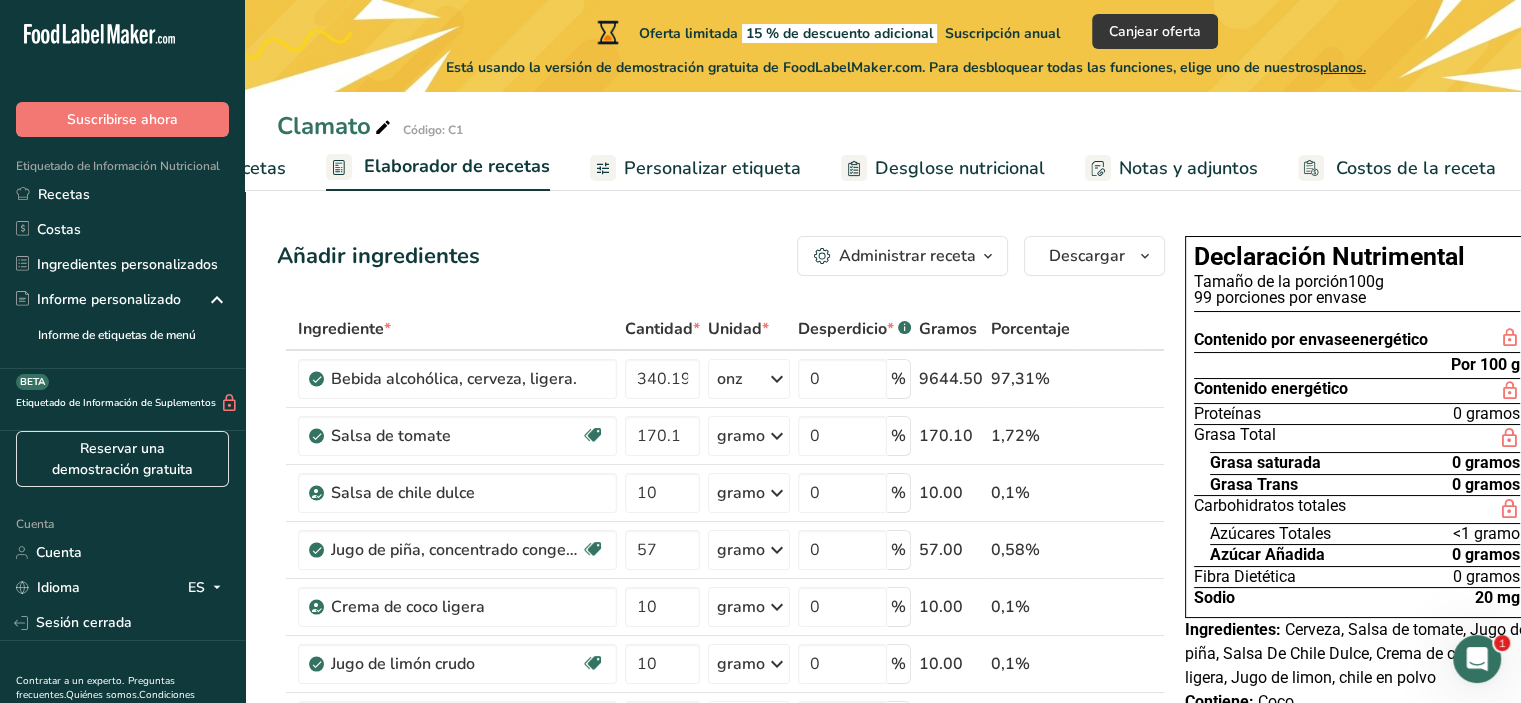 click on "Costos de la receta" at bounding box center [1416, 168] 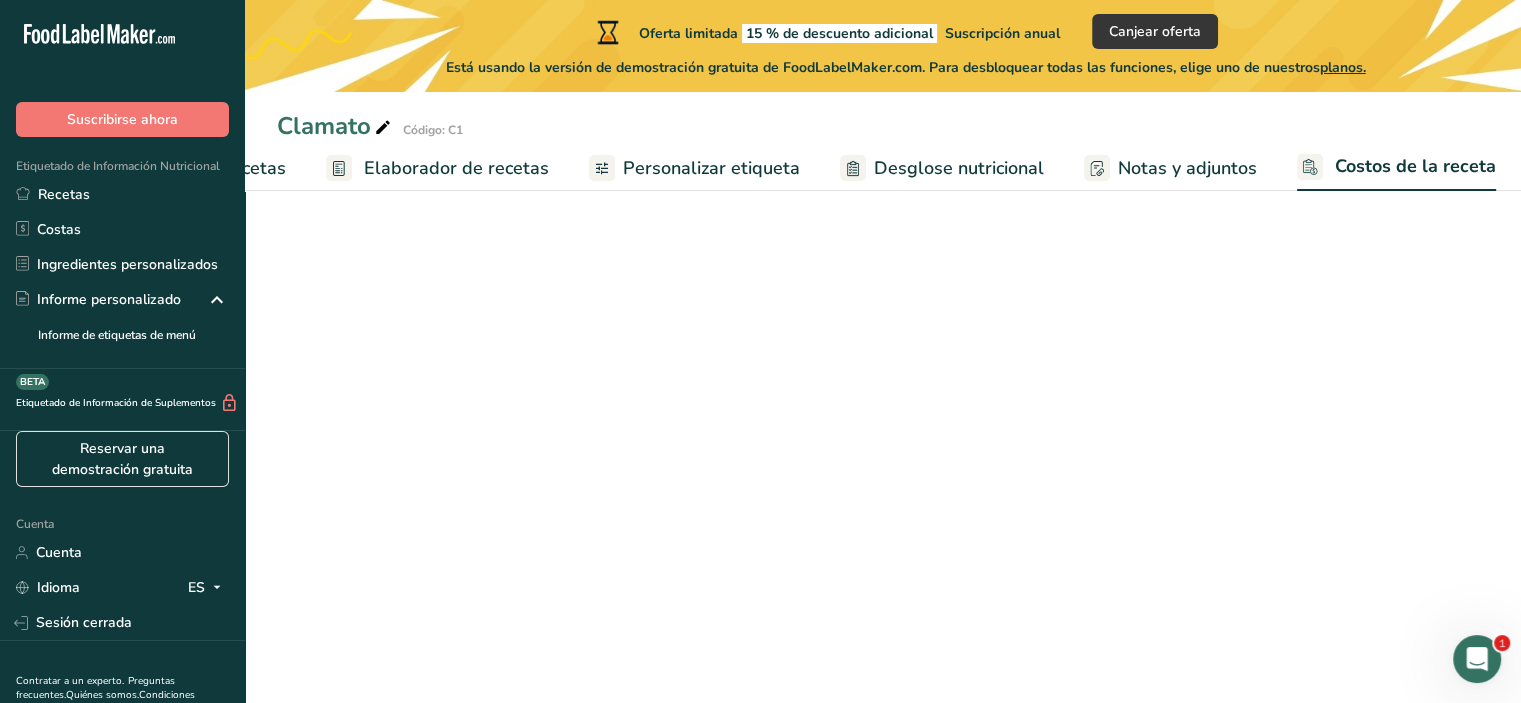 scroll, scrollTop: 0, scrollLeft: 231, axis: horizontal 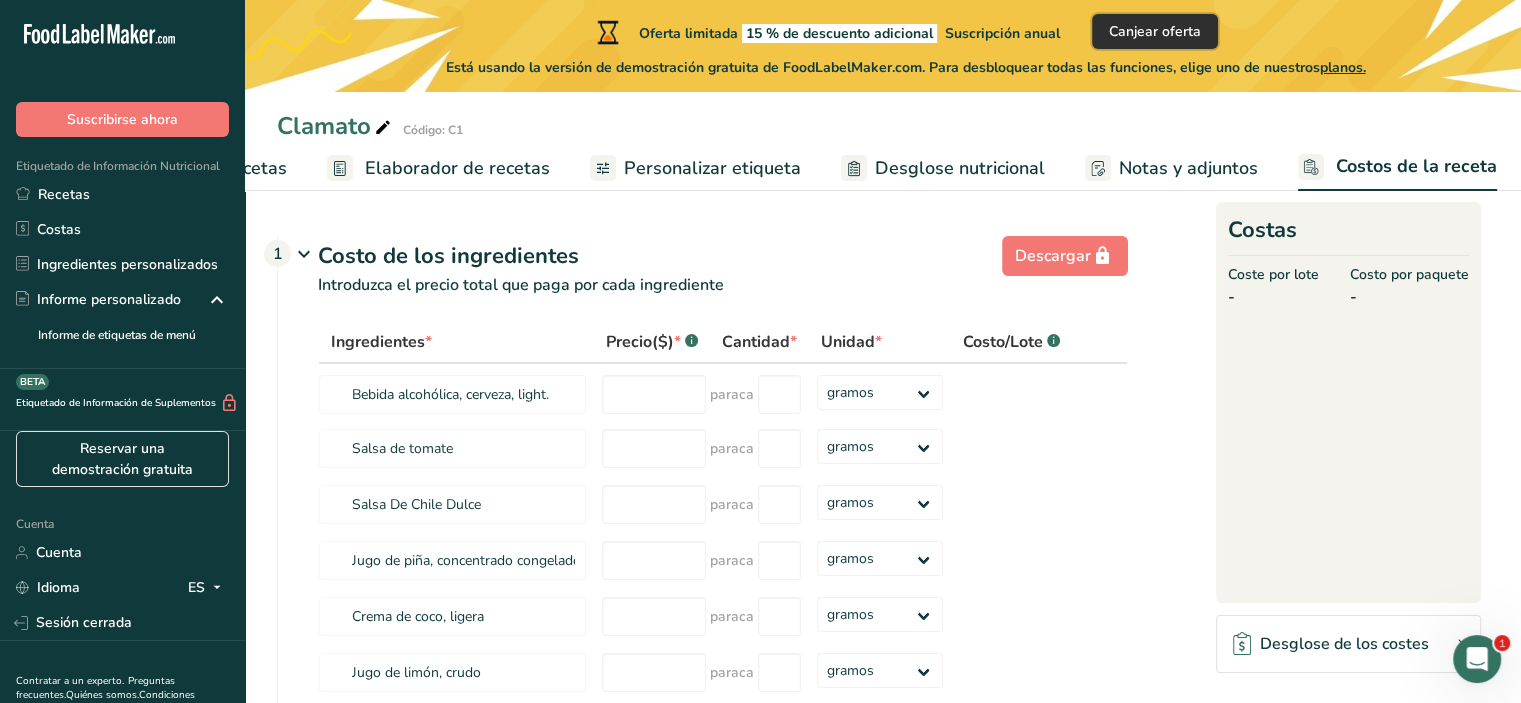 click on "Canjear oferta" at bounding box center (1155, 31) 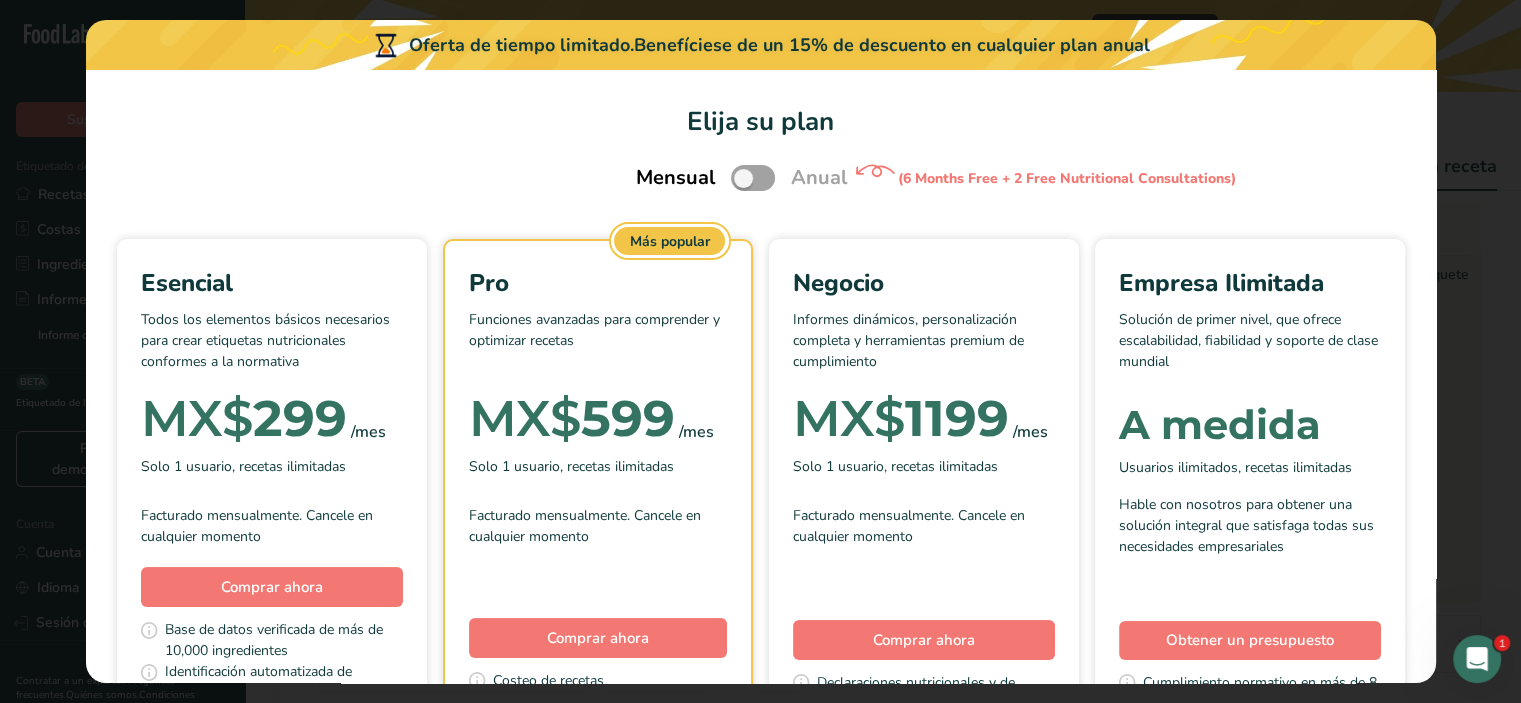 scroll, scrollTop: 0, scrollLeft: 216, axis: horizontal 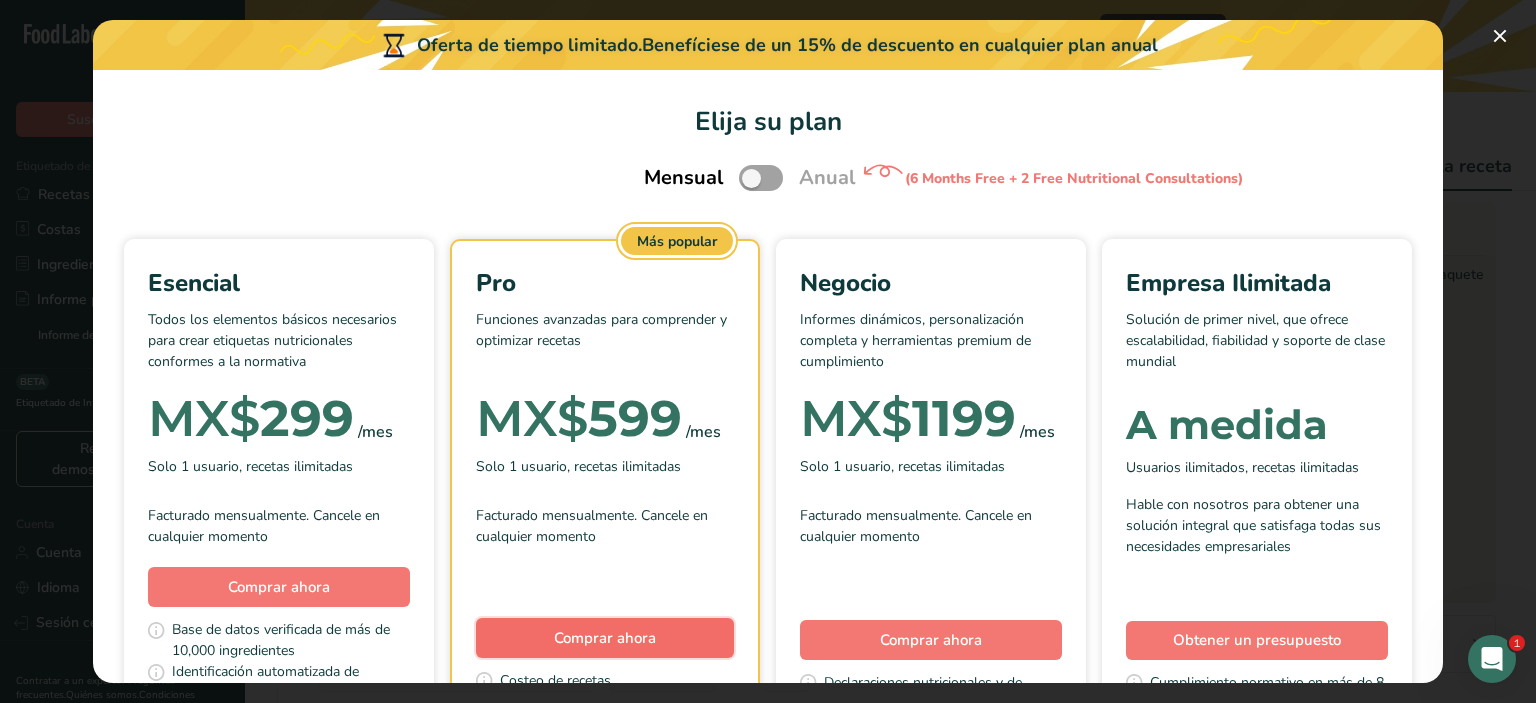 click on "Comprar ahora" at bounding box center [605, 638] 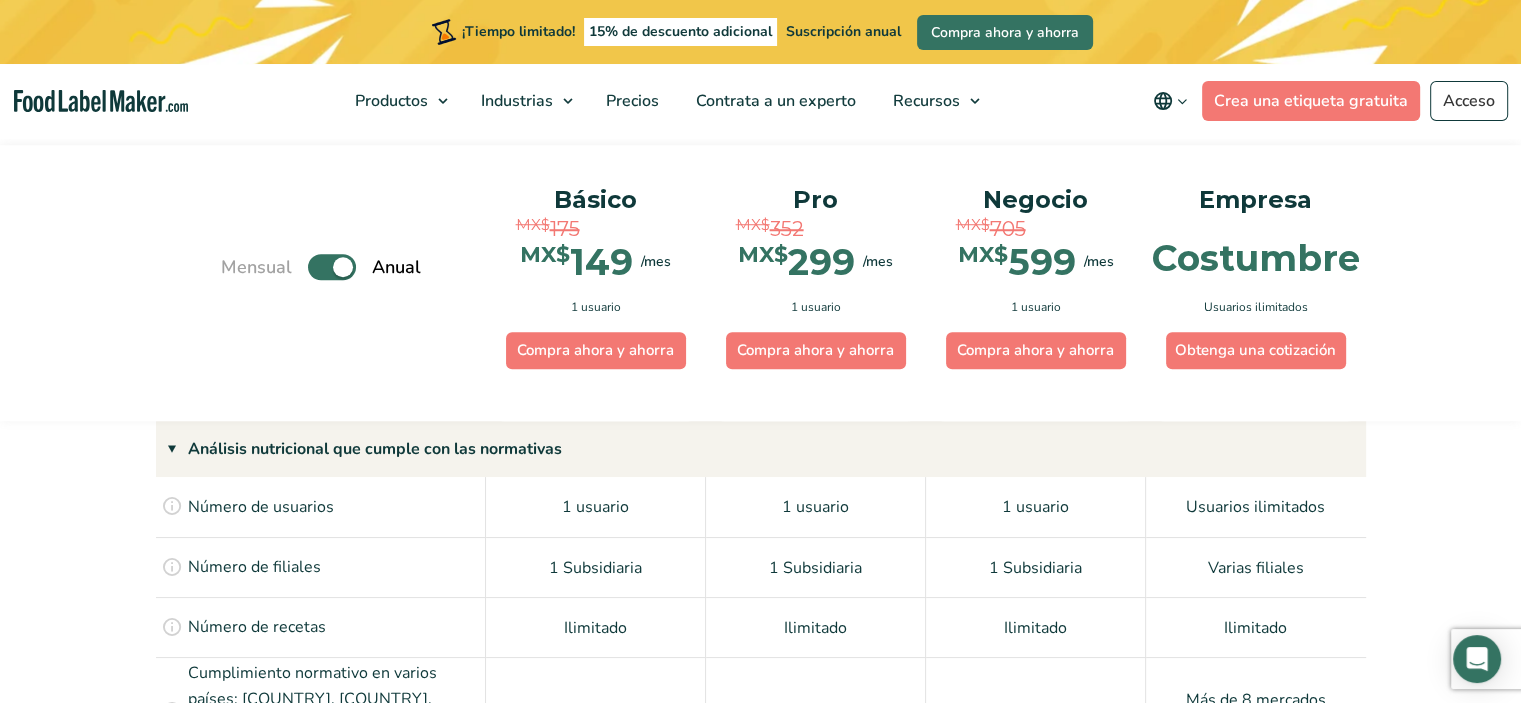 scroll, scrollTop: 0, scrollLeft: 0, axis: both 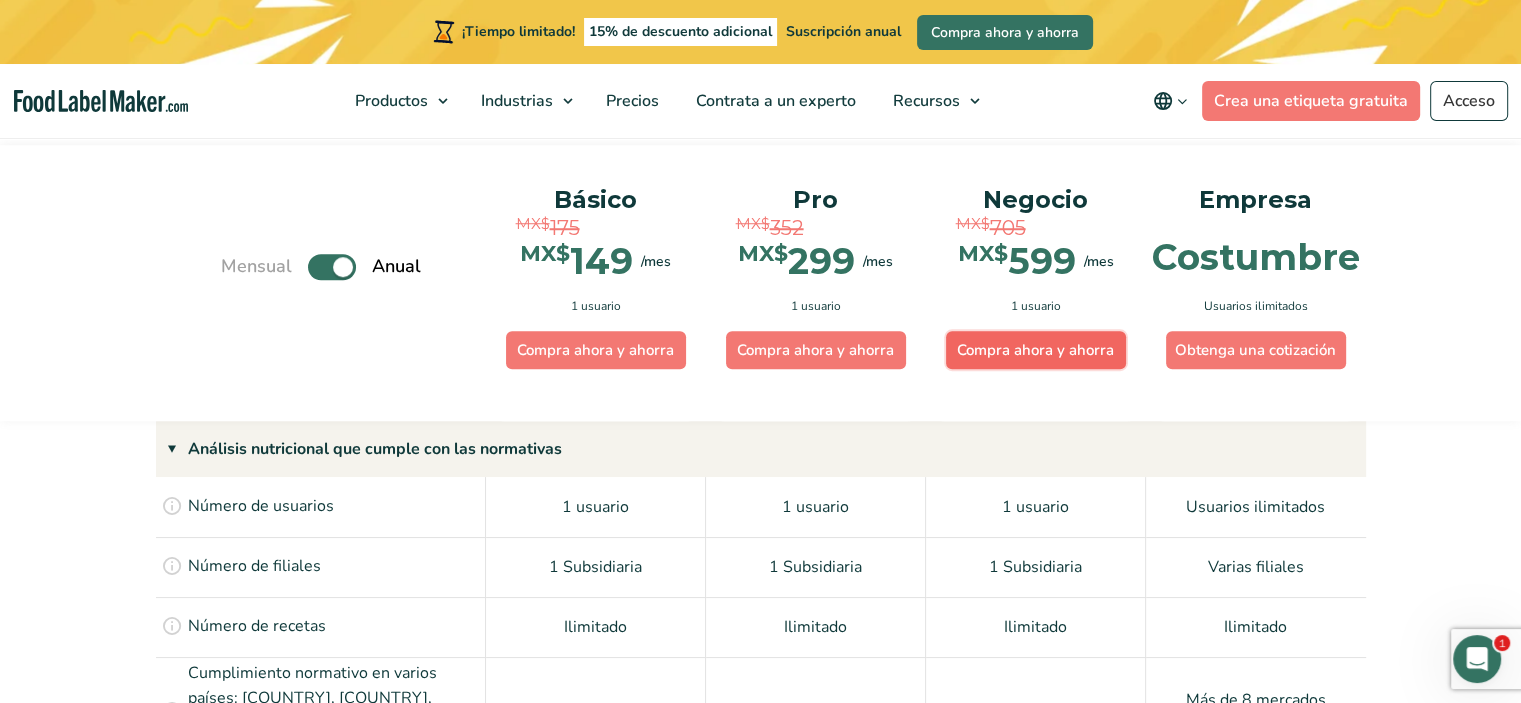 click on "Compra ahora y ahorra" at bounding box center (1035, 350) 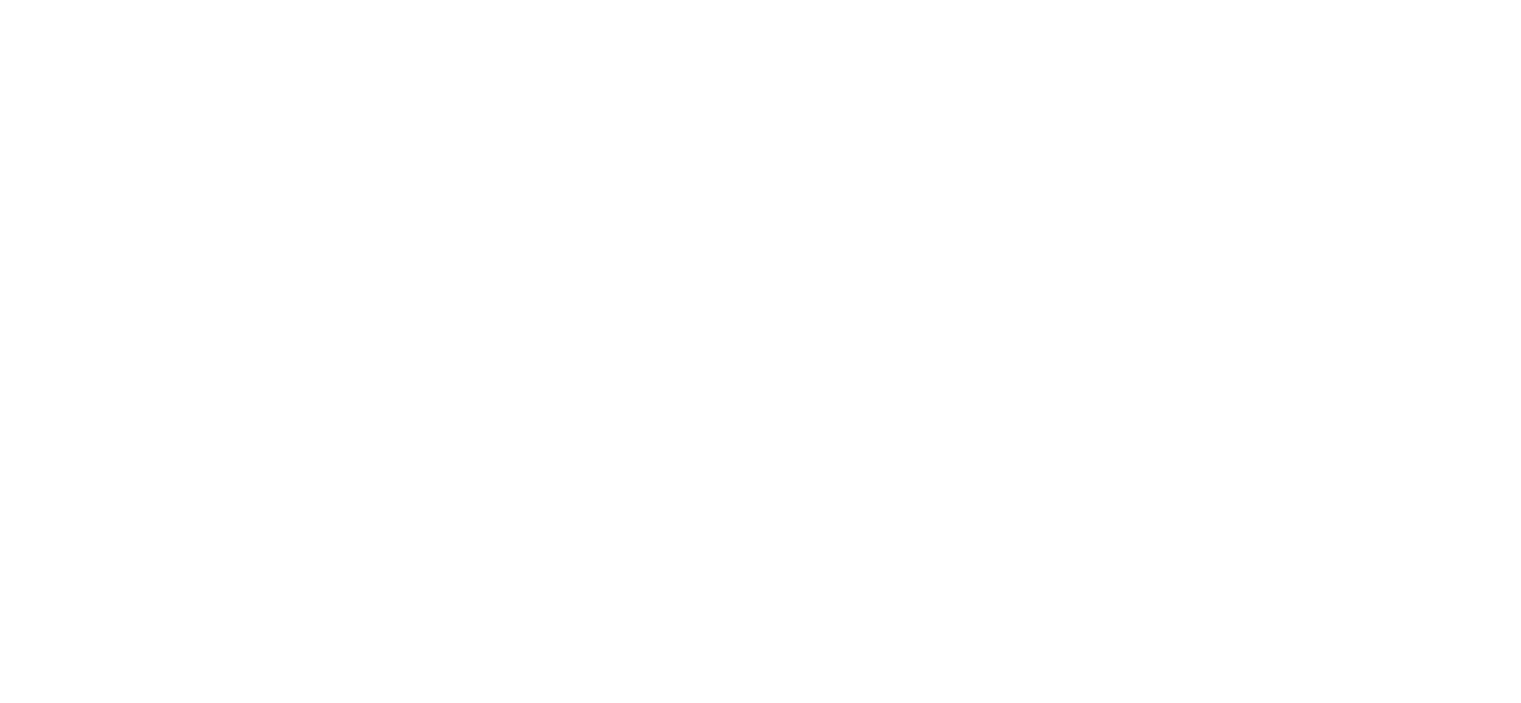 scroll, scrollTop: 0, scrollLeft: 0, axis: both 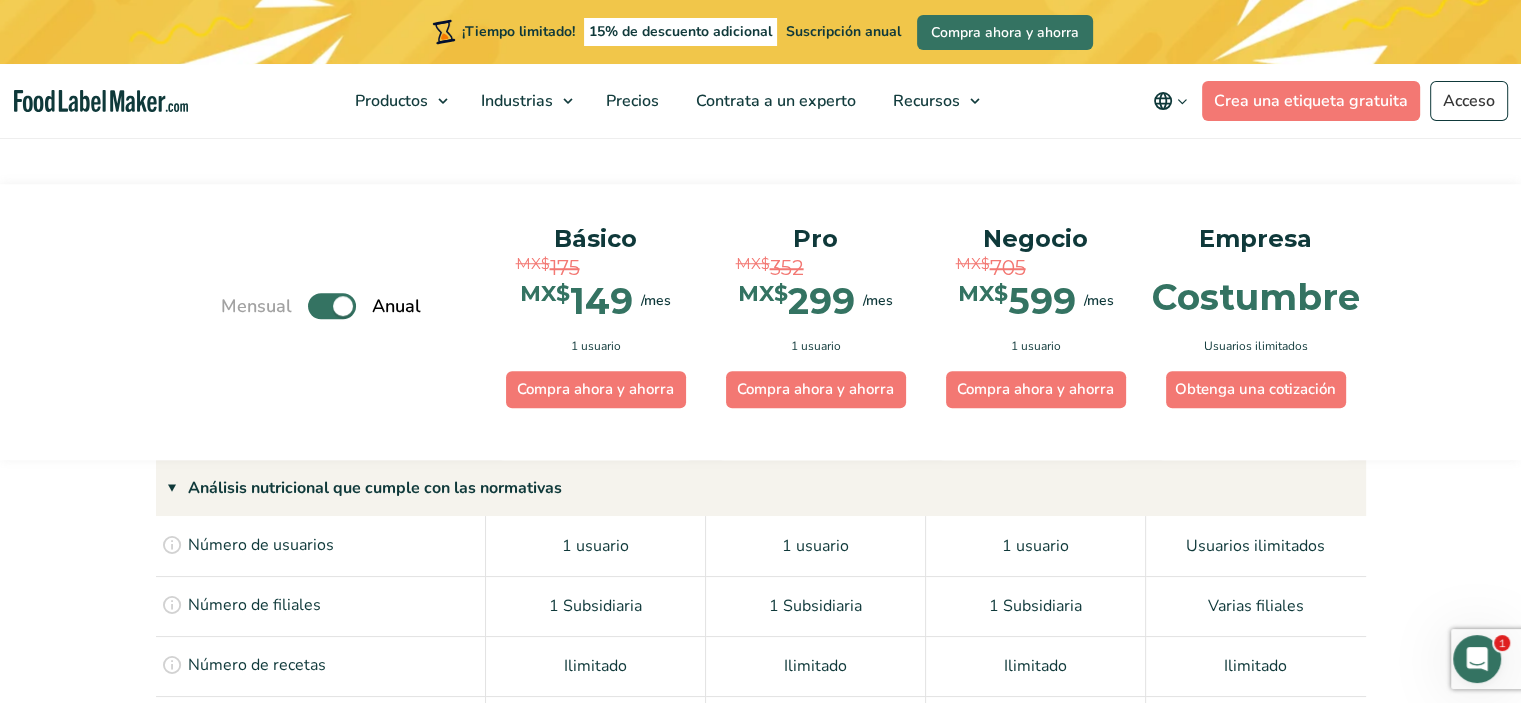 click on "Palanca" at bounding box center [332, 306] 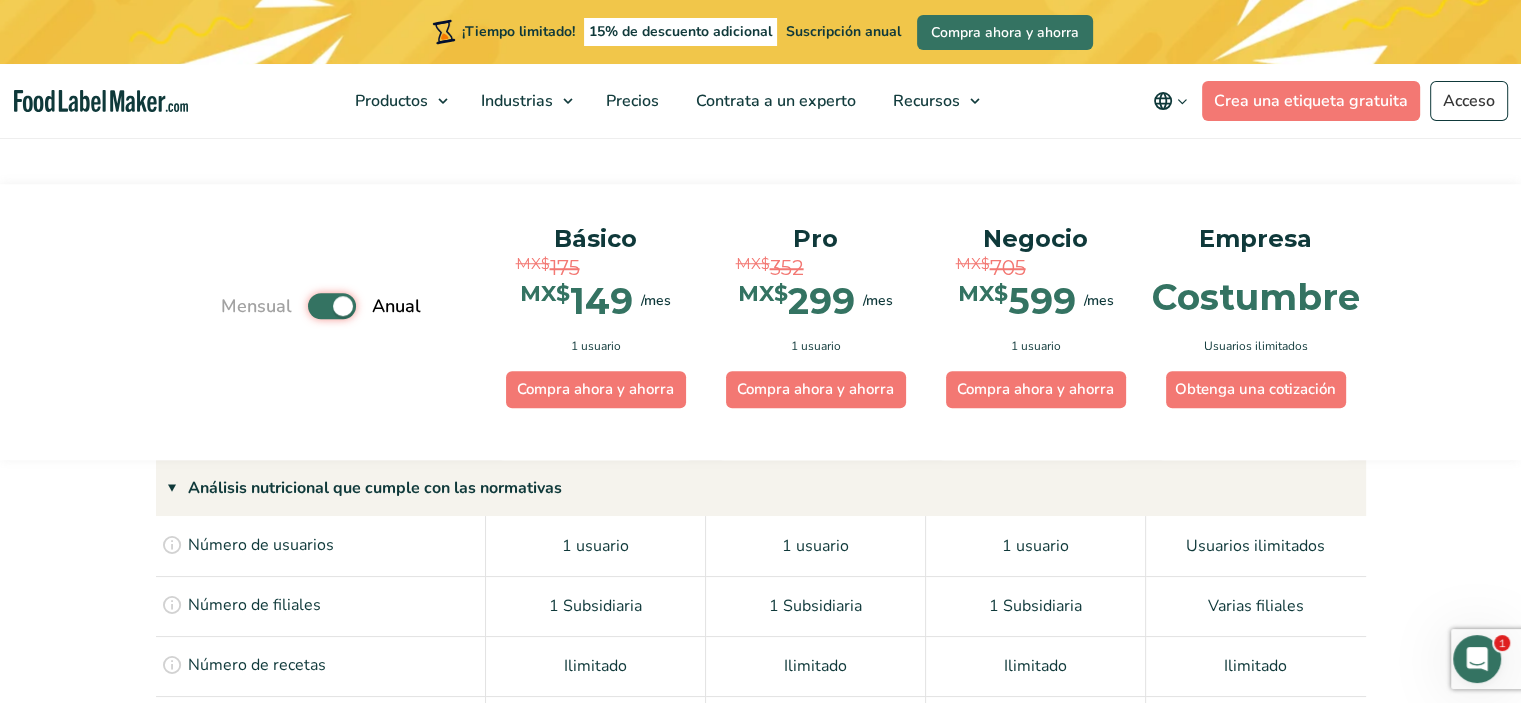 click on "Palanca" at bounding box center [231, 305] 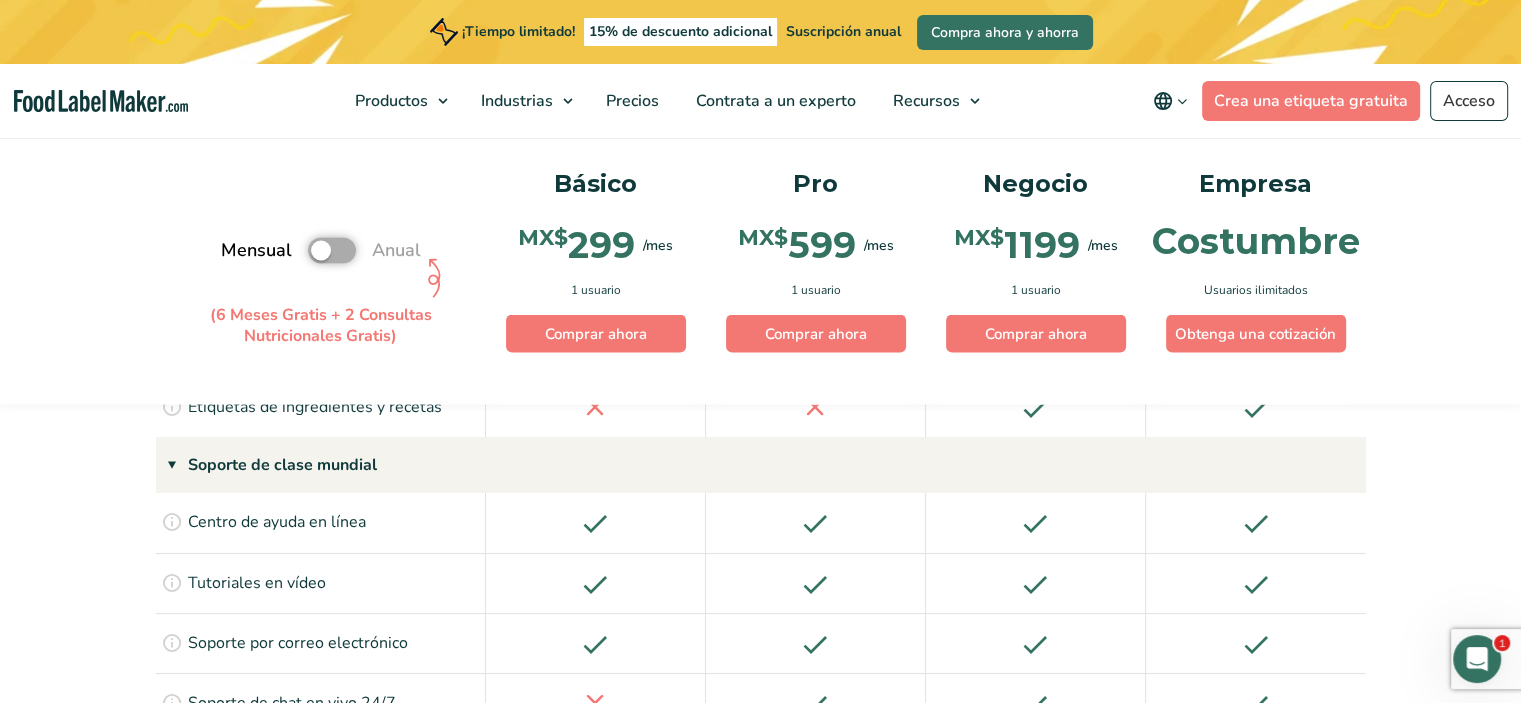scroll, scrollTop: 2930, scrollLeft: 0, axis: vertical 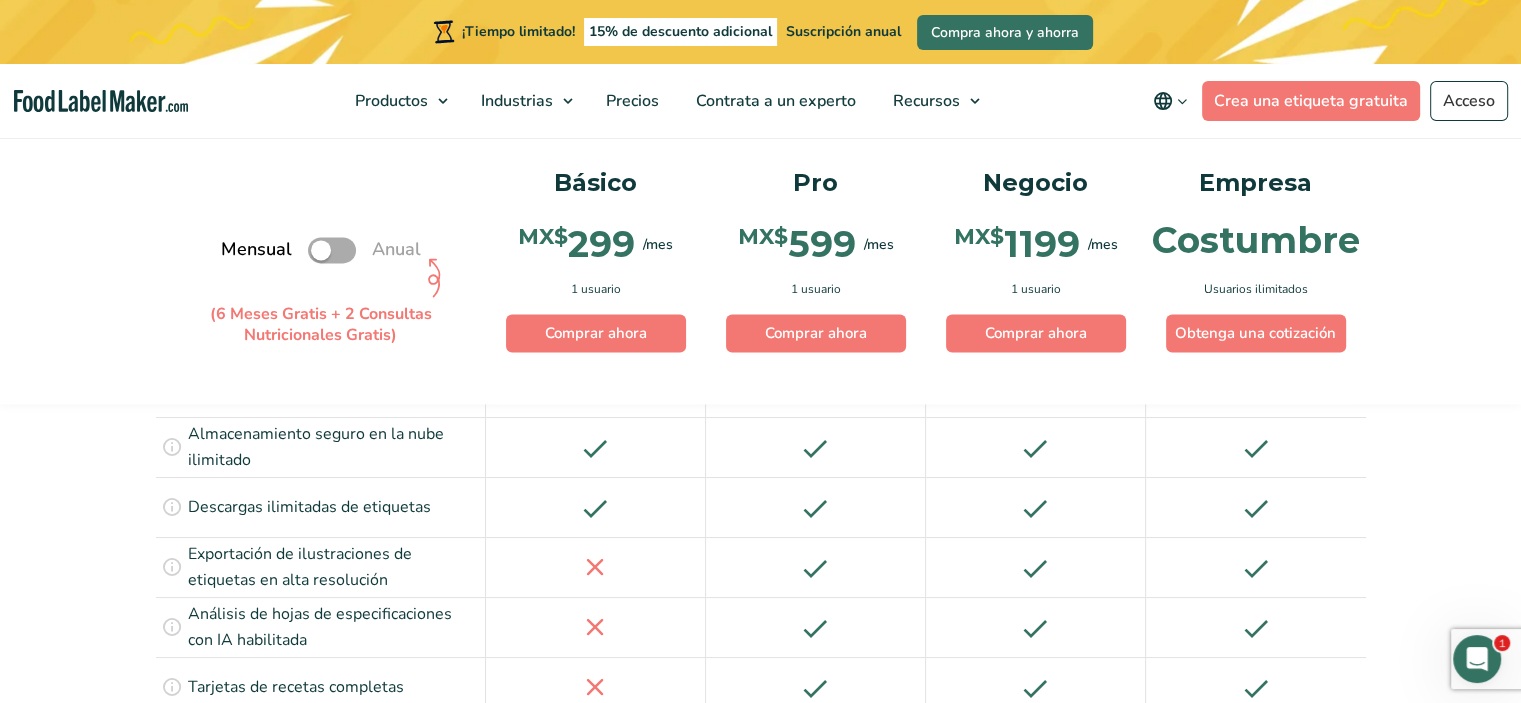 click 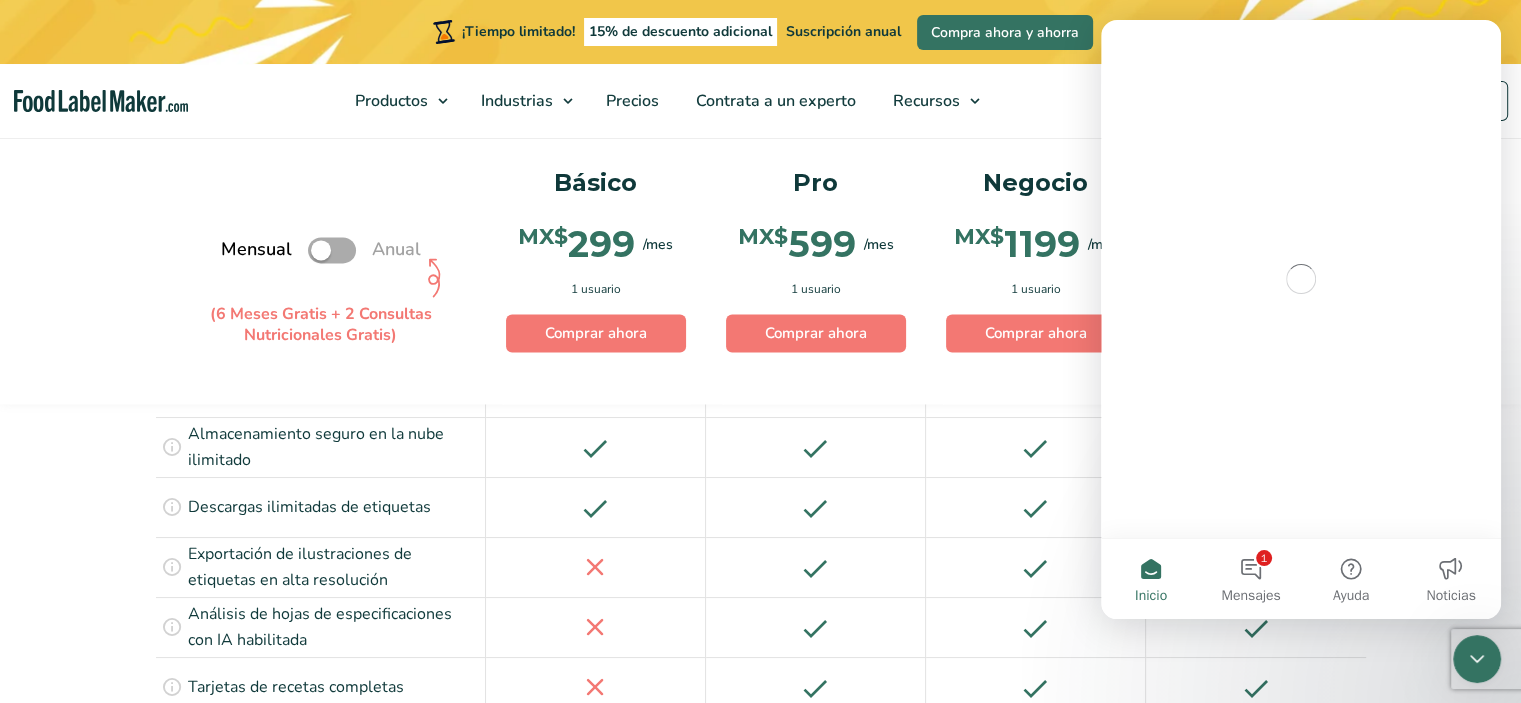 scroll, scrollTop: 0, scrollLeft: 0, axis: both 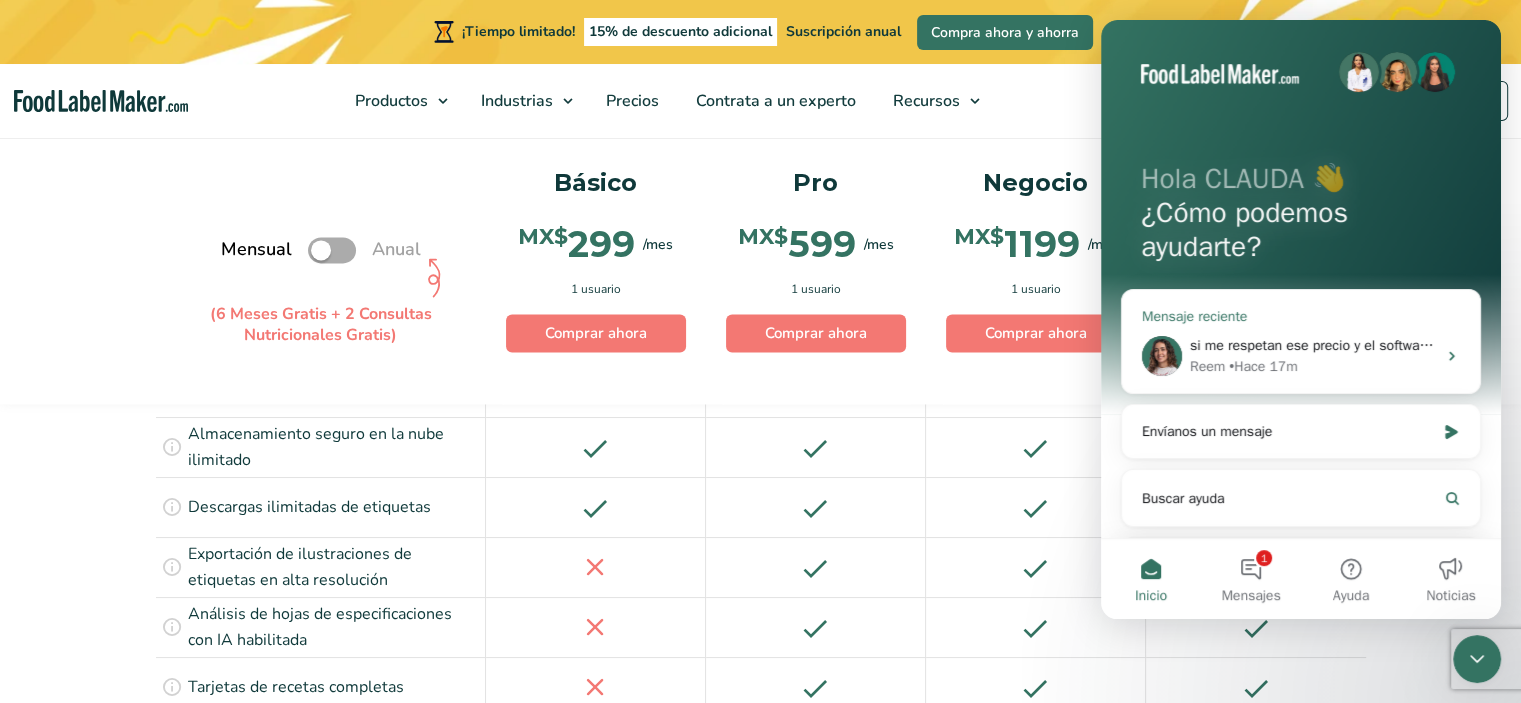 click on "si me respetan ese precio y el software tiene todo lo que requiero creeme que vas a tener un cliente de por vida" at bounding box center (1534, 345) 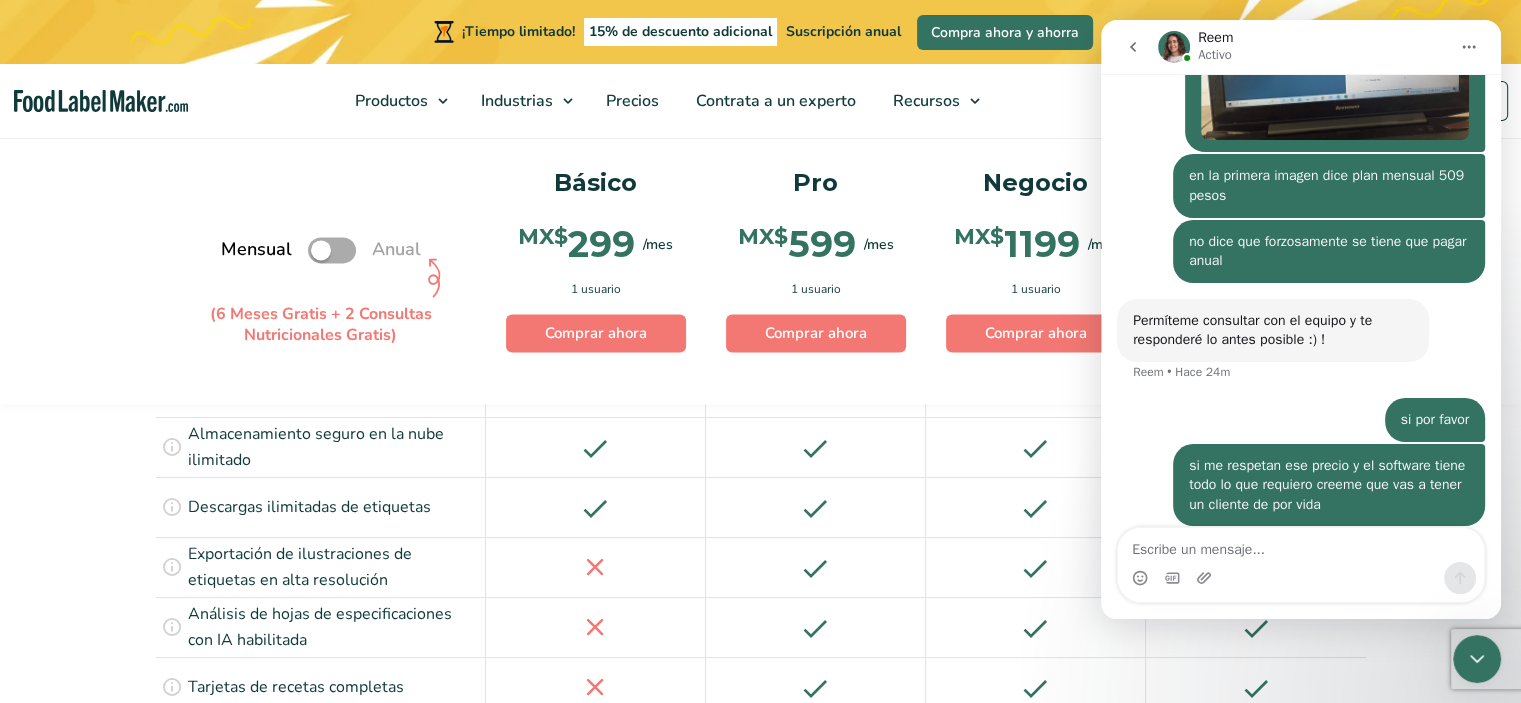 scroll, scrollTop: 2304, scrollLeft: 0, axis: vertical 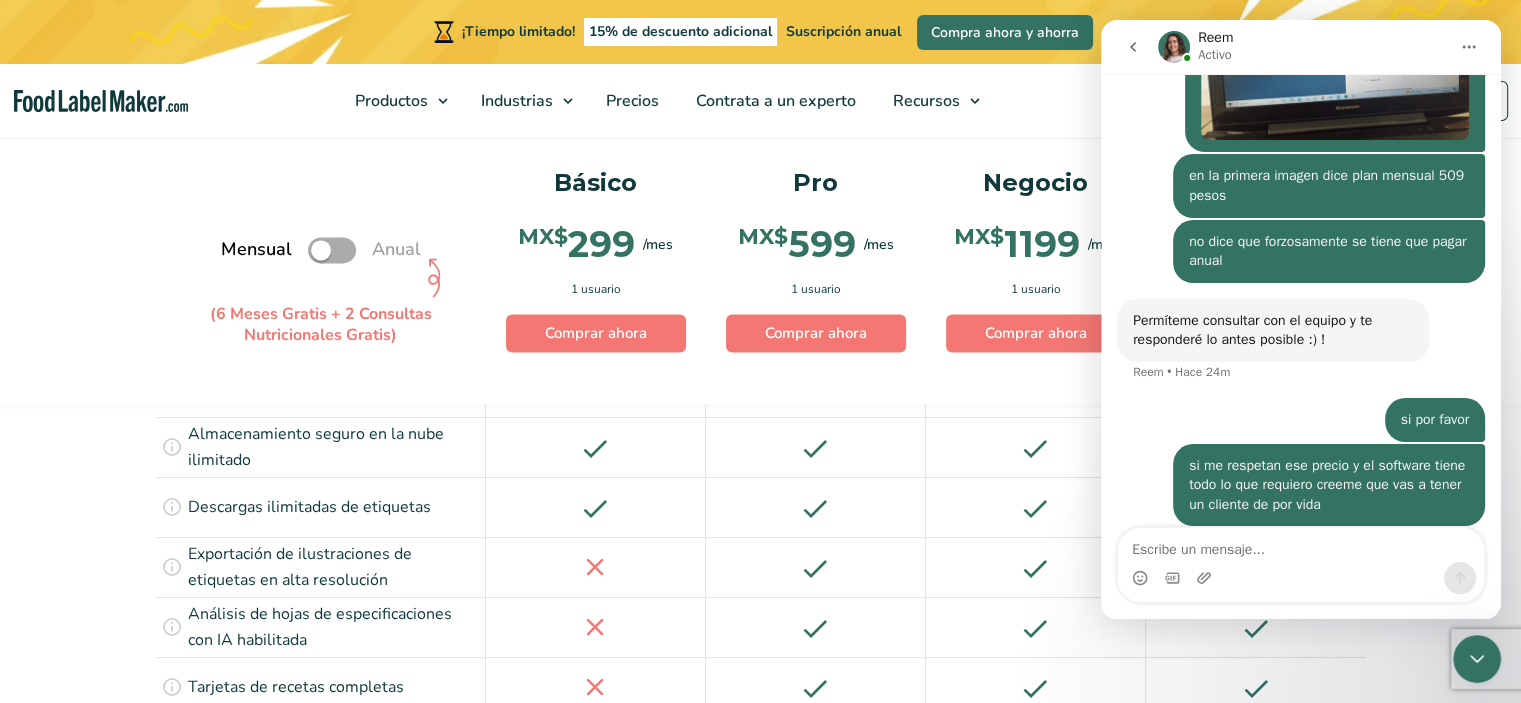 click at bounding box center (1301, 545) 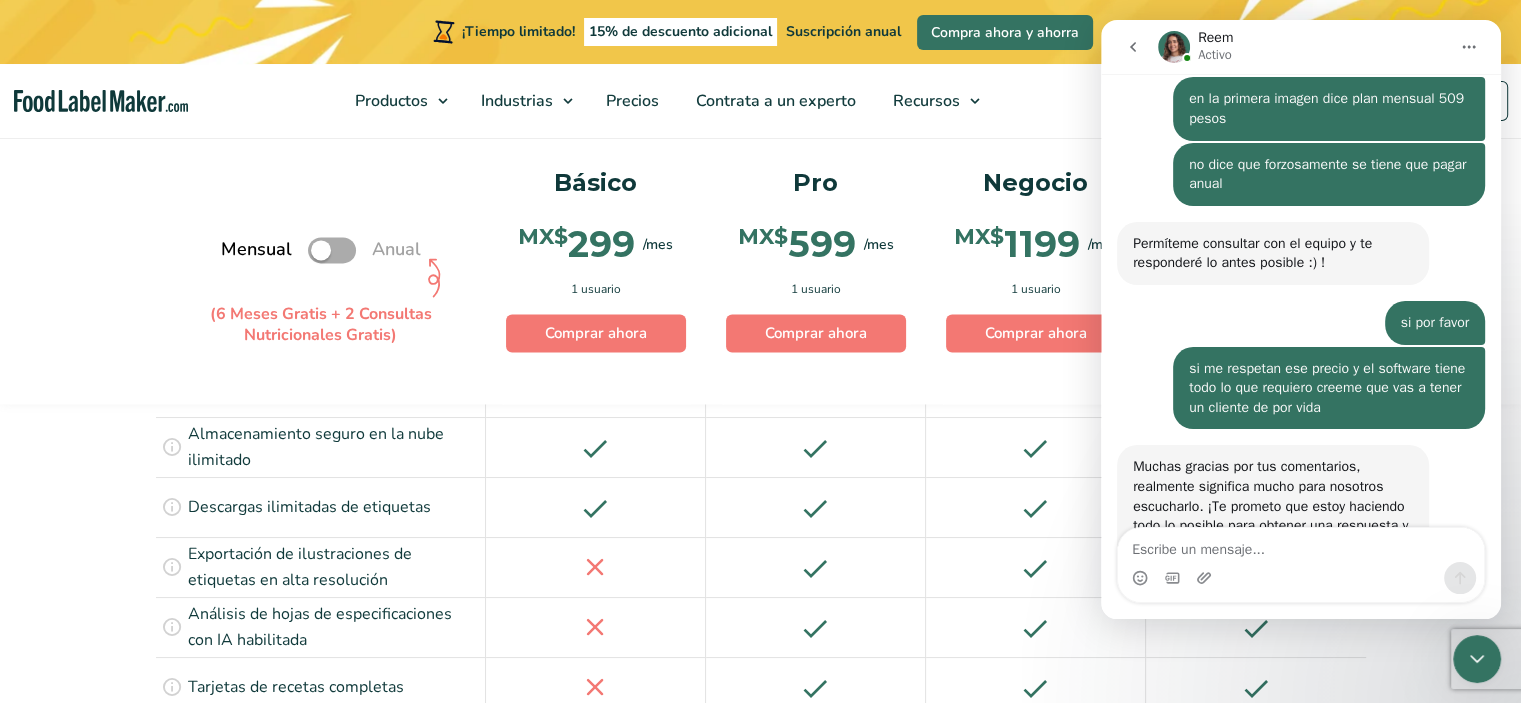 scroll, scrollTop: 2462, scrollLeft: 0, axis: vertical 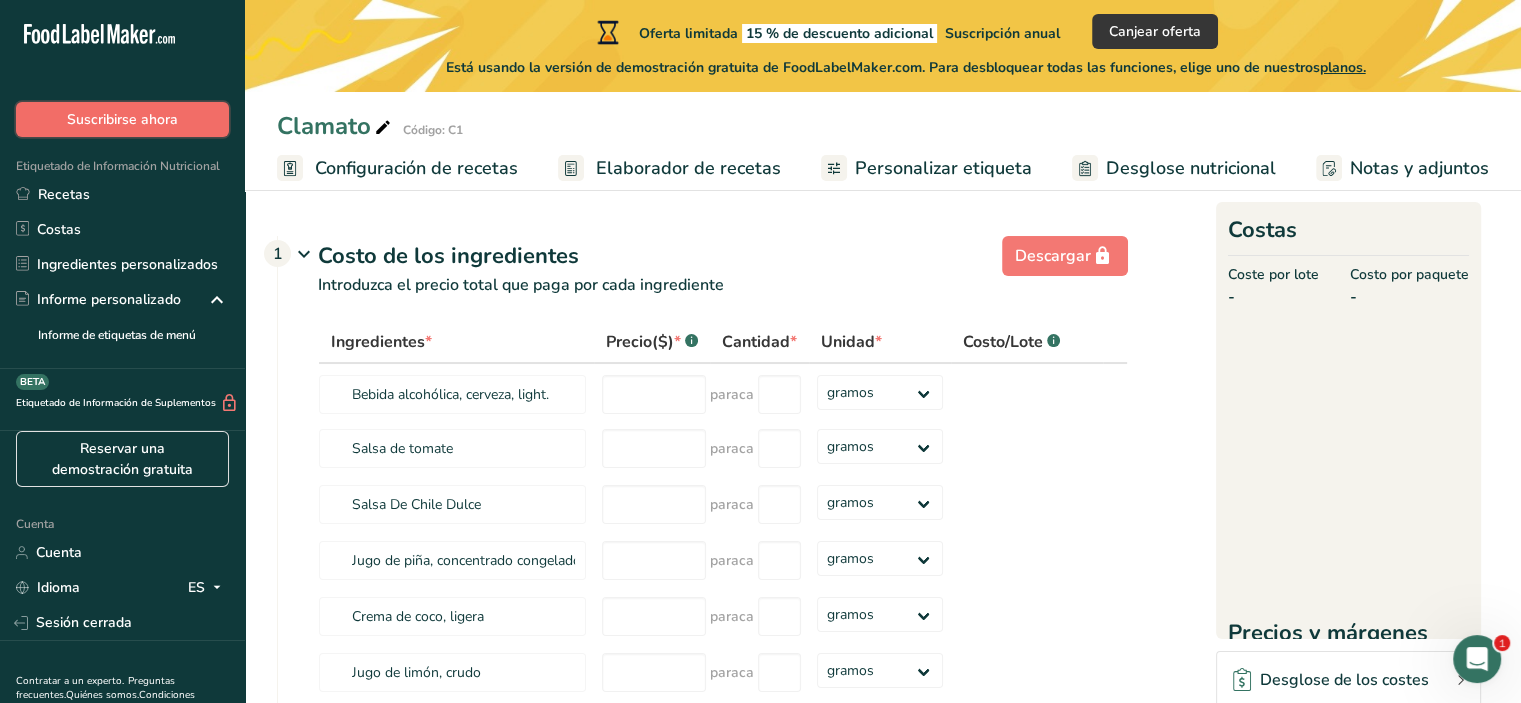 click on "Suscribirse ahora" at bounding box center (122, 119) 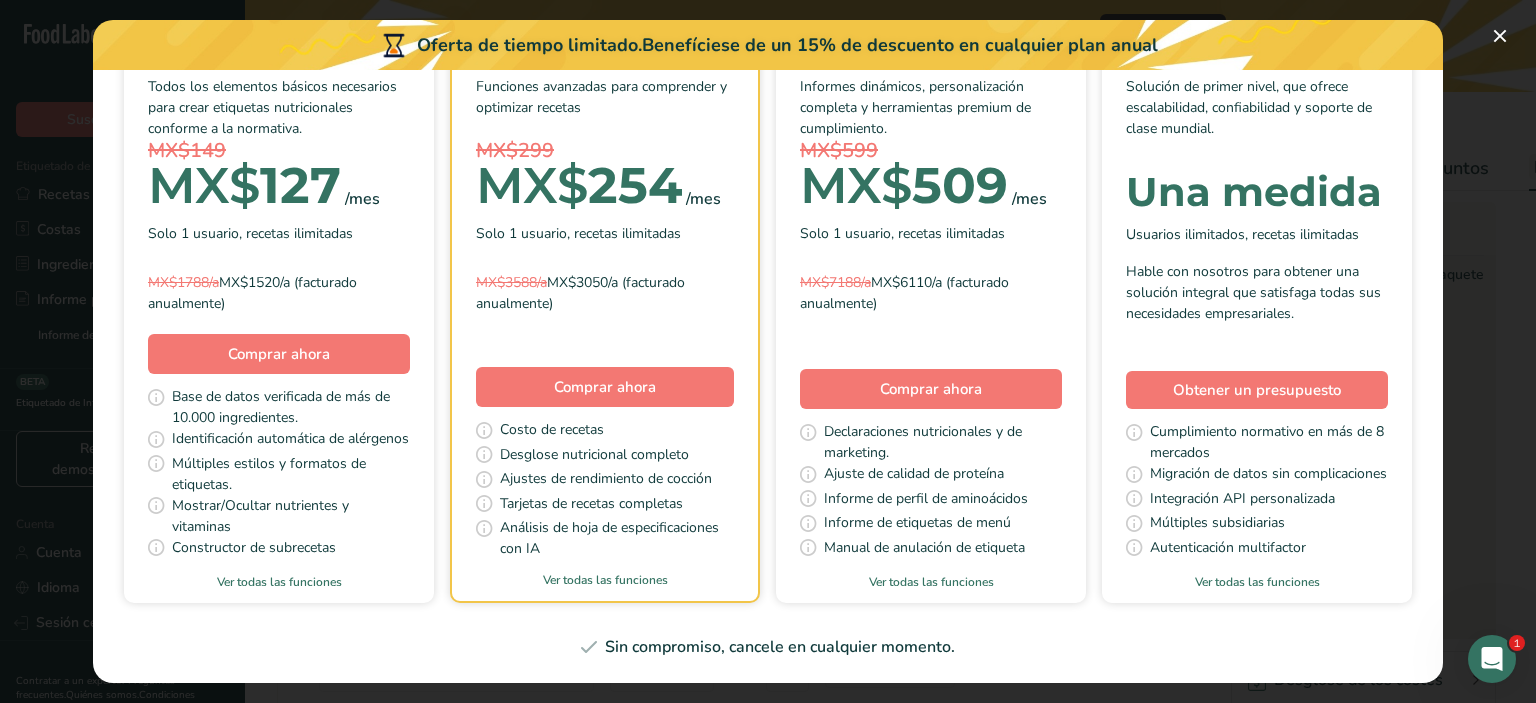 scroll, scrollTop: 400, scrollLeft: 0, axis: vertical 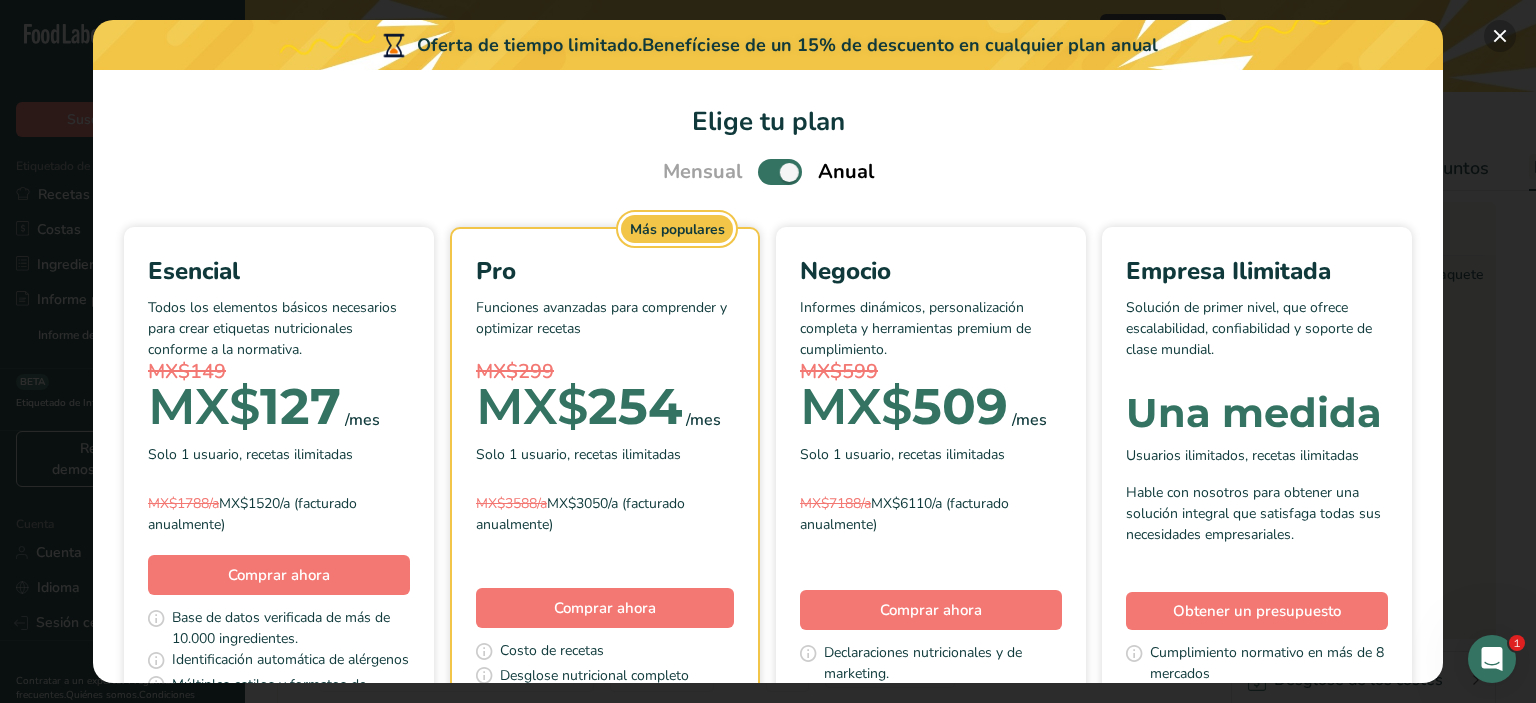 click at bounding box center (1500, 36) 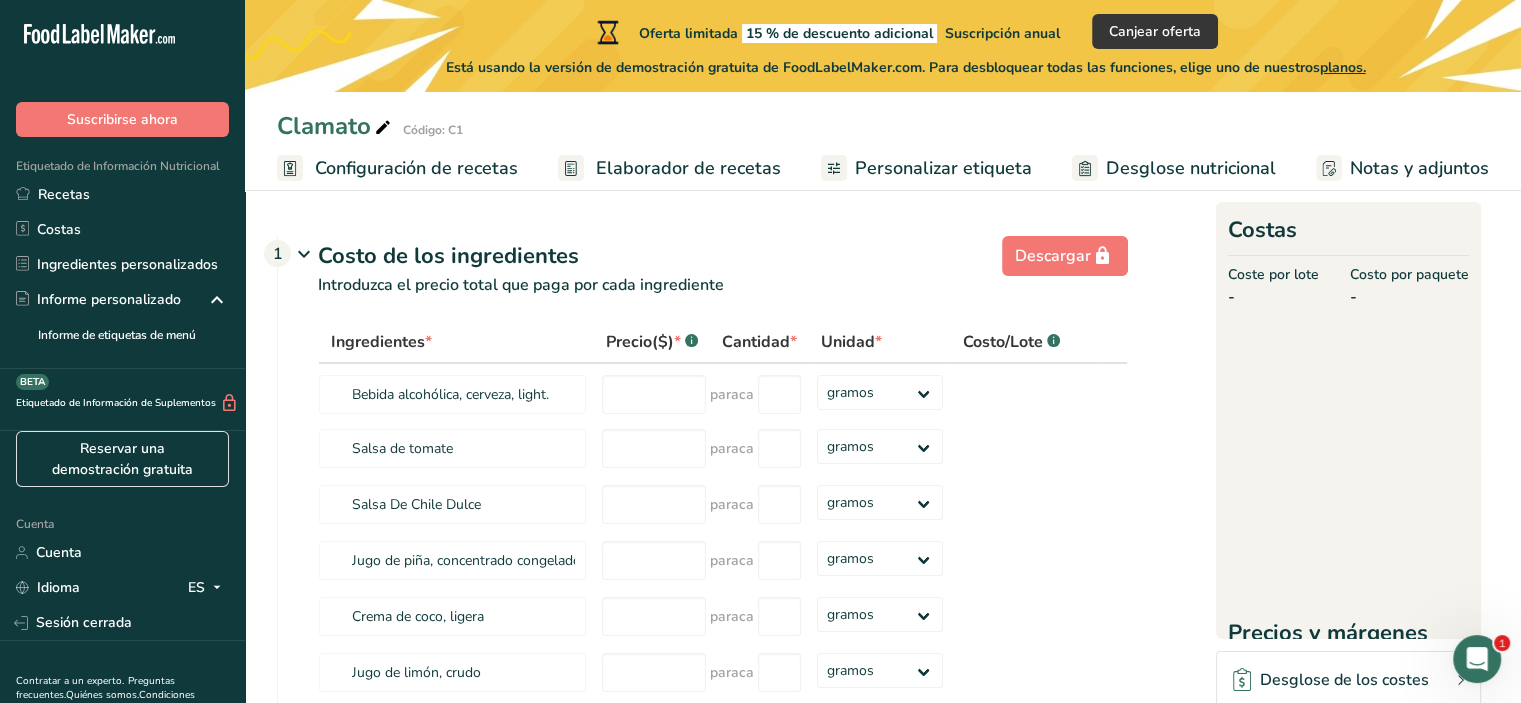 click at bounding box center [1477, 659] 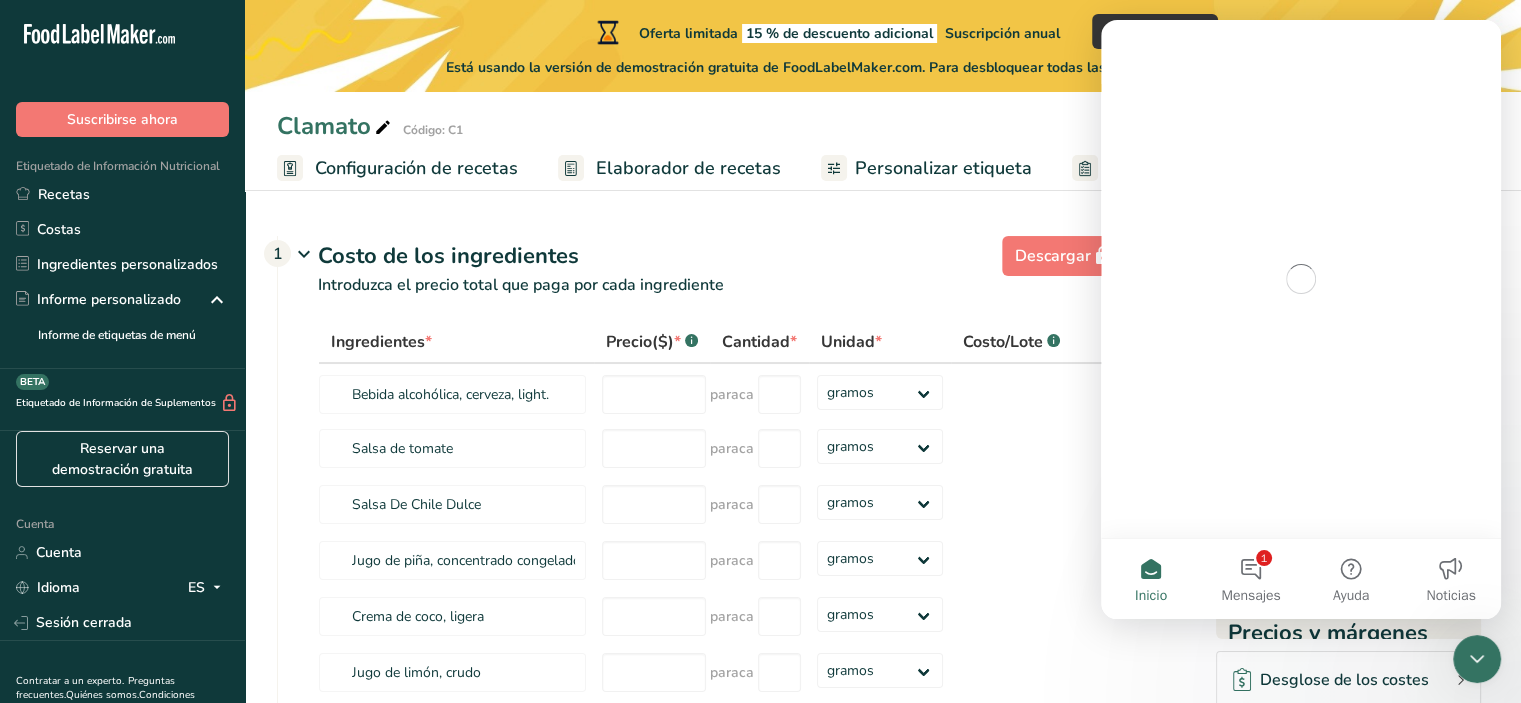 scroll, scrollTop: 0, scrollLeft: 0, axis: both 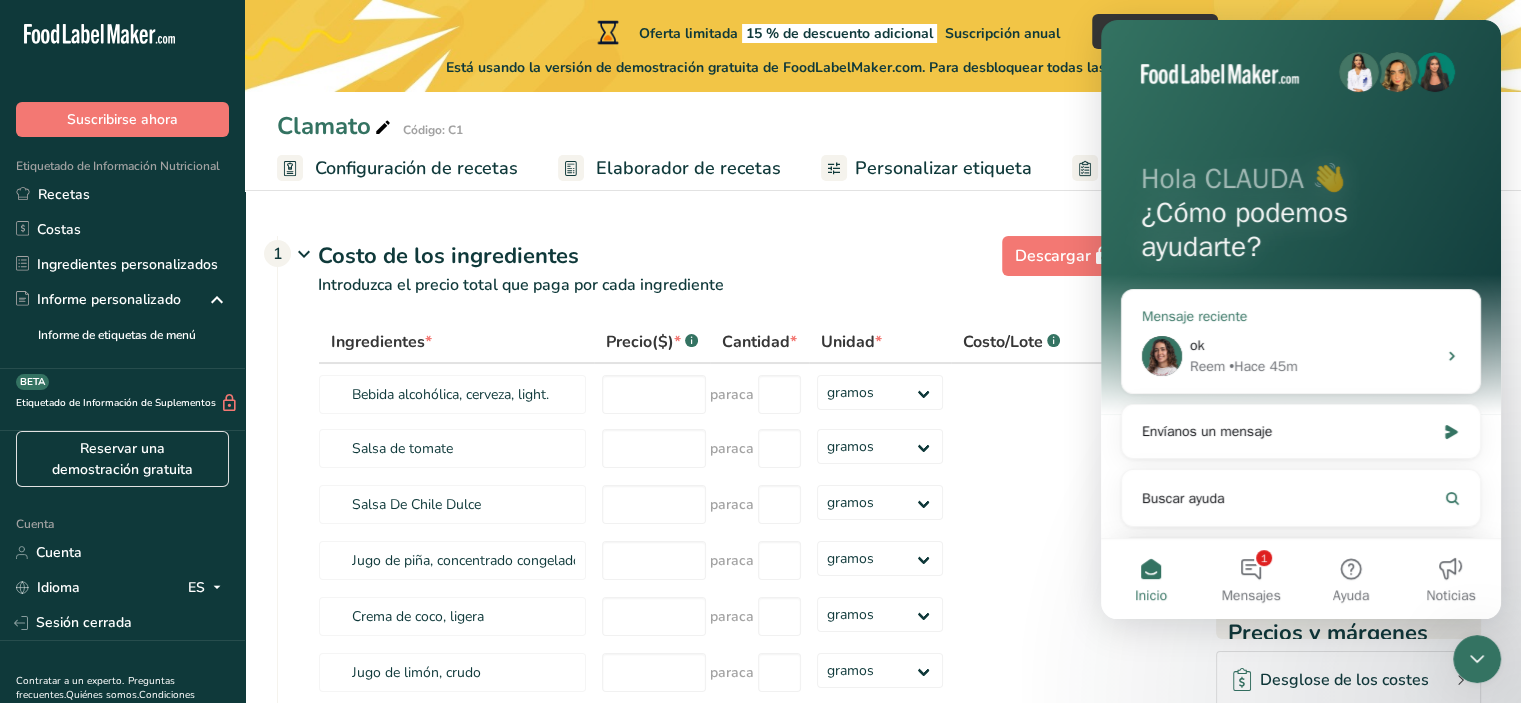 click on "ok" at bounding box center (1313, 345) 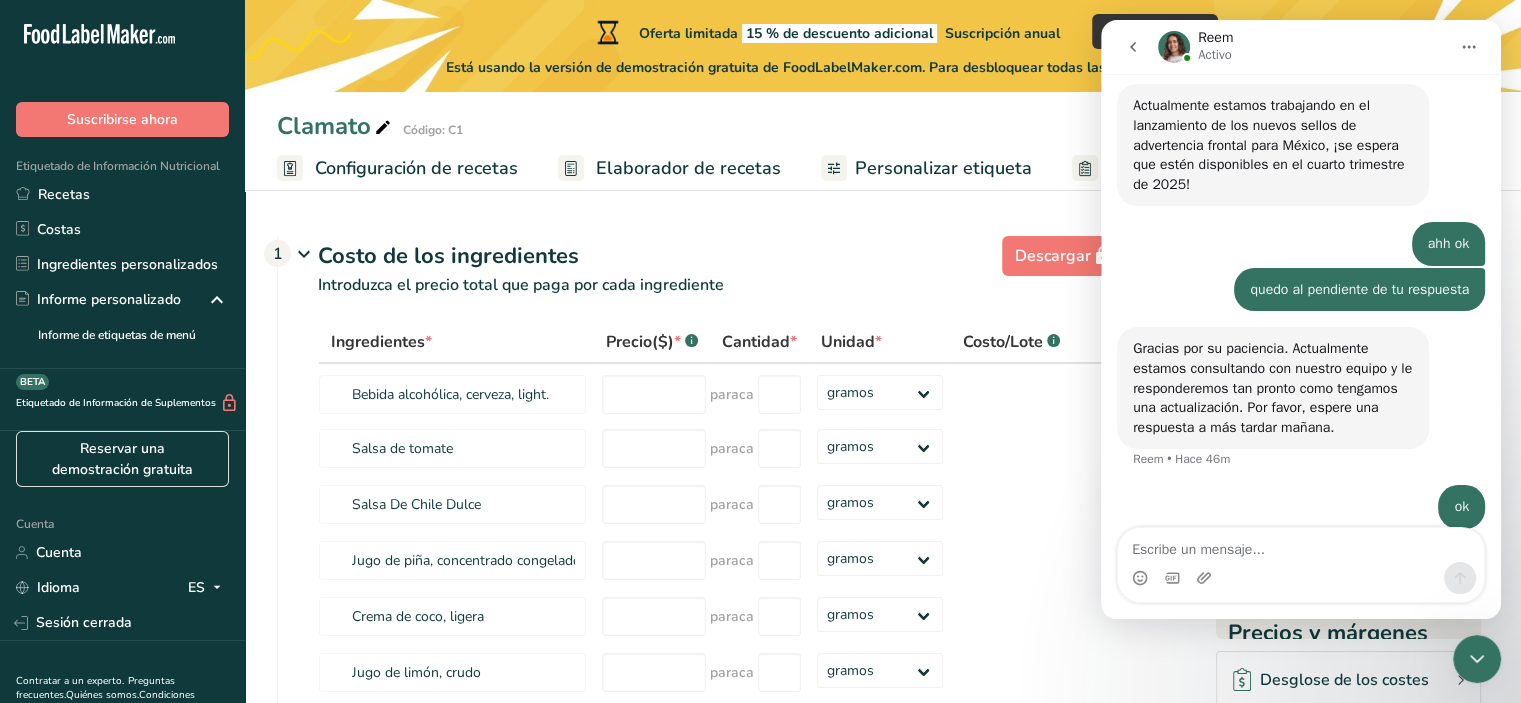scroll, scrollTop: 3047, scrollLeft: 0, axis: vertical 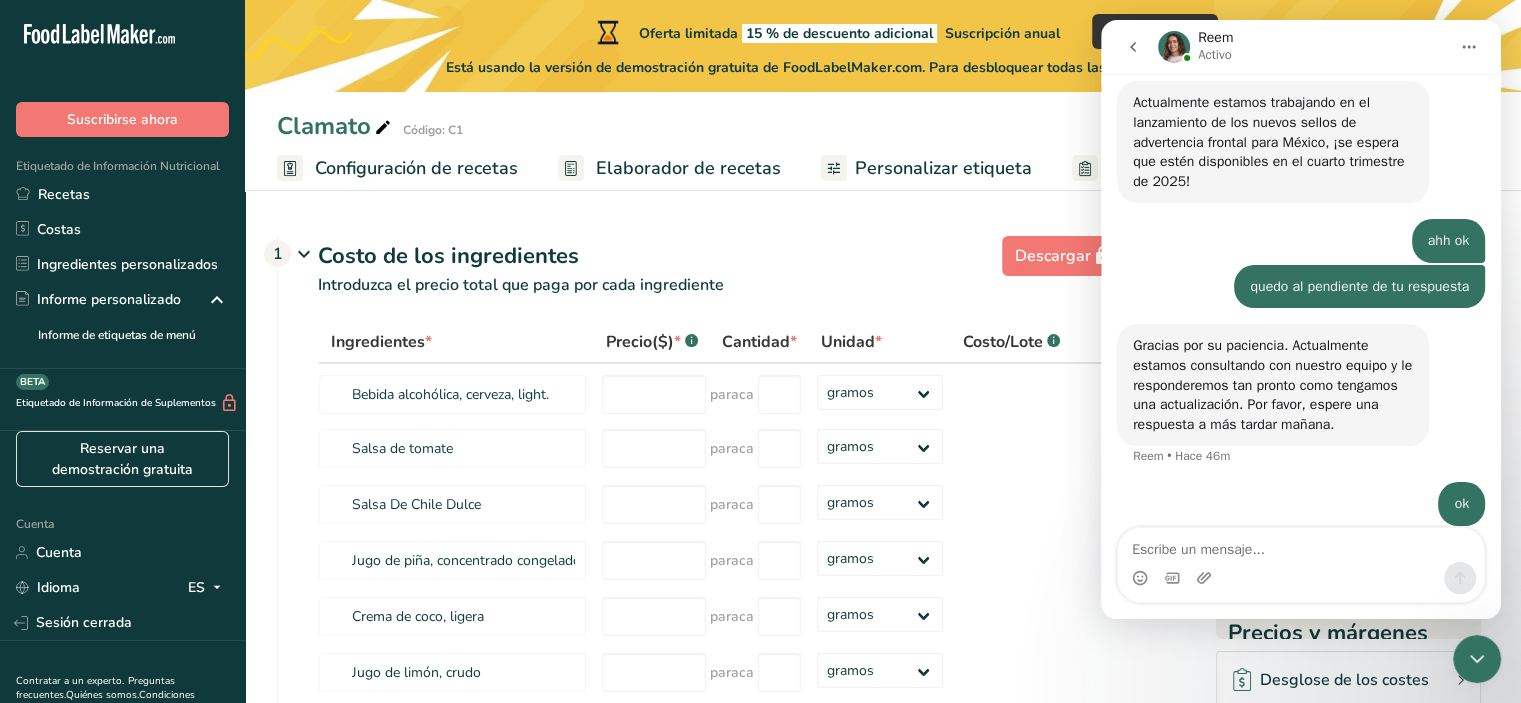 click 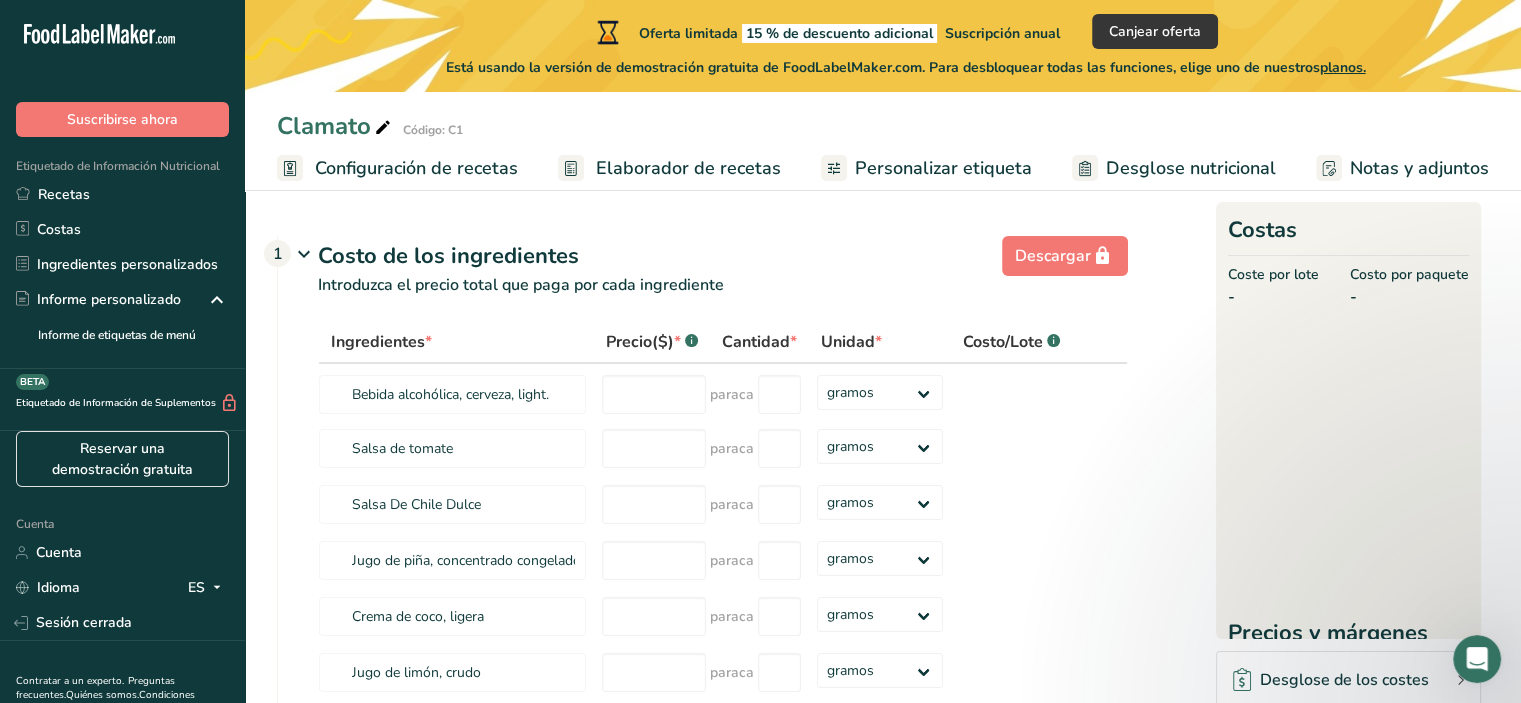 scroll, scrollTop: 0, scrollLeft: 0, axis: both 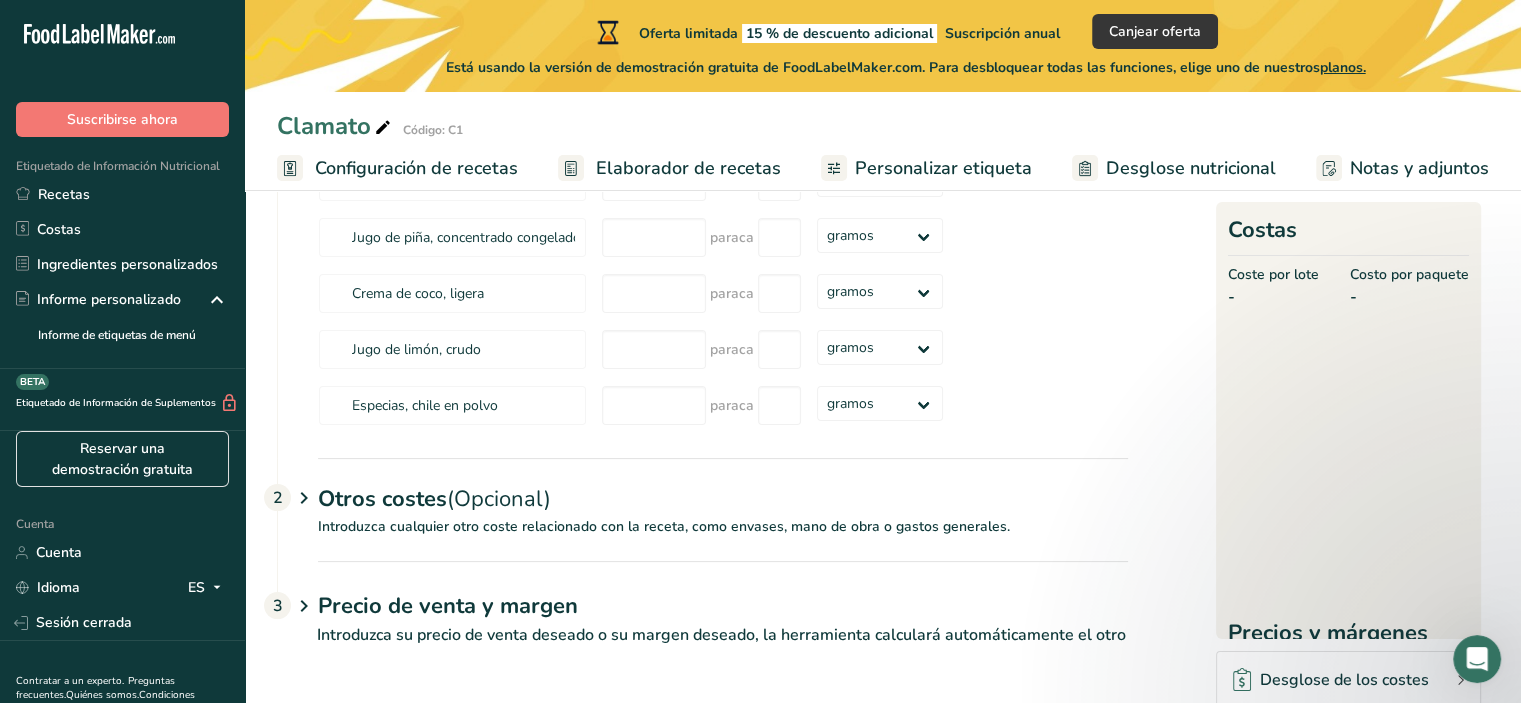 click on "Otros costes" at bounding box center (382, 499) 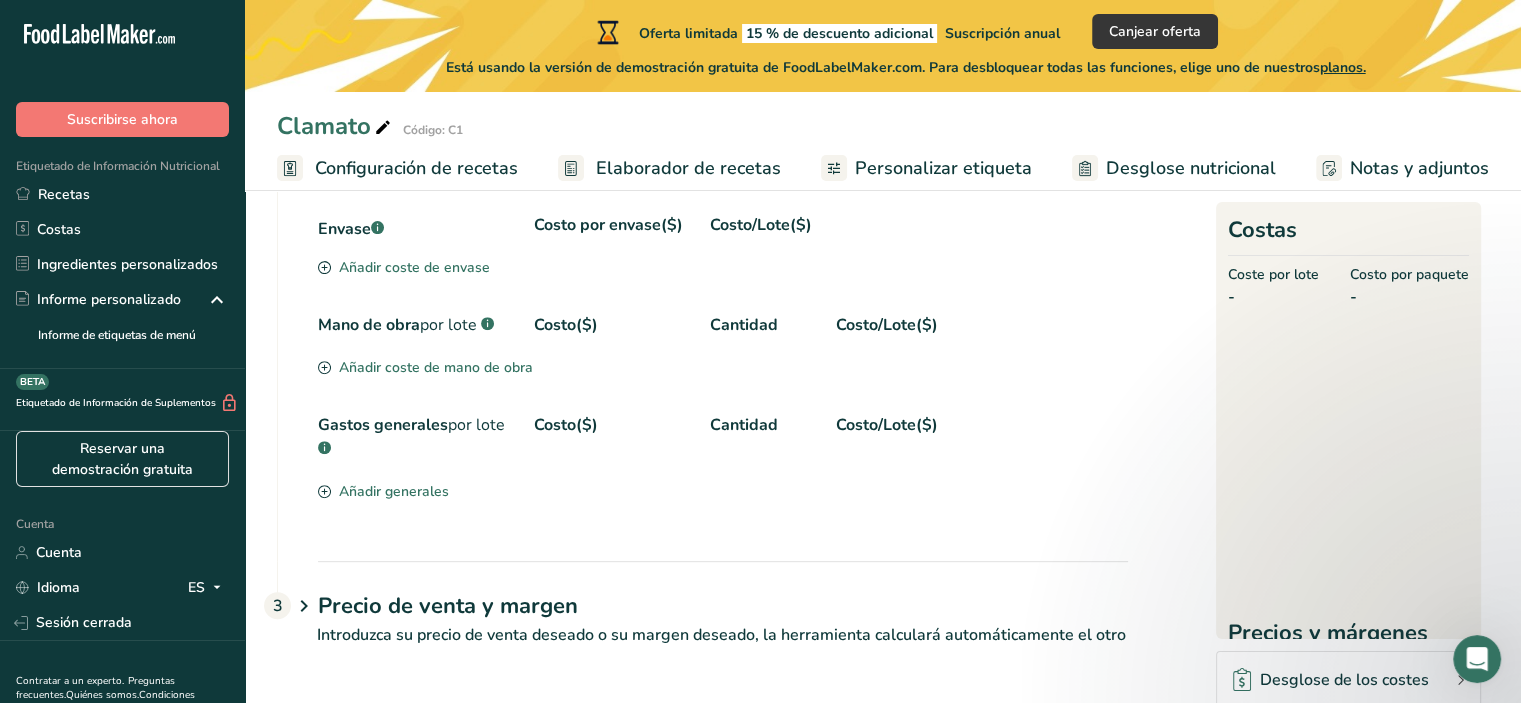 scroll, scrollTop: 694, scrollLeft: 0, axis: vertical 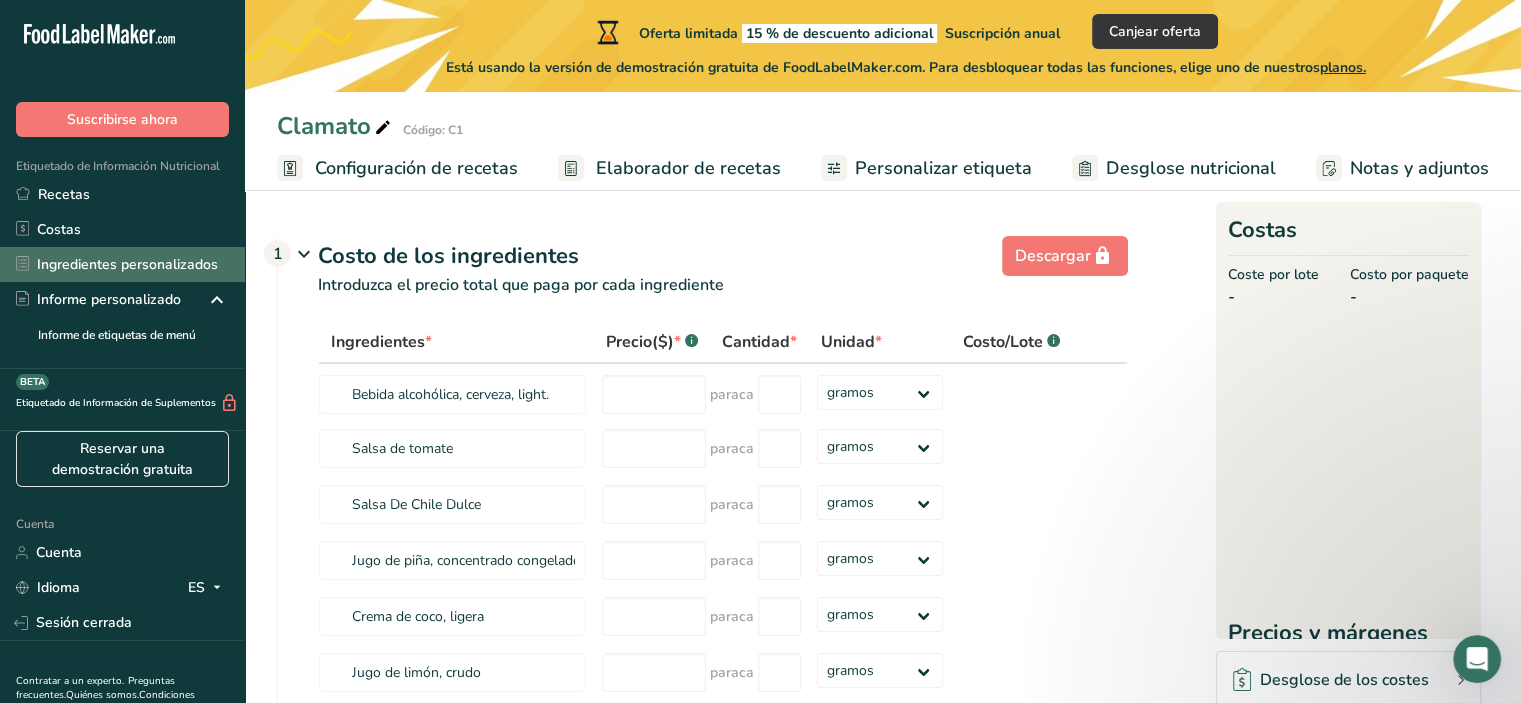 click on "Ingredientes personalizados" at bounding box center [127, 264] 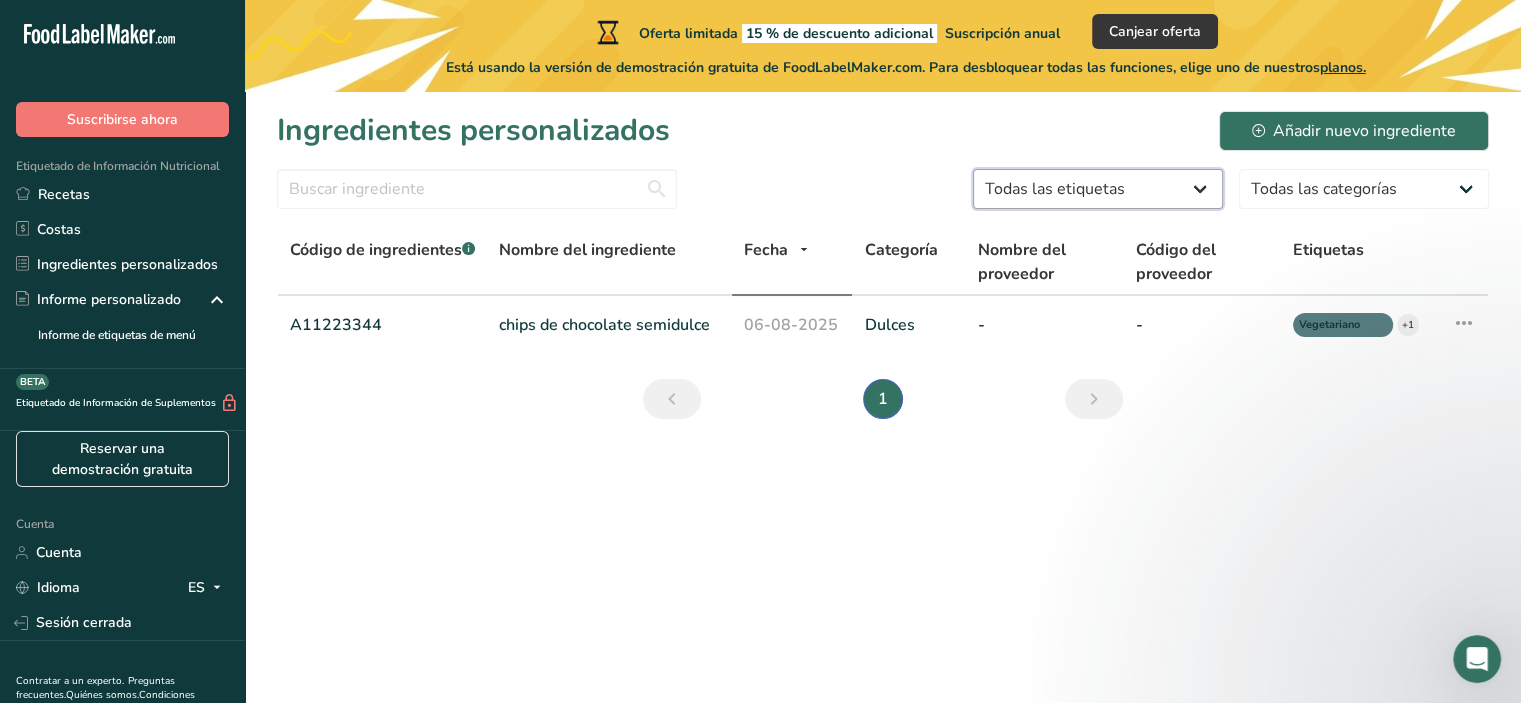 click on "Todas las etiquetas
Fuente de antioxidantes
Efecto prebiótico
Fuente de omega 3
Proteína de origen vegetal
Libre de lácteos
Libre de gluten
Vegano
Vegetariano
Libre de soja
Fuente de grasas saludables
Fuente de vitaminas B
Orgánico
Certificado orgánico
No GMO
Kosher pareve
Kosher lácteo
Halal
Sin aditivos sintéticos
Etiqueta limpia
Bioingeniería
Apto para dieta cetogénica" at bounding box center (1098, 189) 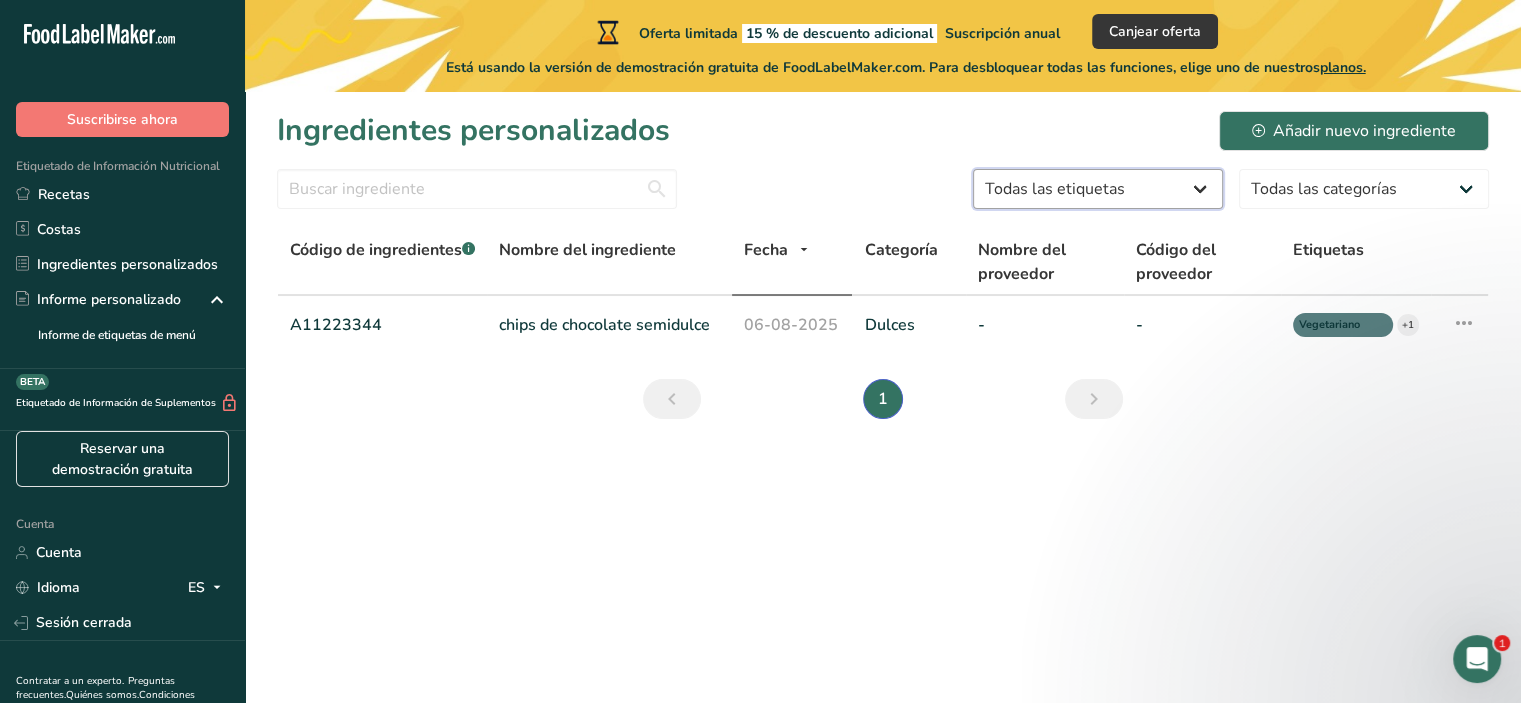 click on "Todas las etiquetas
Fuente de antioxidantes
Efecto prebiótico
Fuente de omega 3
Proteína de origen vegetal
Libre de lácteos
Libre de gluten
Vegano
Vegetariano
Libre de soja
Fuente de grasas saludables
Fuente de vitaminas B
Orgánico
Certificado orgánico
No GMO
Kosher pareve
Kosher lácteo
Halal
Sin aditivos sintéticos
Etiqueta limpia
Bioingeniería
Apto para dieta cetogénica" at bounding box center (1098, 189) 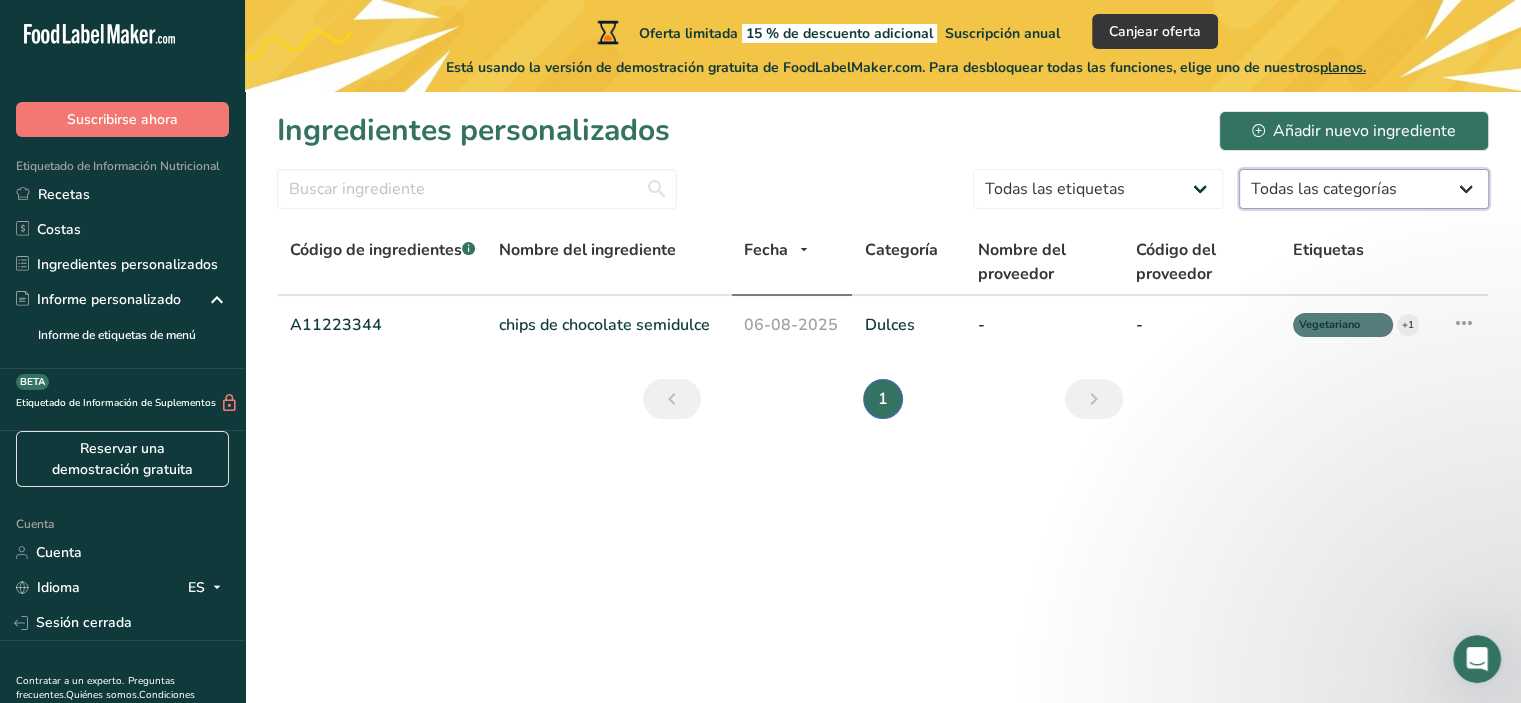 click on "Todas las categorías
Alimentos de los nativos americanos e indígenas de Alaska
Alimentos para bebés
Productos de panadería
Productos de carne vacuna
Bebidas
Base de datos de productos alimenticios de marca.
Cereales para el desayuno
Cereales y pasta
Ingrediente personalizado del usuario
Productos lácteos y huevos
Comida rápida
Grasas y aceites
Productos de pescado y mariscos
Aditivos alimentarios y sabores
Frutas y zumos de frutas
Productos de cordero, ternera y caza.
Legumbres y productos de legumbres" at bounding box center [1364, 189] 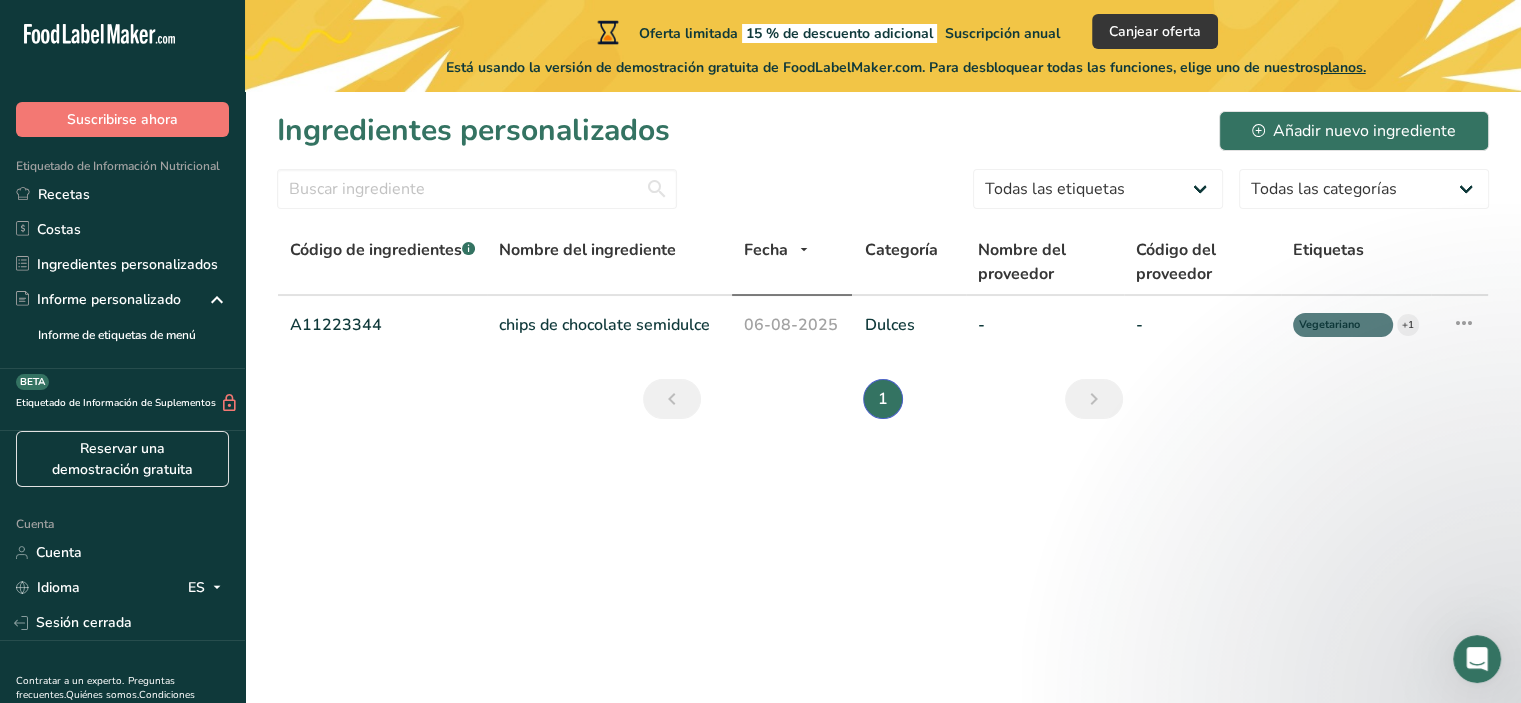 click on "Ingredientes personalizados
Añadir nuevo ingrediente" at bounding box center (883, 130) 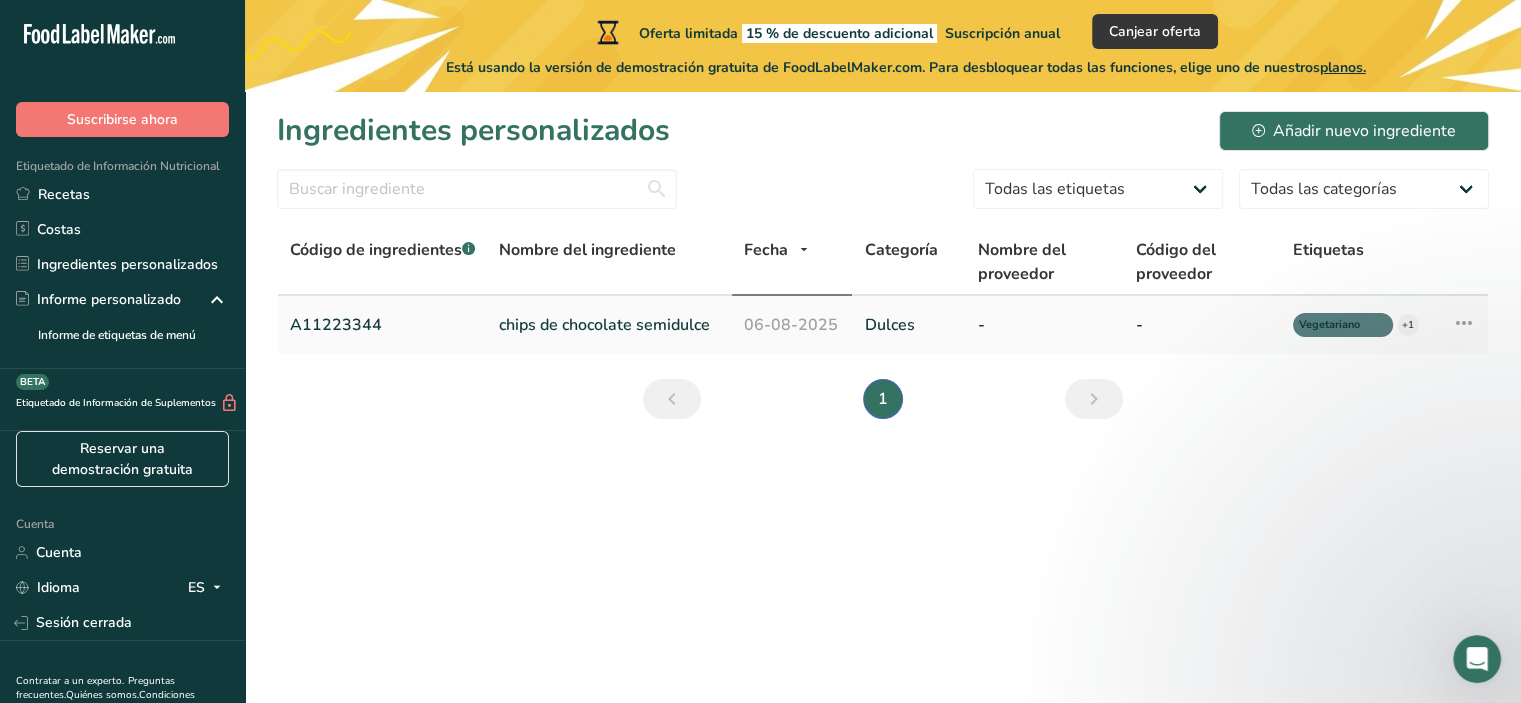 click on "chips de chocolate semidulce" at bounding box center (604, 325) 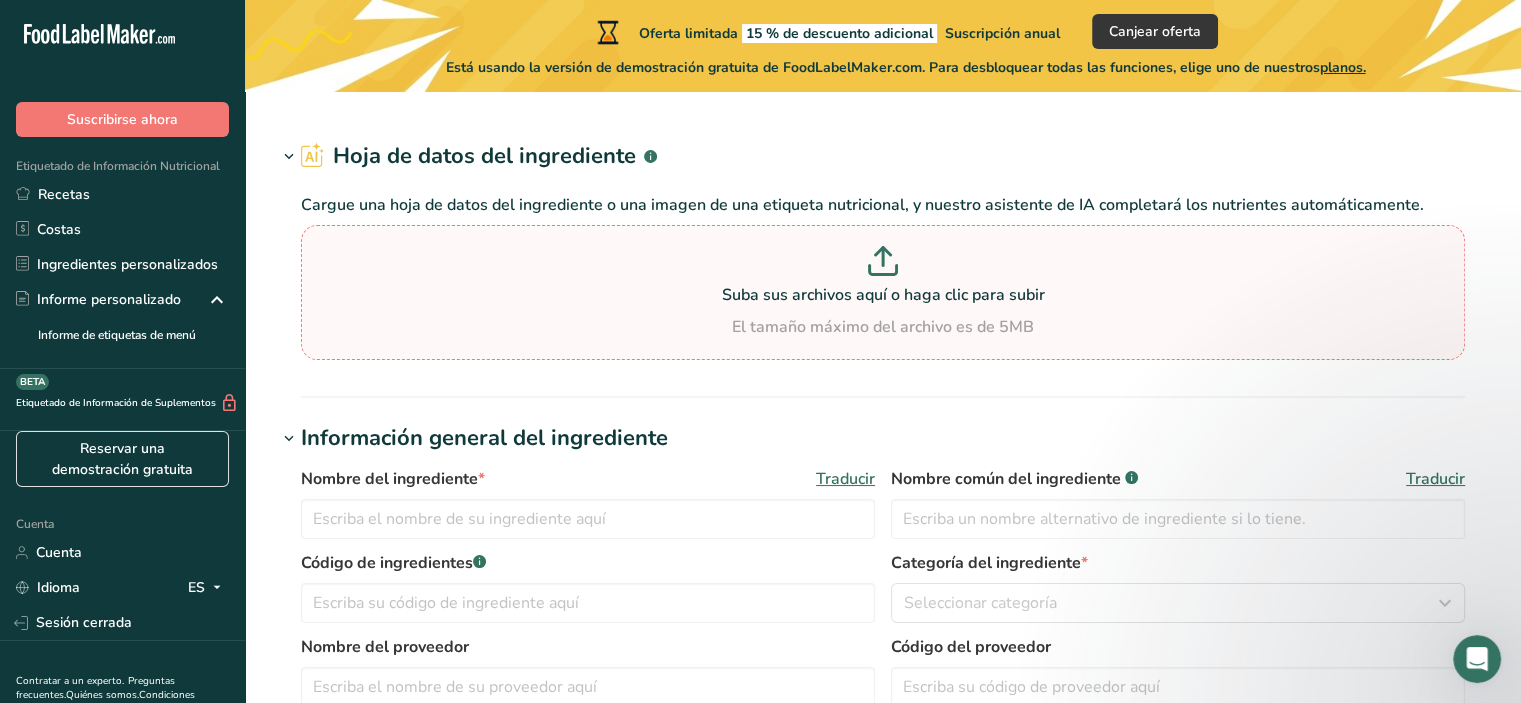 type on "Semi Sweet Chocolate Chips" 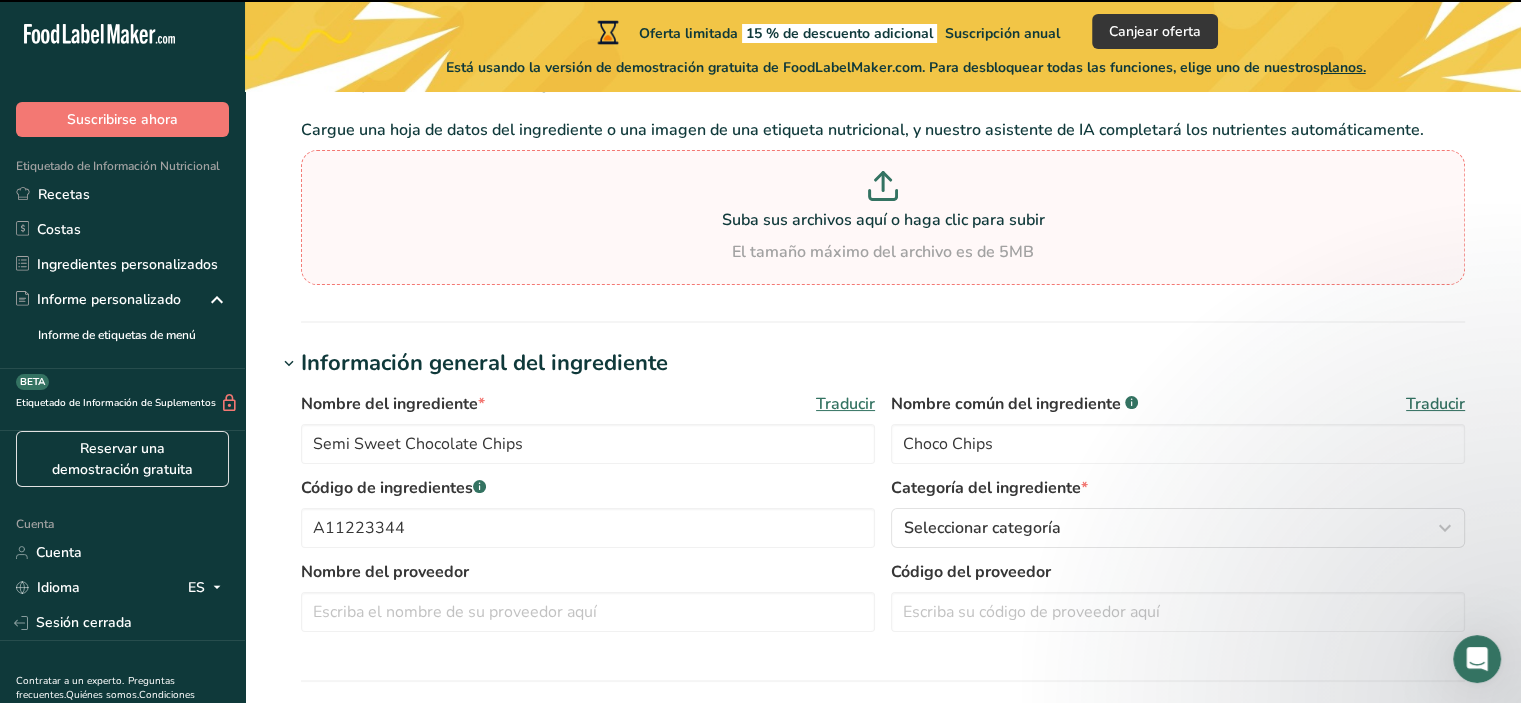 scroll, scrollTop: 200, scrollLeft: 0, axis: vertical 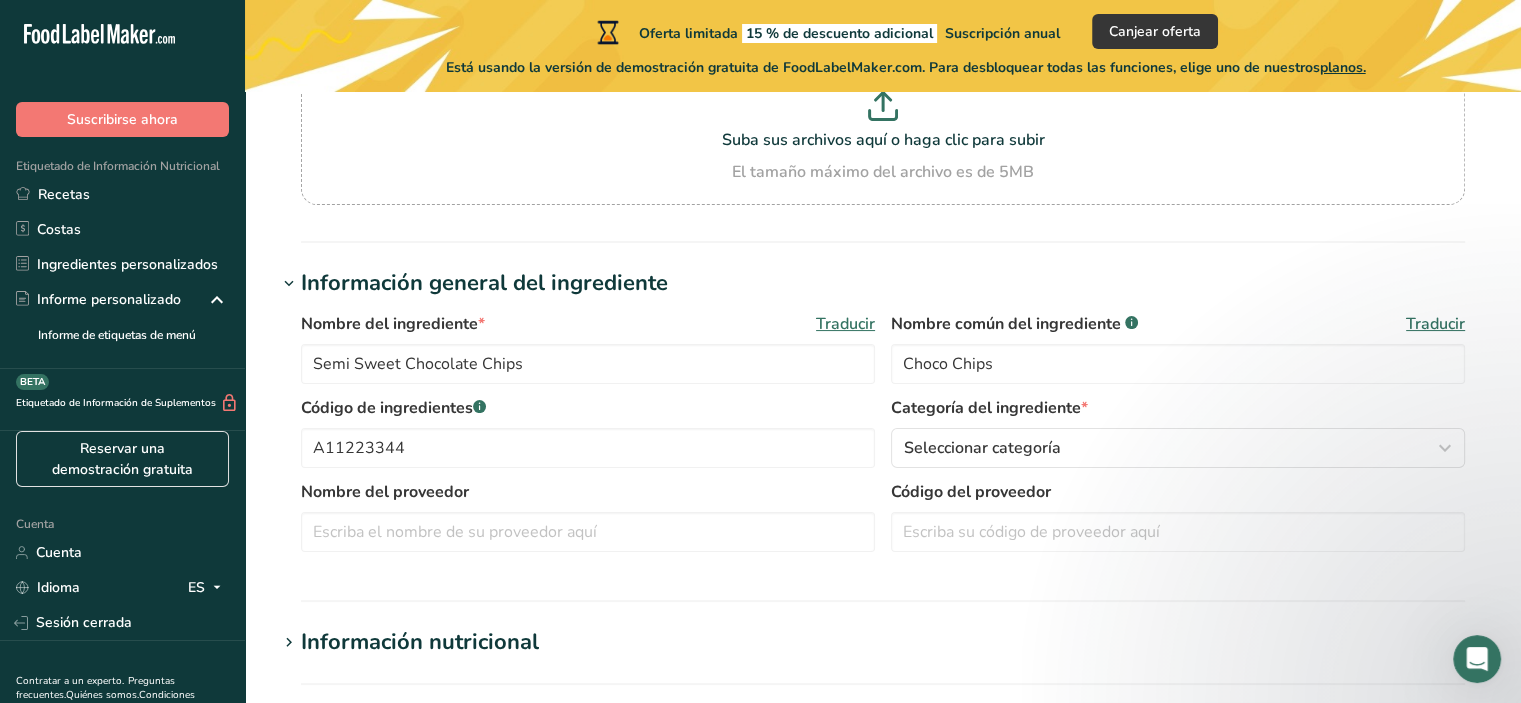 click 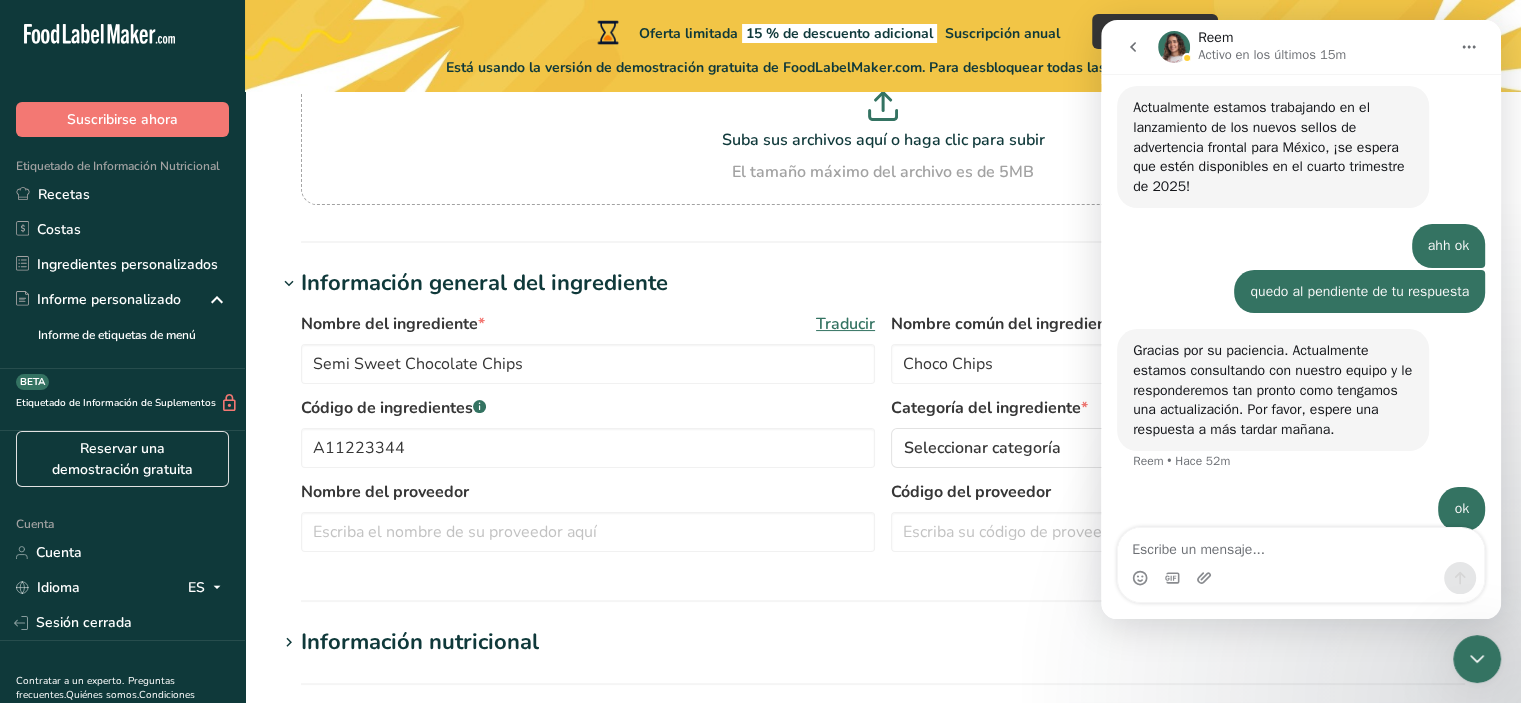 scroll, scrollTop: 3047, scrollLeft: 0, axis: vertical 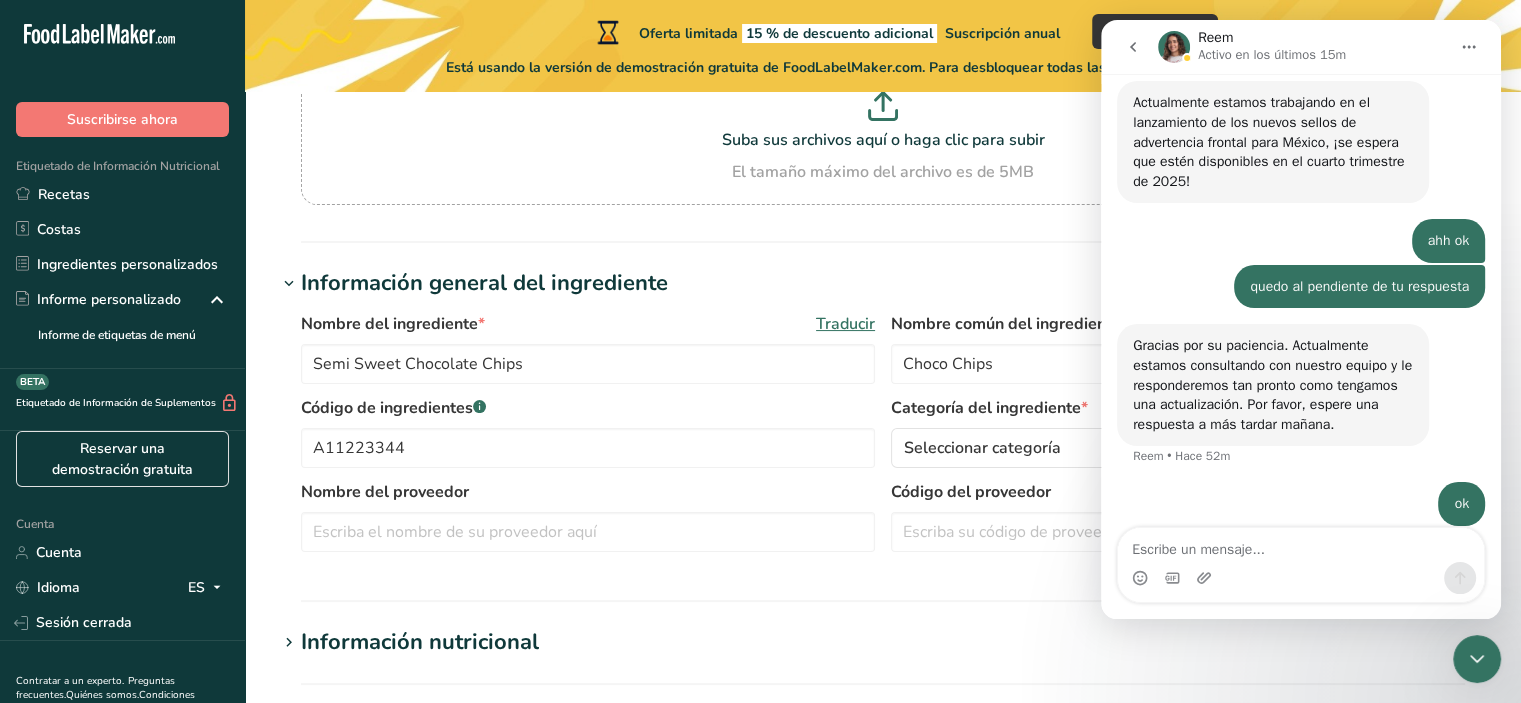 click at bounding box center [1301, 545] 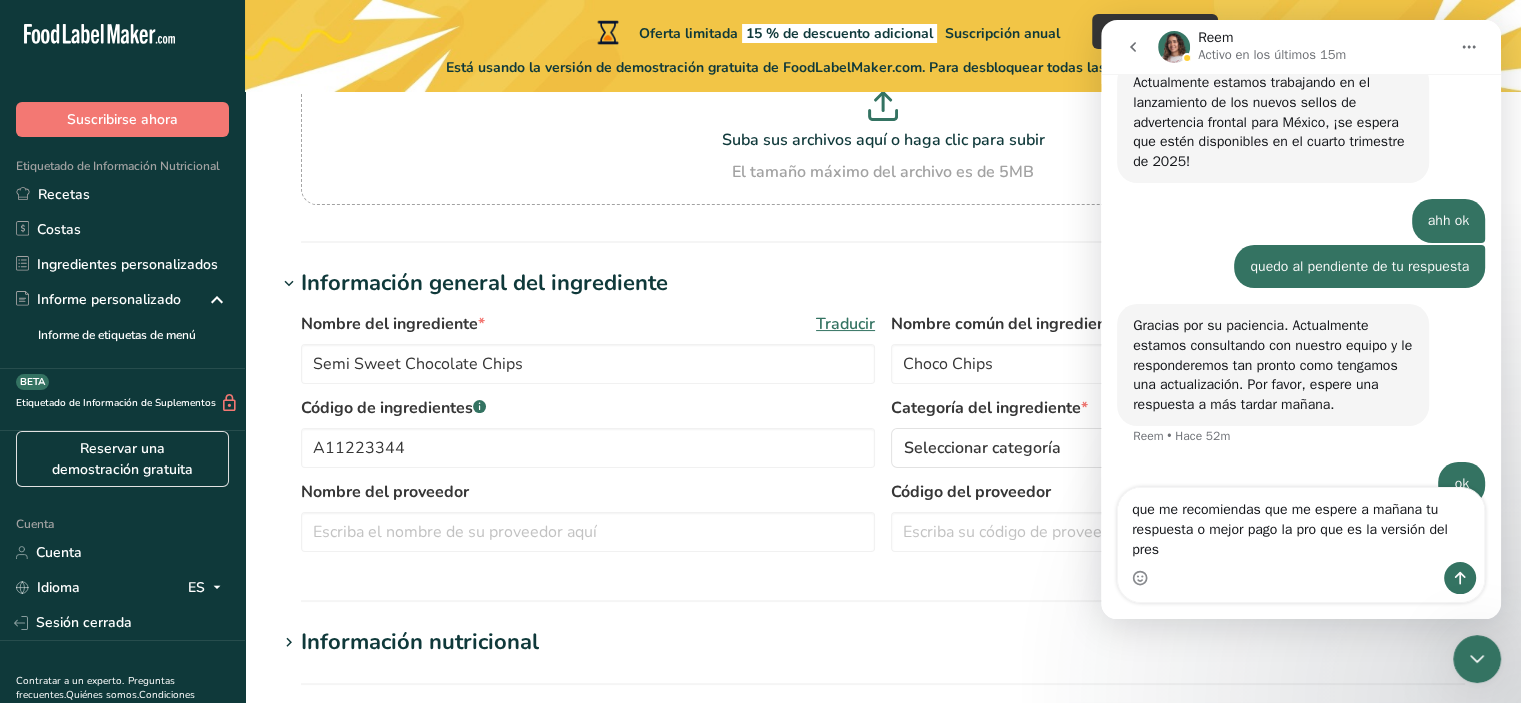 scroll, scrollTop: 3087, scrollLeft: 0, axis: vertical 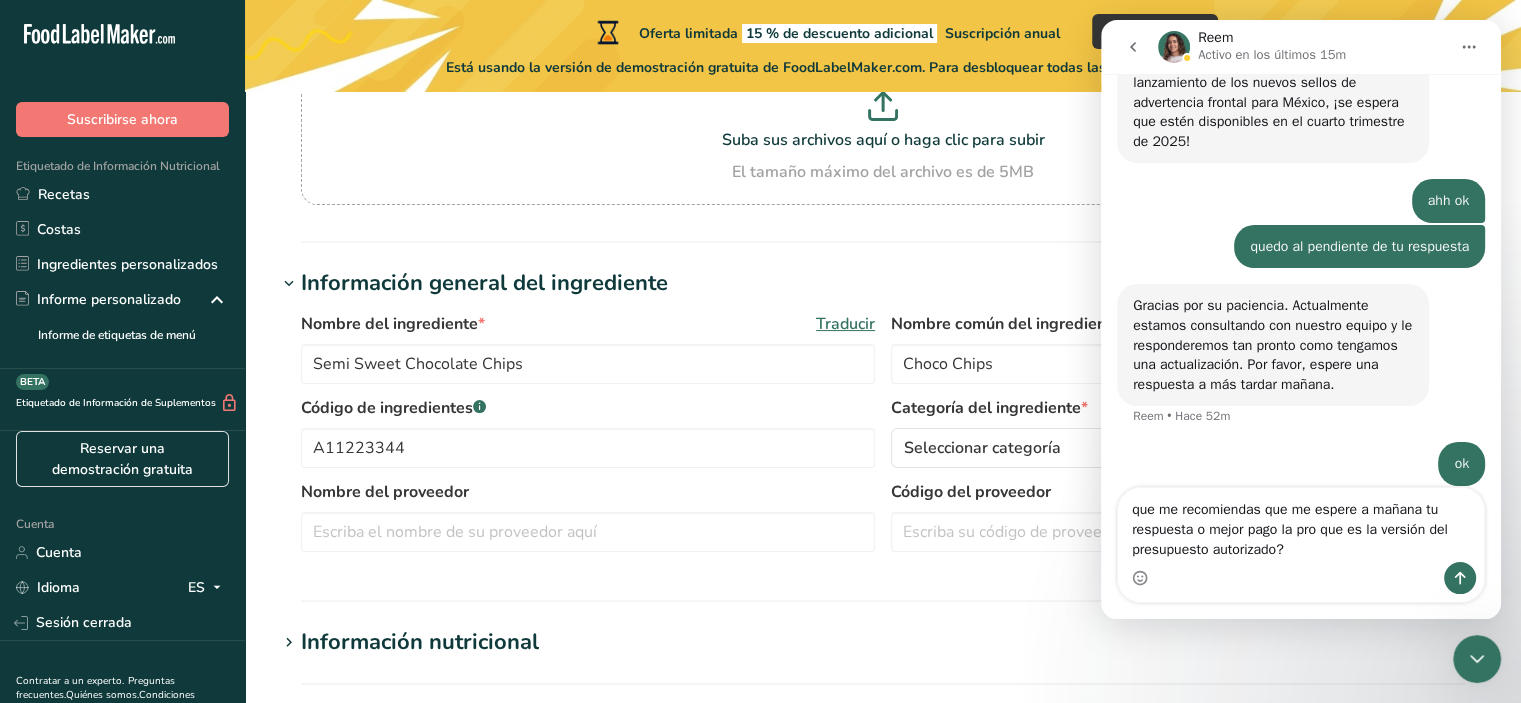 type on "que me recomiendas que me espere a mañana tu respuesta o mejor pago la pro que es la versión del presupuesto autorizado??" 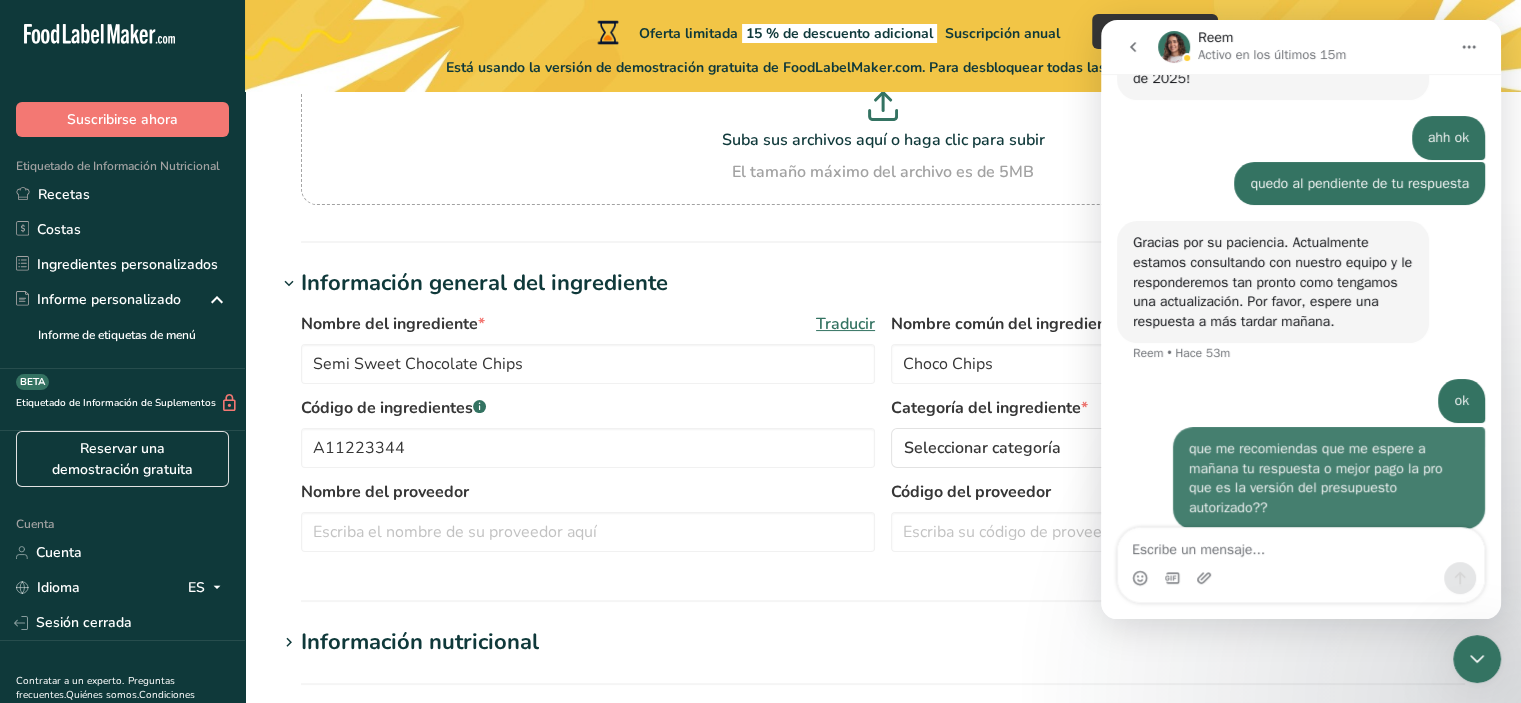 scroll, scrollTop: 3152, scrollLeft: 0, axis: vertical 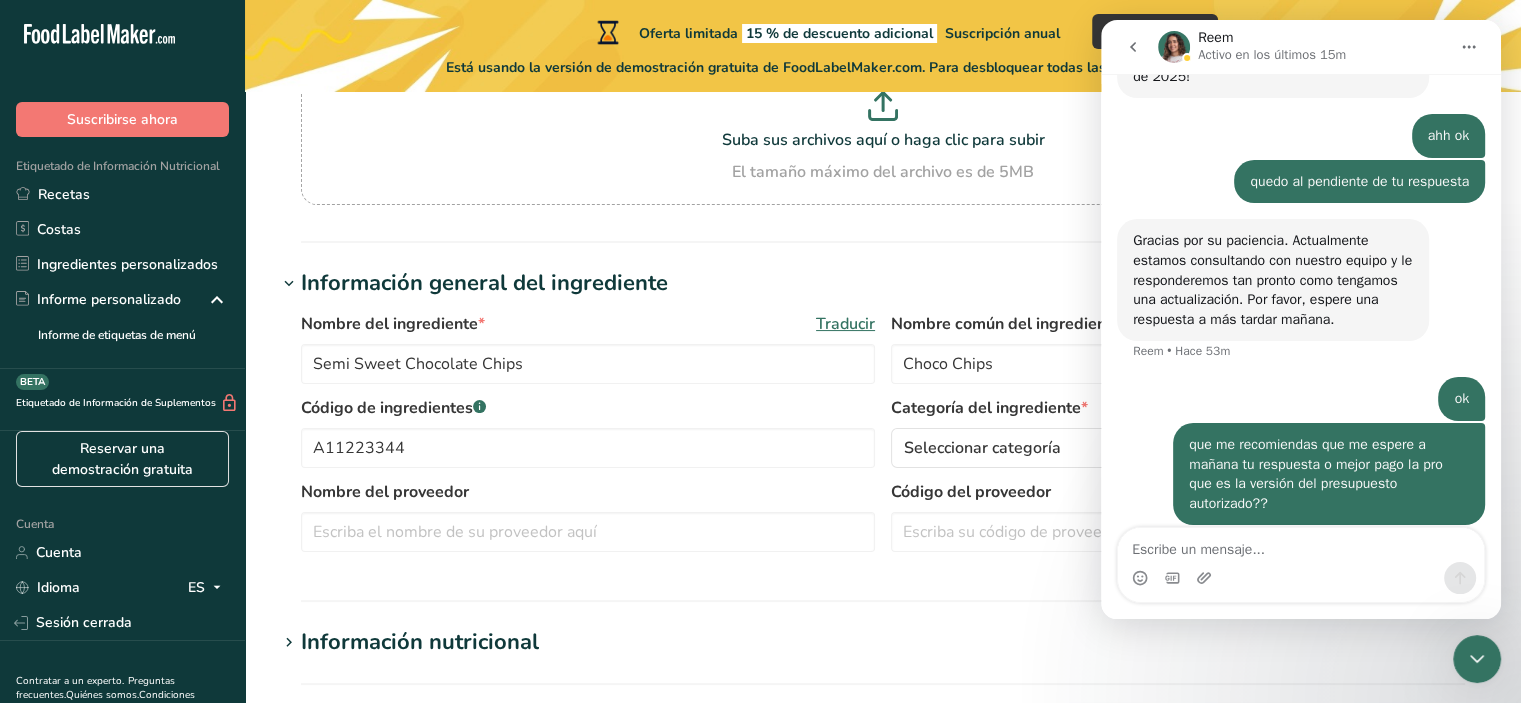 click on "Editar Chips de Chocolate Semidulce
Hoja de datos del ingrediente
.a-a{fill:#347362;}.b-a{fill:#fff;}
Cargue una hoja de datos del ingrediente o una imagen de una etiqueta nutricional, y nuestro asistente de IA completará los nutrientes automáticamente.
Suba sus archivos aquí o haga clic para subir
El tamaño máximo del archivo es de 5MB
Información general del ingrediente
Nombre del ingrediente  *
Traducir
Semi Sweet Chocolate Chips
Nombre común del ingrediente
.a-a{fill:#347362;}.b-a{fill:#fff;}
Traducir
Choco Chips
Código de ingredientes
.a-a{fill:#347362;}.b-a{fill:#fff;}           A11223344
Categoría del ingrediente  *" at bounding box center [883, 626] 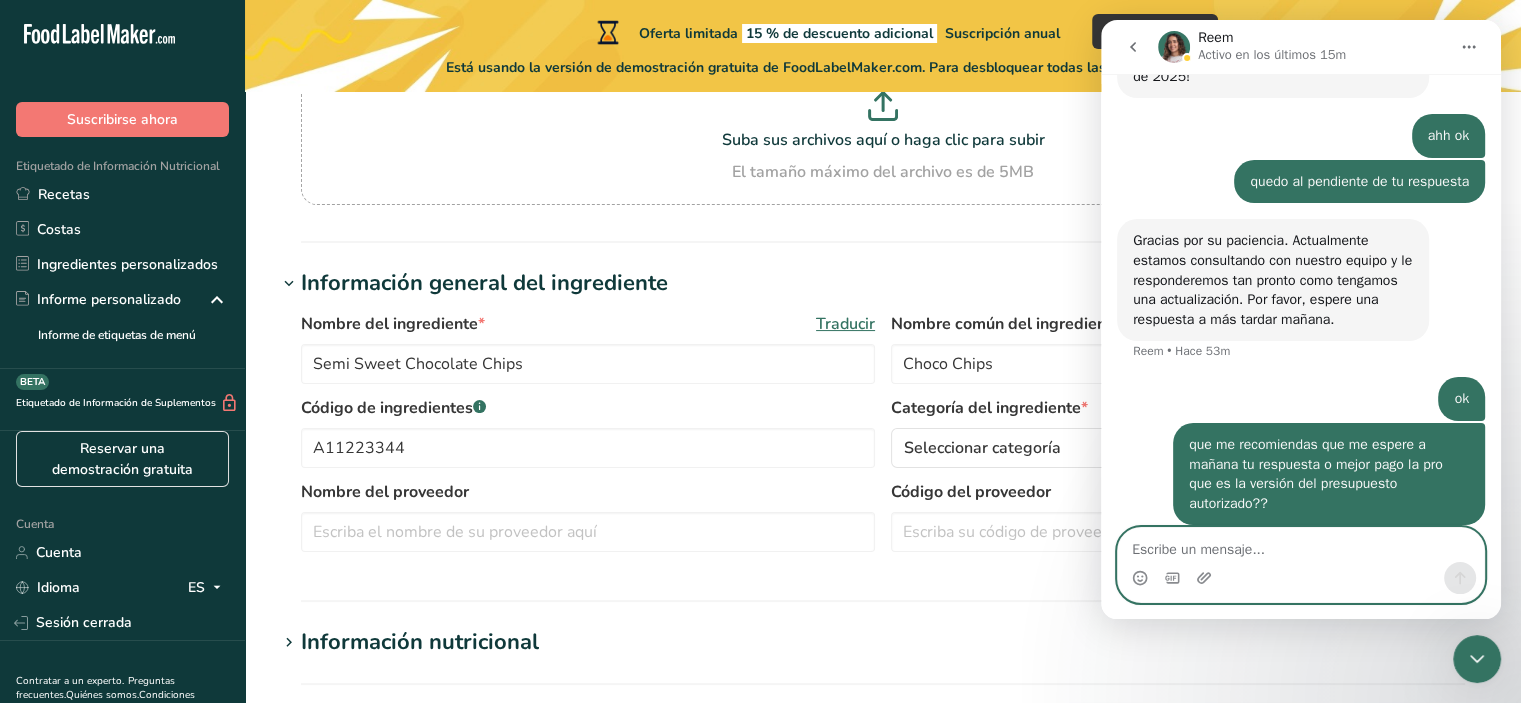 click at bounding box center (1301, 545) 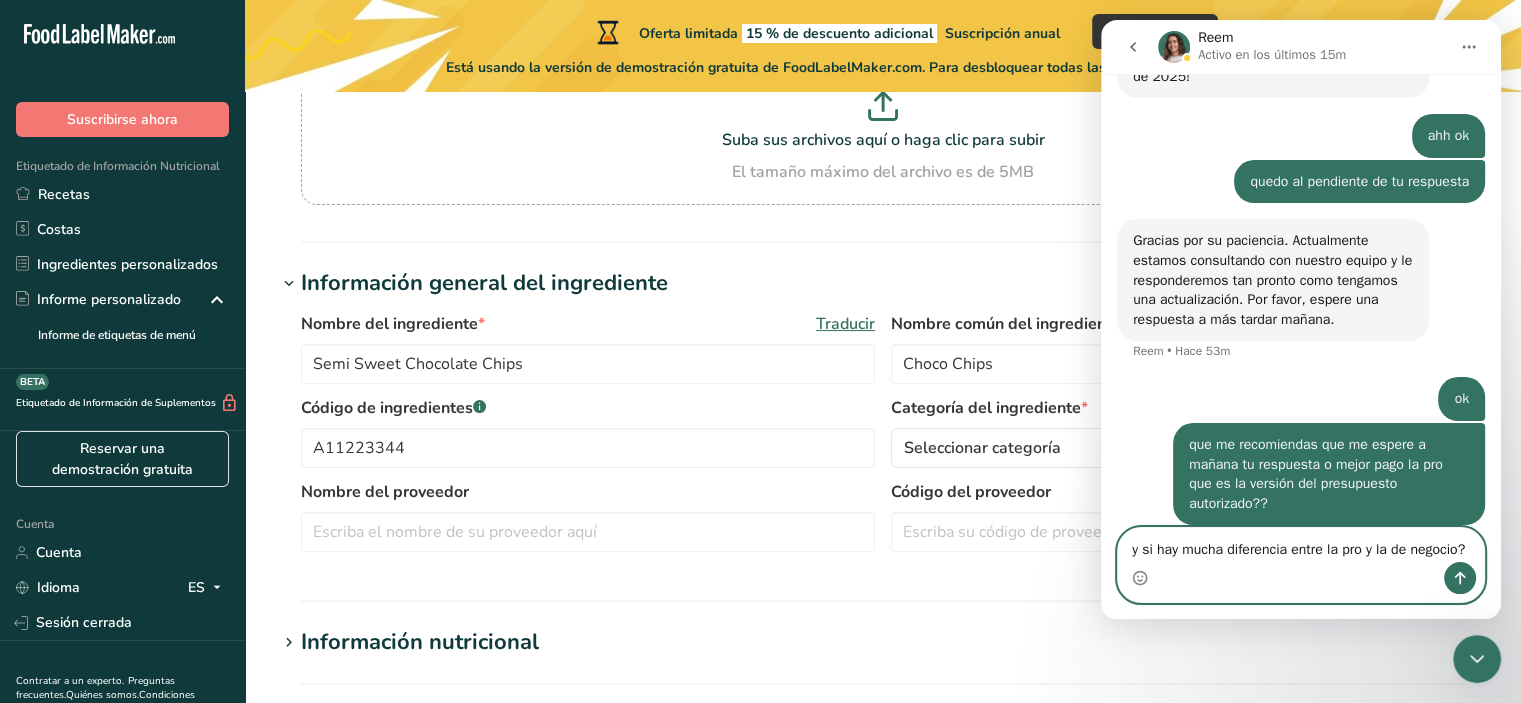 type on "y si hay mucha diferencia entre la pro y la de negocio??" 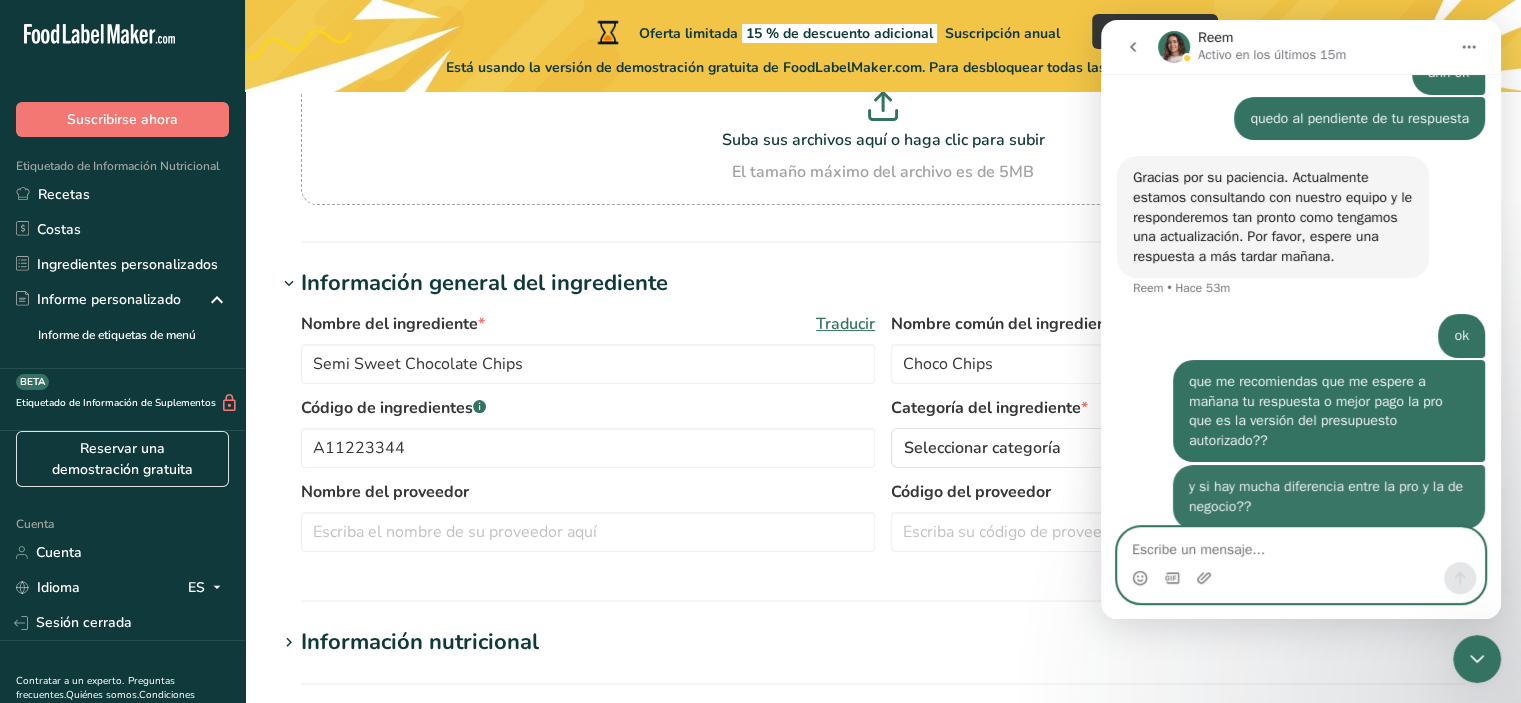 scroll, scrollTop: 3216, scrollLeft: 0, axis: vertical 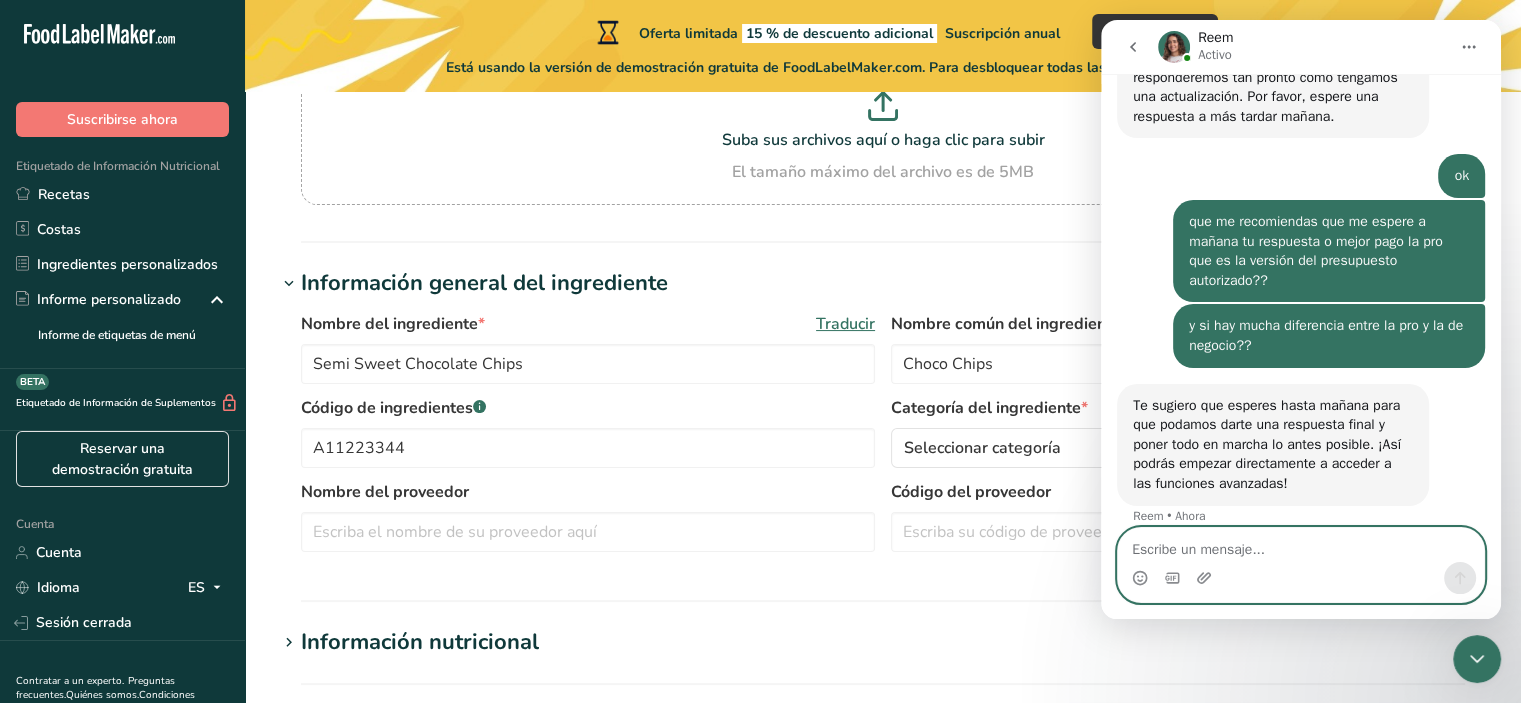 click at bounding box center (1301, 545) 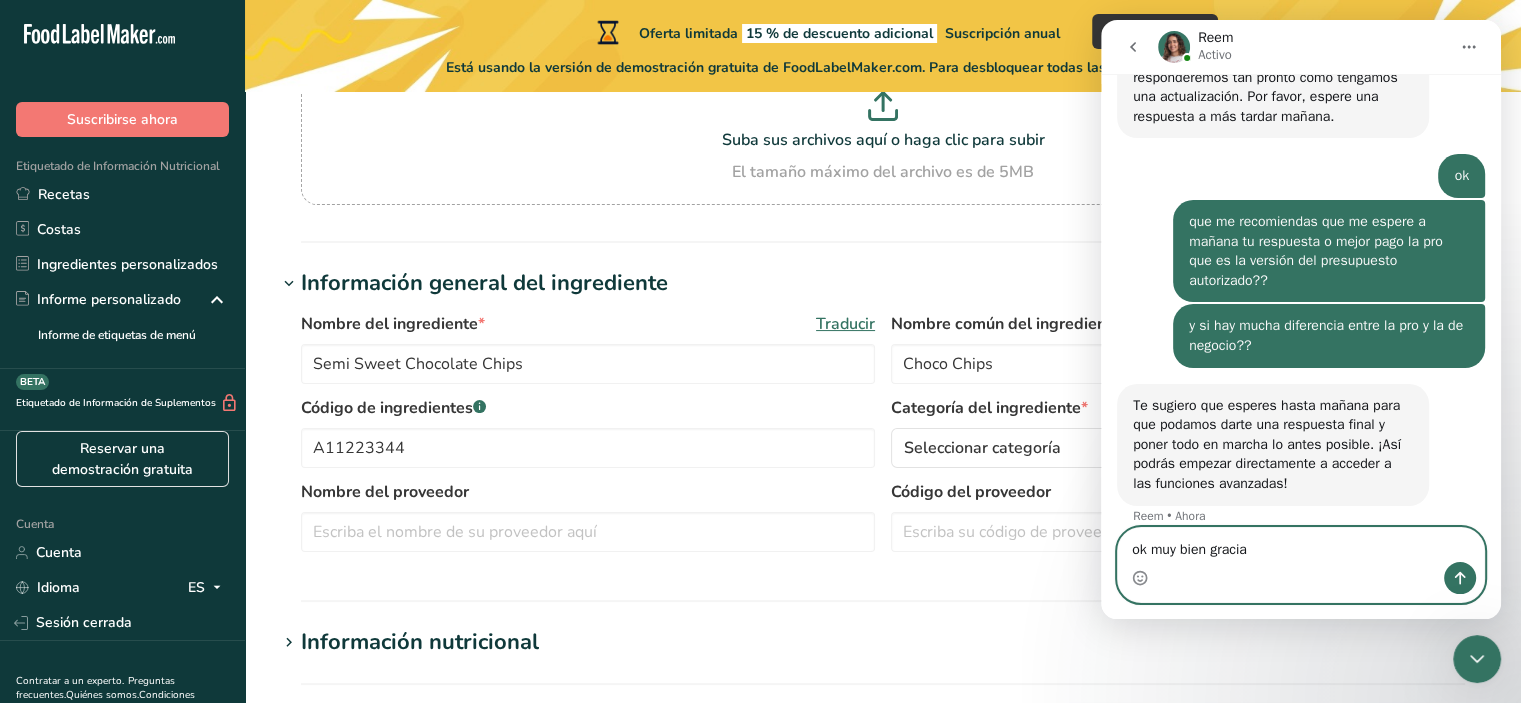 type on "ok muy bien gracias" 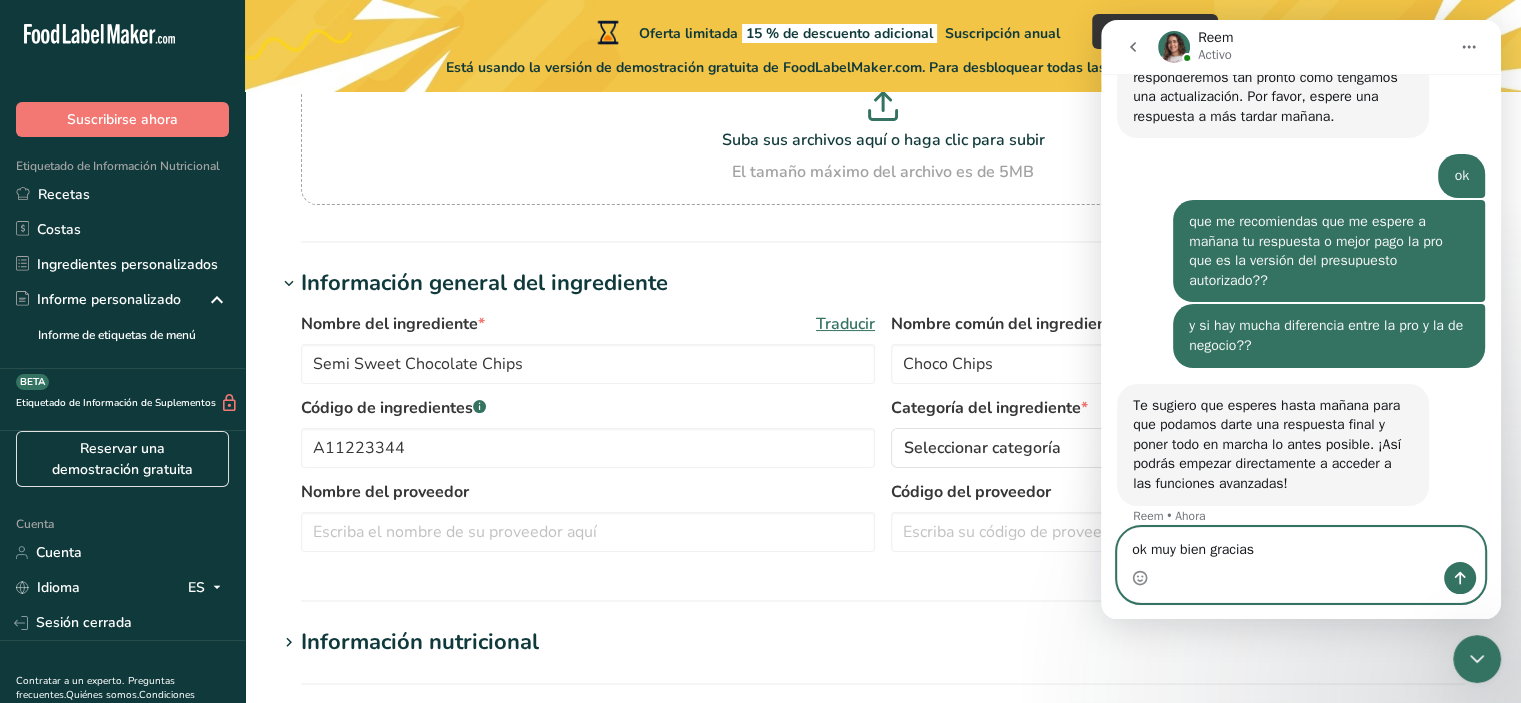 type 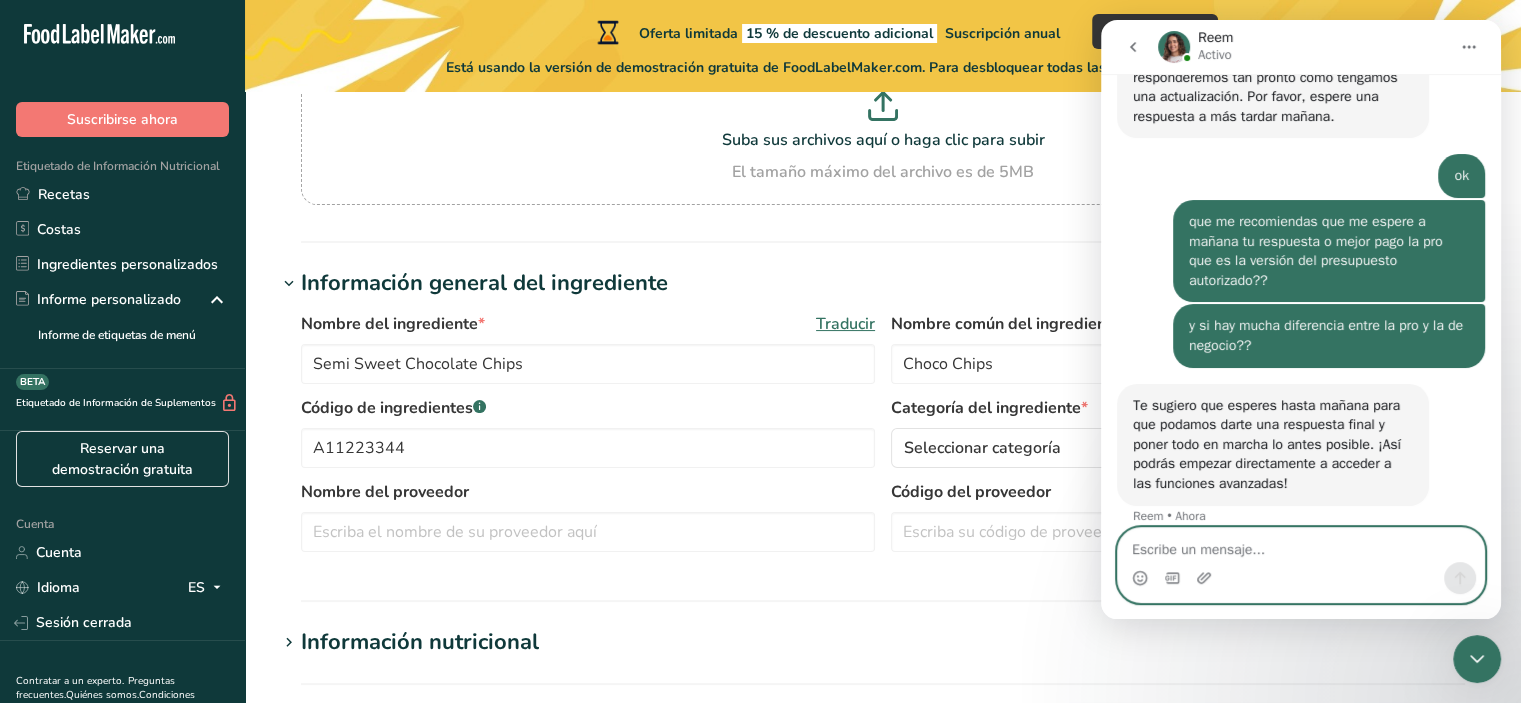 scroll, scrollTop: 3414, scrollLeft: 0, axis: vertical 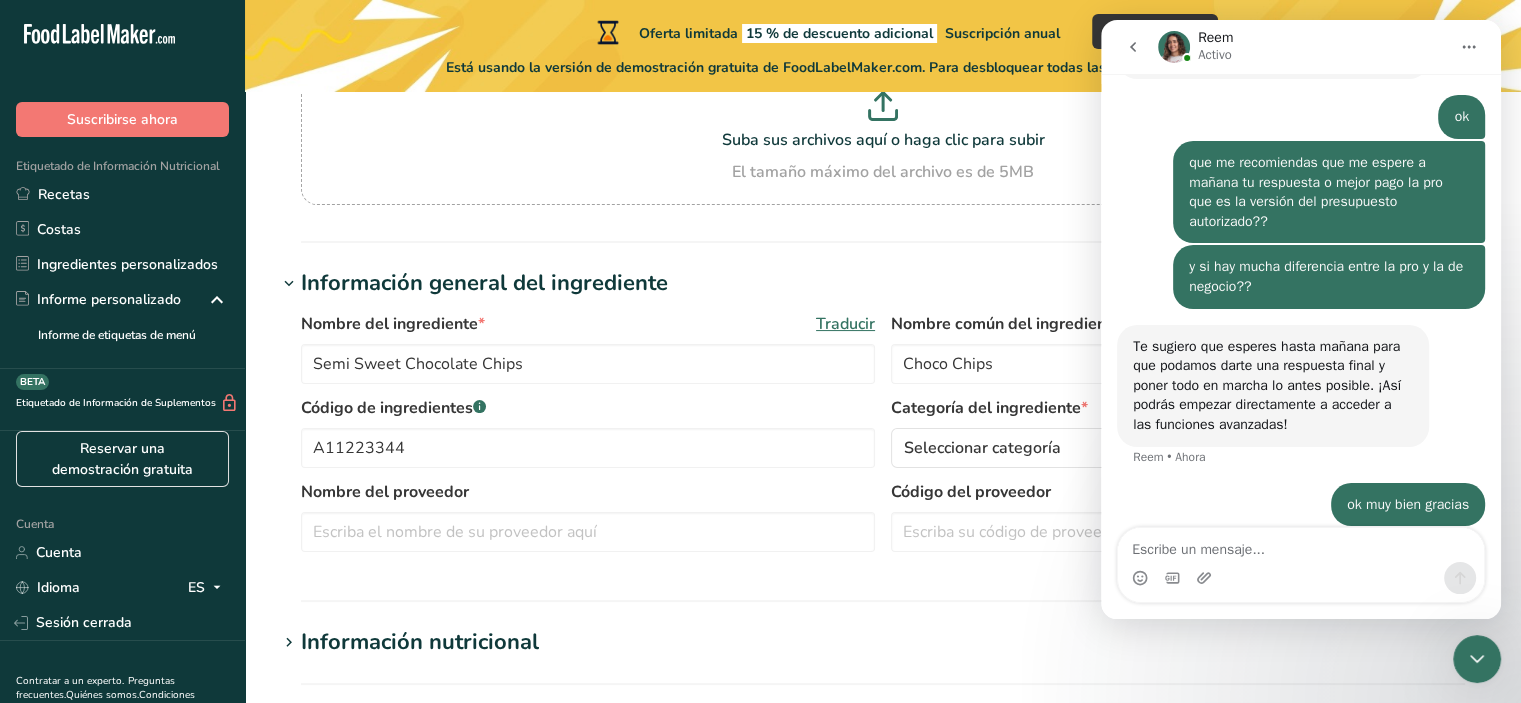click at bounding box center [1477, 659] 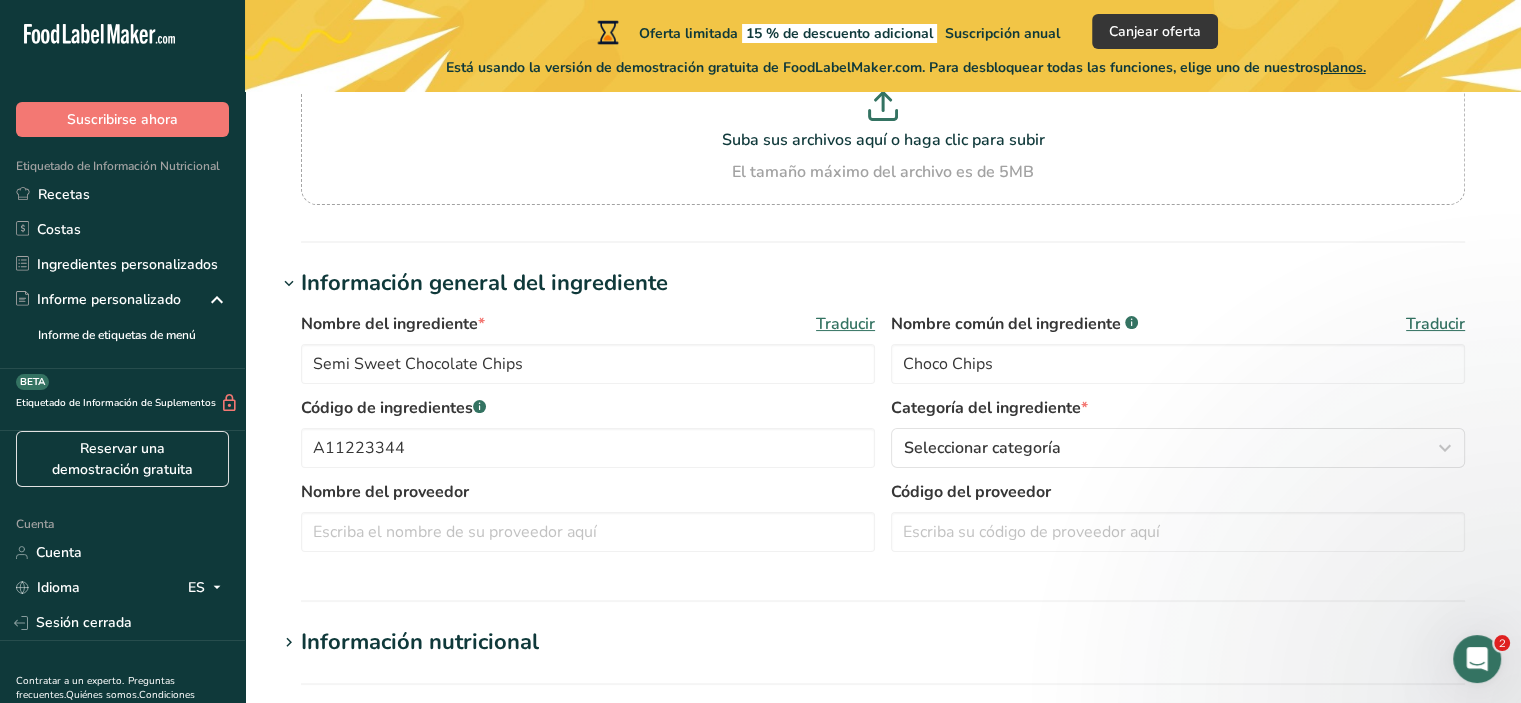 scroll, scrollTop: 3473, scrollLeft: 0, axis: vertical 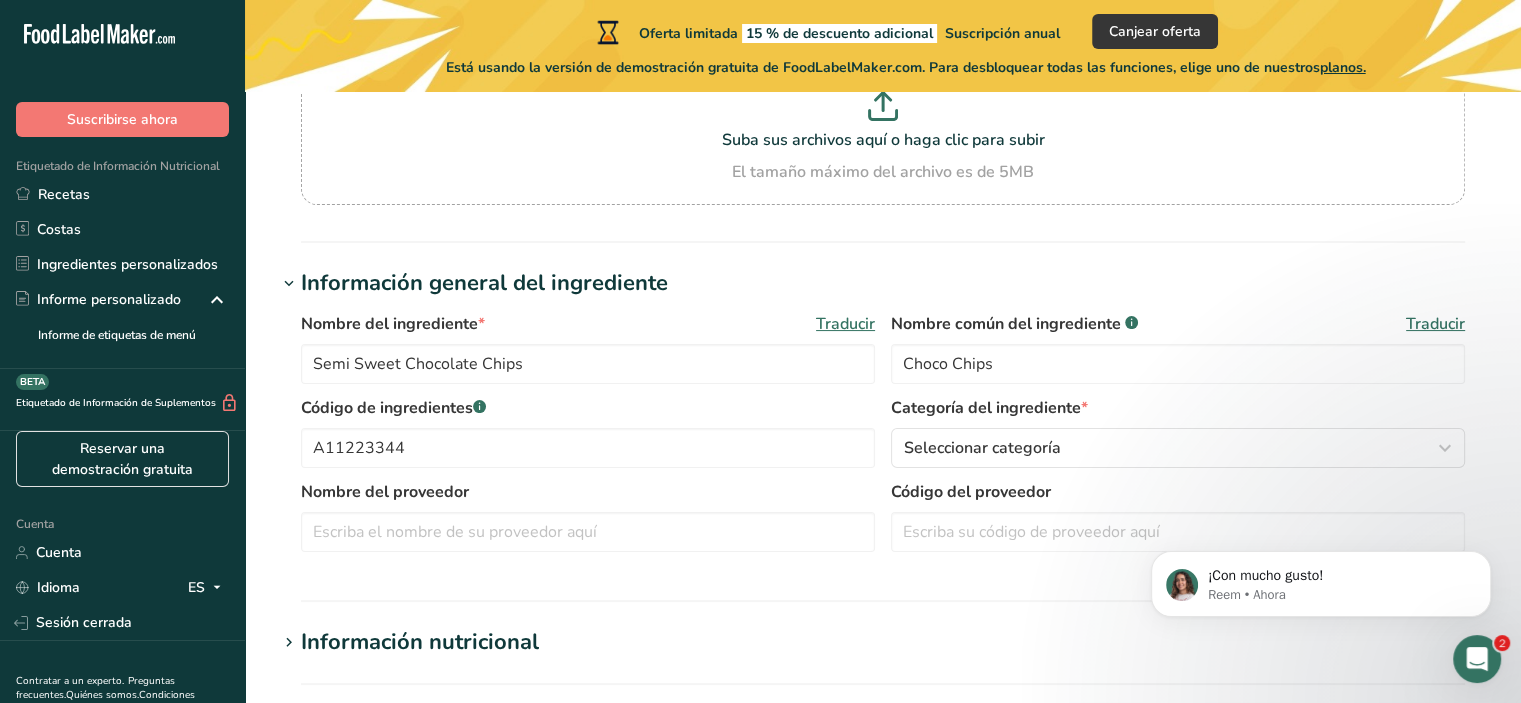 click 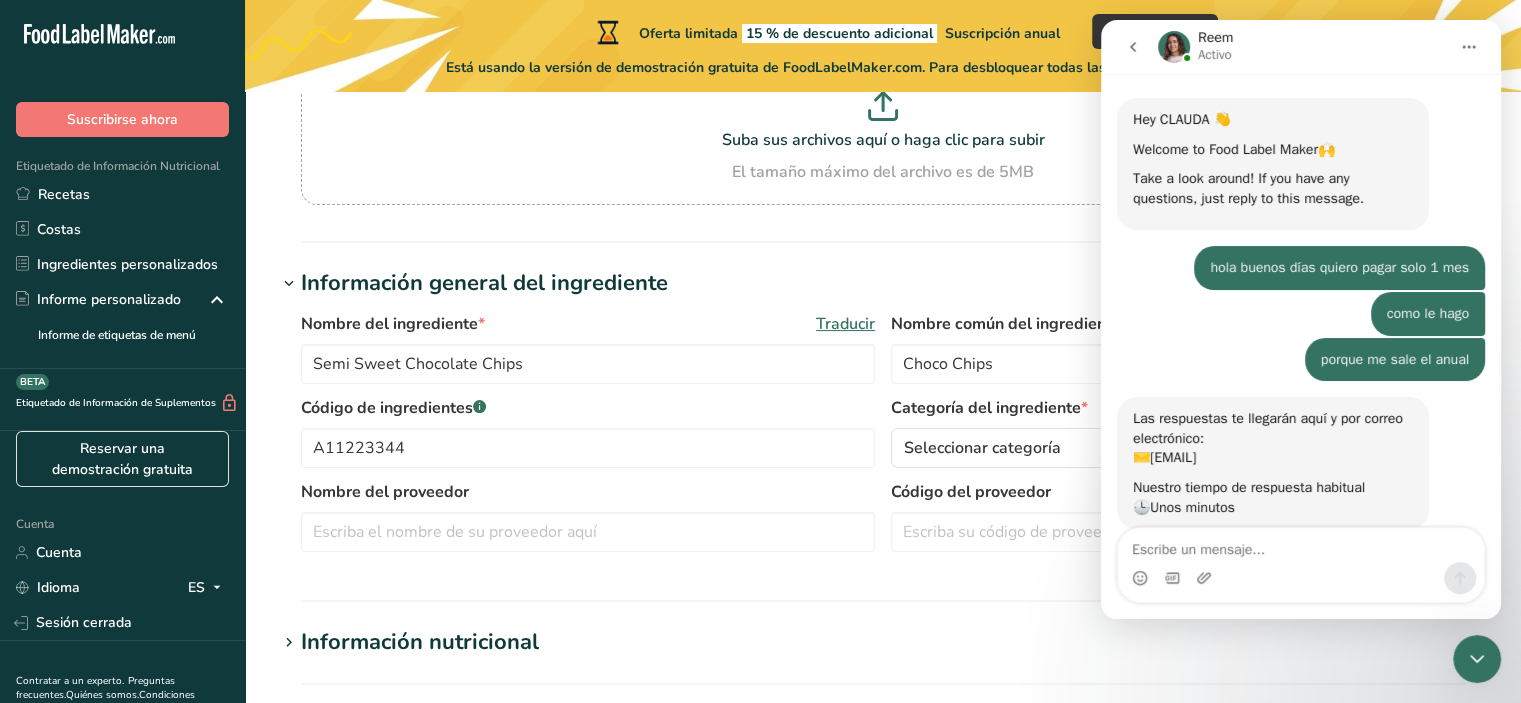 scroll, scrollTop: 55, scrollLeft: 0, axis: vertical 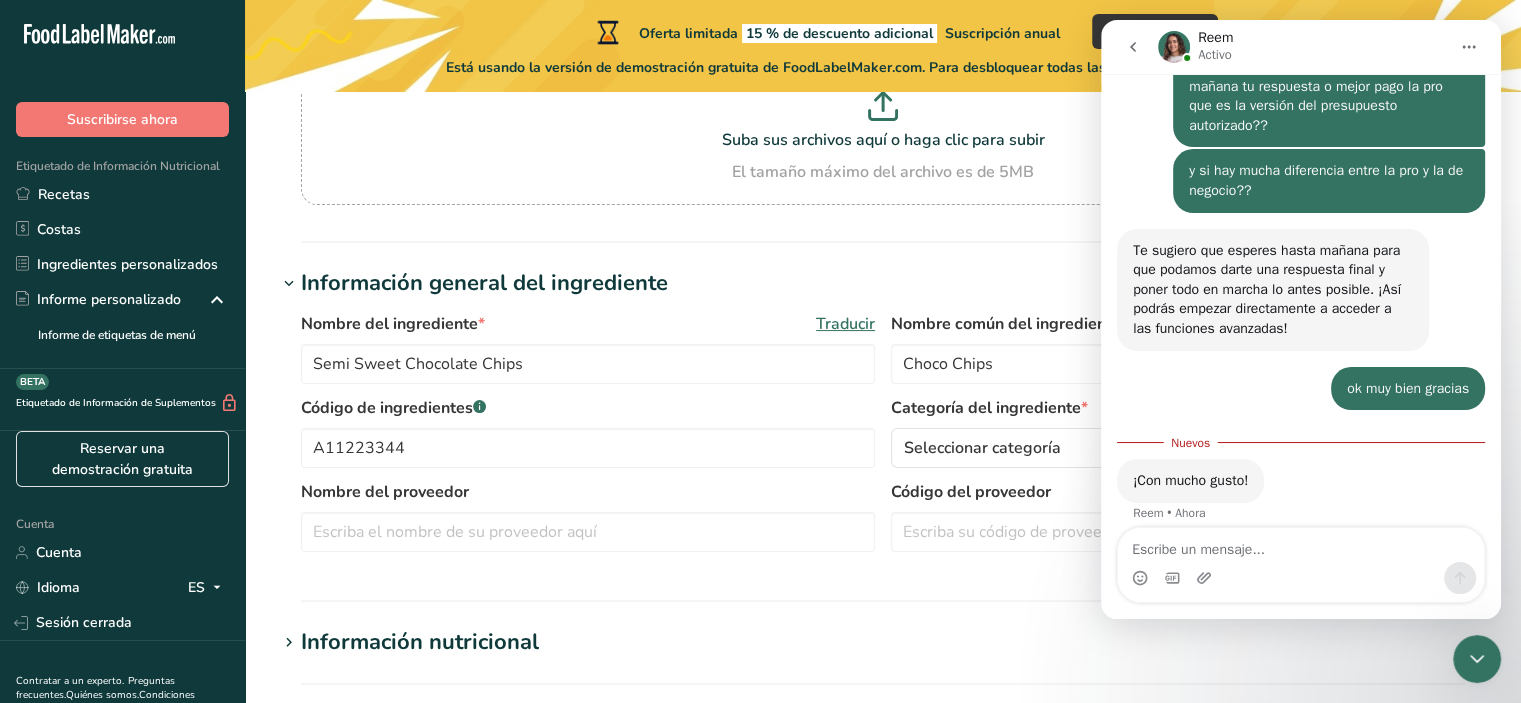 click 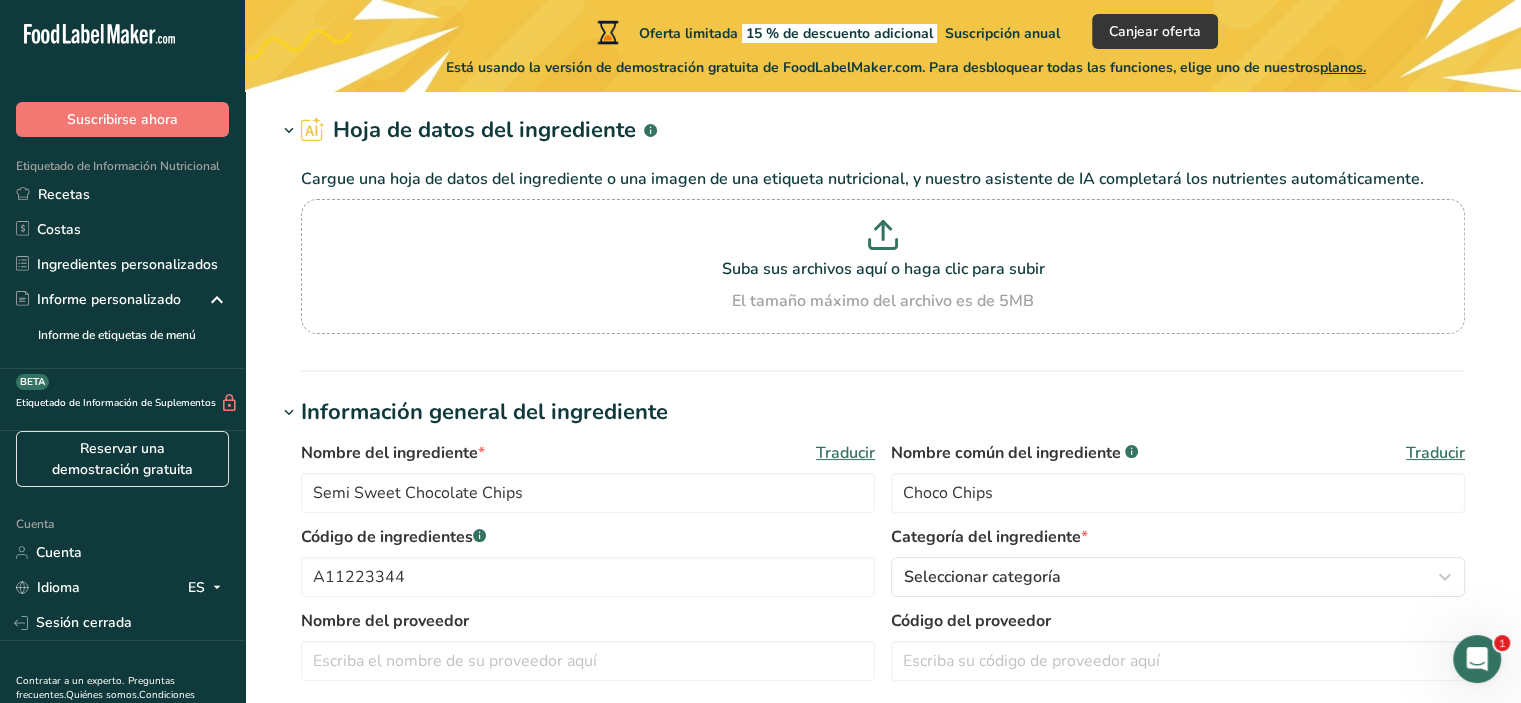 scroll, scrollTop: 0, scrollLeft: 0, axis: both 